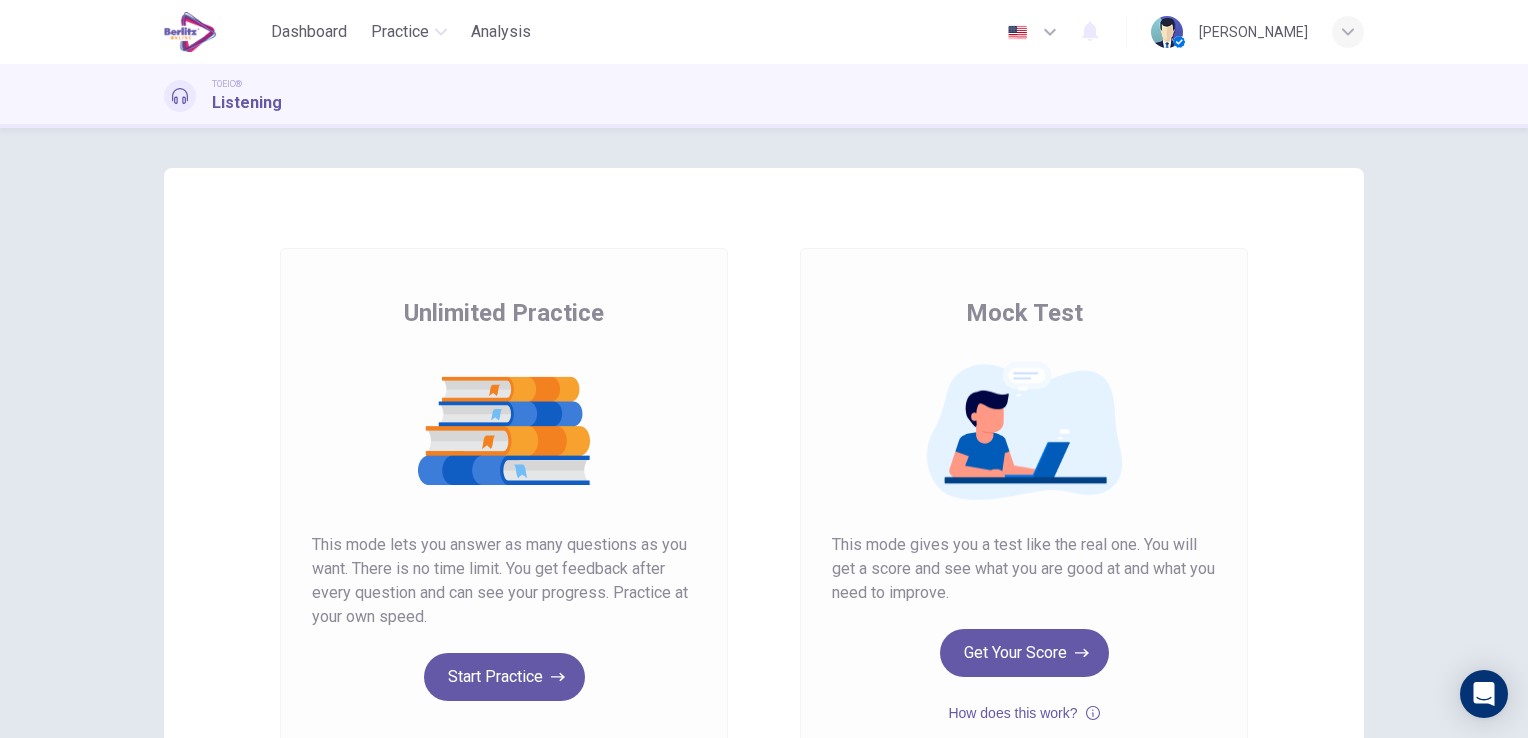 scroll, scrollTop: 0, scrollLeft: 0, axis: both 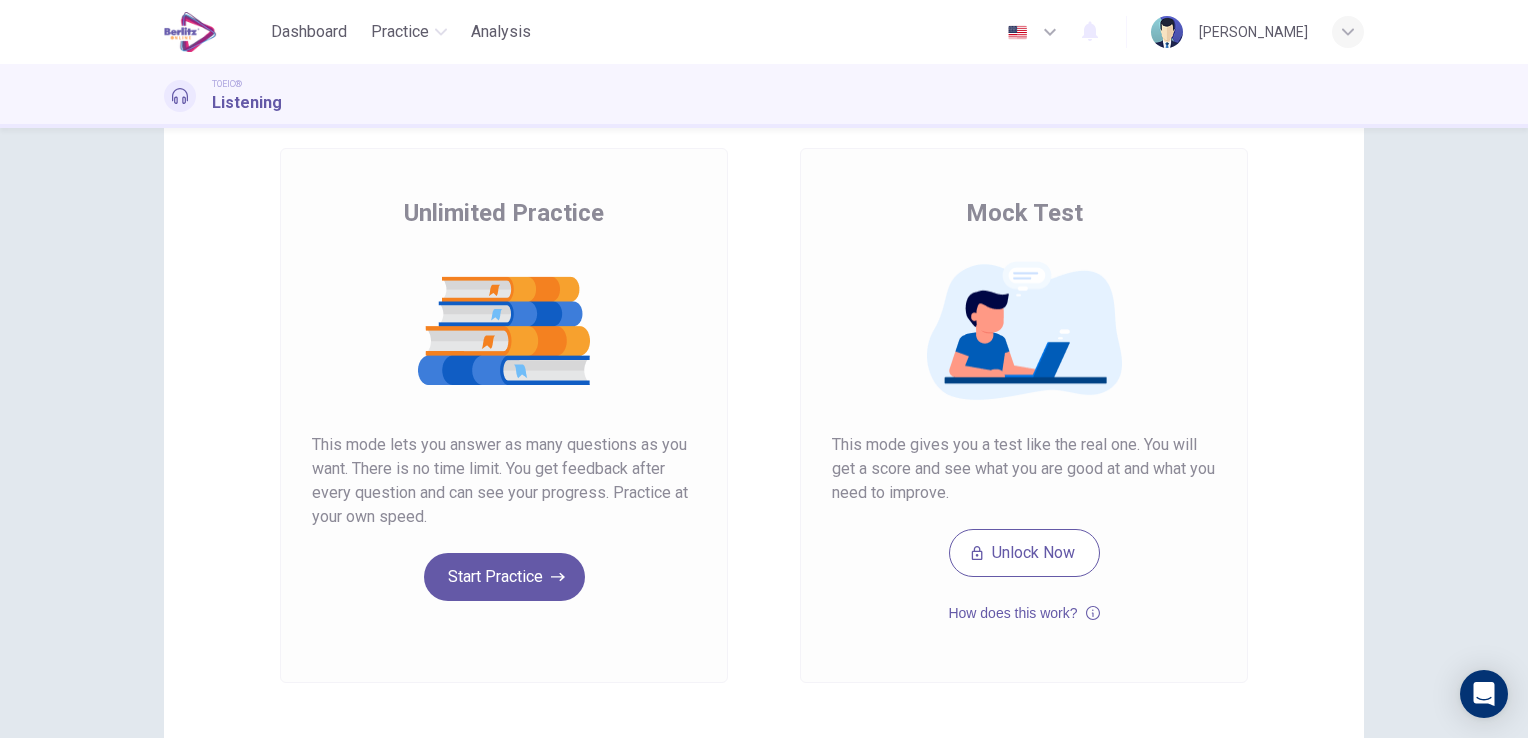 click on "Unlimited Practice Mock Test Unlimited Practice This mode lets you answer as many questions as you want. There is no time limit. You get feedback after every question and can see your progress. Practice at your own speed. Start Practice Mock Test This mode gives you a test like the real one. You will get a score and see what you are good at and what you need to improve. Unlock Now How does this work? © Copyright  2025" at bounding box center [764, 433] 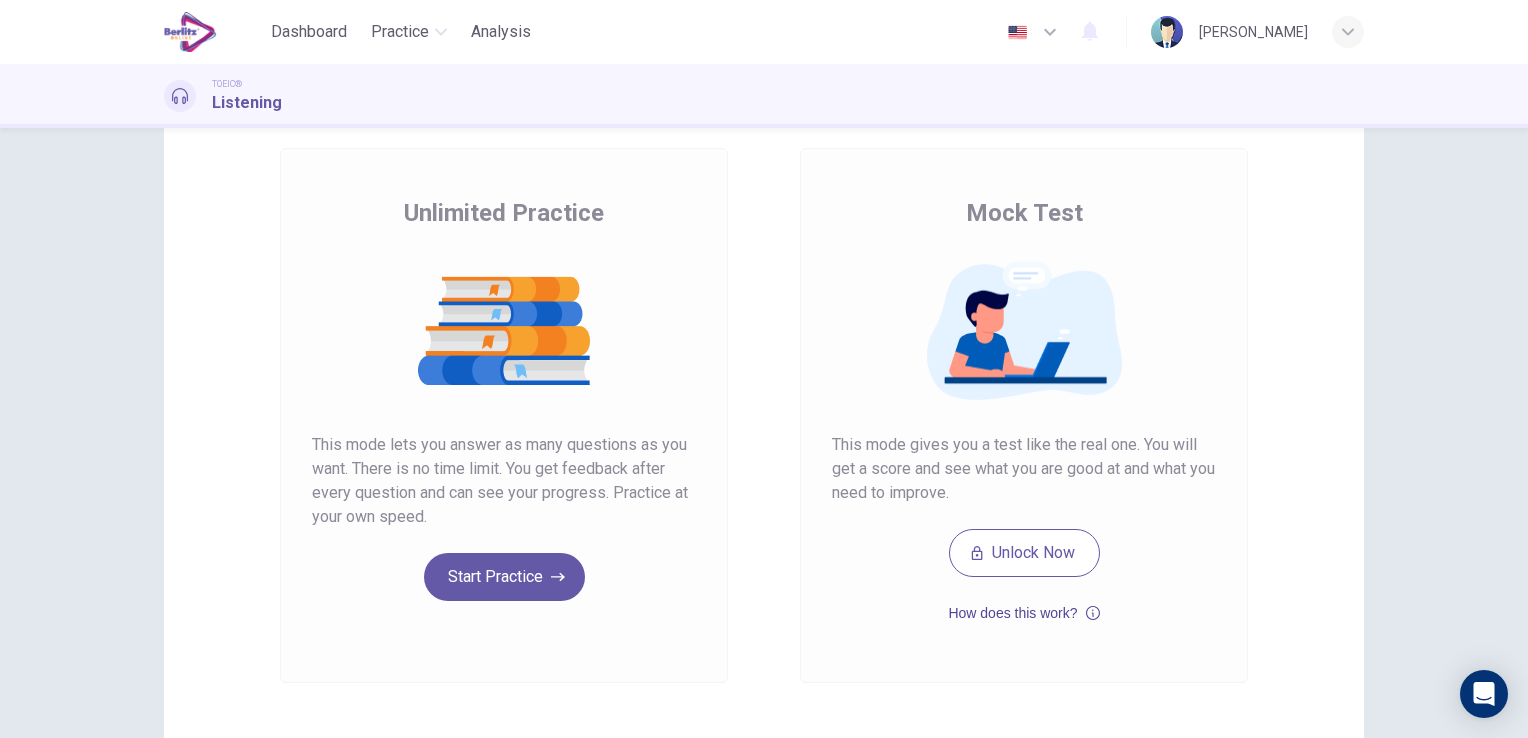 click 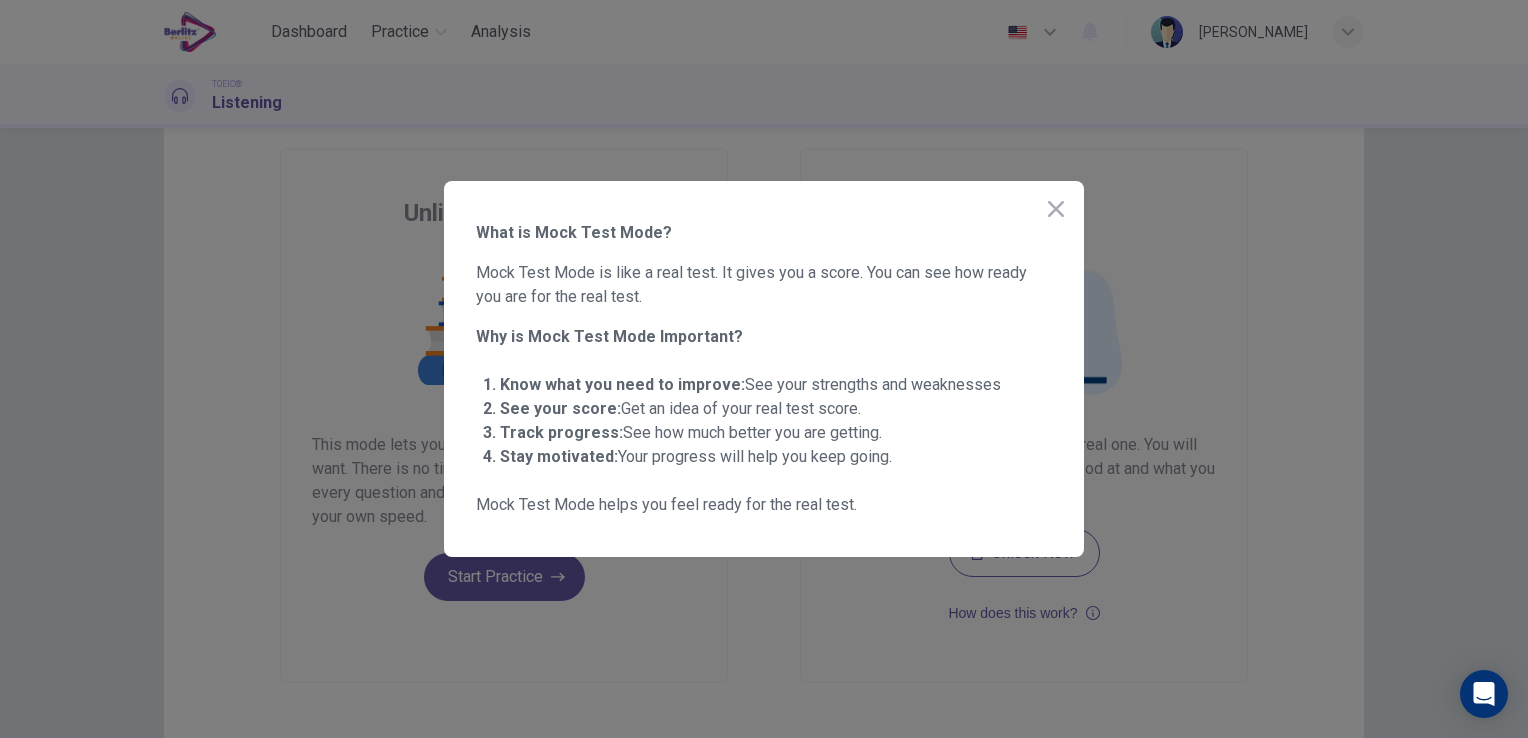 drag, startPoint x: 1068, startPoint y: 196, endPoint x: 1066, endPoint y: 224, distance: 28.071337 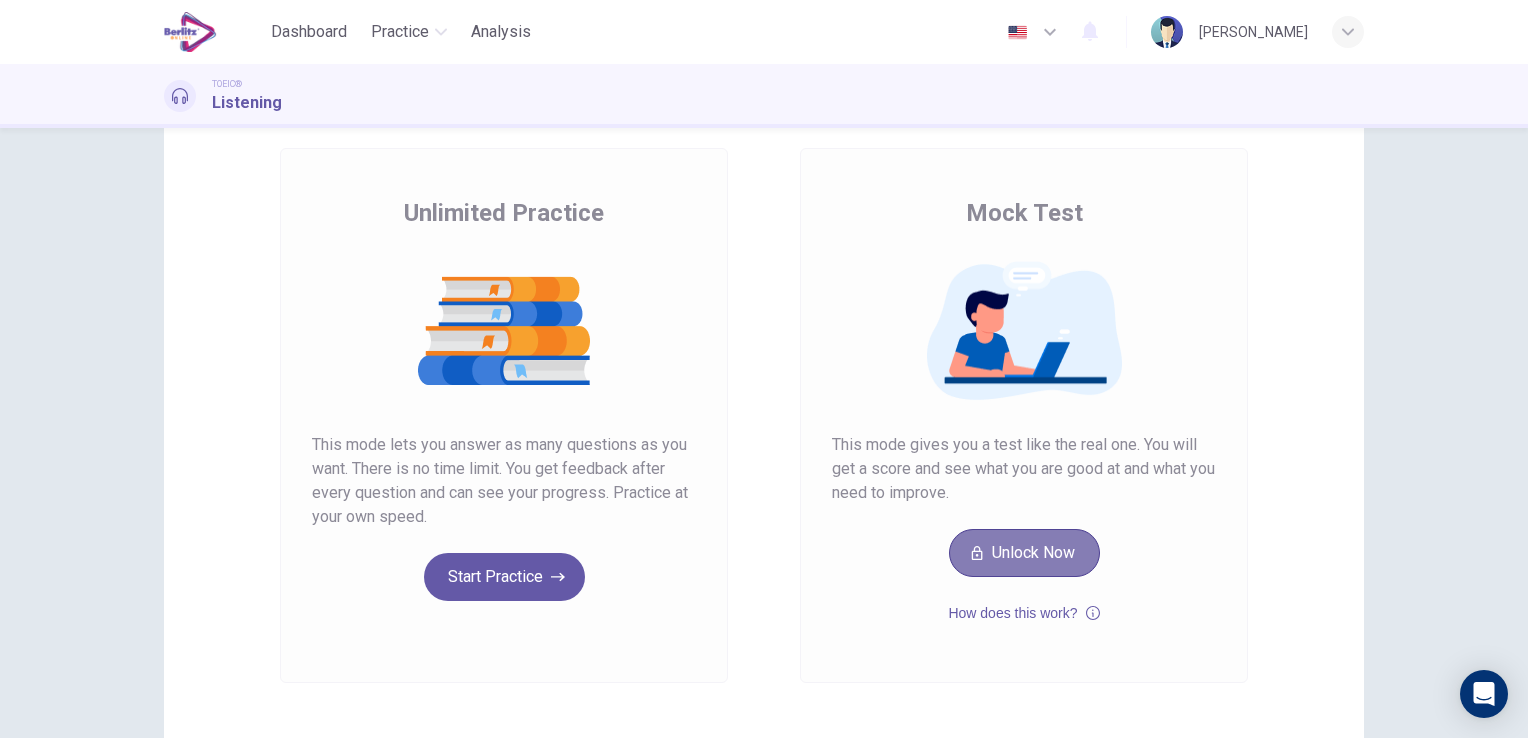click on "Unlock Now" at bounding box center [1024, 553] 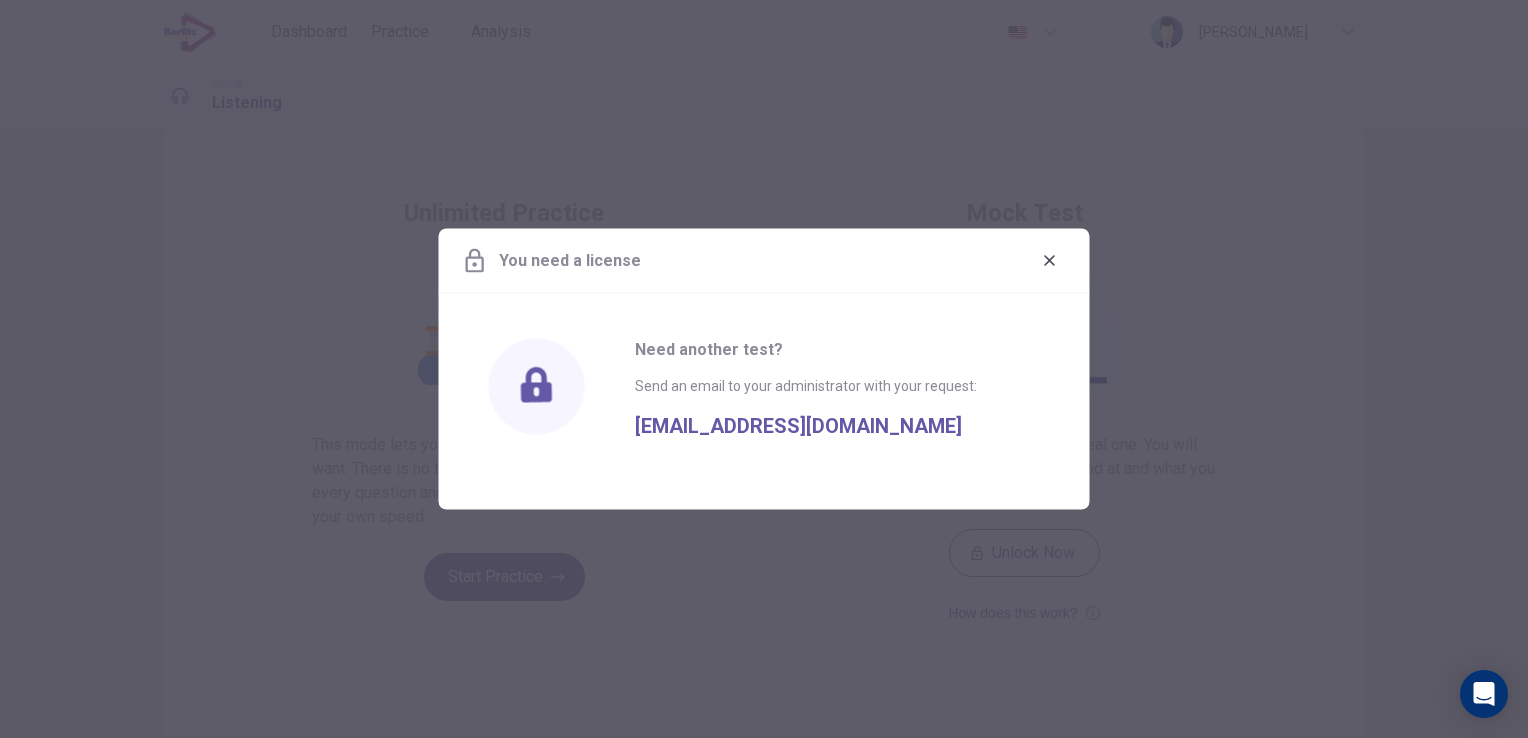 click 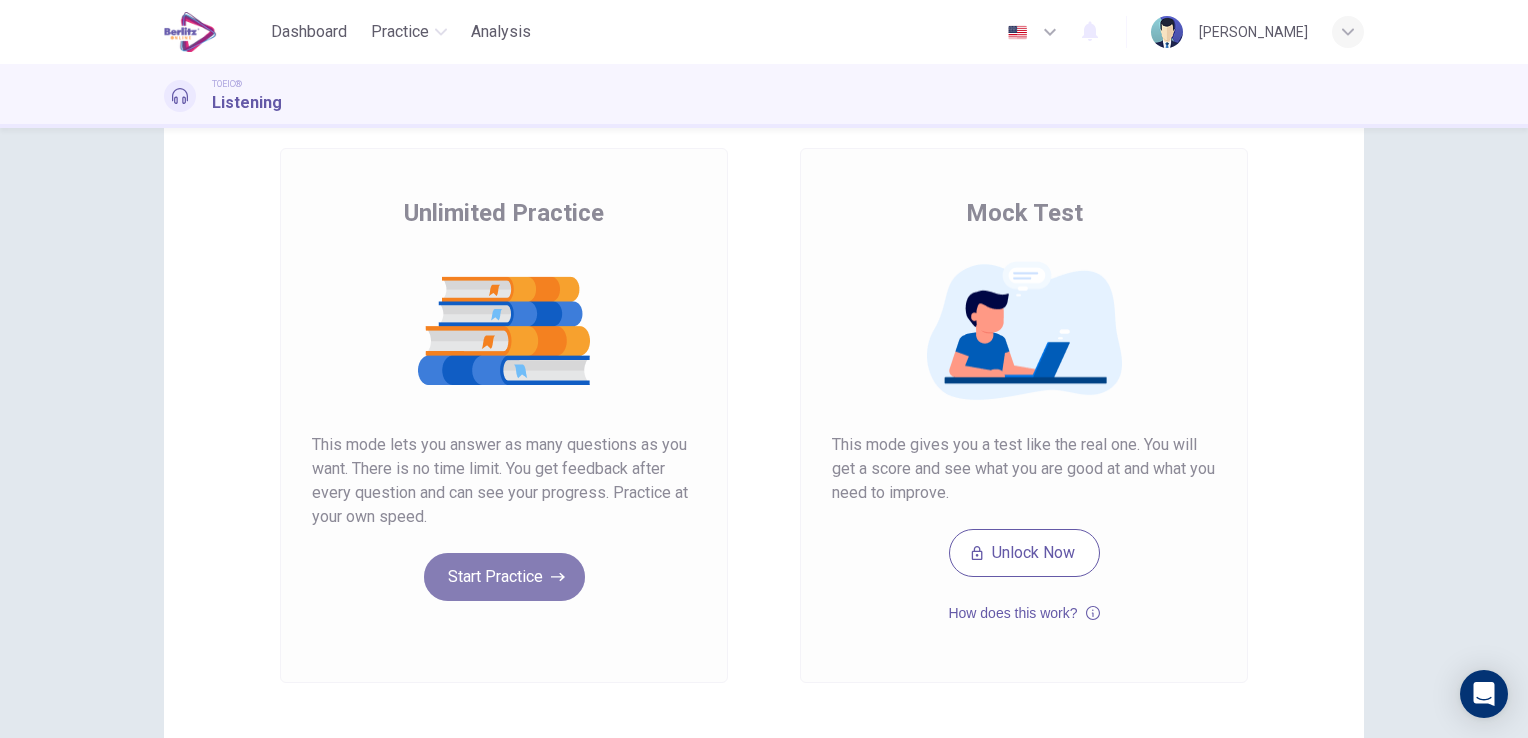click on "Start Practice" at bounding box center [504, 577] 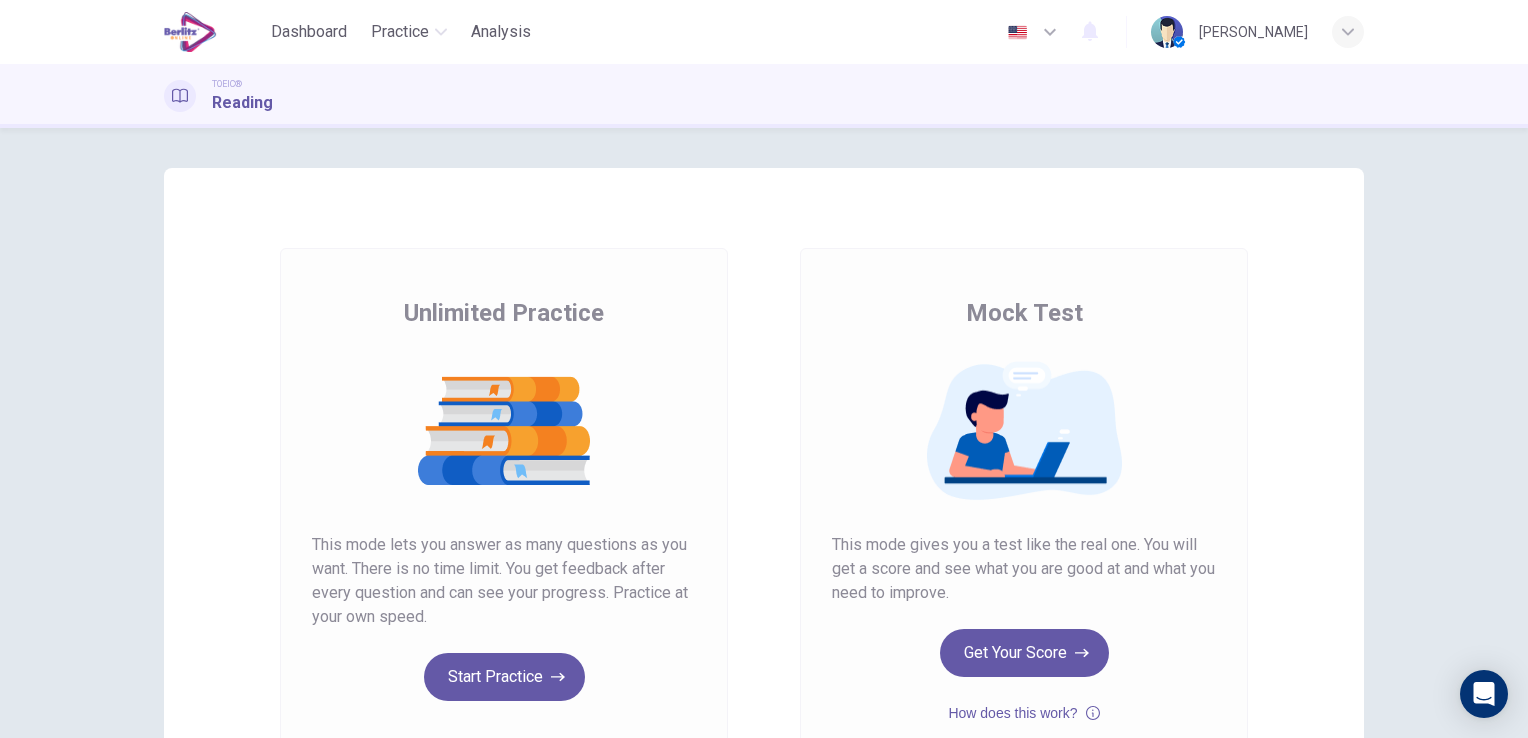 scroll, scrollTop: 0, scrollLeft: 0, axis: both 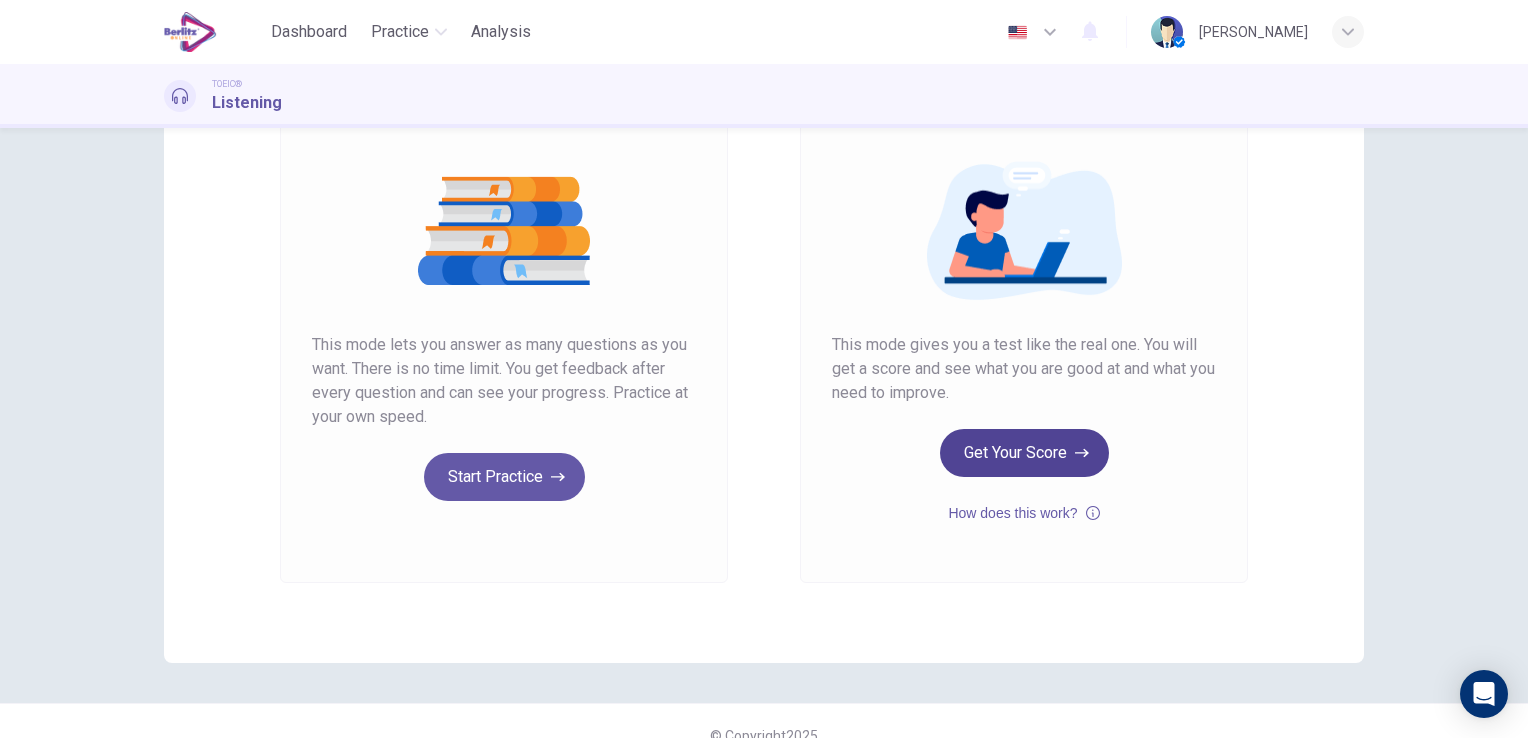 click on "Get Your Score" at bounding box center [1024, 453] 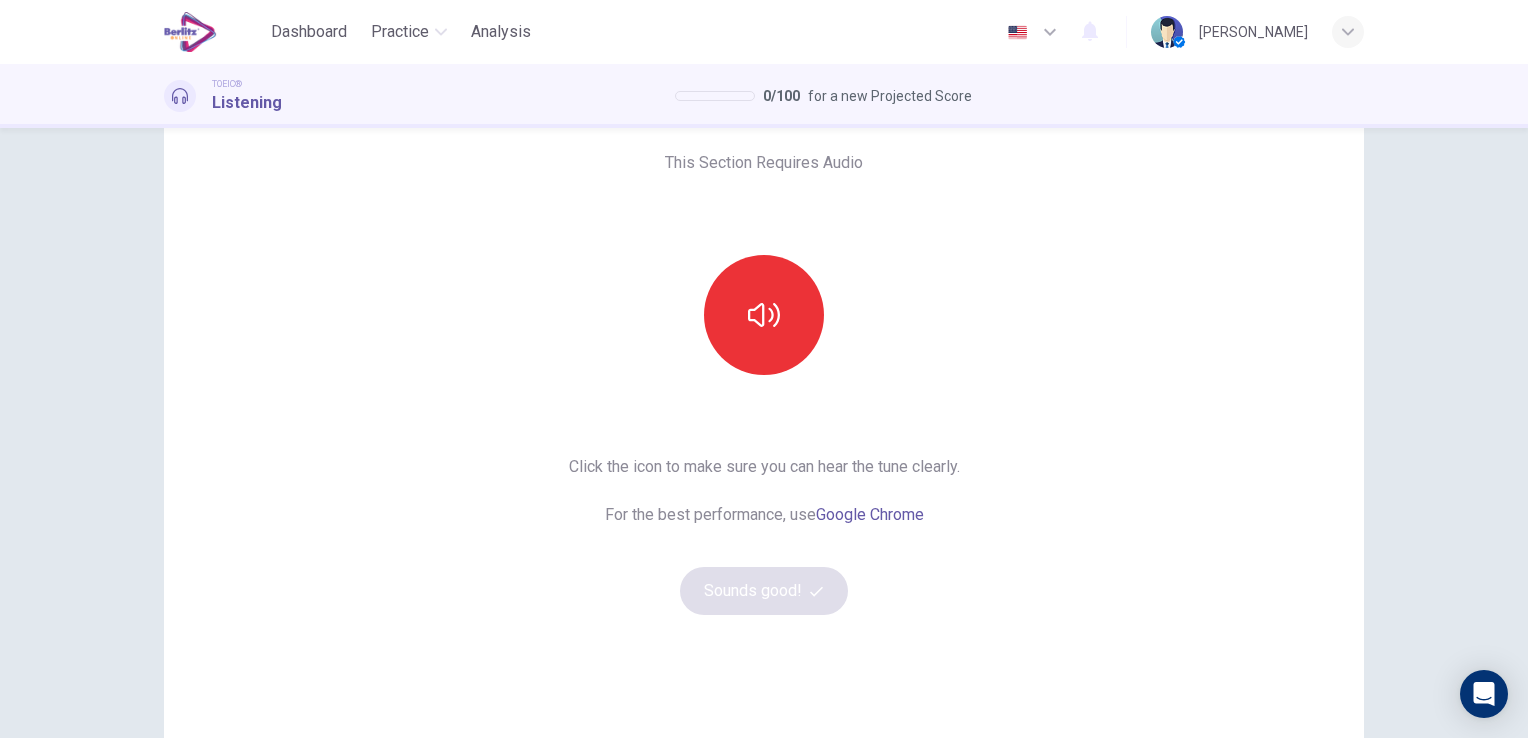 scroll, scrollTop: 100, scrollLeft: 0, axis: vertical 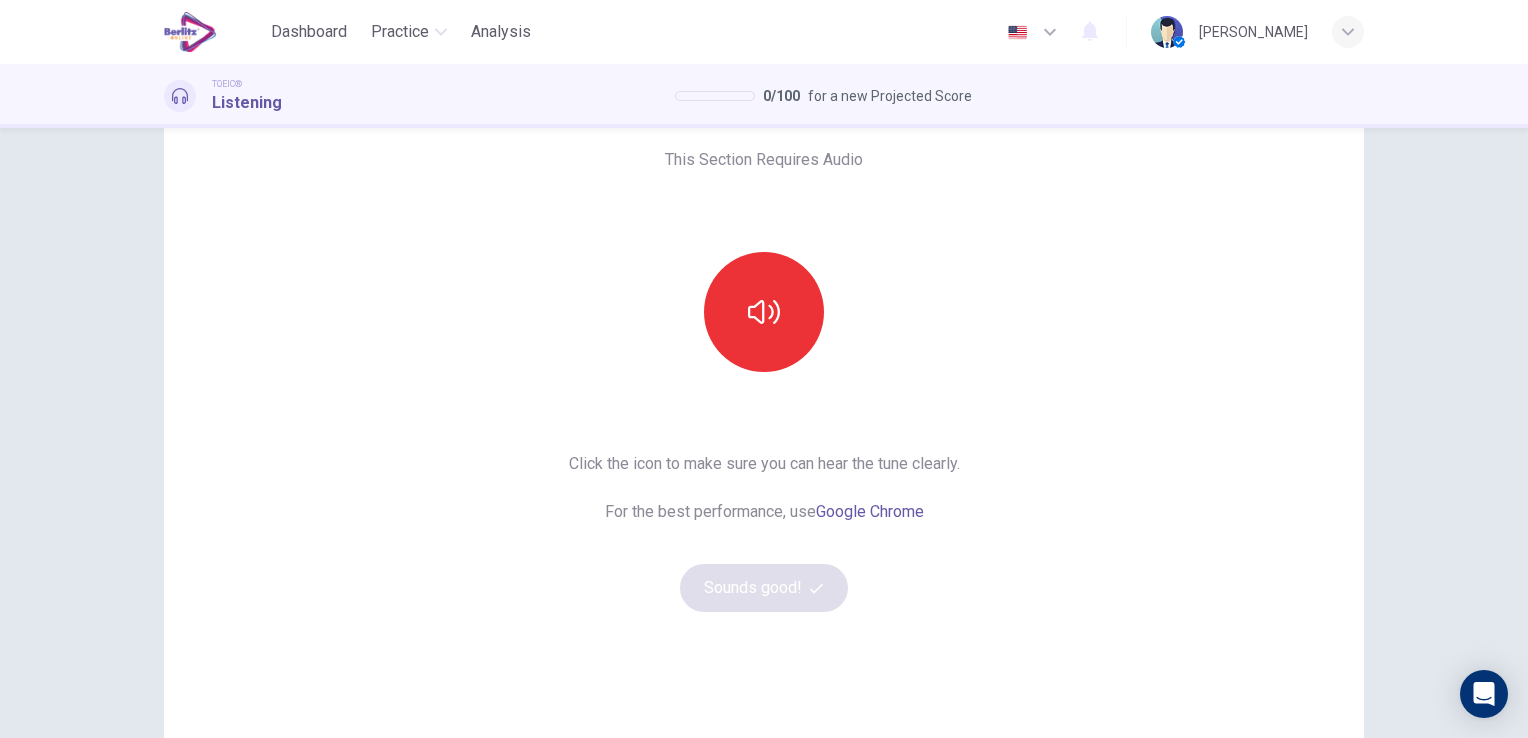 click on "Click the icon to make sure you can hear the tune clearly. For the best performance, use  Google Chrome Sounds good!" at bounding box center [764, 532] 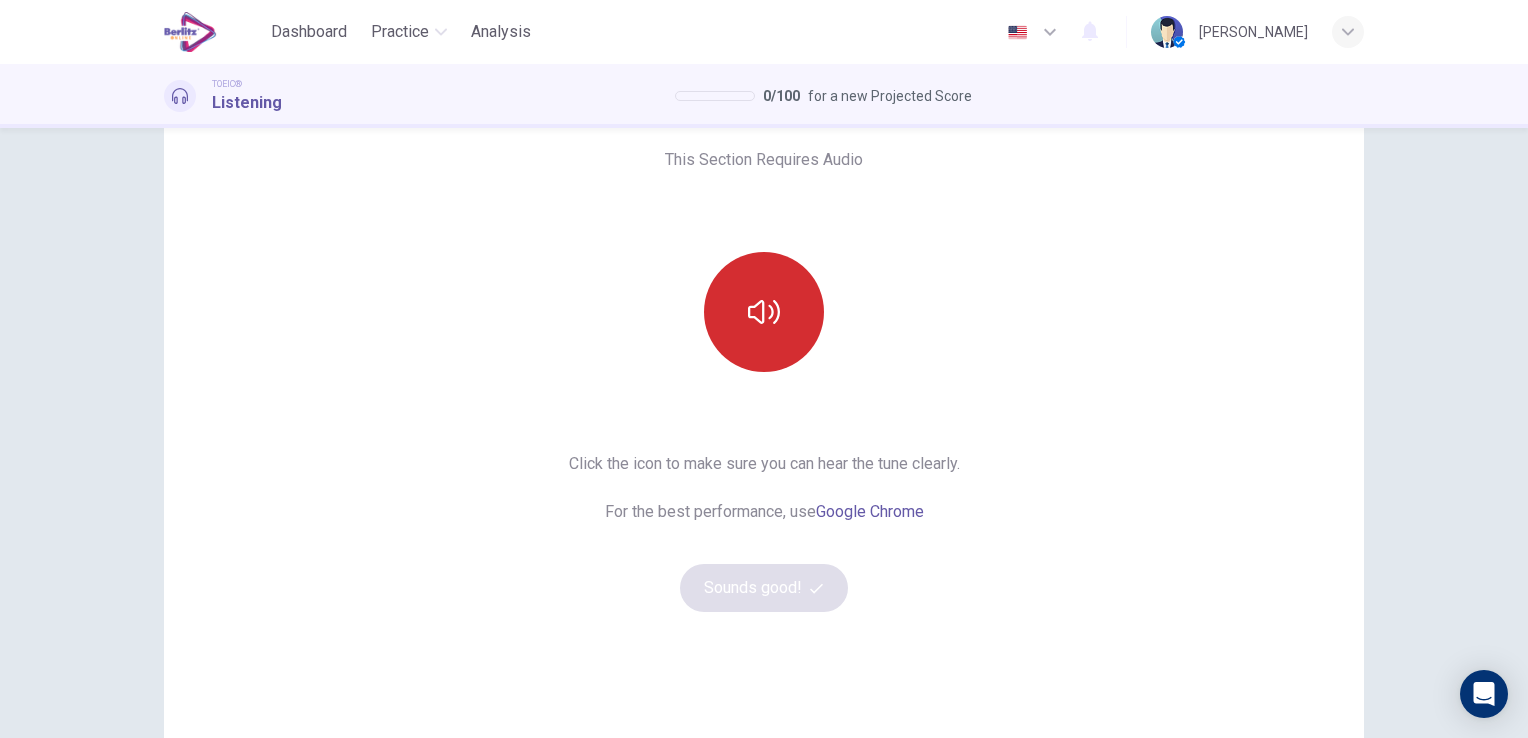 click 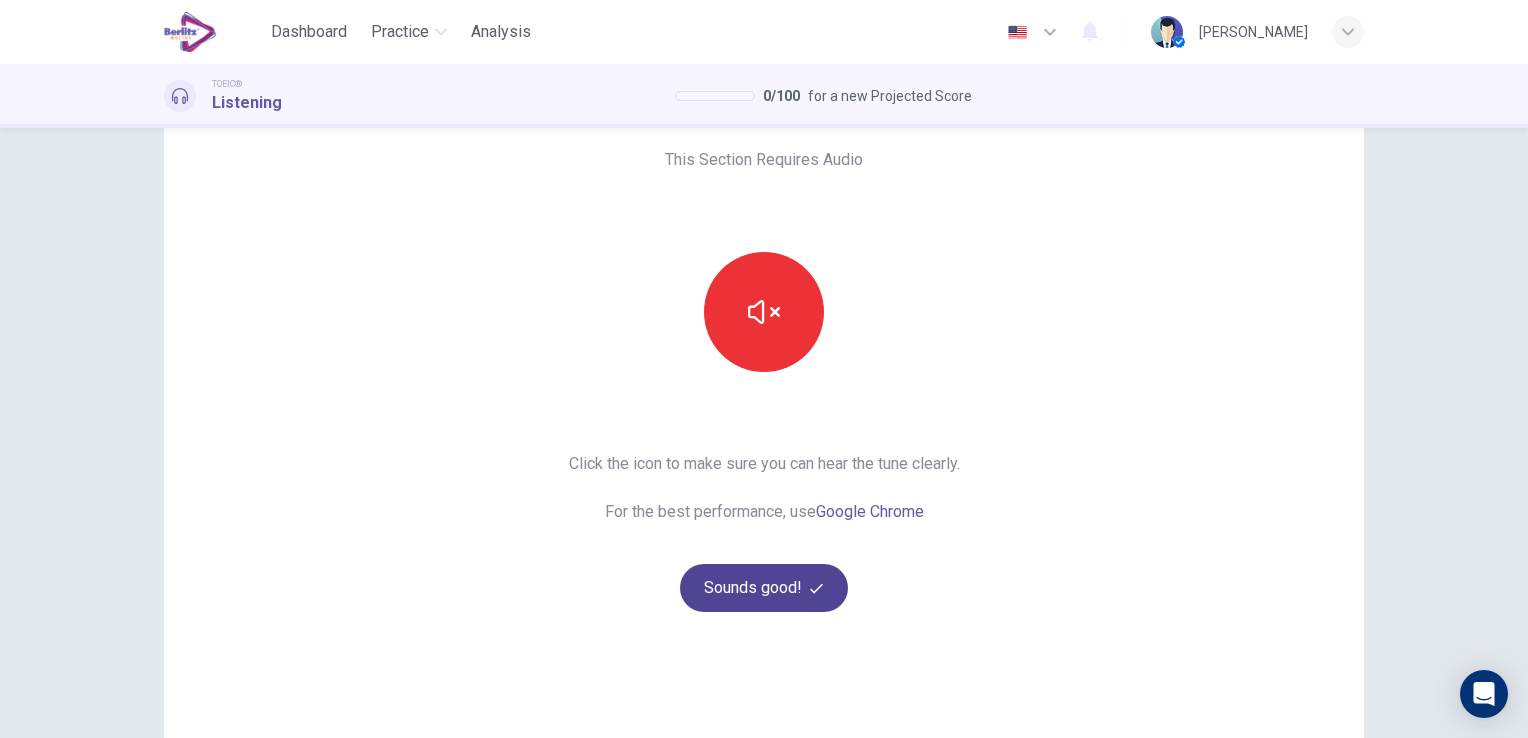 click on "Sounds good!" at bounding box center [764, 588] 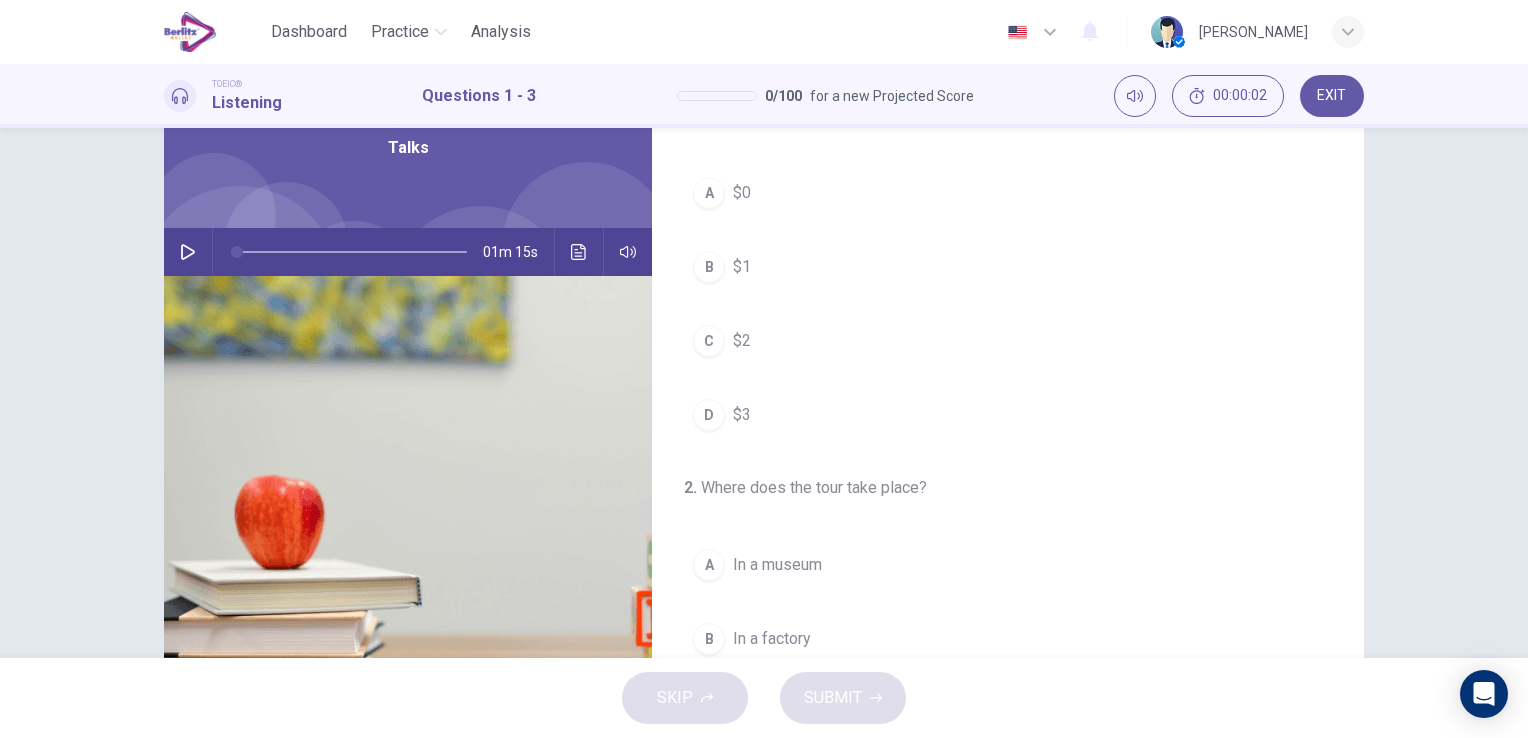 click at bounding box center [188, 252] 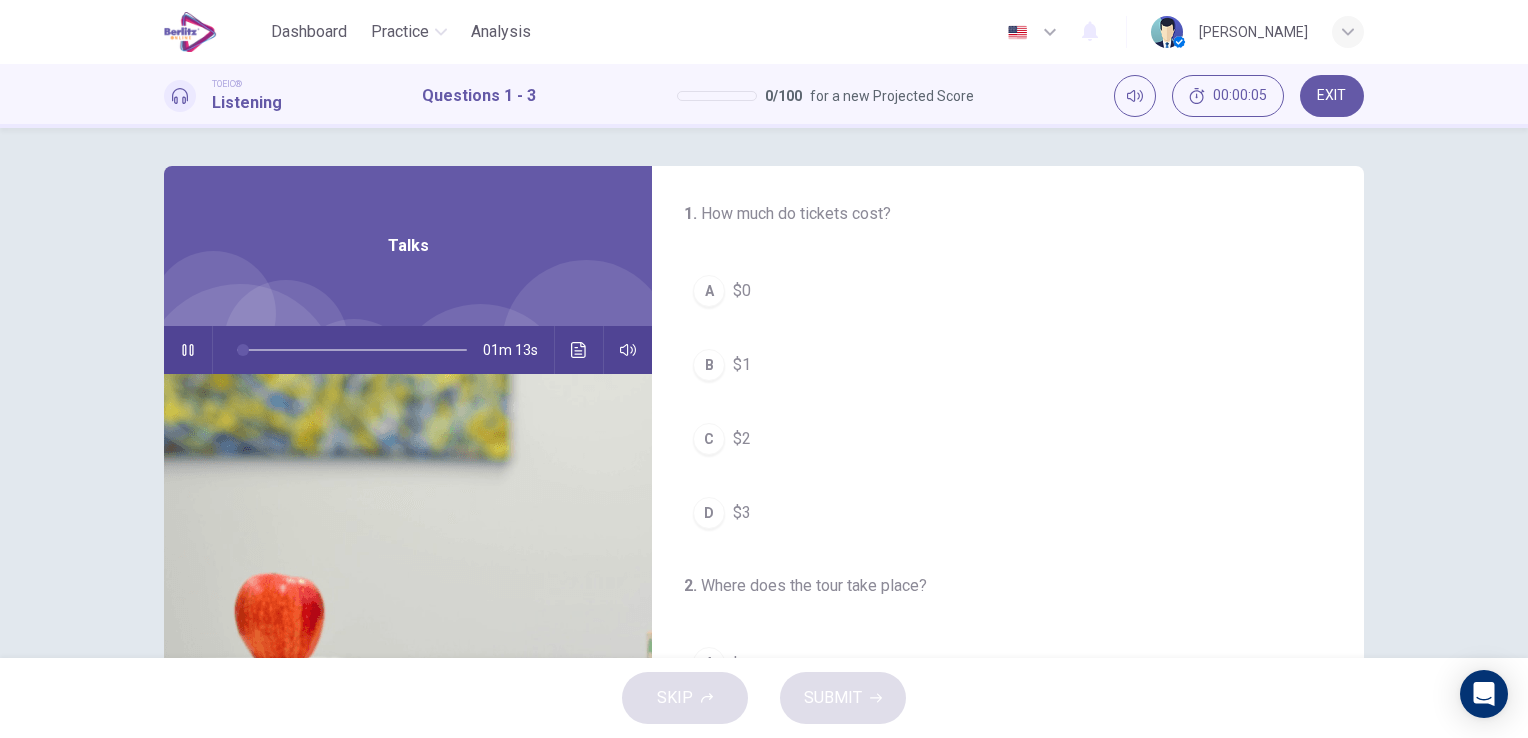 scroll, scrollTop: 0, scrollLeft: 0, axis: both 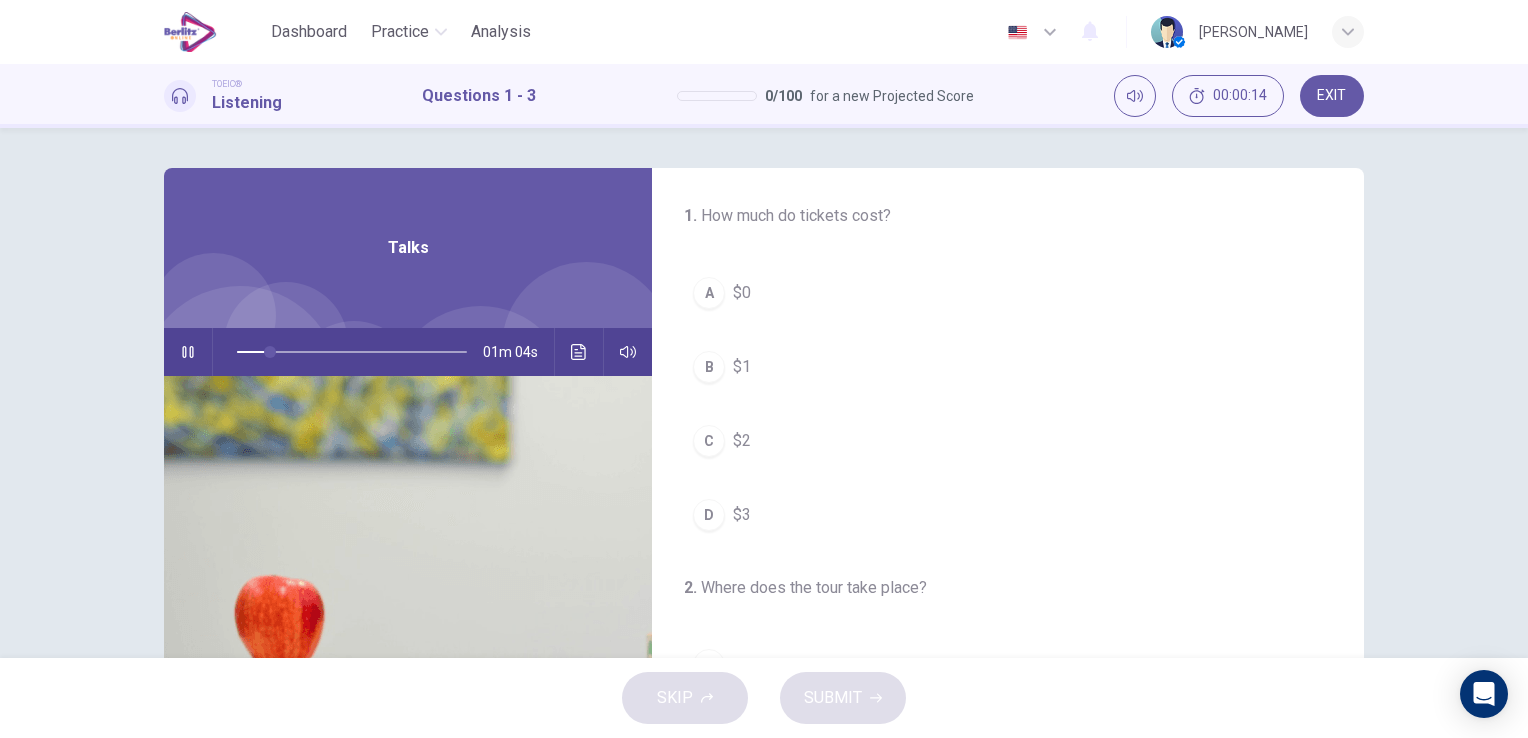 click on "A" at bounding box center (709, 293) 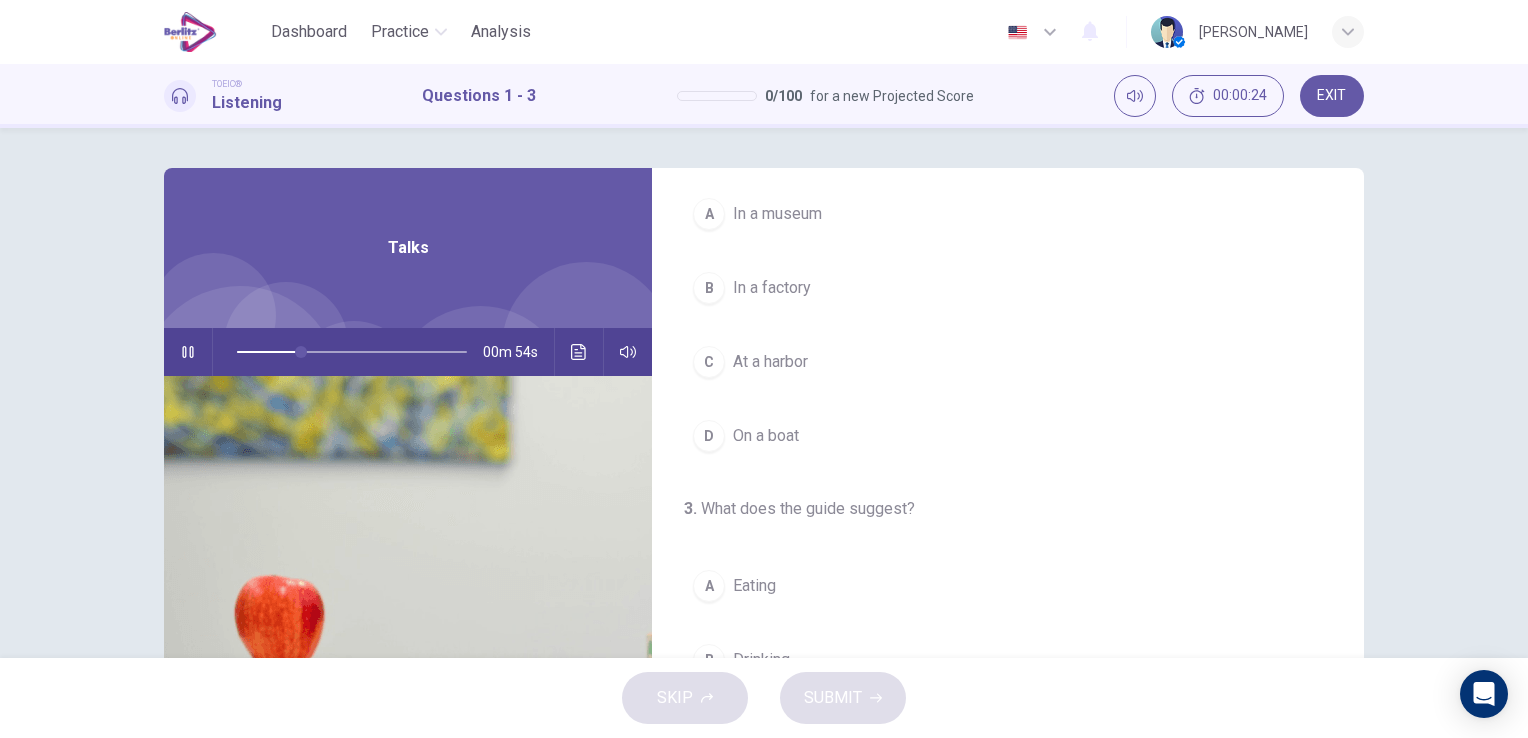 scroll, scrollTop: 452, scrollLeft: 0, axis: vertical 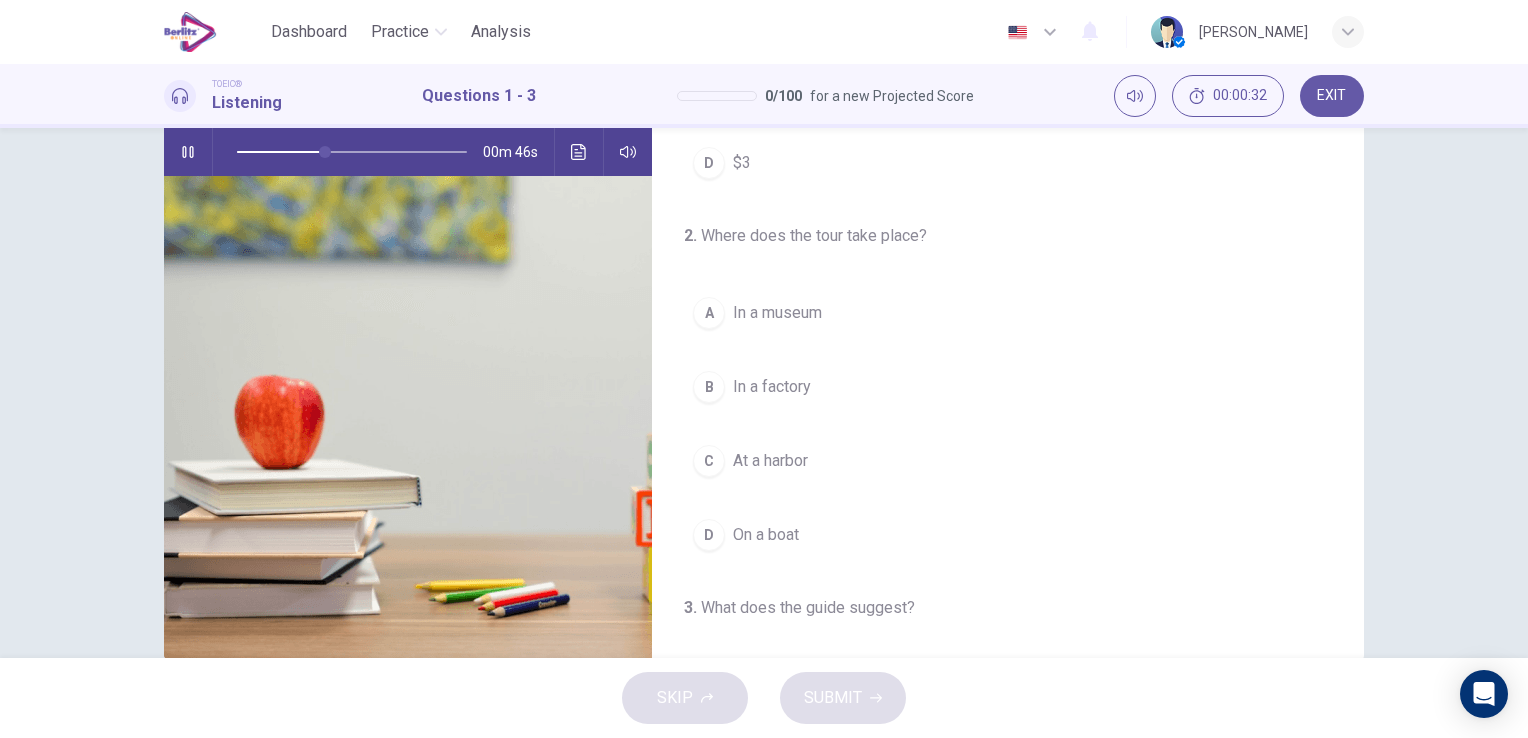 click at bounding box center (352, 152) 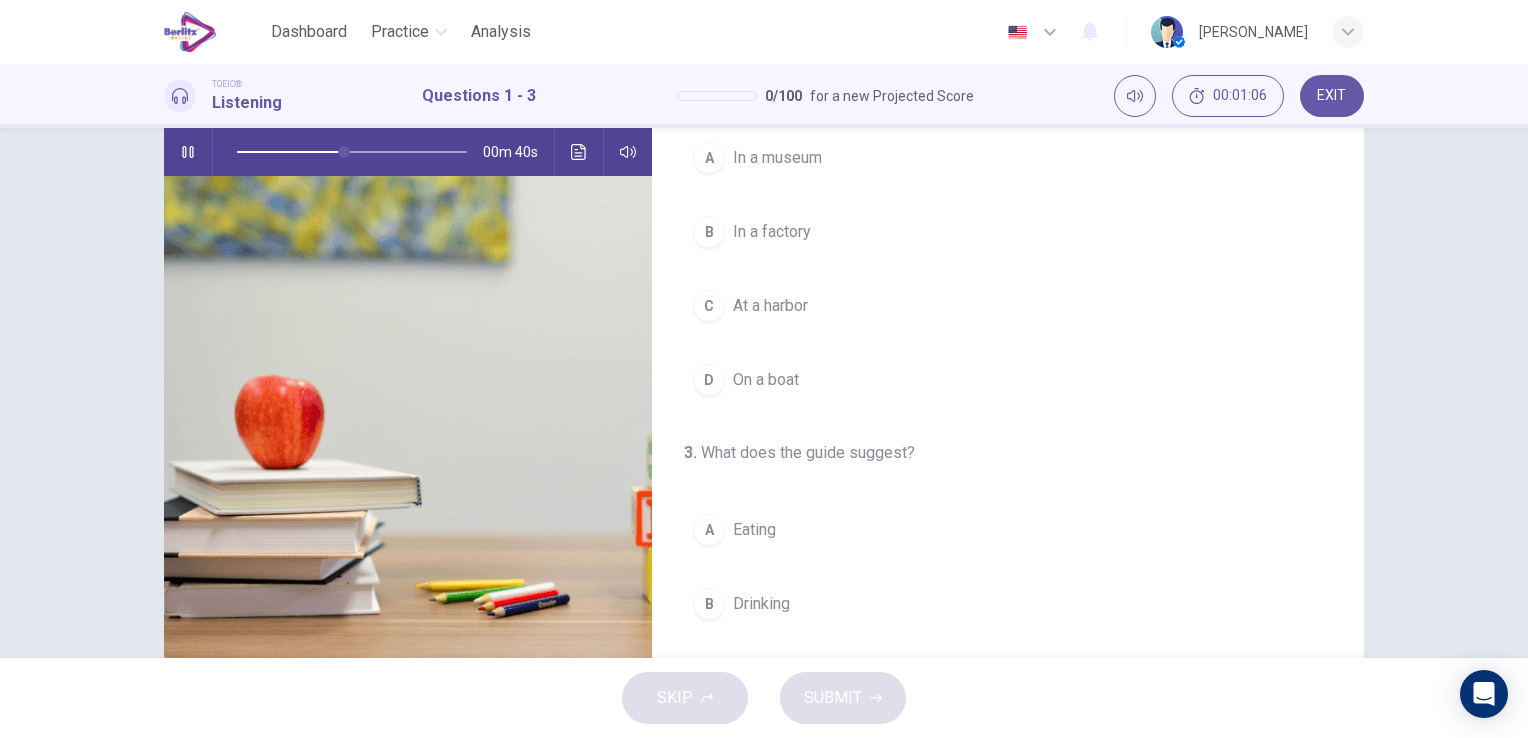 scroll, scrollTop: 252, scrollLeft: 0, axis: vertical 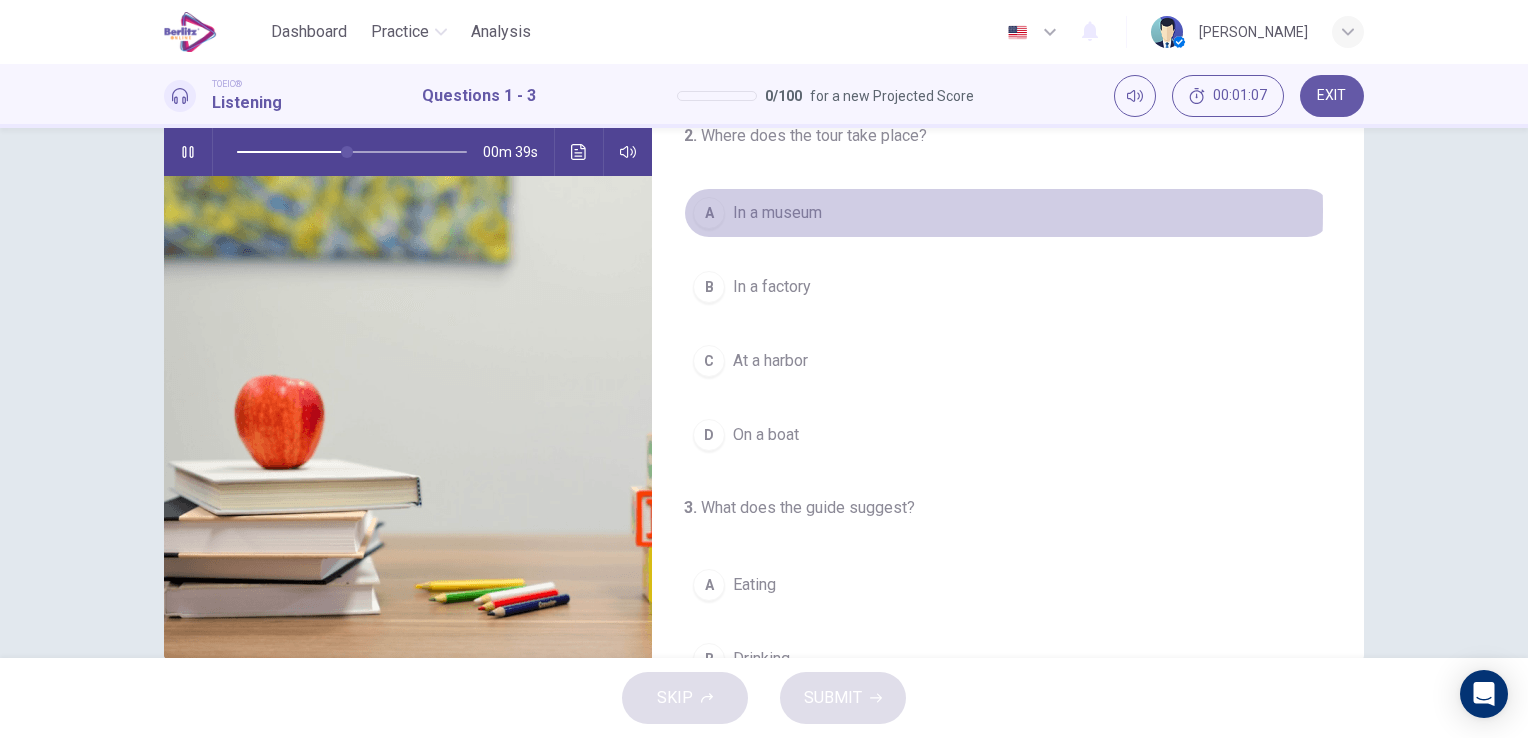 click on "In a museum" at bounding box center [777, 213] 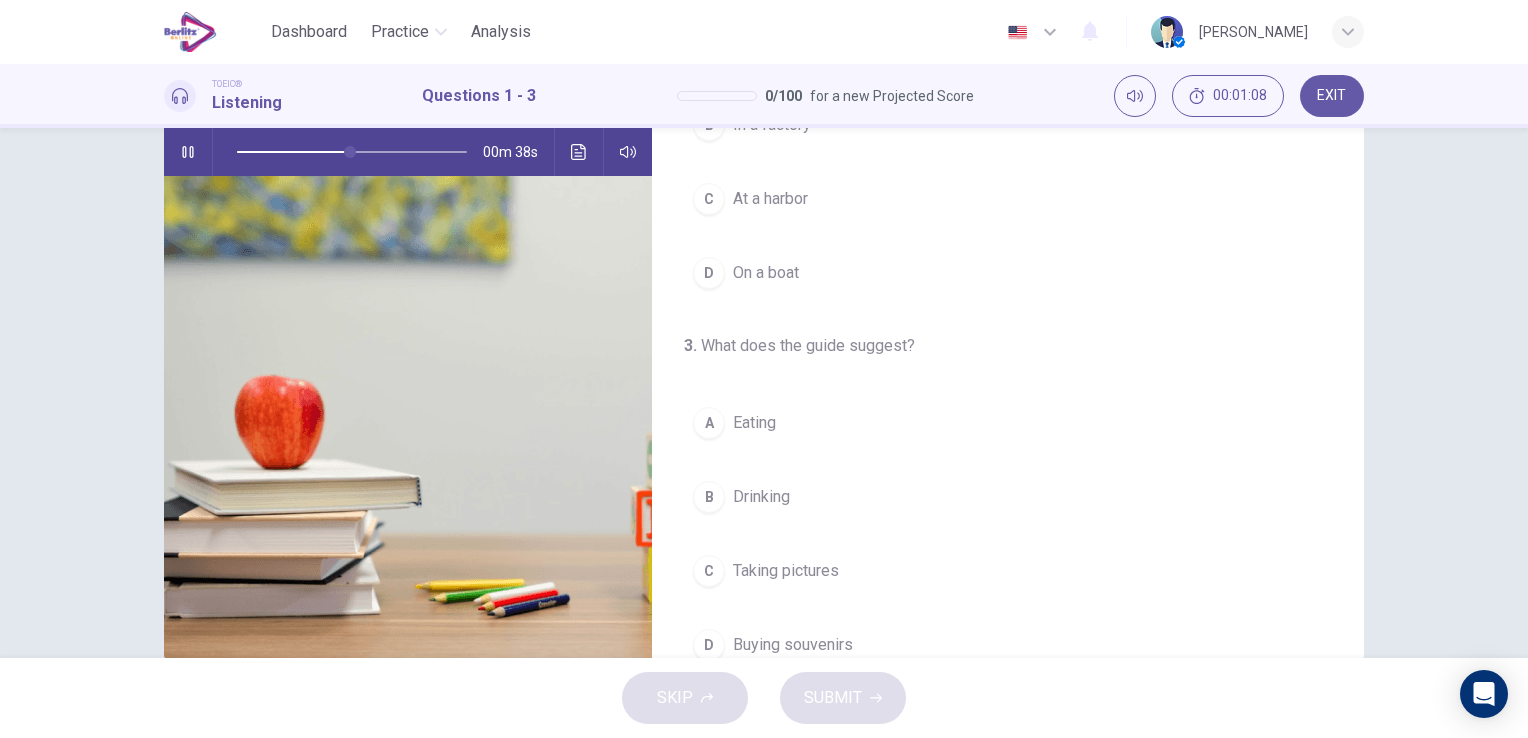scroll, scrollTop: 452, scrollLeft: 0, axis: vertical 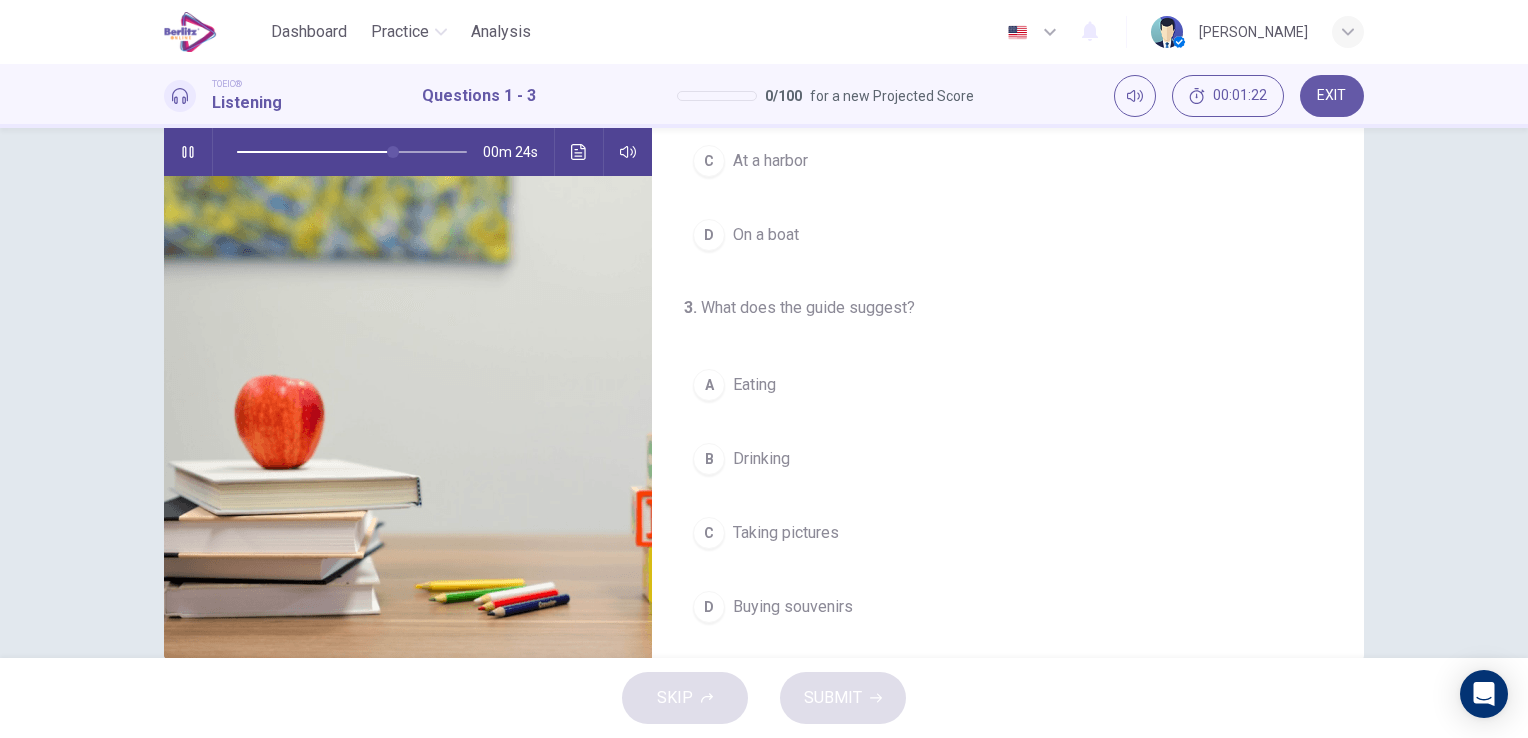 click on "Buying souvenirs" at bounding box center [793, 607] 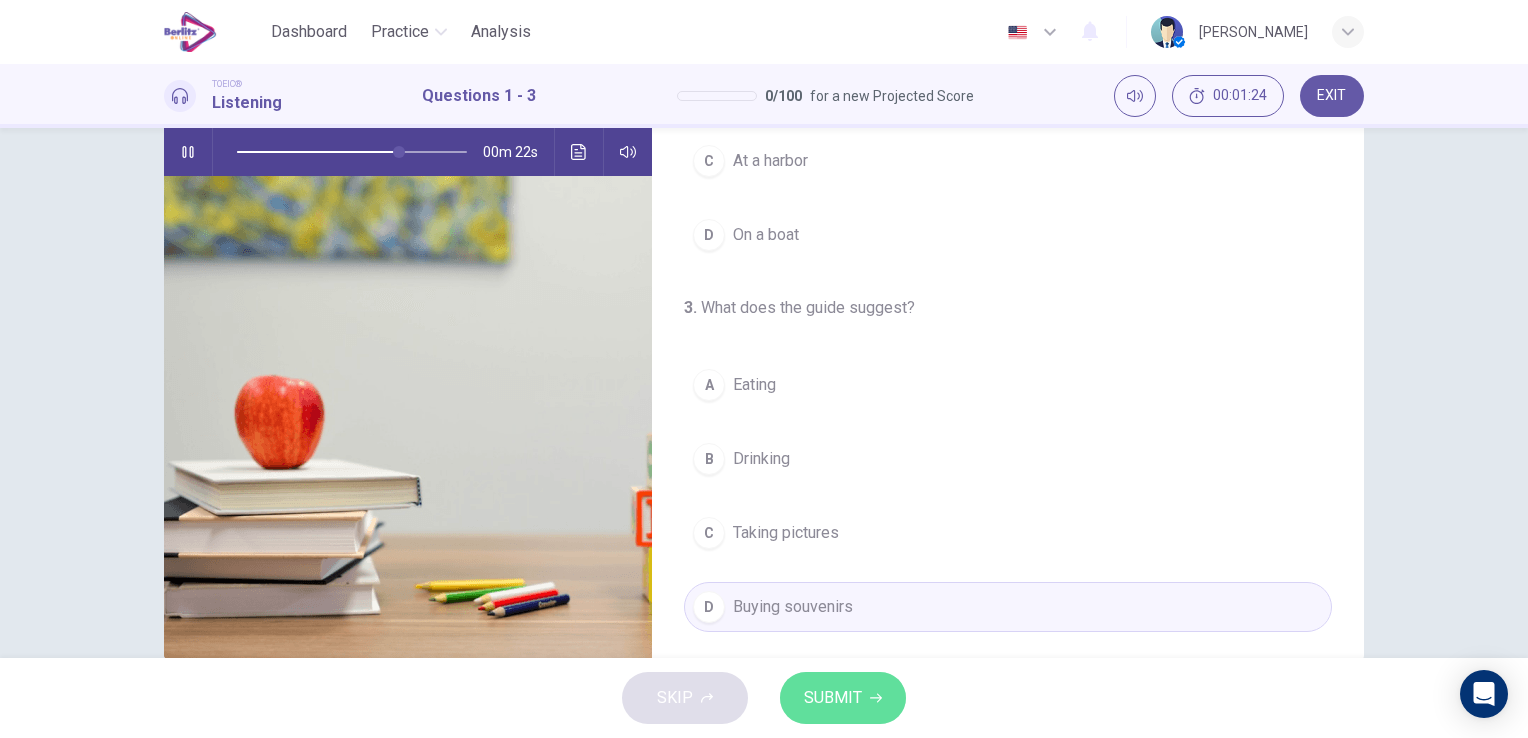 click on "SUBMIT" at bounding box center [833, 698] 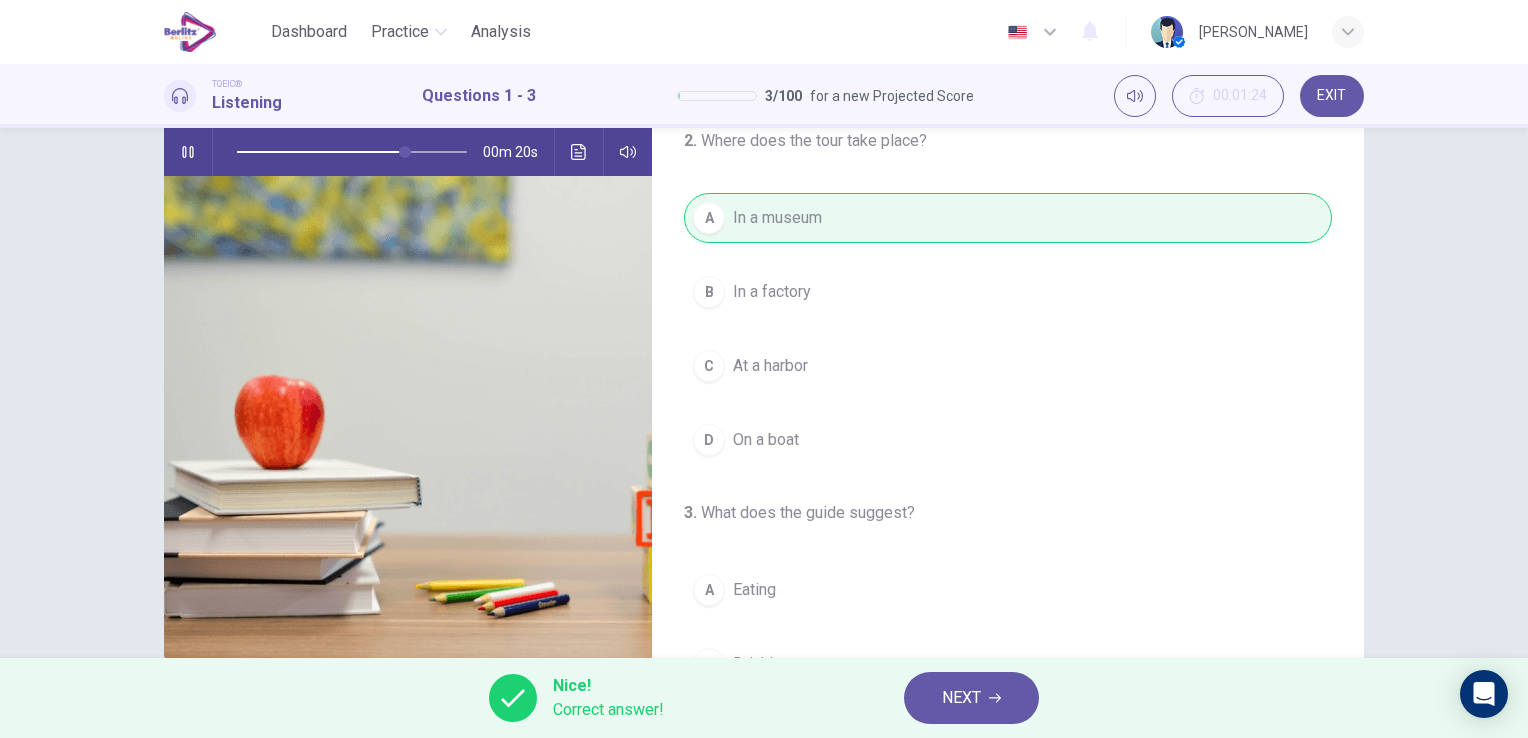 scroll, scrollTop: 152, scrollLeft: 0, axis: vertical 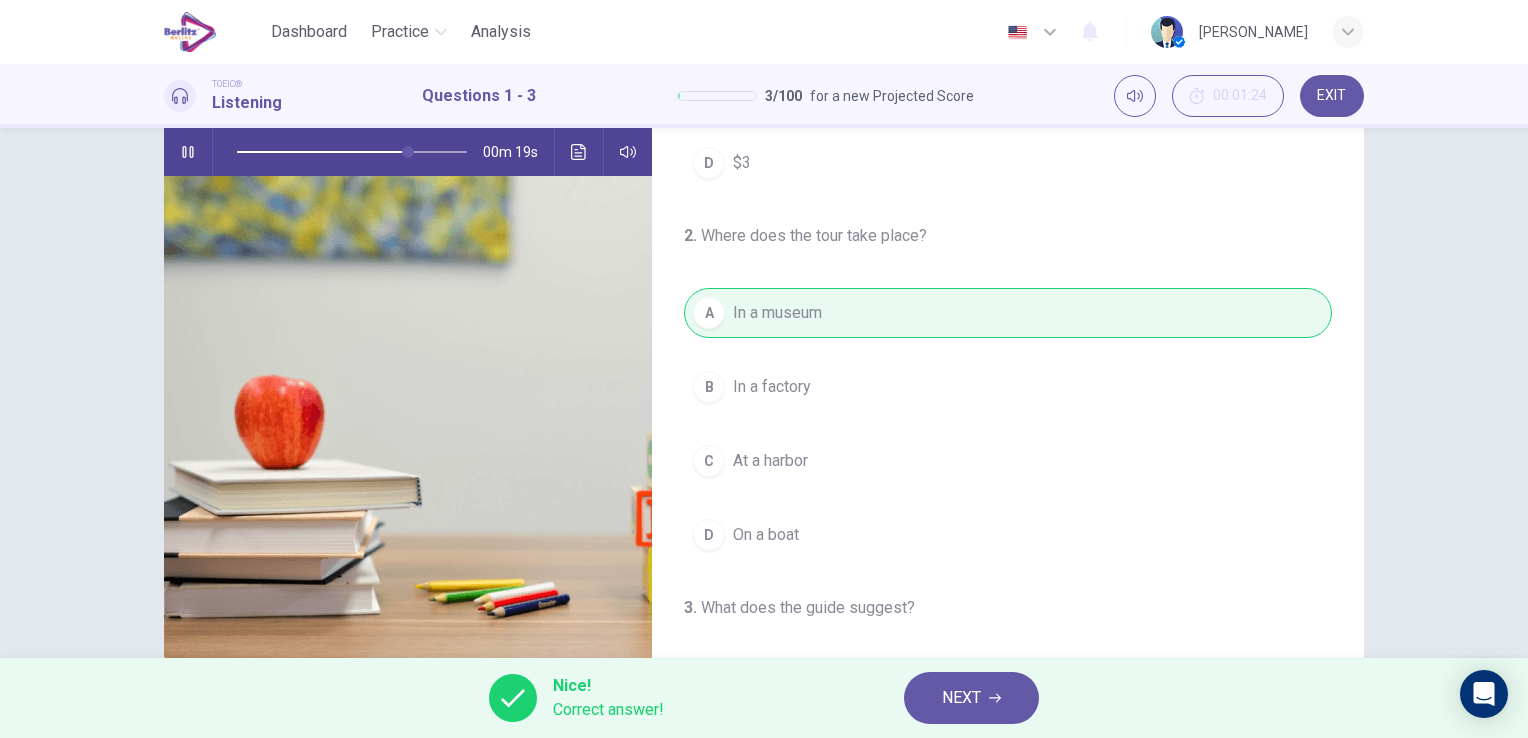 type on "**" 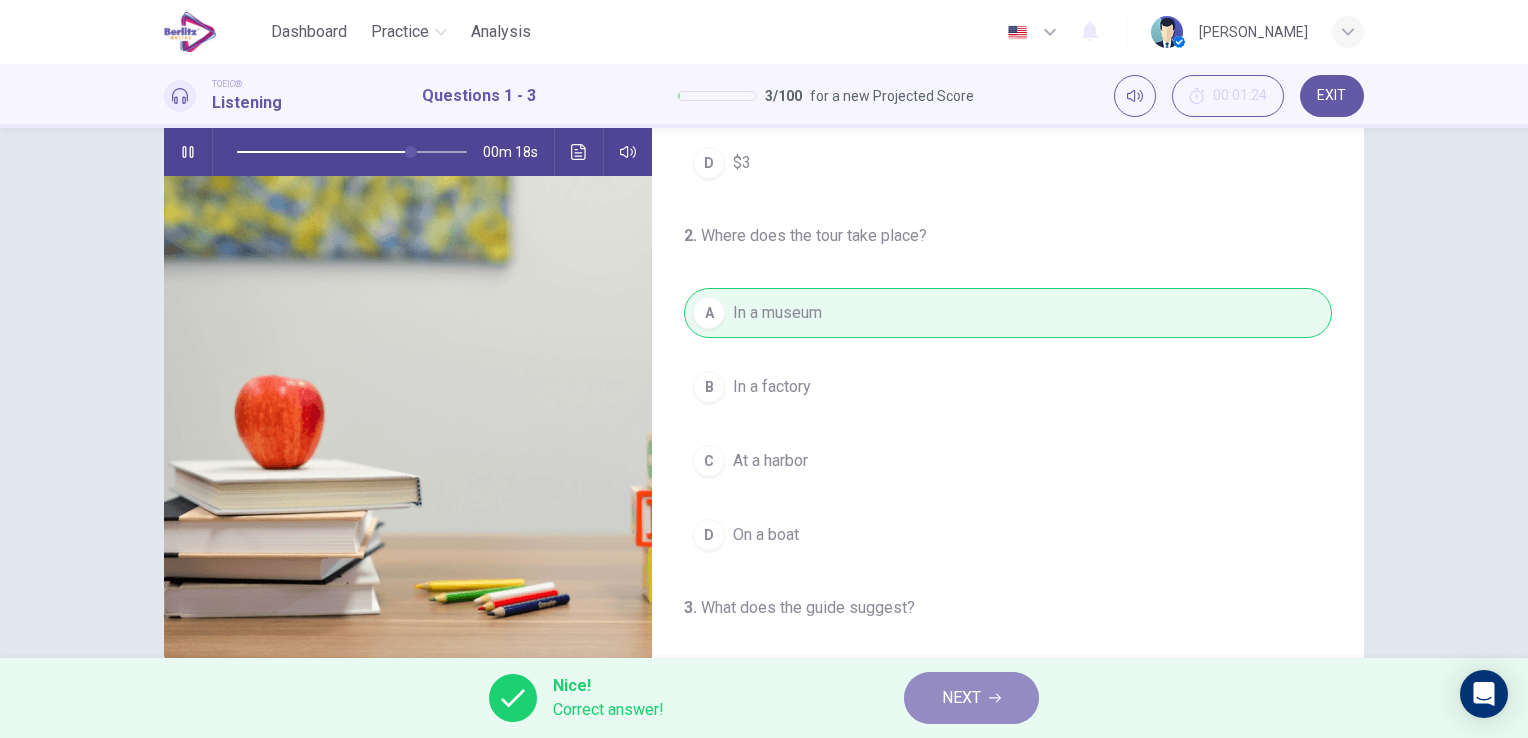 click on "NEXT" at bounding box center (971, 698) 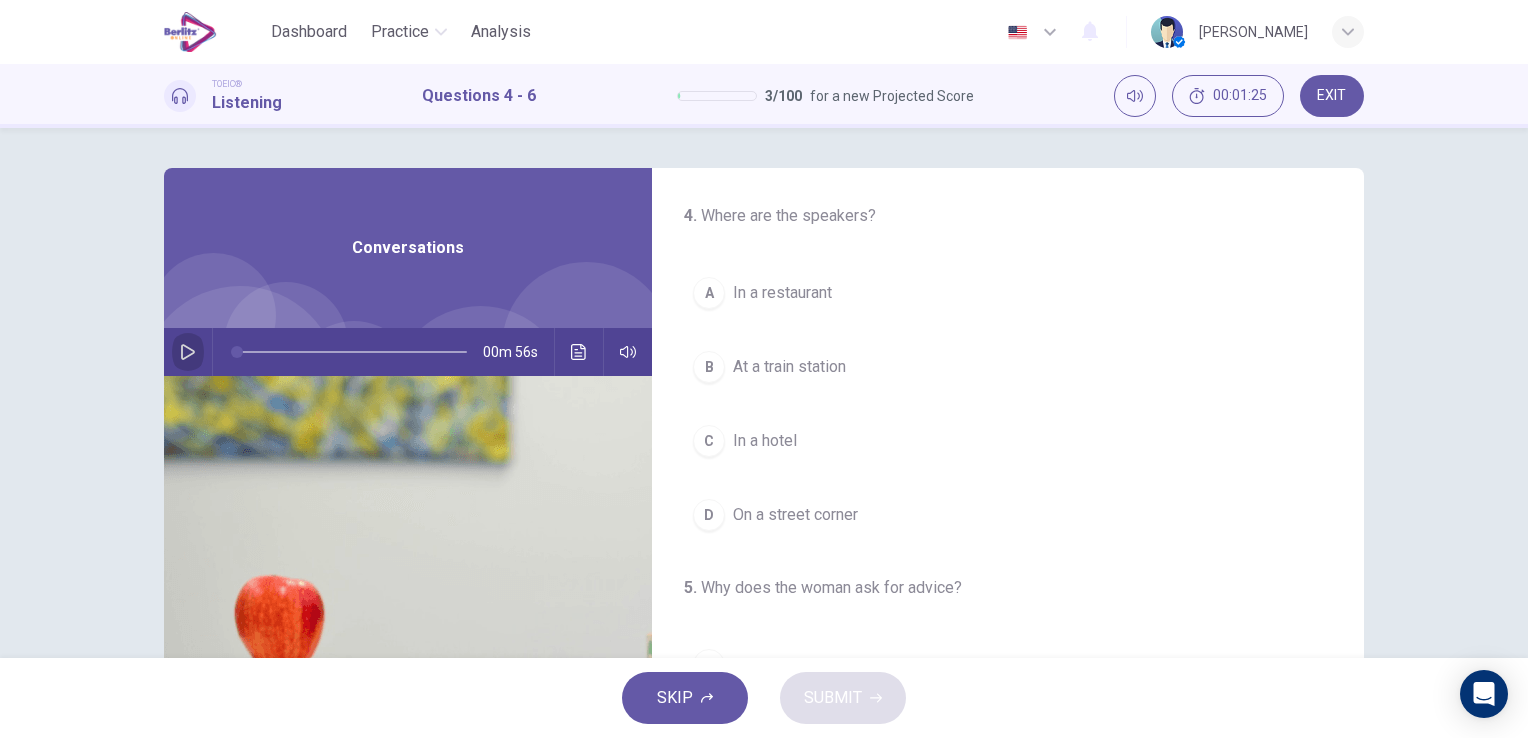 click 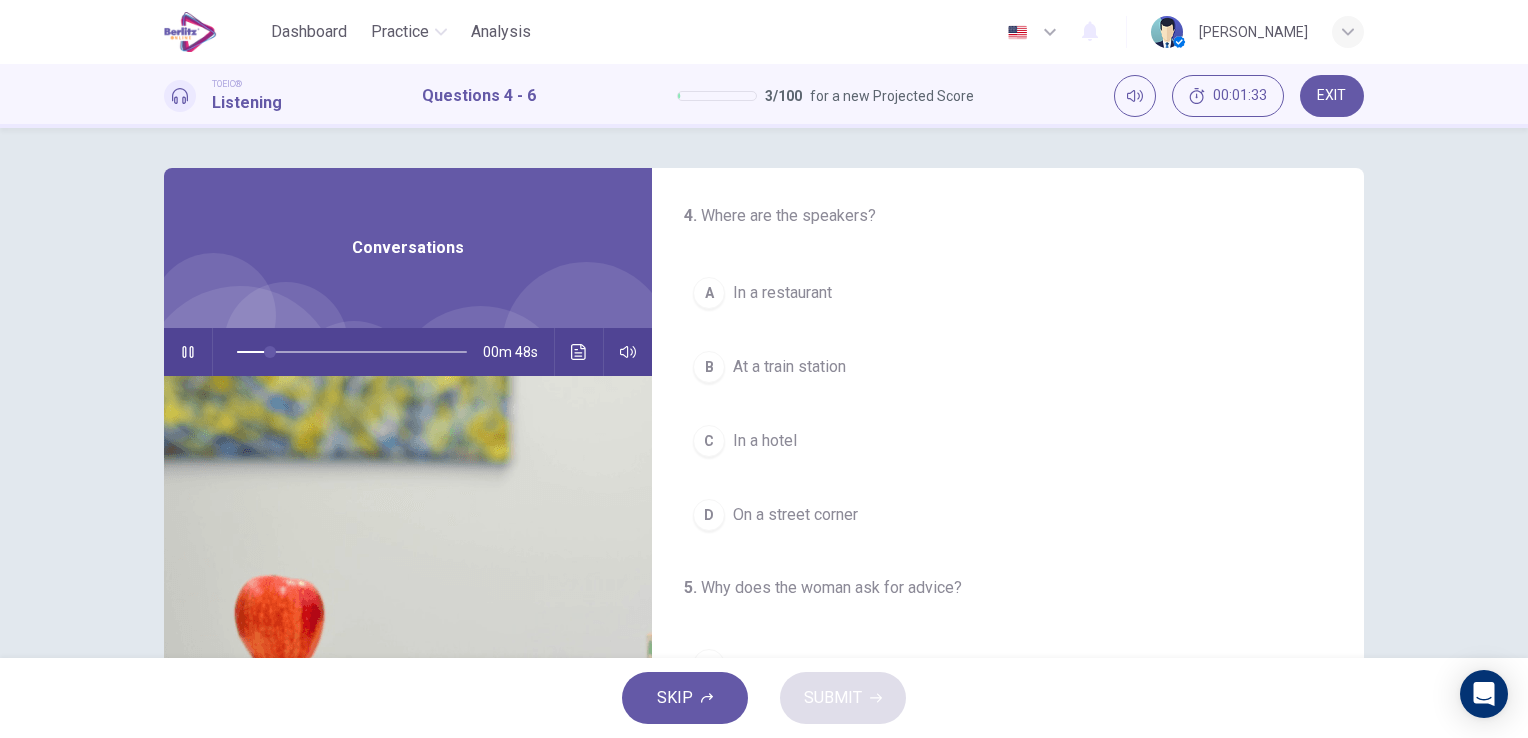 click on "In a hotel" at bounding box center [765, 441] 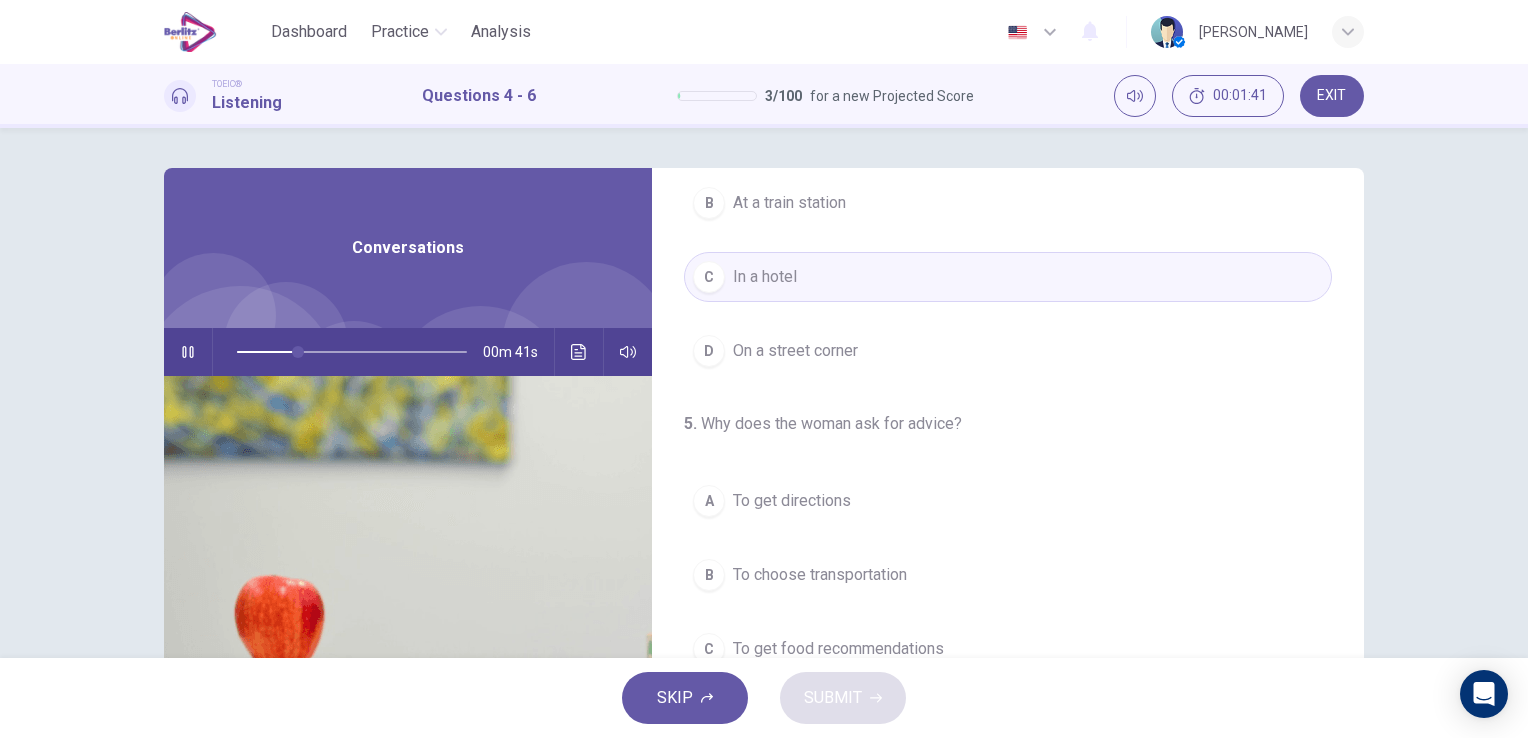 scroll, scrollTop: 200, scrollLeft: 0, axis: vertical 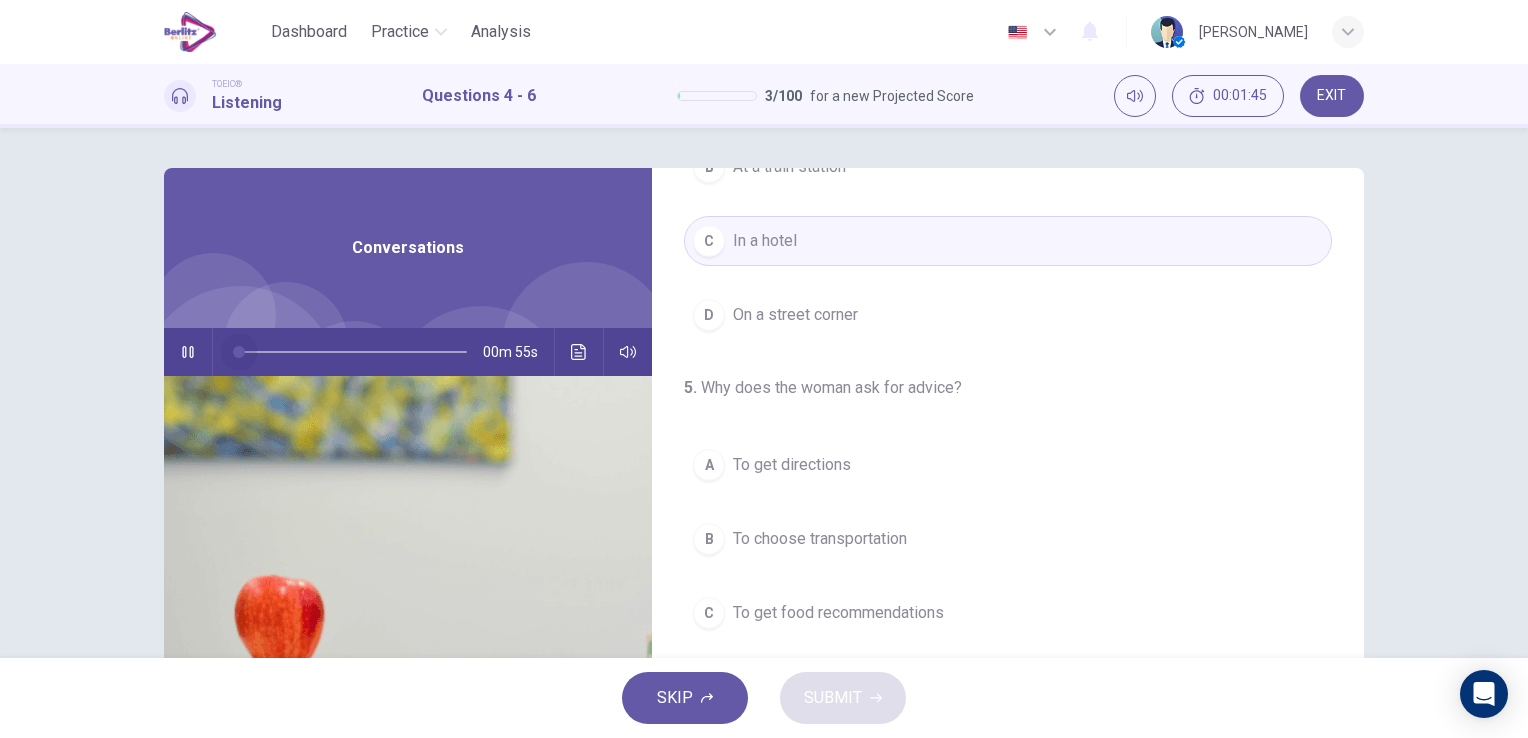 click at bounding box center (352, 352) 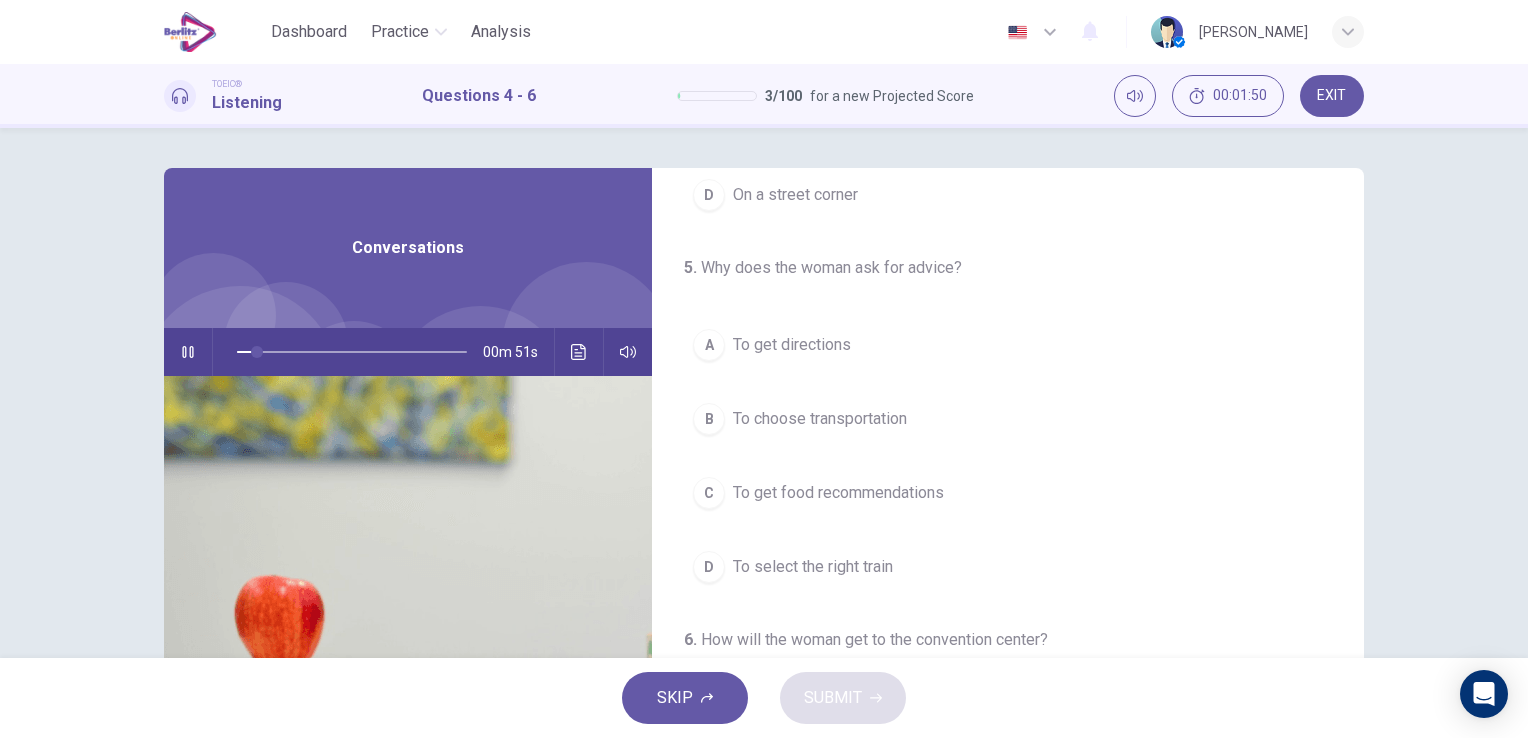 scroll, scrollTop: 400, scrollLeft: 0, axis: vertical 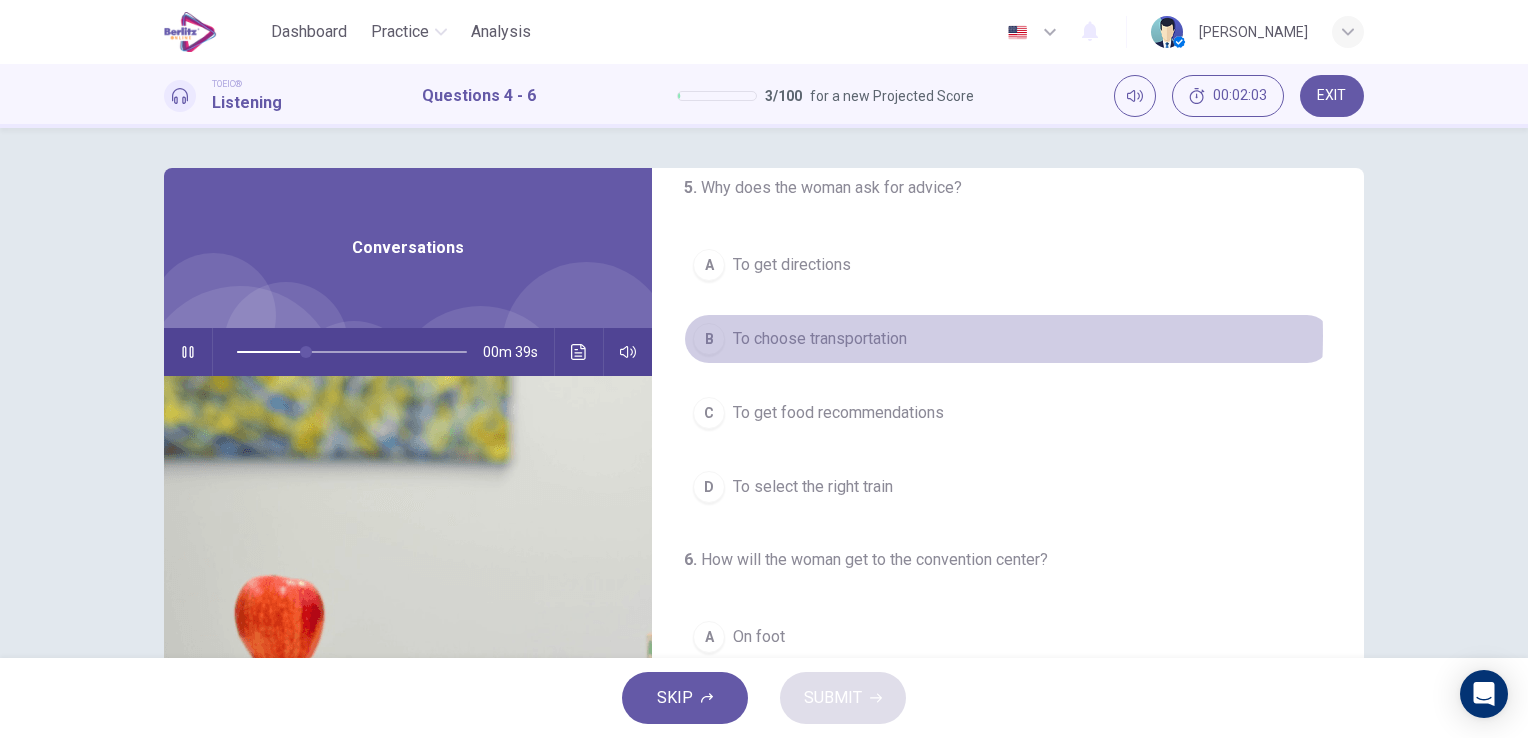 click on "To choose transportation" at bounding box center [820, 339] 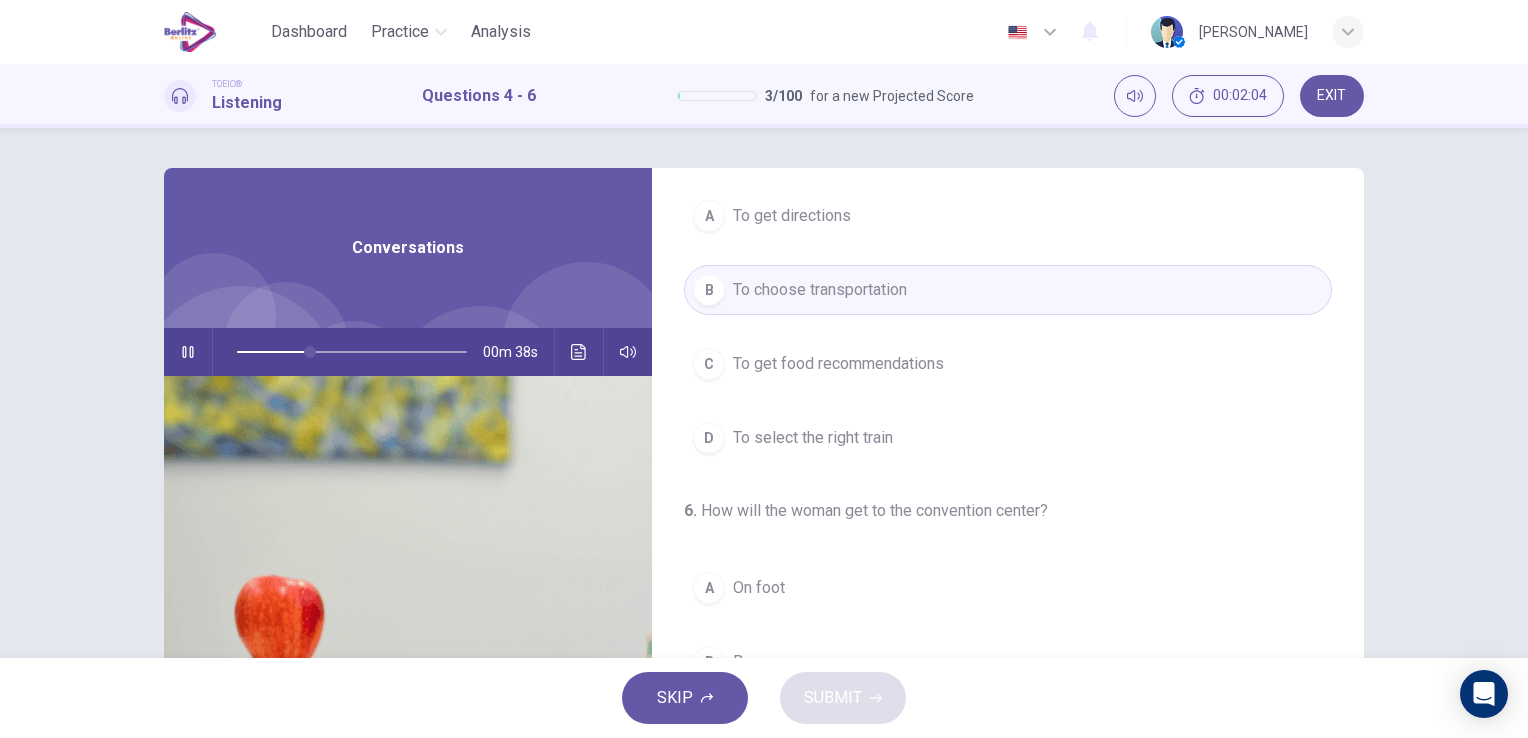 scroll, scrollTop: 452, scrollLeft: 0, axis: vertical 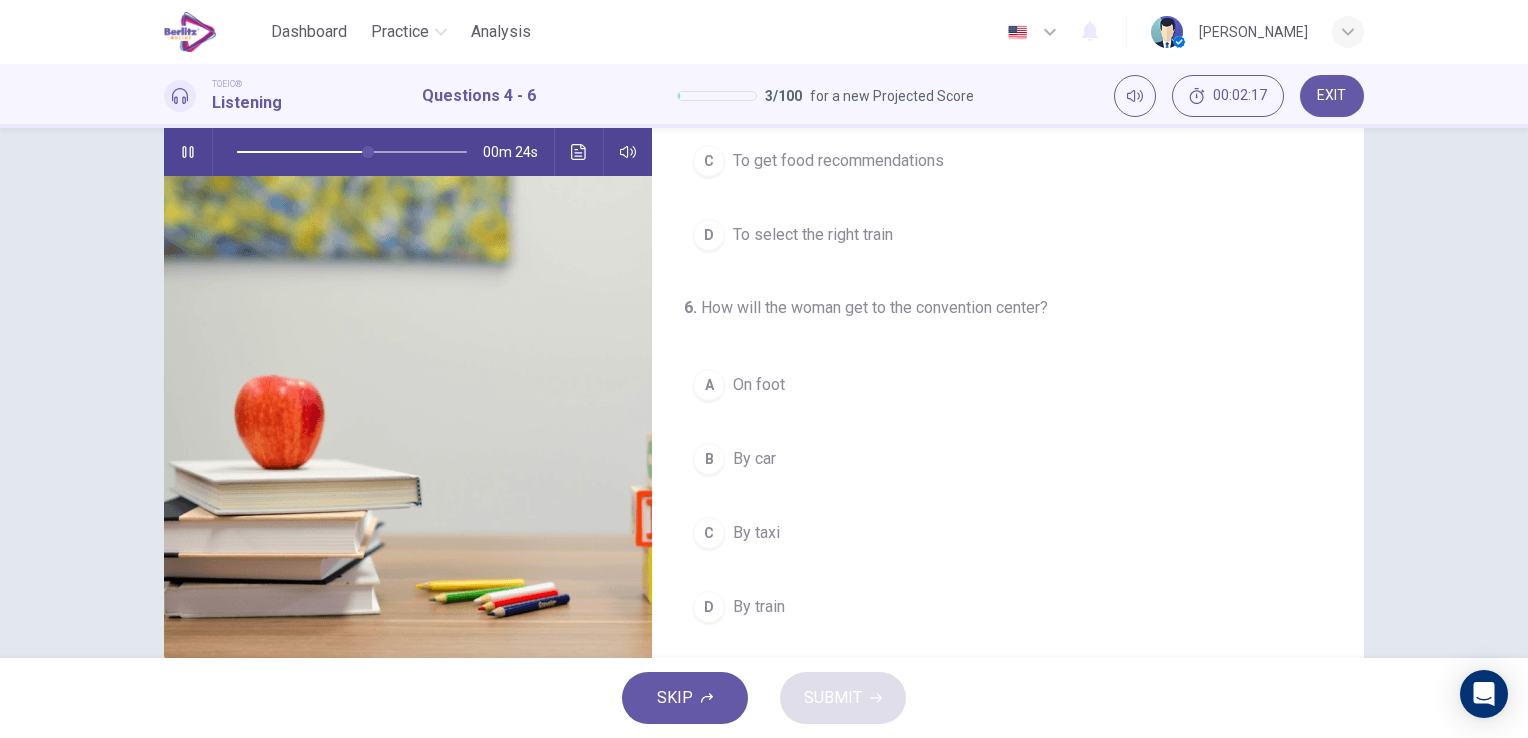 click on "On foot" at bounding box center (759, 385) 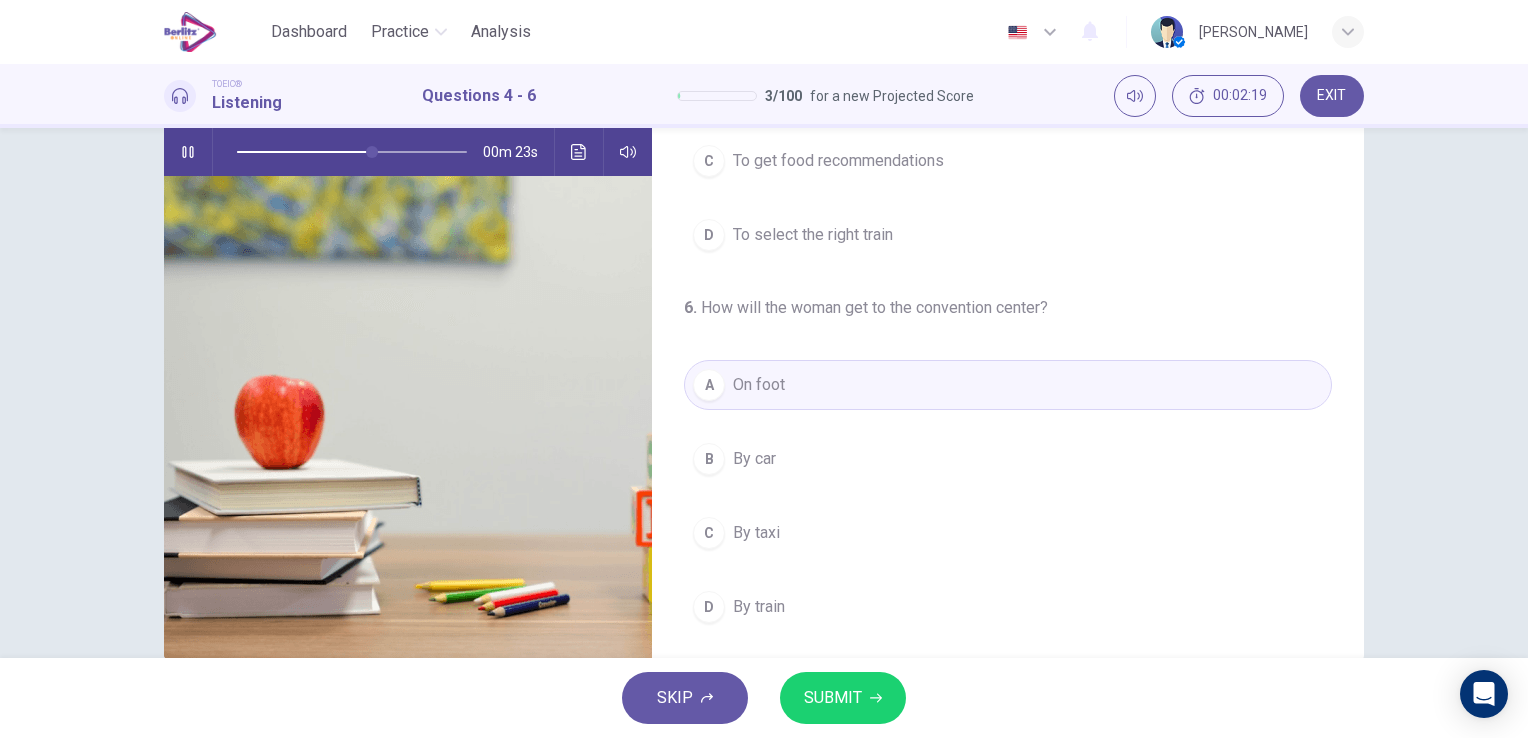 click on "SUBMIT" at bounding box center (843, 698) 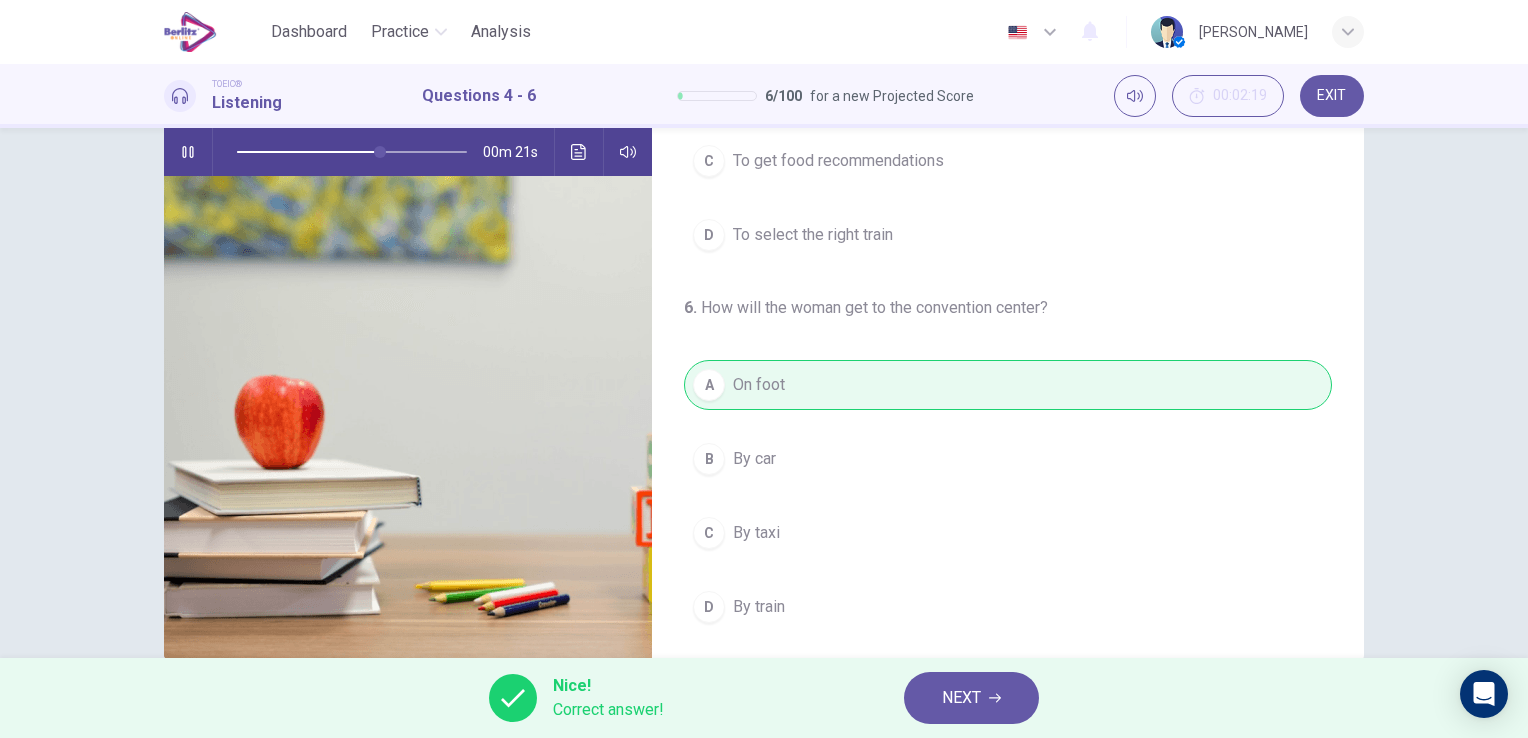 type on "**" 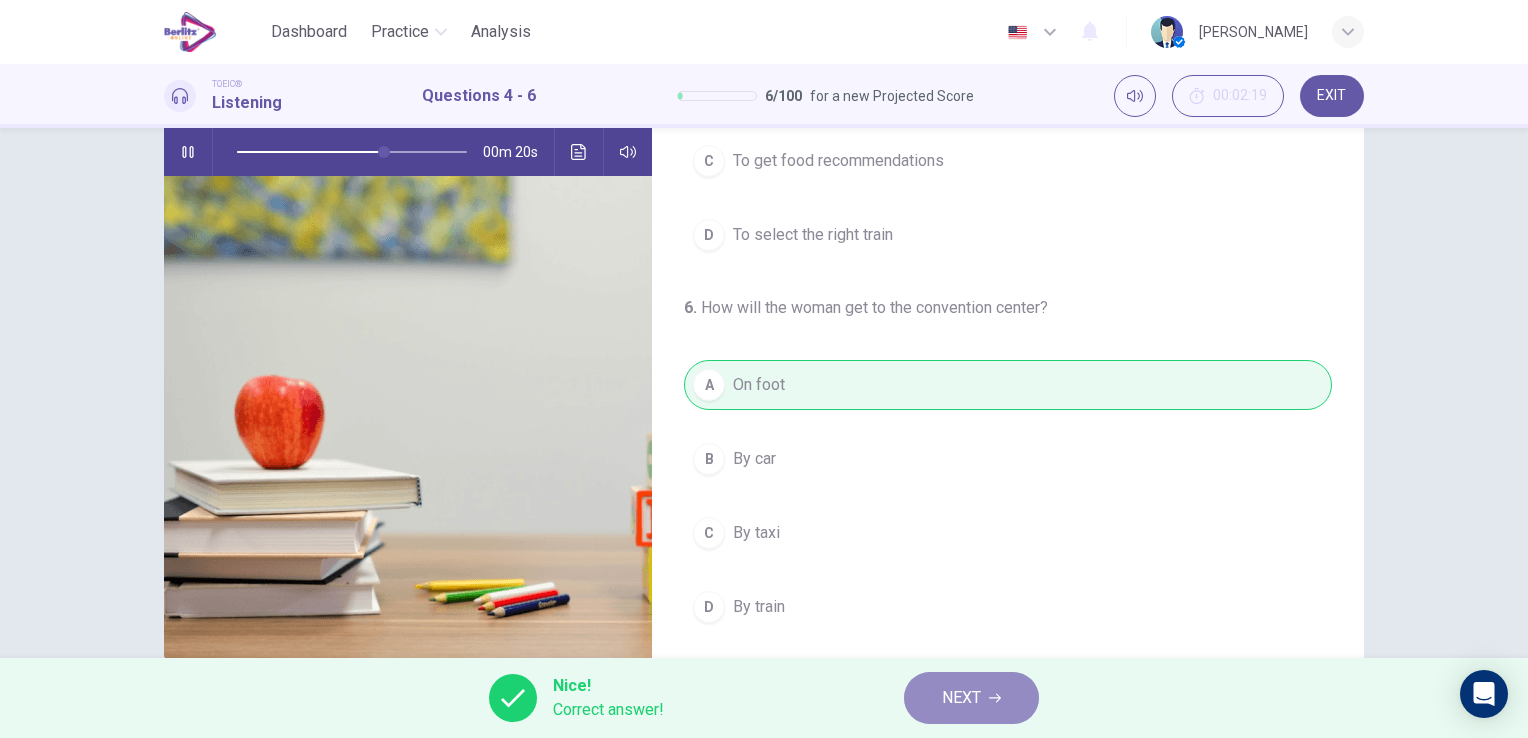 click on "NEXT" at bounding box center (971, 698) 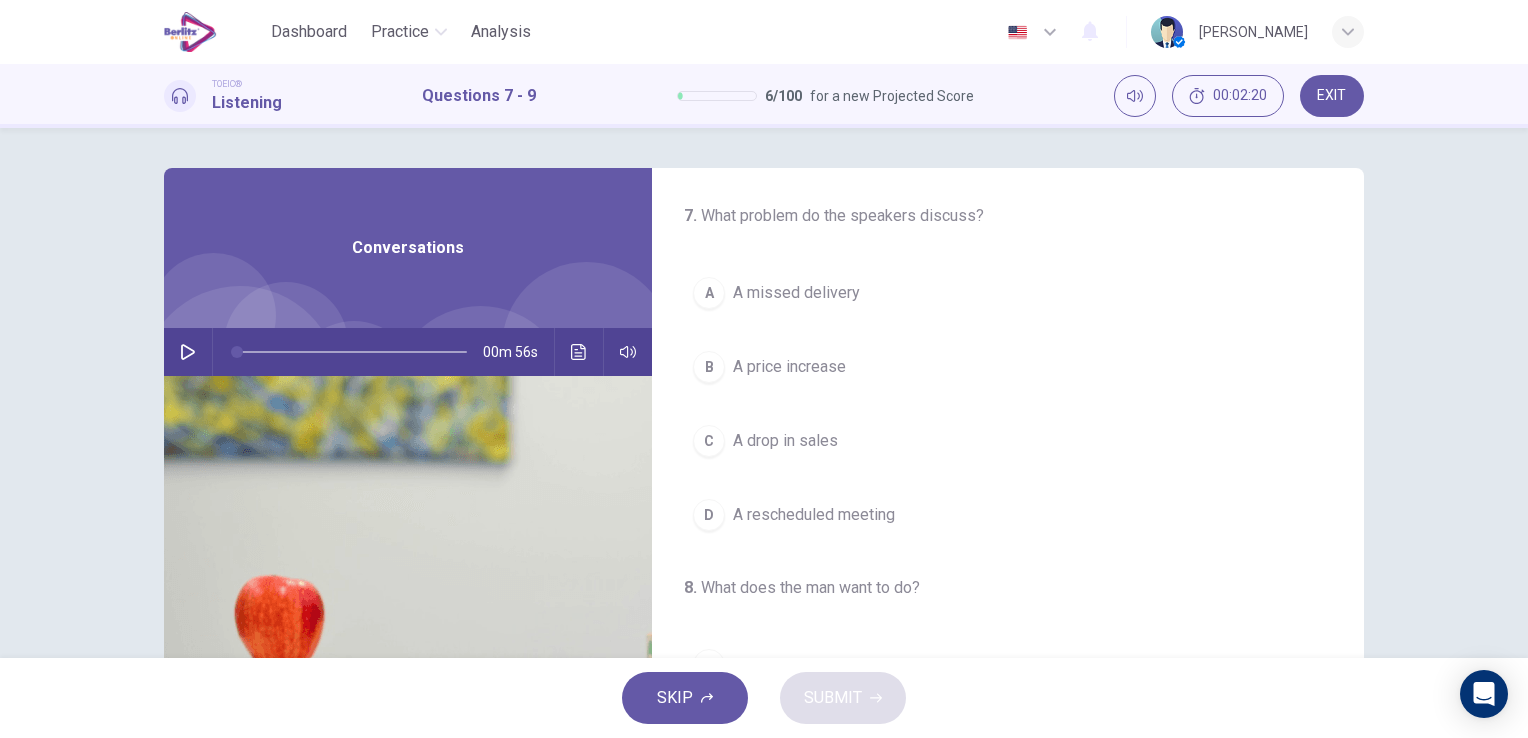 click 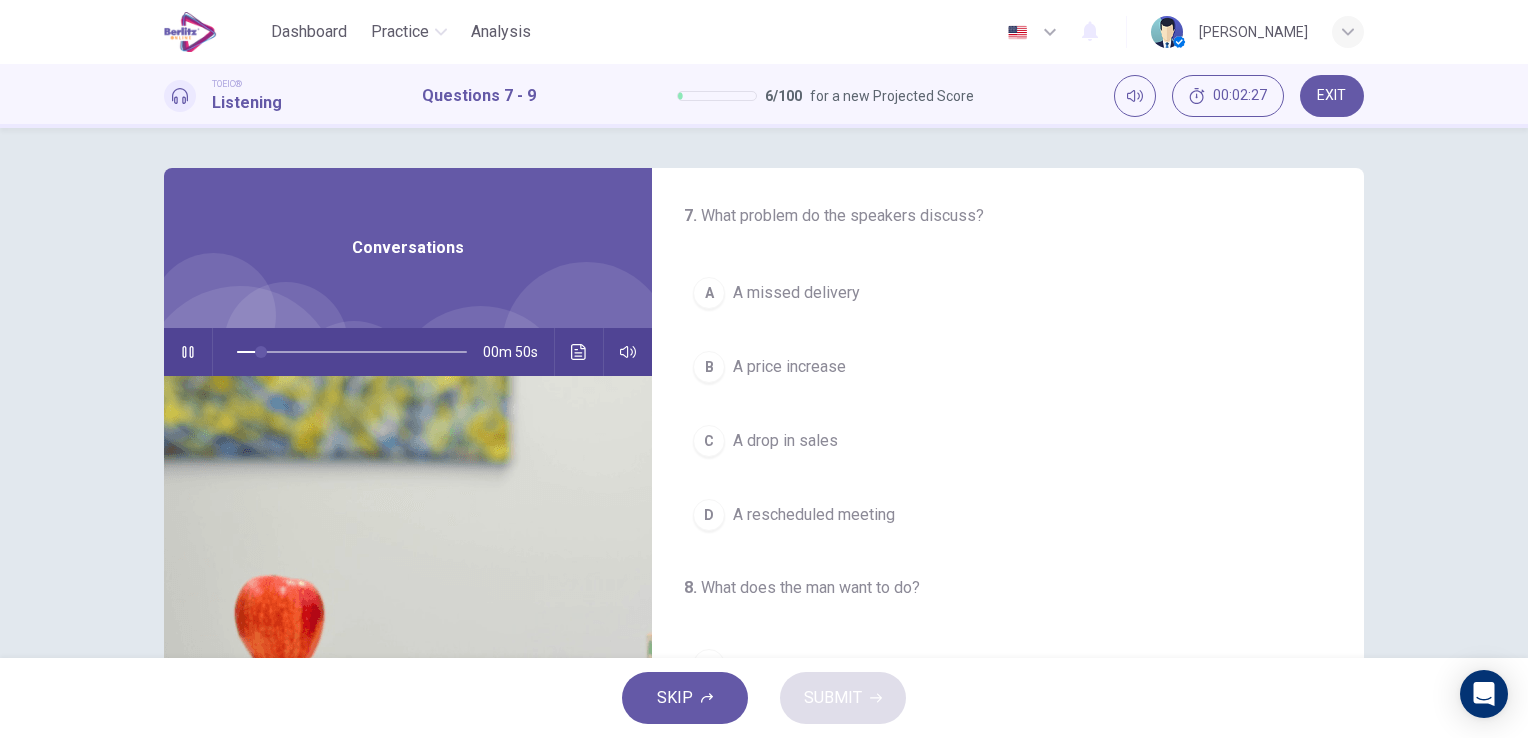 click on "A price increase" at bounding box center [789, 367] 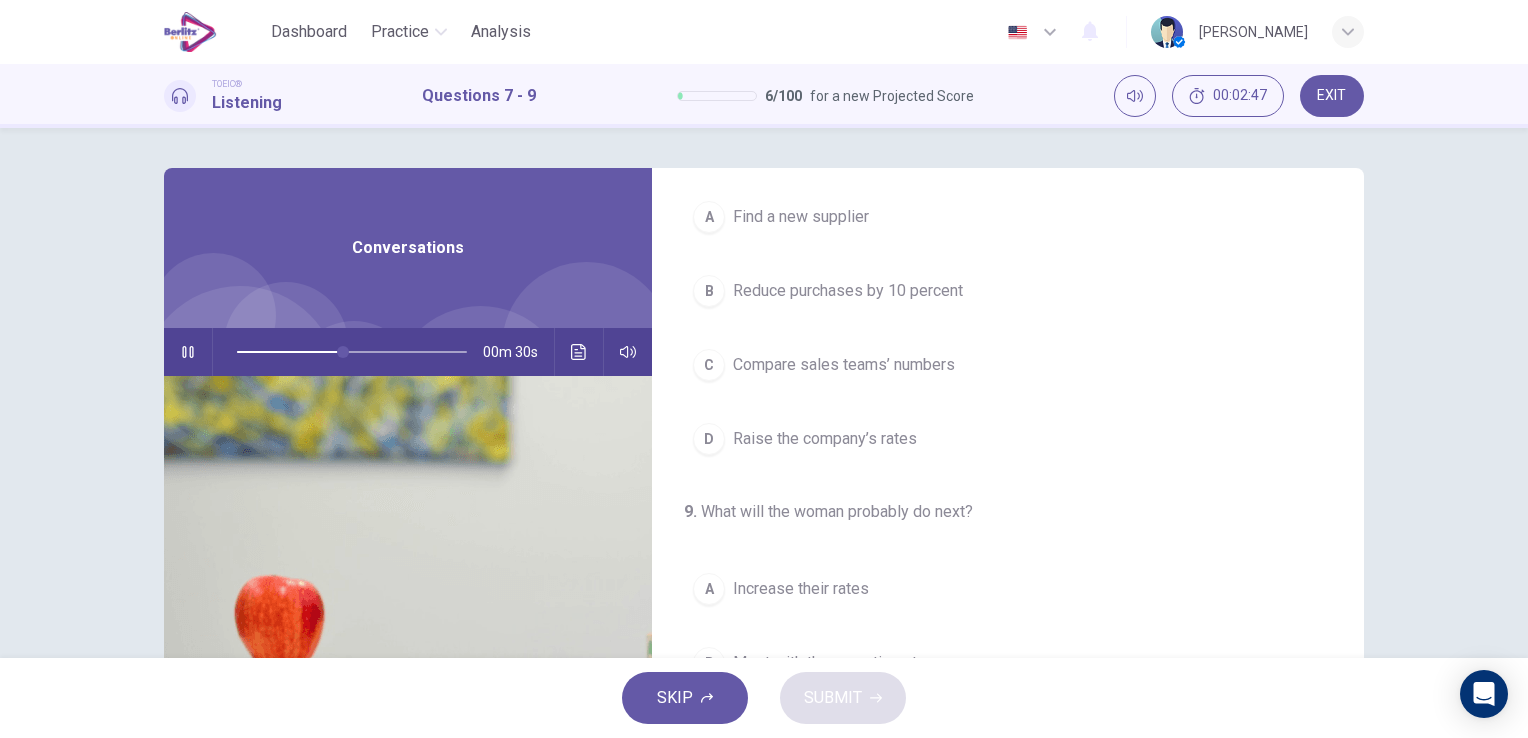 scroll, scrollTop: 452, scrollLeft: 0, axis: vertical 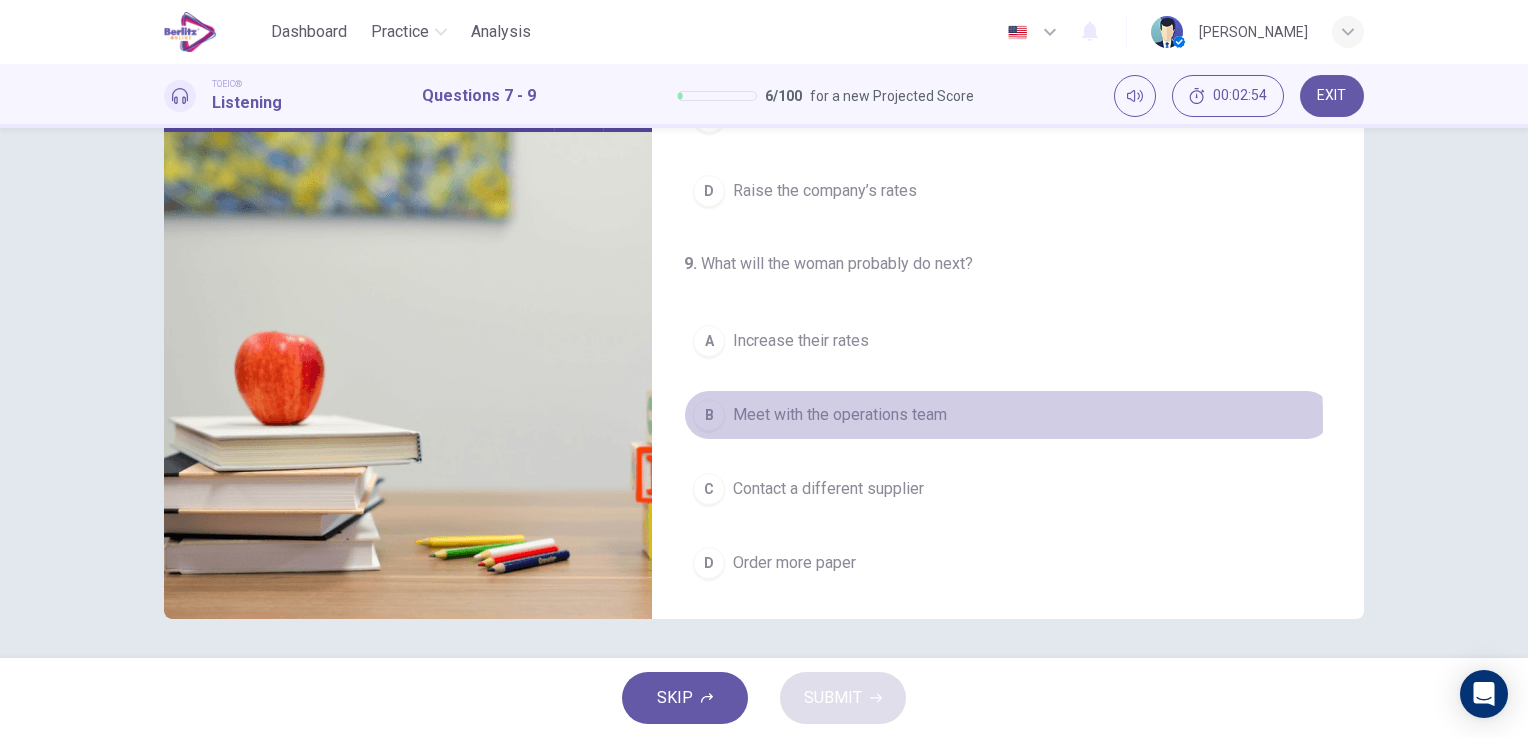 click on "Meet with the operations team" at bounding box center (840, 415) 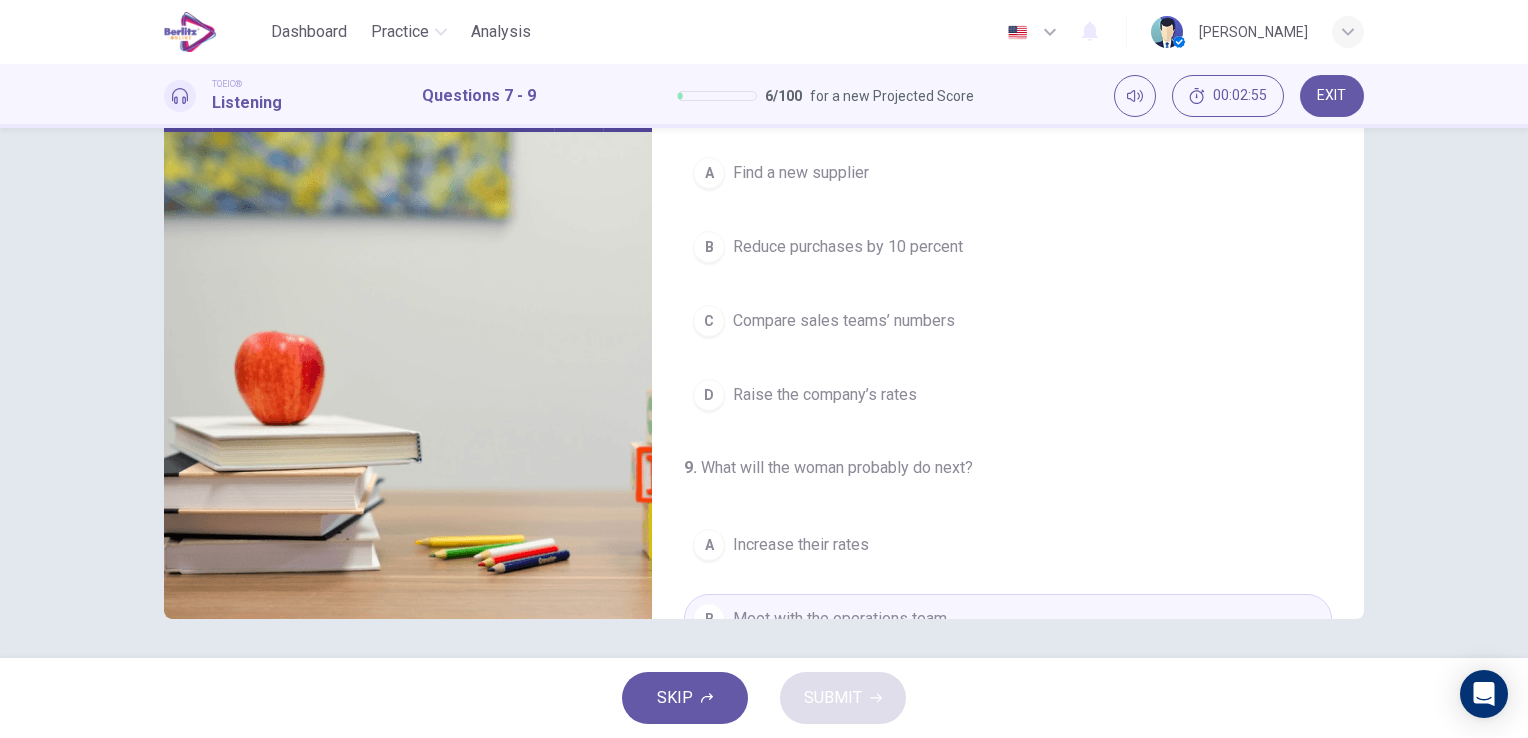 scroll, scrollTop: 152, scrollLeft: 0, axis: vertical 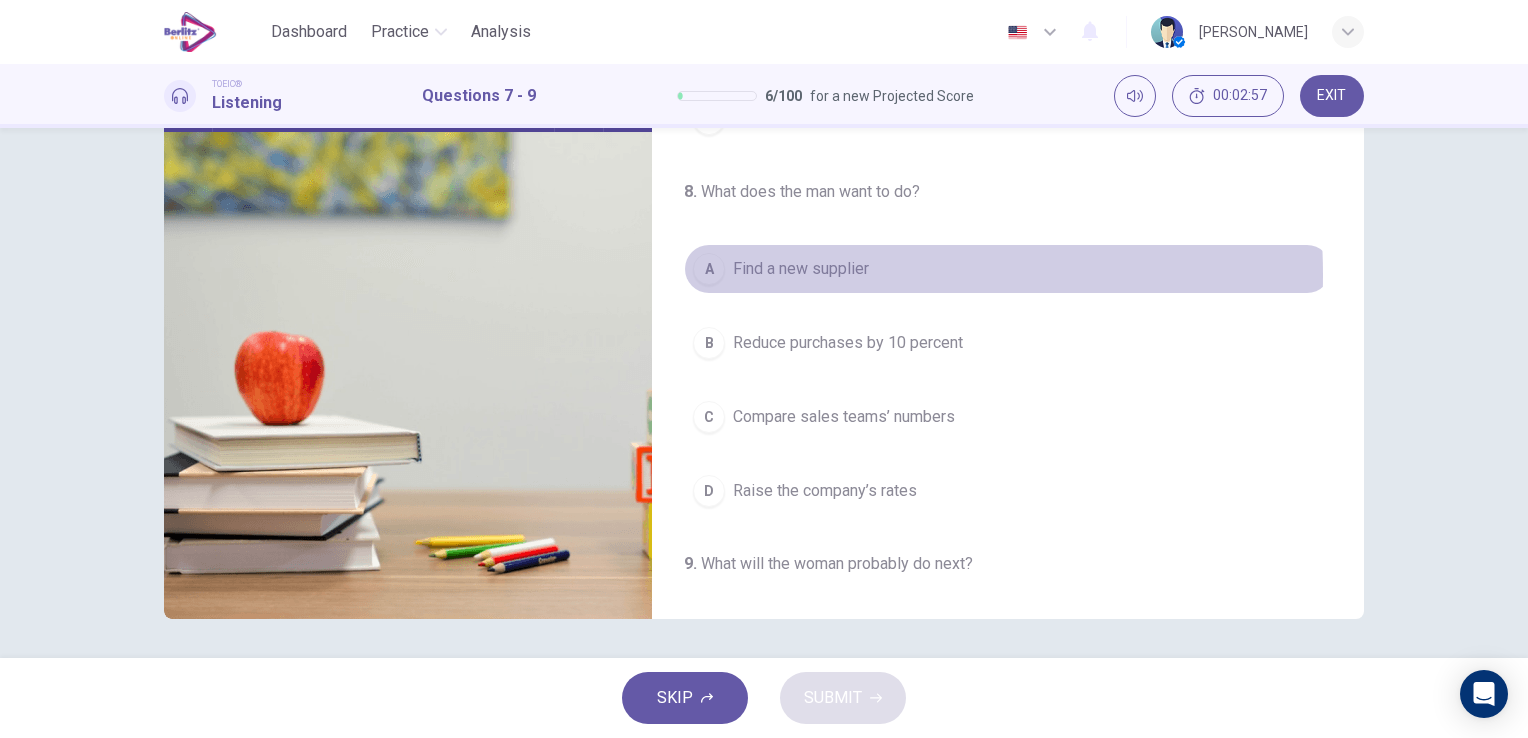 click on "Find a new supplier" at bounding box center [801, 269] 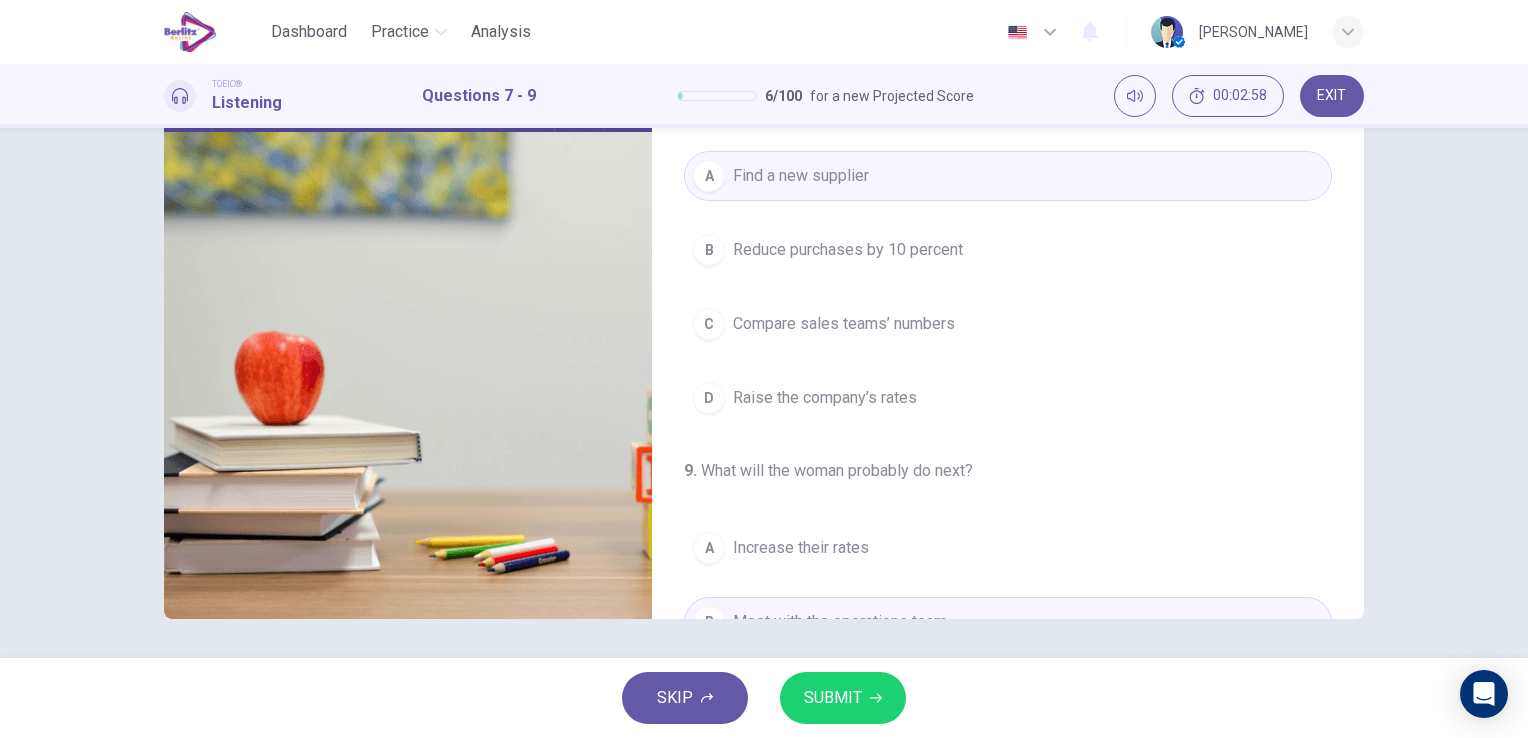 scroll, scrollTop: 252, scrollLeft: 0, axis: vertical 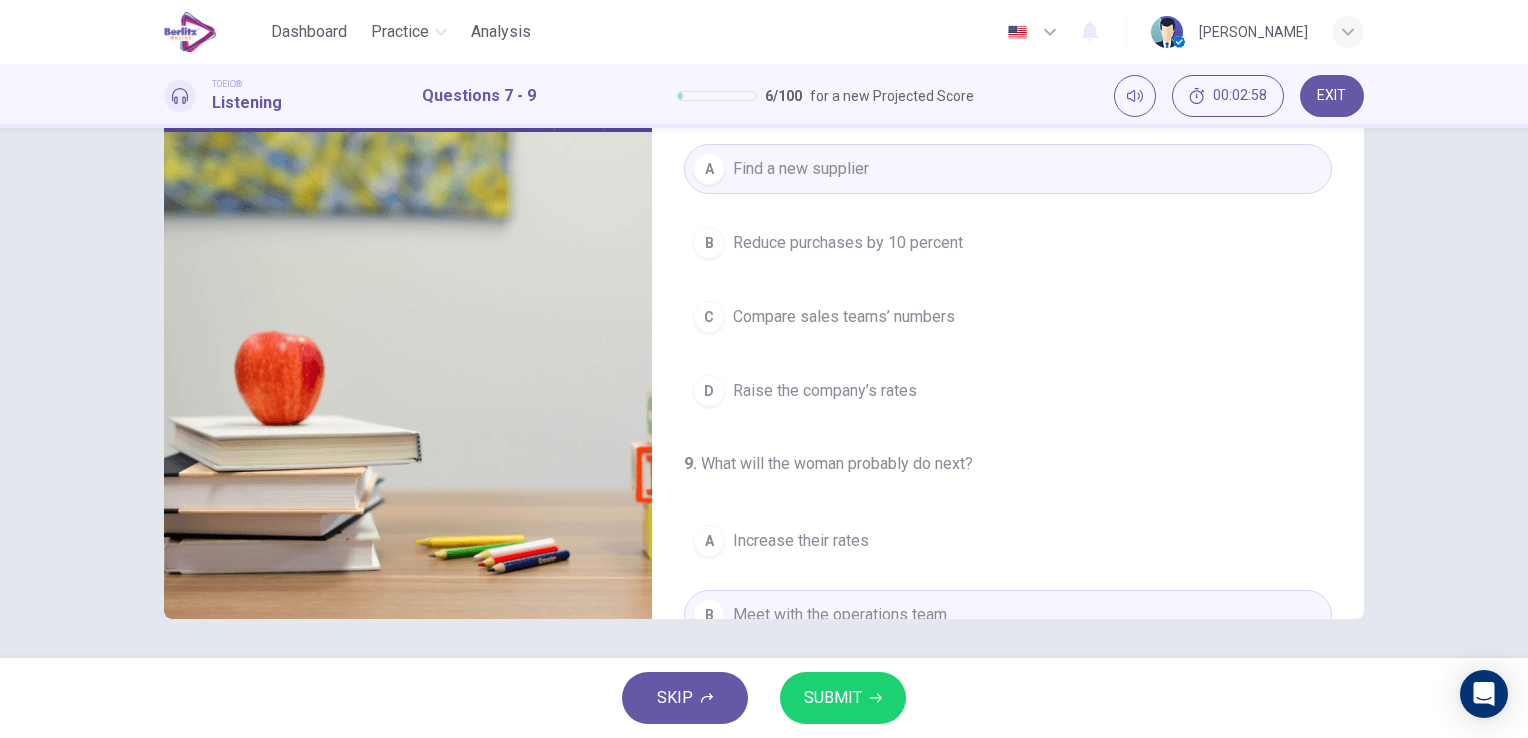 click on "SUBMIT" at bounding box center [833, 698] 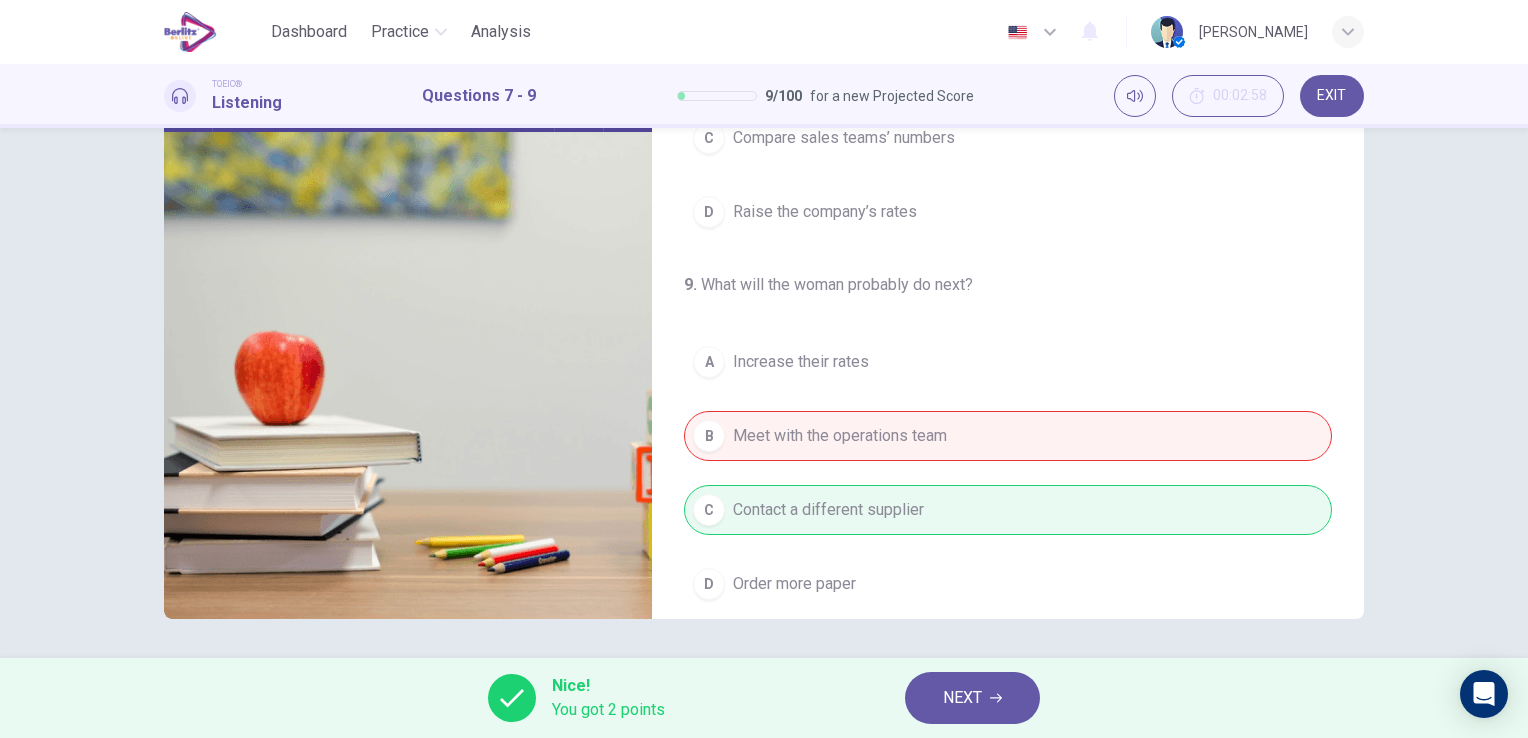 scroll, scrollTop: 452, scrollLeft: 0, axis: vertical 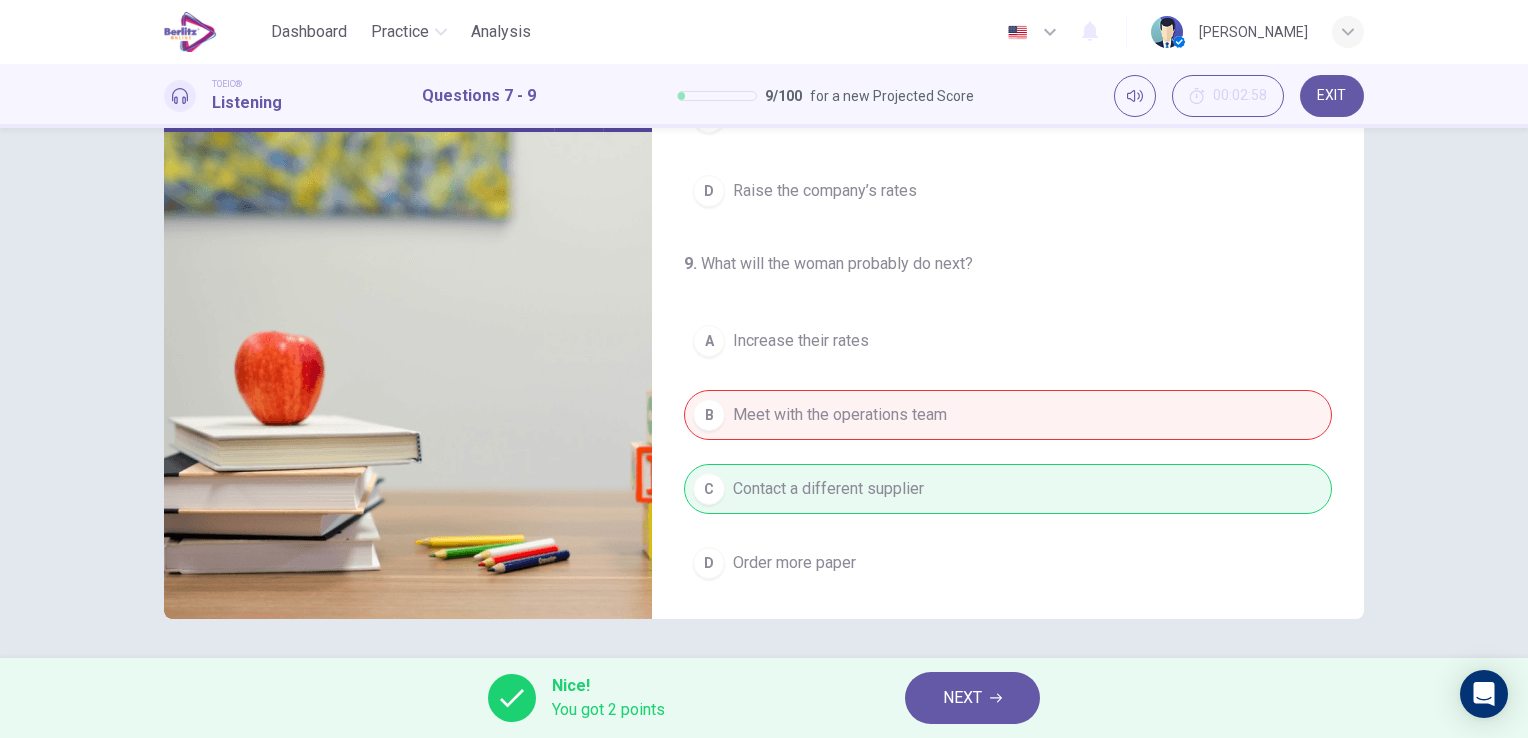 type on "**" 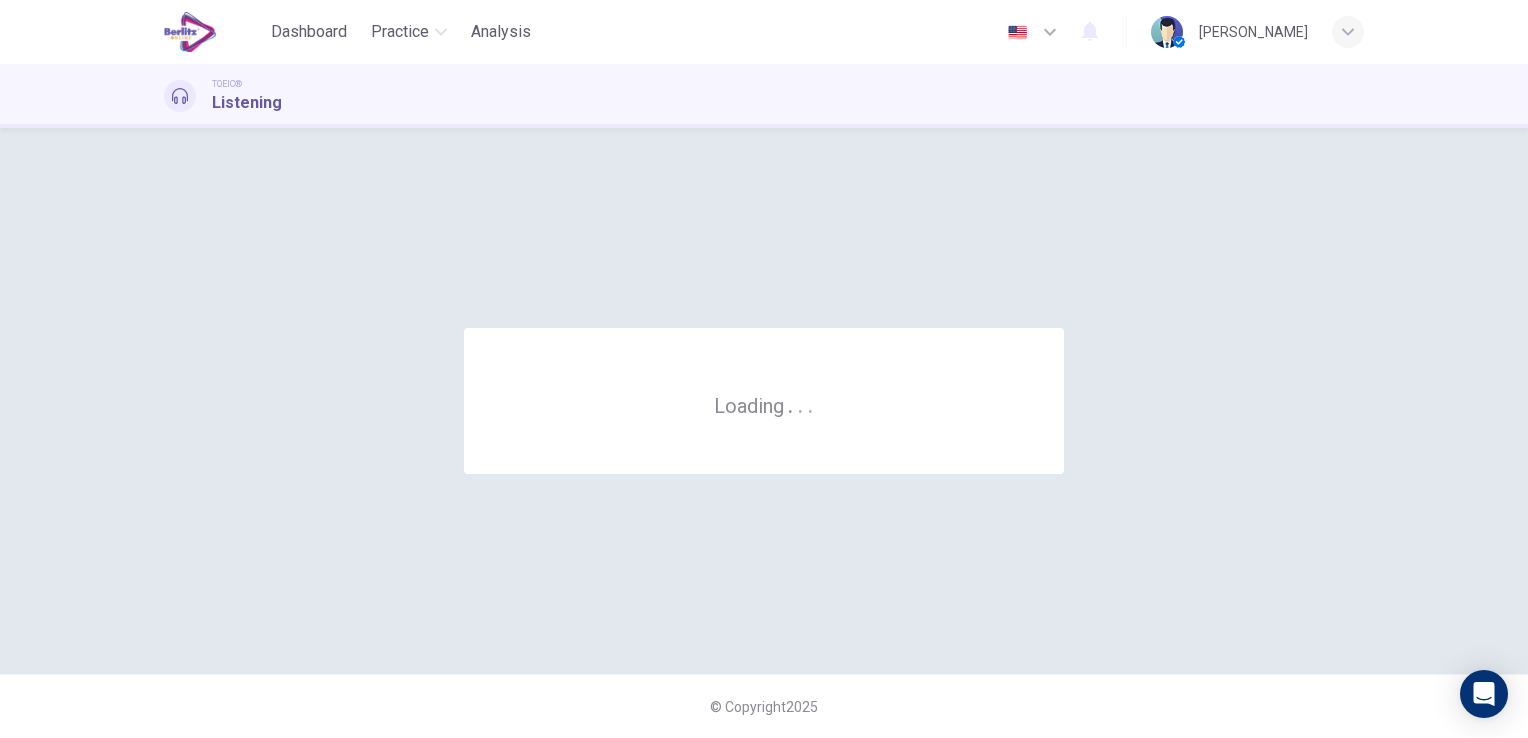 scroll, scrollTop: 0, scrollLeft: 0, axis: both 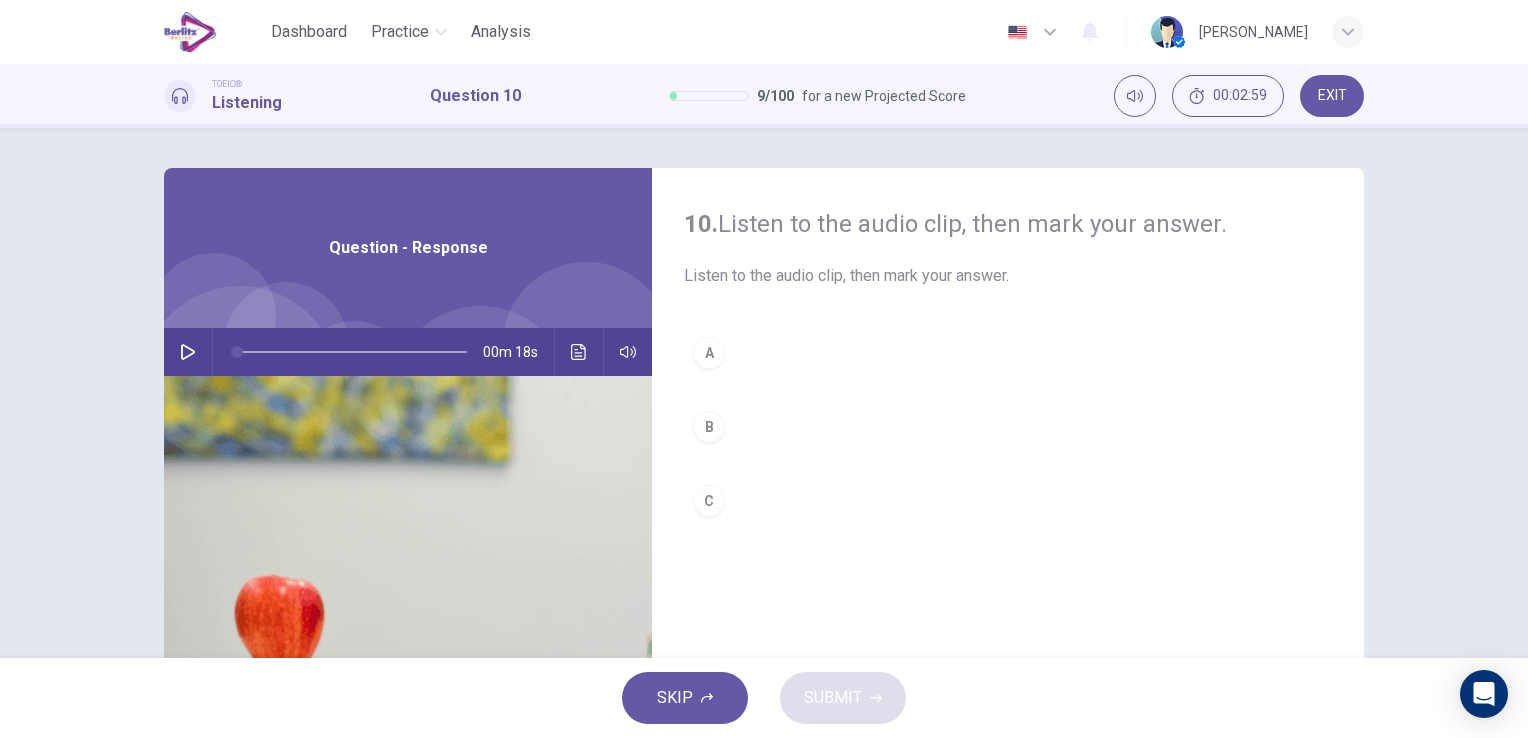 click 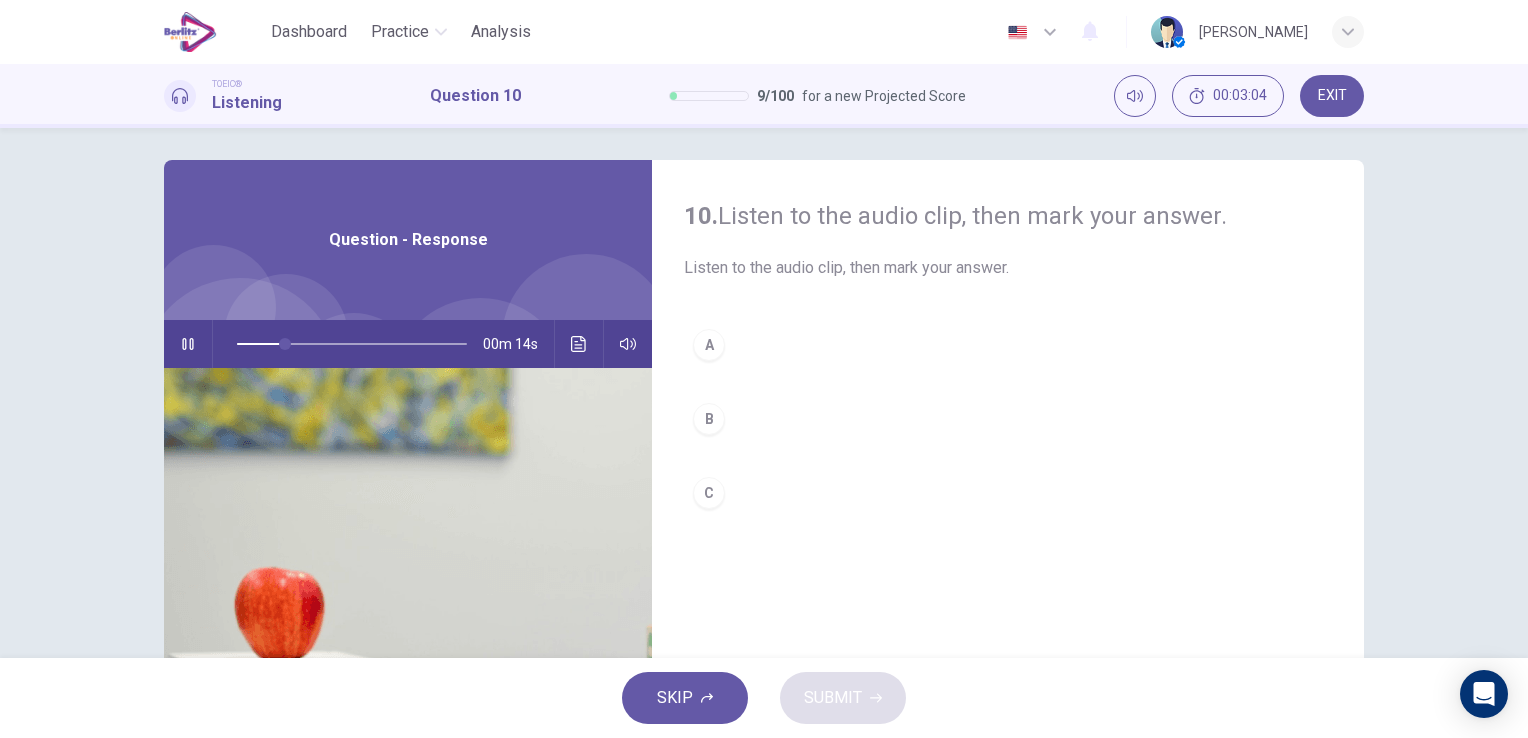 scroll, scrollTop: 0, scrollLeft: 0, axis: both 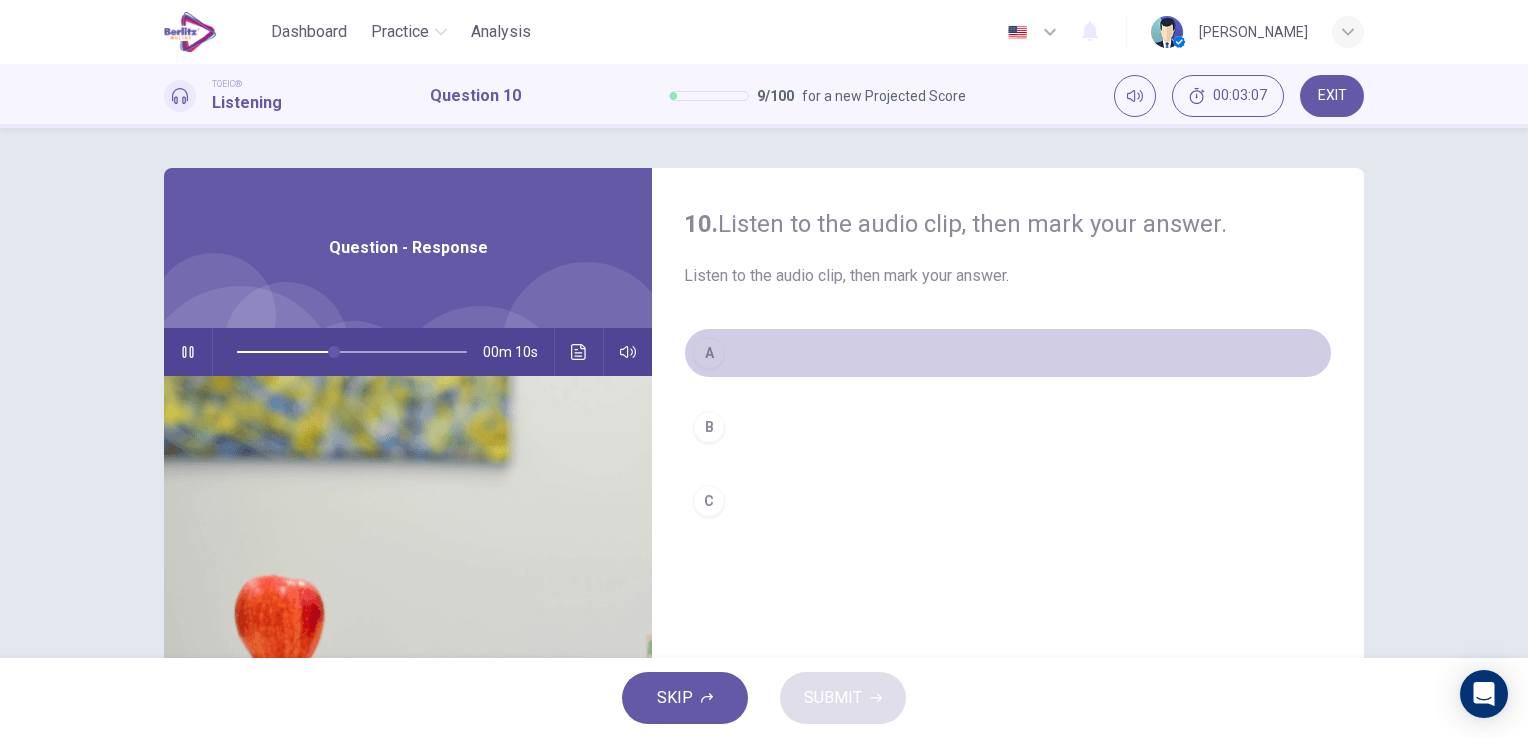 click on "A" at bounding box center (1008, 353) 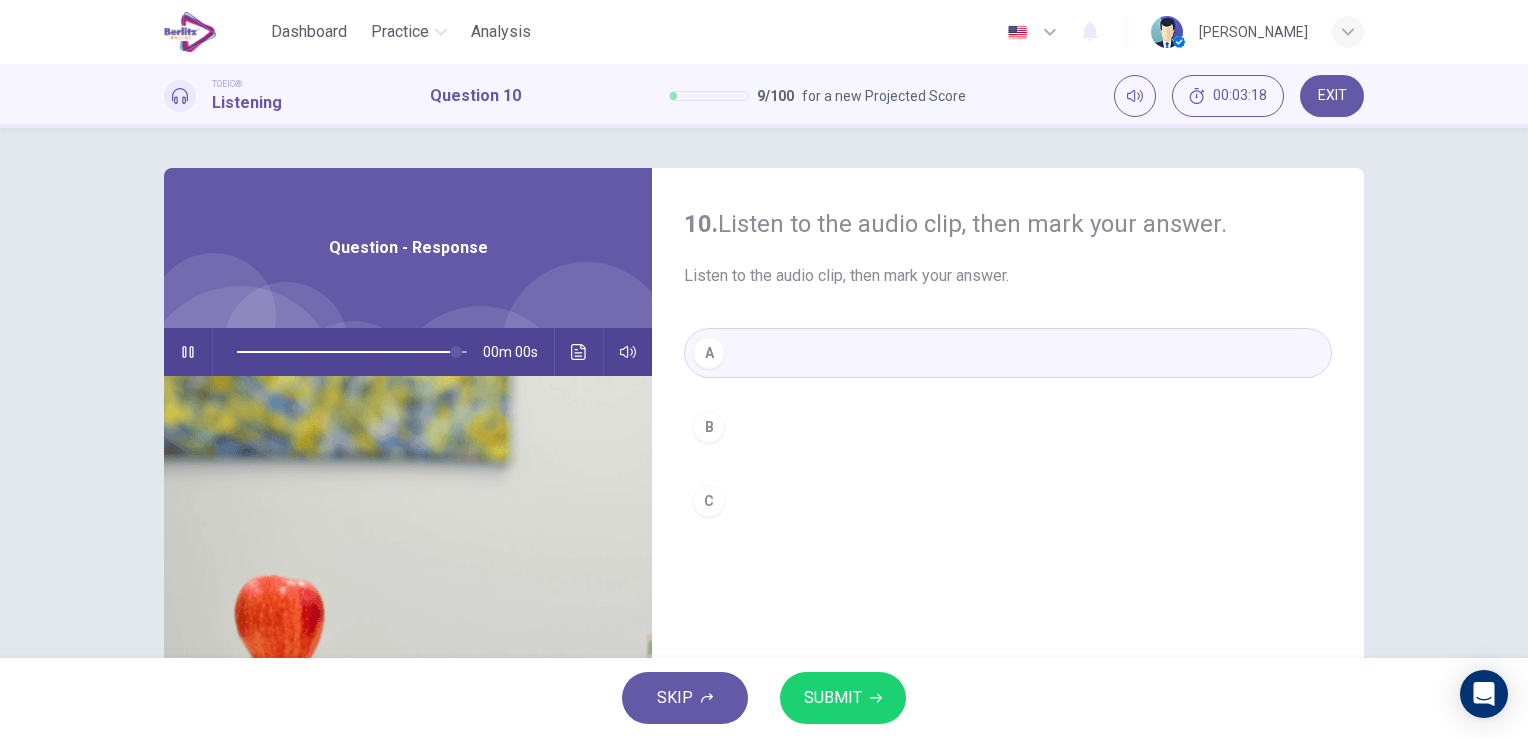 type on "*" 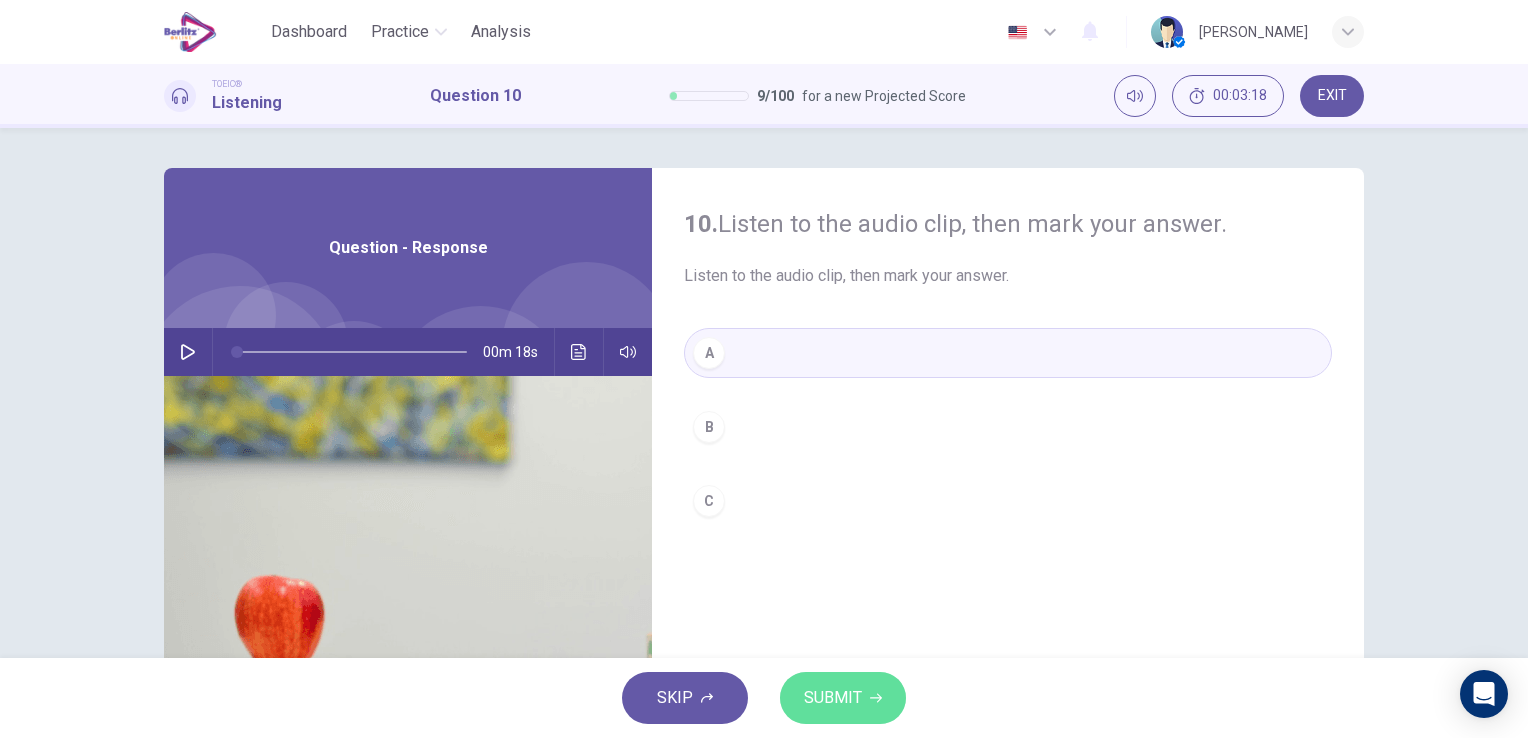 click on "SUBMIT" at bounding box center [833, 698] 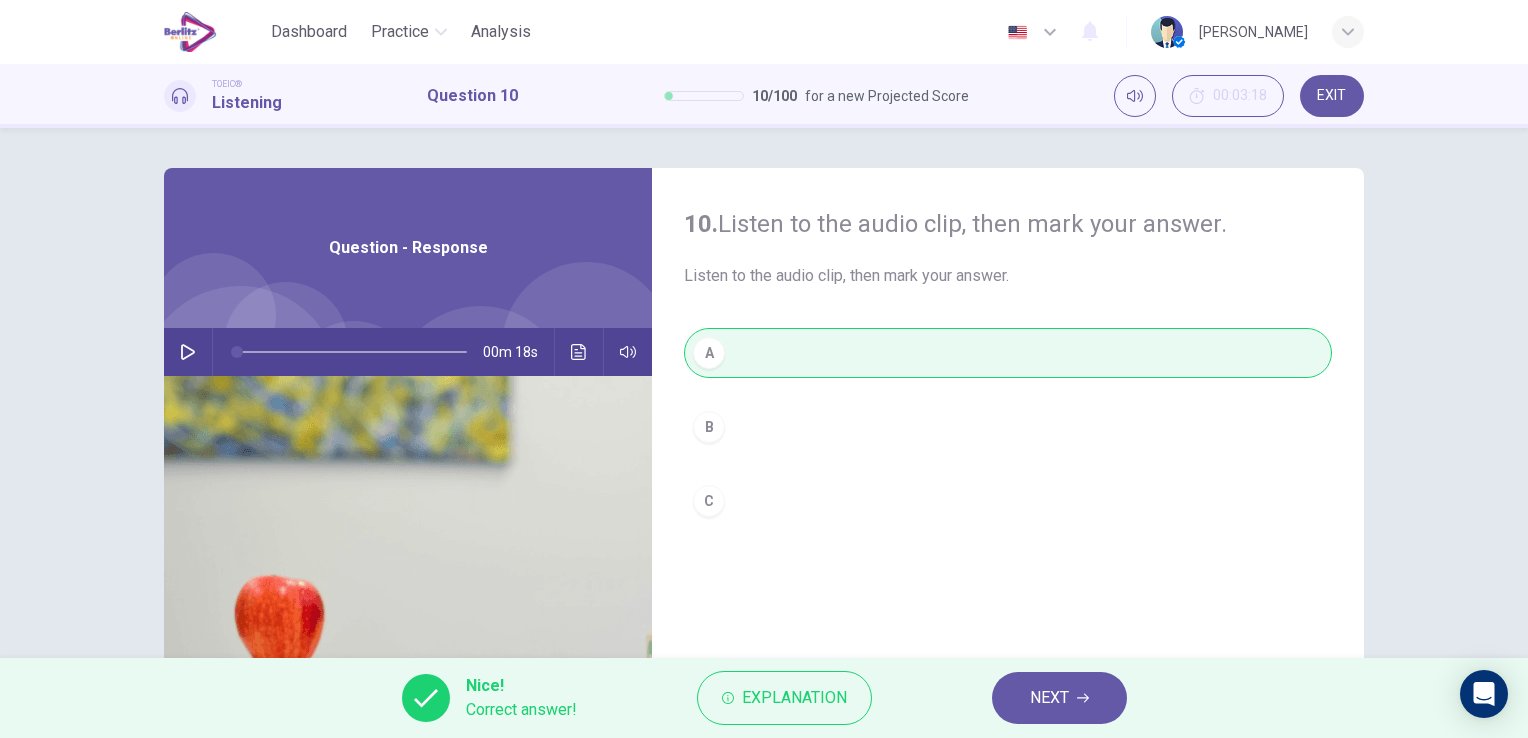 click on "NEXT" at bounding box center (1059, 698) 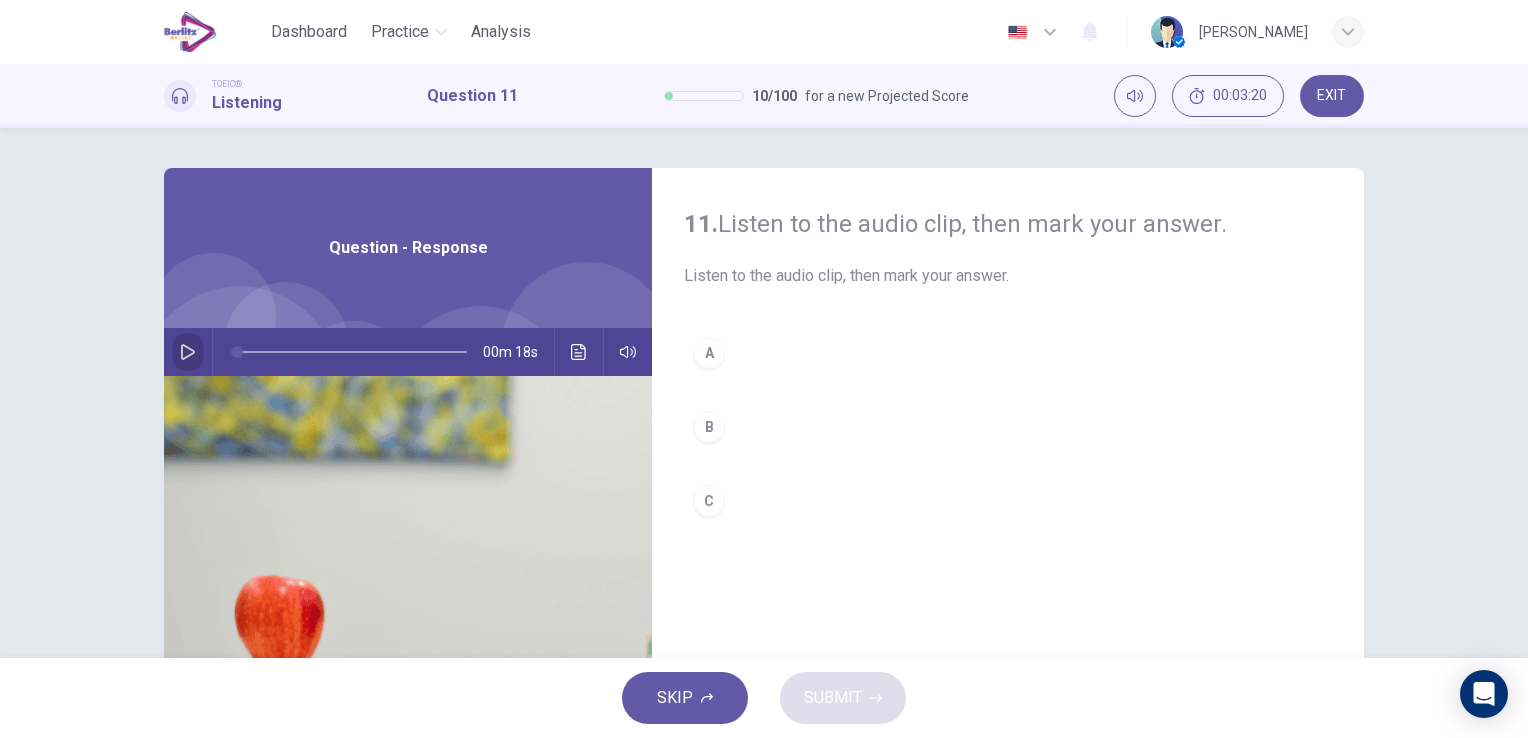 click 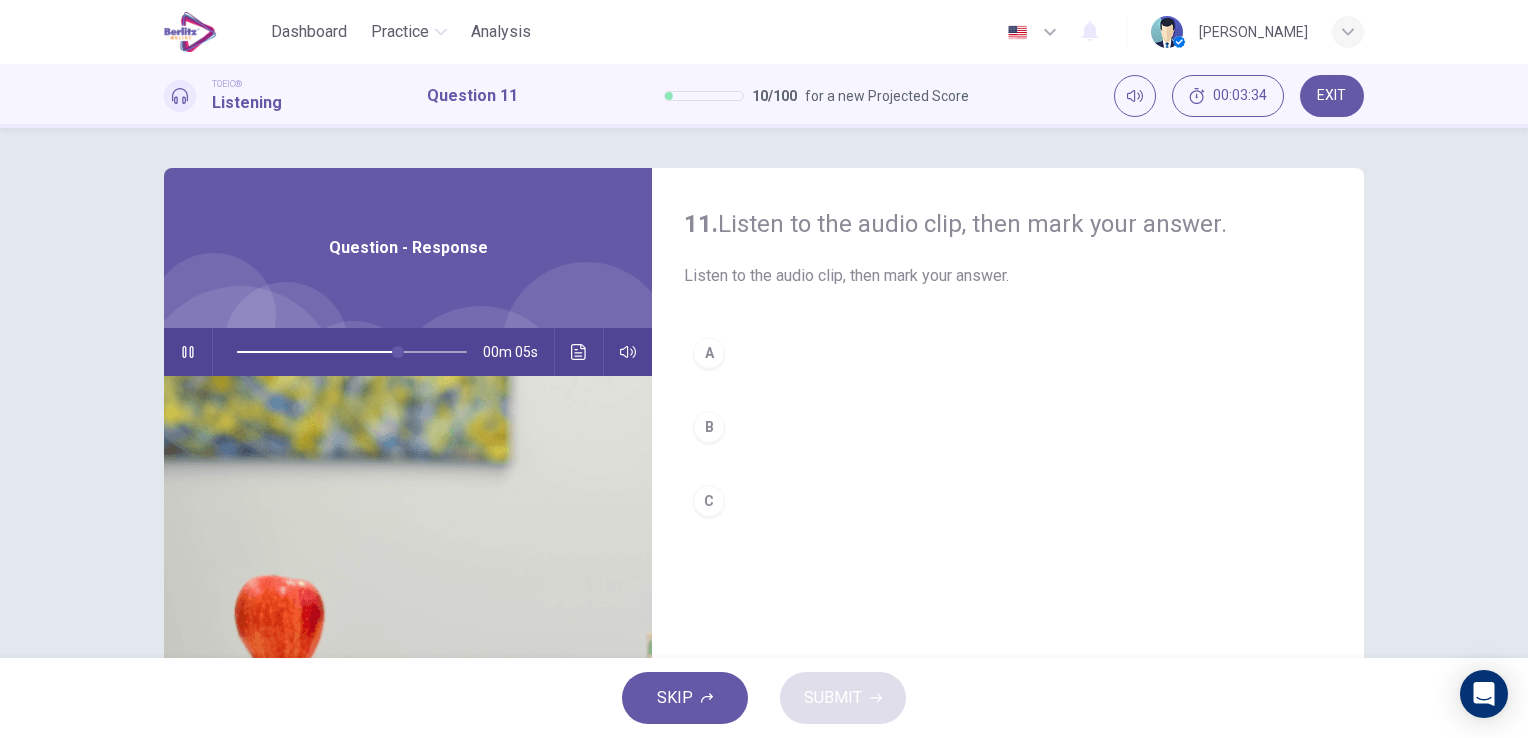 click on "A" at bounding box center (709, 353) 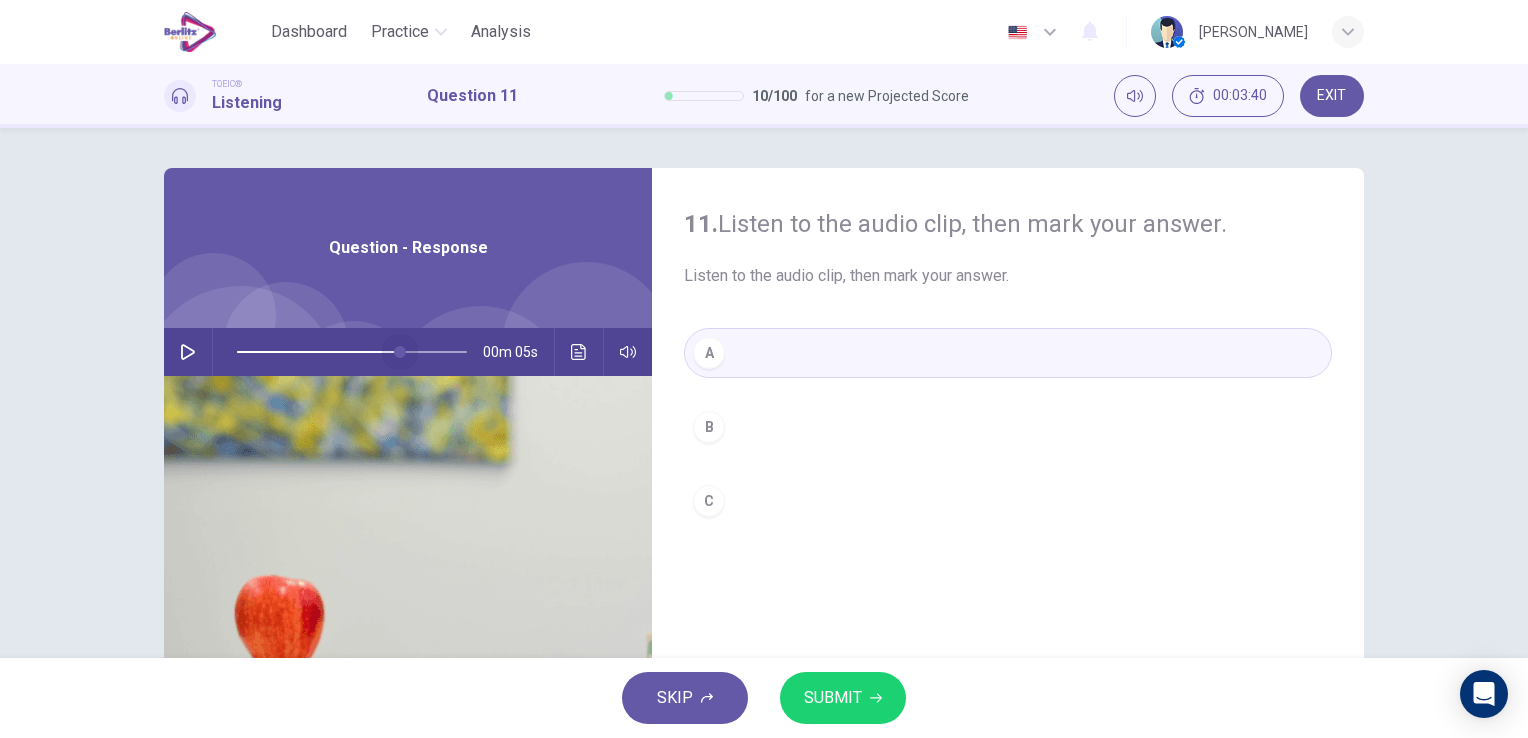 click at bounding box center (352, 352) 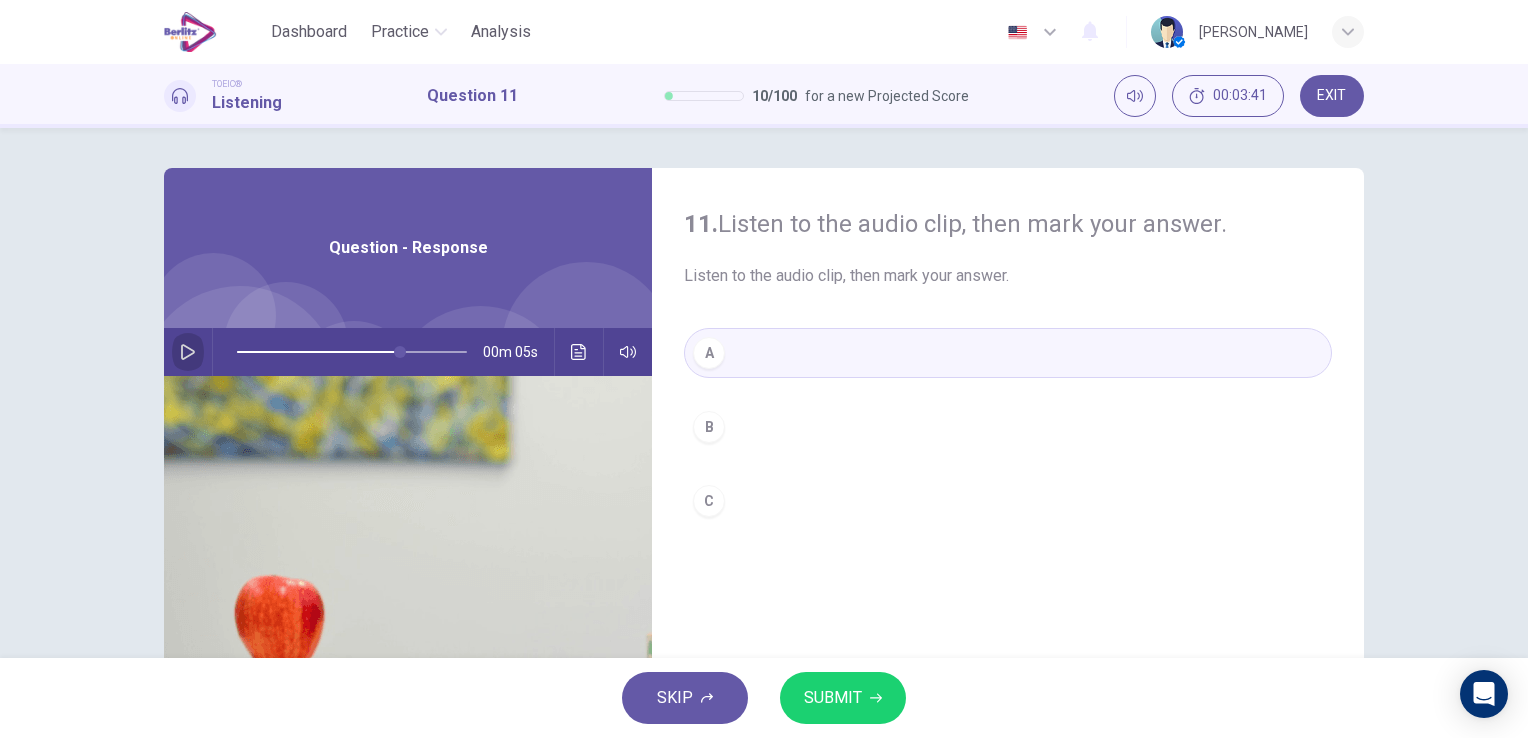 click 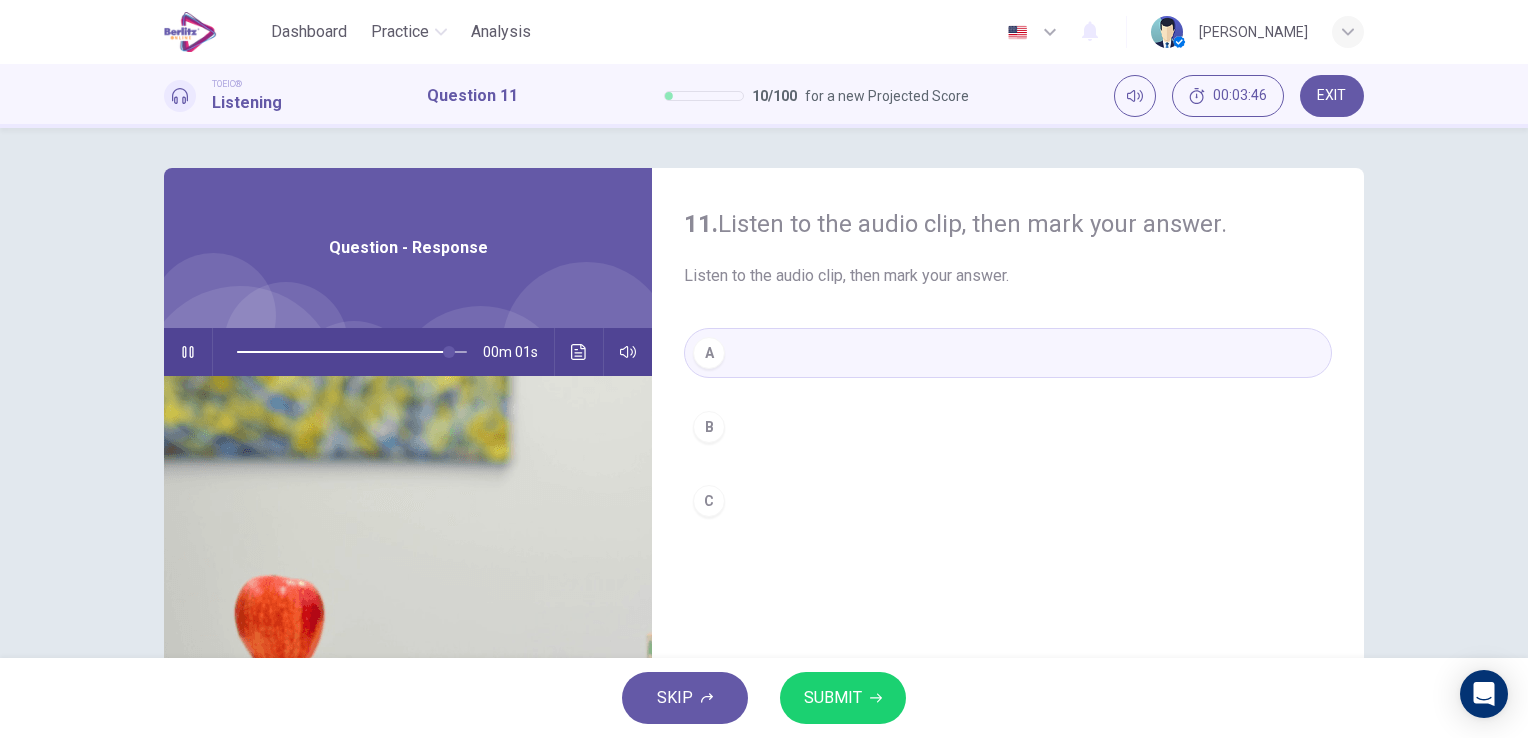 click on "SUBMIT" at bounding box center [833, 698] 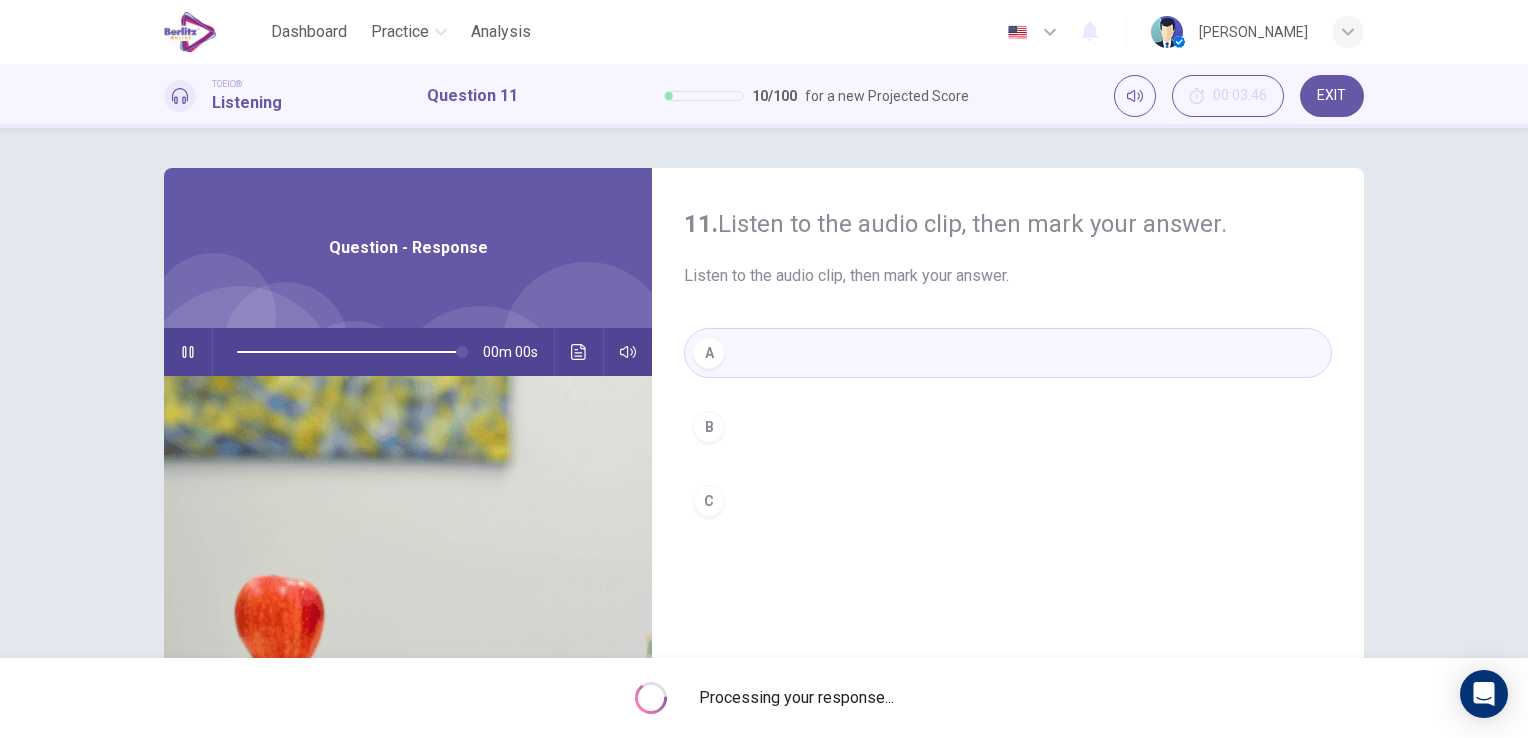 type on "*" 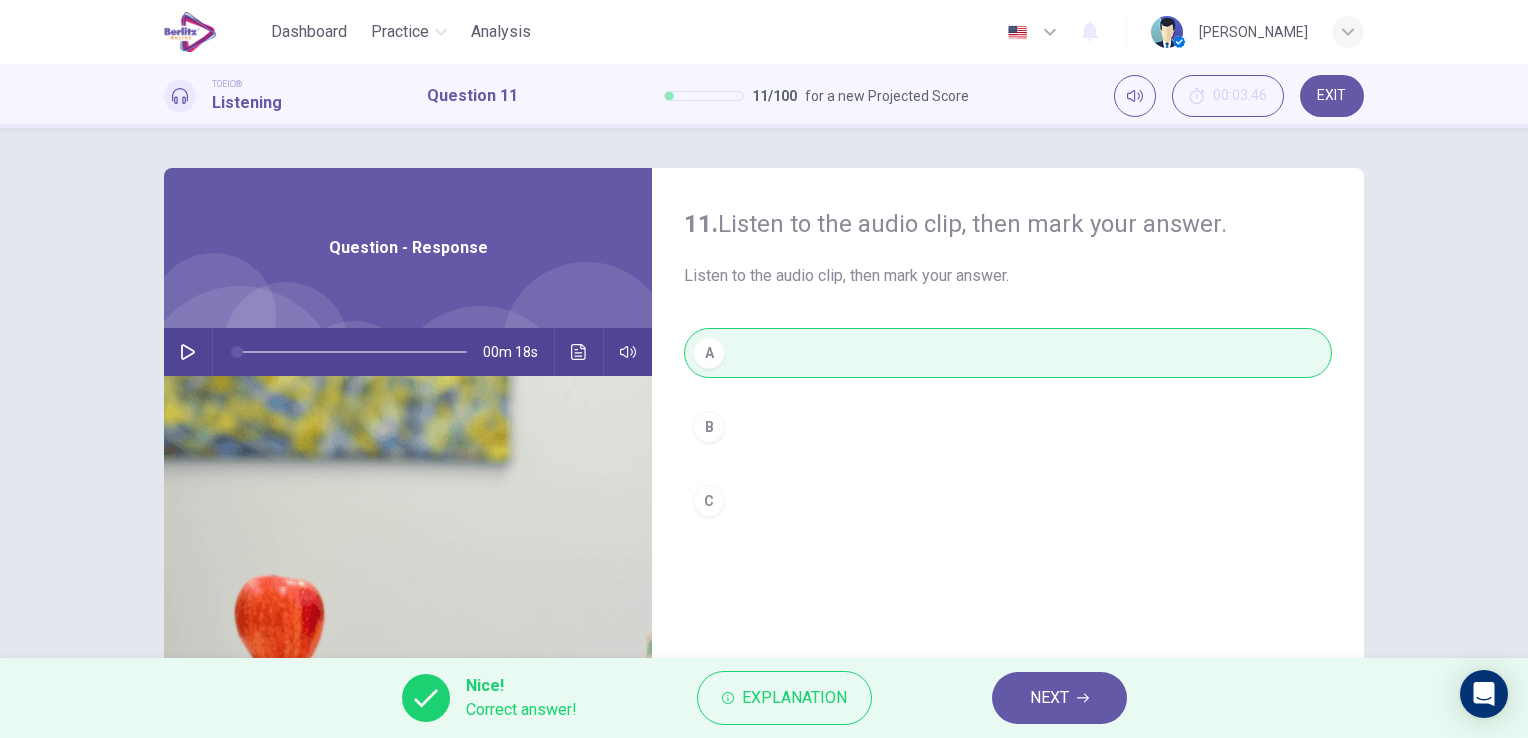 click on "NEXT" at bounding box center [1059, 698] 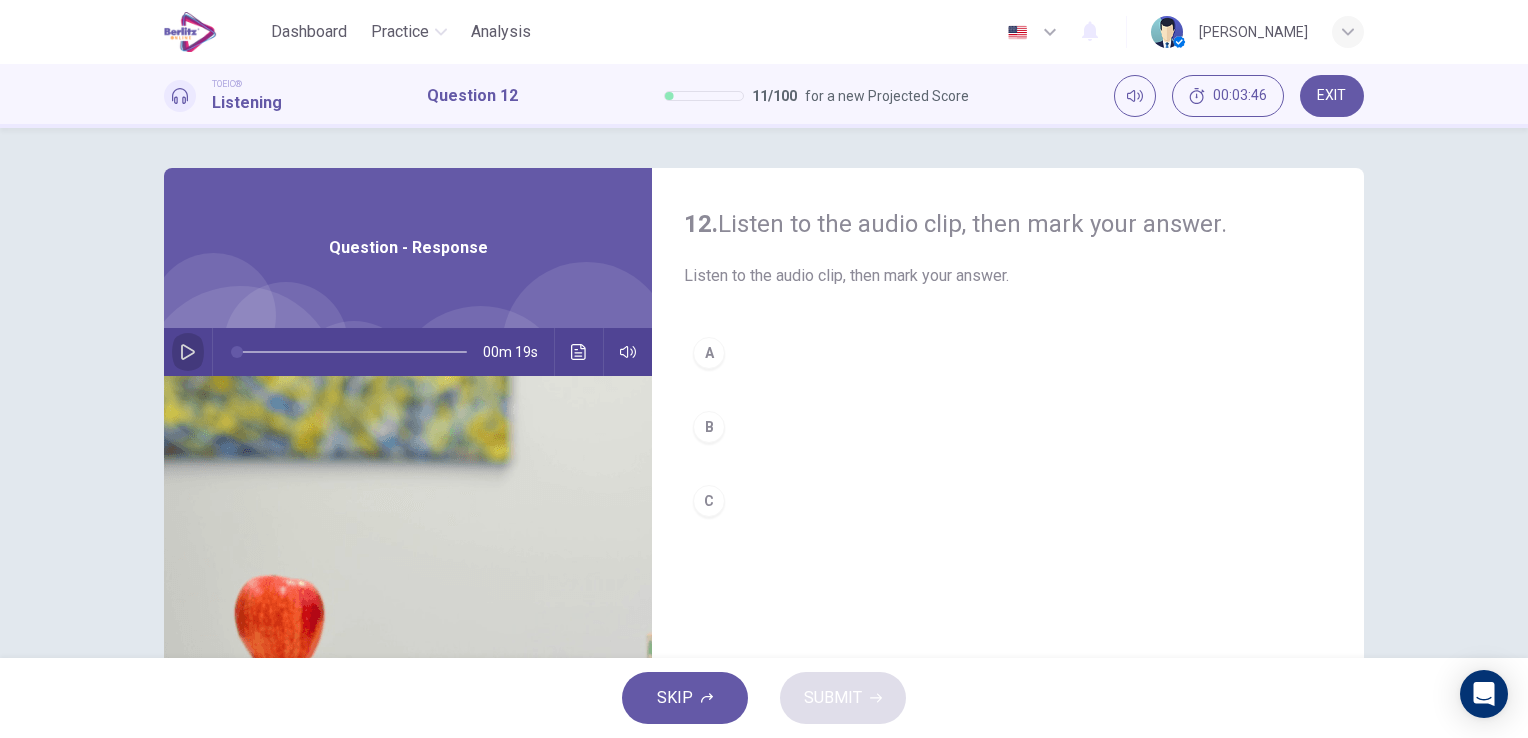 click 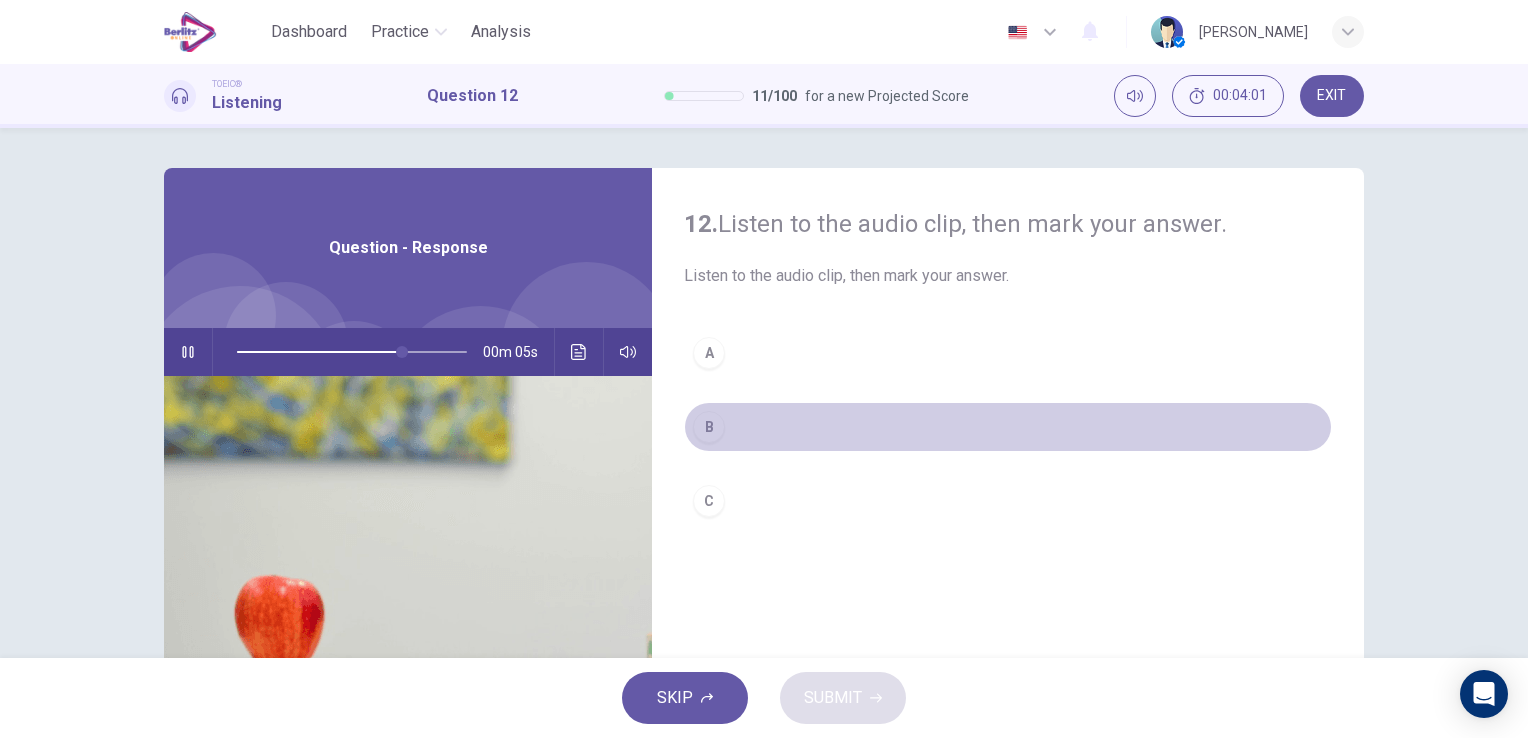 click on "B" at bounding box center (709, 427) 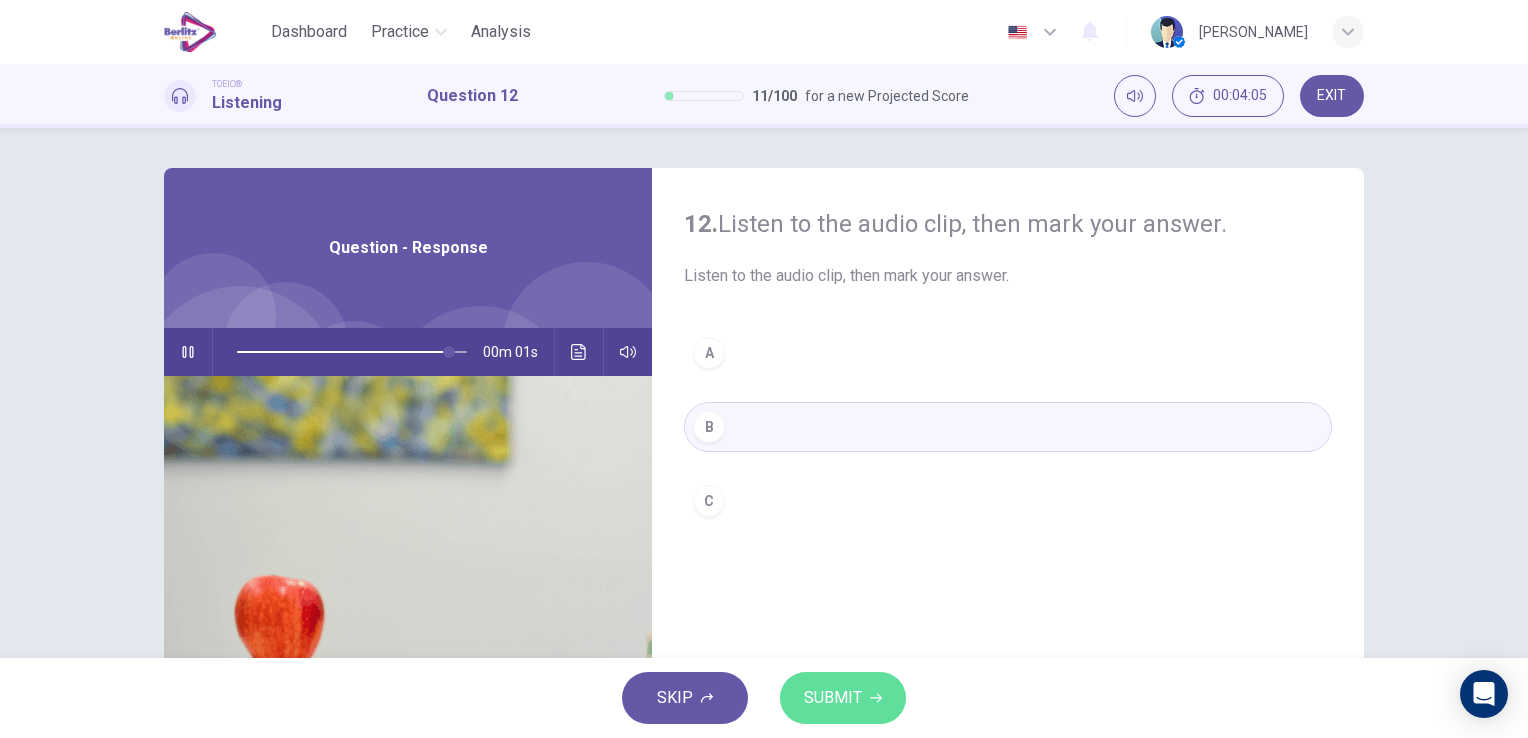 click on "SUBMIT" at bounding box center [843, 698] 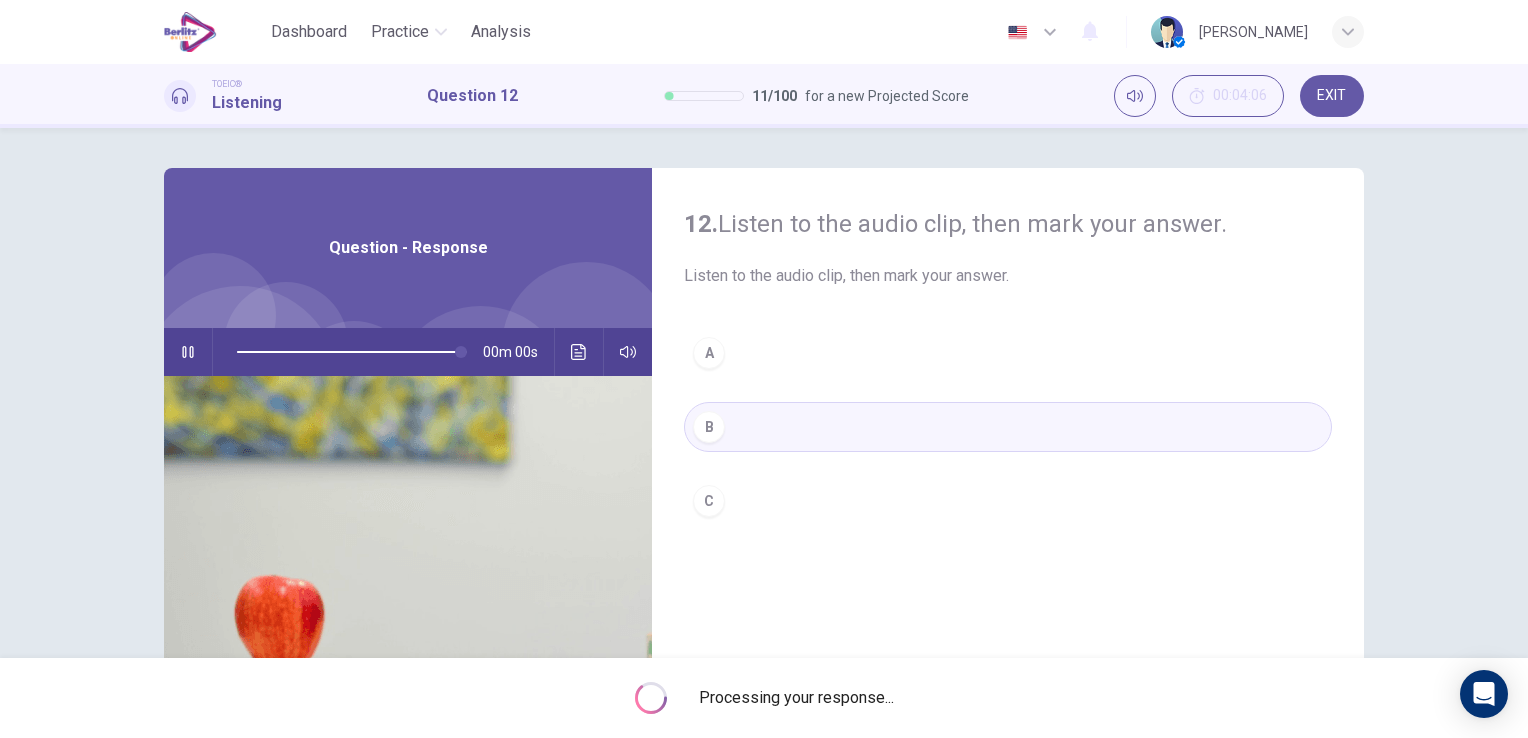 type on "*" 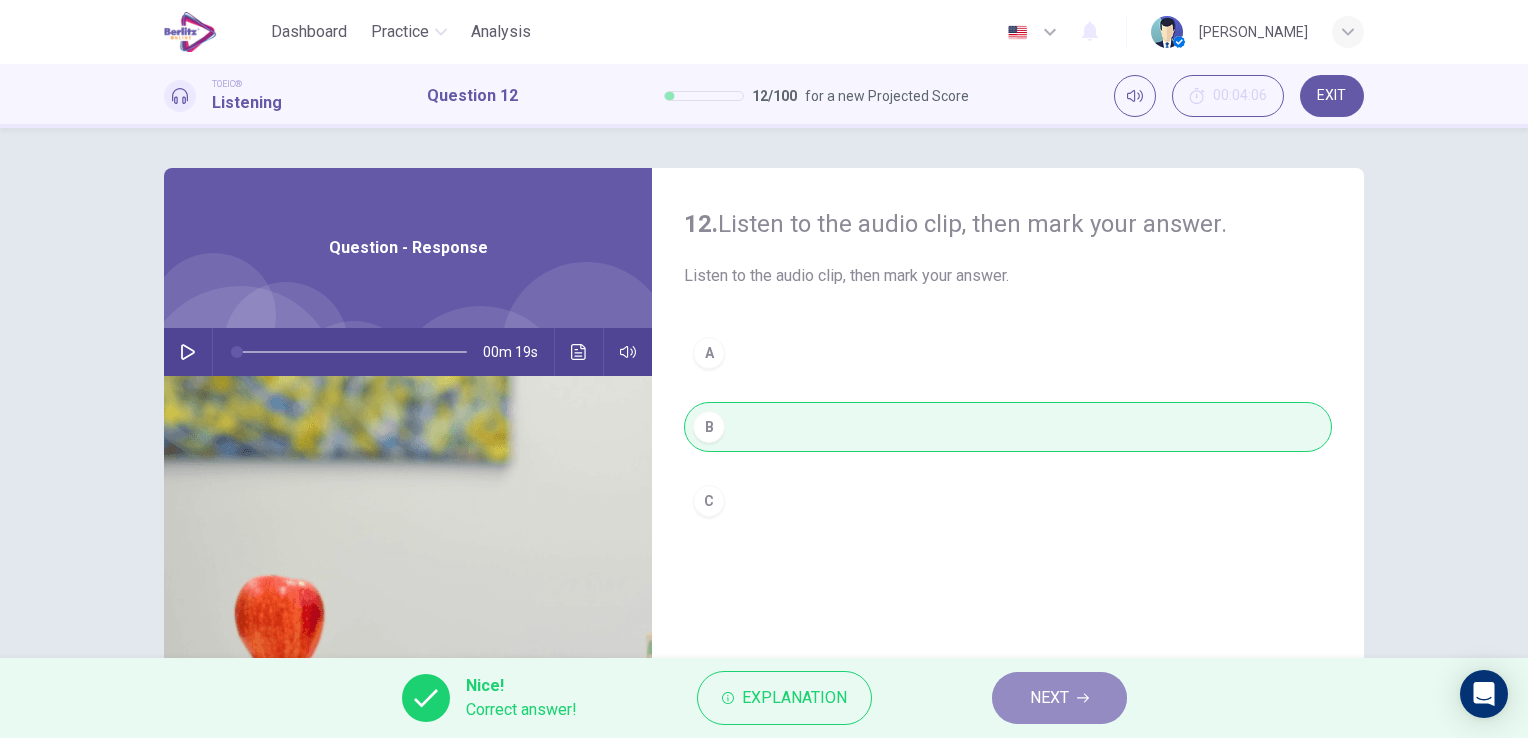 click on "NEXT" at bounding box center [1059, 698] 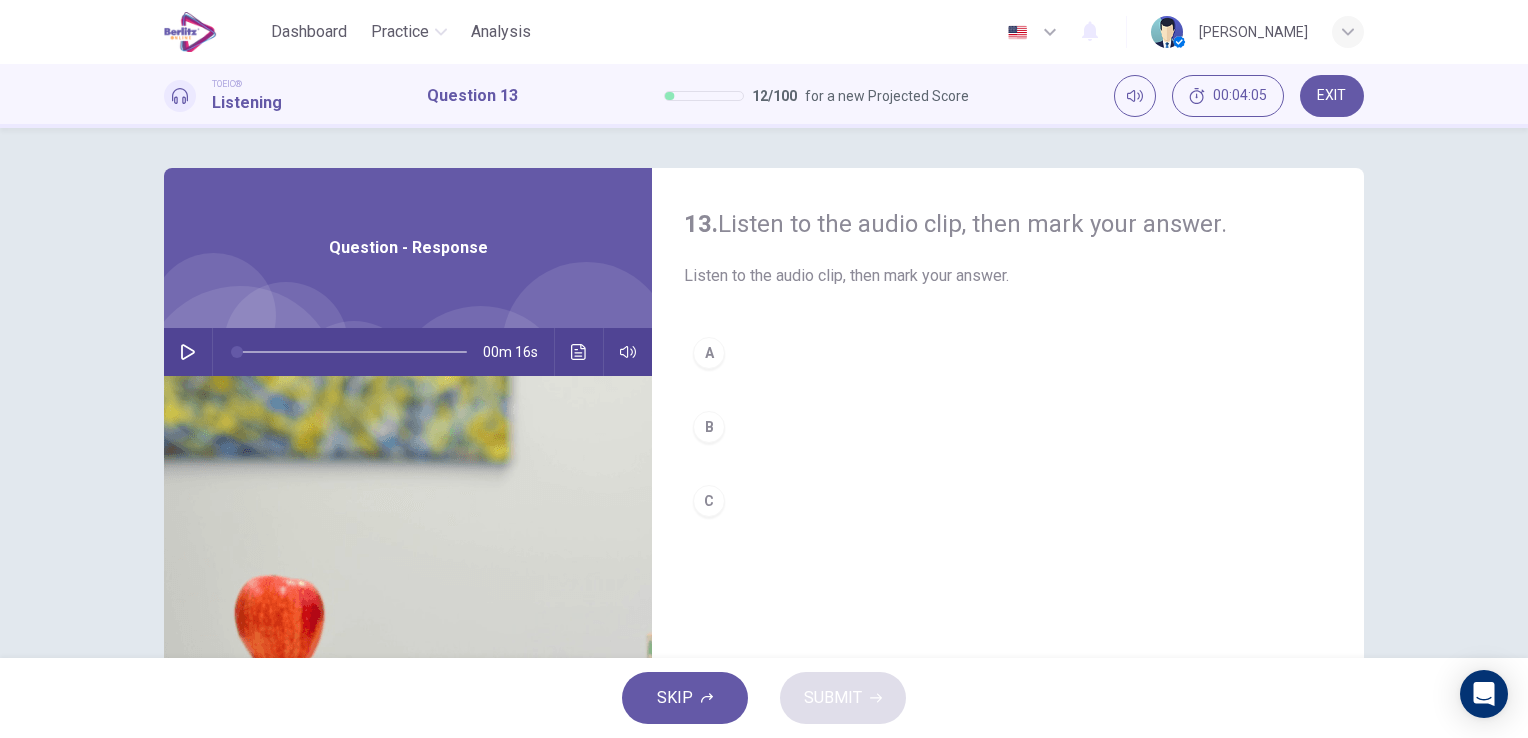 click at bounding box center (188, 352) 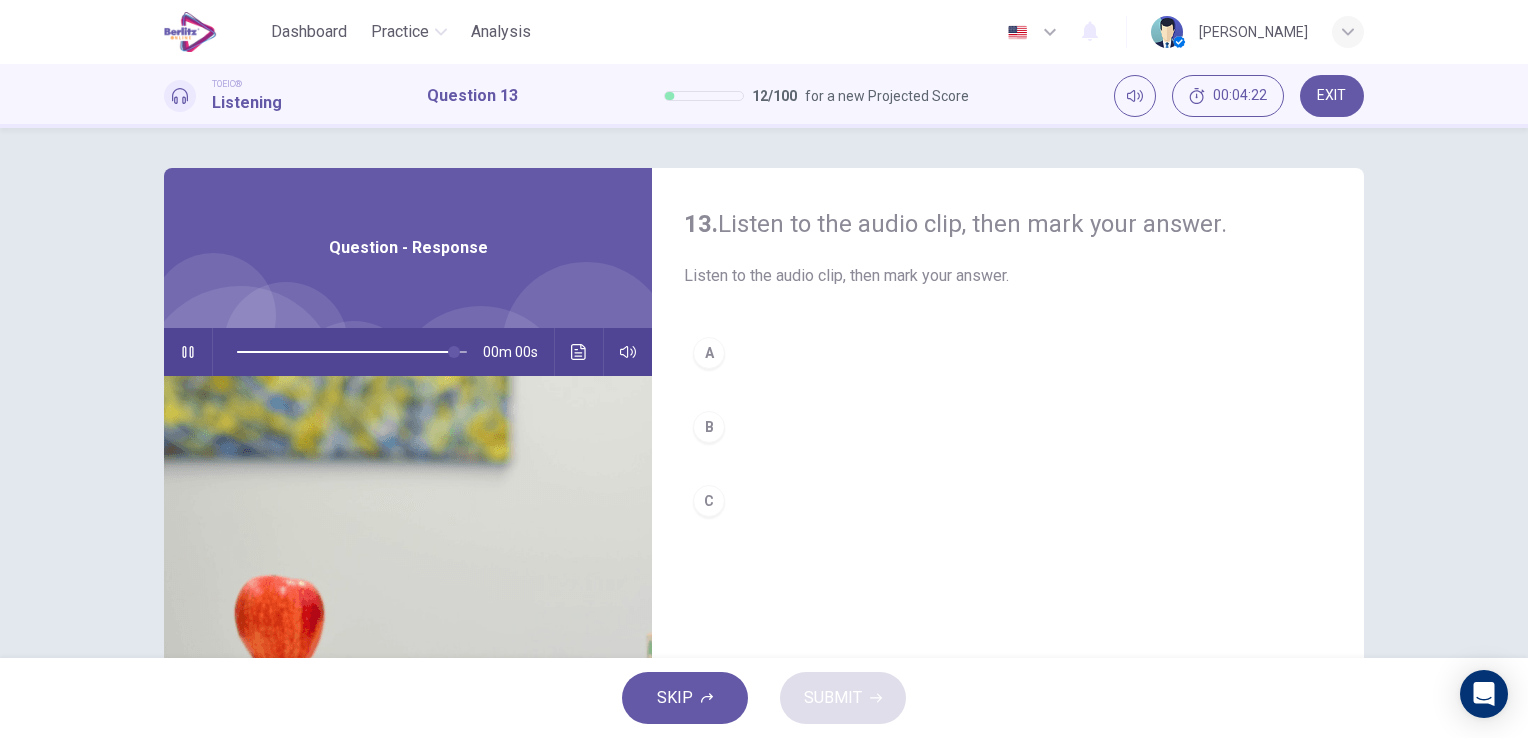 type on "*" 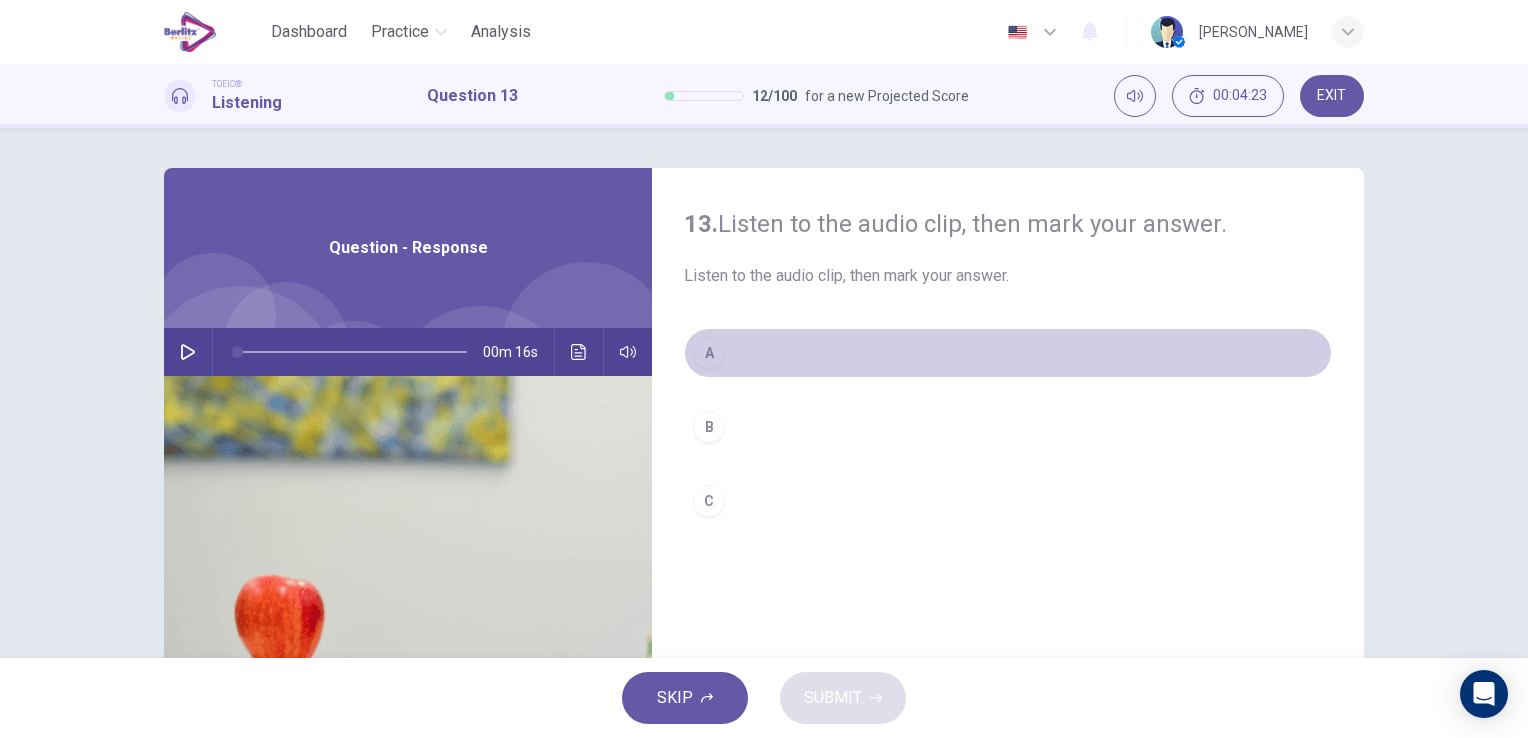 click on "A" at bounding box center (709, 353) 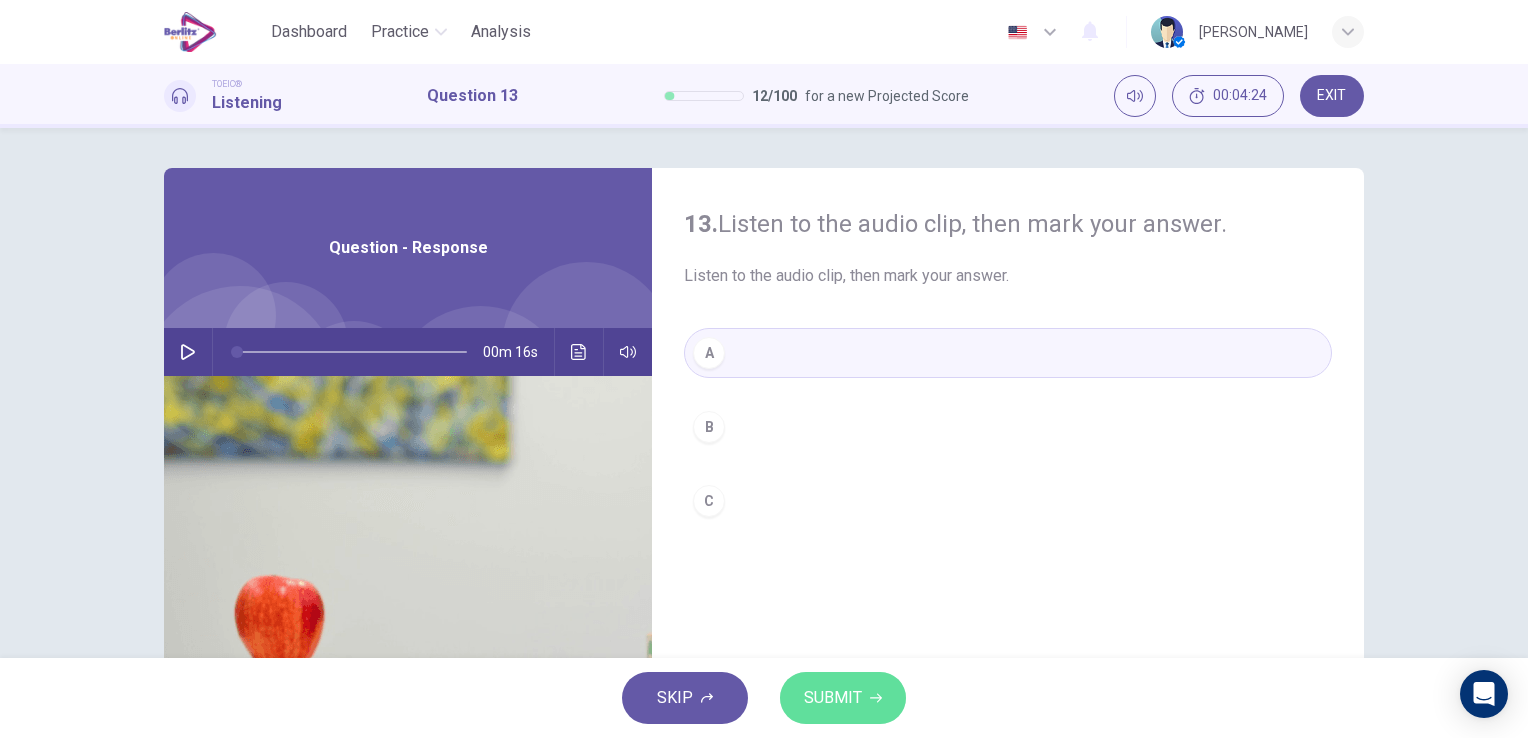 click on "SUBMIT" at bounding box center [843, 698] 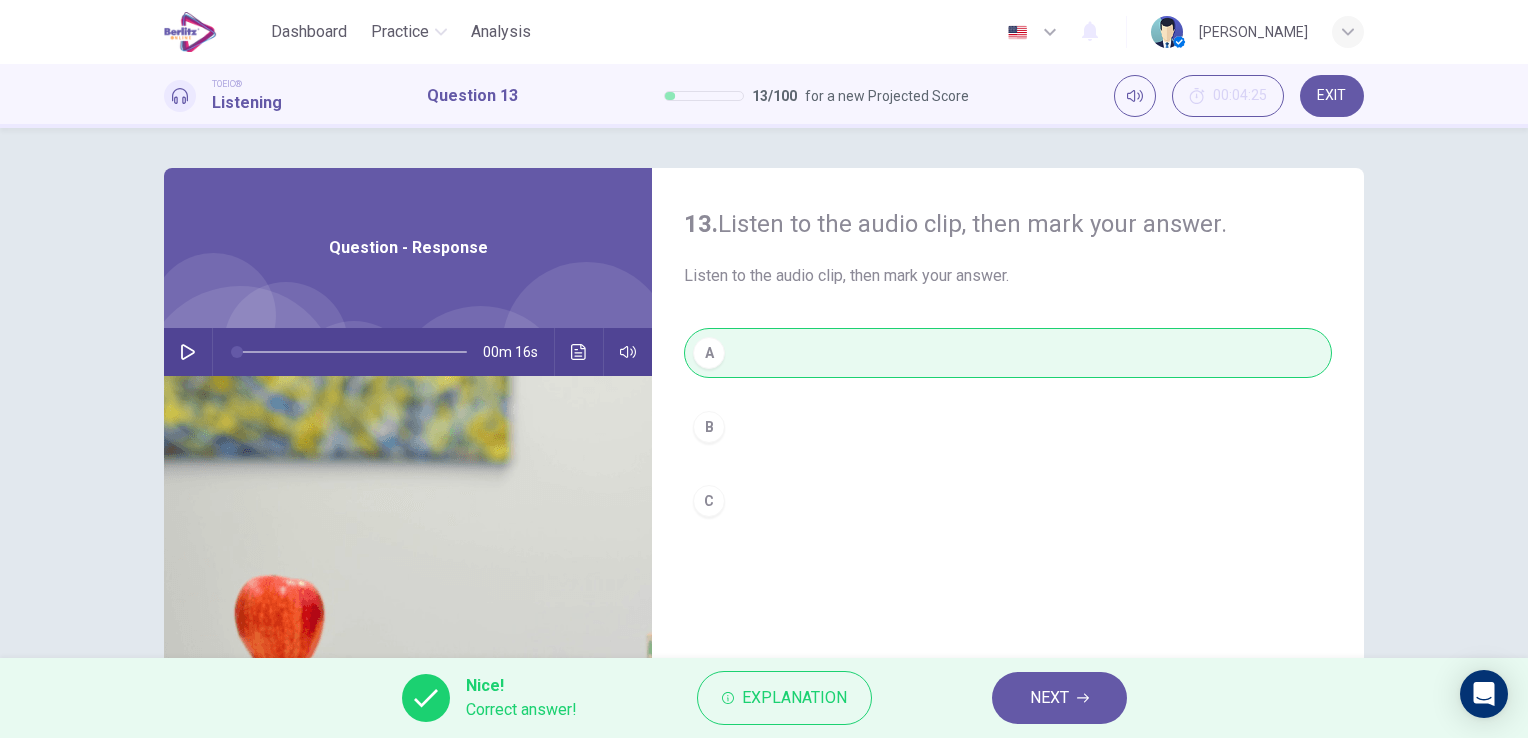 click on "NEXT" at bounding box center (1059, 698) 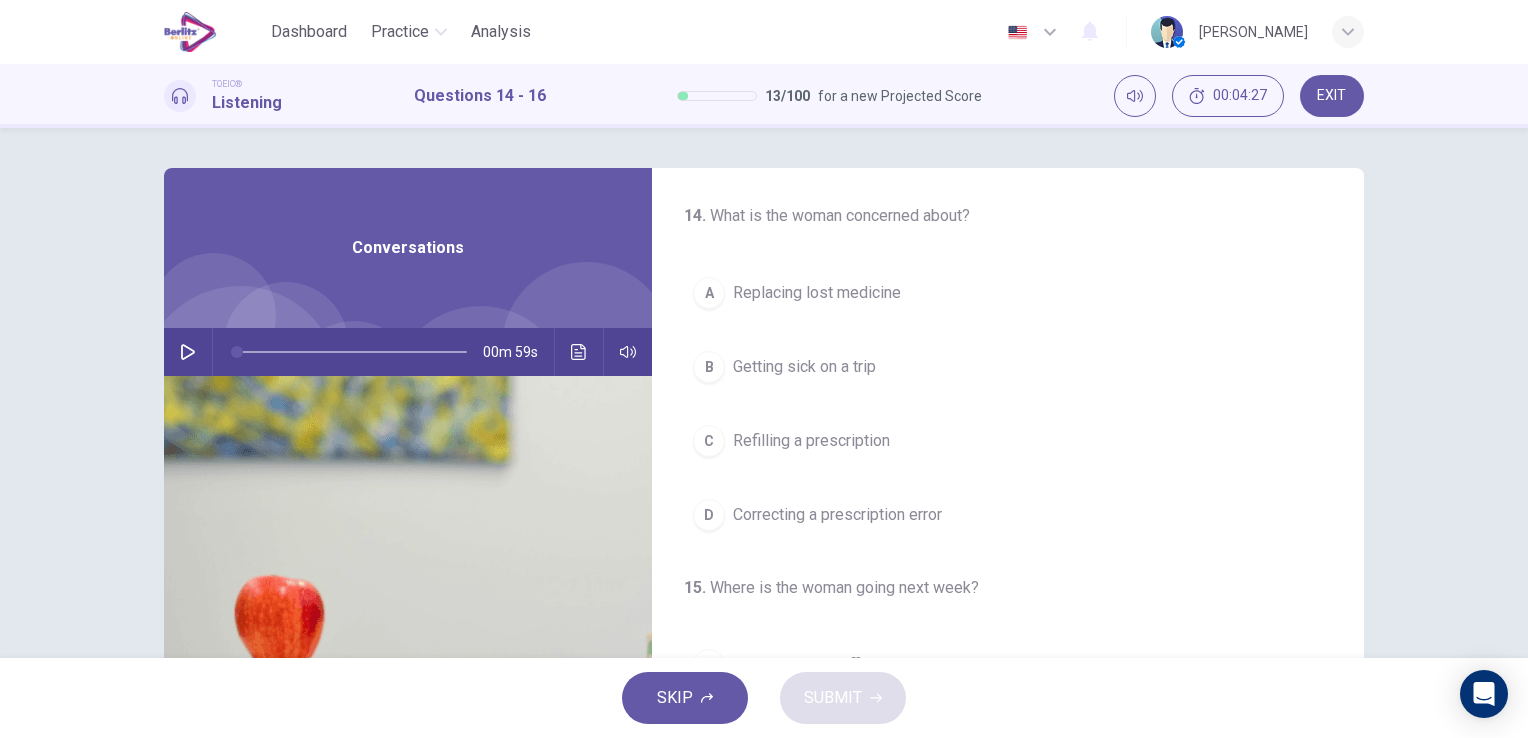 click 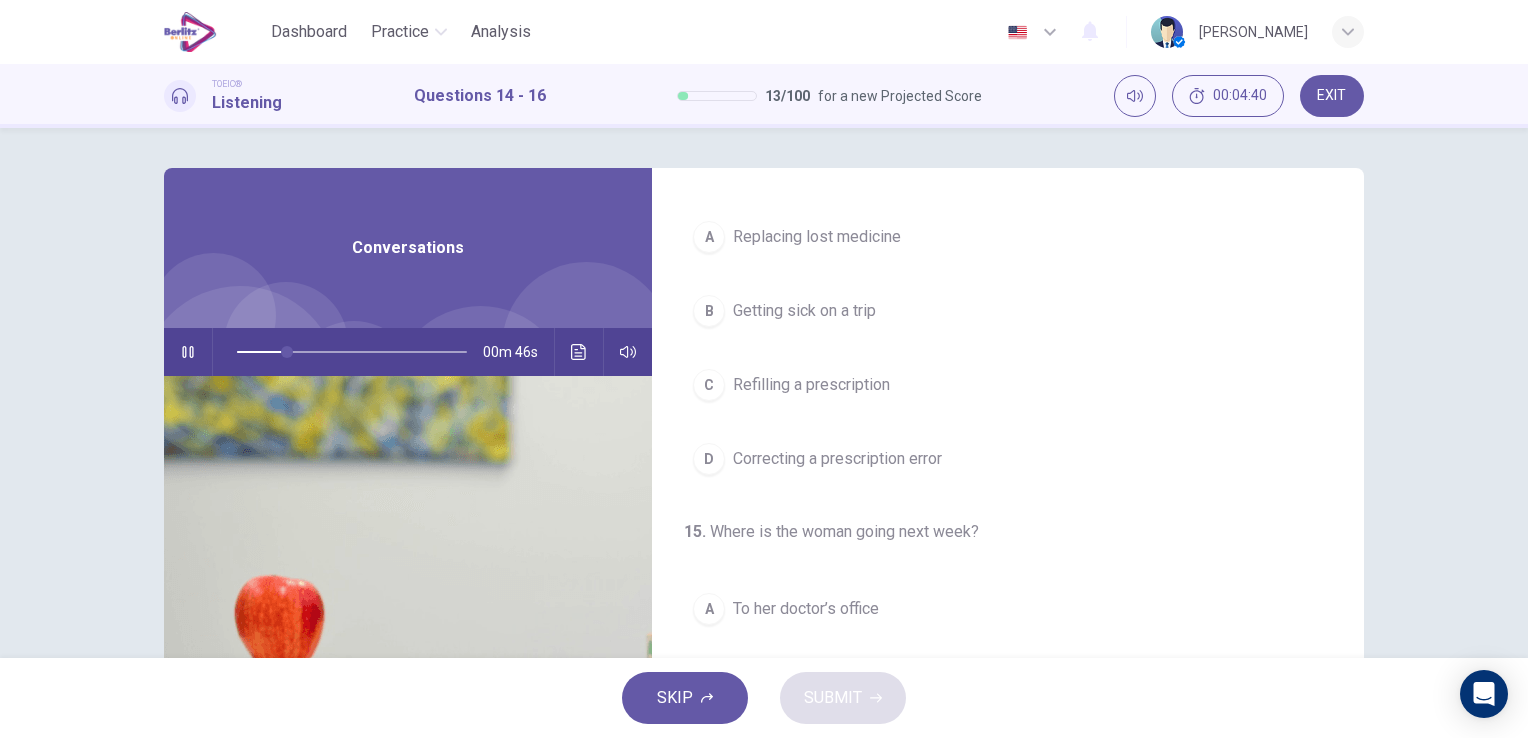 scroll, scrollTop: 0, scrollLeft: 0, axis: both 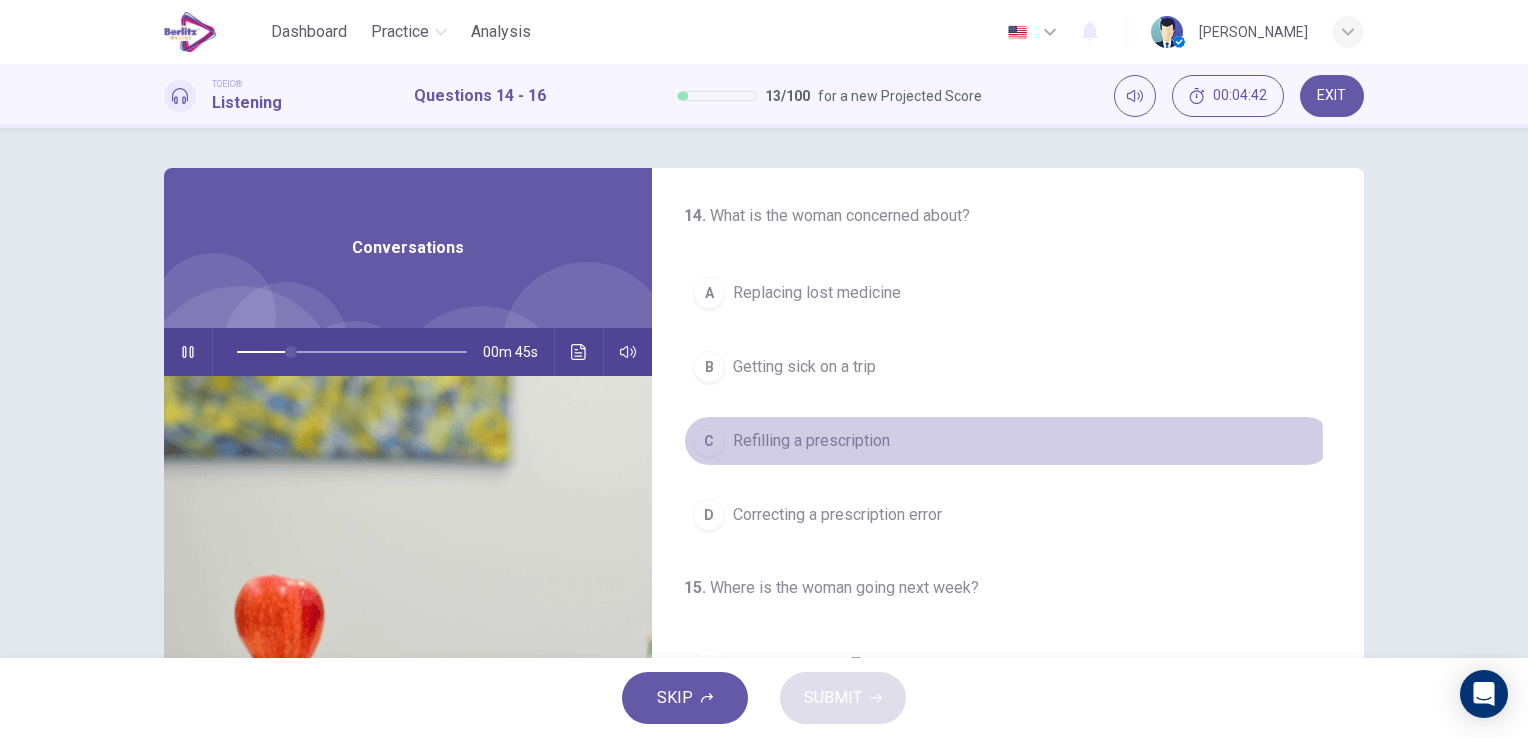 click on "Refilling a prescription" at bounding box center (811, 441) 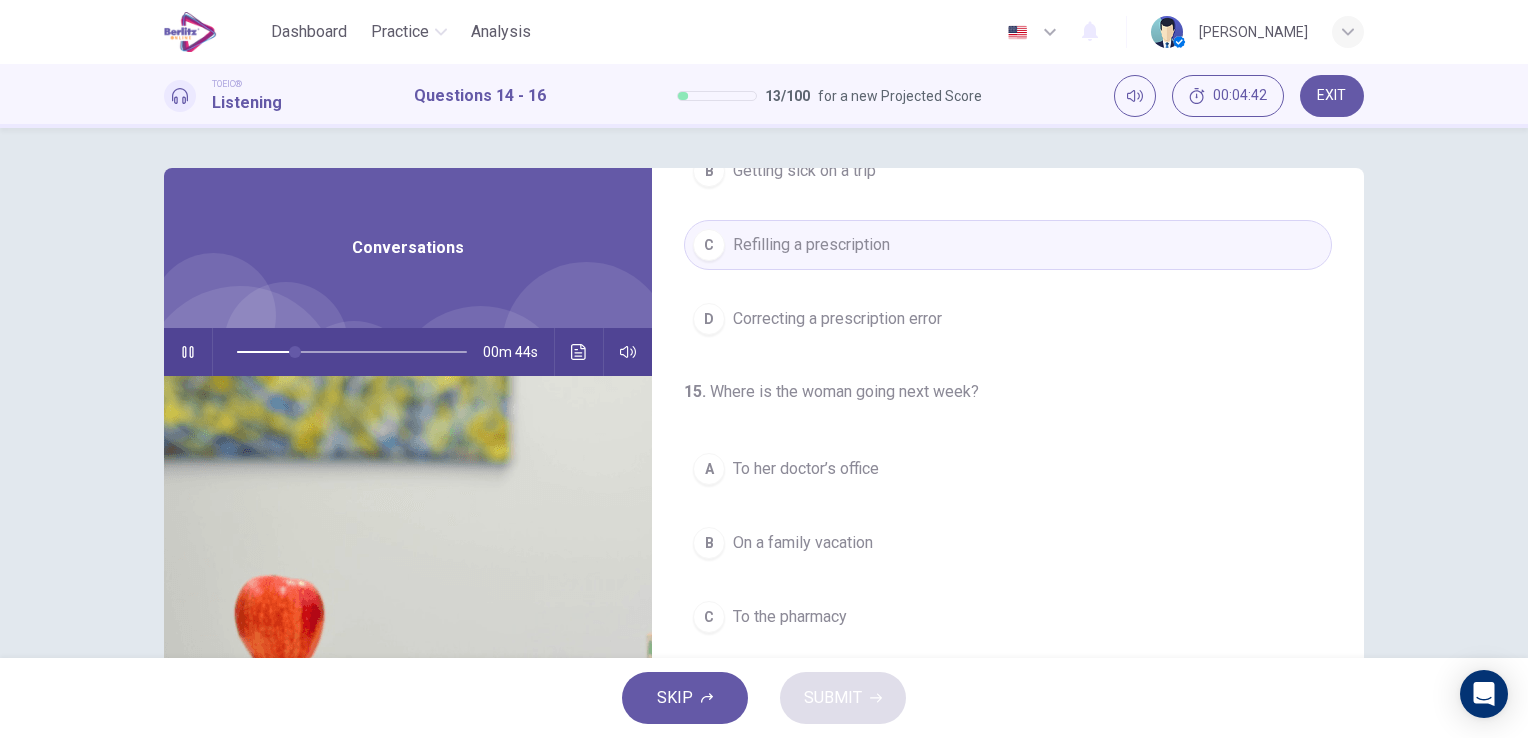 scroll, scrollTop: 300, scrollLeft: 0, axis: vertical 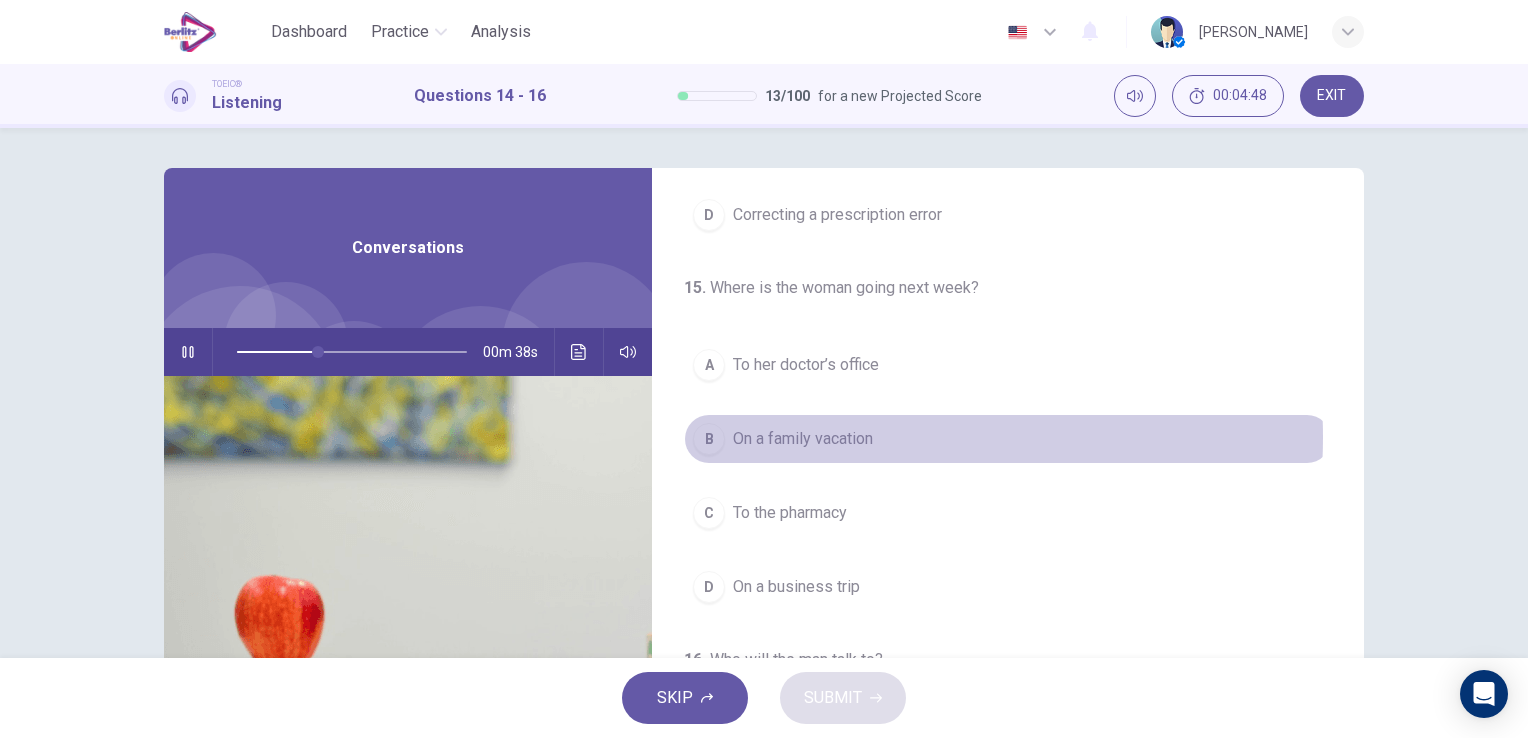click on "On a family vacation" at bounding box center [803, 439] 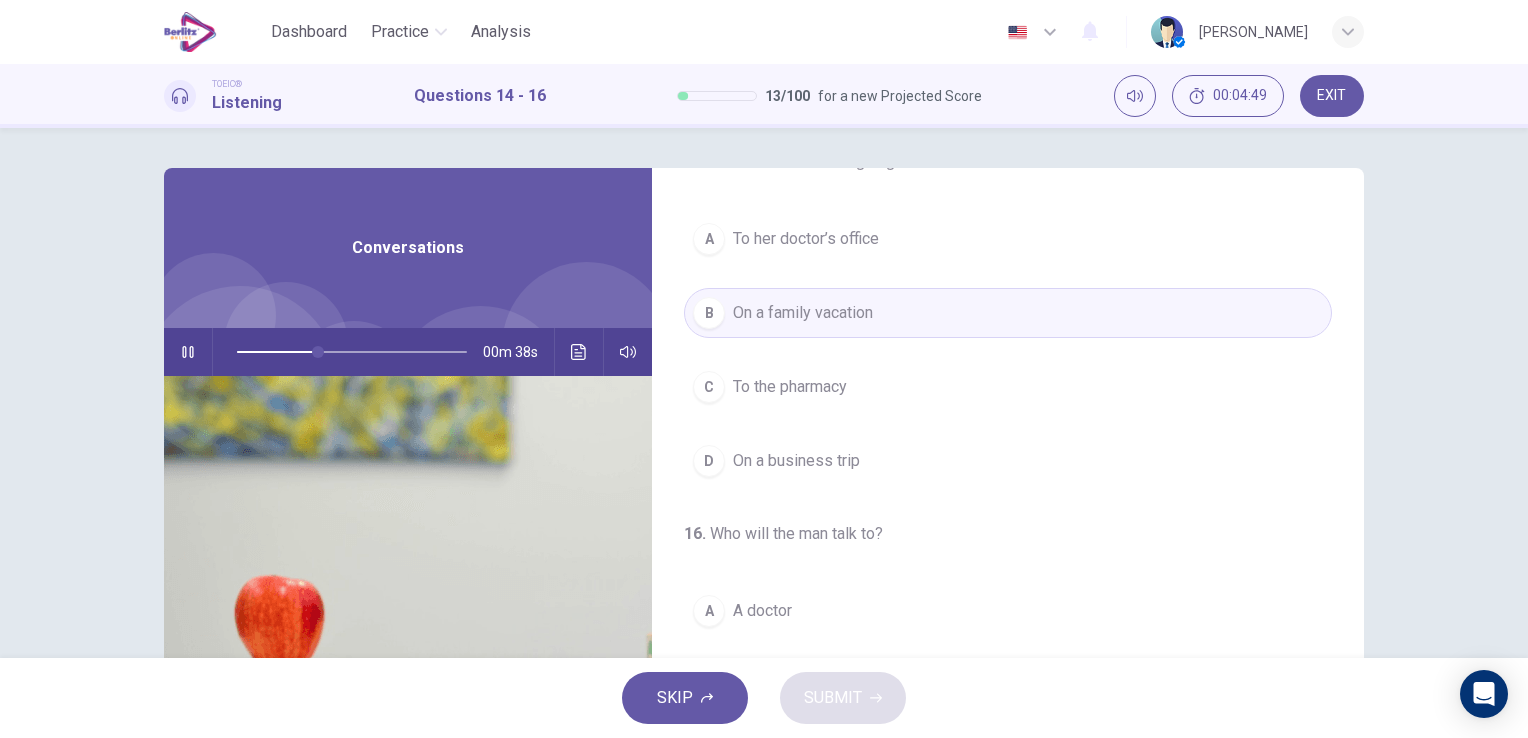 scroll, scrollTop: 452, scrollLeft: 0, axis: vertical 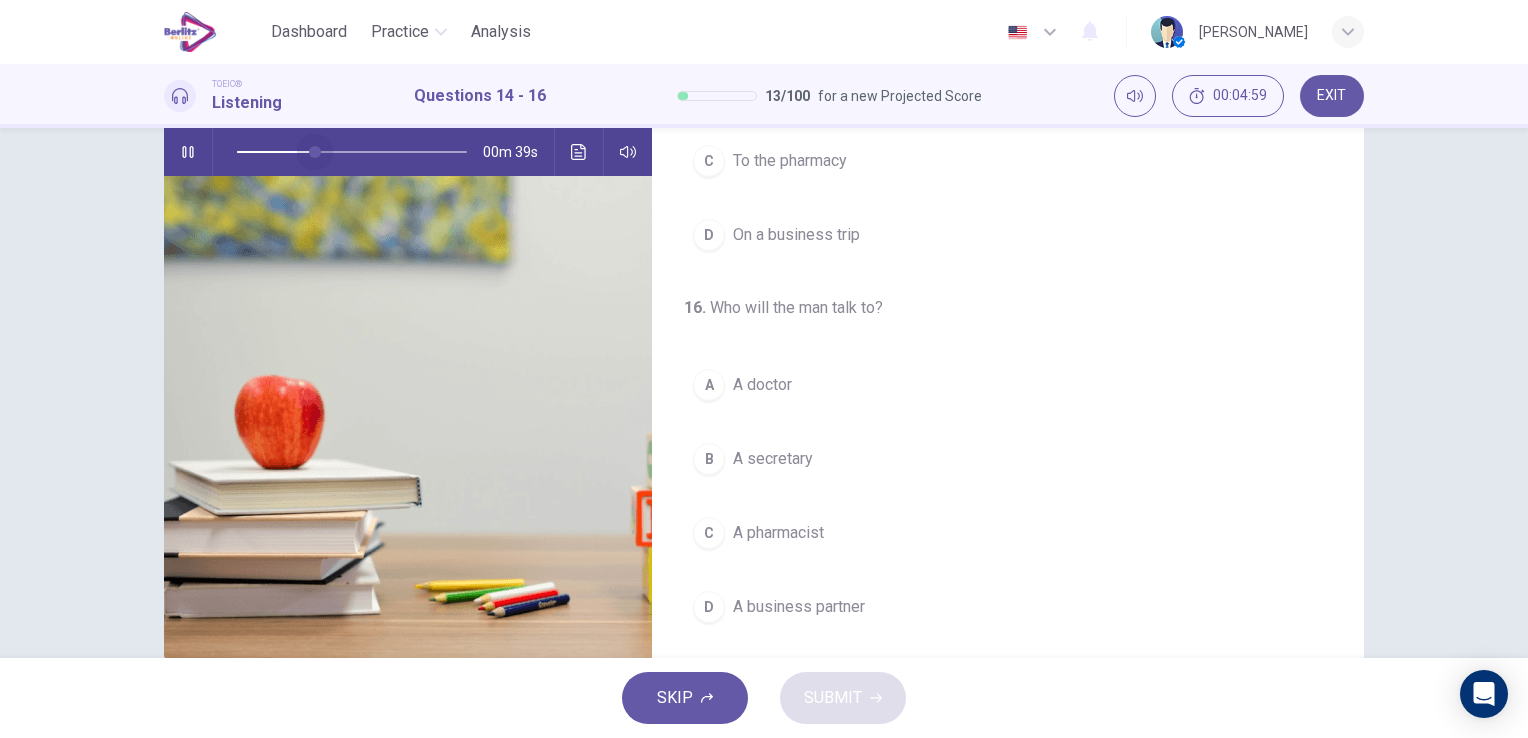 click at bounding box center [352, 152] 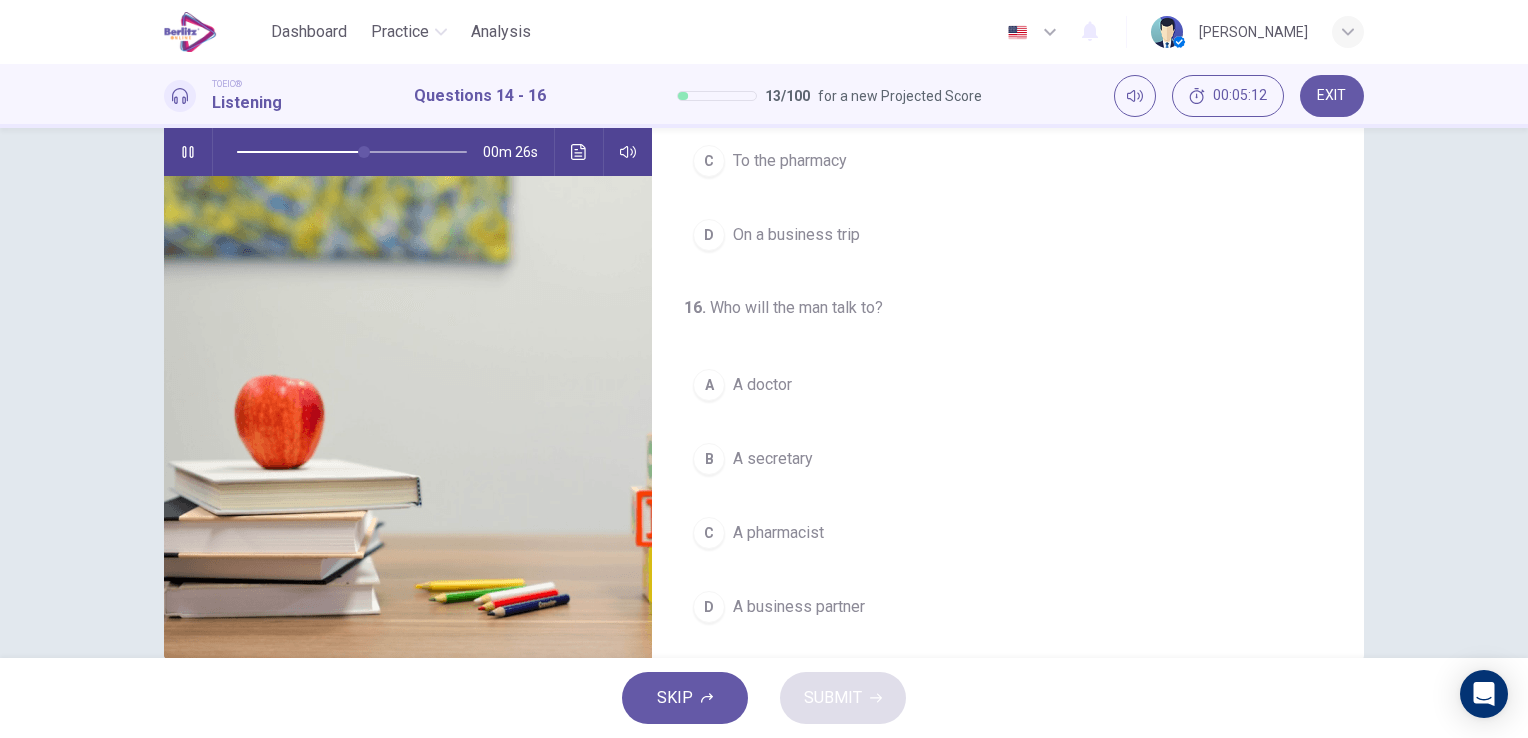click on "A doctor" at bounding box center (762, 385) 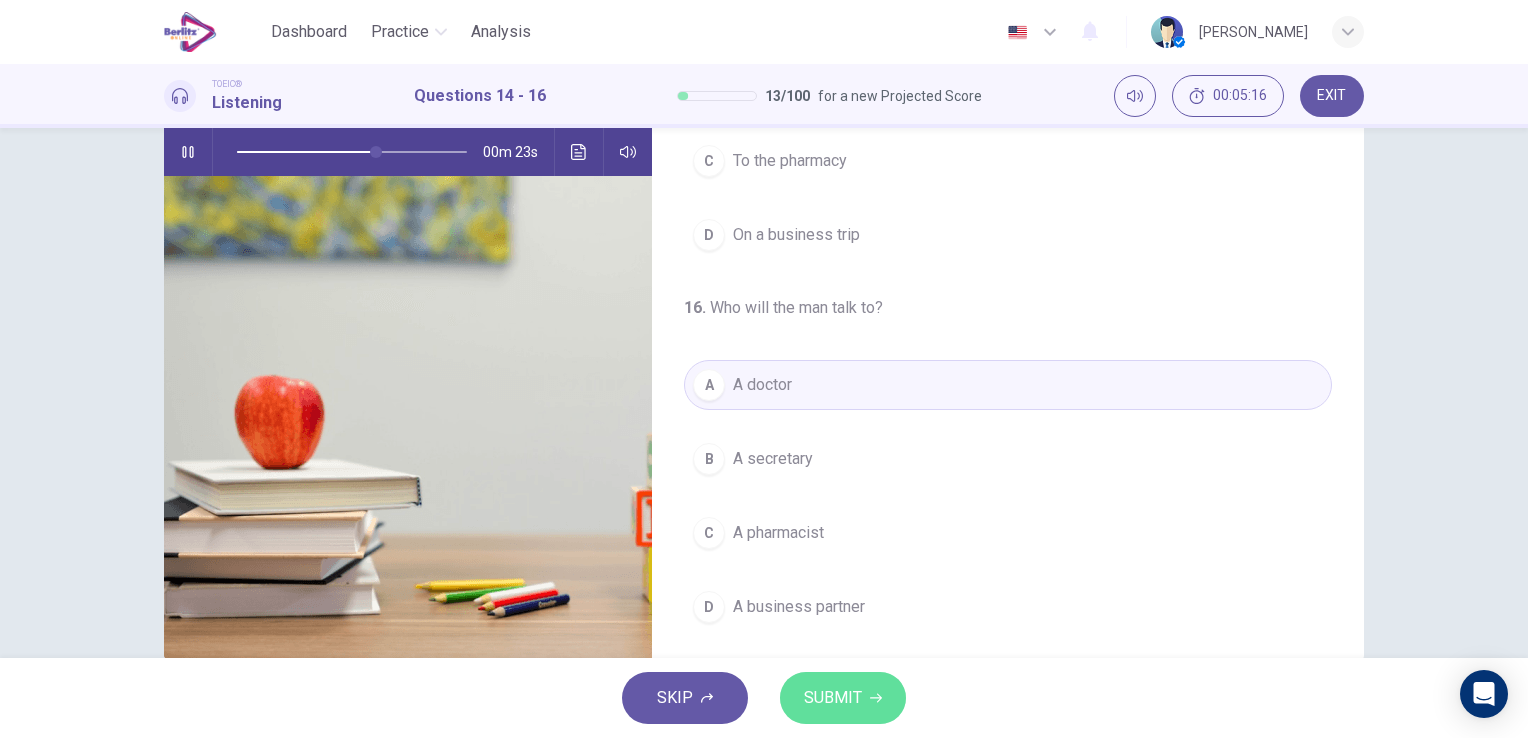click on "SUBMIT" at bounding box center [833, 698] 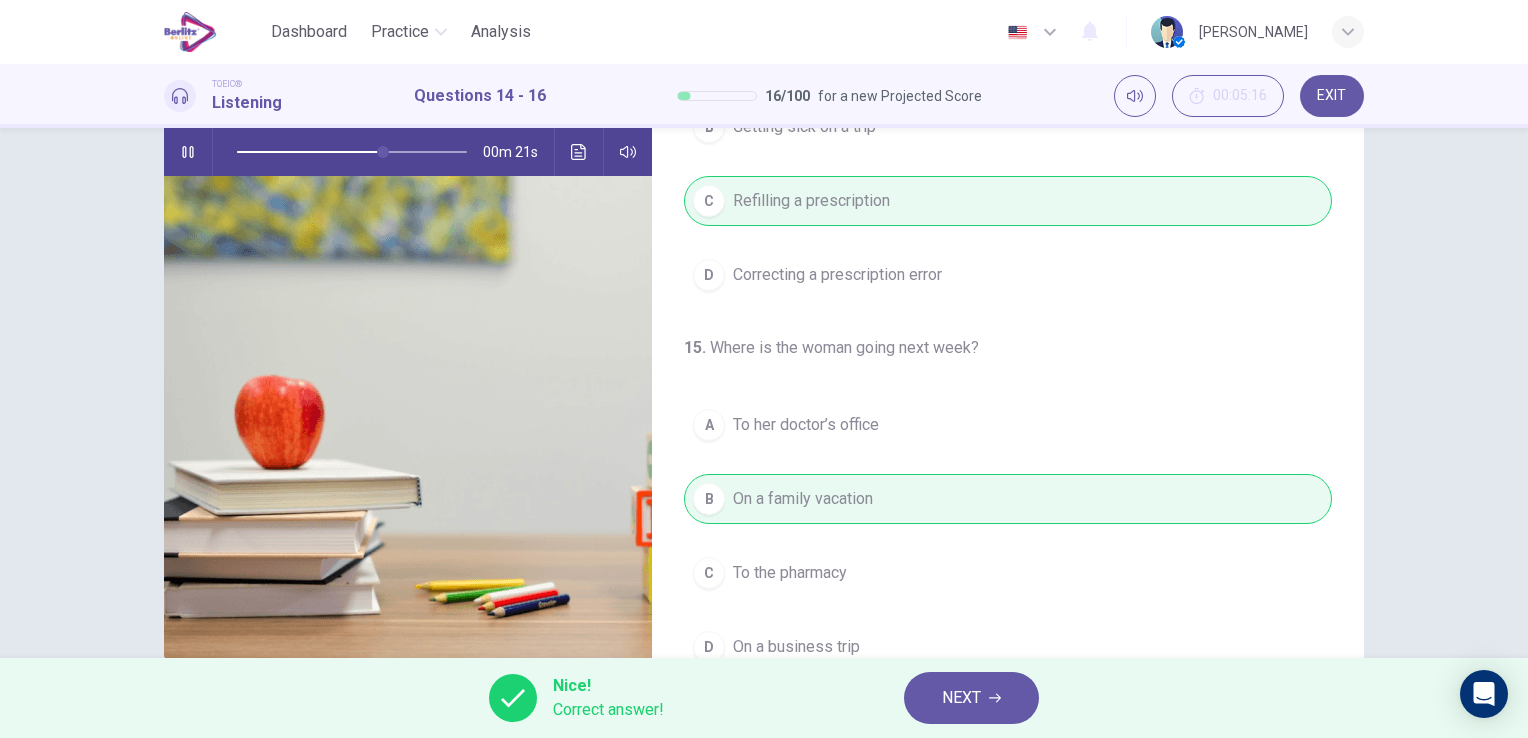 scroll, scrollTop: 0, scrollLeft: 0, axis: both 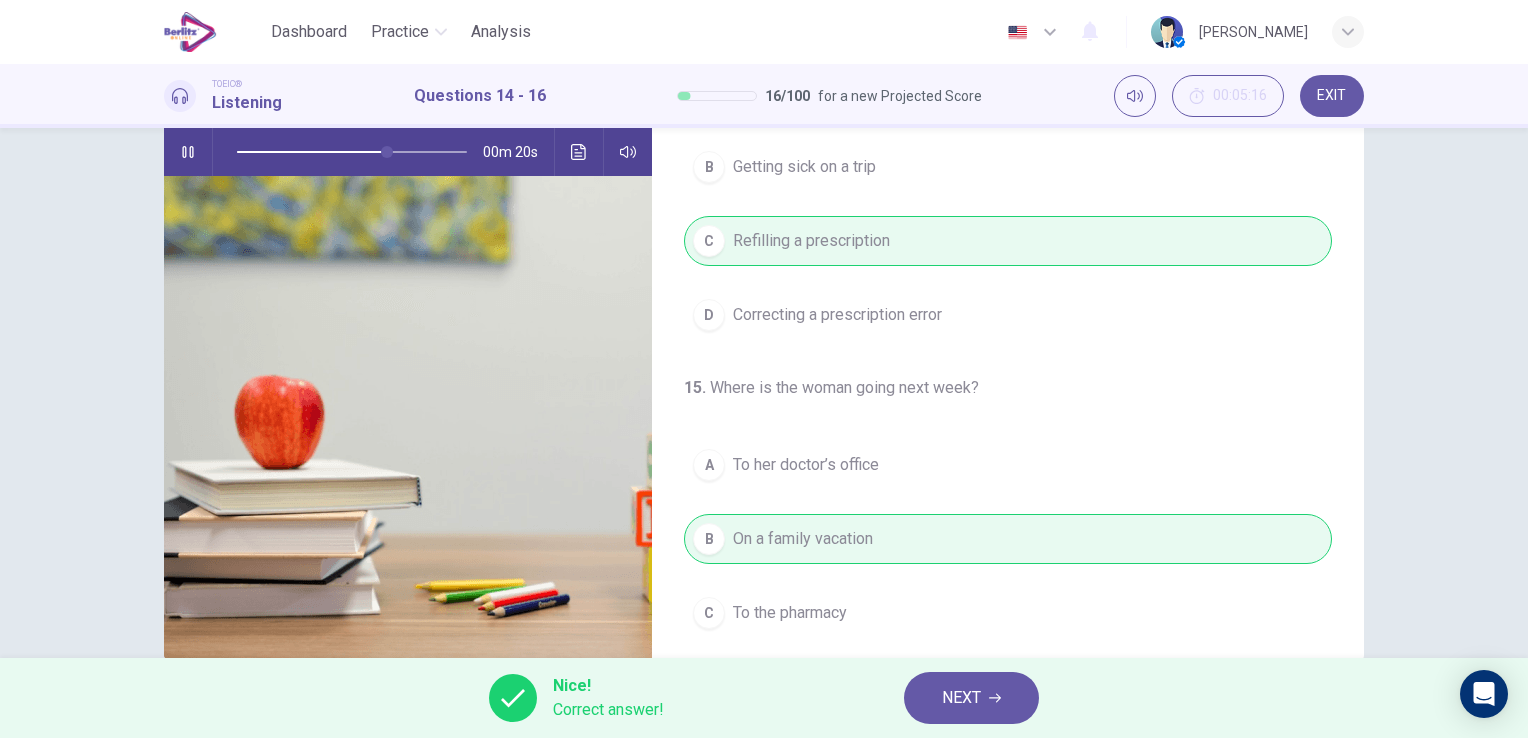 type on "**" 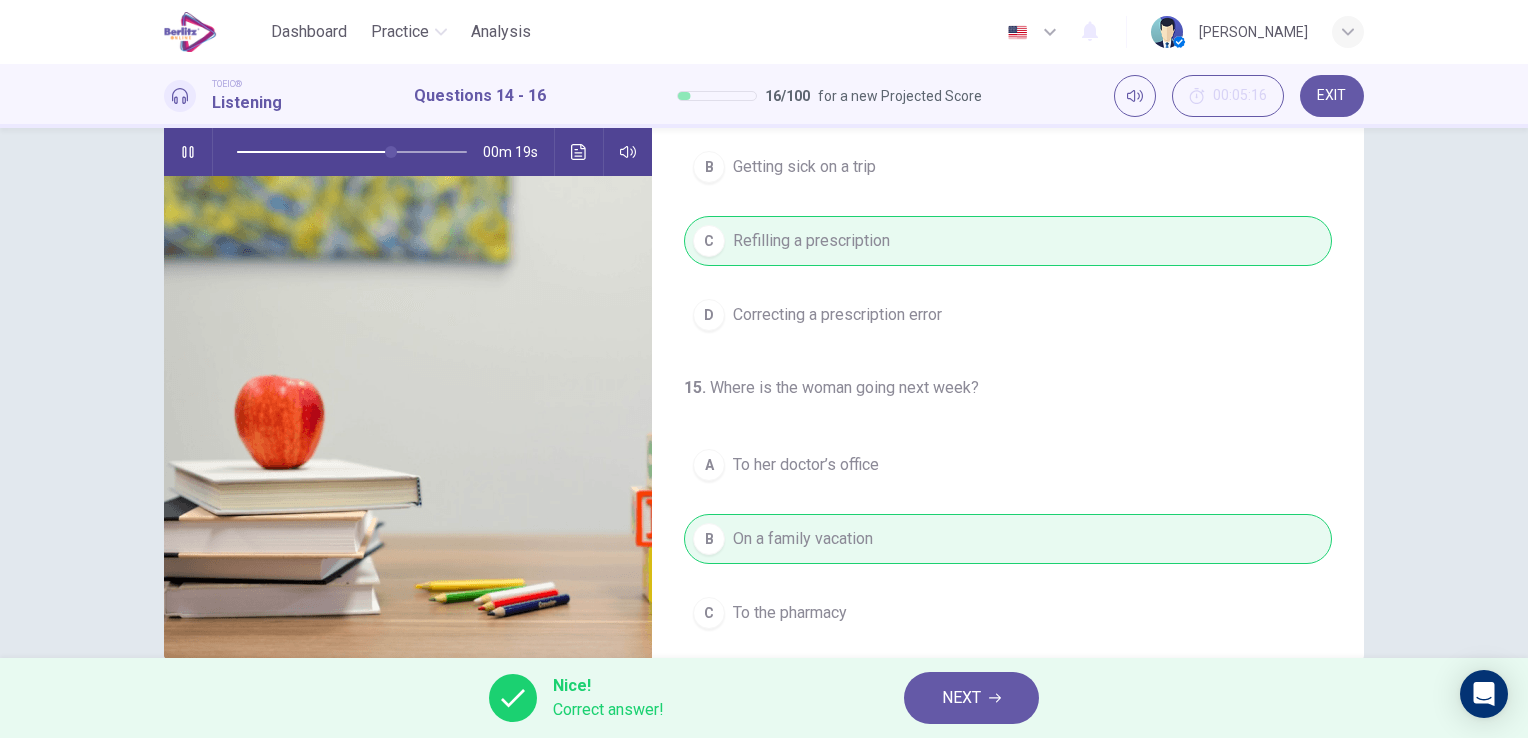 click on "NEXT" at bounding box center (961, 698) 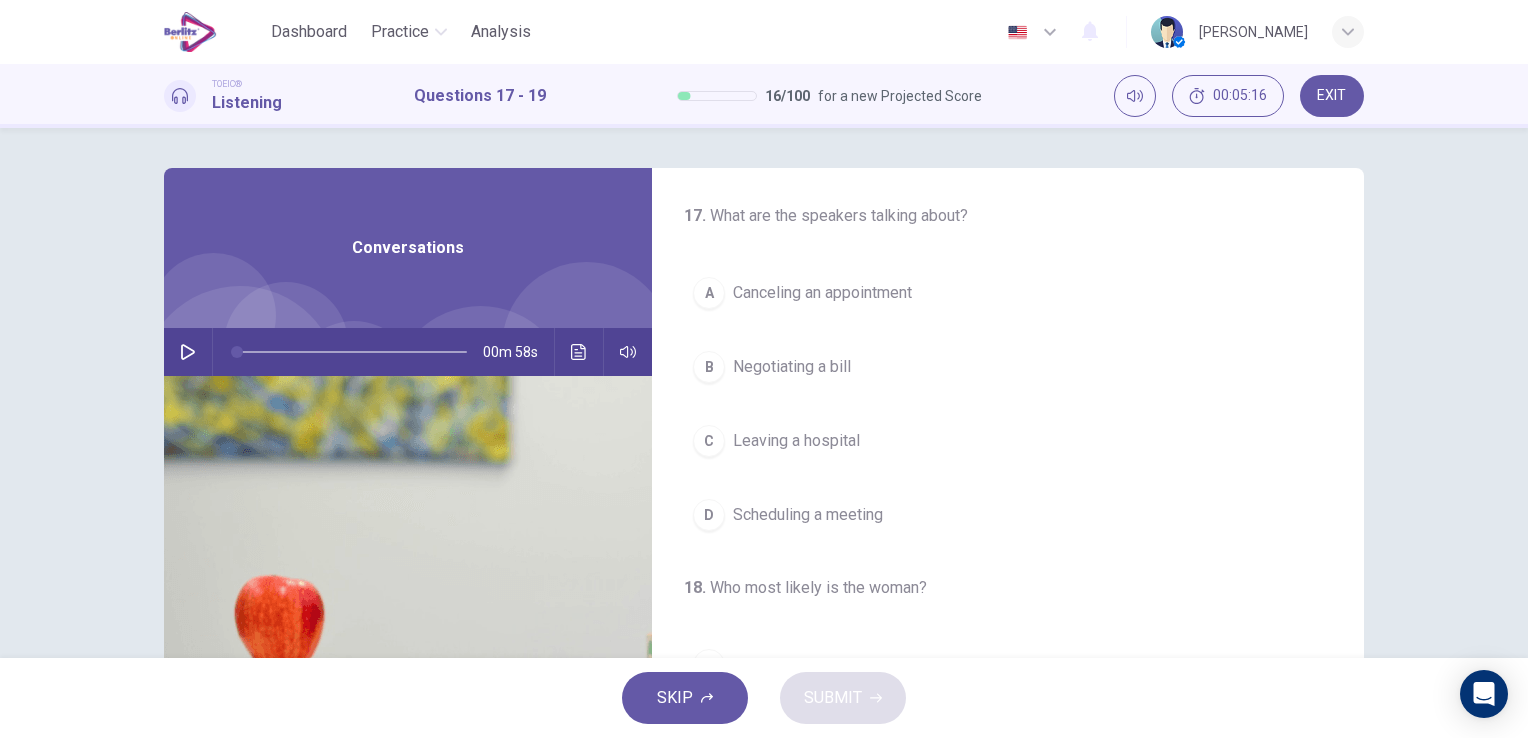 click at bounding box center (188, 352) 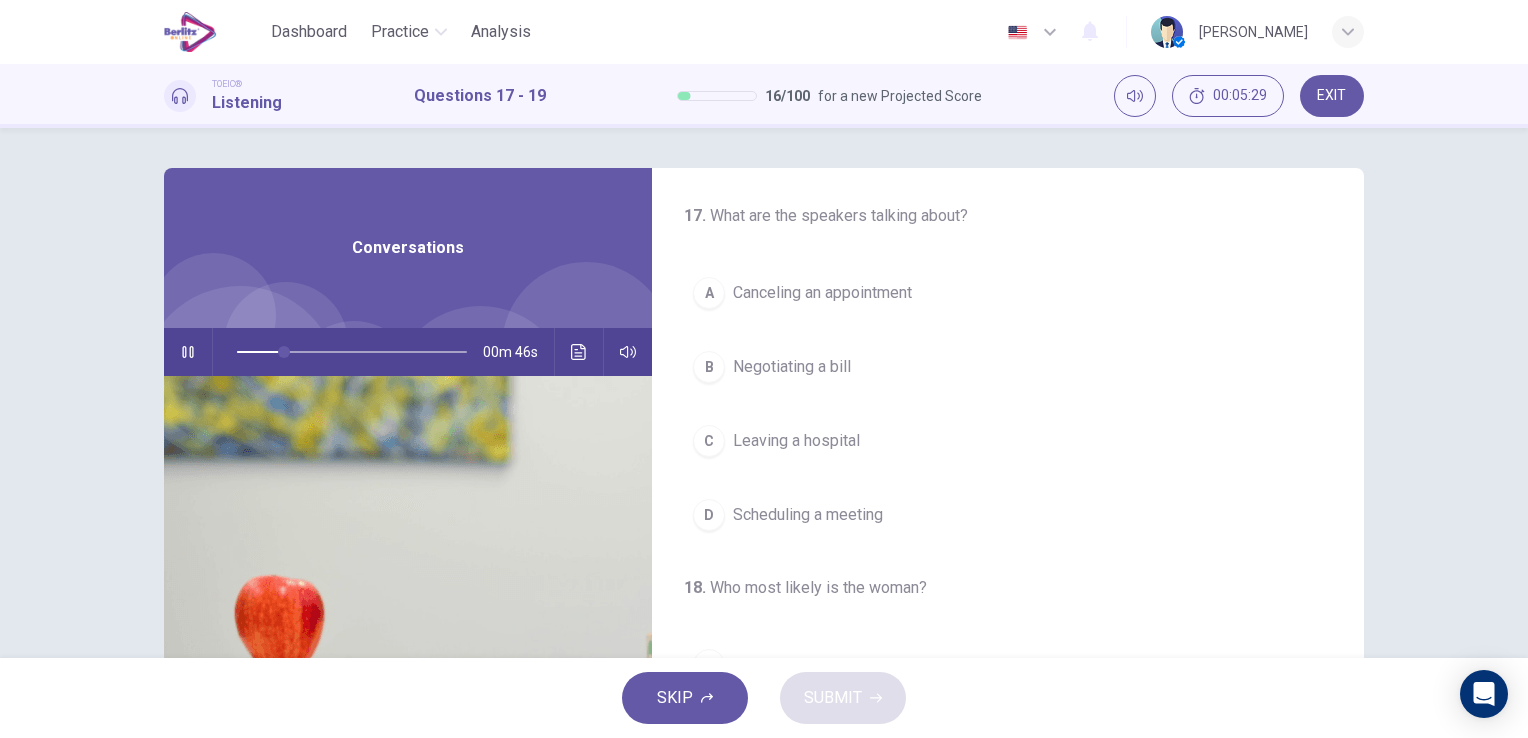 click on "Canceling an appointment" at bounding box center (822, 293) 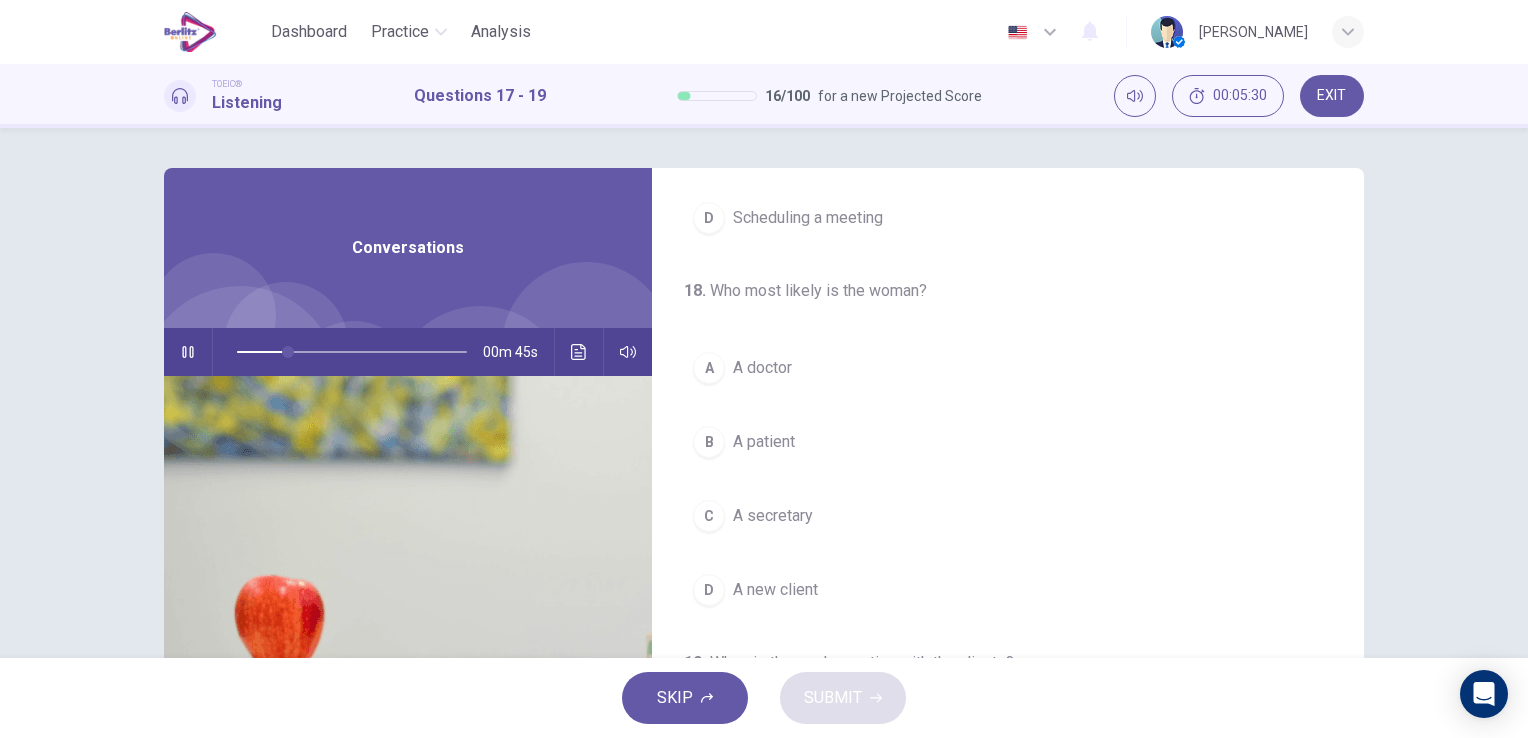scroll, scrollTop: 300, scrollLeft: 0, axis: vertical 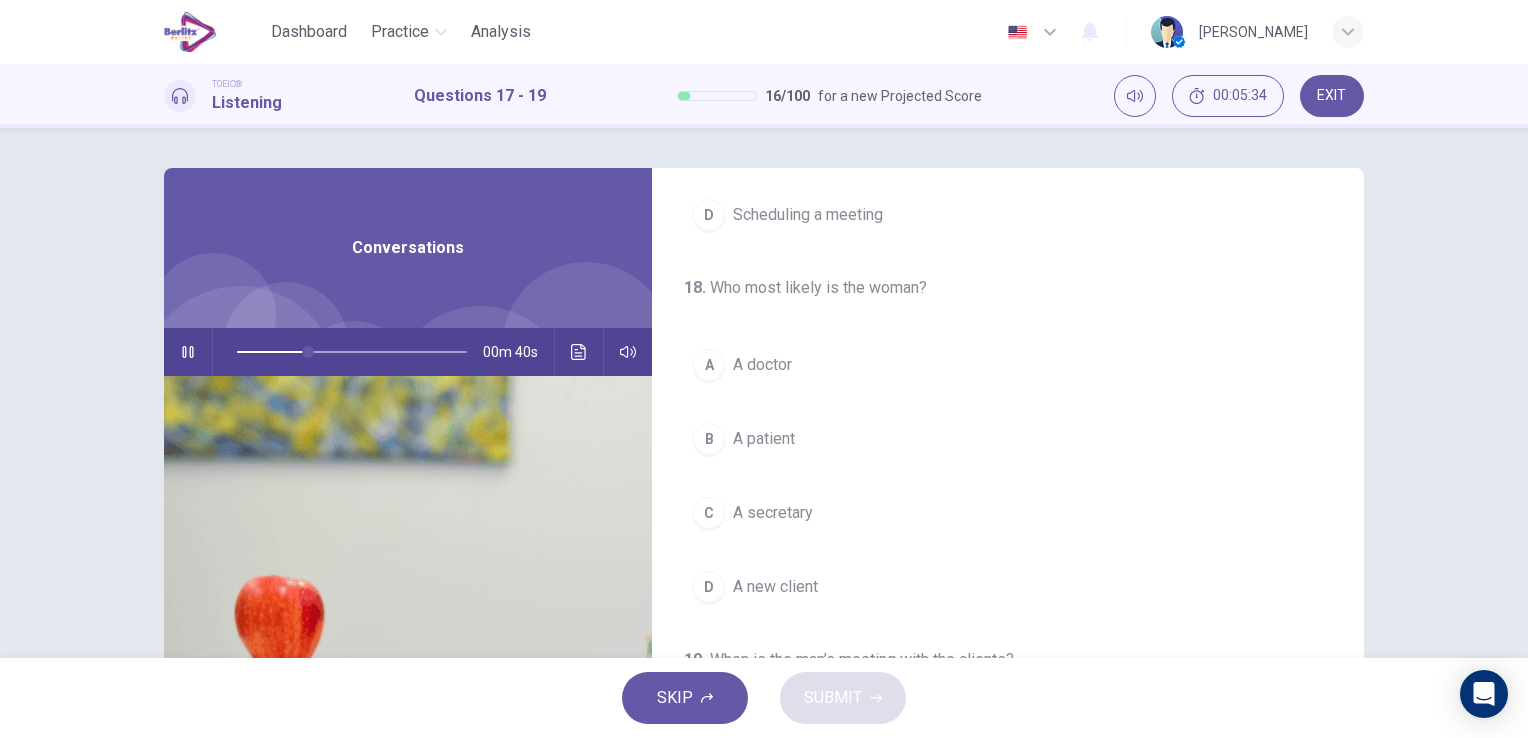 click on "A secretary" at bounding box center (773, 513) 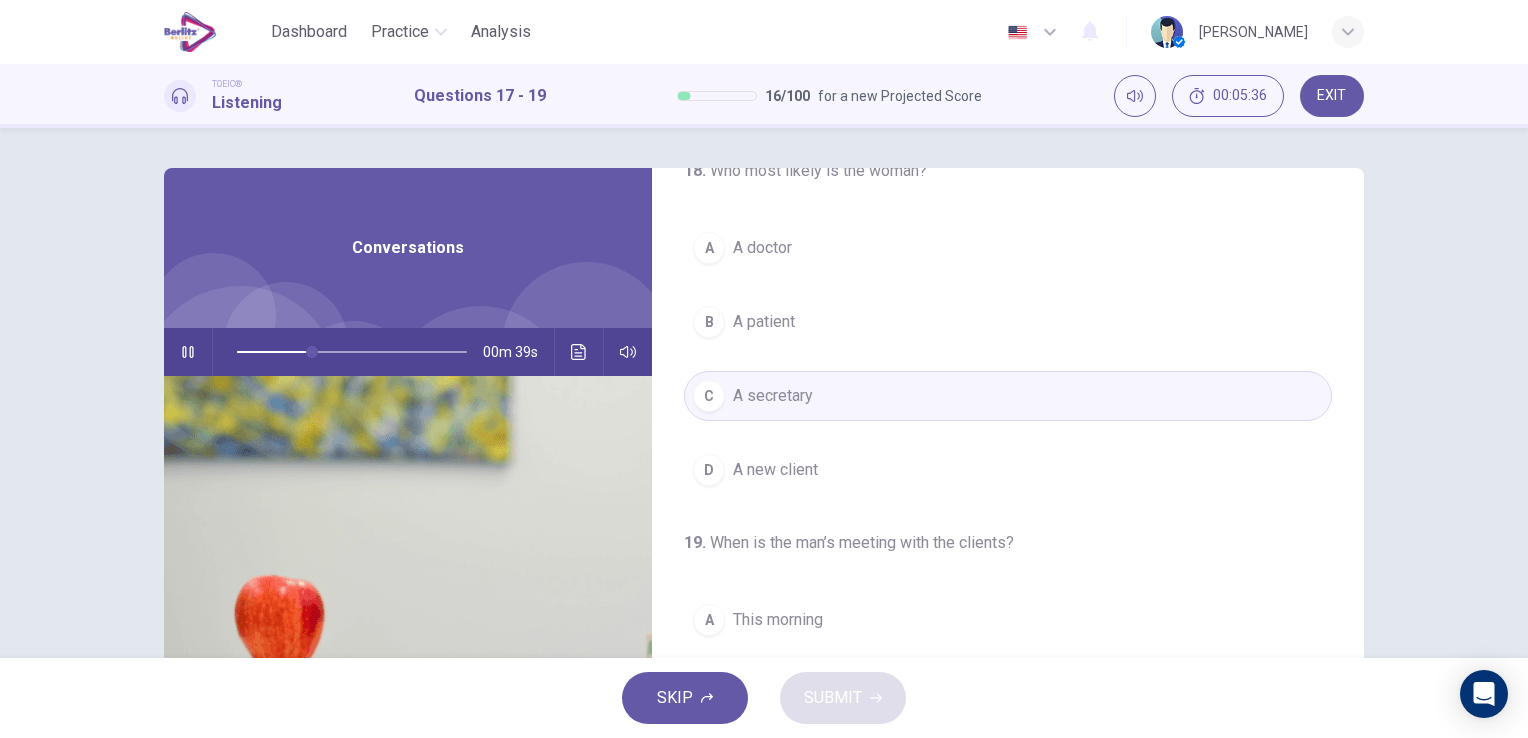 scroll, scrollTop: 452, scrollLeft: 0, axis: vertical 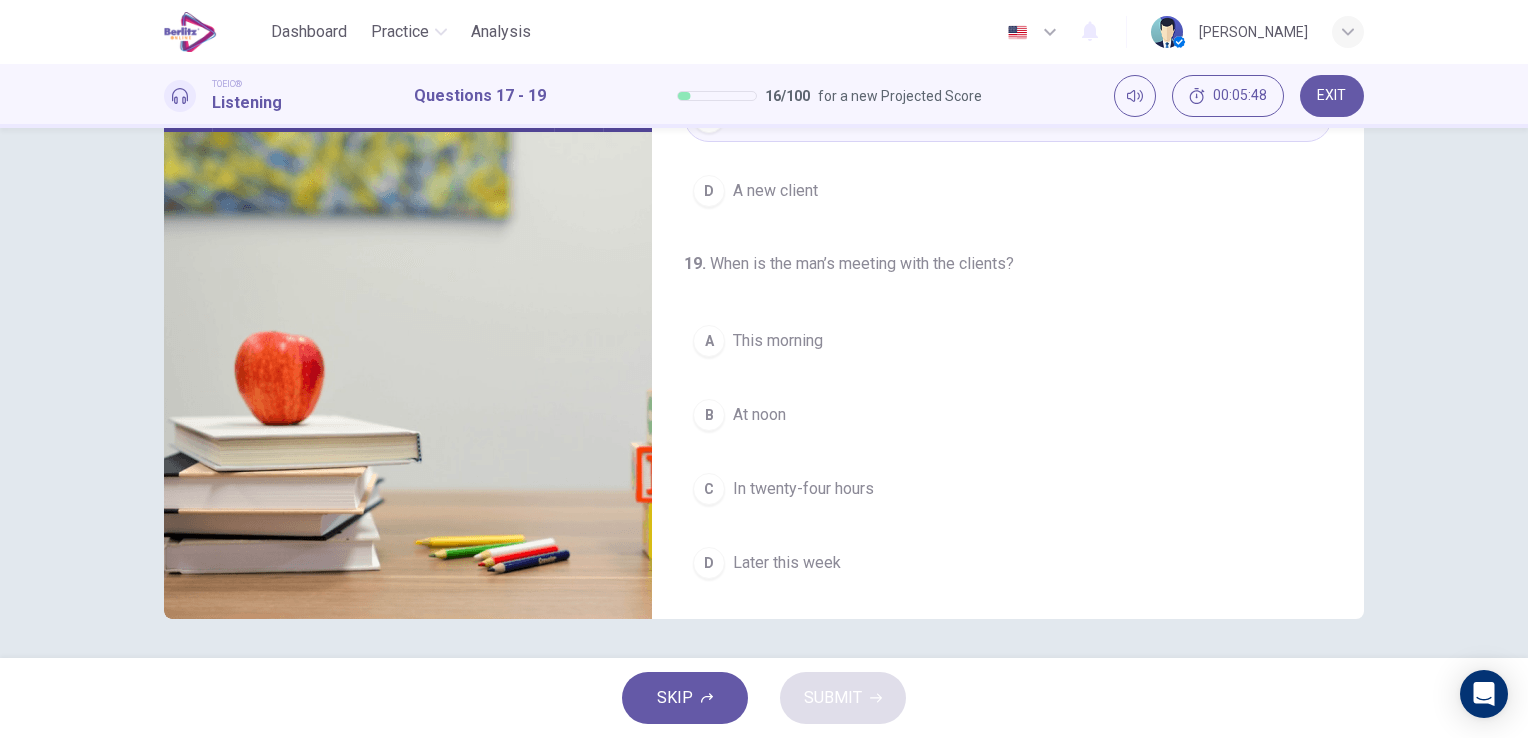 click on "At noon" at bounding box center (759, 415) 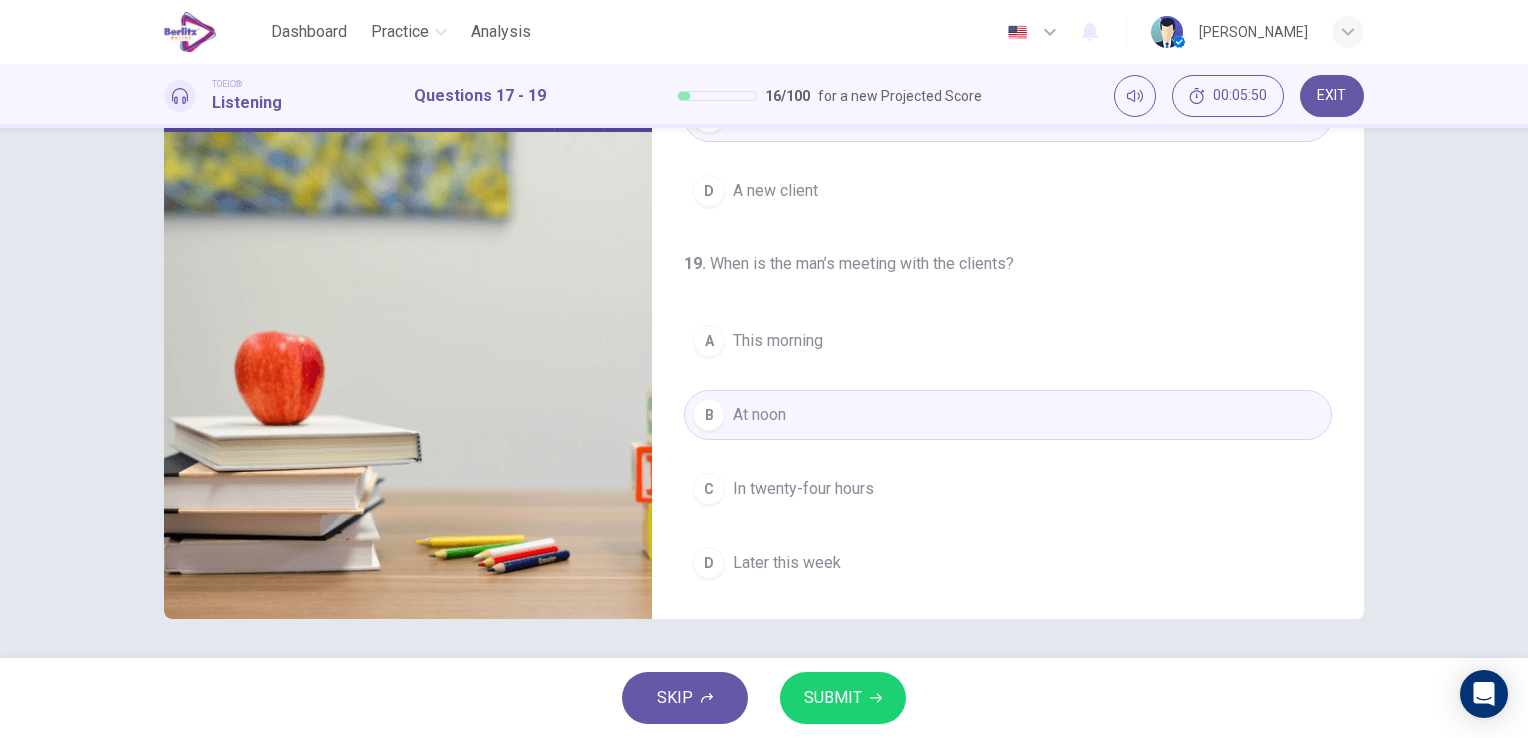 click 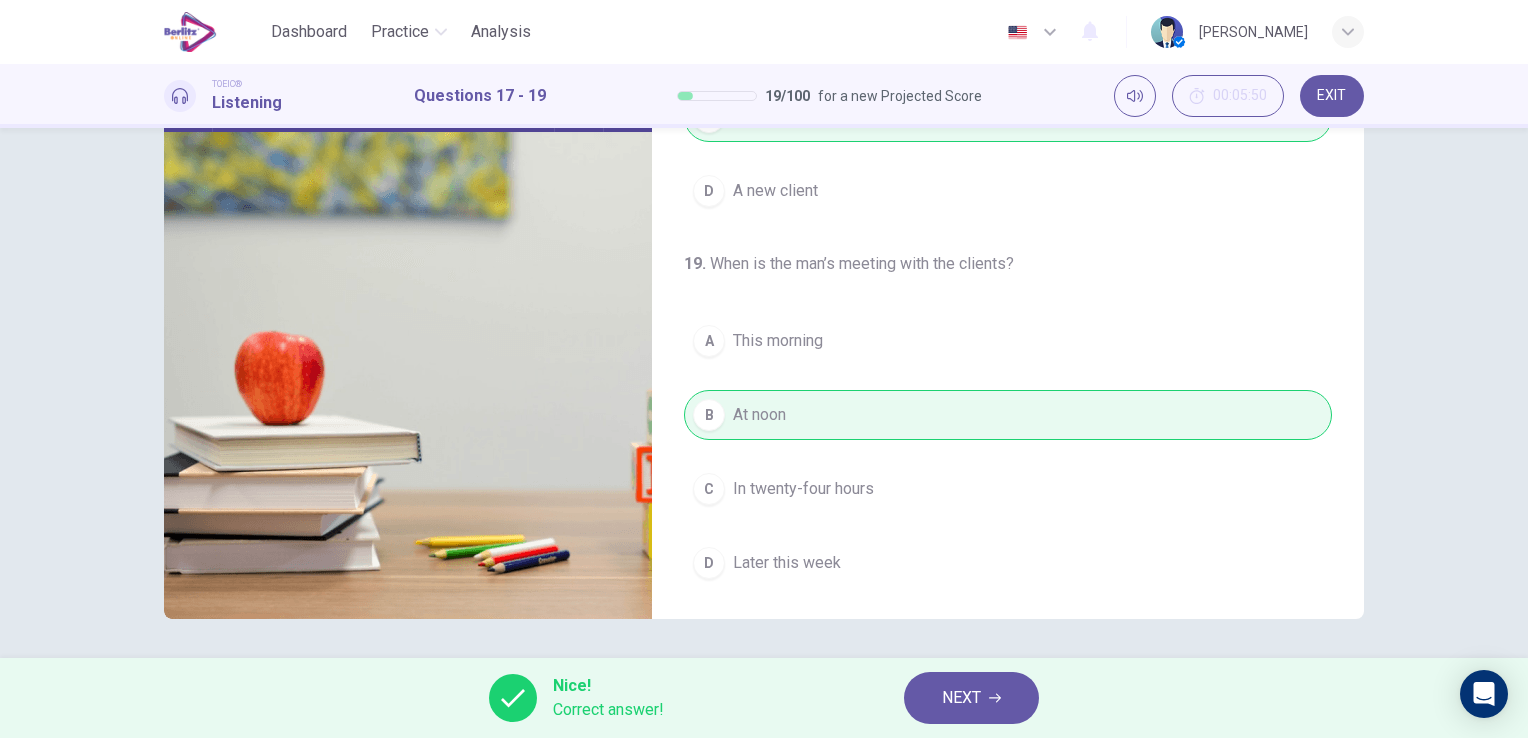 type on "**" 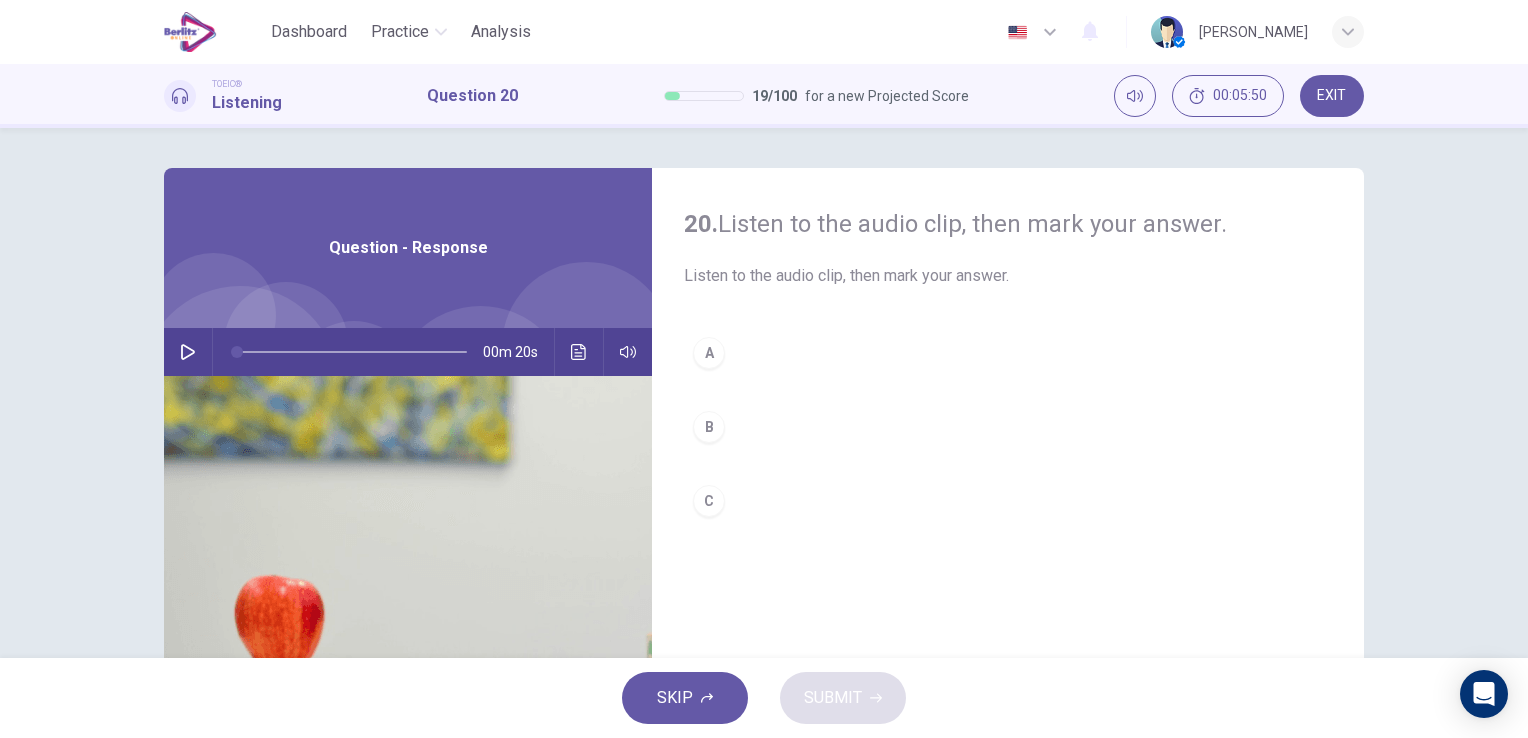 click at bounding box center (188, 352) 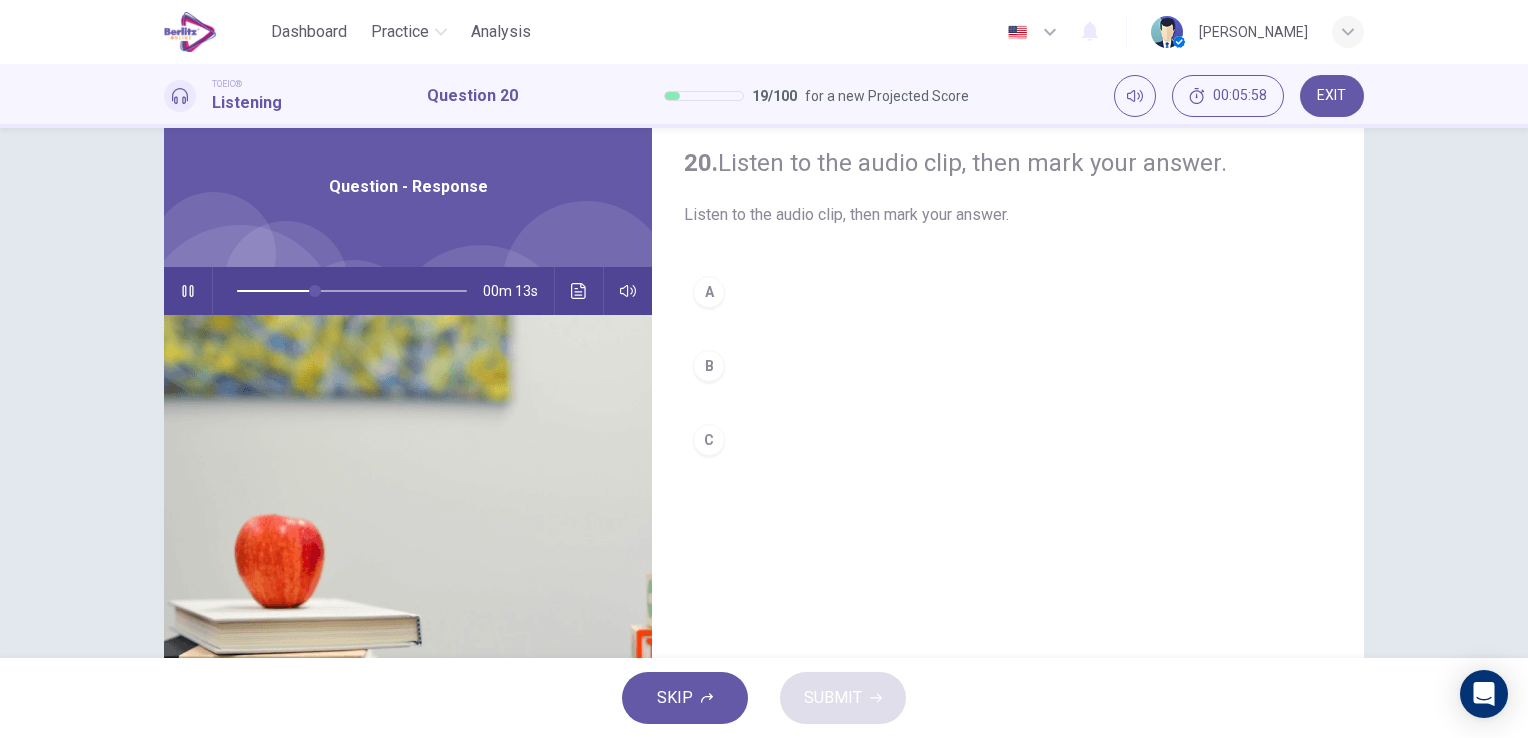 scroll, scrollTop: 44, scrollLeft: 0, axis: vertical 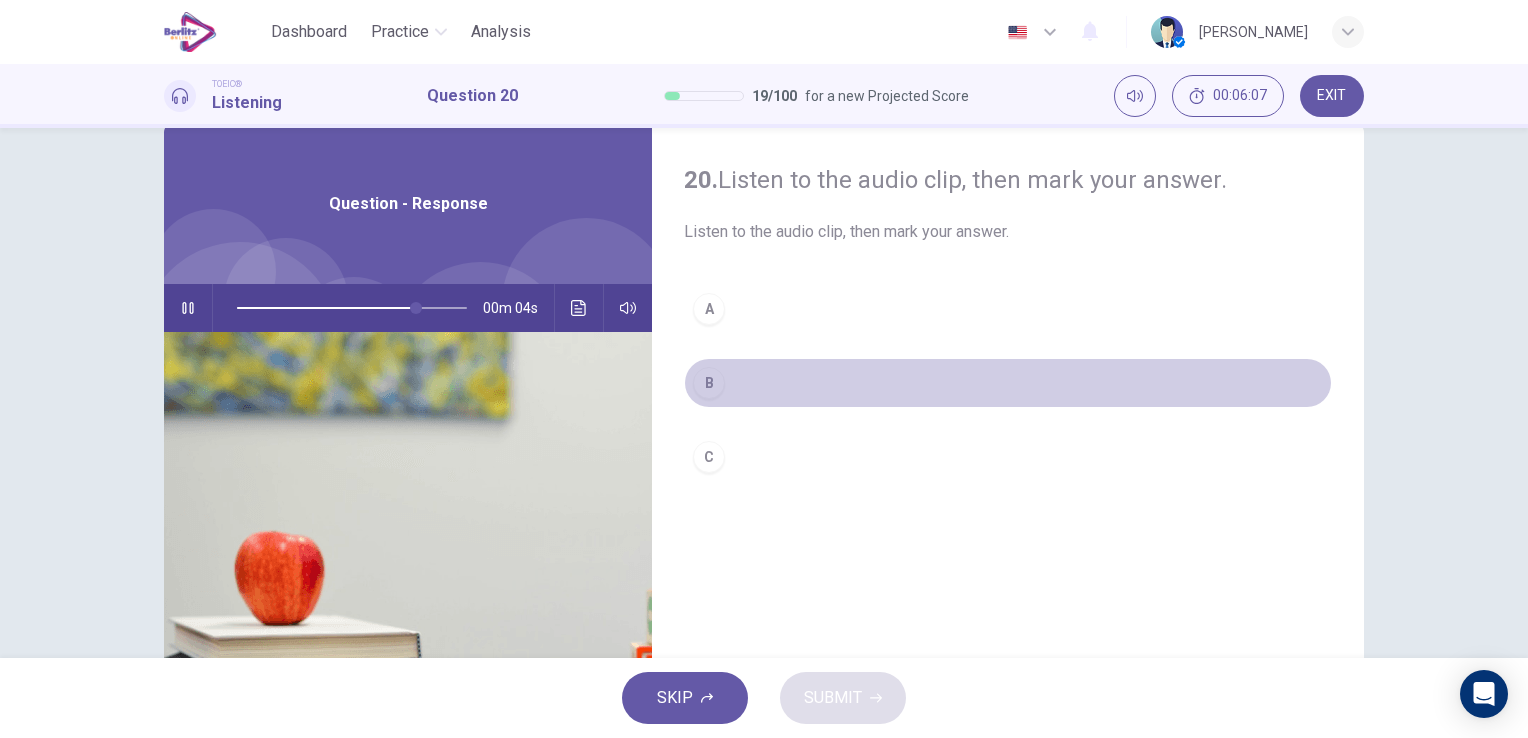 click on "B" at bounding box center [709, 383] 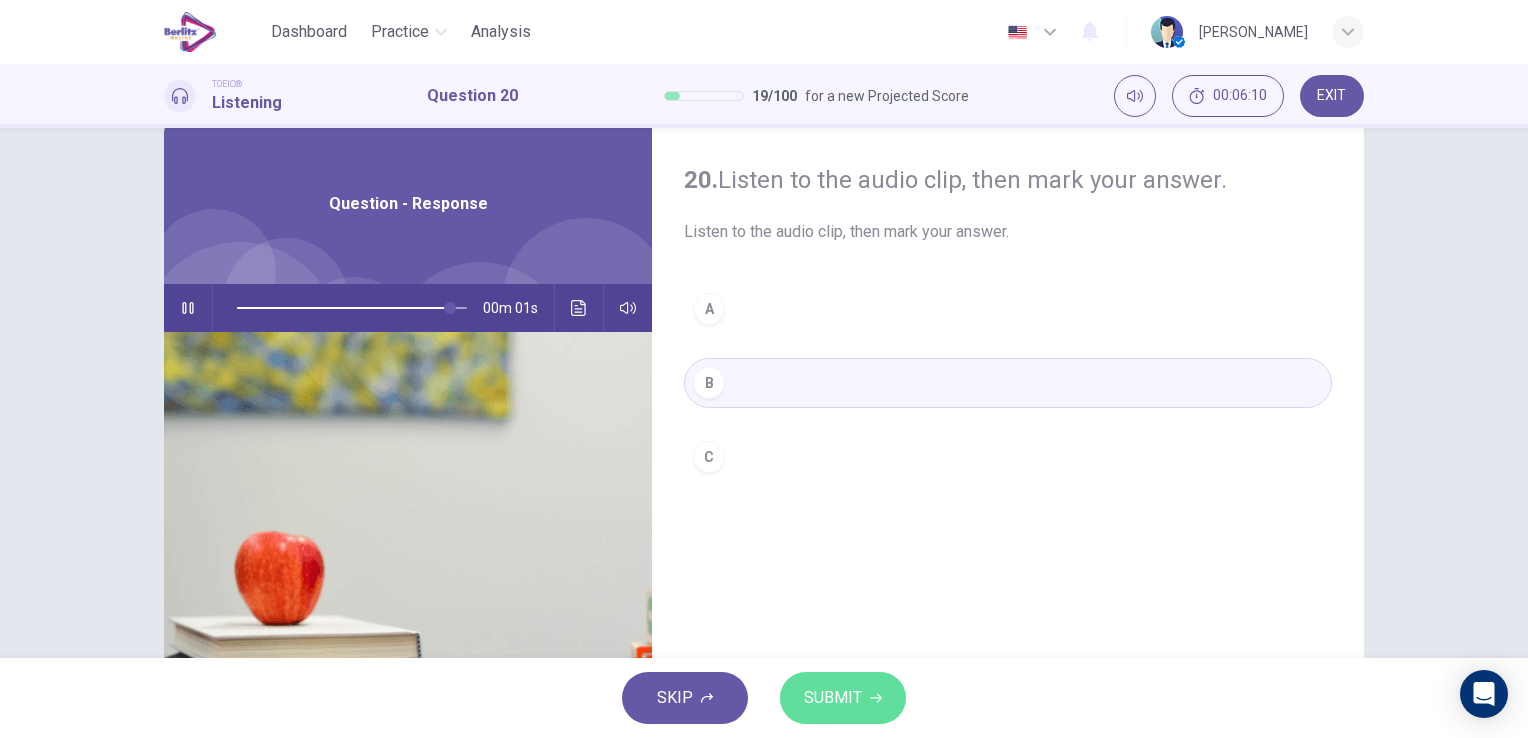 click on "SUBMIT" at bounding box center (833, 698) 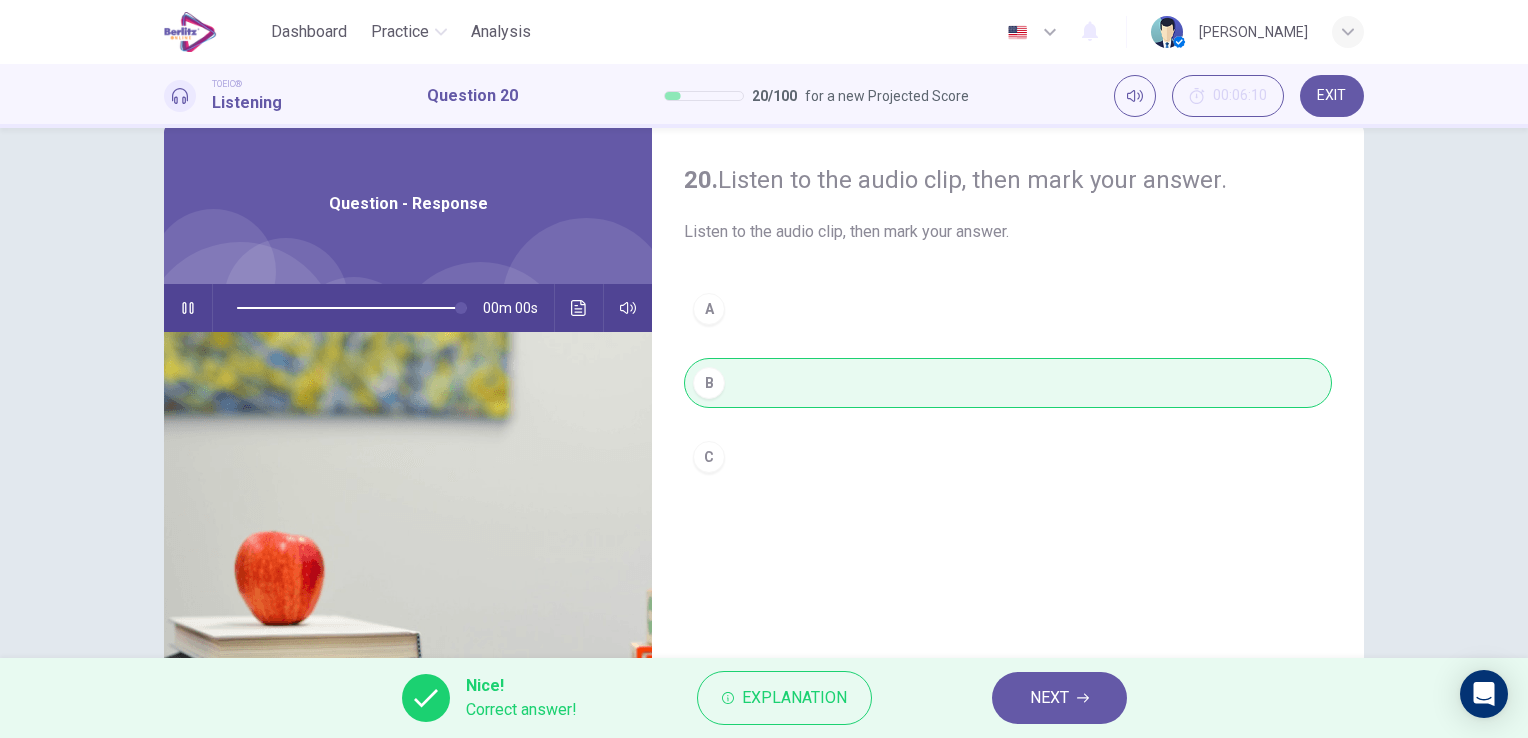 type on "*" 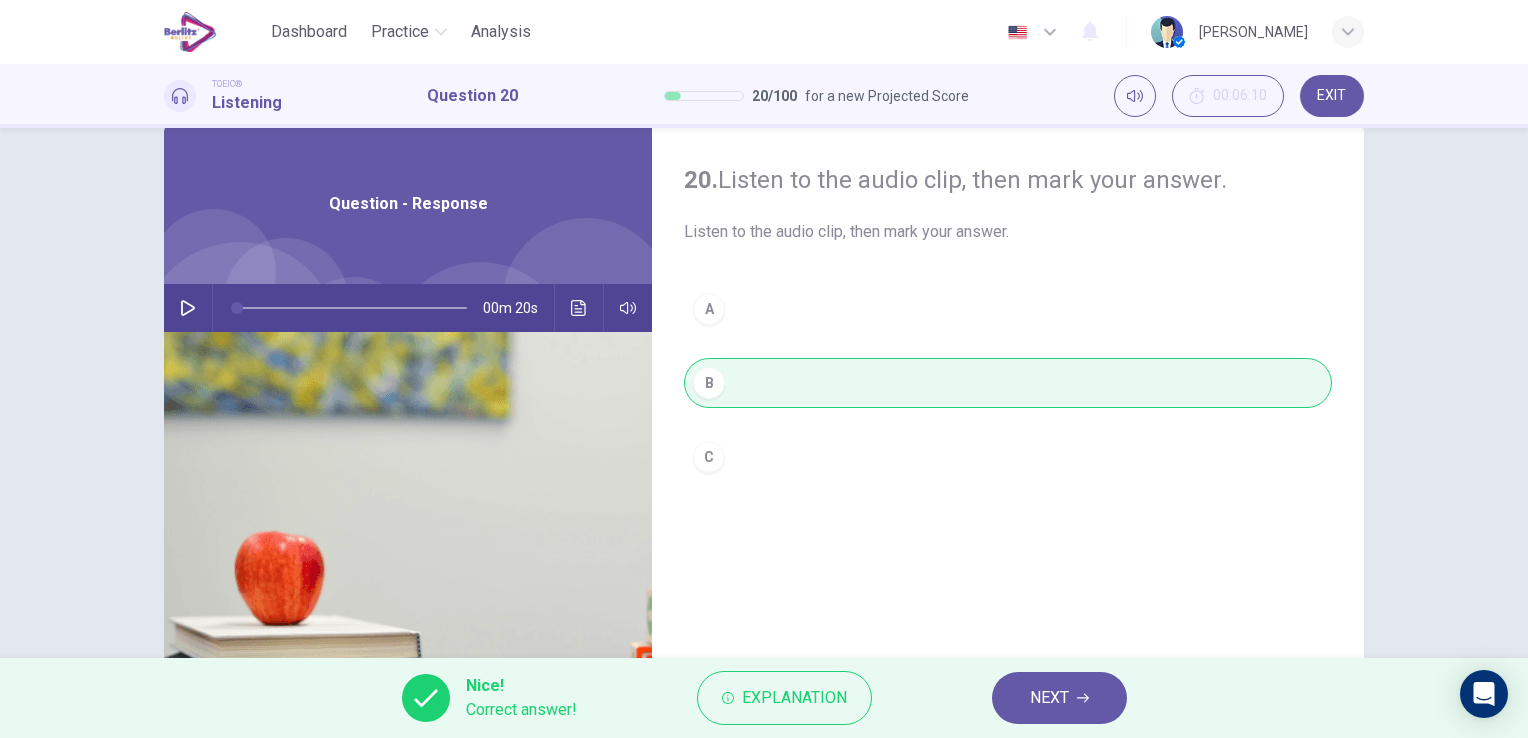 click on "NEXT" at bounding box center [1059, 698] 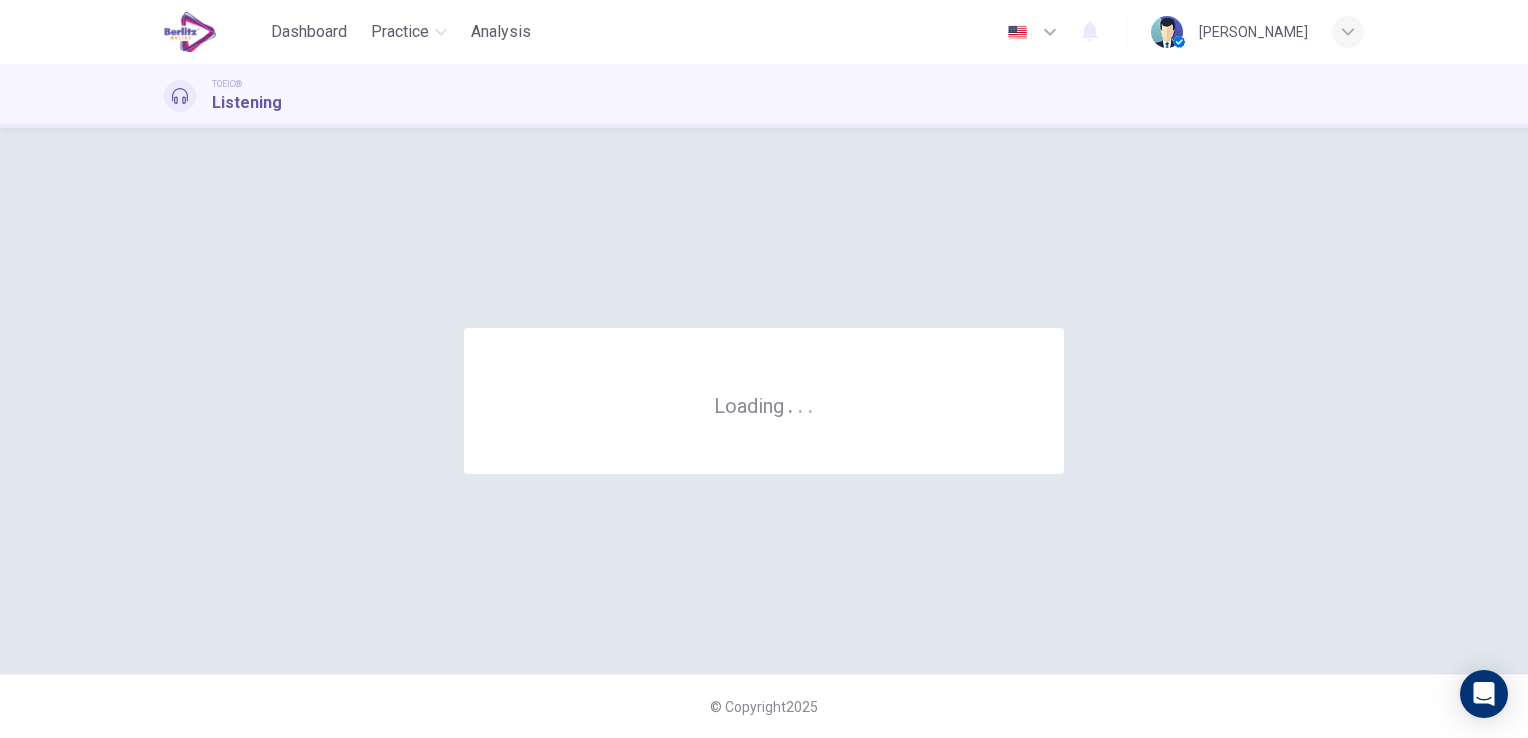 scroll, scrollTop: 0, scrollLeft: 0, axis: both 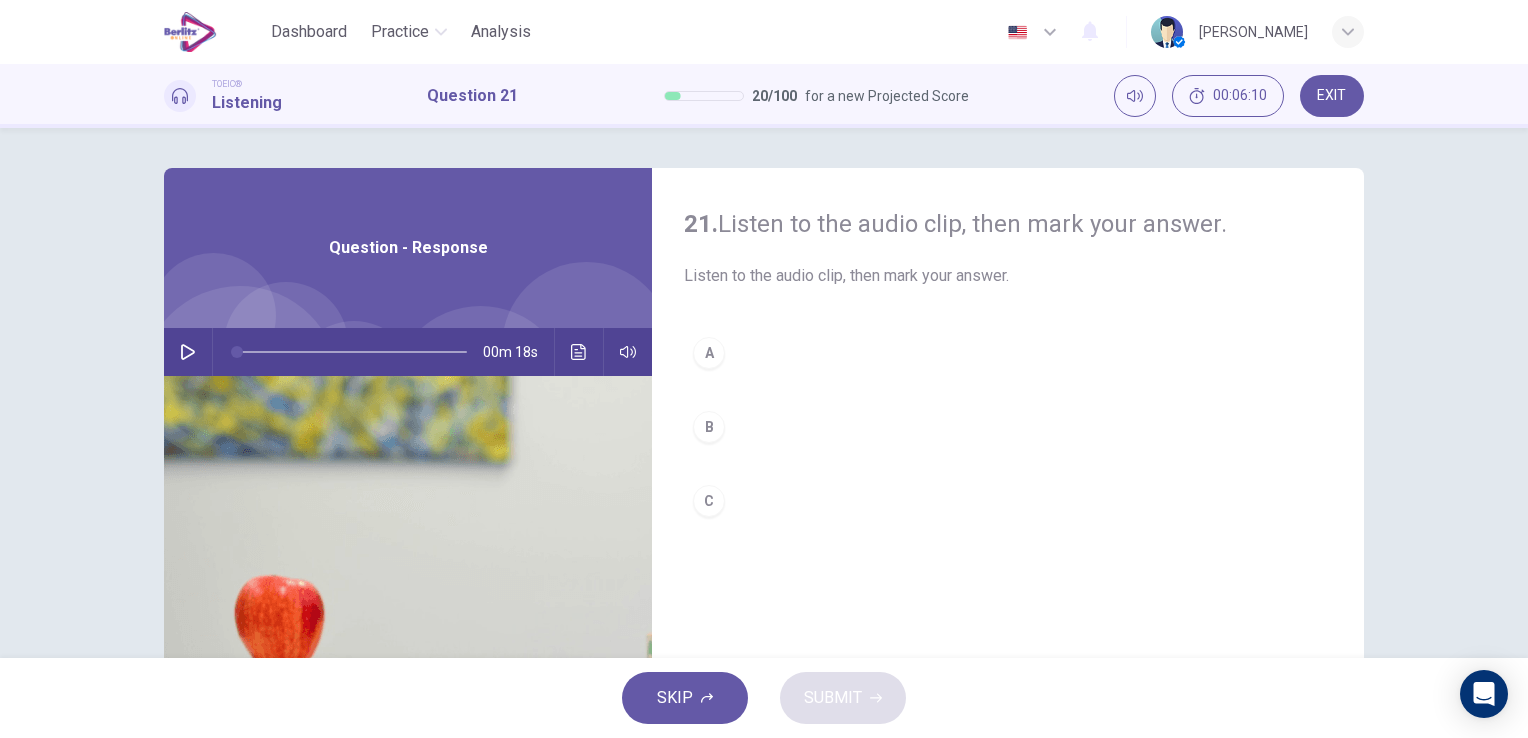 click at bounding box center (188, 352) 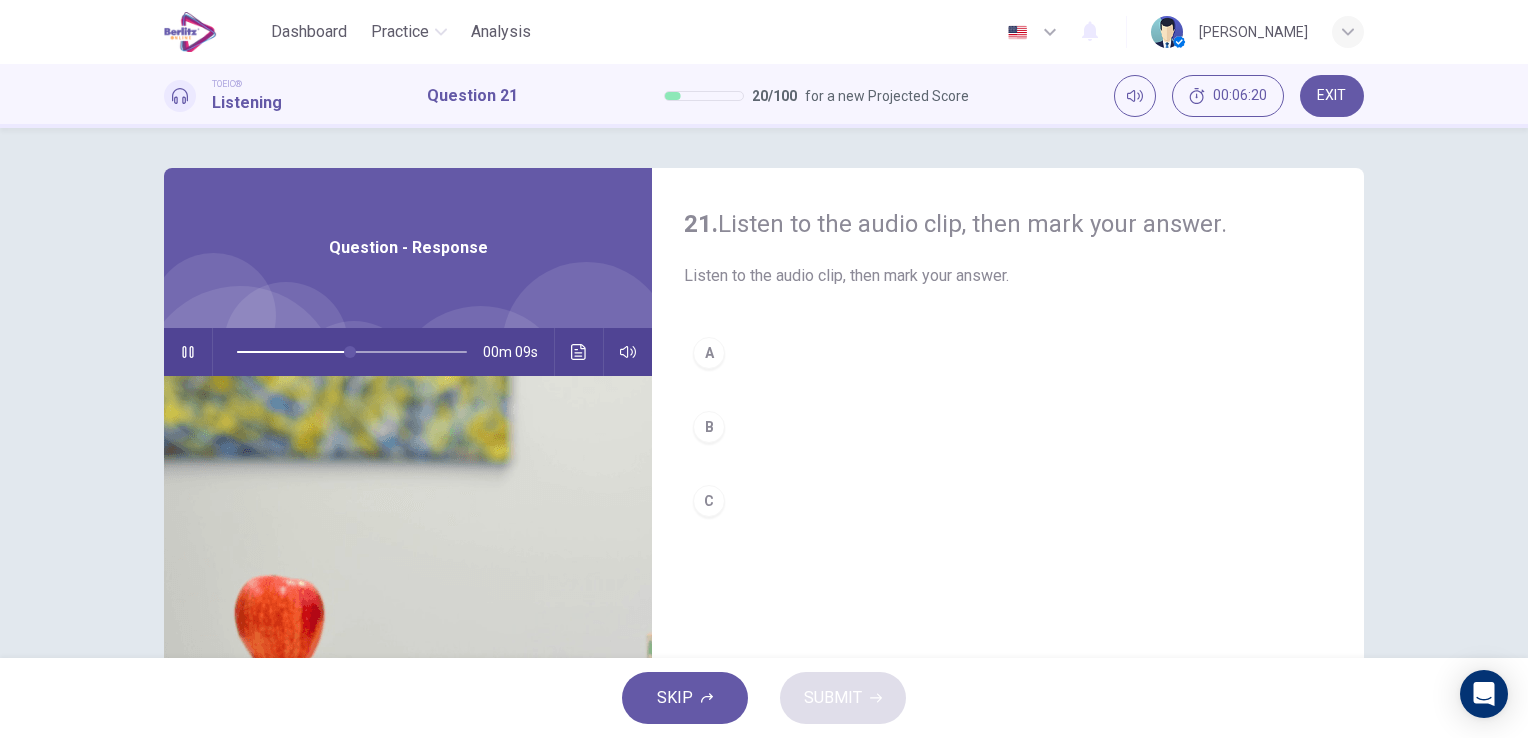 click on "A" at bounding box center [709, 353] 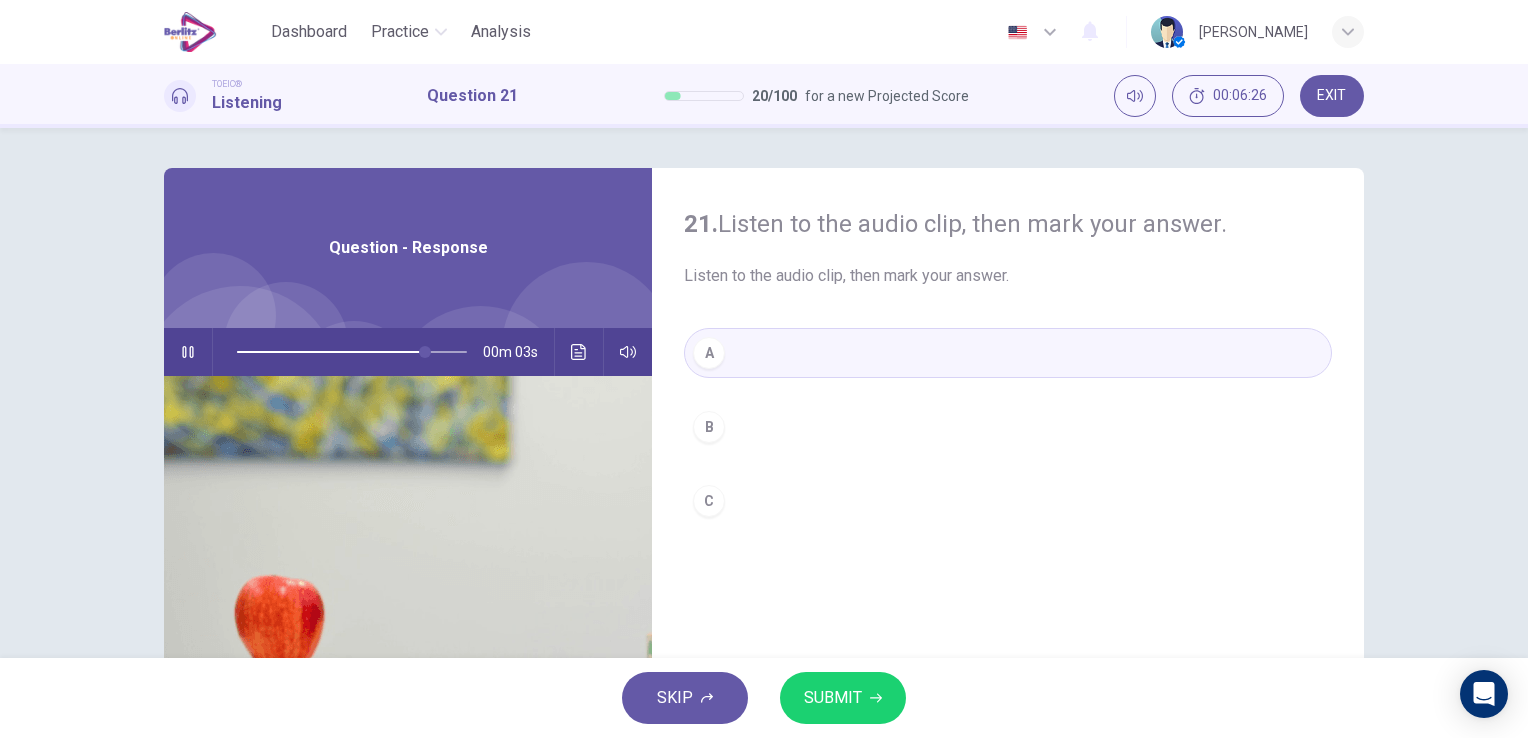 type on "**" 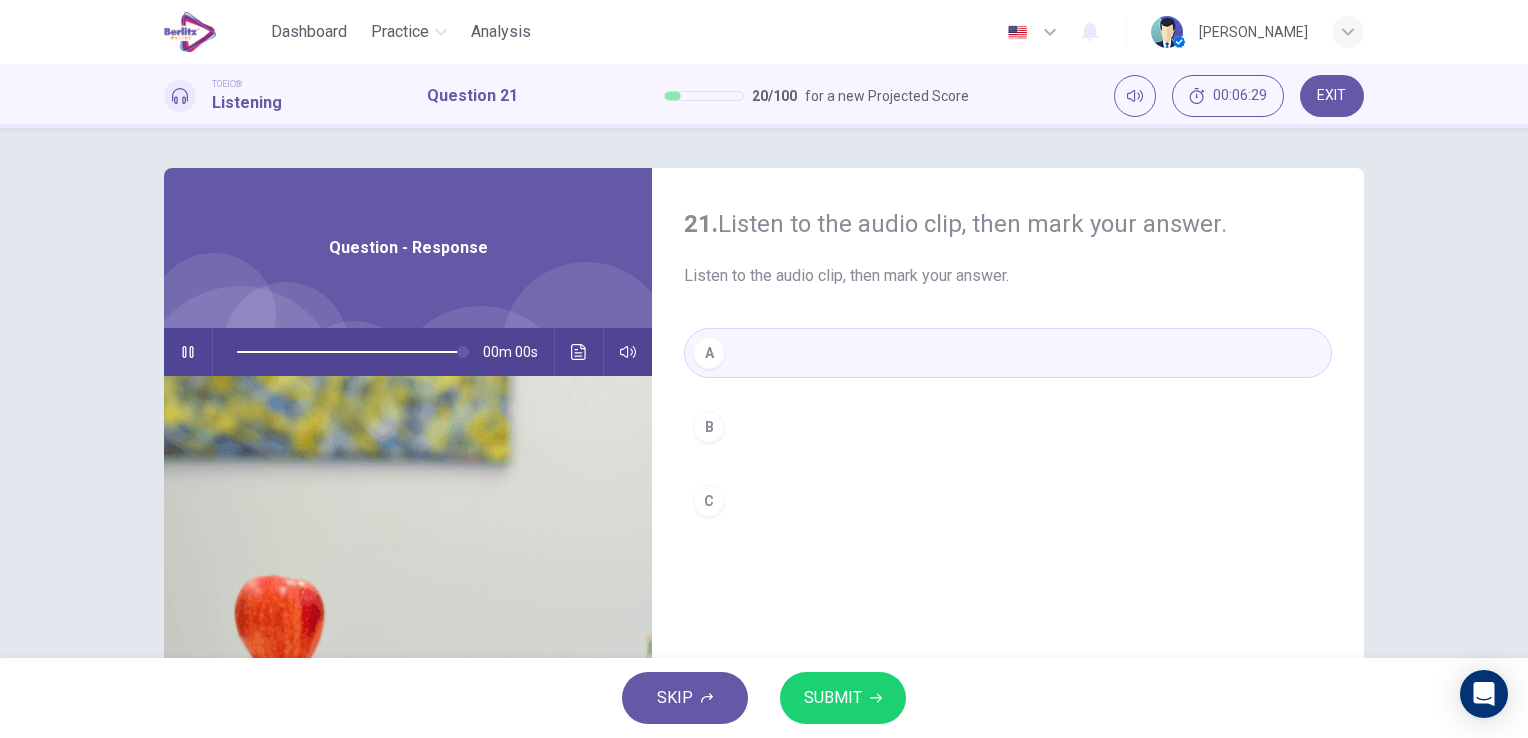 type on "*" 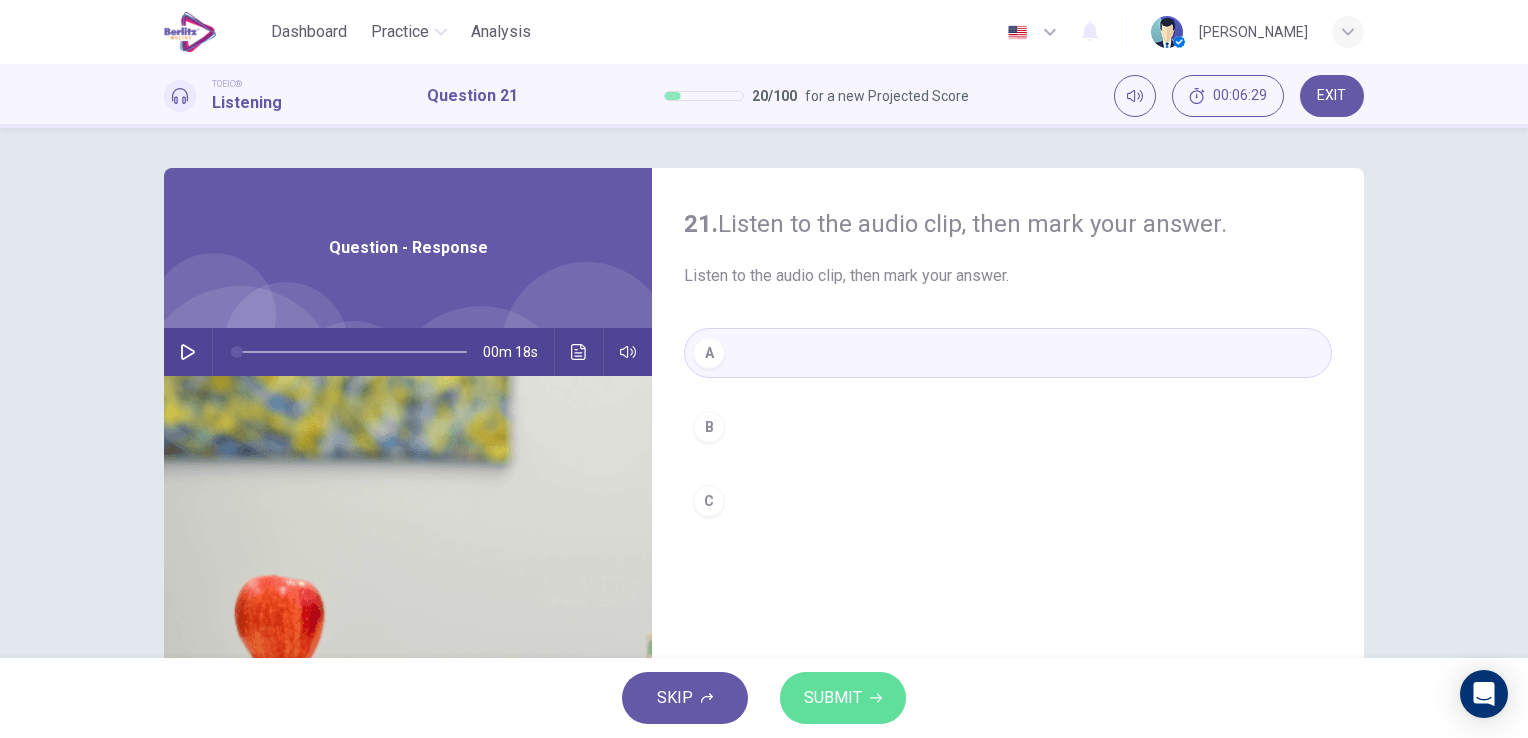 click on "SUBMIT" at bounding box center [833, 698] 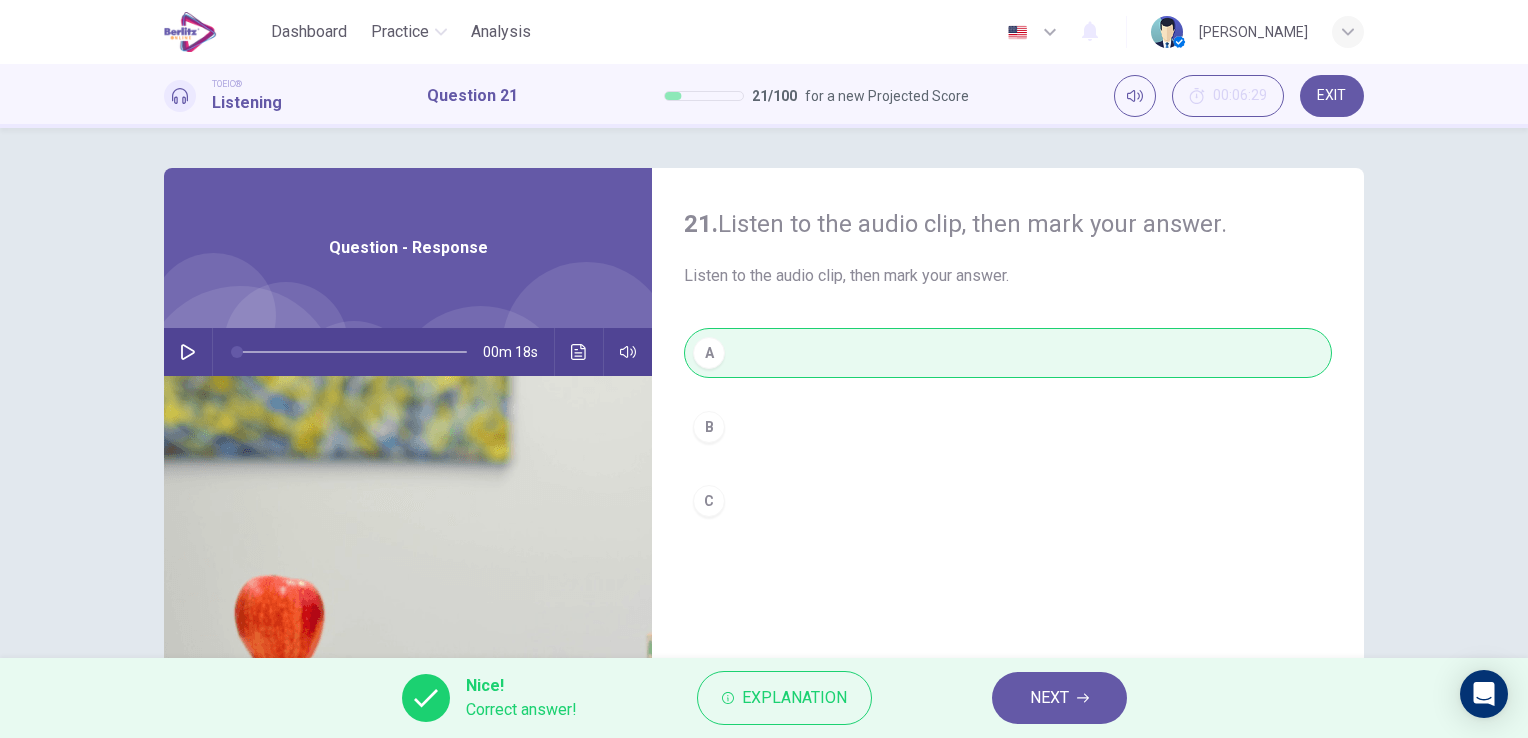 click on "NEXT" at bounding box center (1049, 698) 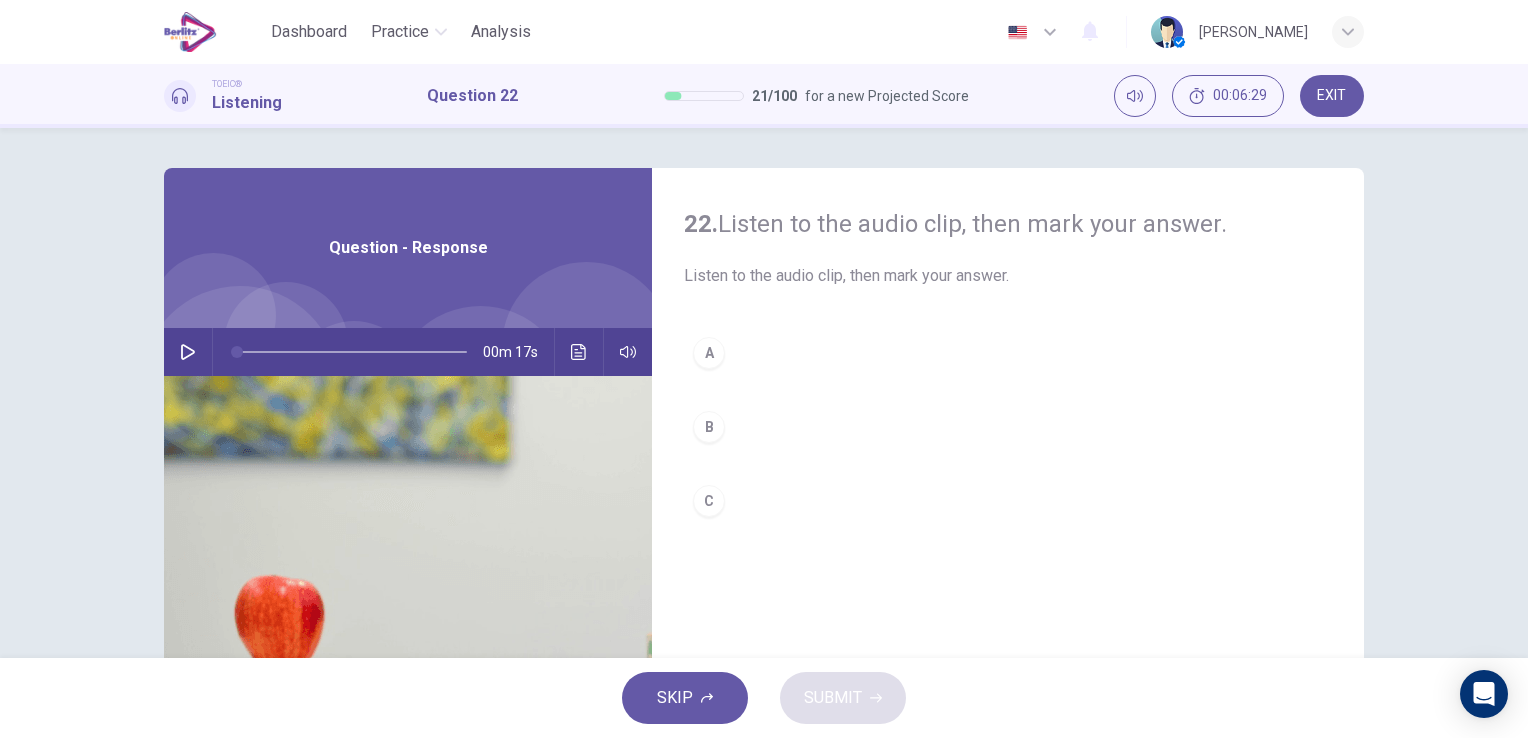 click at bounding box center (188, 352) 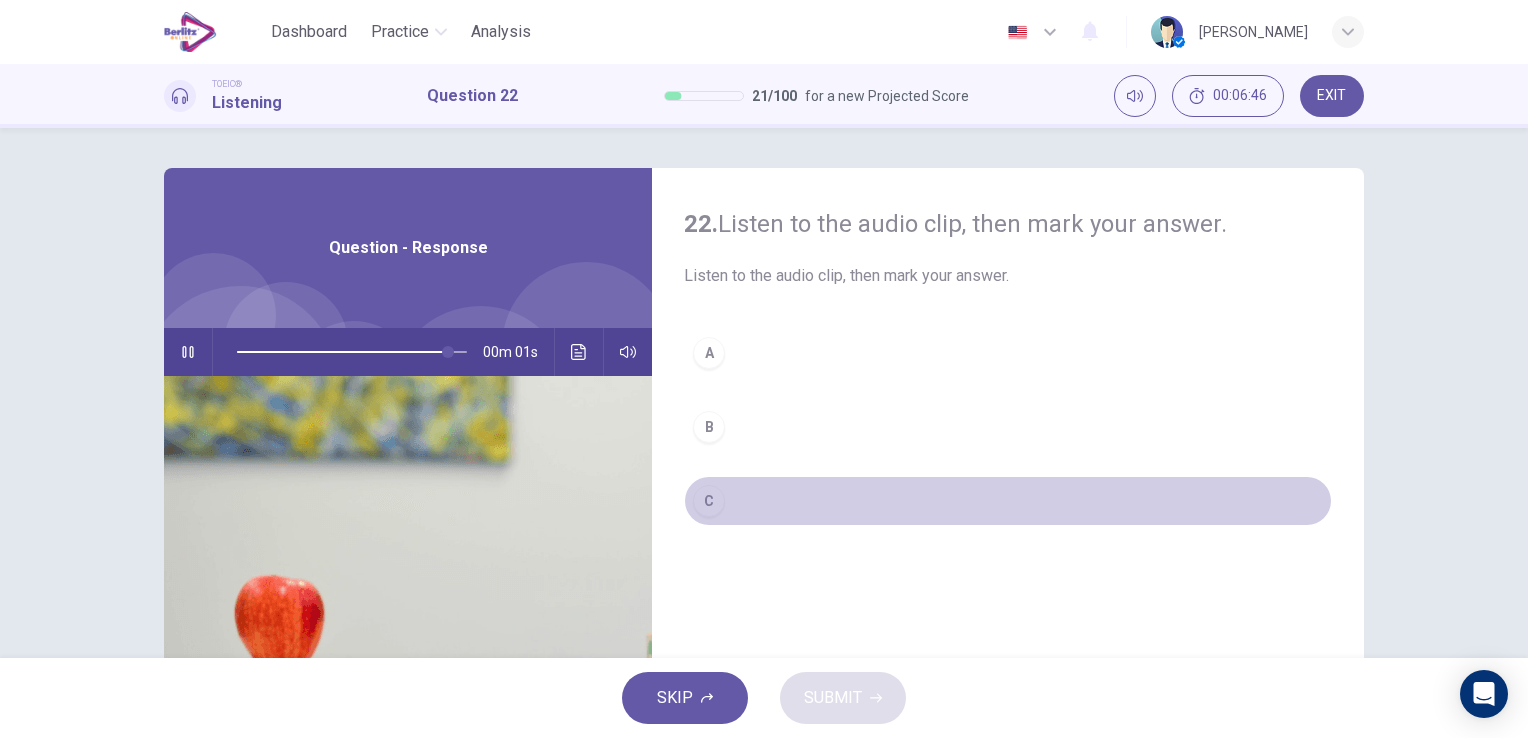 click on "C" at bounding box center (1008, 501) 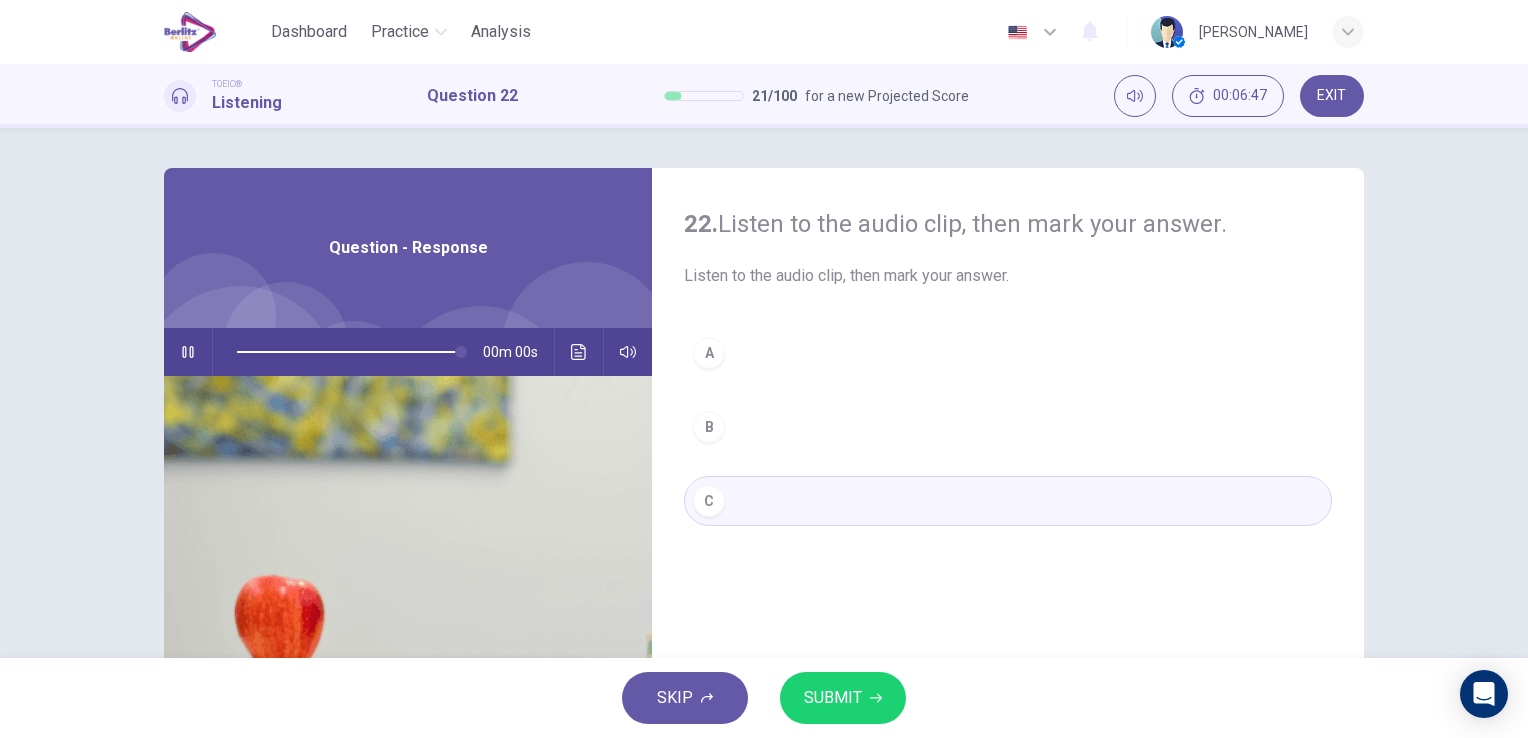 type on "*" 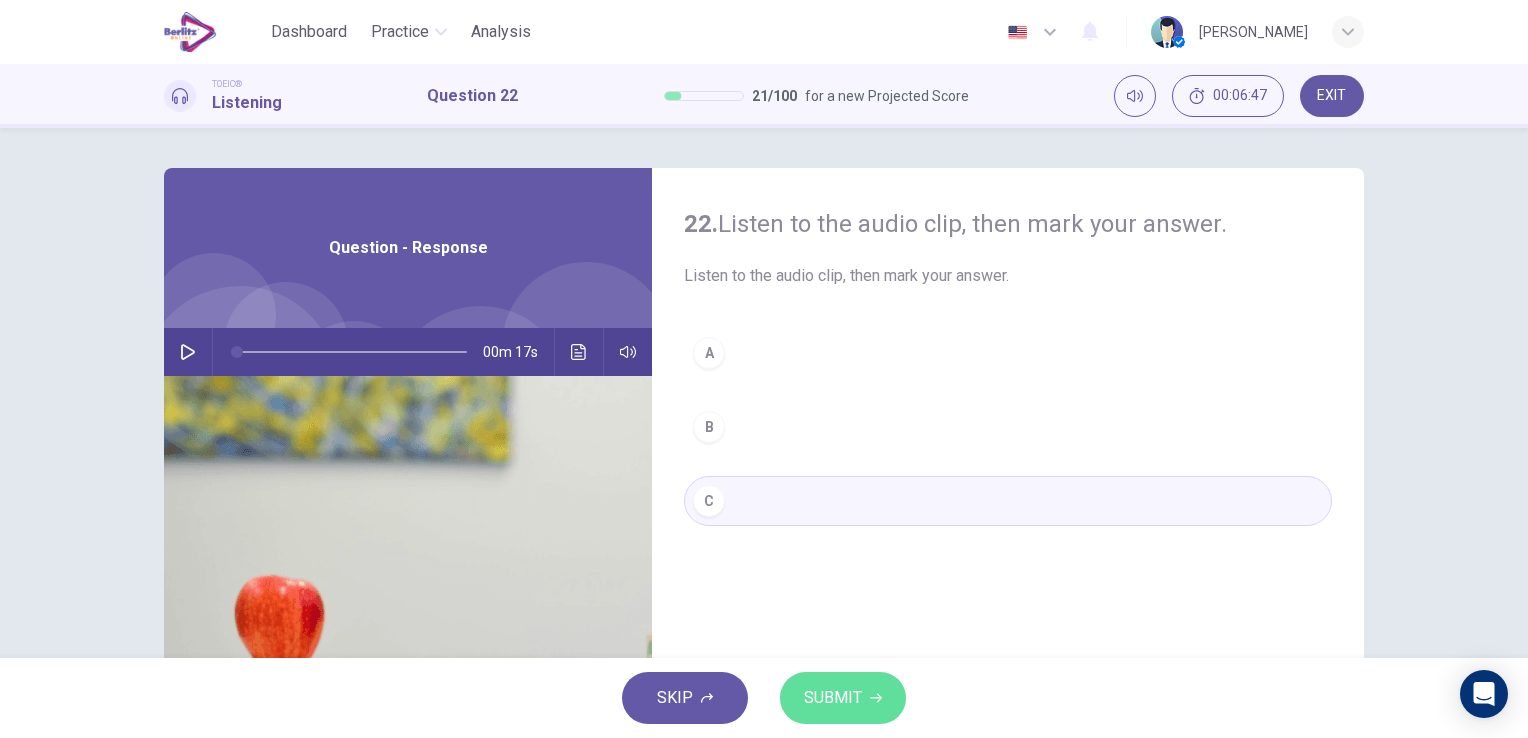 click on "SUBMIT" at bounding box center (833, 698) 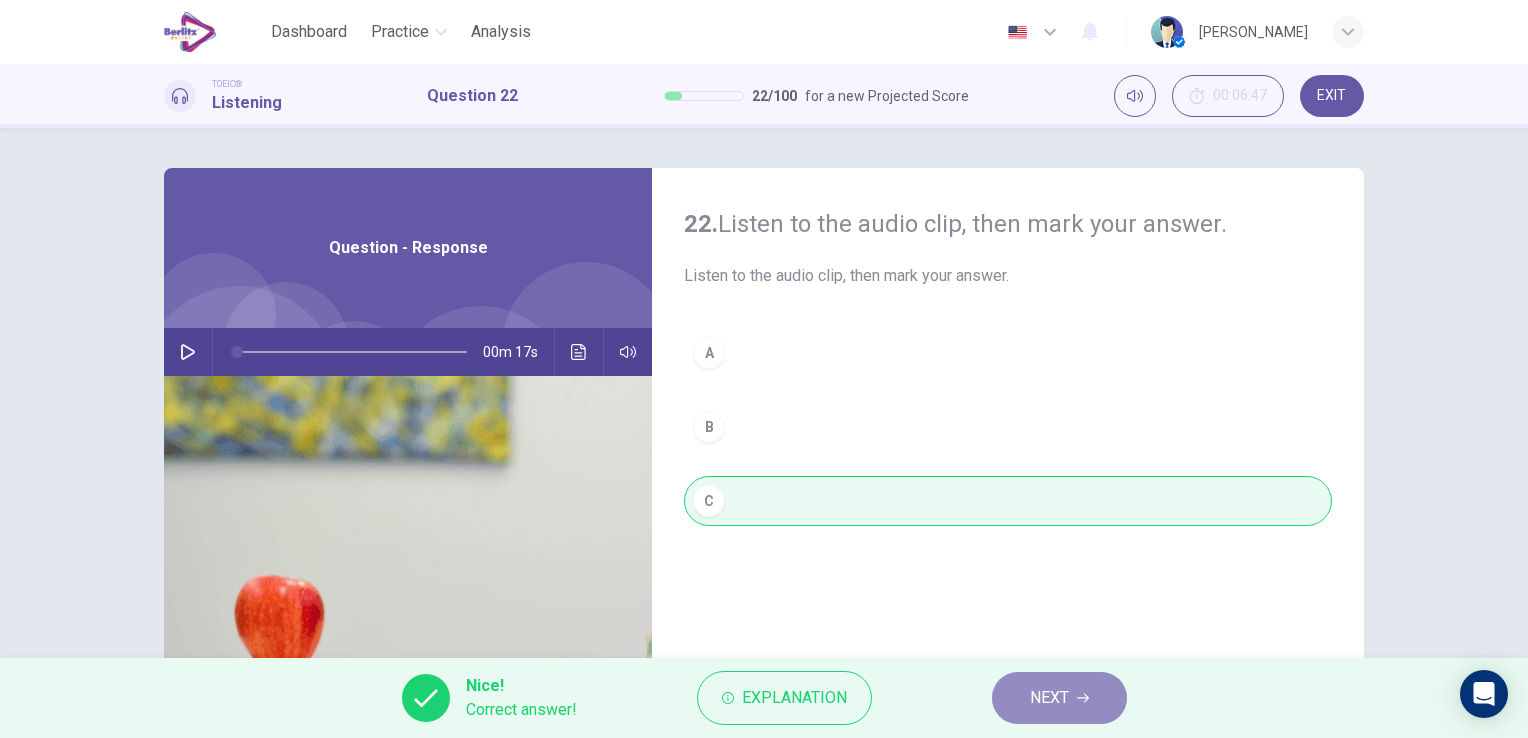 click on "NEXT" at bounding box center [1059, 698] 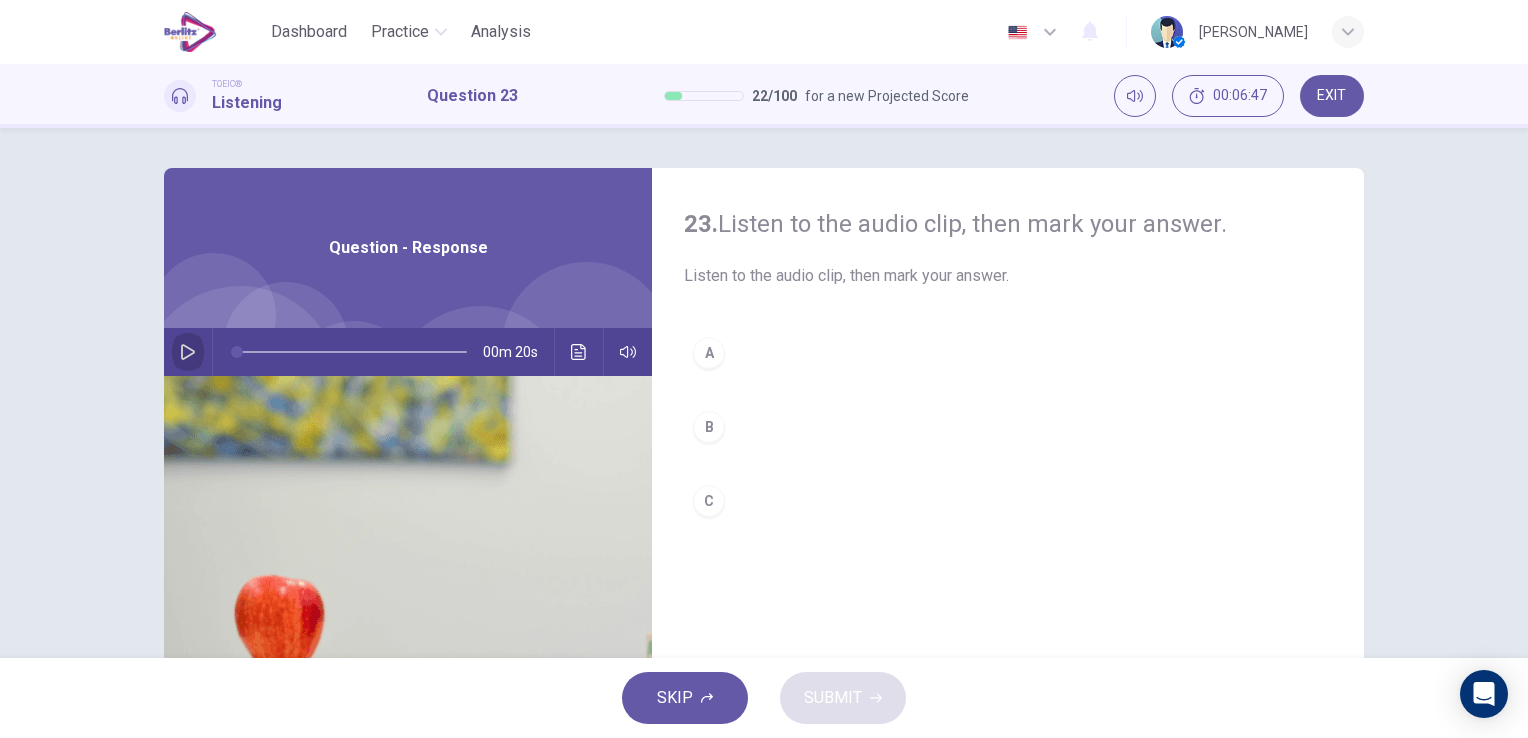 click at bounding box center (188, 352) 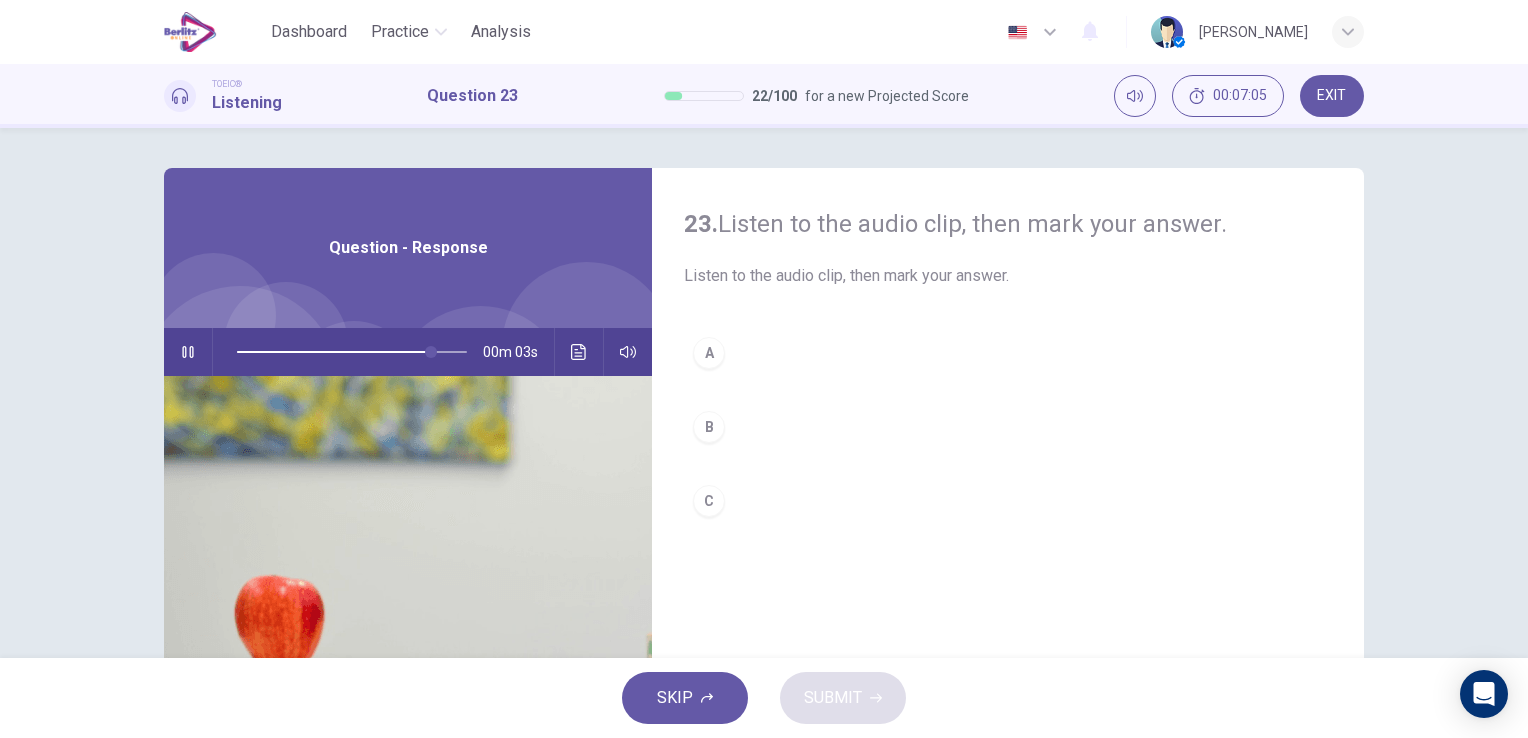 click on "C" at bounding box center (1008, 501) 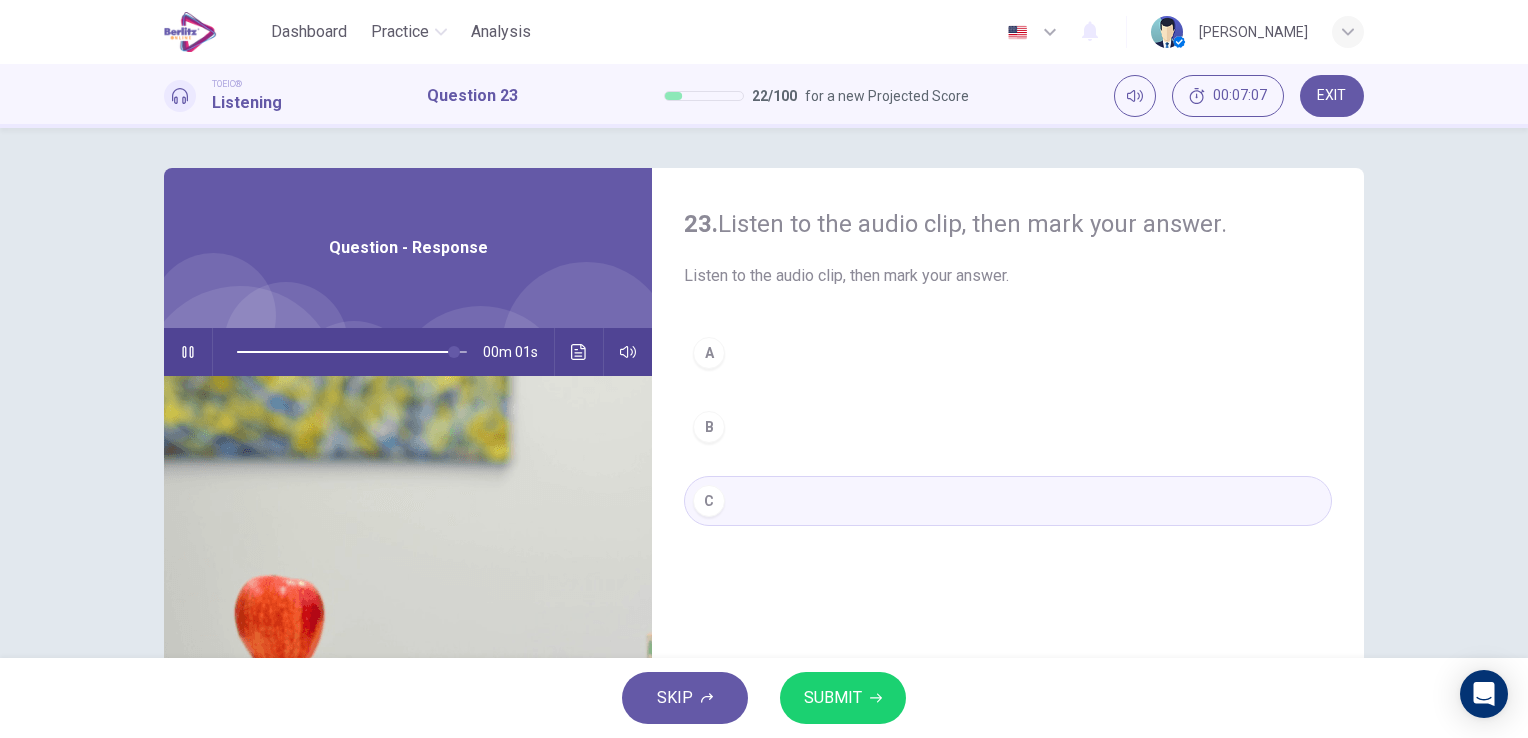 type on "*" 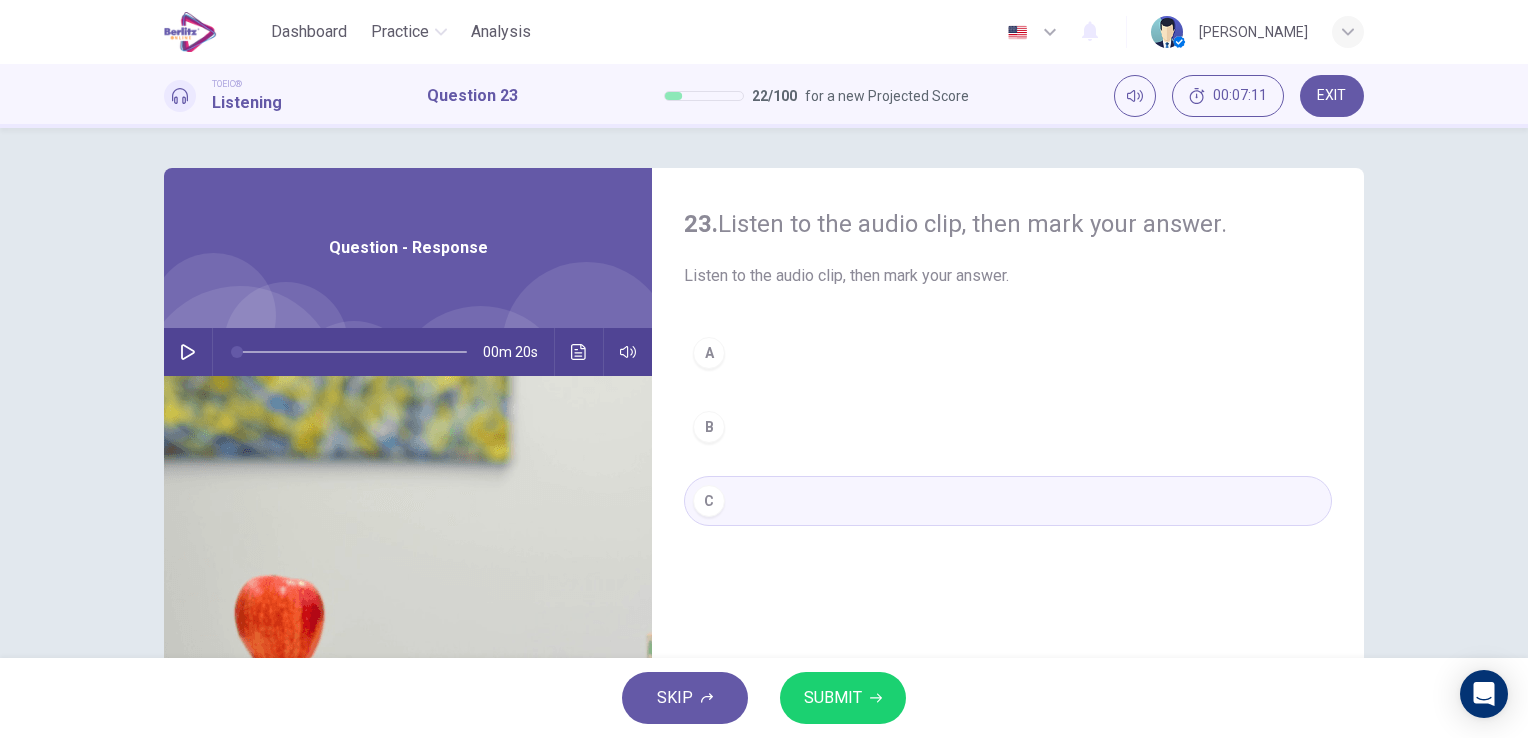 type 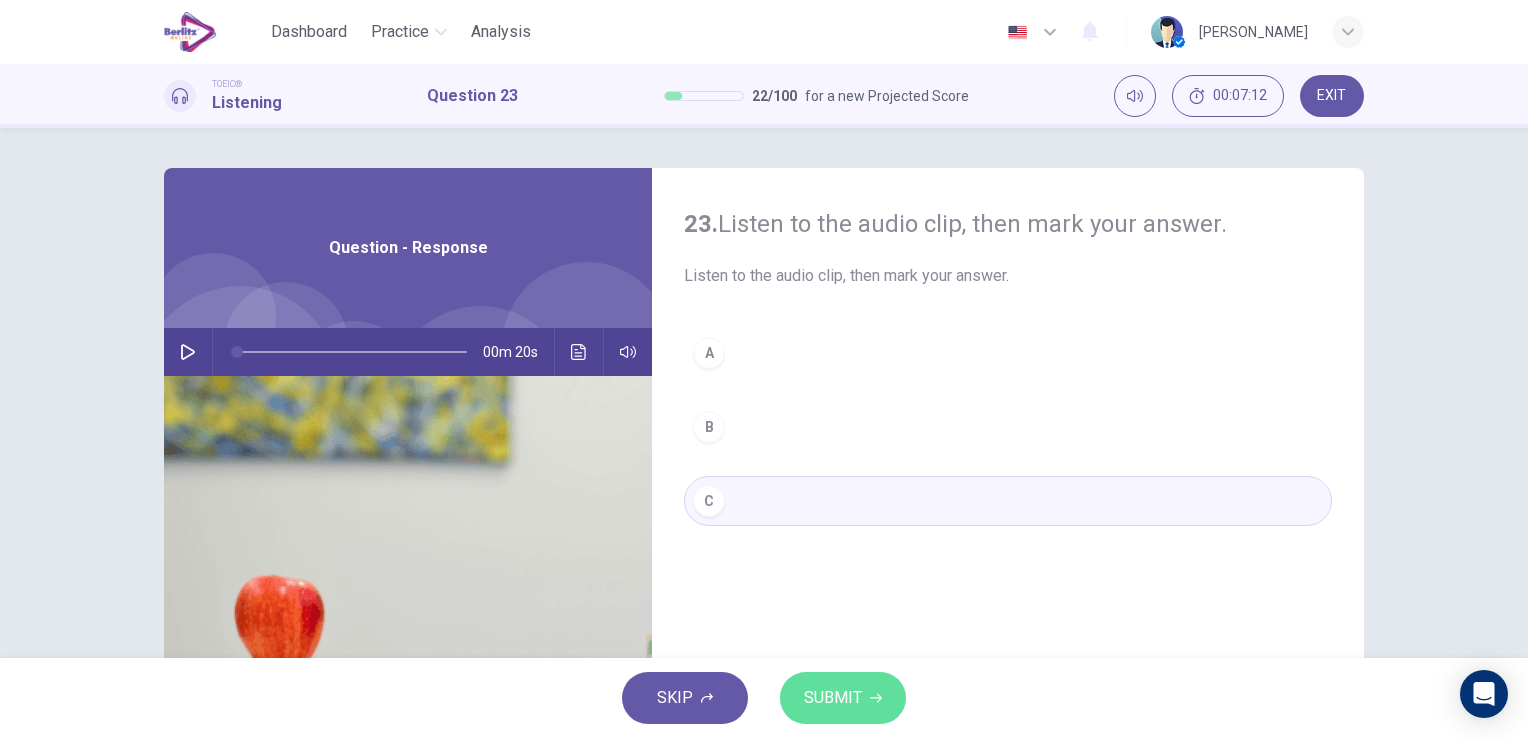 click on "SUBMIT" at bounding box center (833, 698) 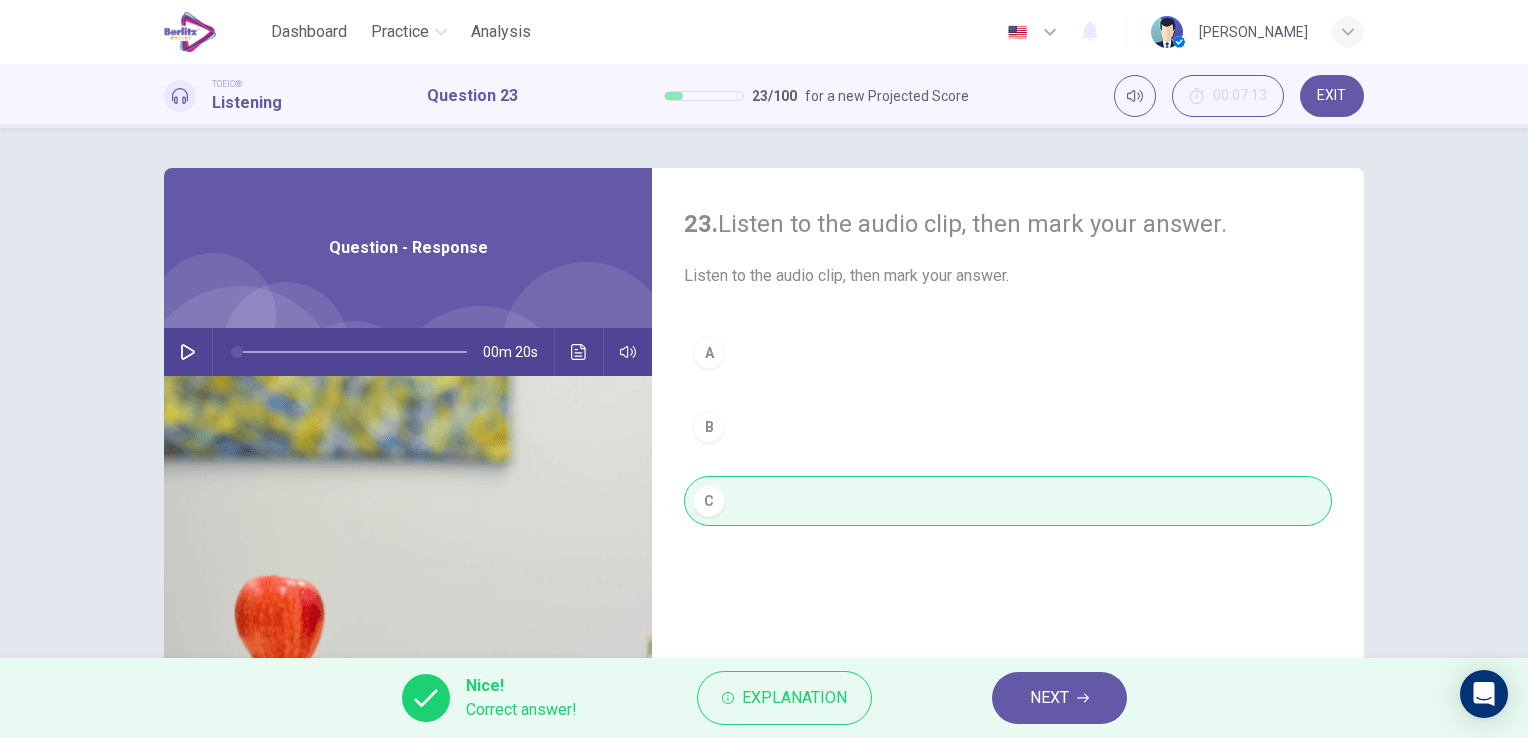click on "NEXT" at bounding box center [1049, 698] 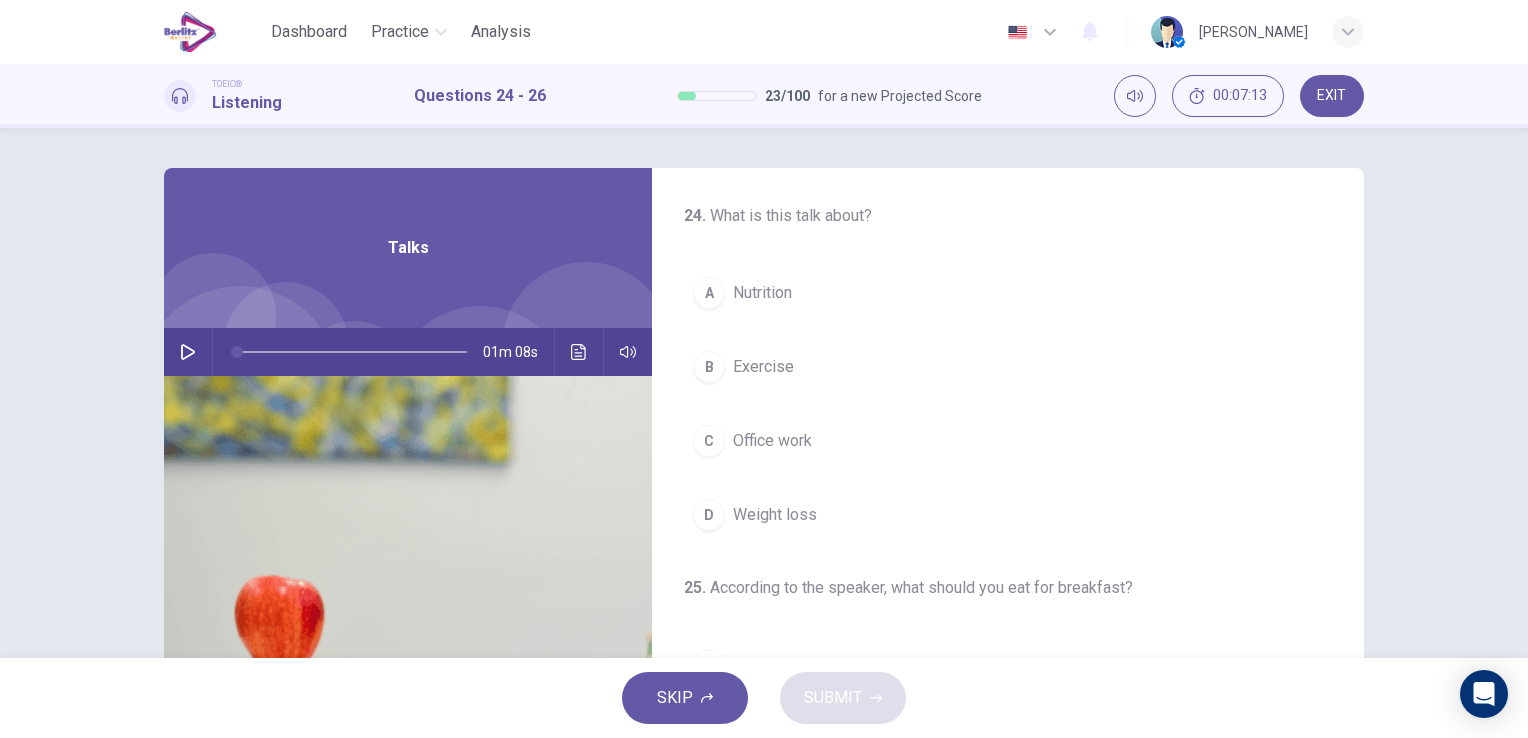 click at bounding box center (188, 352) 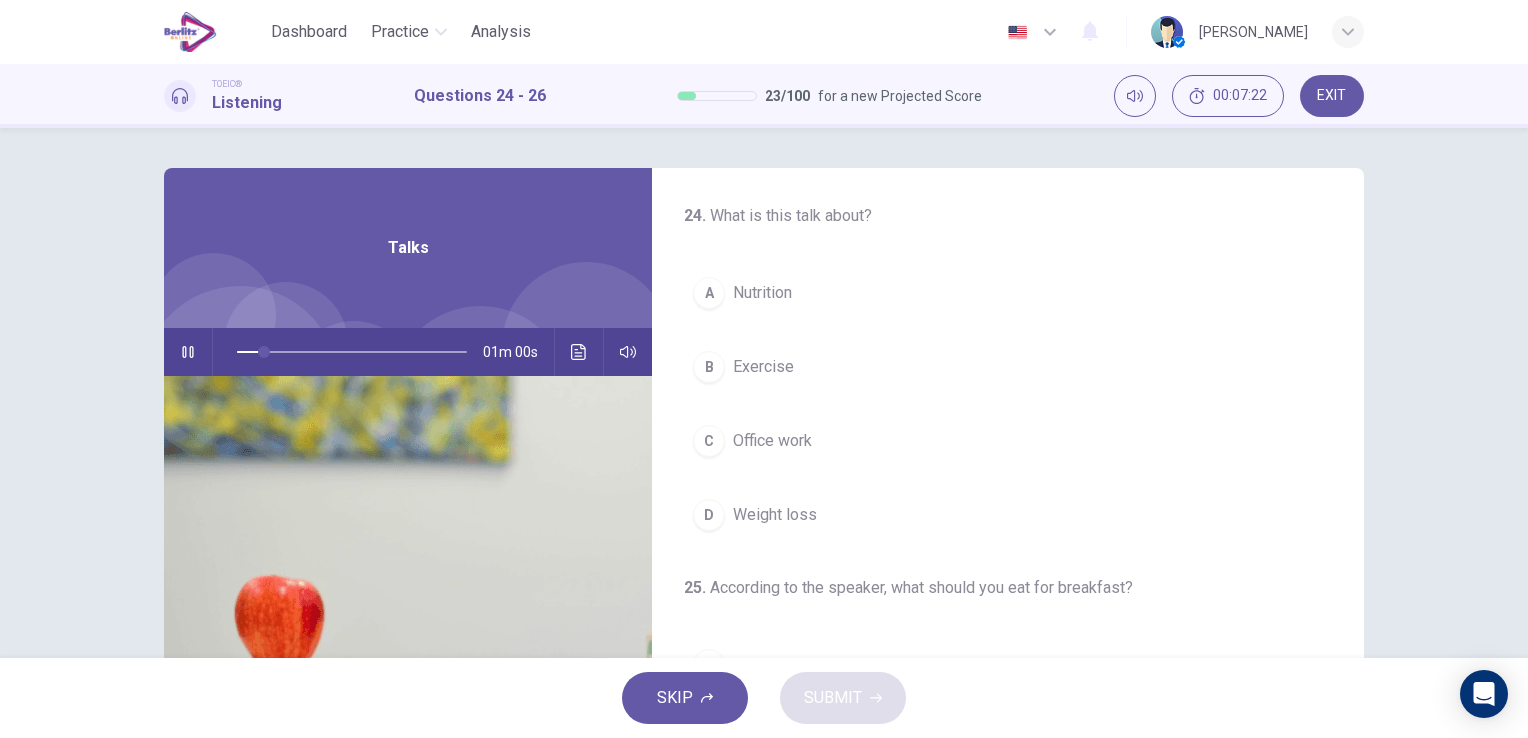 click on "Exercise" at bounding box center (763, 367) 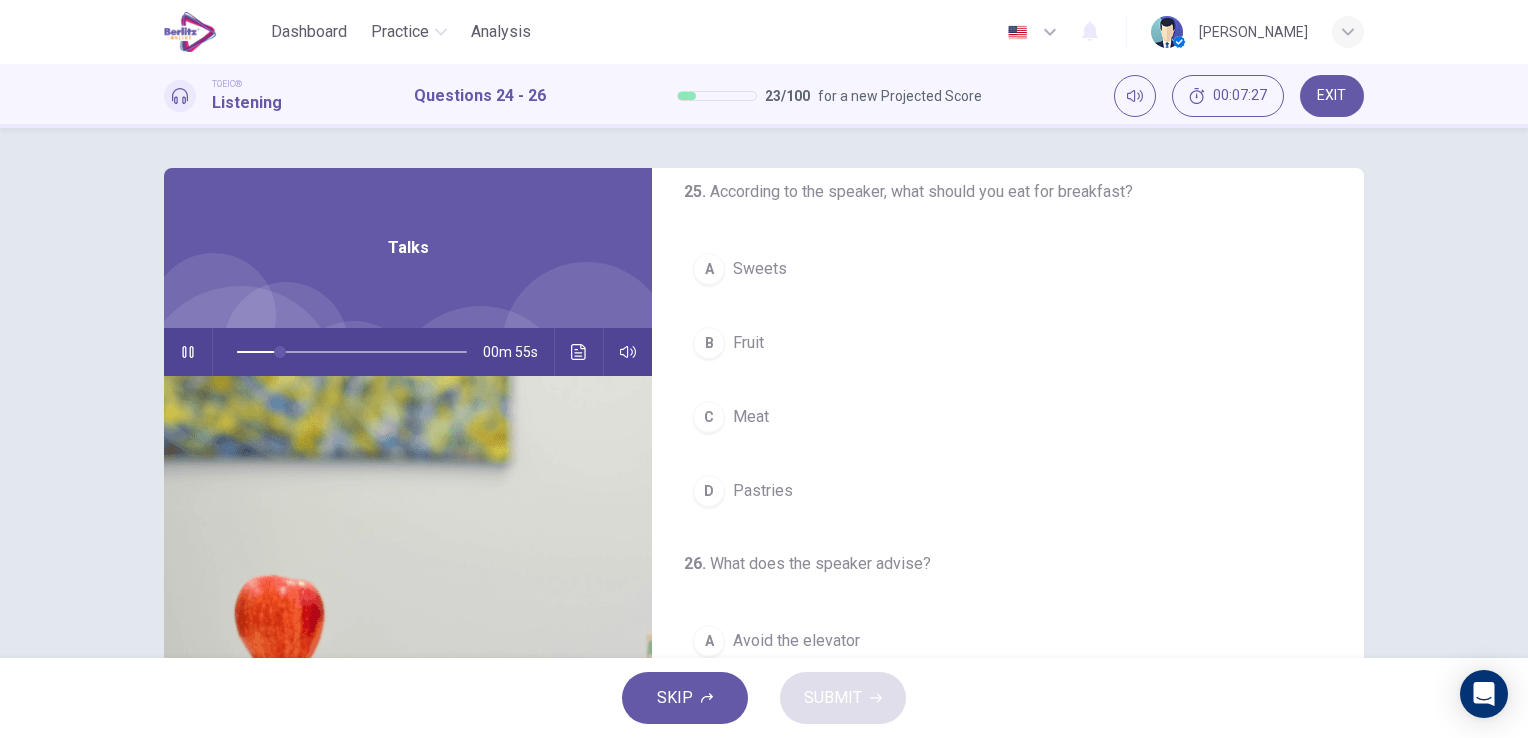 scroll, scrollTop: 400, scrollLeft: 0, axis: vertical 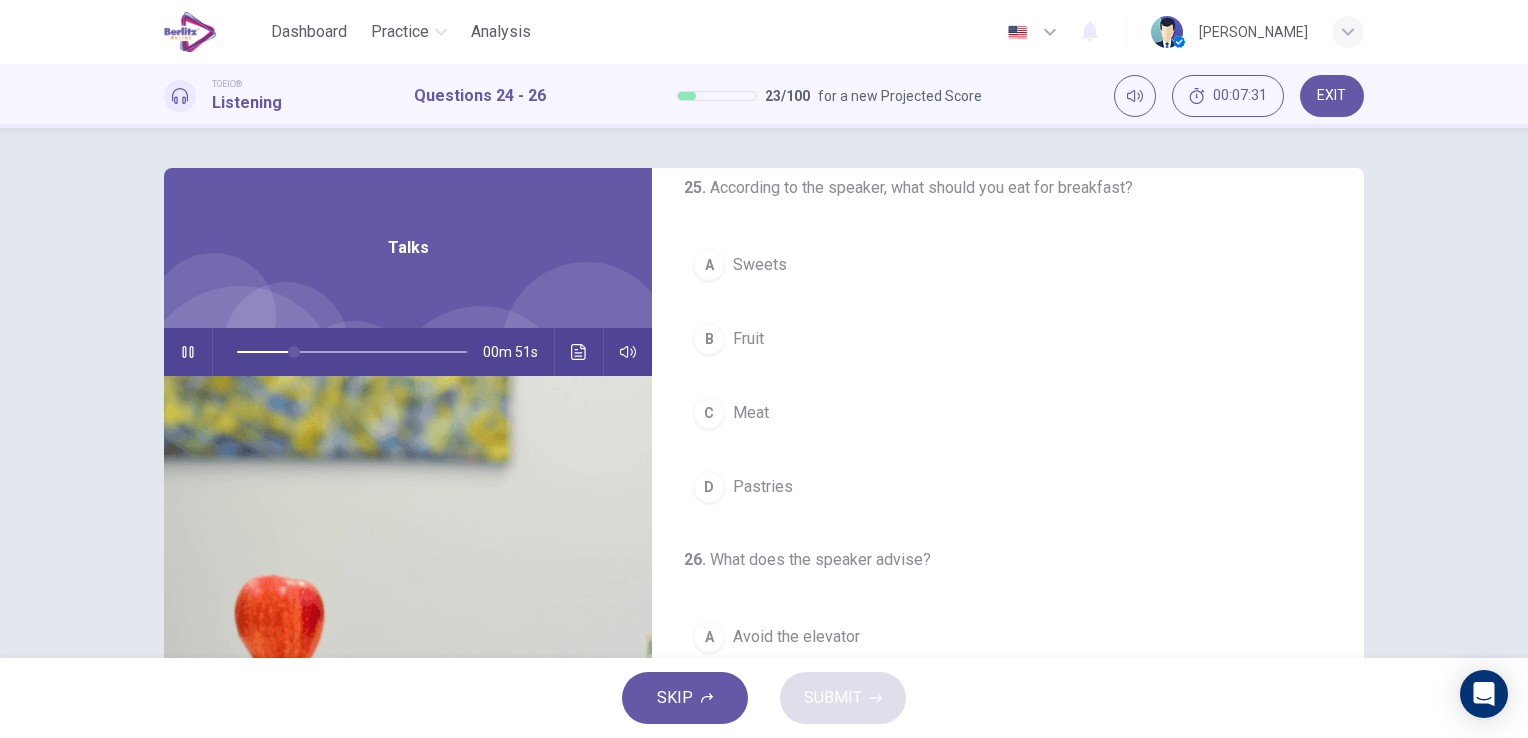 click on "Fruit" at bounding box center [748, 339] 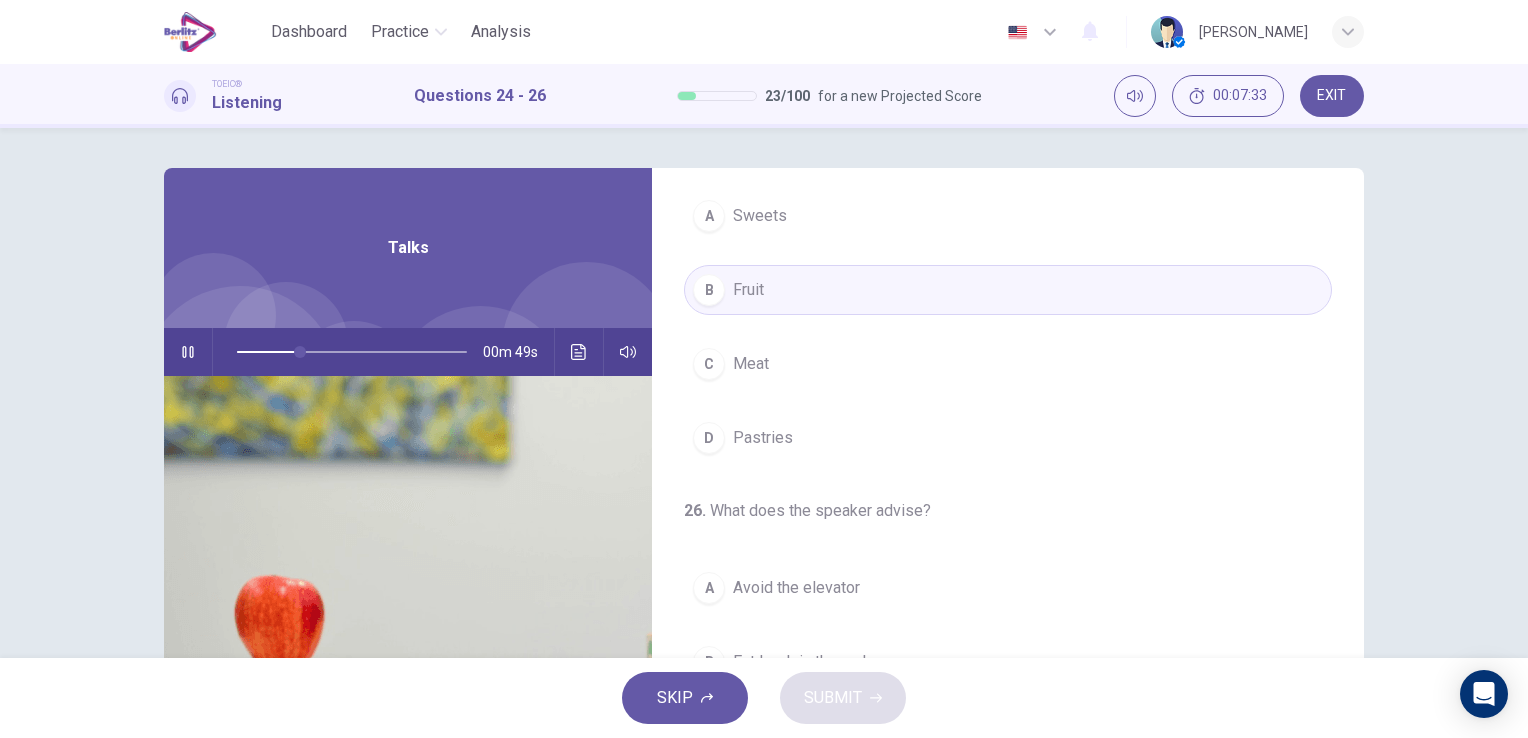 scroll, scrollTop: 452, scrollLeft: 0, axis: vertical 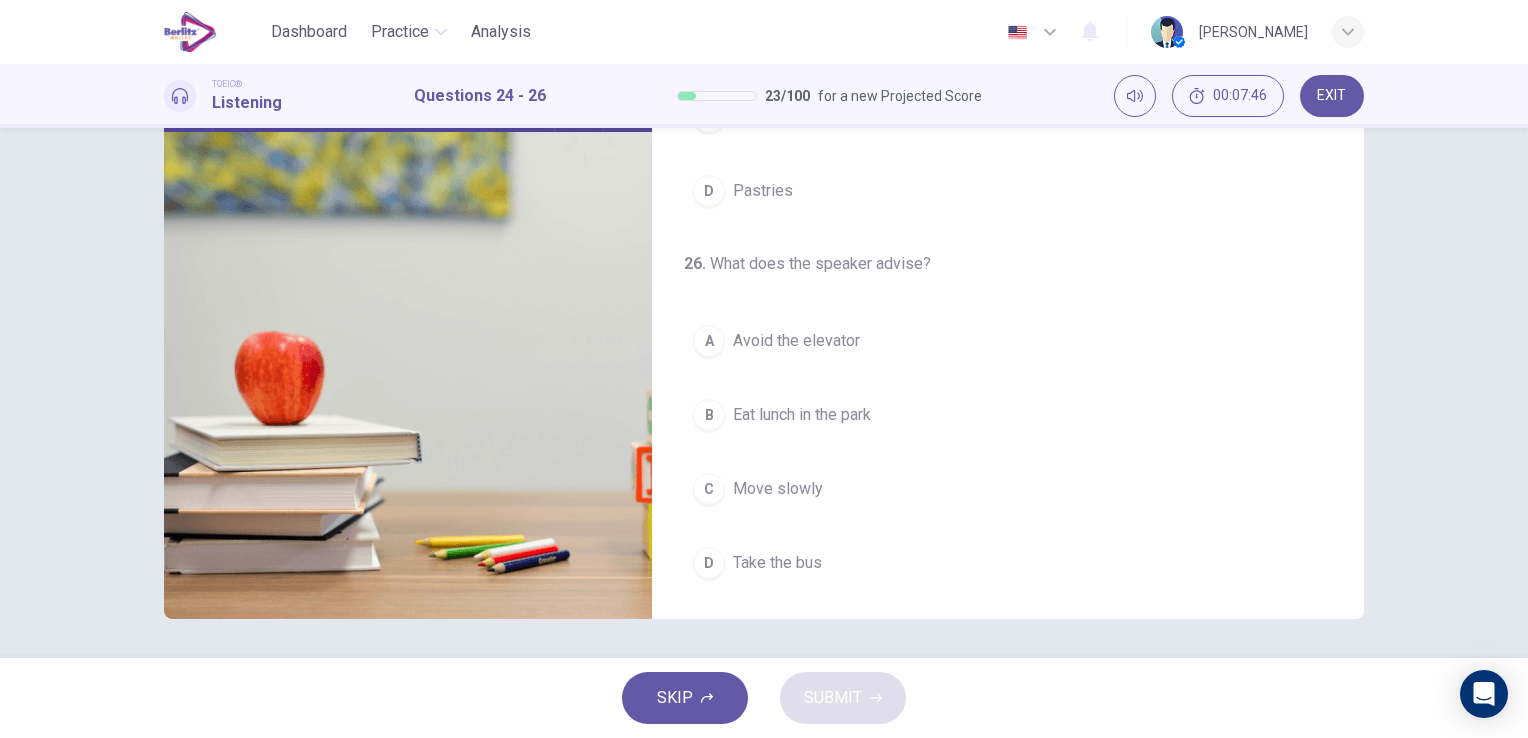 click on "Avoid the elevator" at bounding box center [796, 341] 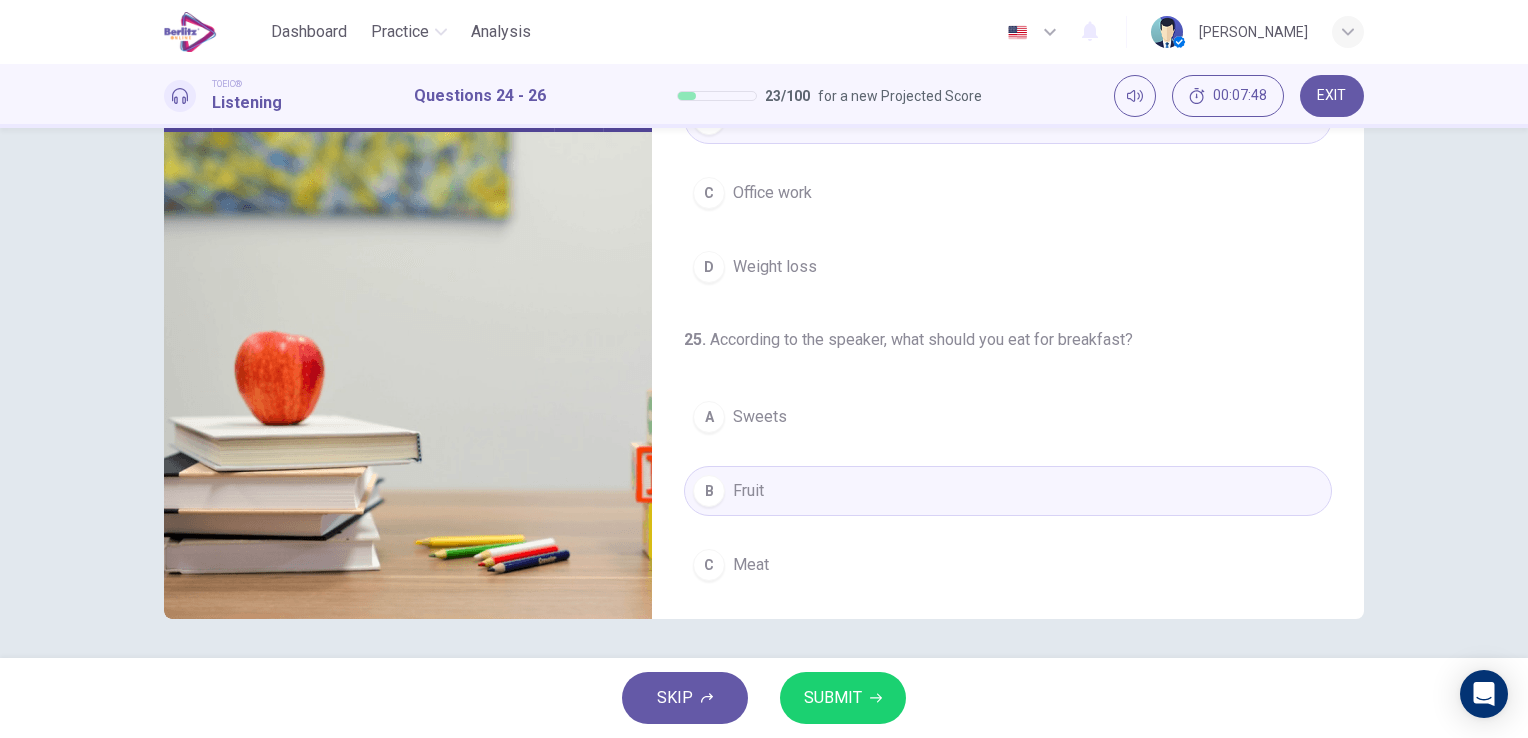 scroll, scrollTop: 0, scrollLeft: 0, axis: both 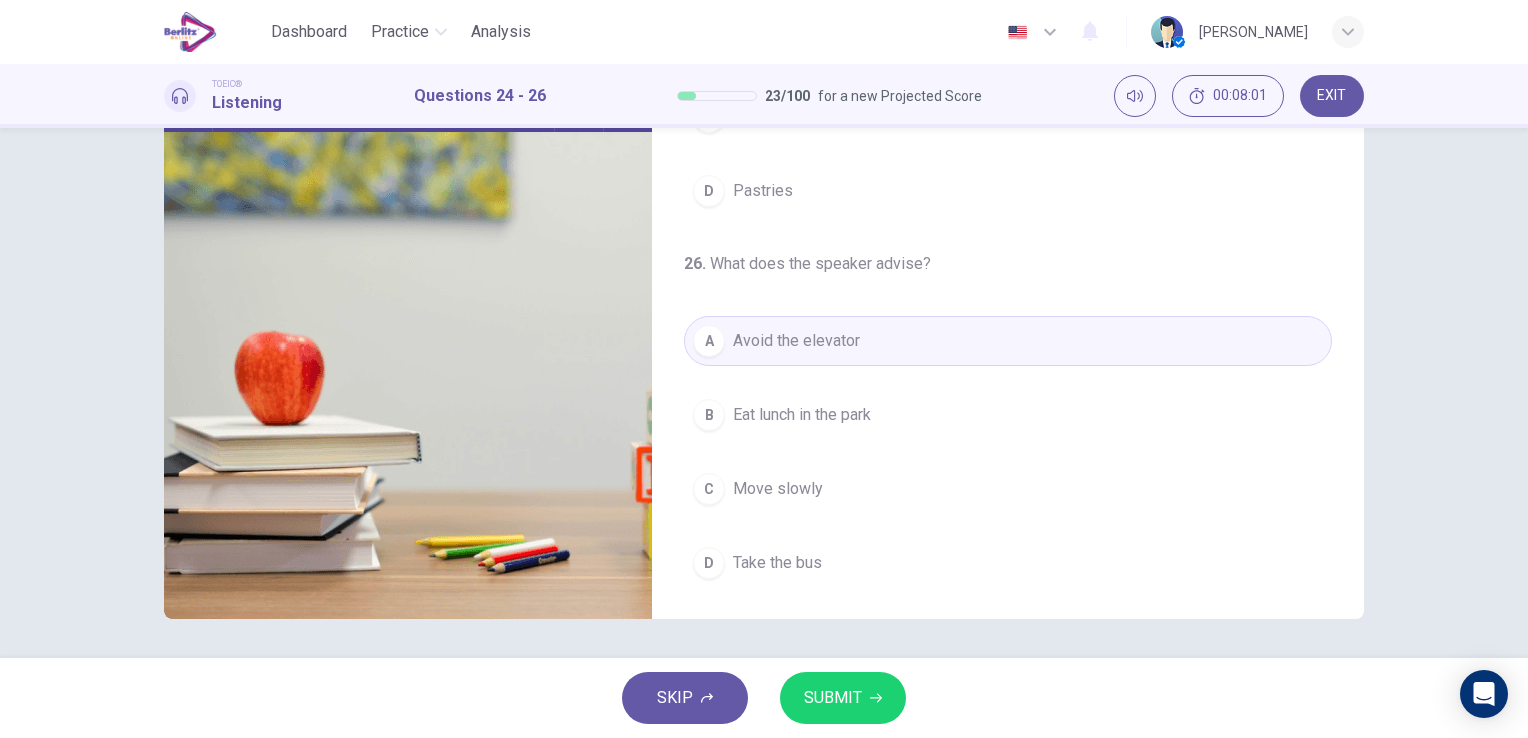 click on "SUBMIT" at bounding box center [843, 698] 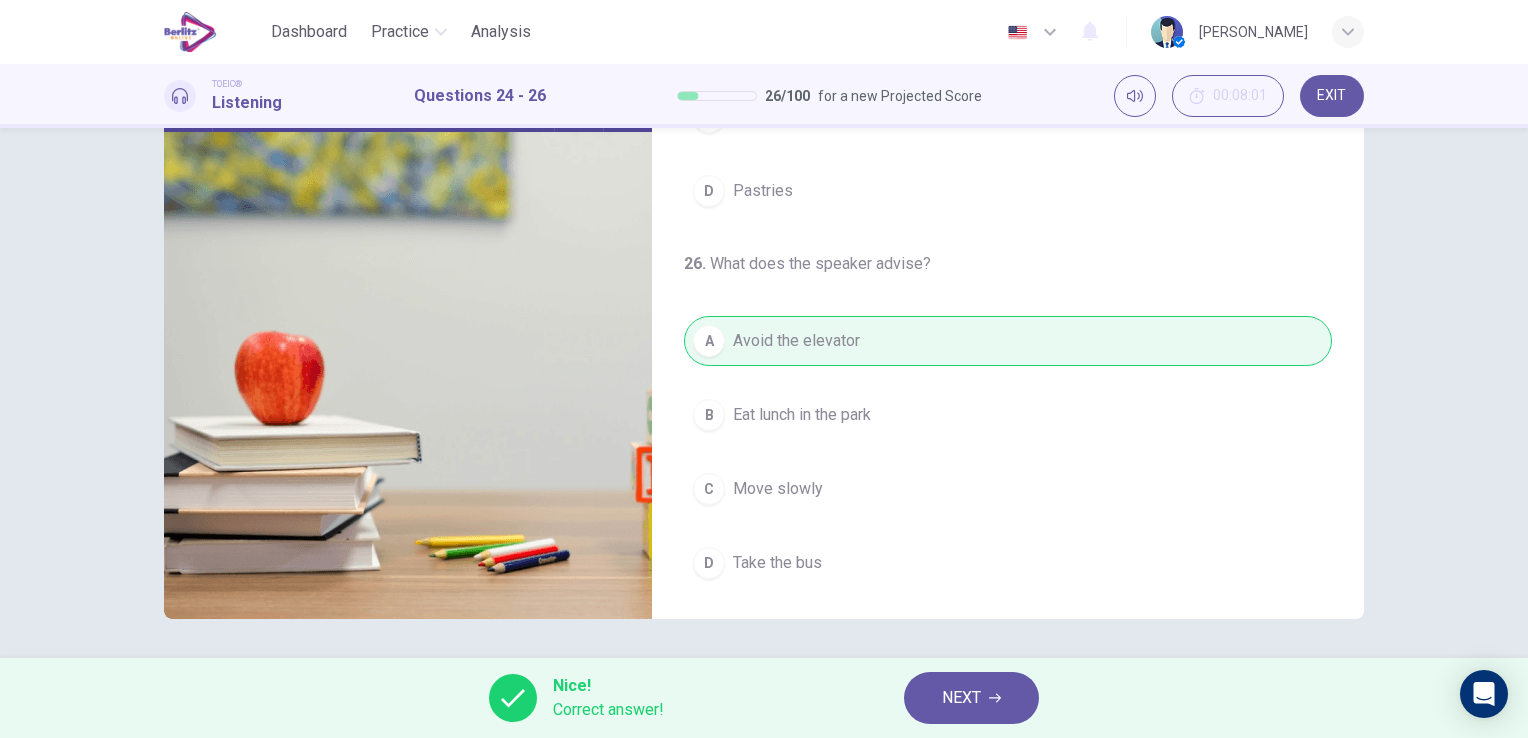 type on "**" 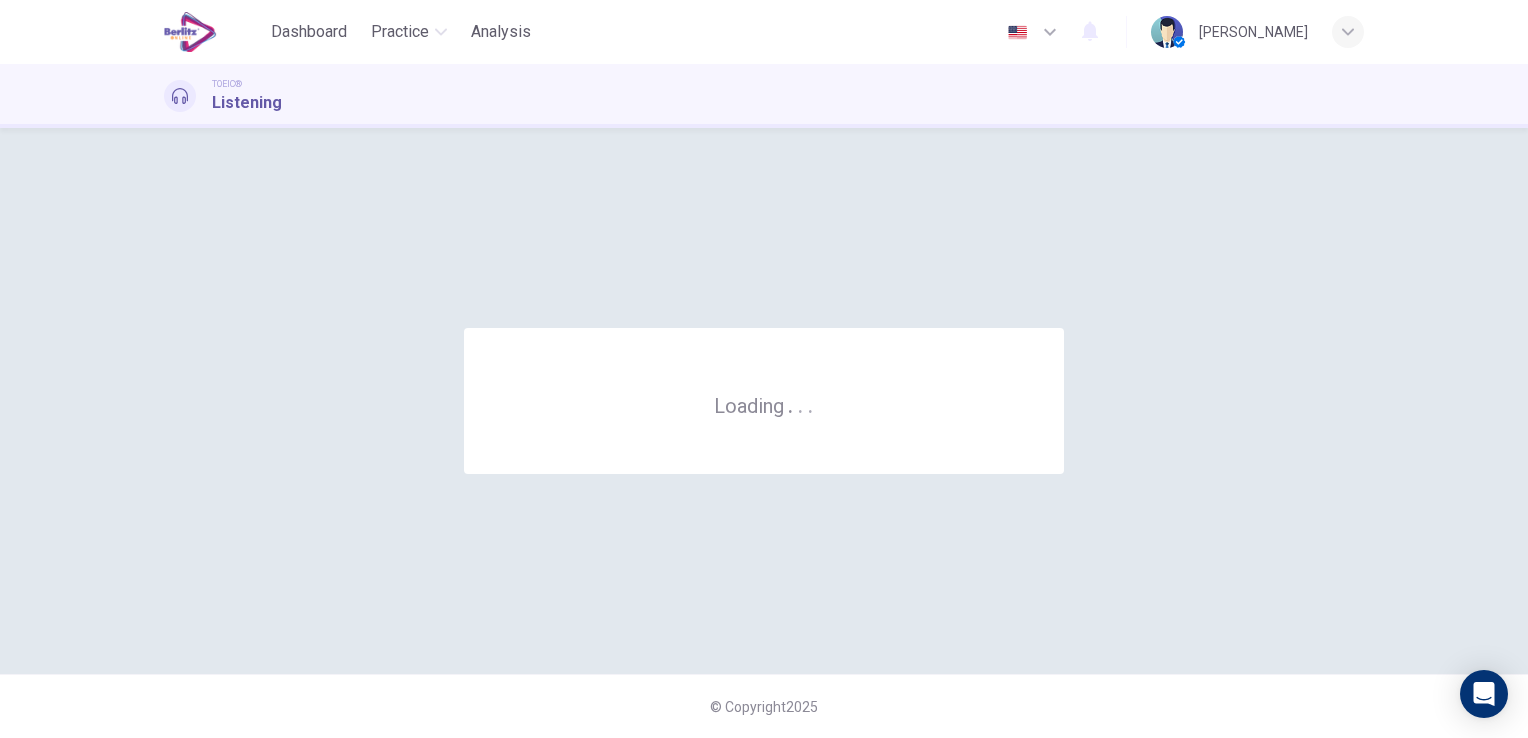 scroll, scrollTop: 0, scrollLeft: 0, axis: both 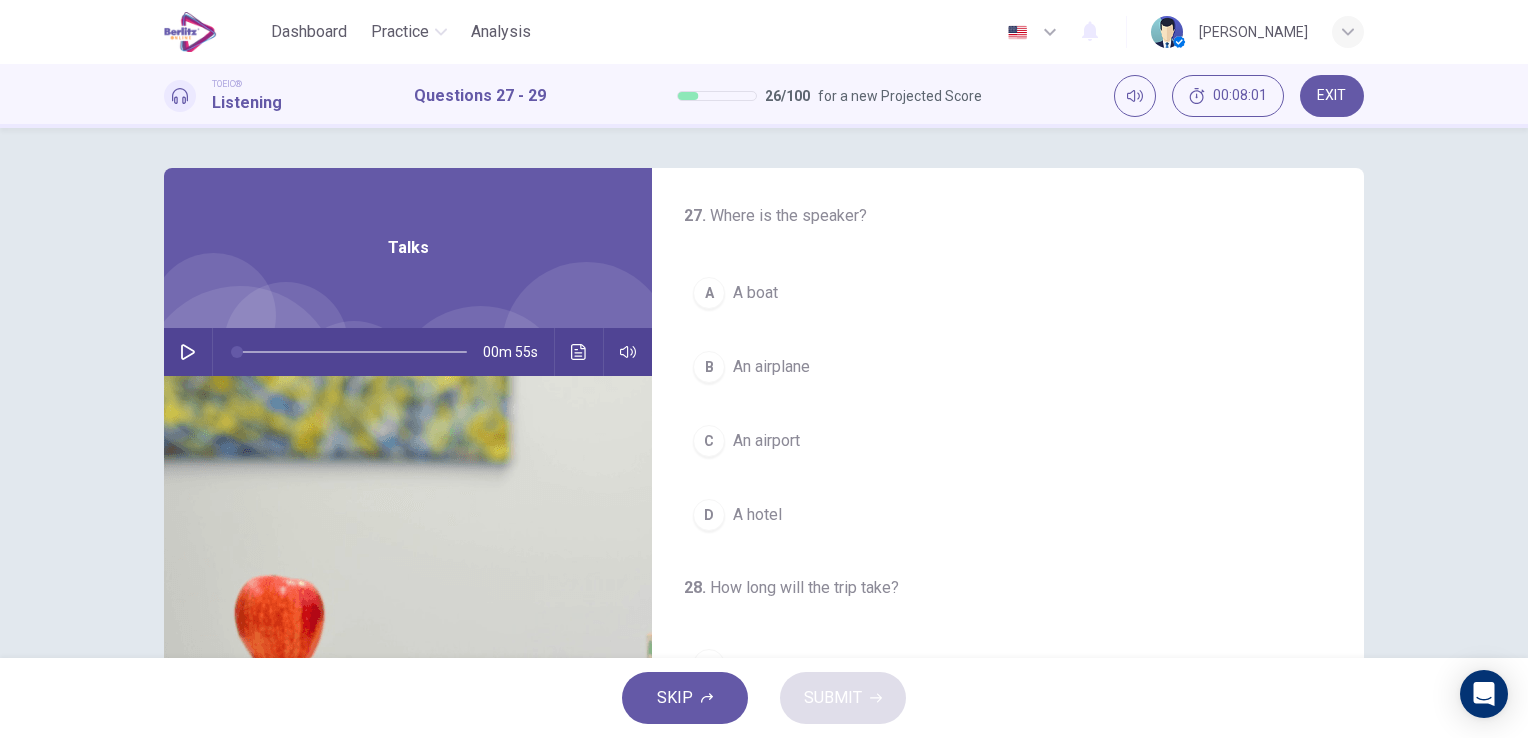 click at bounding box center (188, 352) 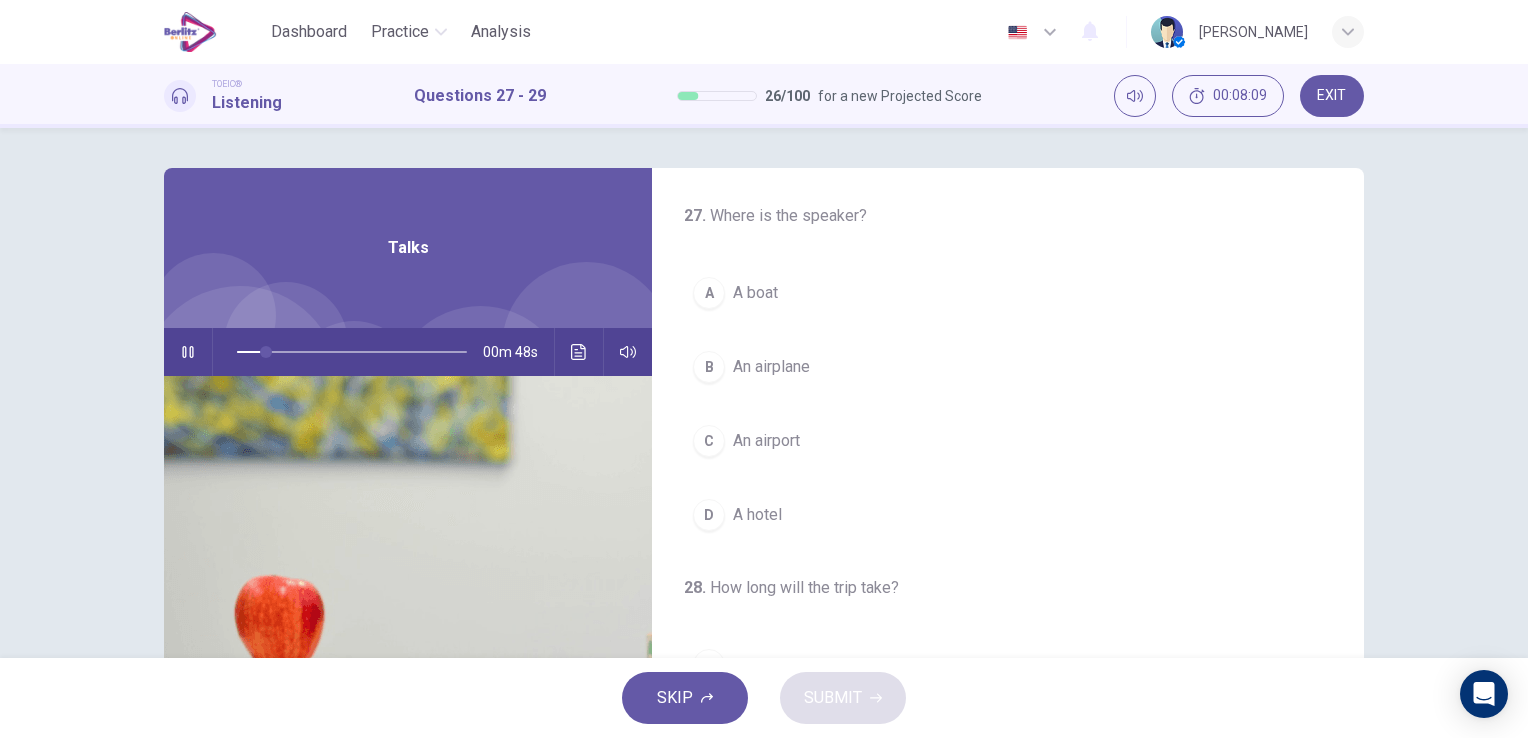 click on "An airport" at bounding box center (766, 441) 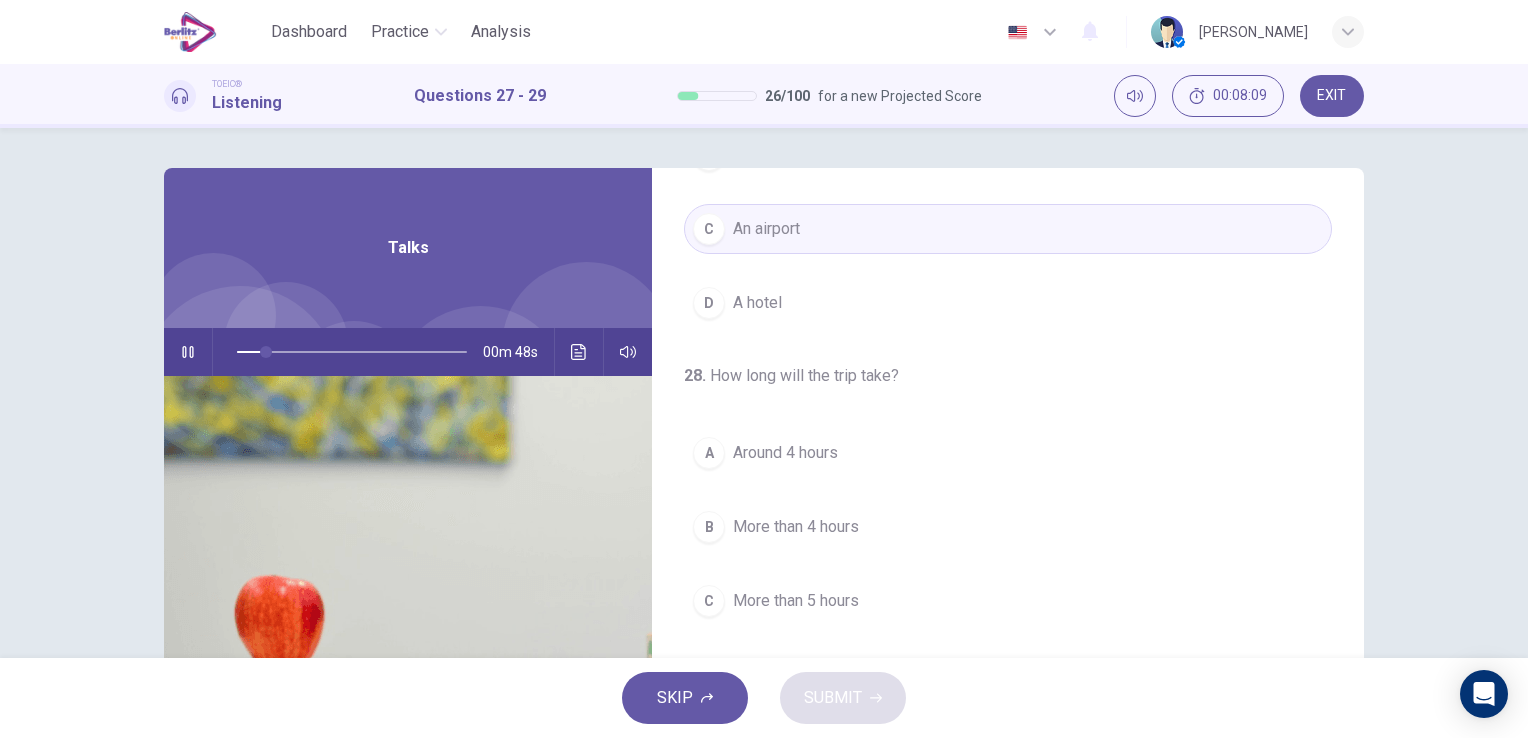 scroll, scrollTop: 300, scrollLeft: 0, axis: vertical 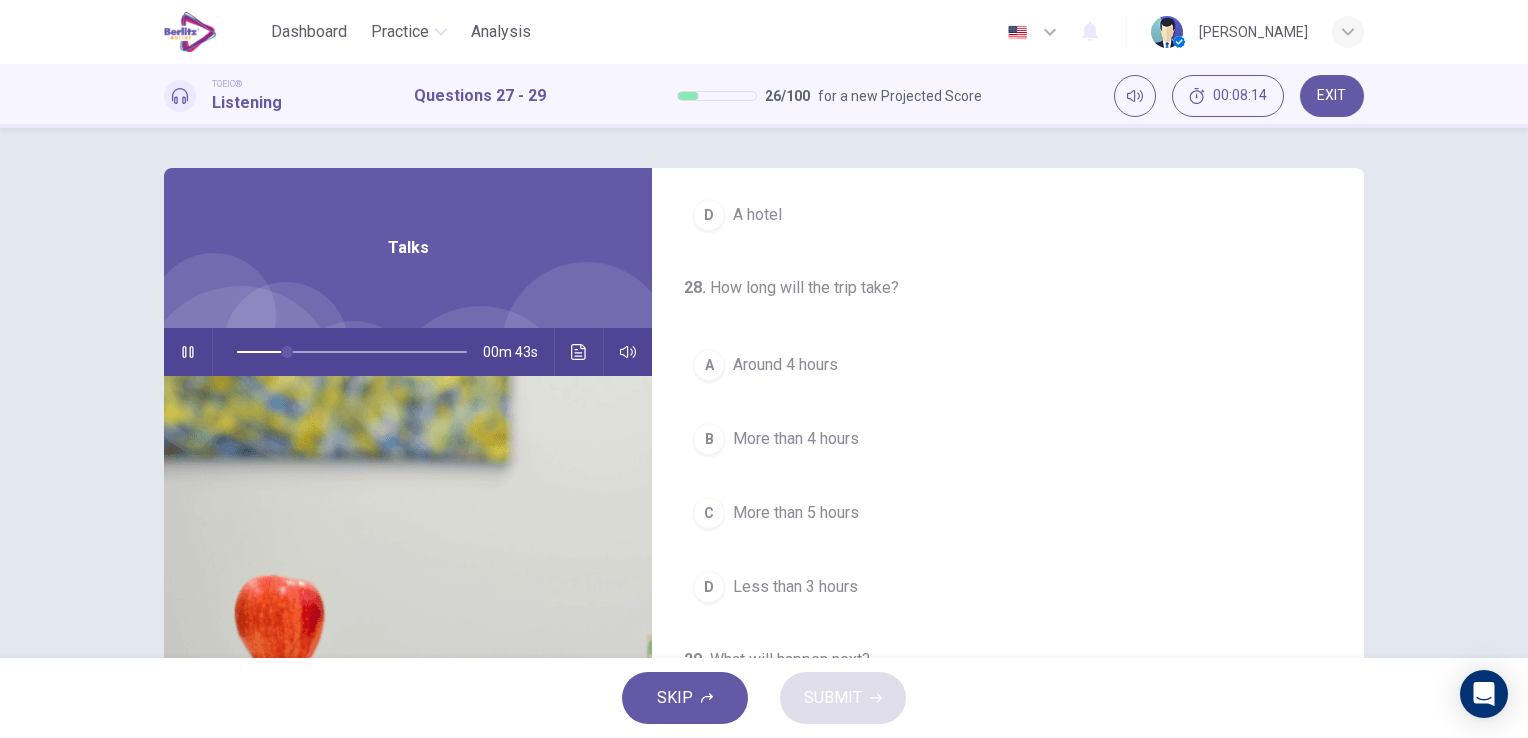 click at bounding box center [352, 352] 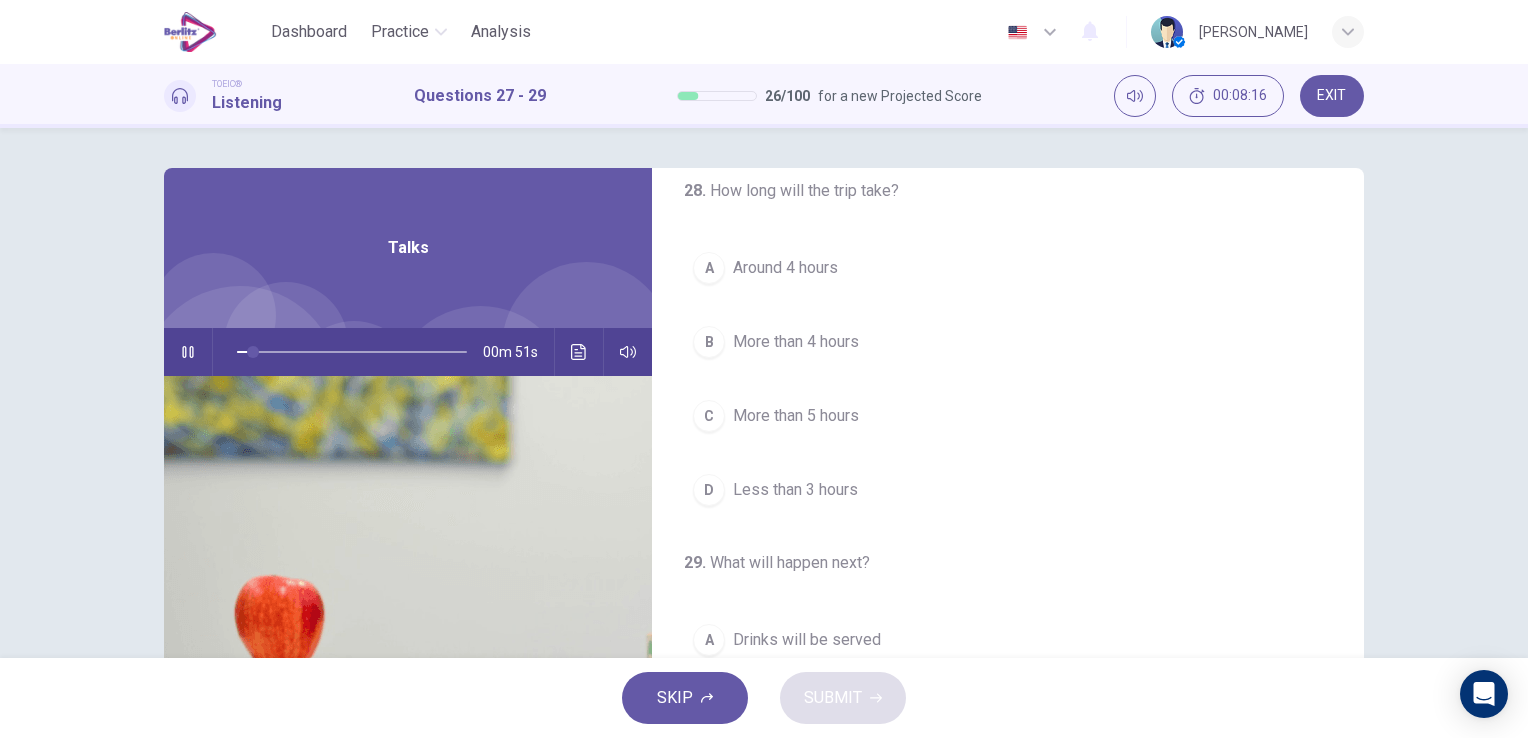 scroll, scrollTop: 400, scrollLeft: 0, axis: vertical 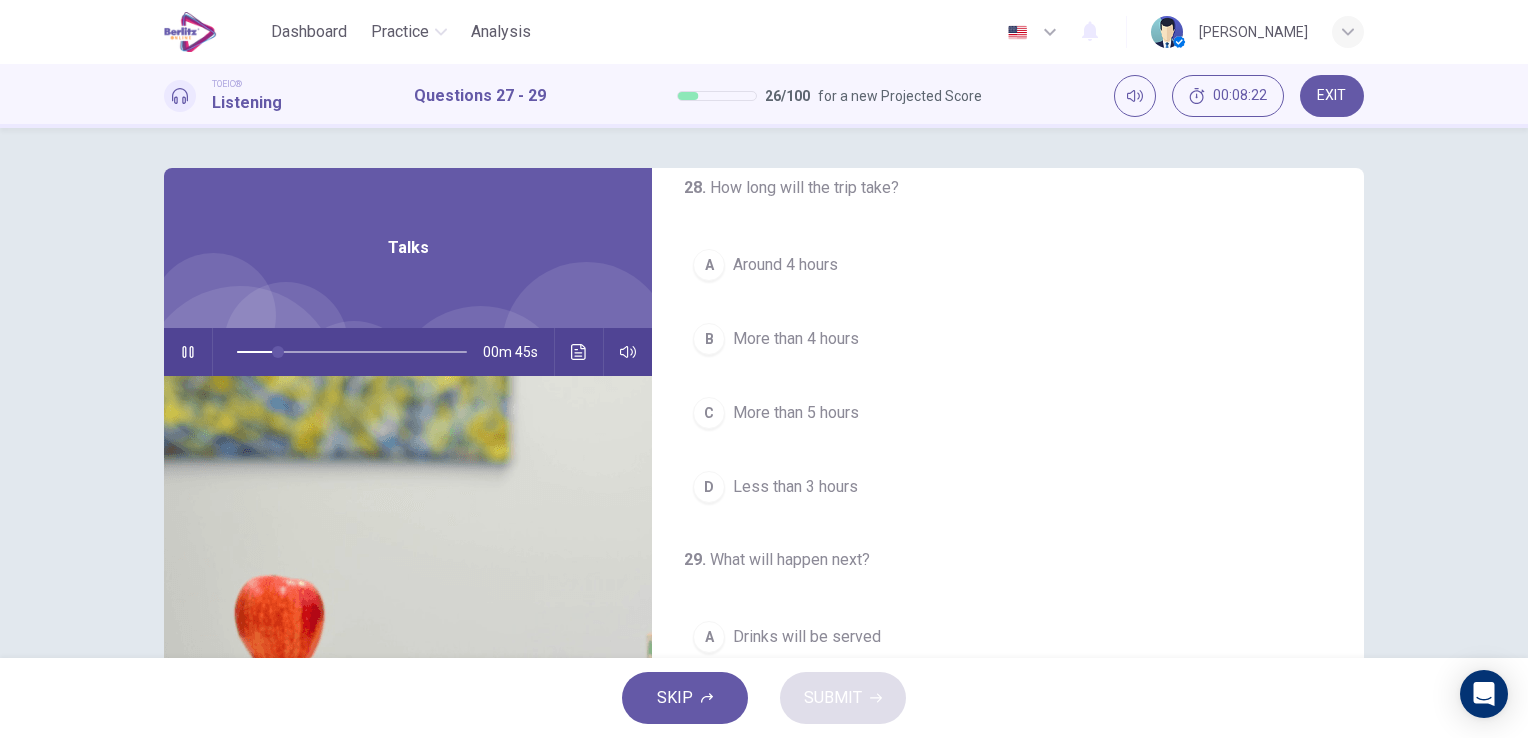 click on "Around 4 hours" at bounding box center (785, 265) 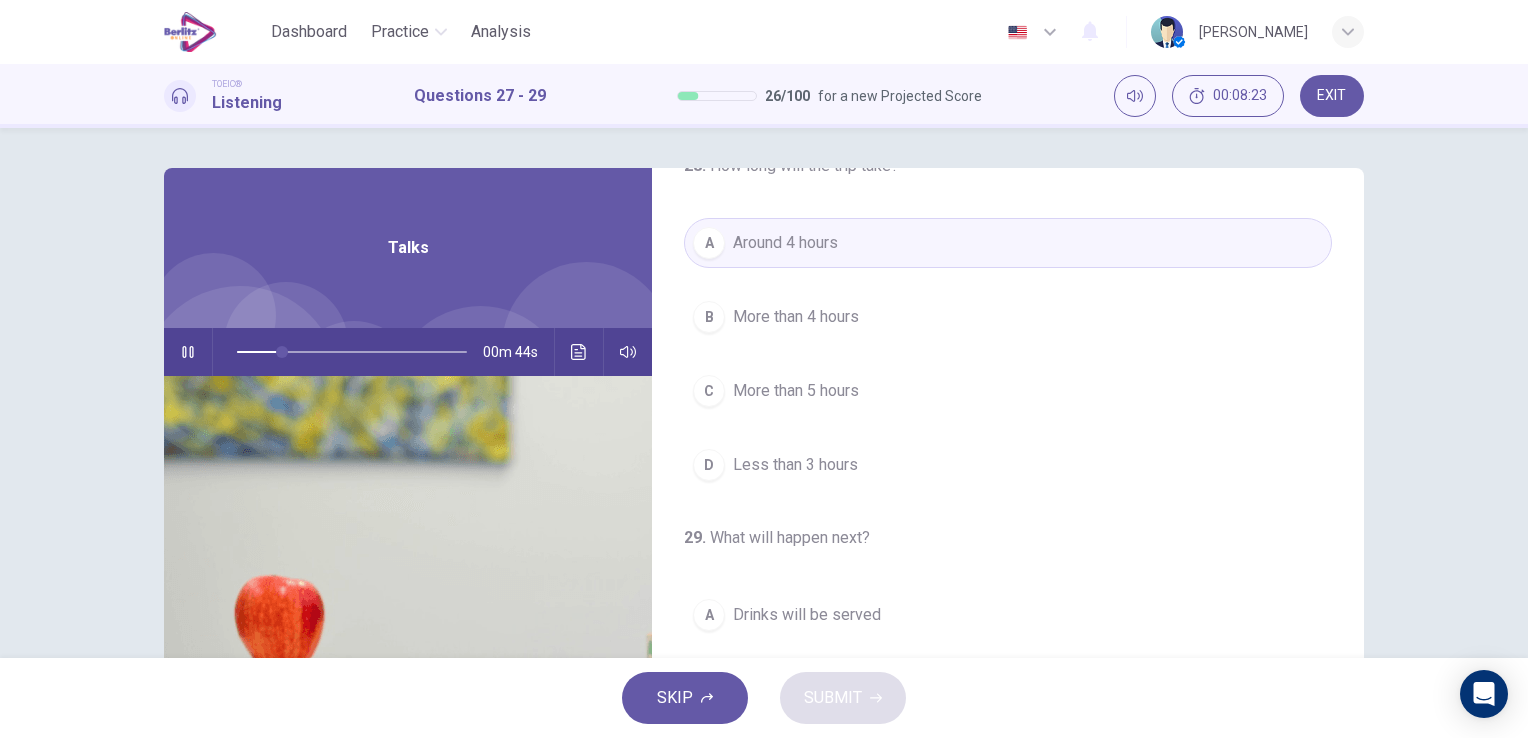 scroll, scrollTop: 452, scrollLeft: 0, axis: vertical 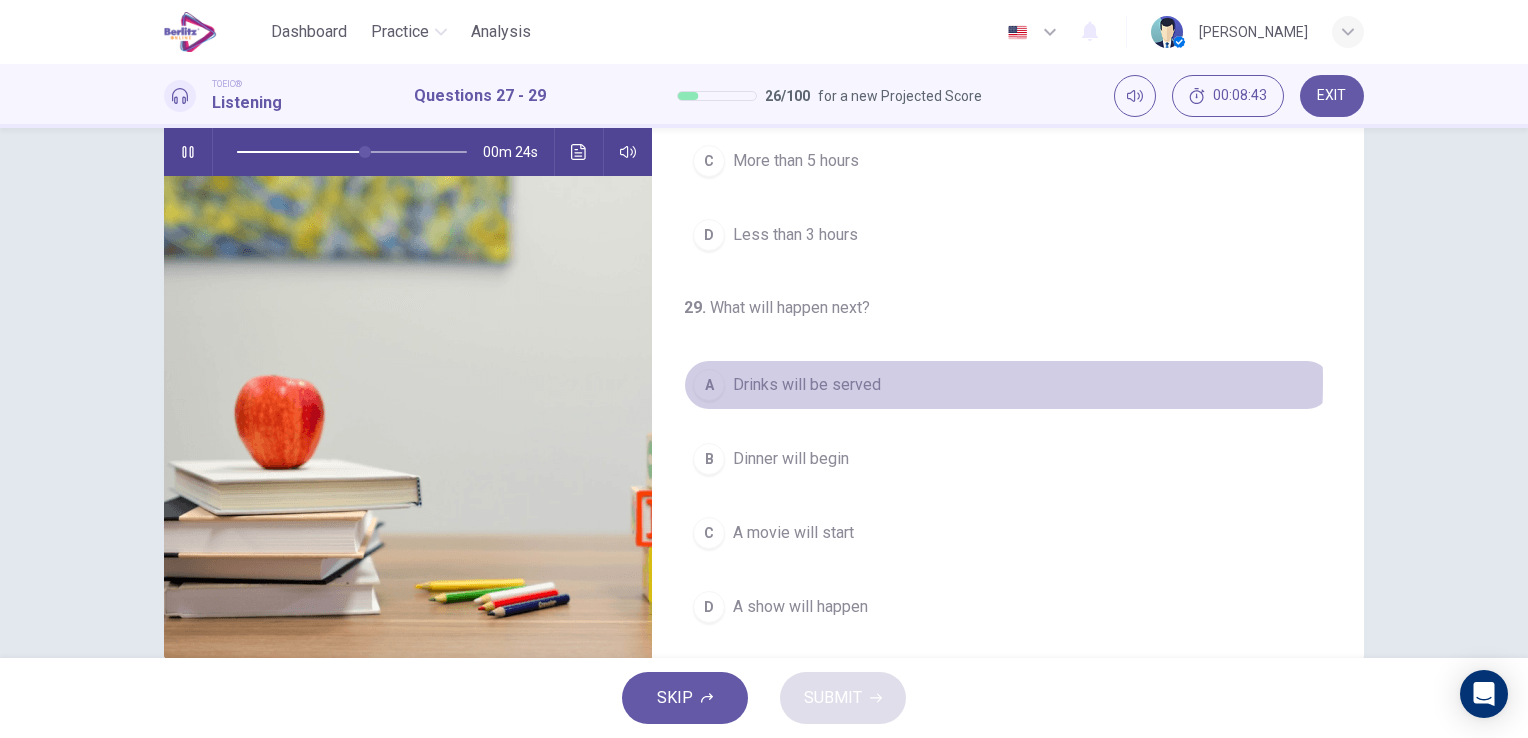 click on "Drinks will be served" at bounding box center [807, 385] 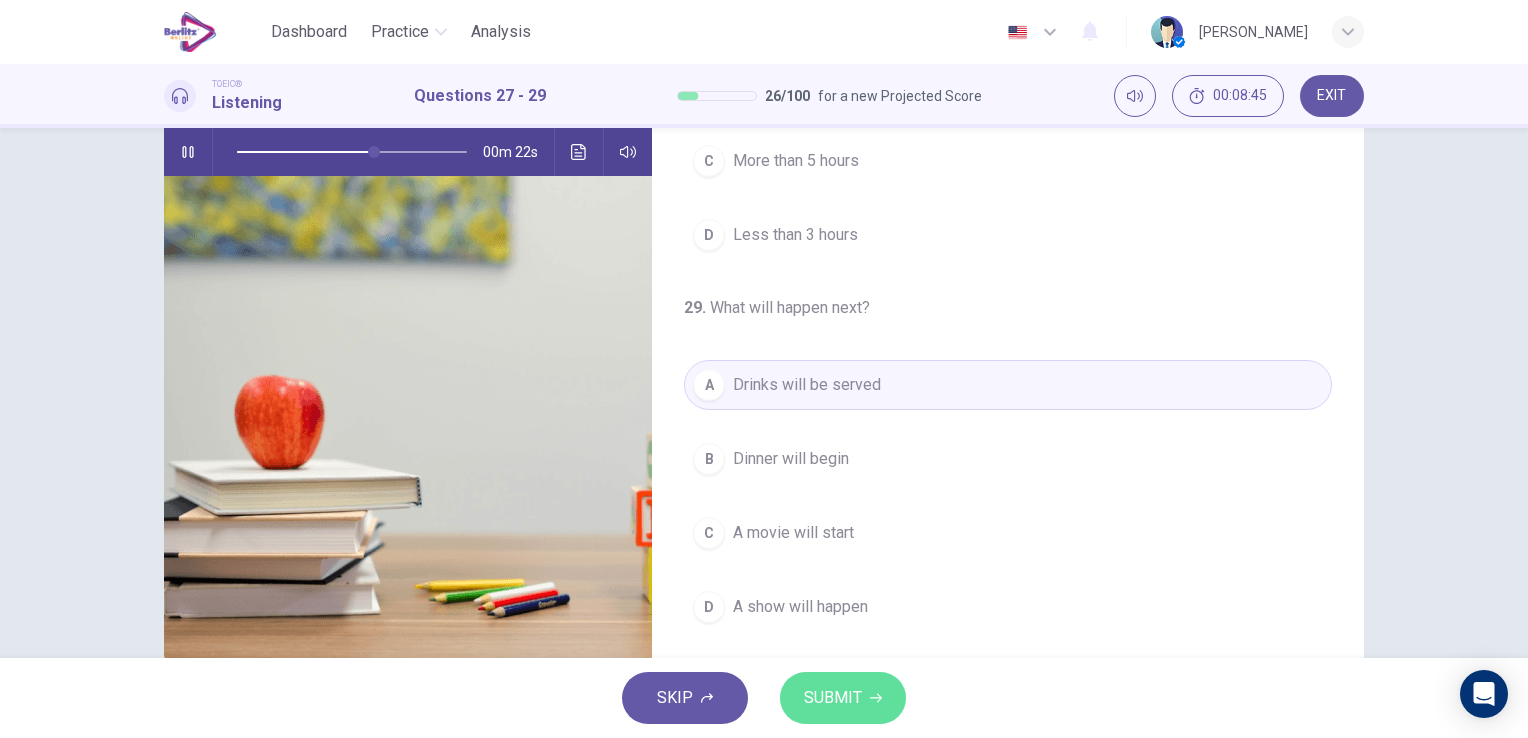 click on "SUBMIT" at bounding box center [843, 698] 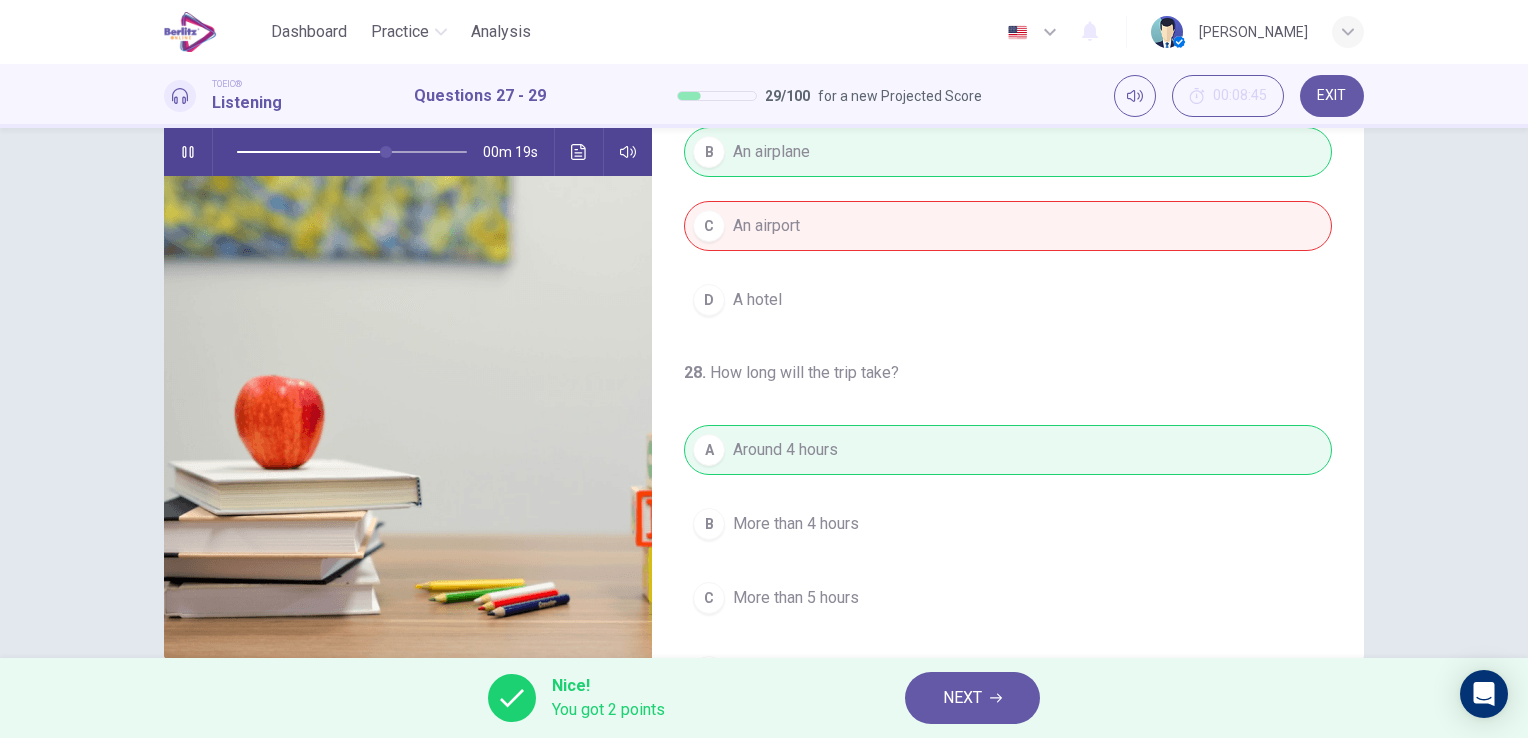 scroll, scrollTop: 0, scrollLeft: 0, axis: both 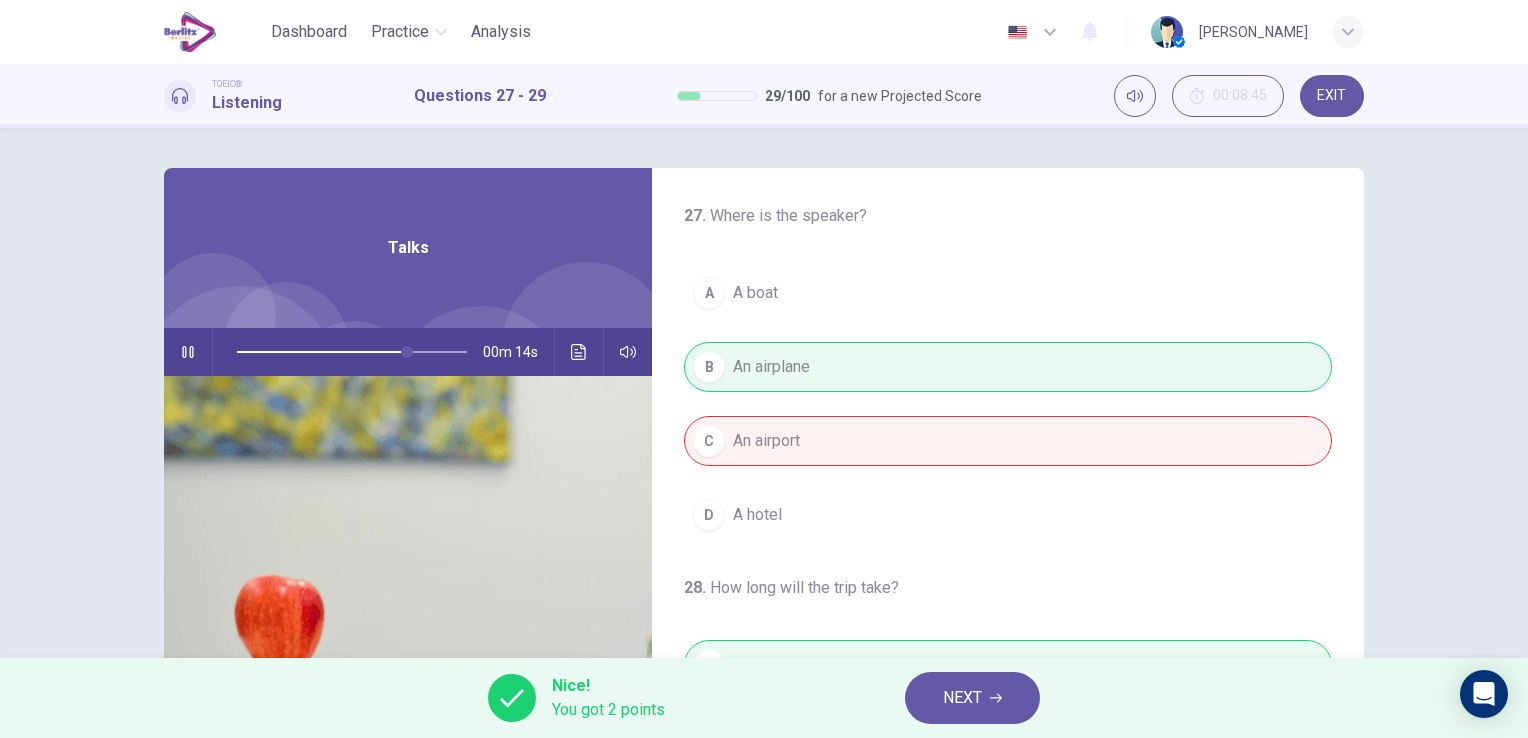 type on "**" 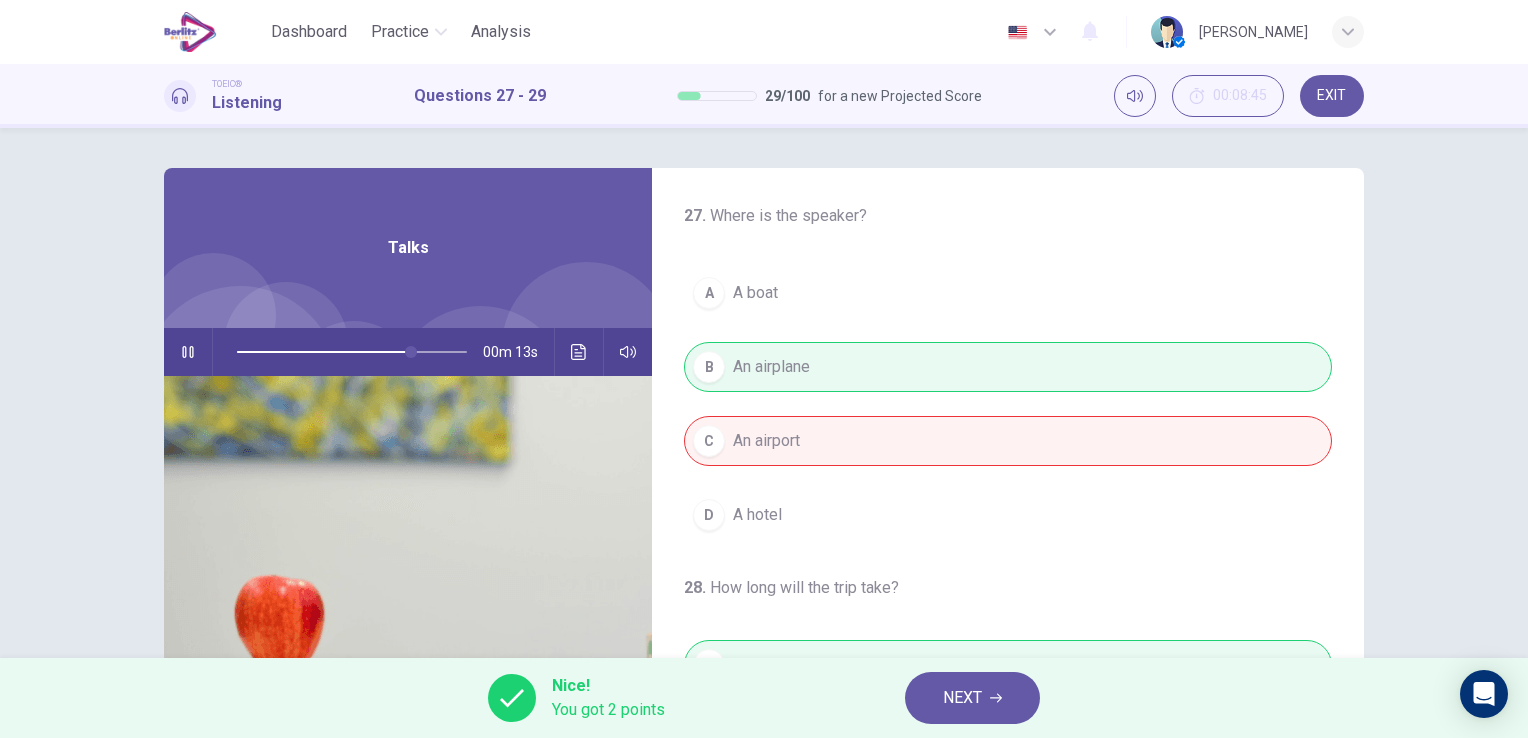 click on "NEXT" at bounding box center [962, 698] 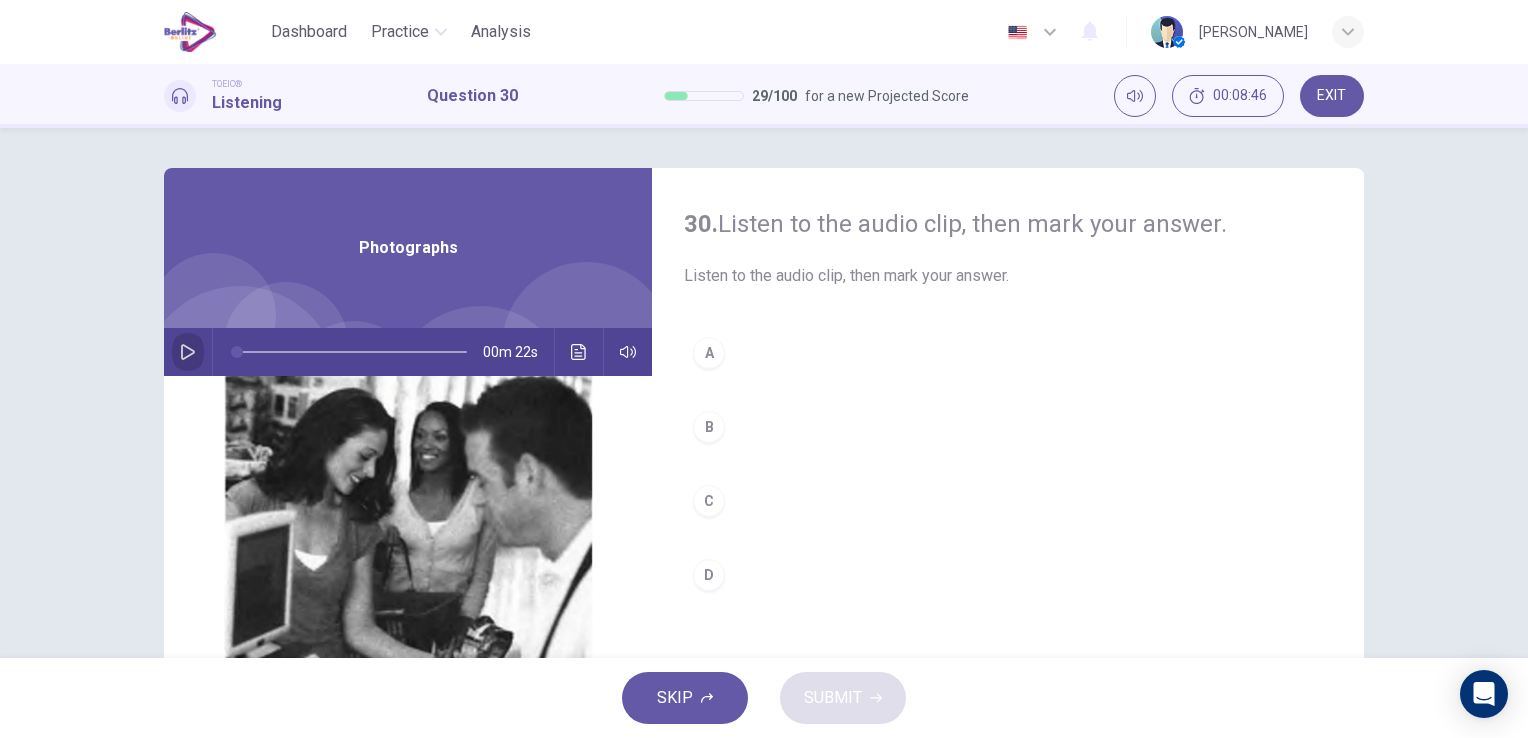 click 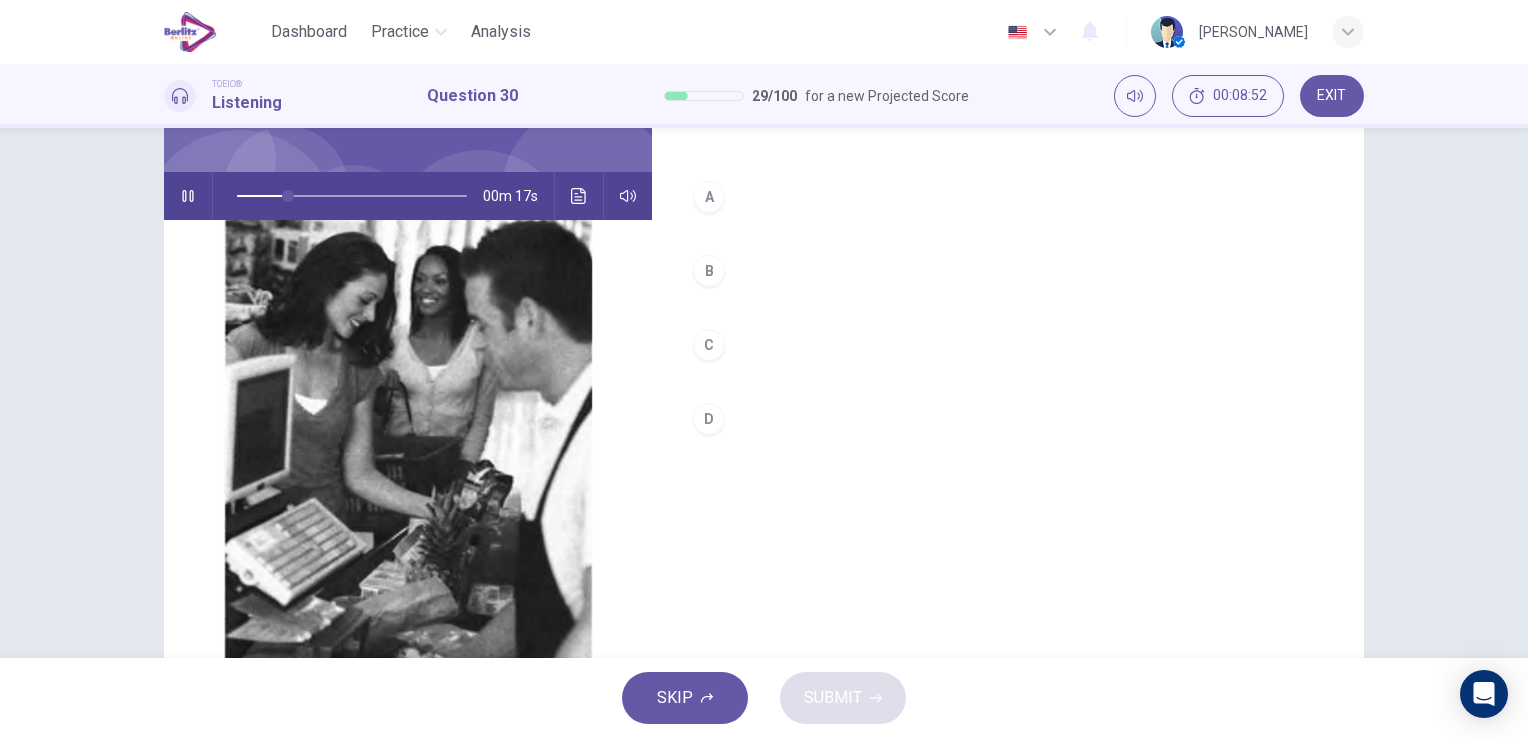 scroll, scrollTop: 144, scrollLeft: 0, axis: vertical 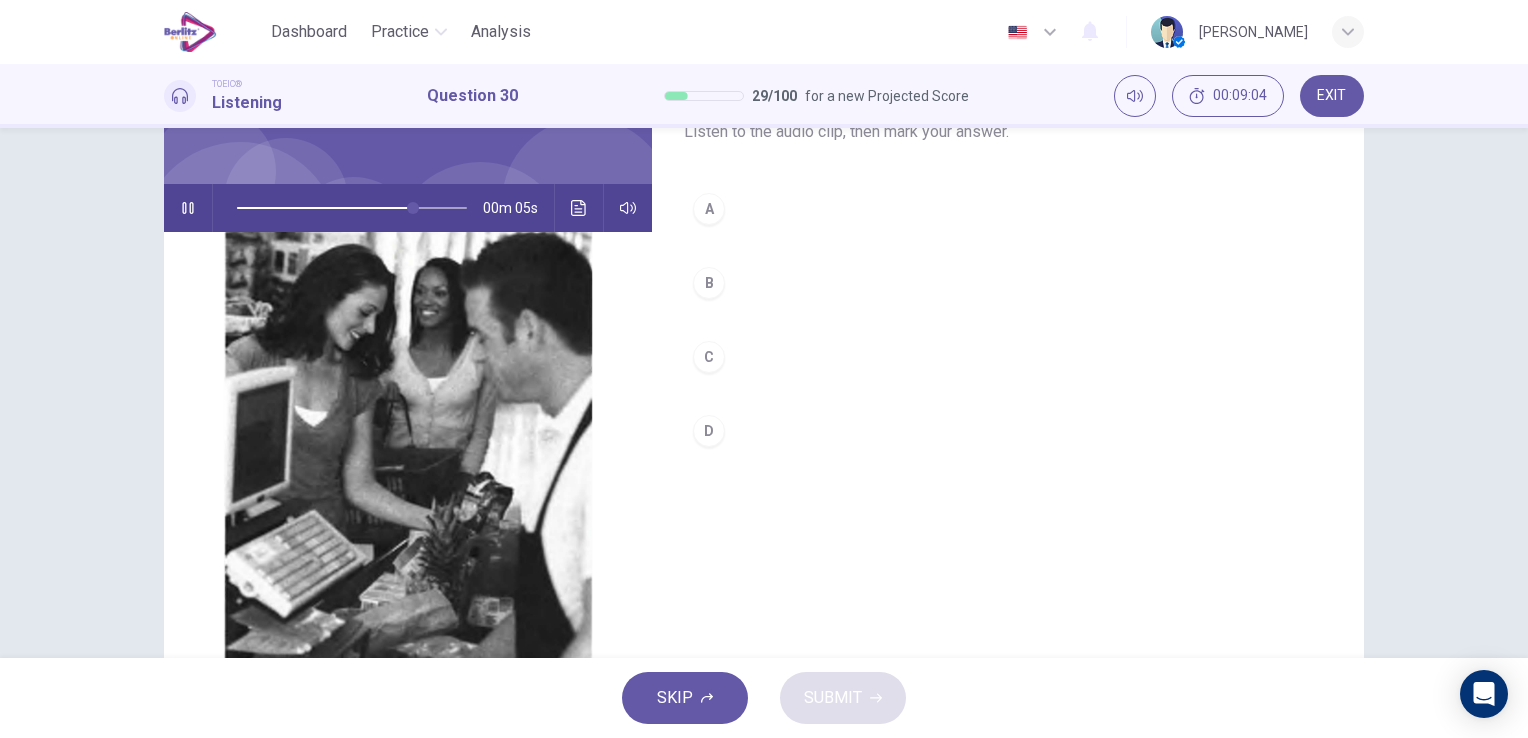 click on "D" at bounding box center (1008, 431) 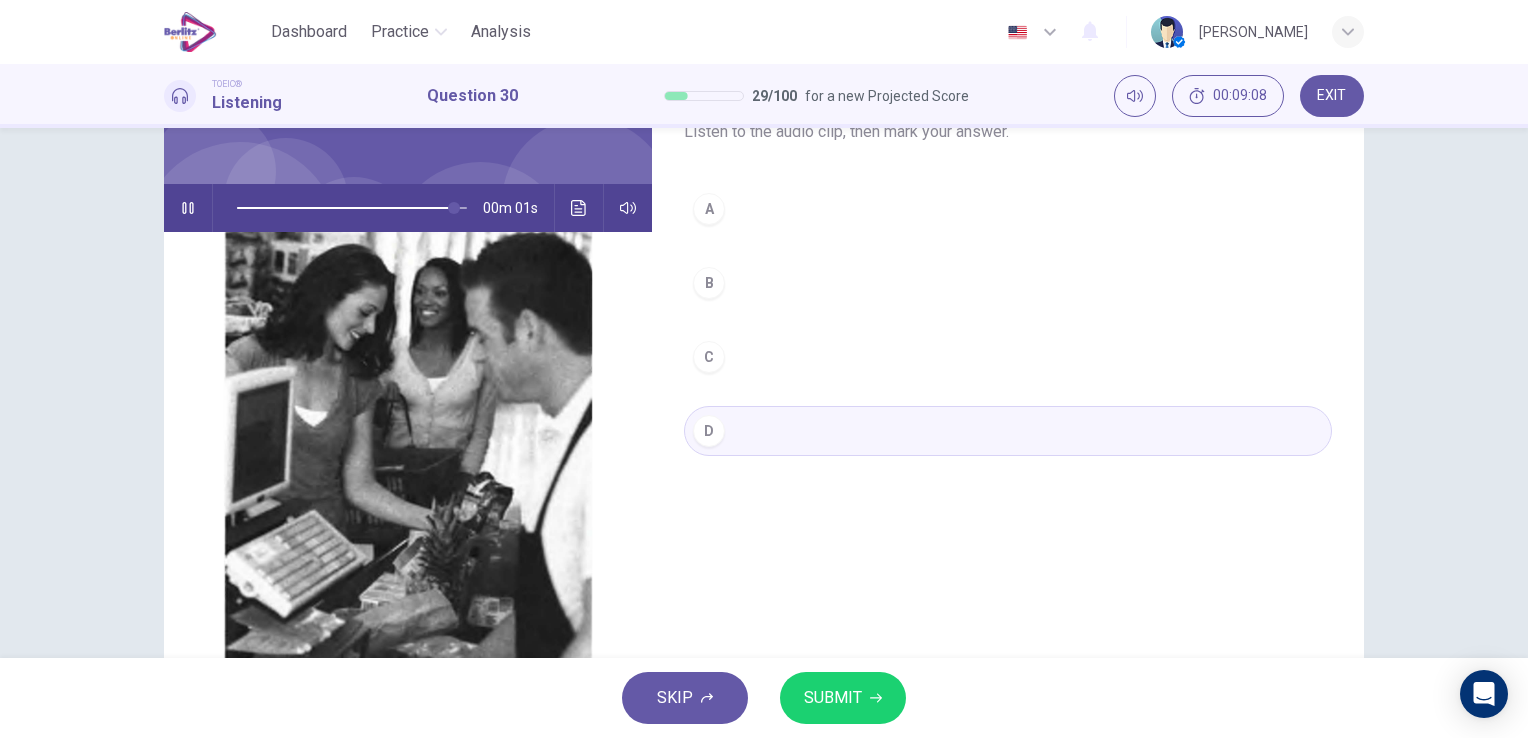 type on "*" 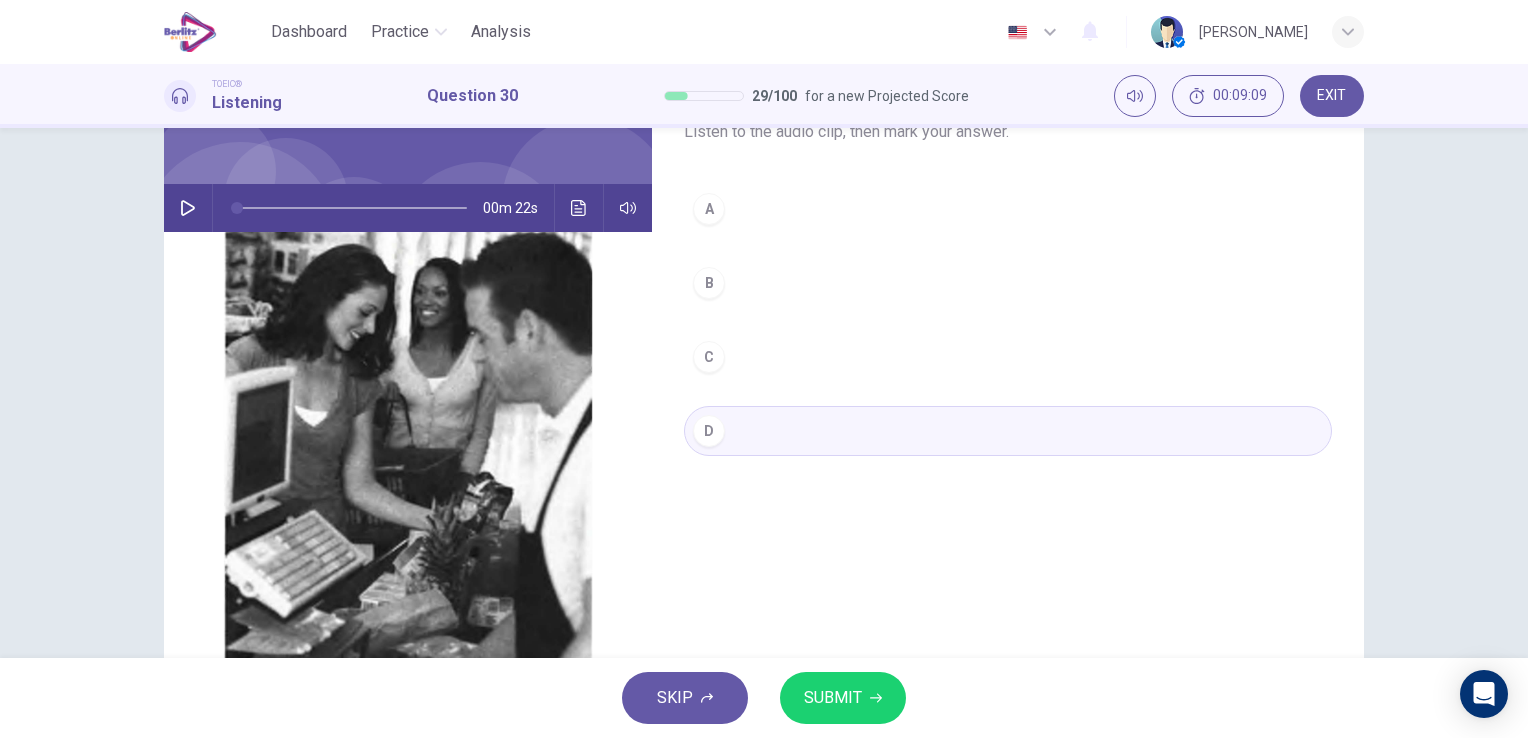 click on "SUBMIT" at bounding box center (843, 698) 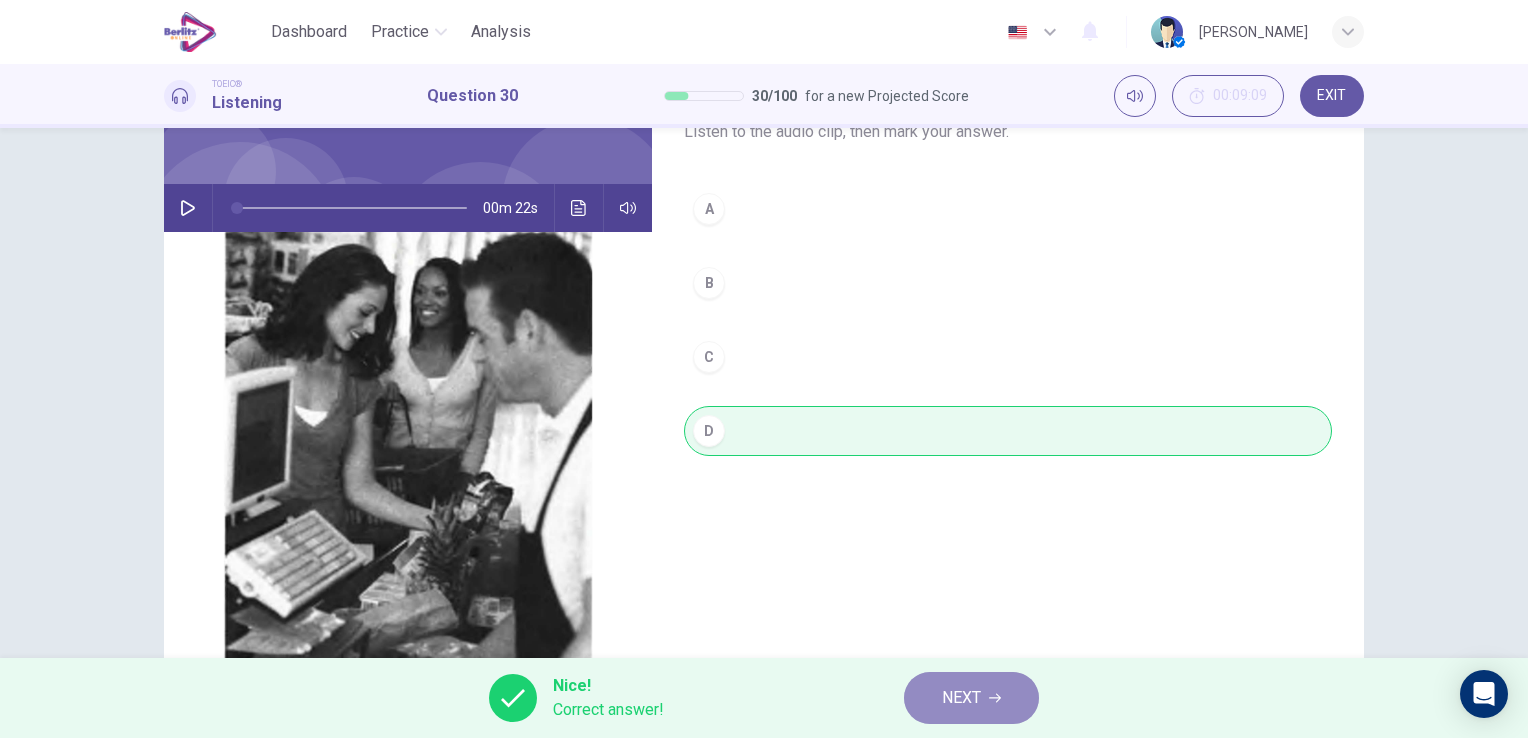 click 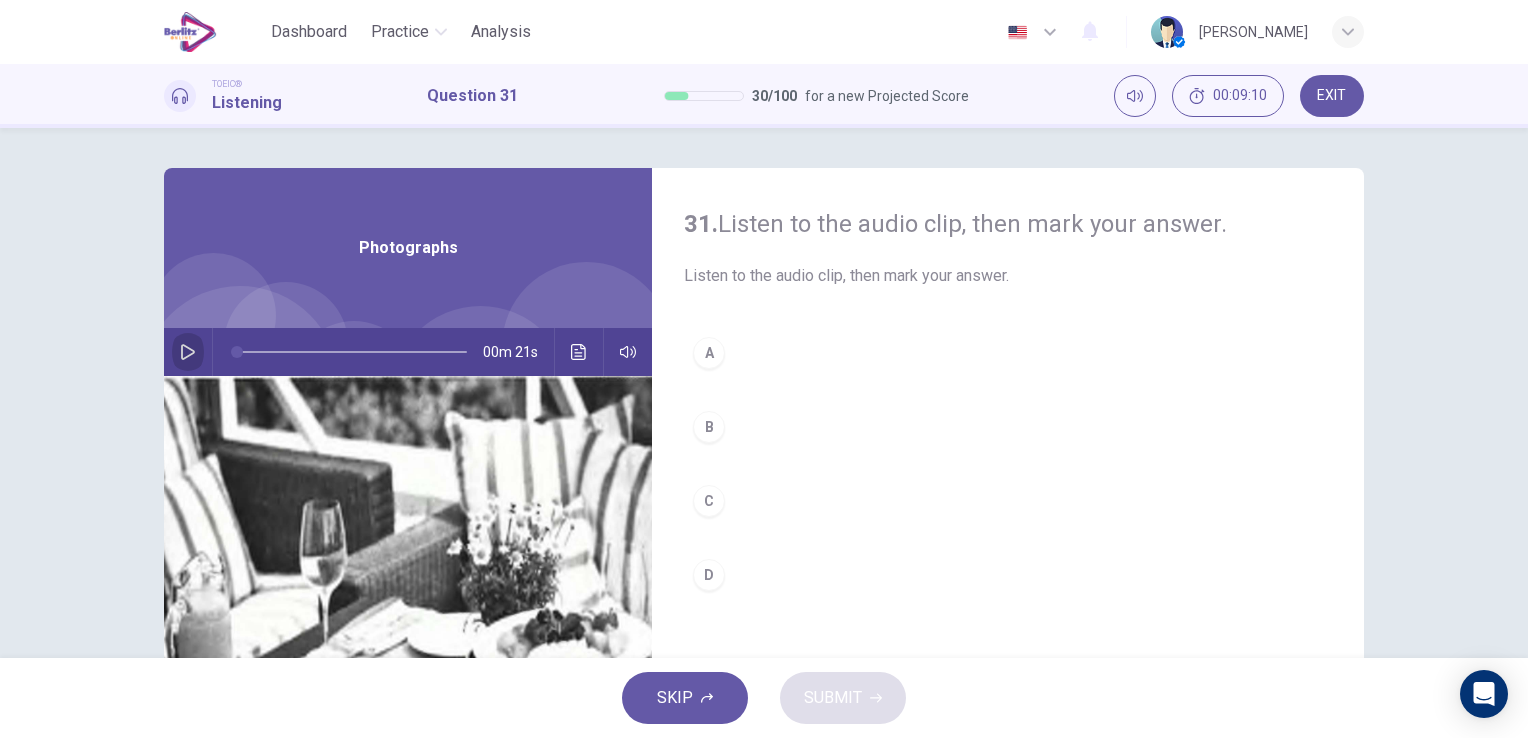 click 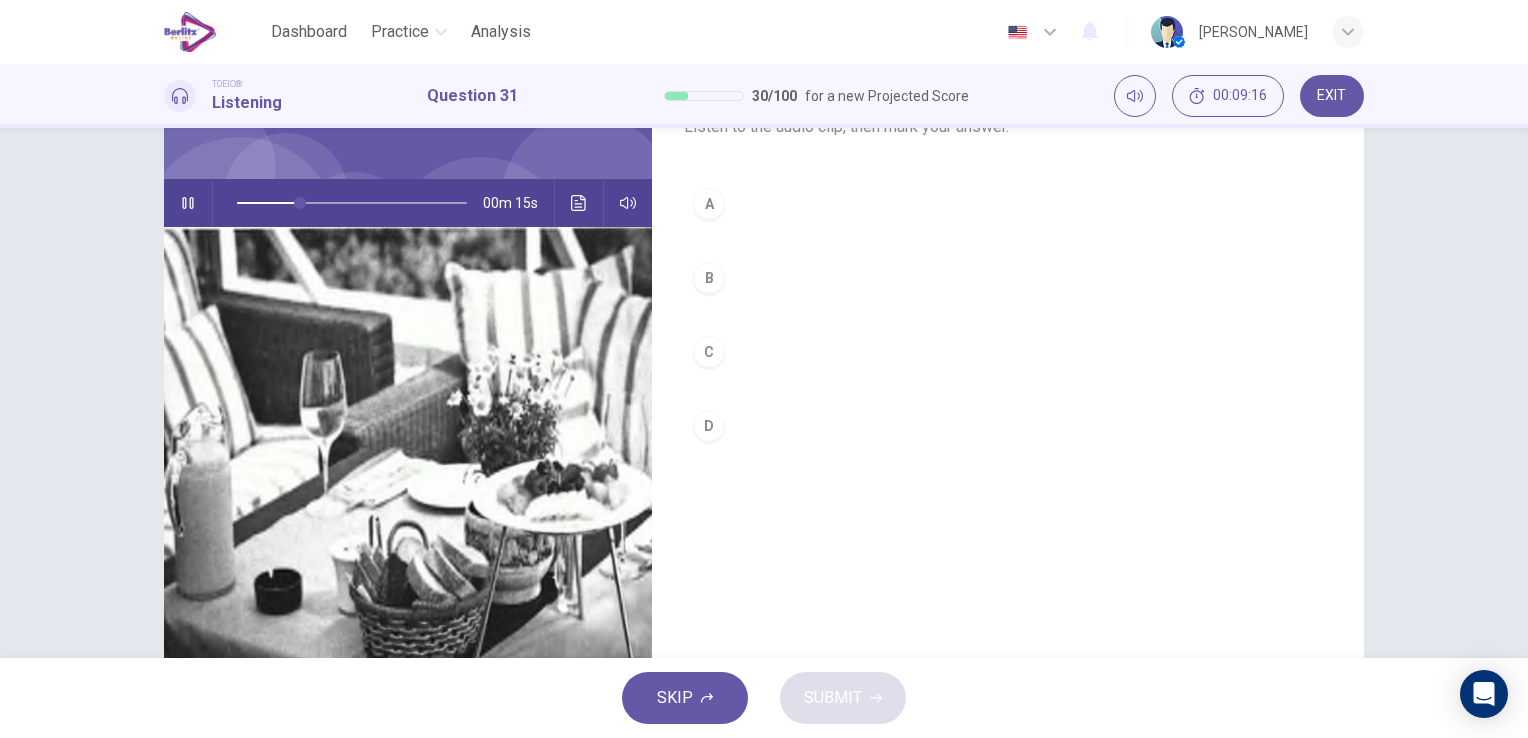 scroll, scrollTop: 144, scrollLeft: 0, axis: vertical 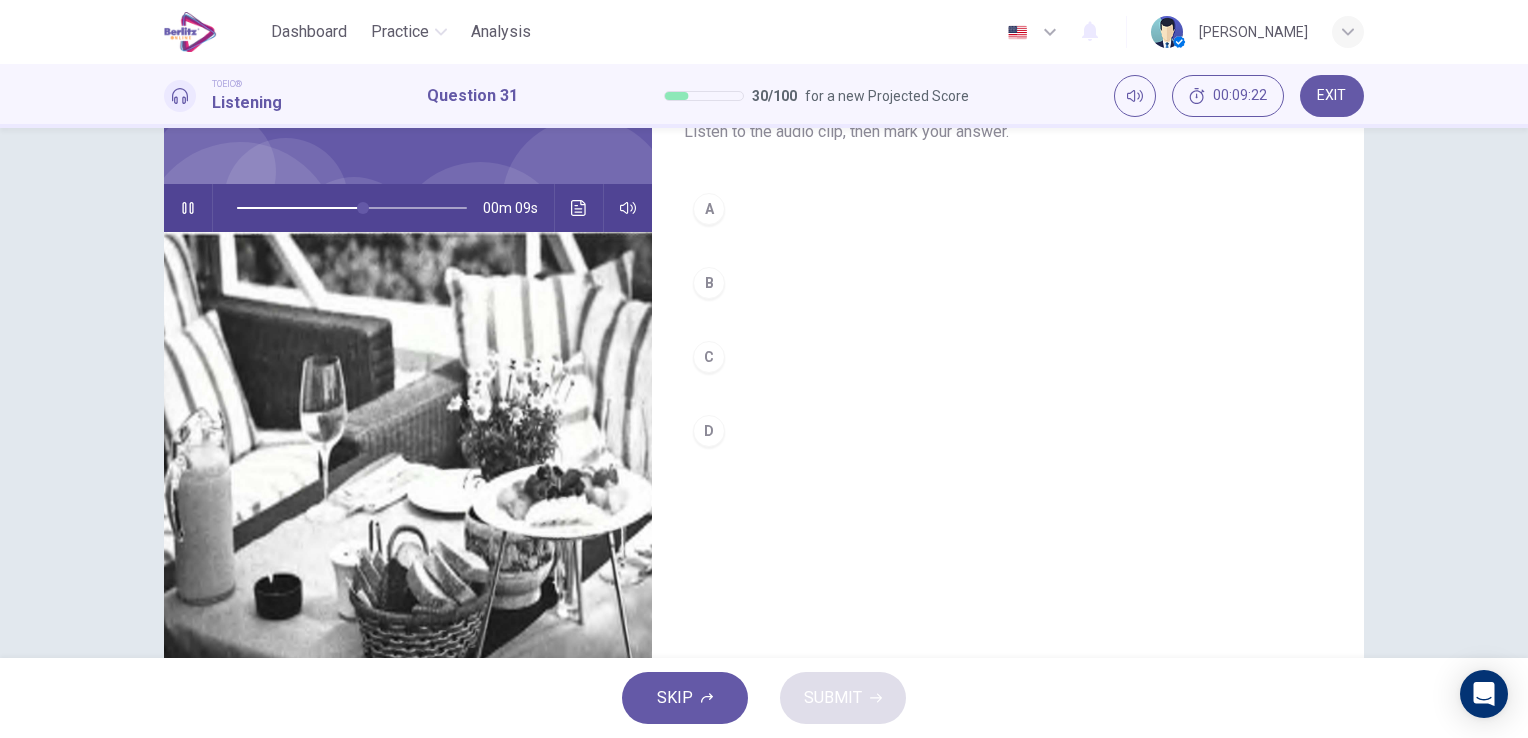 click on "B" at bounding box center (1008, 283) 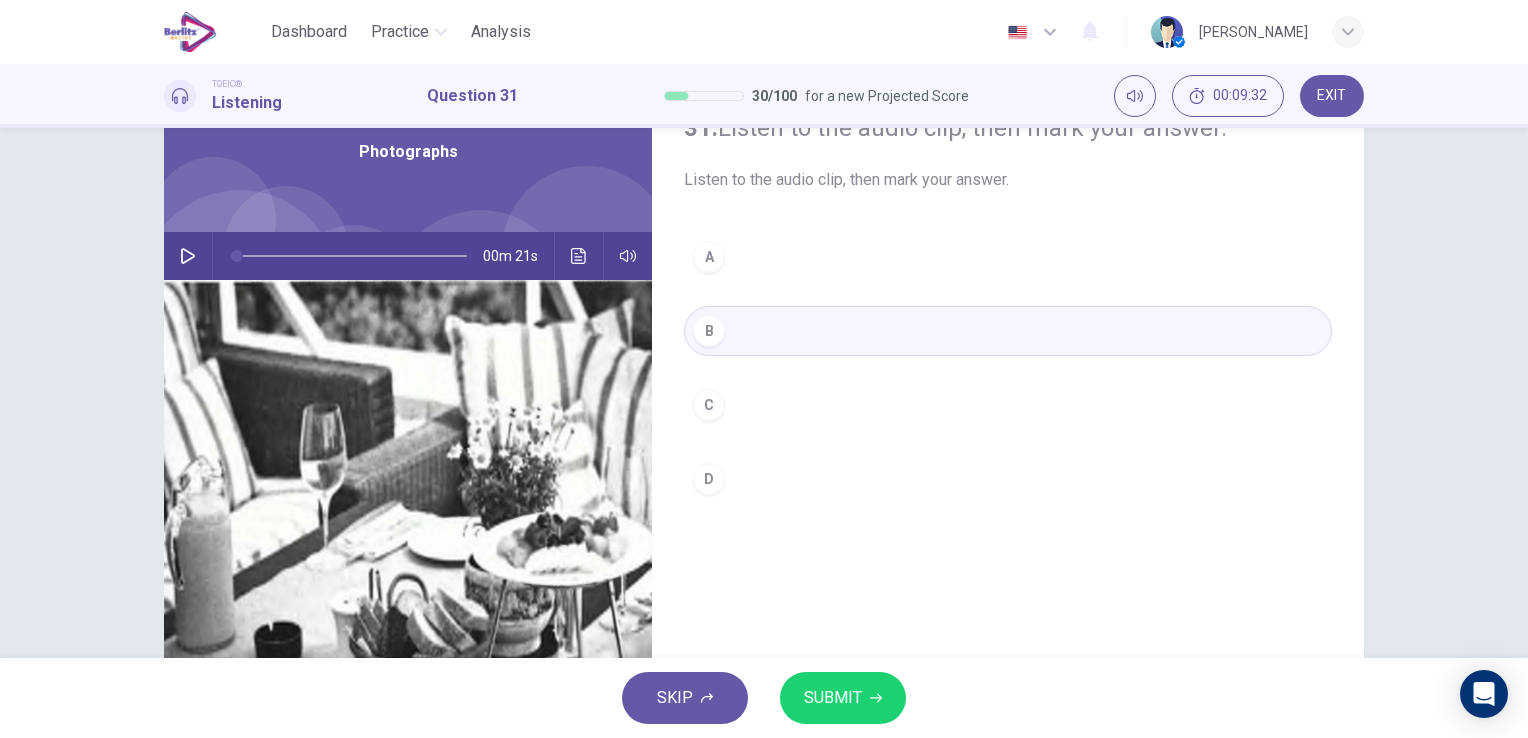 scroll, scrollTop: 44, scrollLeft: 0, axis: vertical 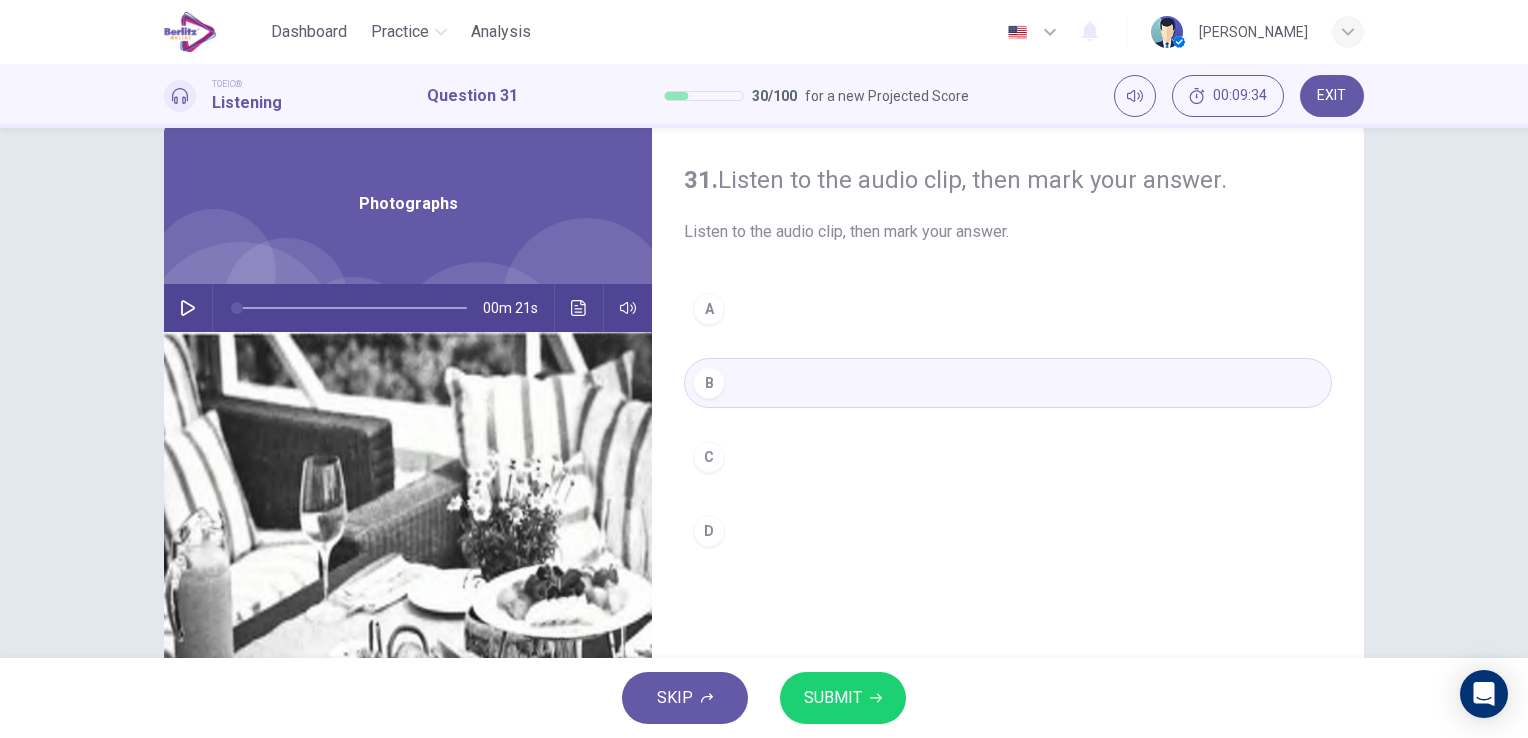 click 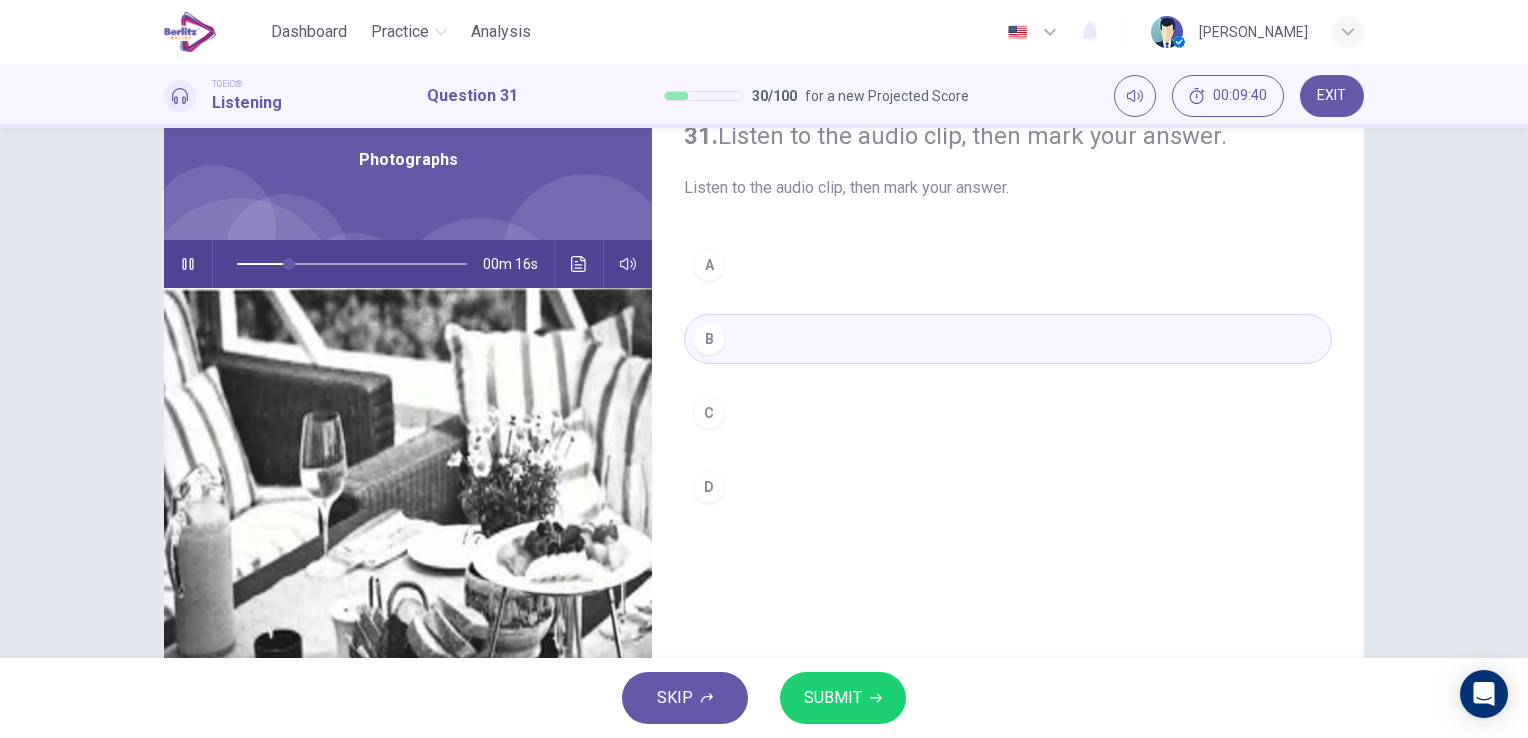 scroll, scrollTop: 144, scrollLeft: 0, axis: vertical 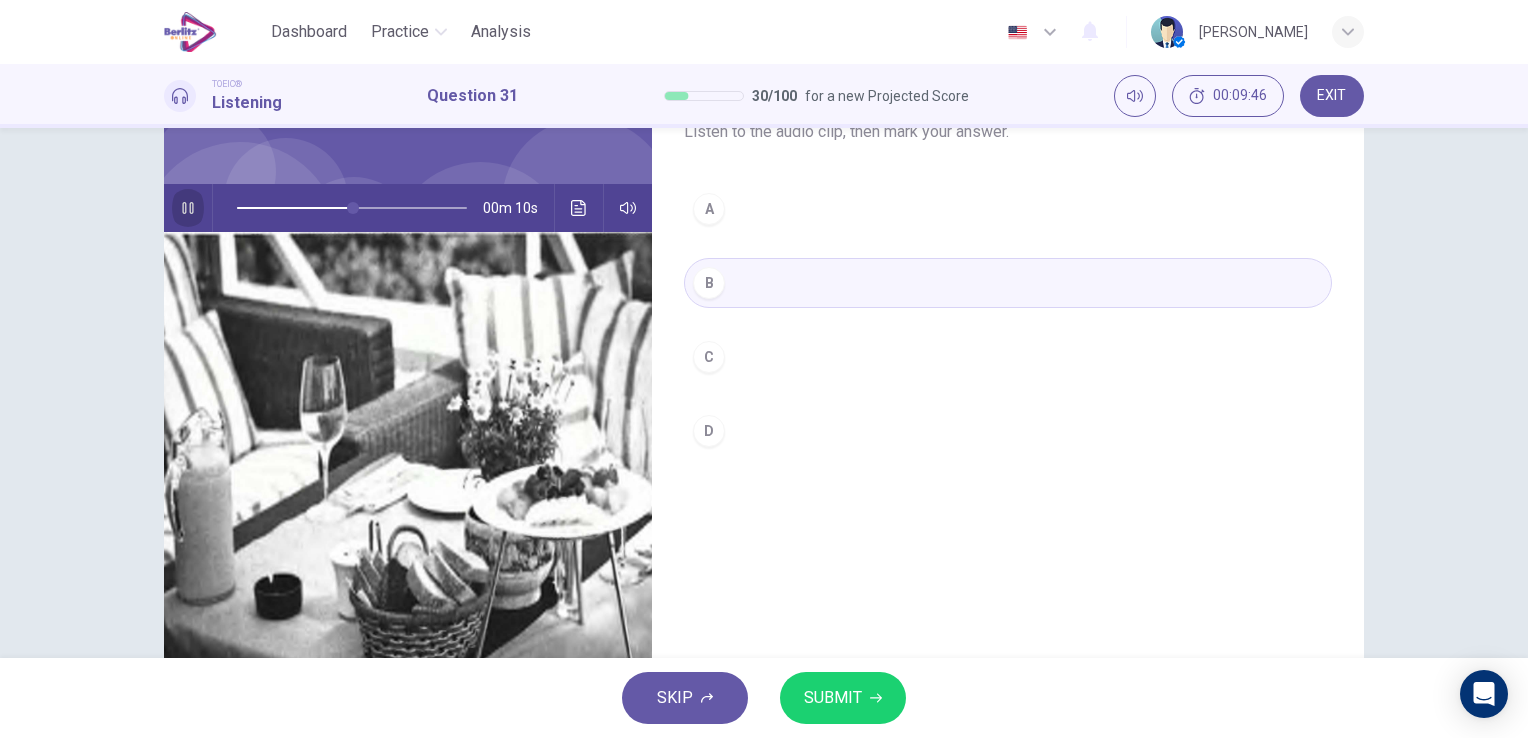 click at bounding box center (188, 208) 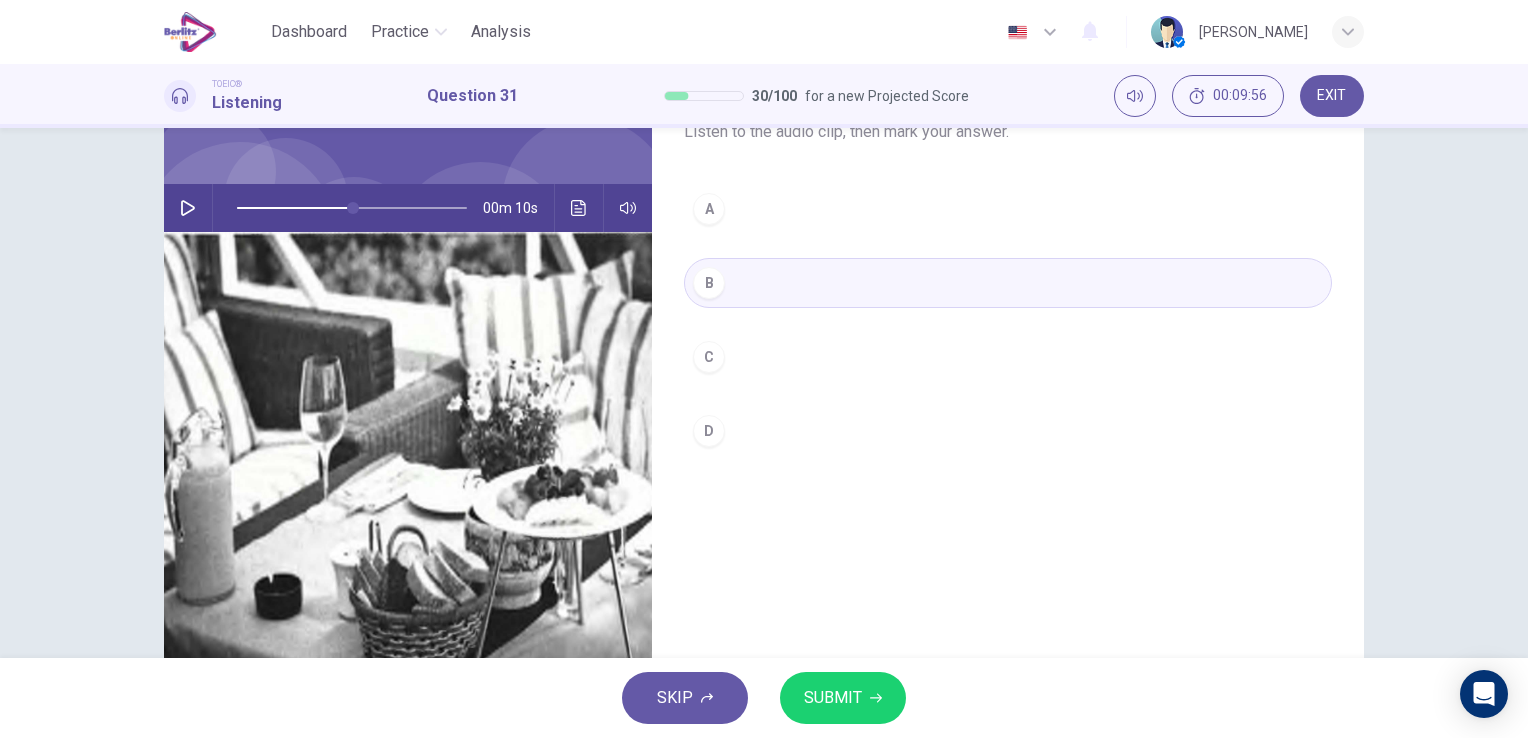 type 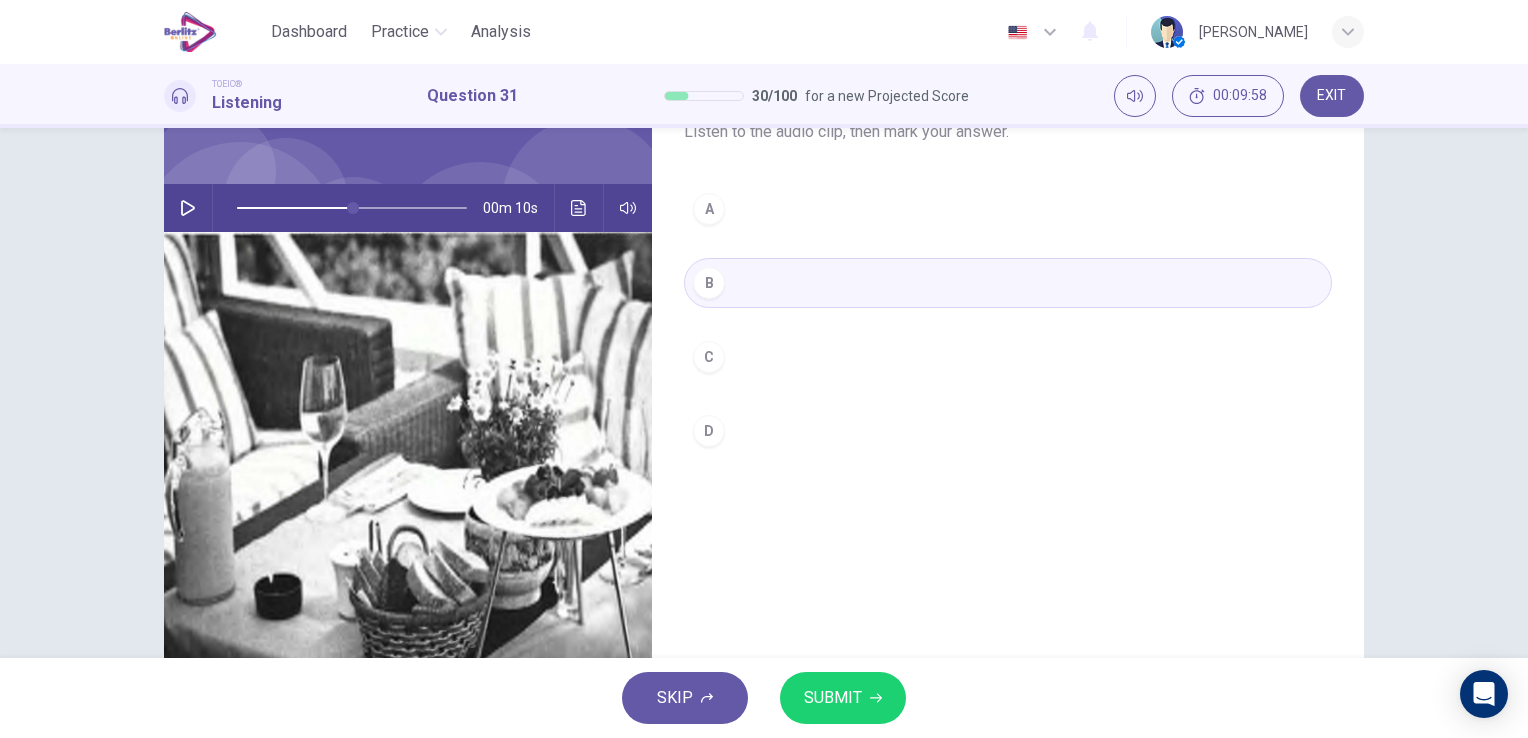 click on "D" at bounding box center [709, 431] 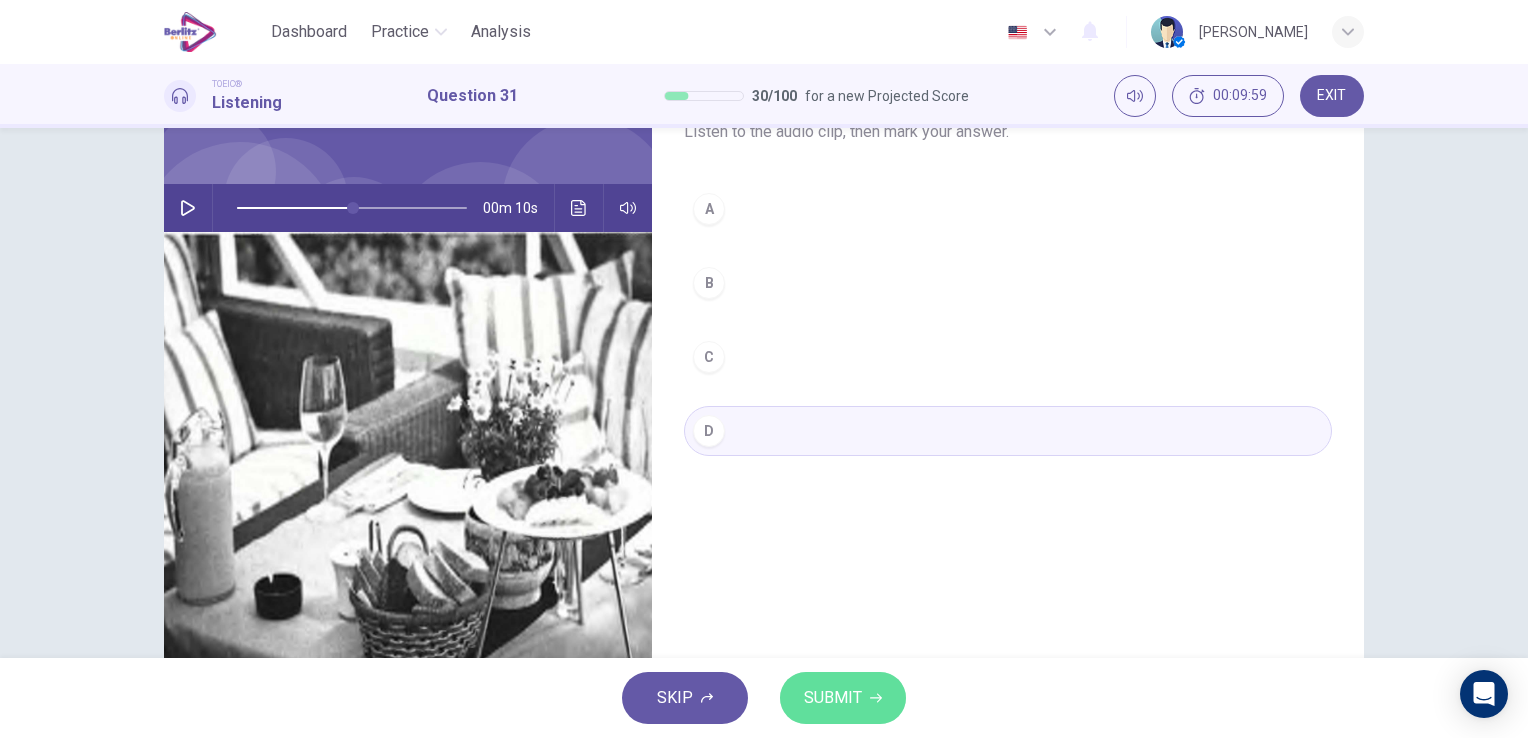 click on "SUBMIT" at bounding box center (833, 698) 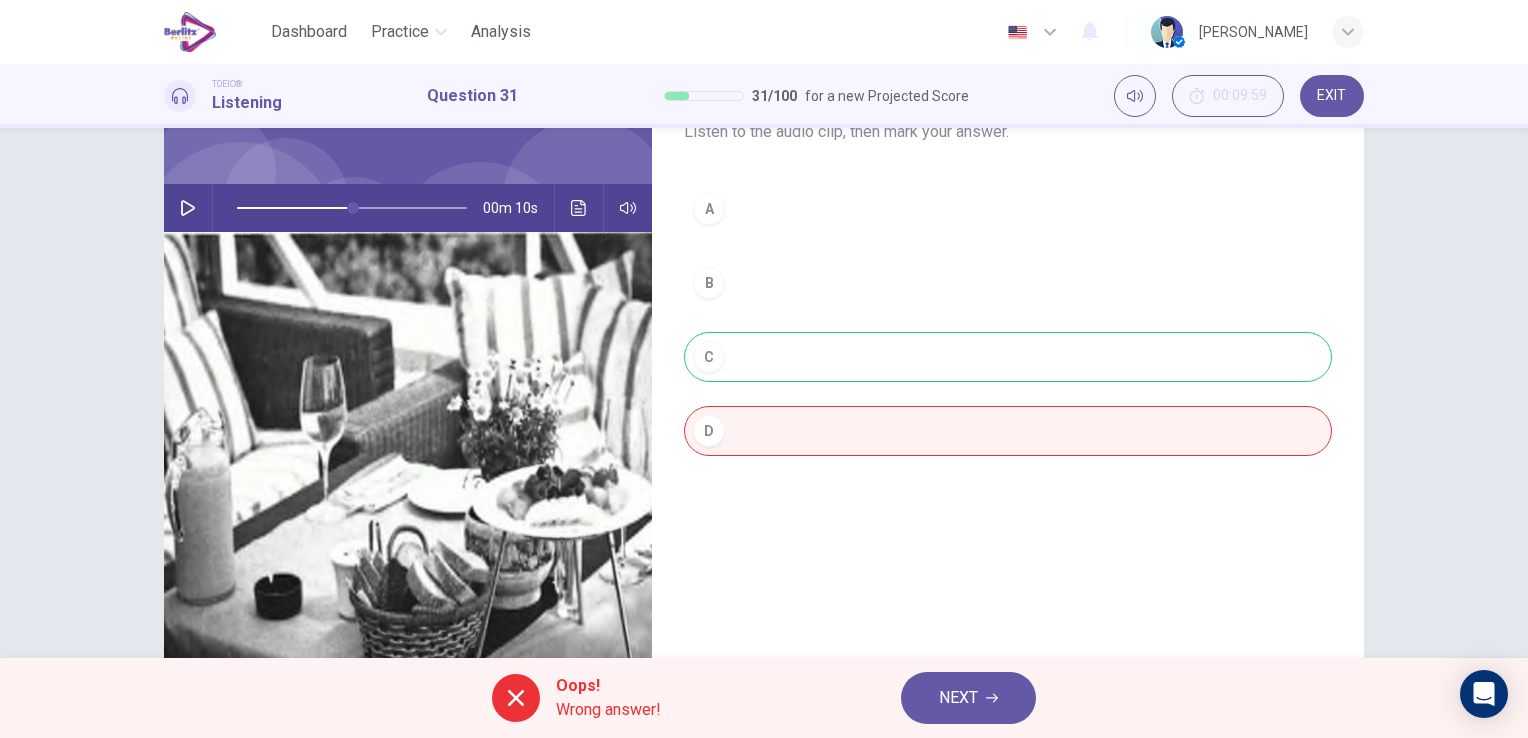 click 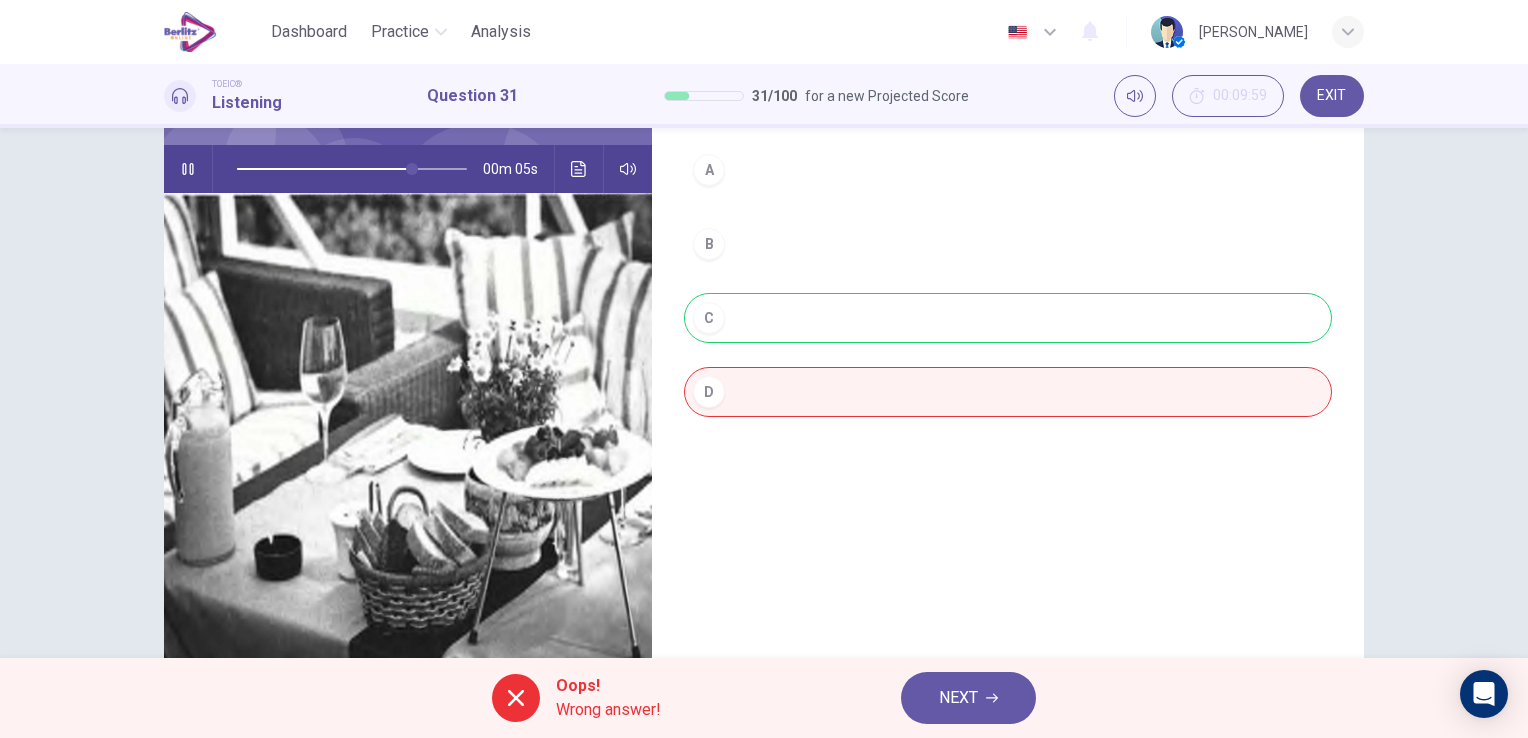 scroll, scrollTop: 244, scrollLeft: 0, axis: vertical 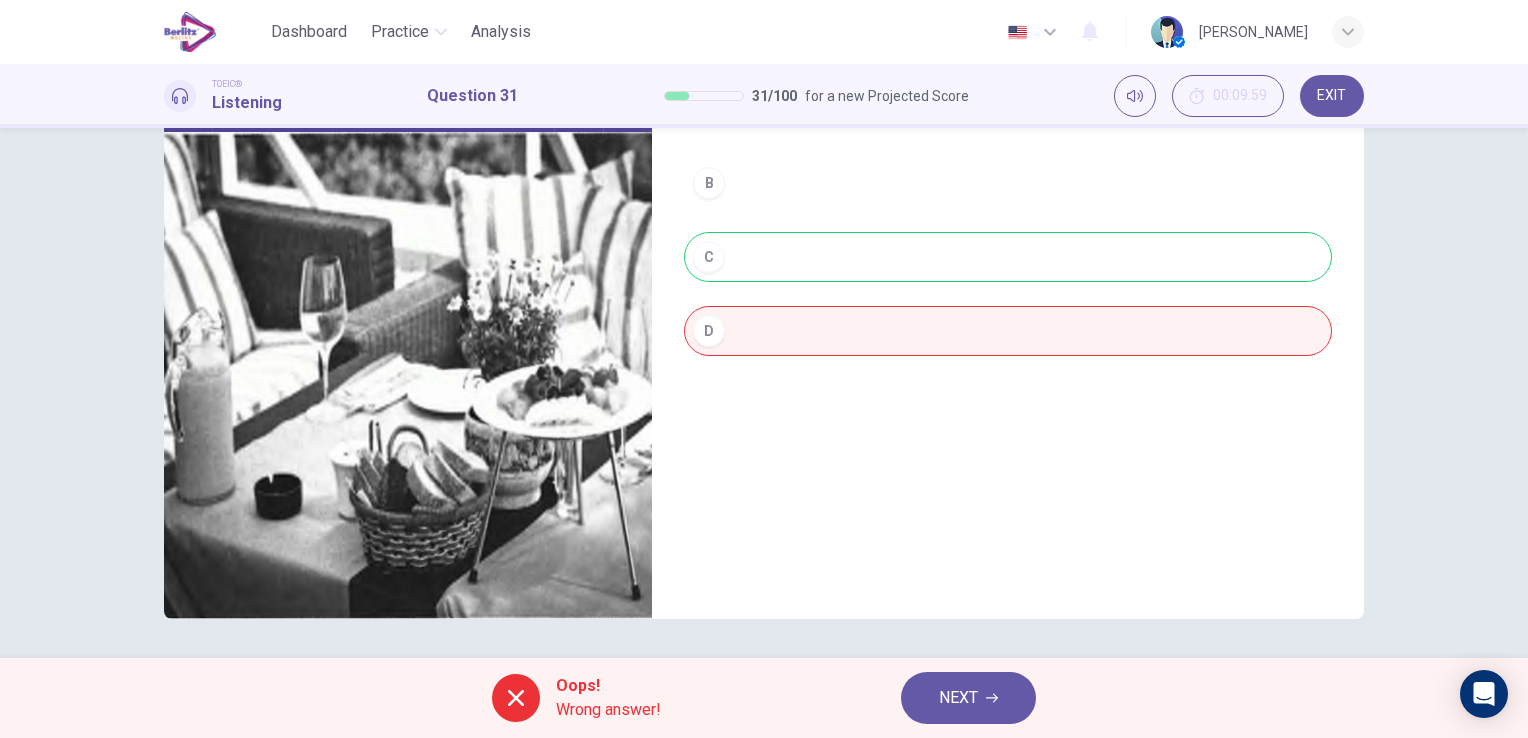 click on "A B C D" at bounding box center (1008, 240) 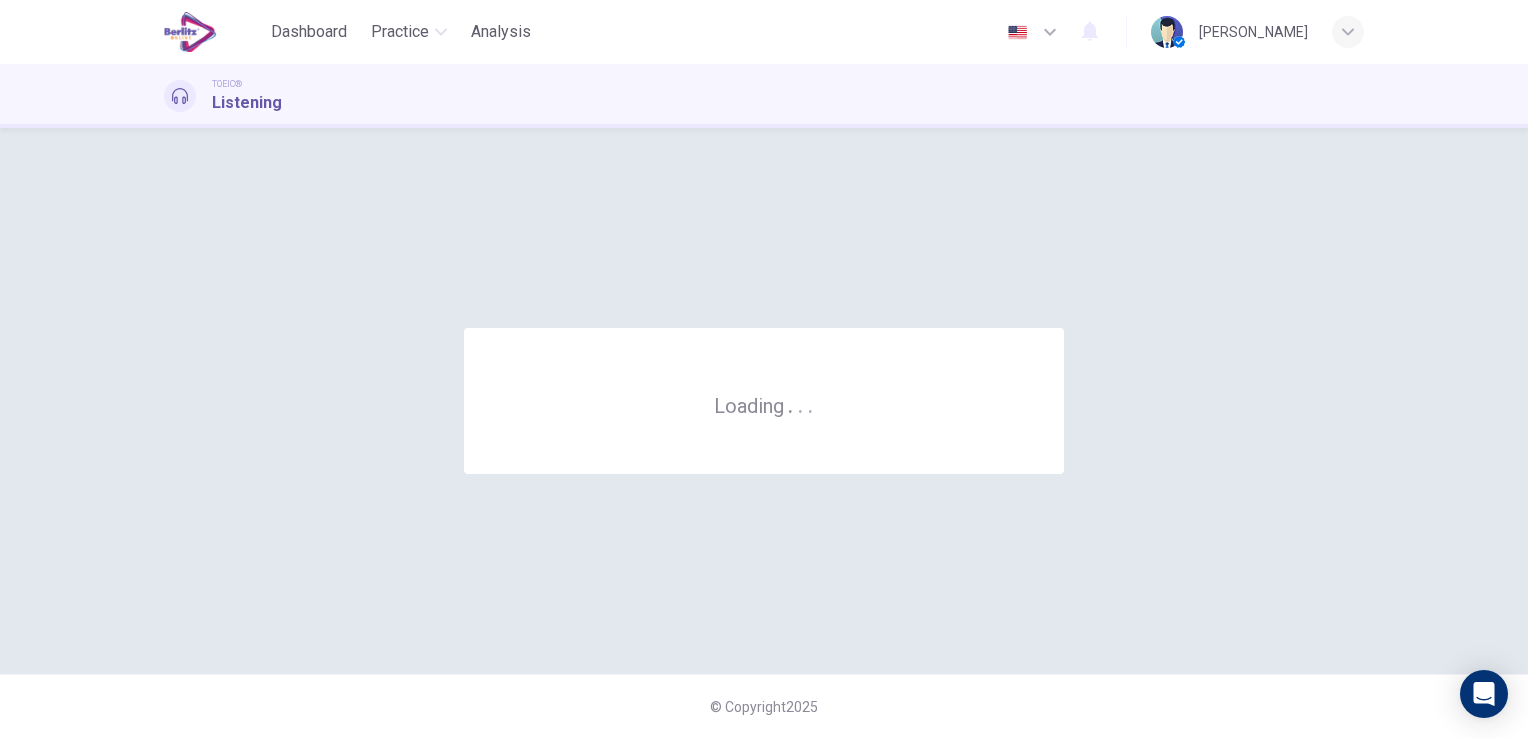 scroll, scrollTop: 0, scrollLeft: 0, axis: both 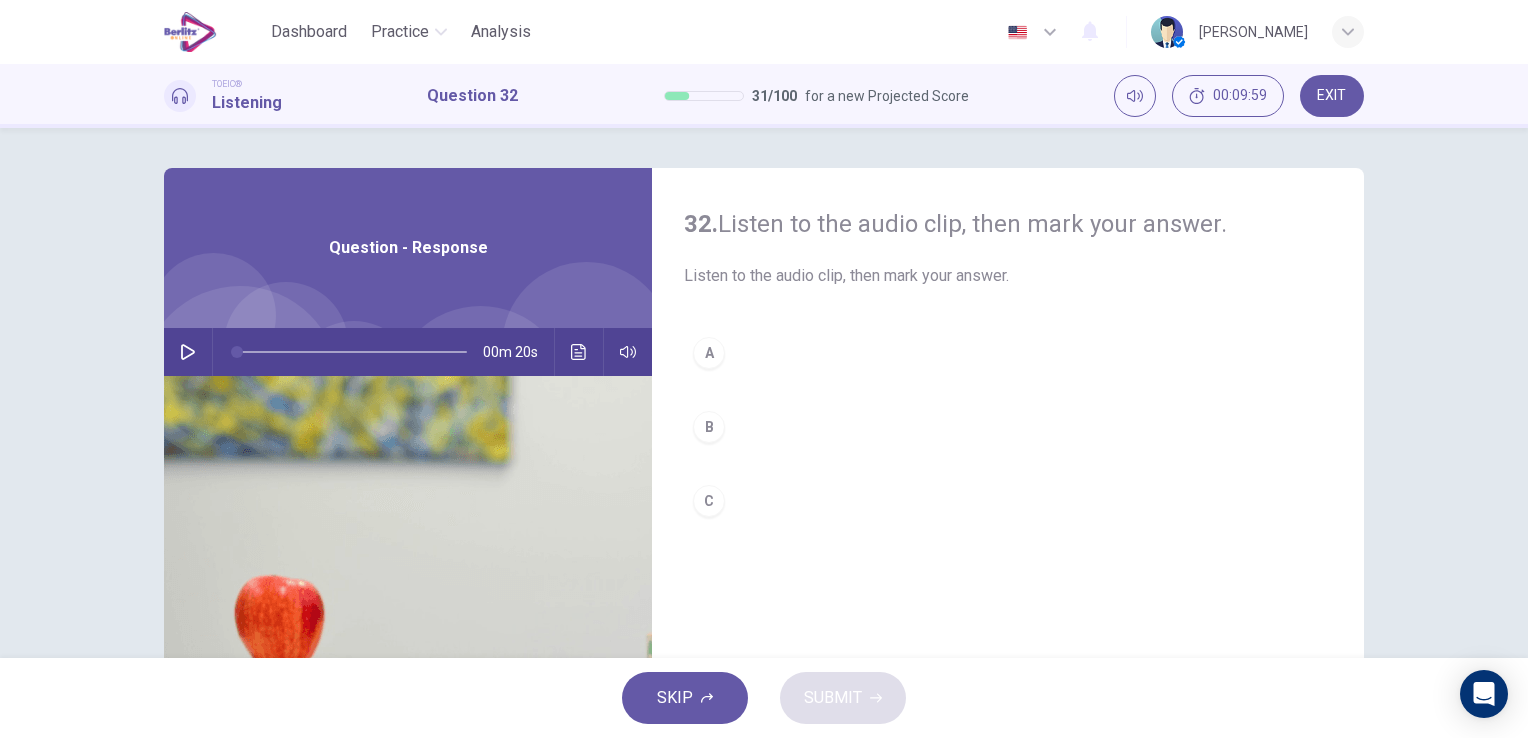 click 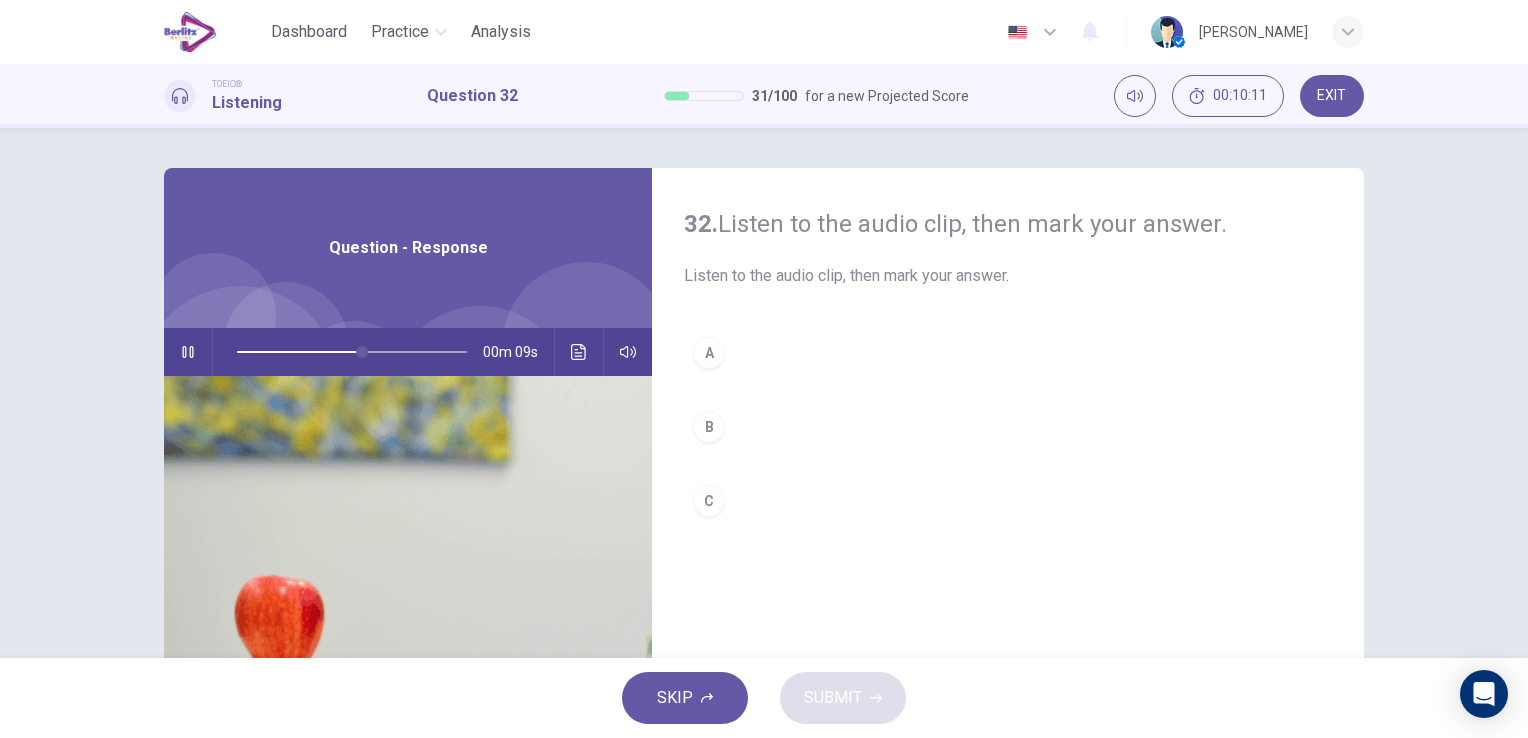 click on "A" at bounding box center (1008, 353) 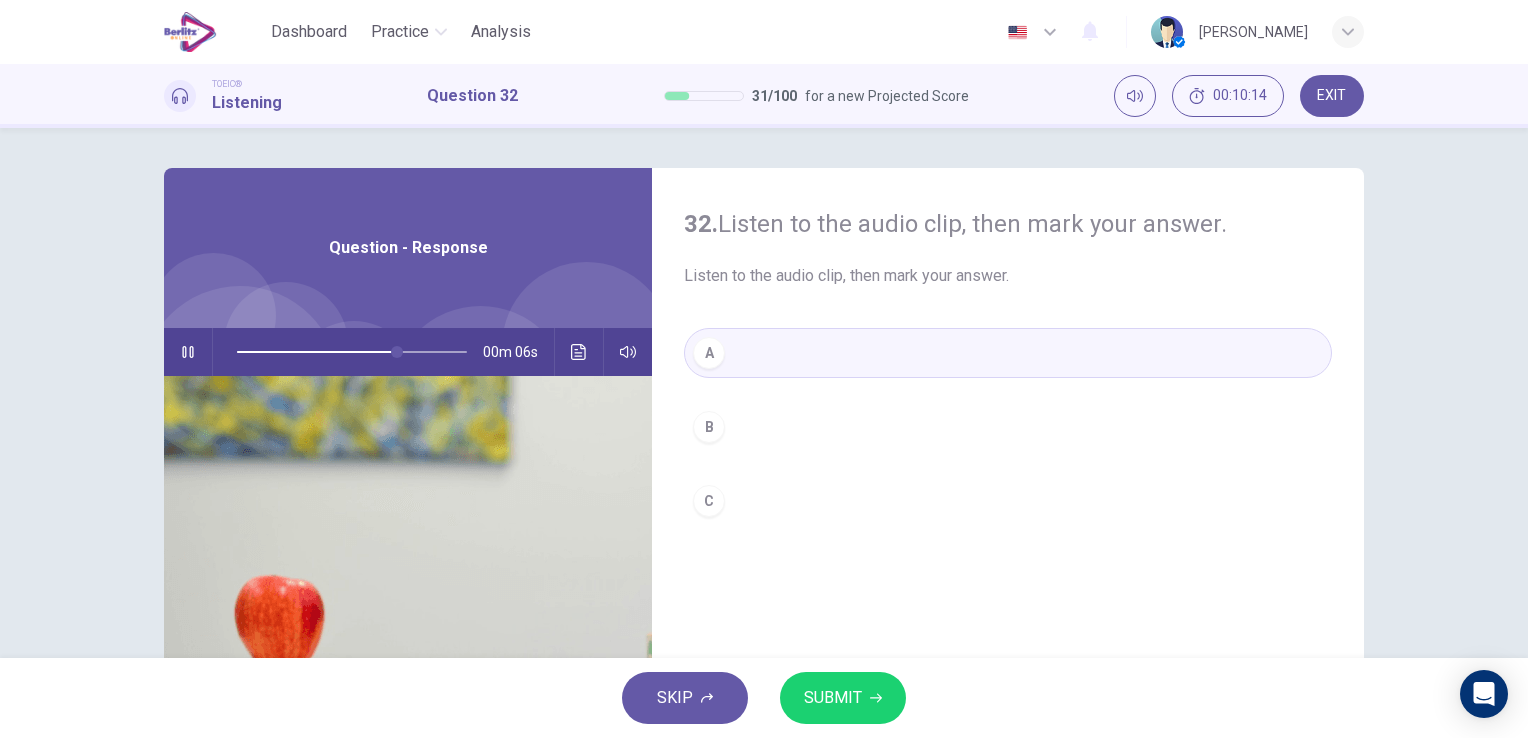 type on "**" 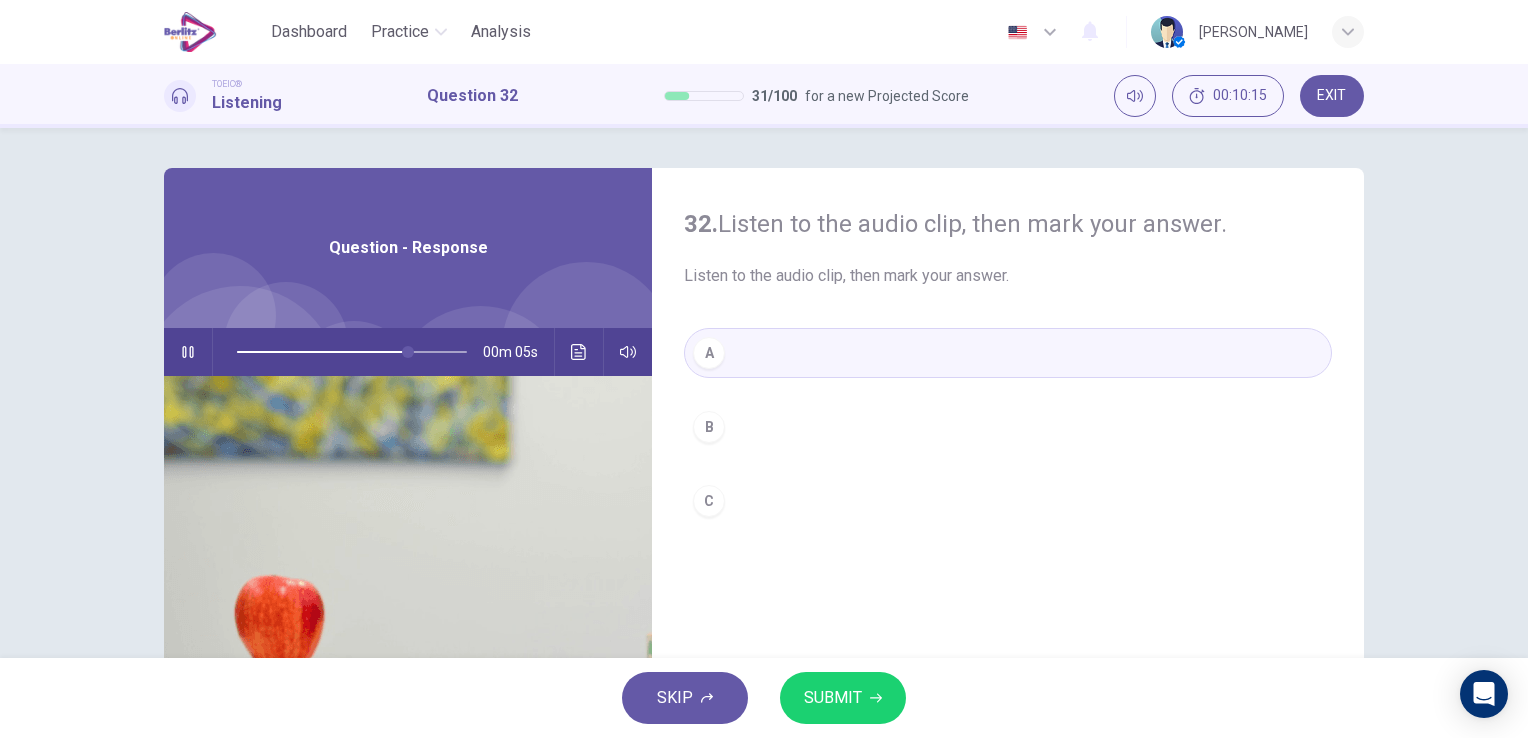 type 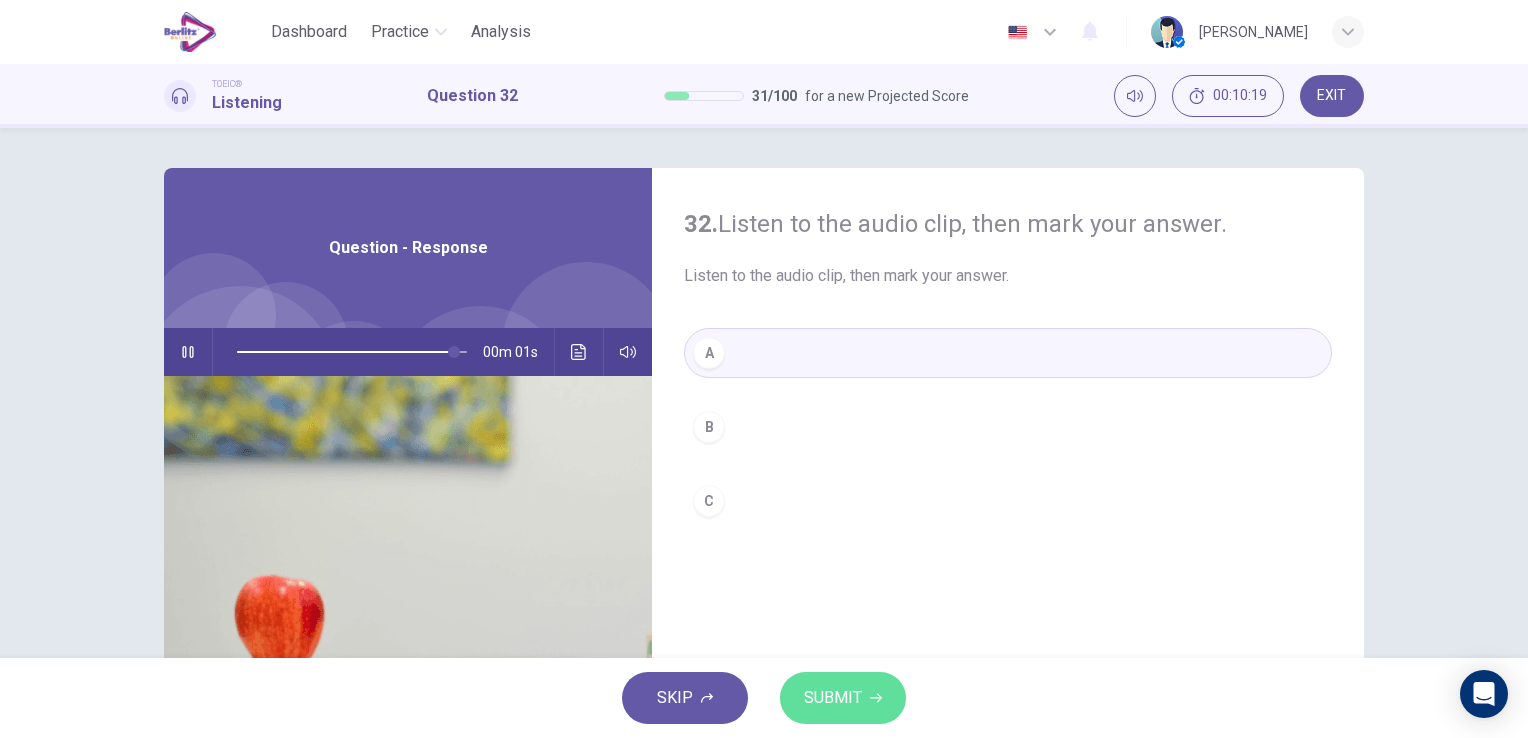 click on "SUBMIT" at bounding box center (833, 698) 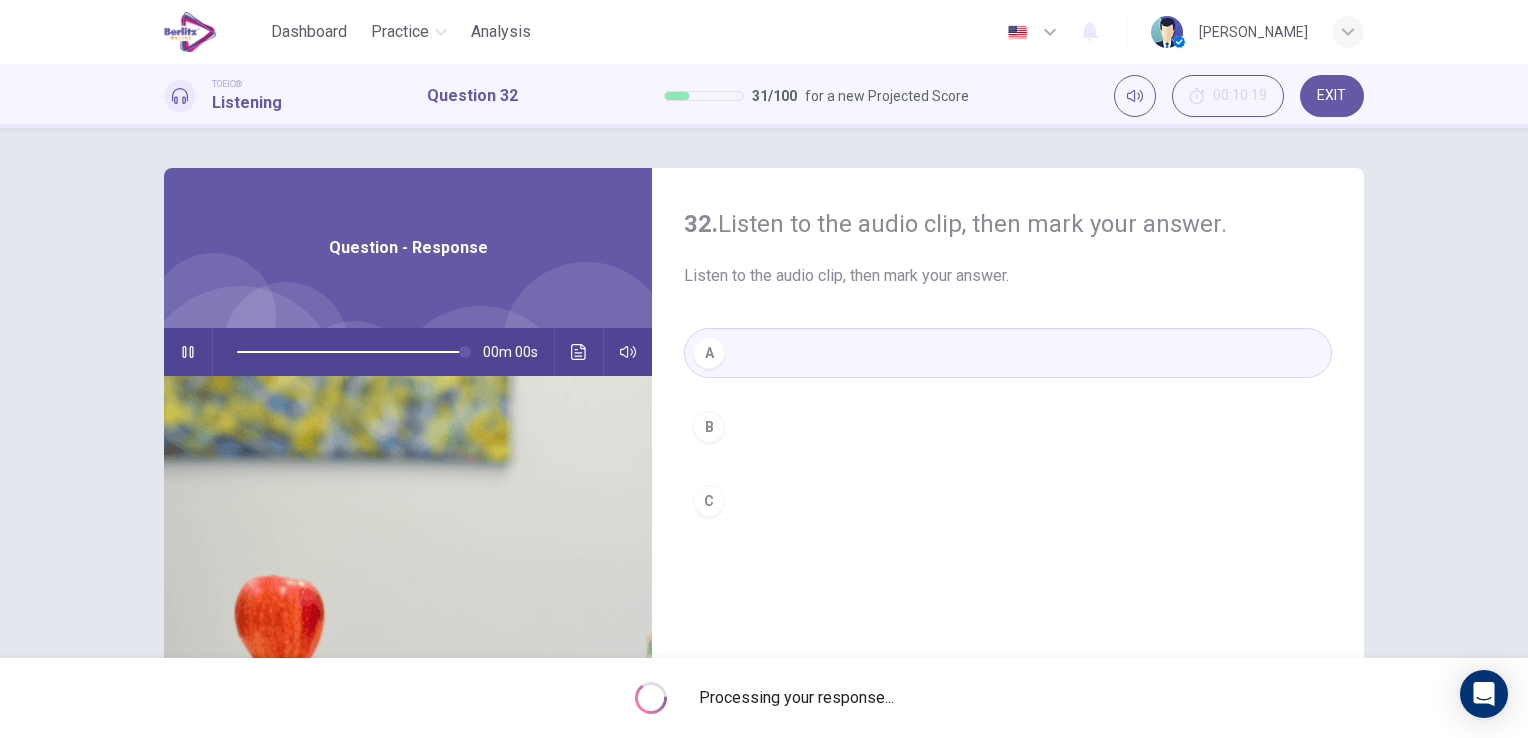 type on "*" 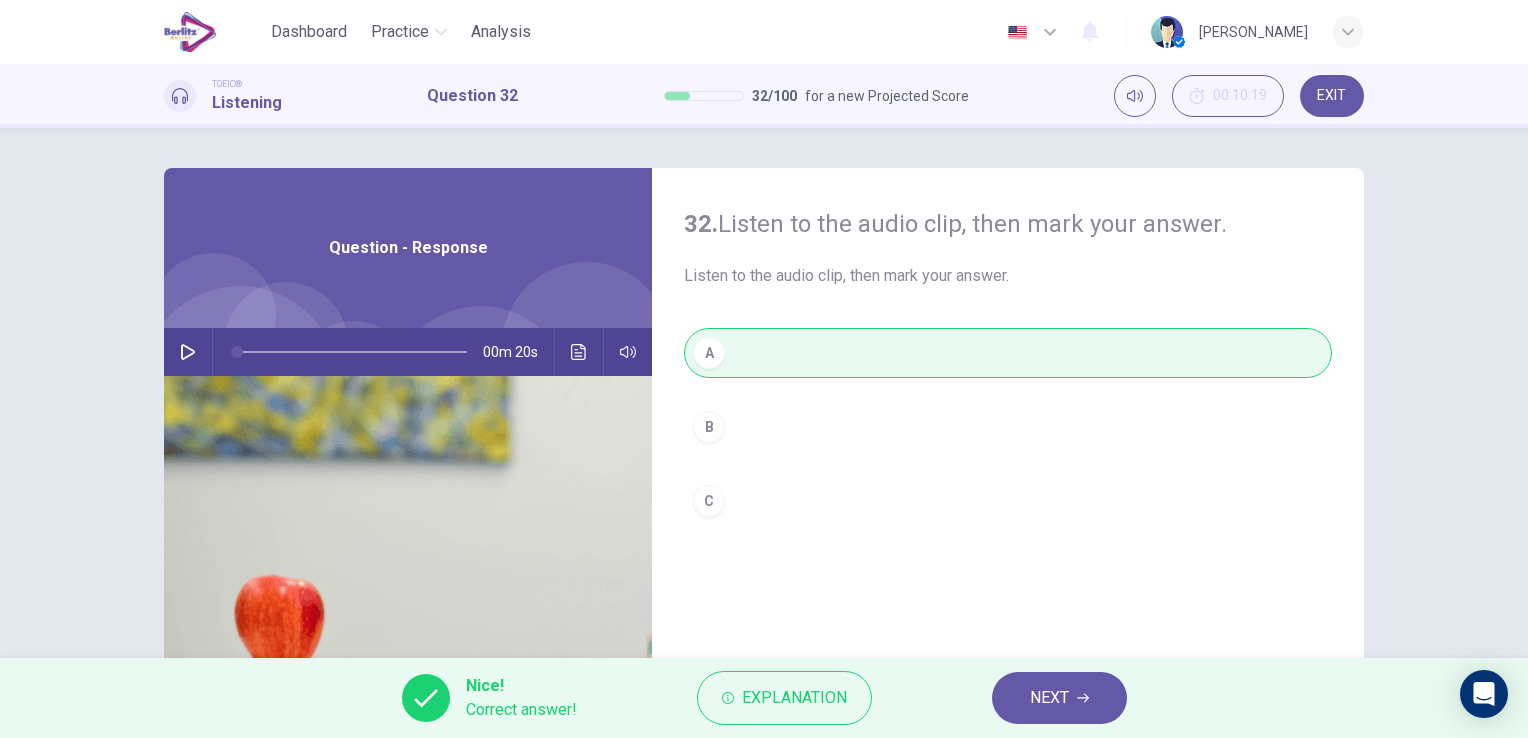 click on "NEXT" at bounding box center [1059, 698] 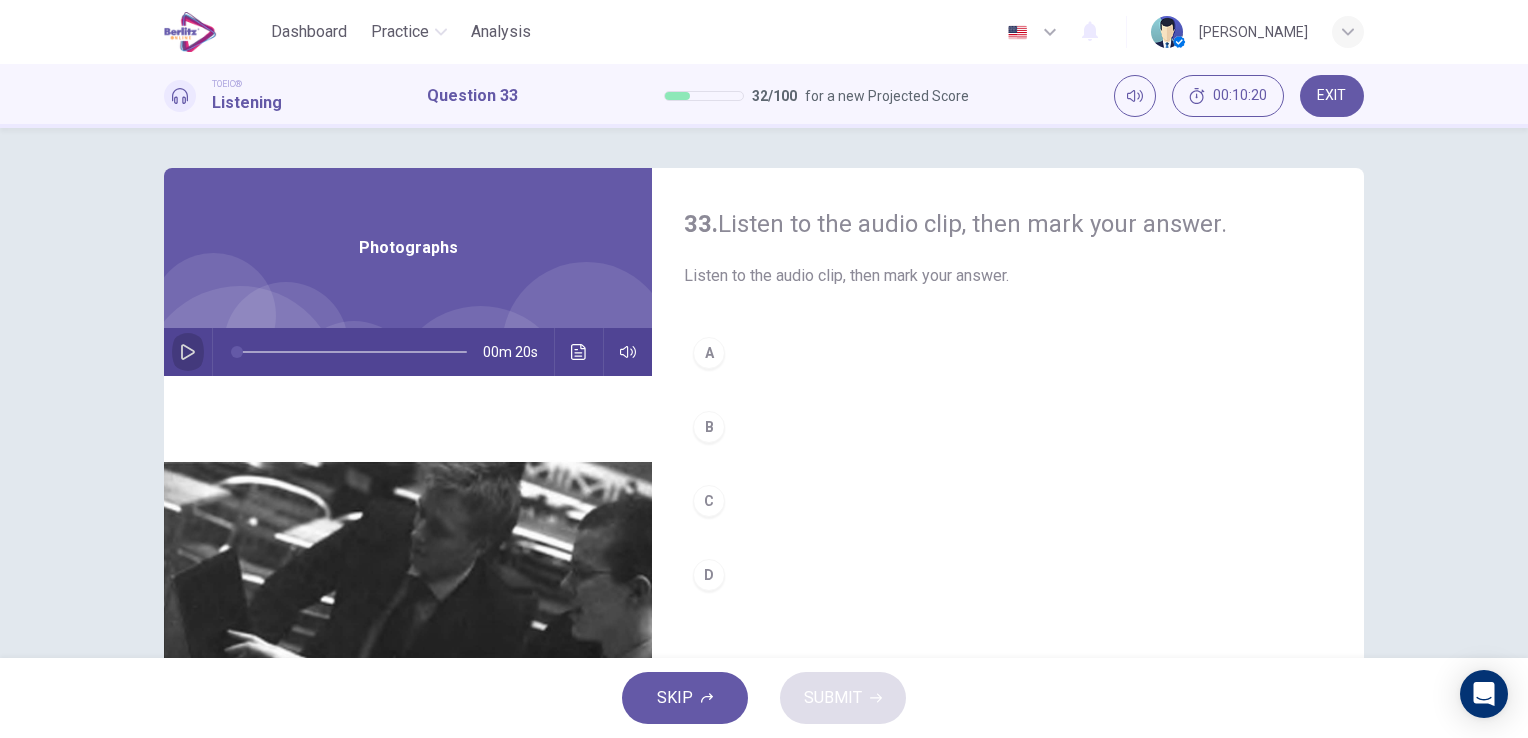 click 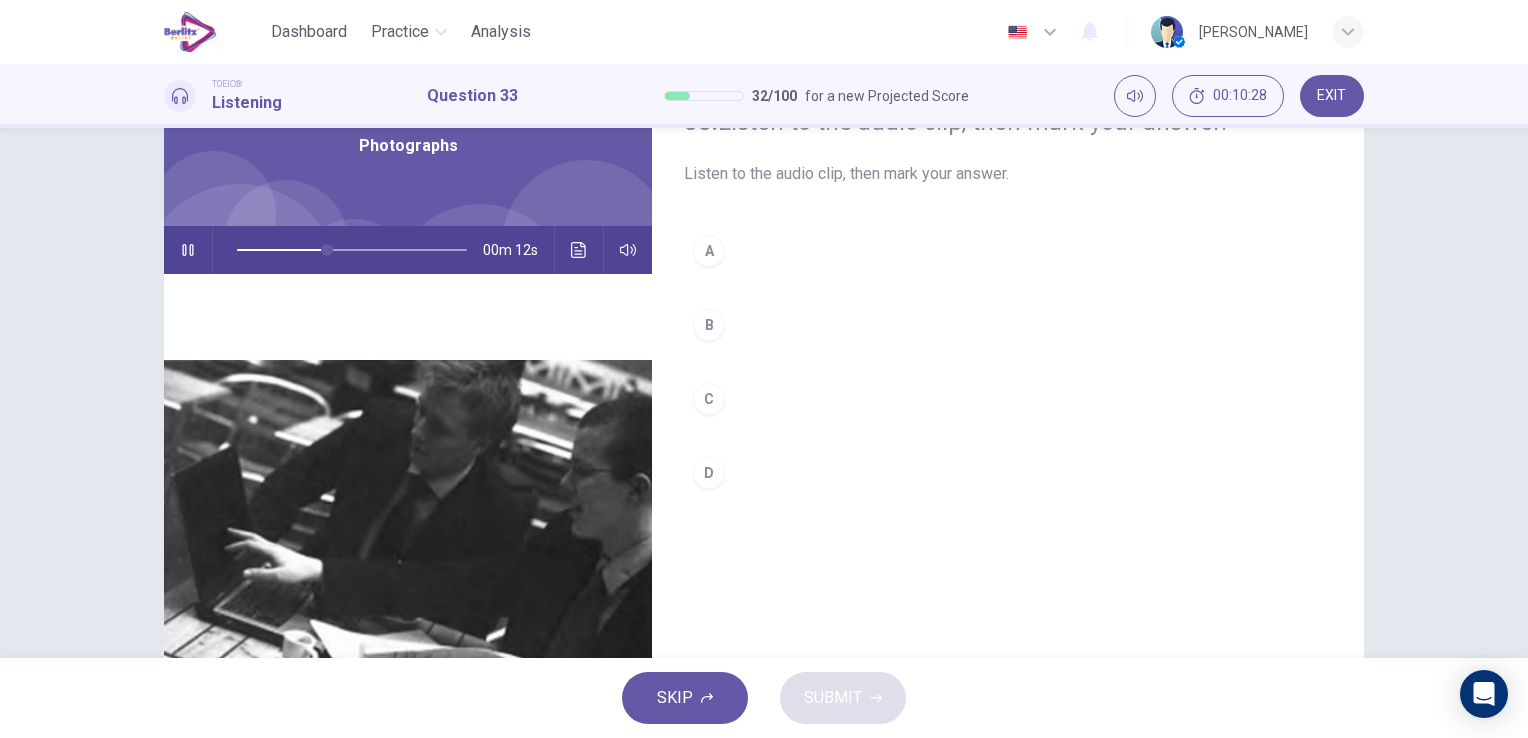 scroll, scrollTop: 100, scrollLeft: 0, axis: vertical 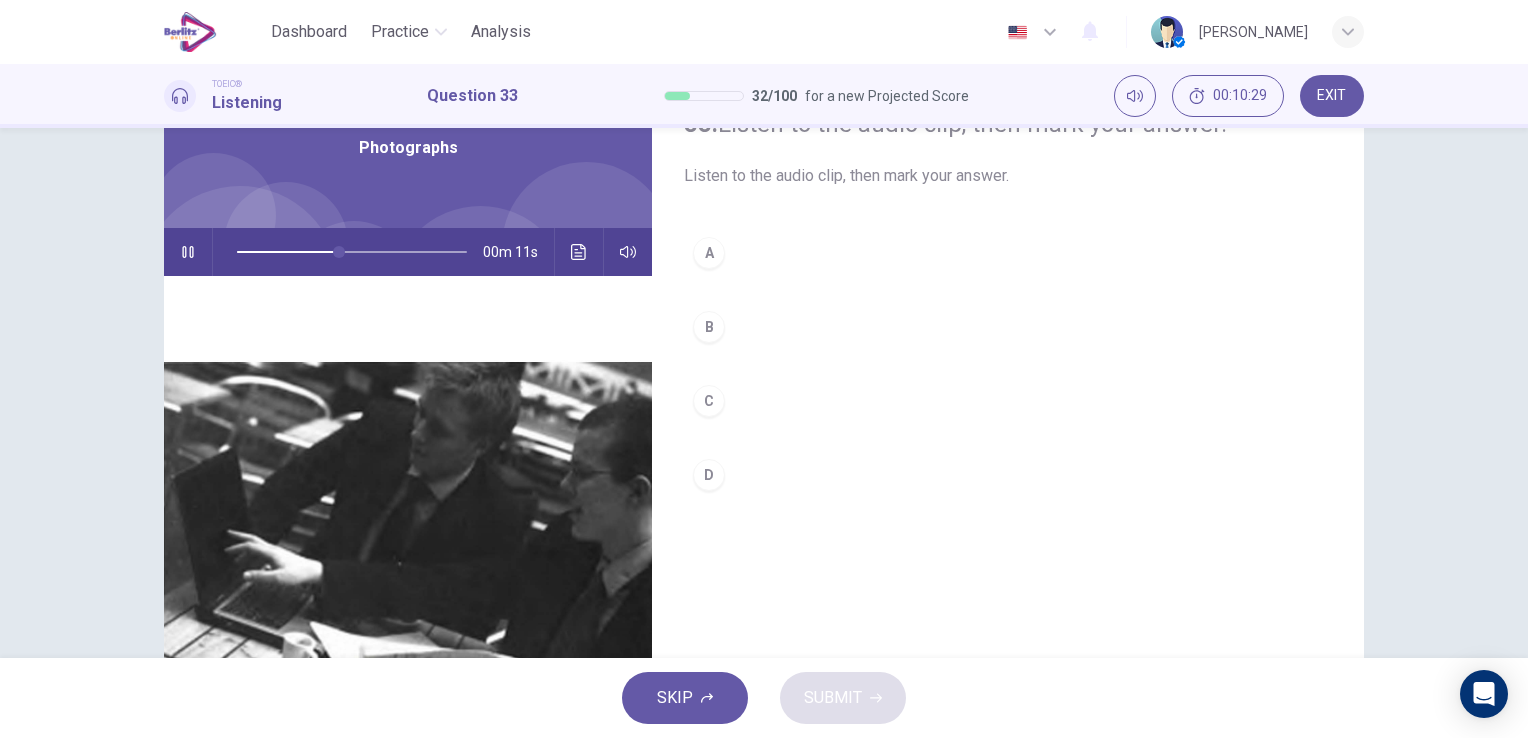 click on "A" at bounding box center [709, 253] 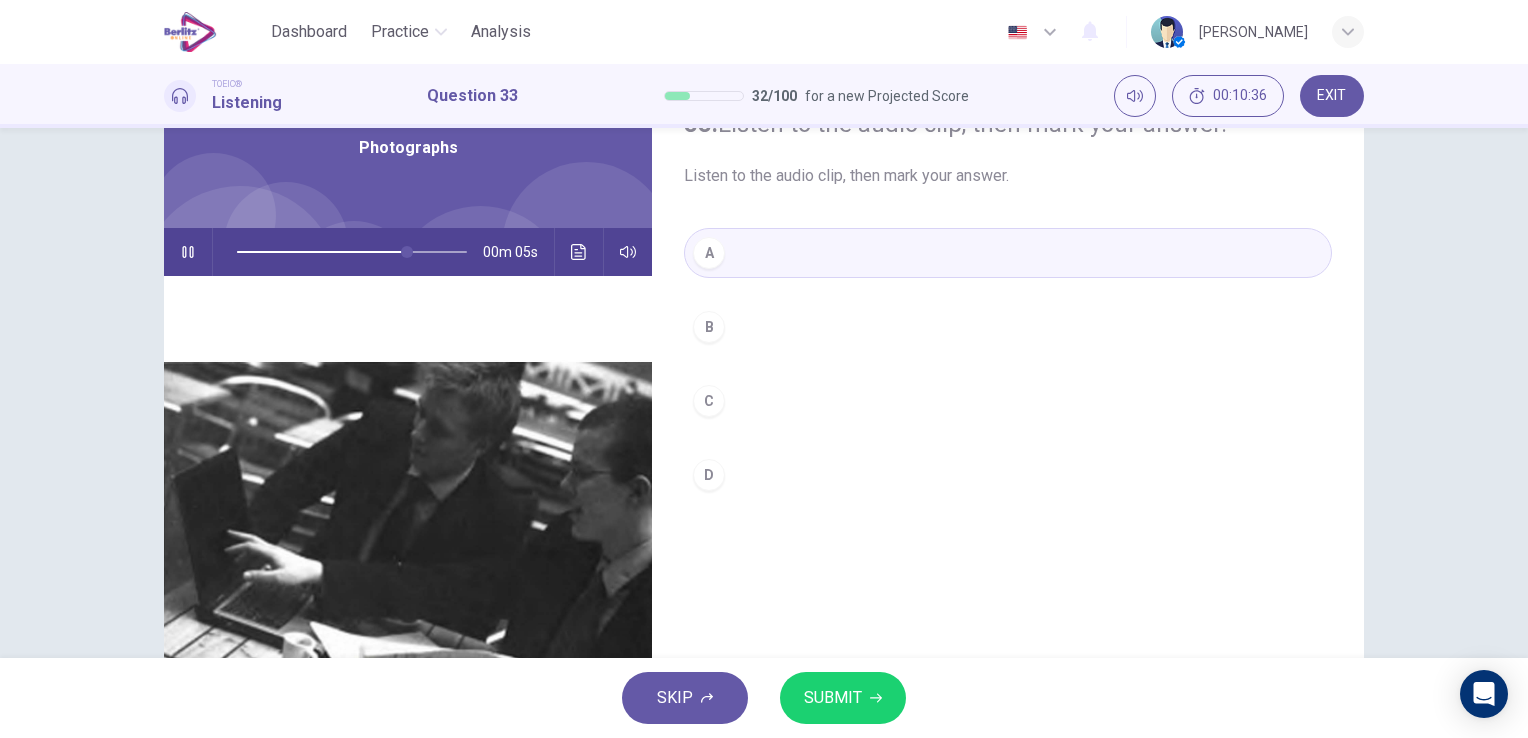click on "SUBMIT" at bounding box center [833, 698] 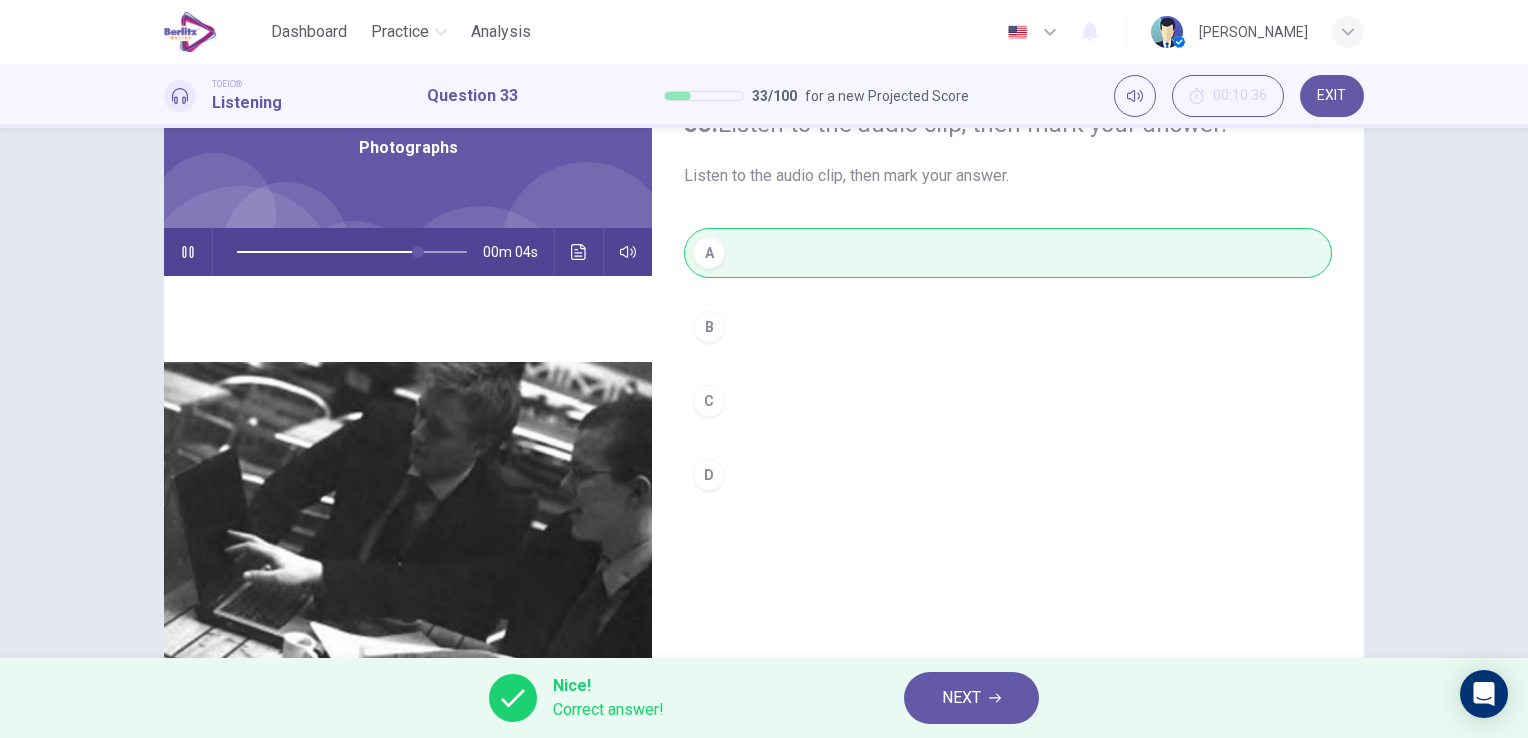 type on "**" 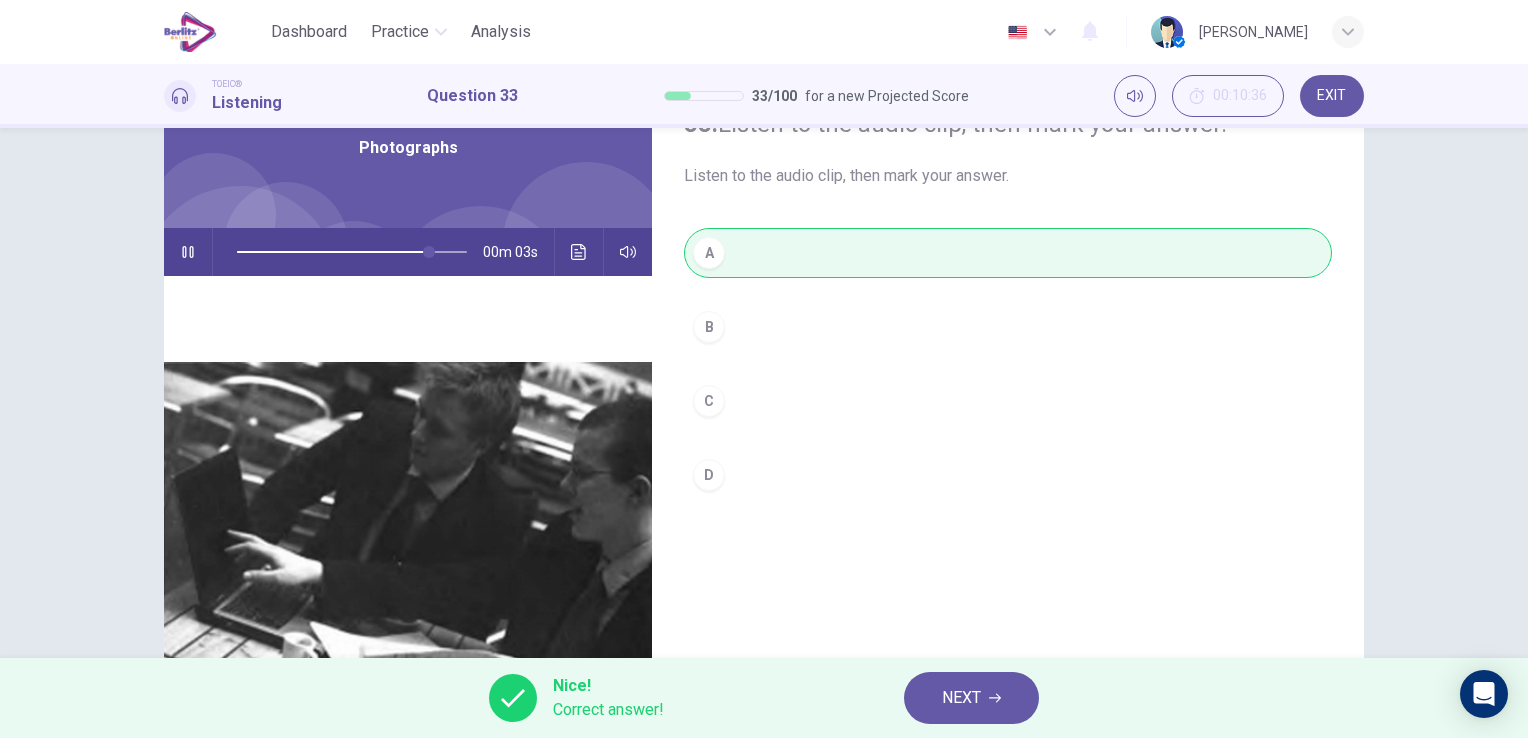 click on "NEXT" at bounding box center [961, 698] 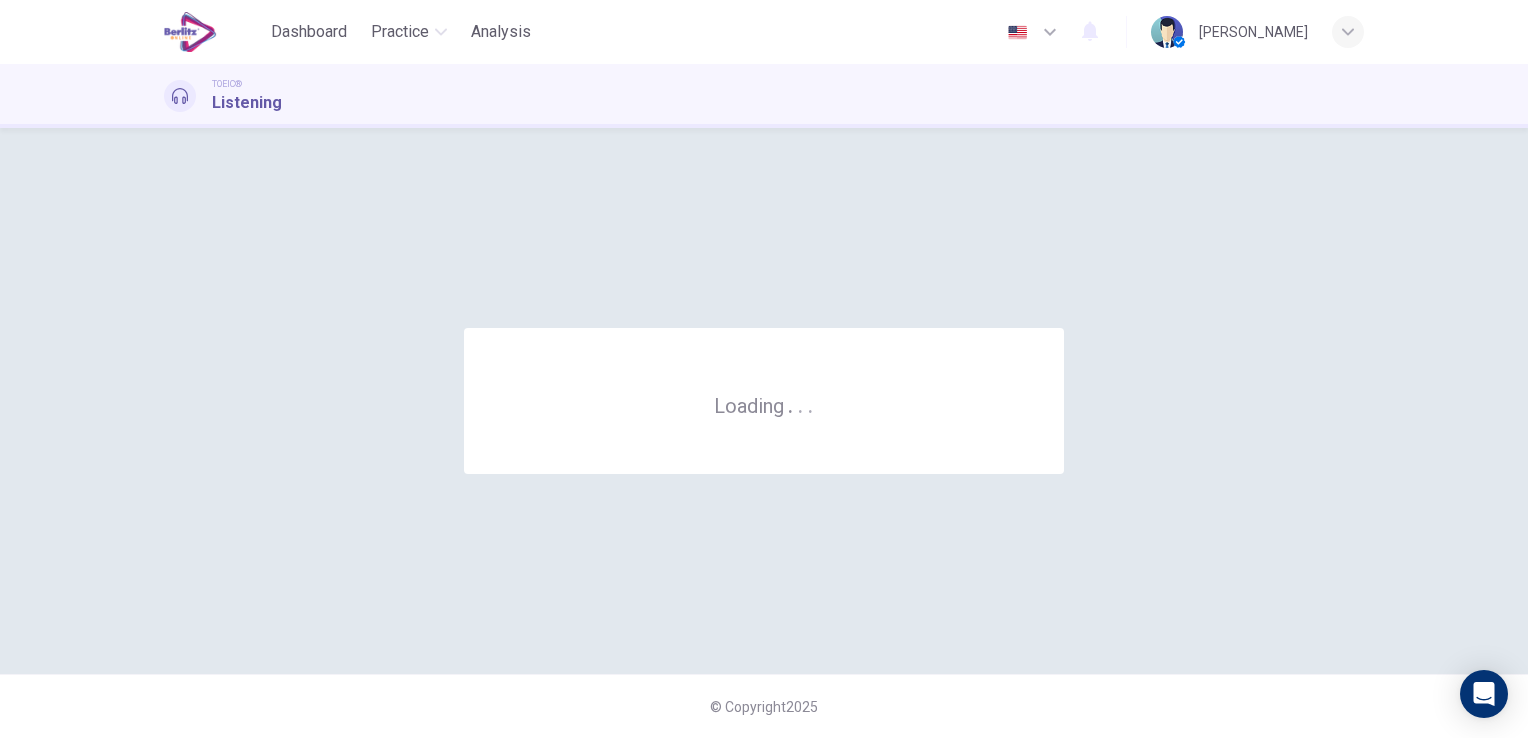 scroll, scrollTop: 0, scrollLeft: 0, axis: both 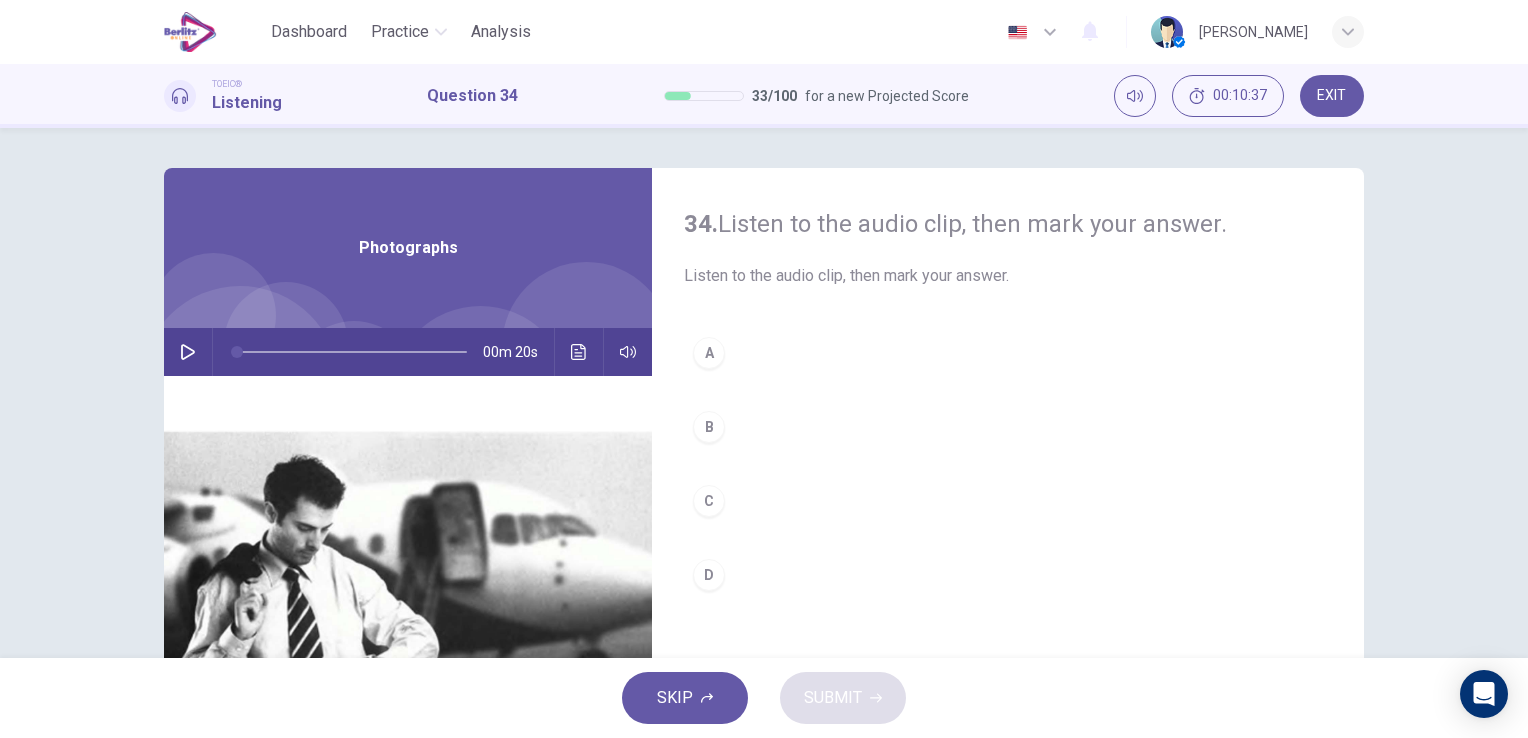 click 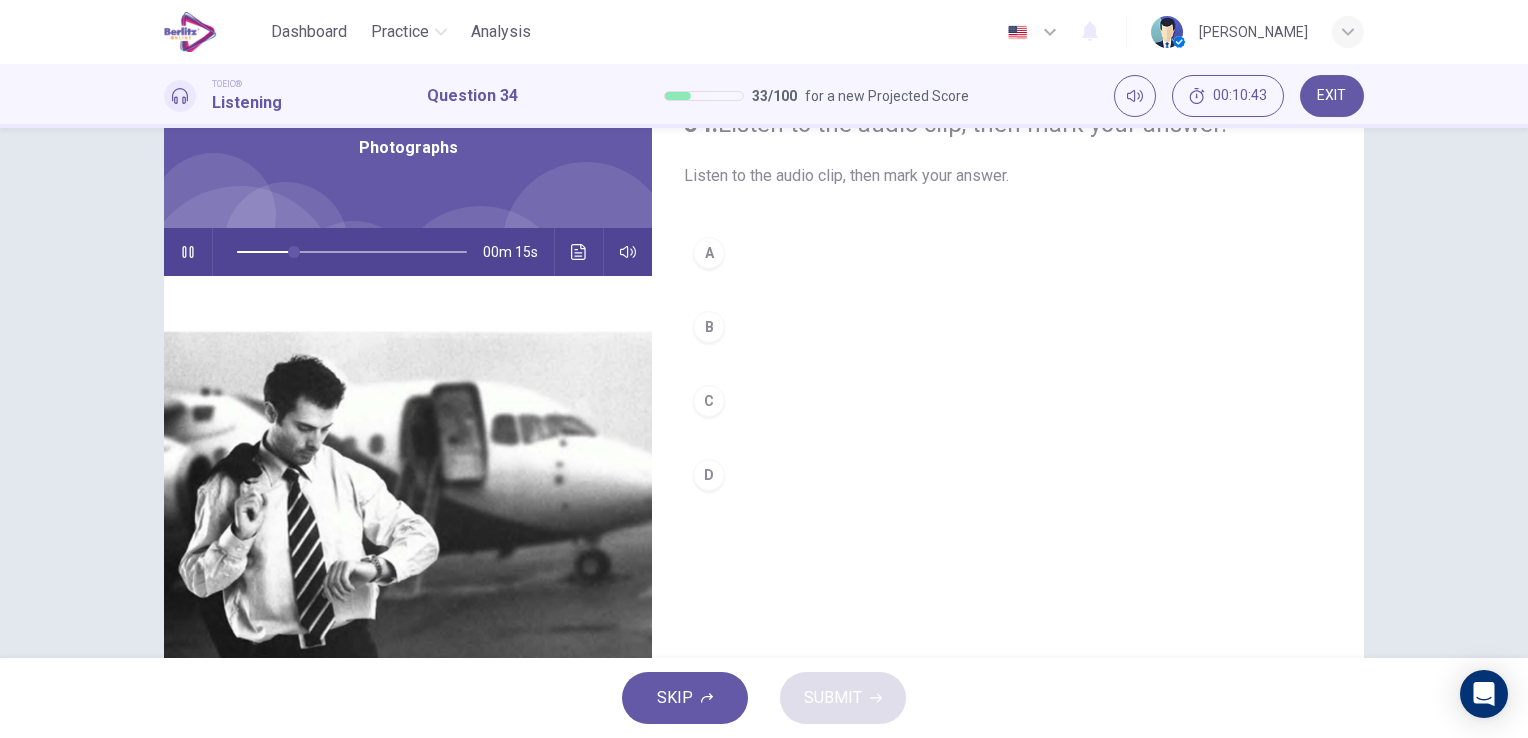 scroll, scrollTop: 100, scrollLeft: 0, axis: vertical 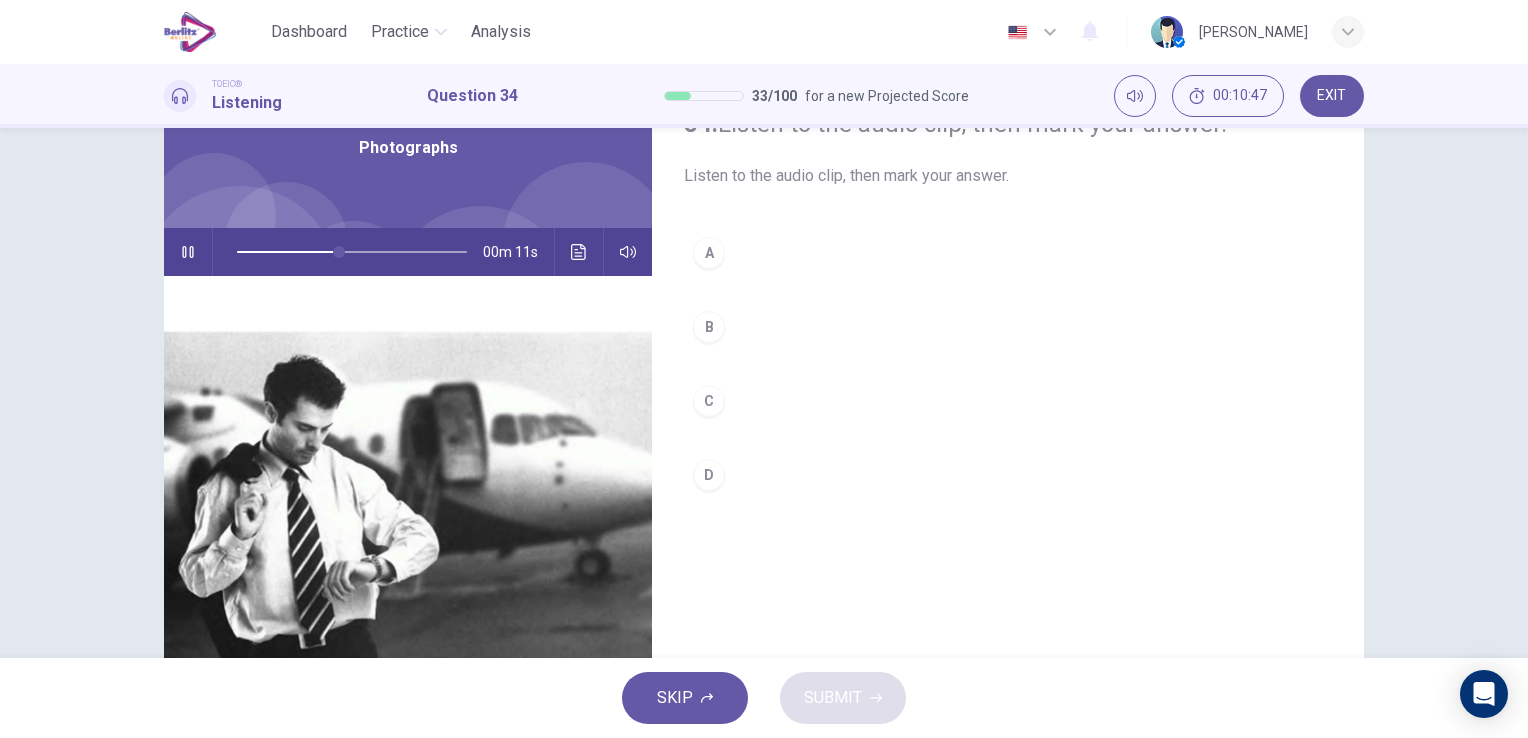 click on "B" at bounding box center [709, 327] 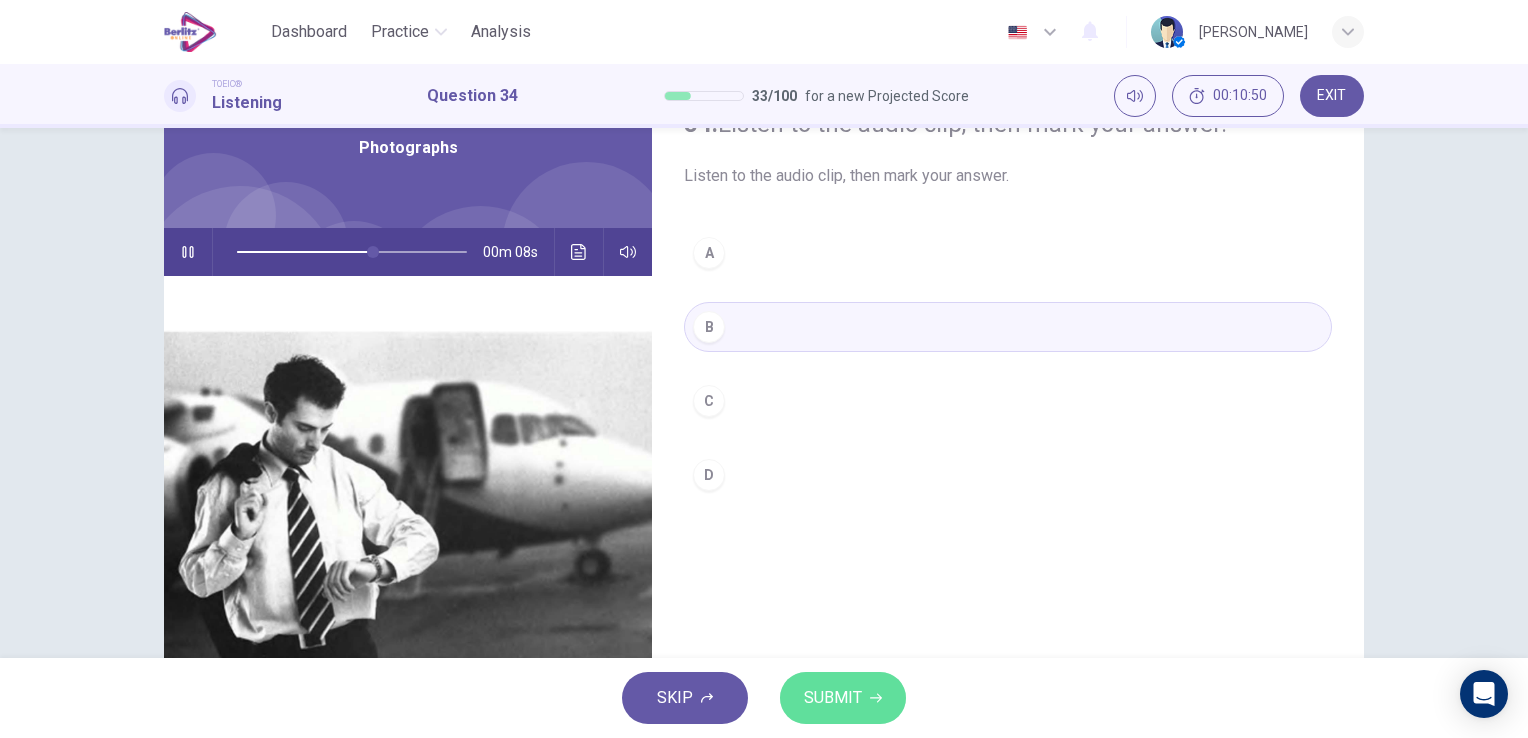click on "SUBMIT" at bounding box center [833, 698] 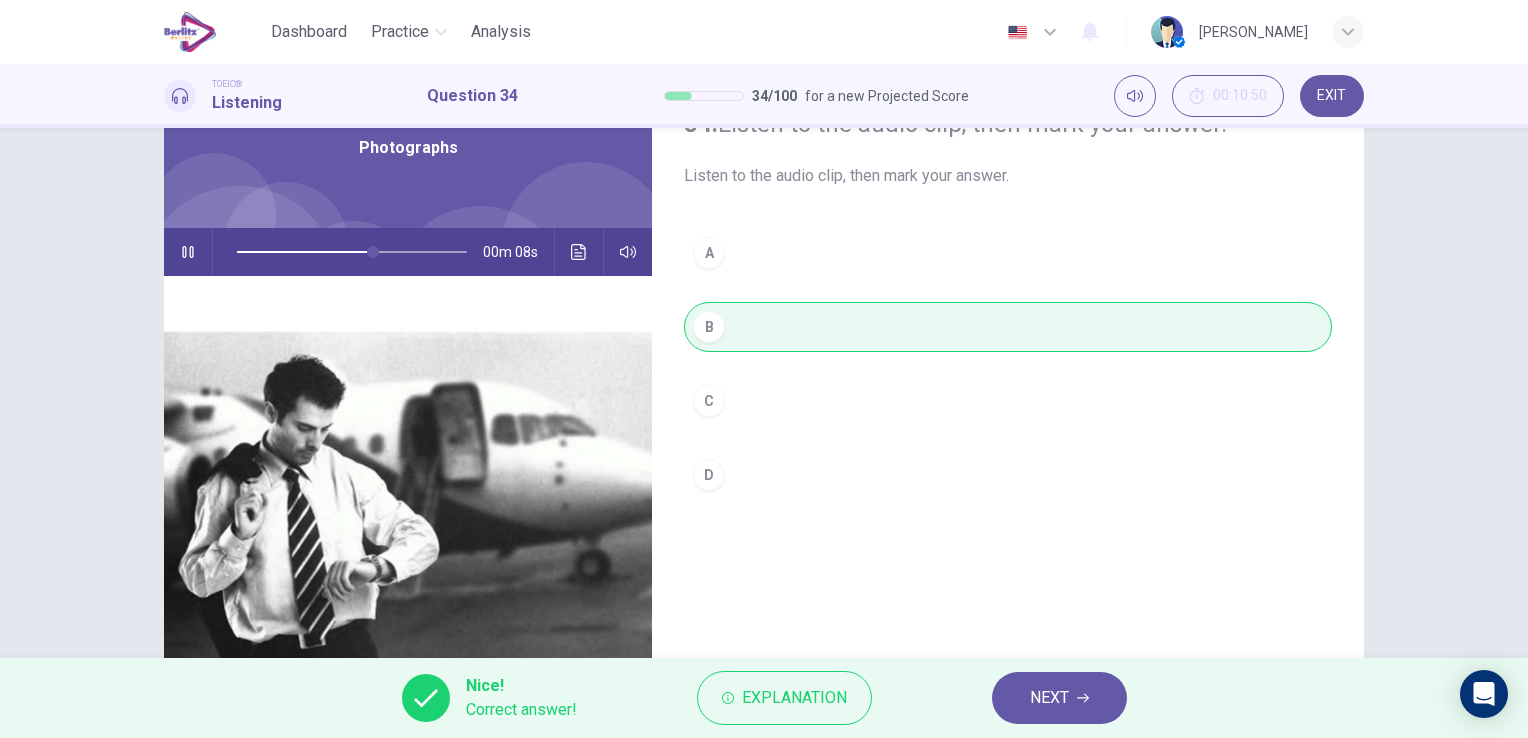 type on "**" 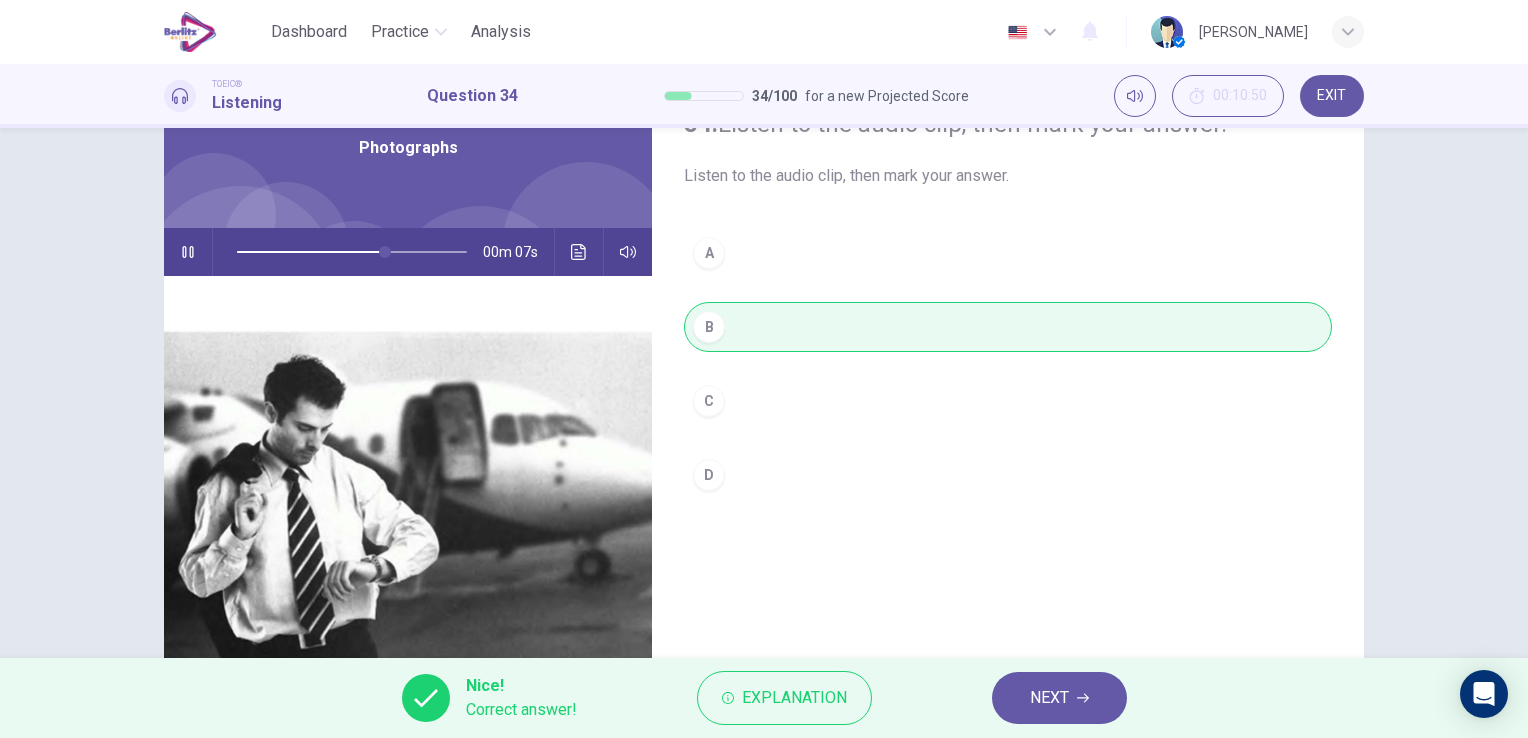 click on "NEXT" at bounding box center [1049, 698] 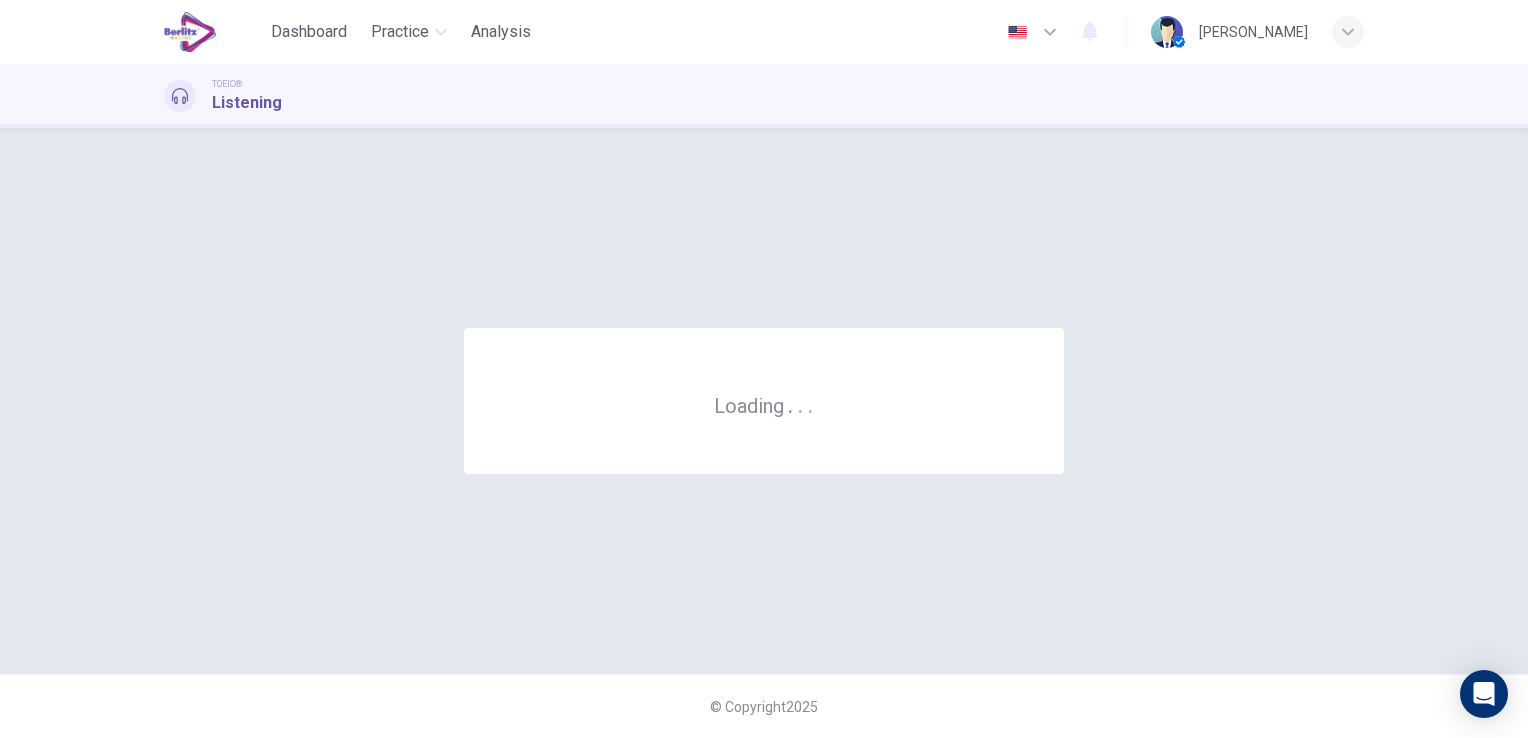 scroll, scrollTop: 0, scrollLeft: 0, axis: both 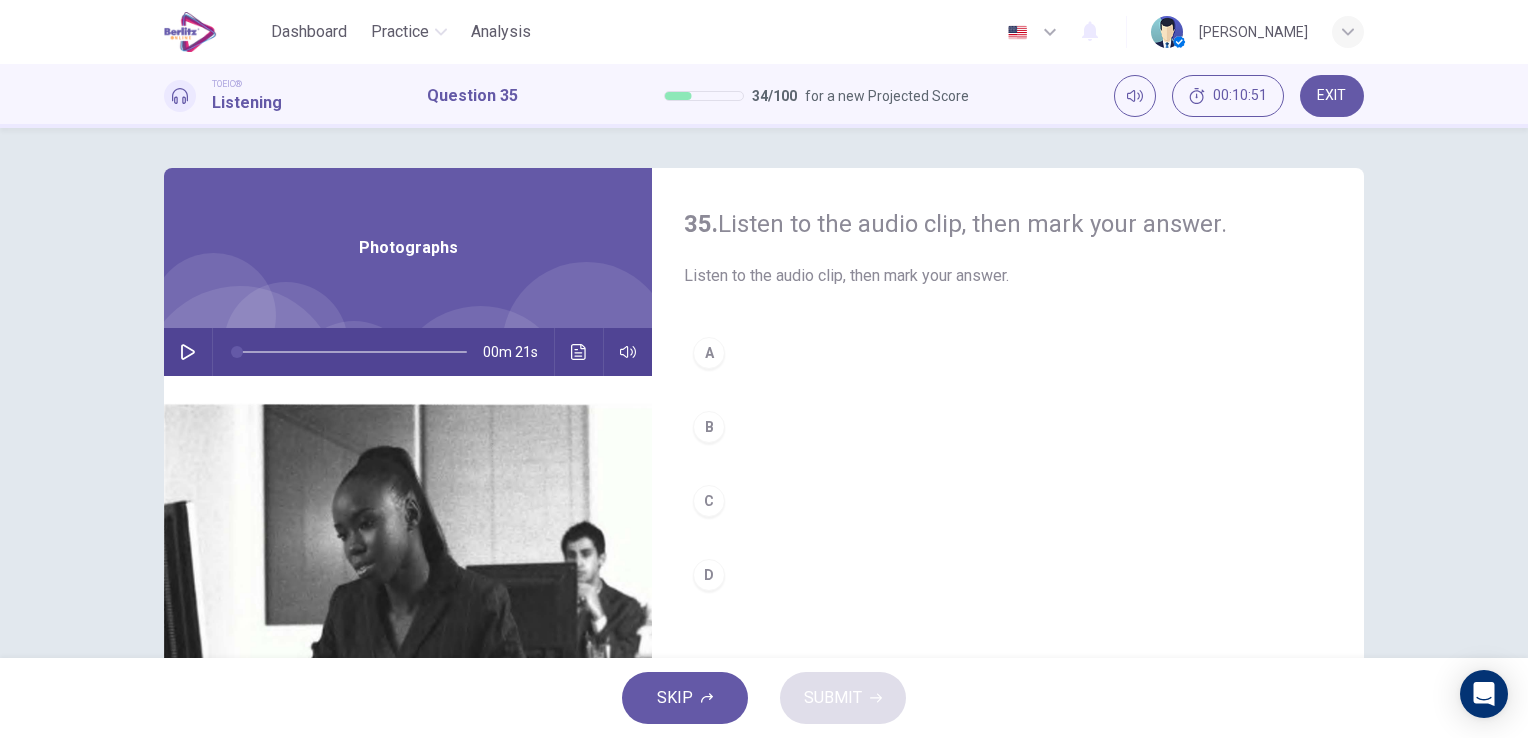click at bounding box center [188, 352] 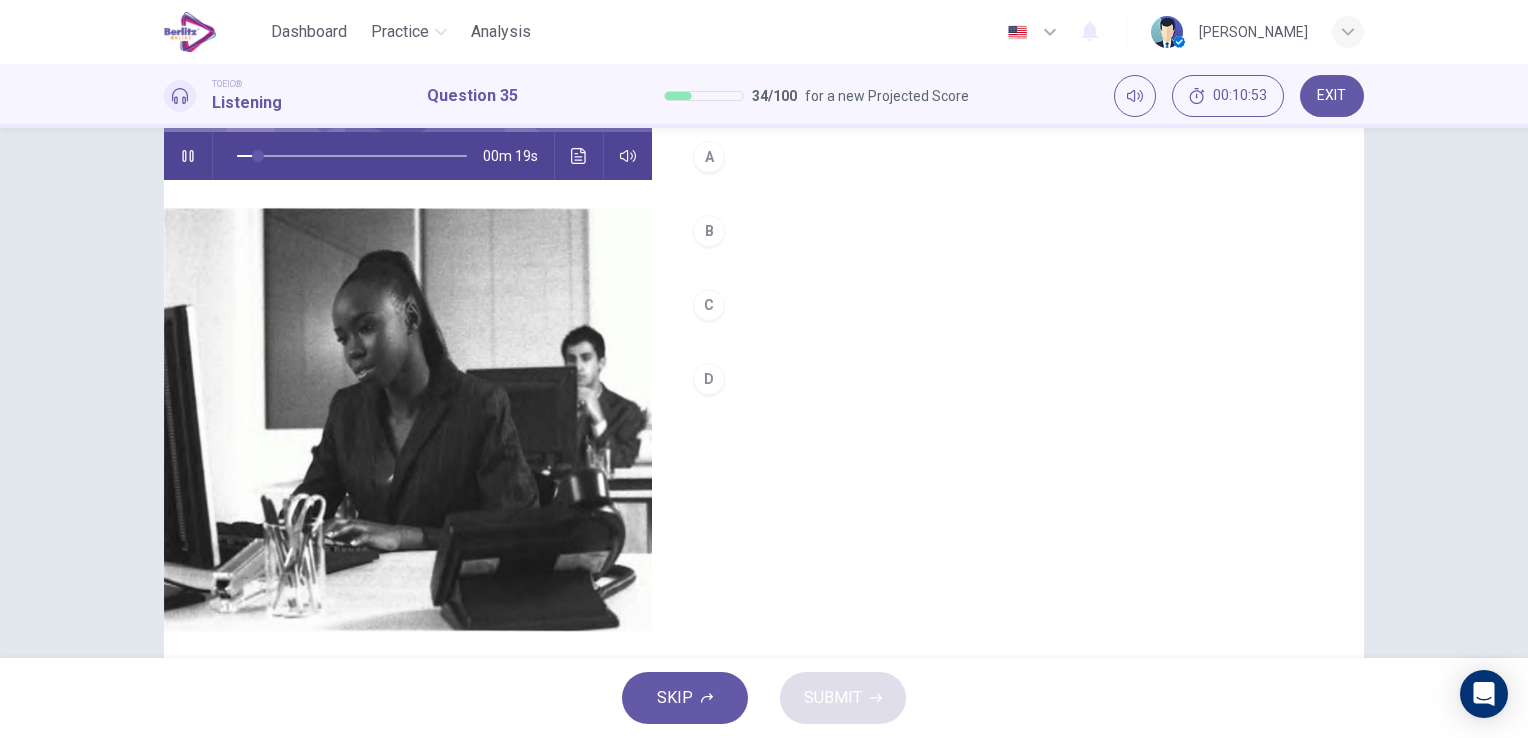 scroll, scrollTop: 200, scrollLeft: 0, axis: vertical 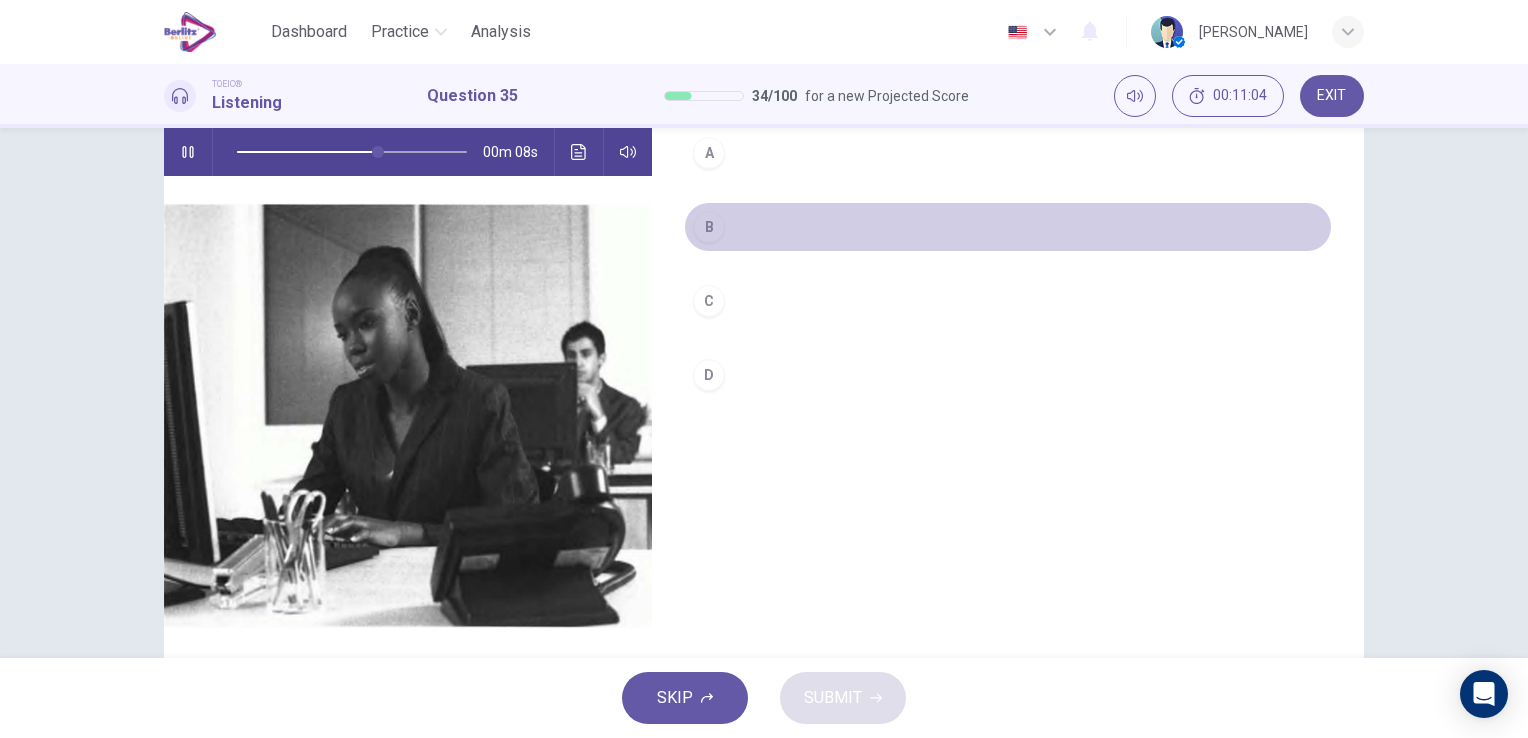 click on "B" at bounding box center [709, 227] 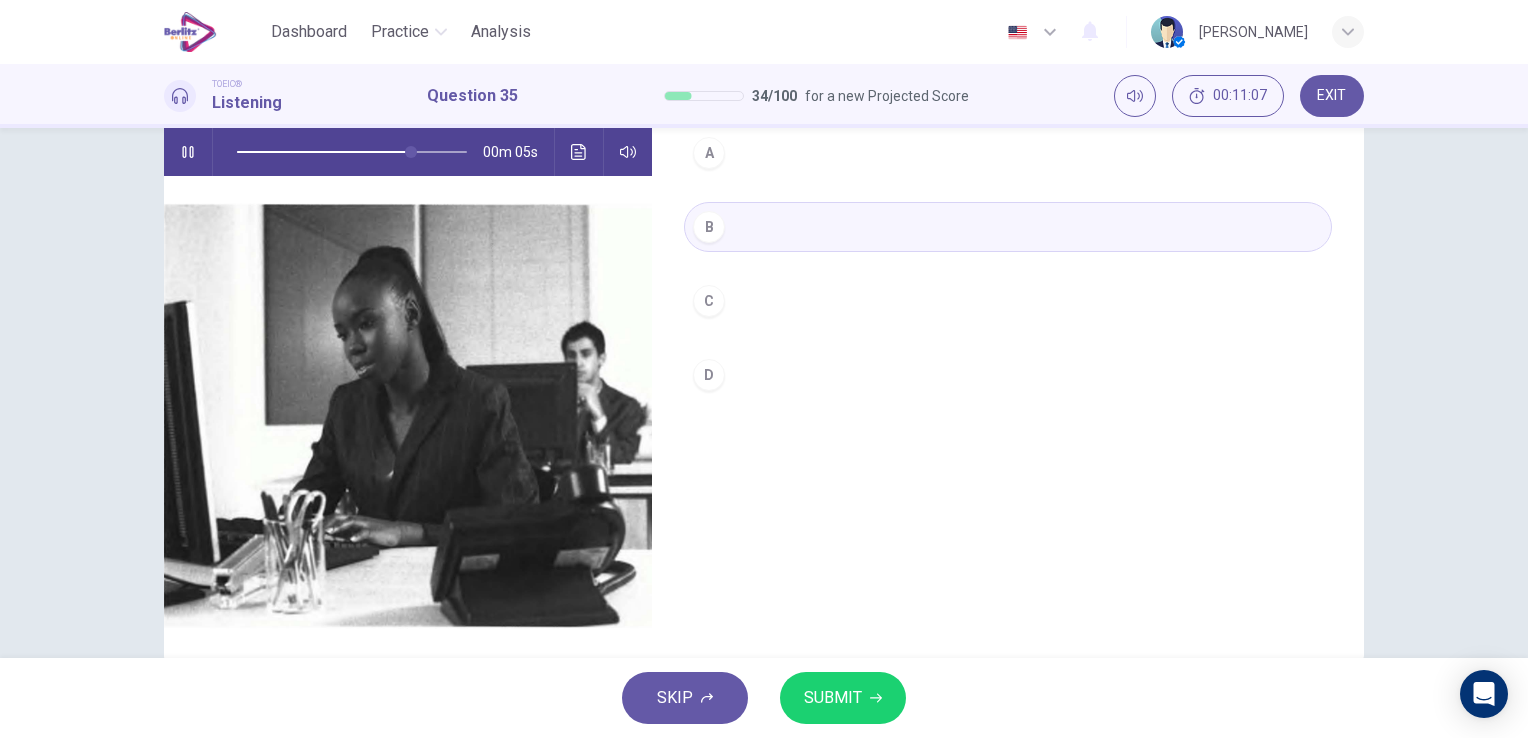 click on "SUBMIT" at bounding box center [843, 698] 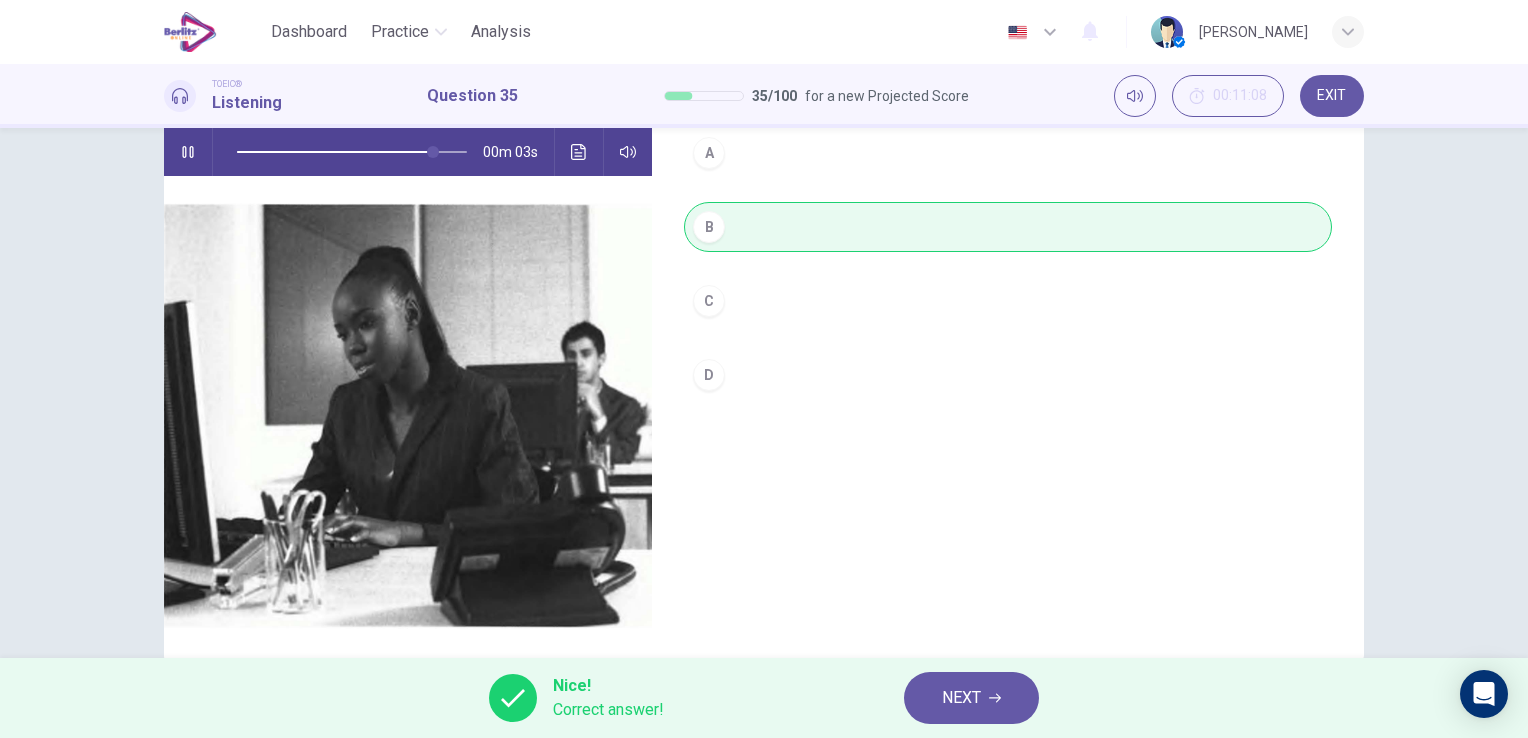 type on "**" 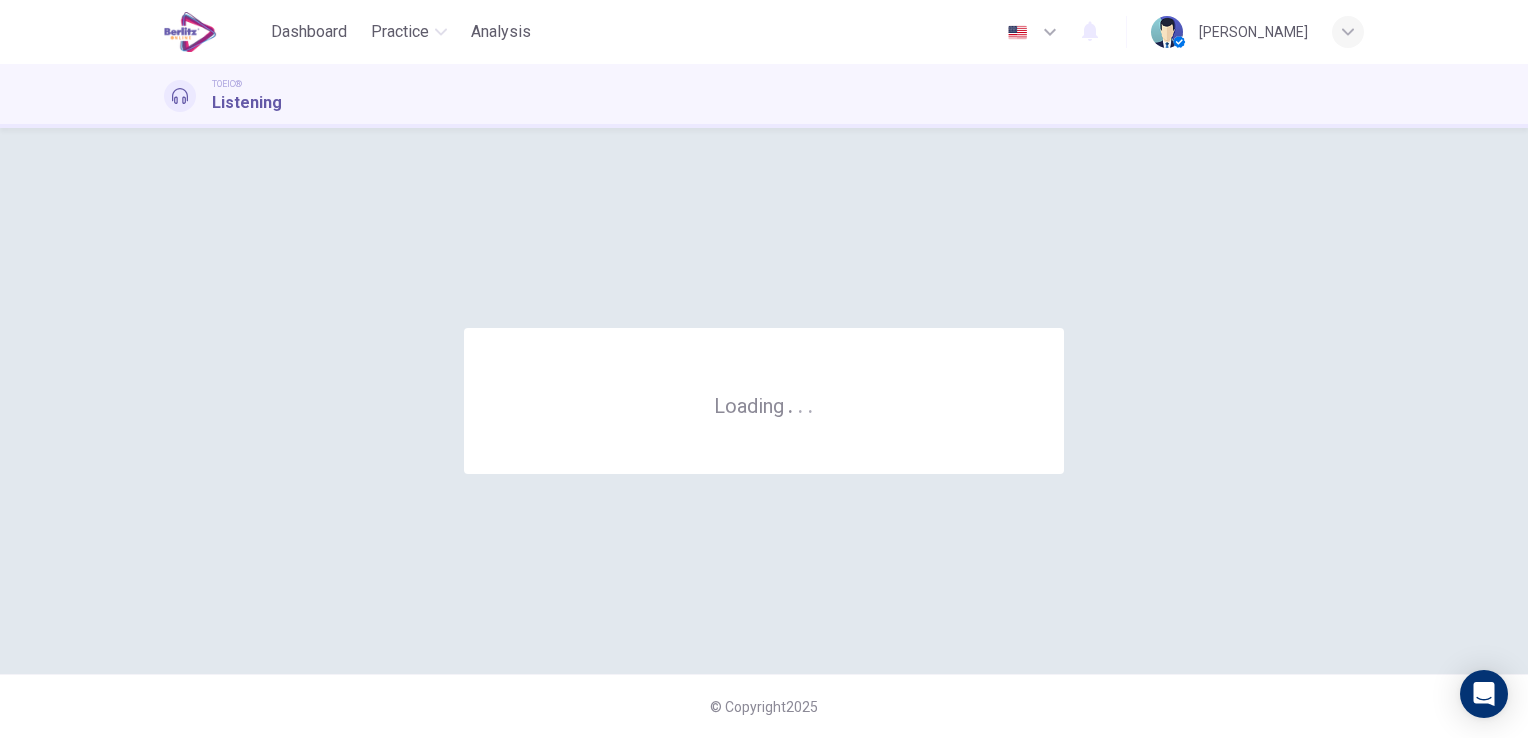 scroll, scrollTop: 0, scrollLeft: 0, axis: both 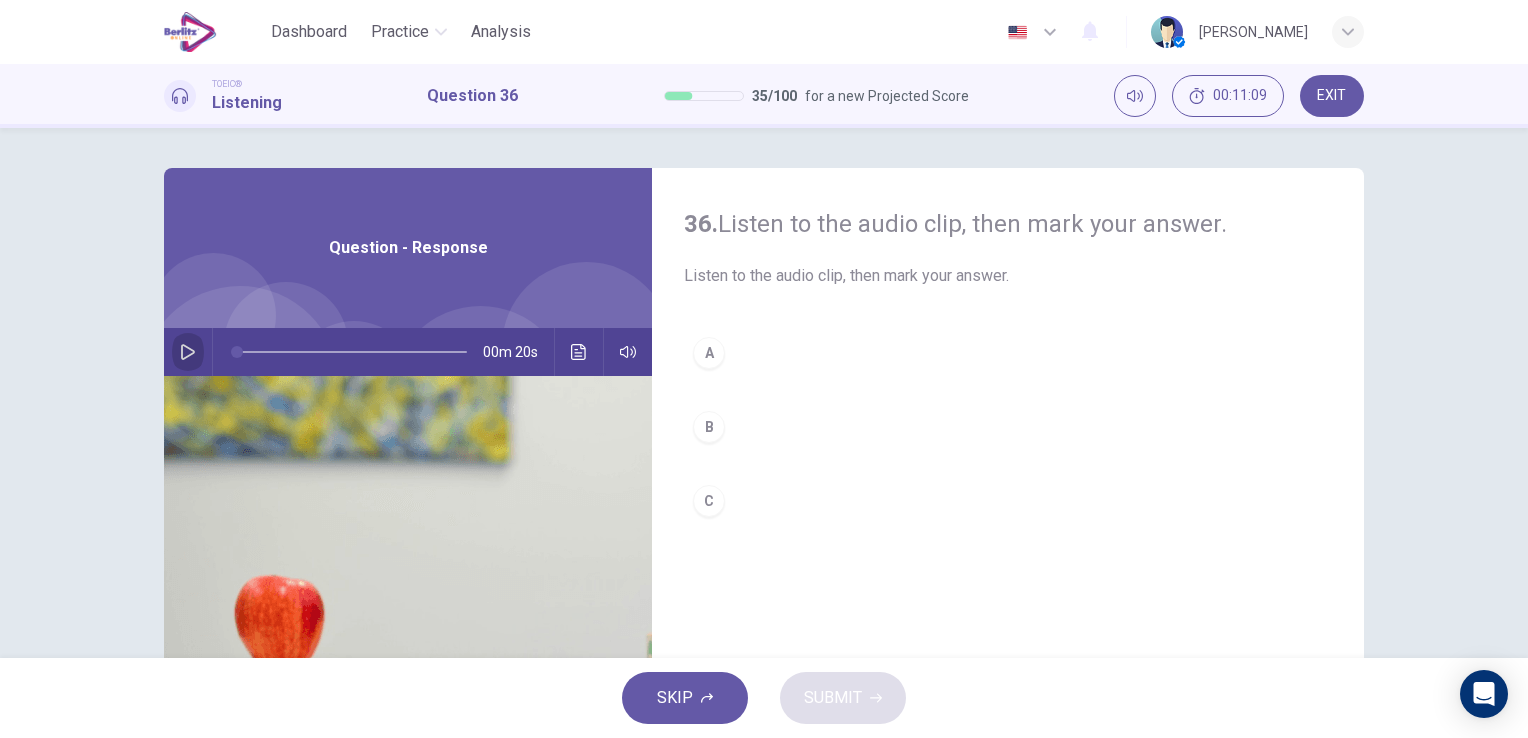 click 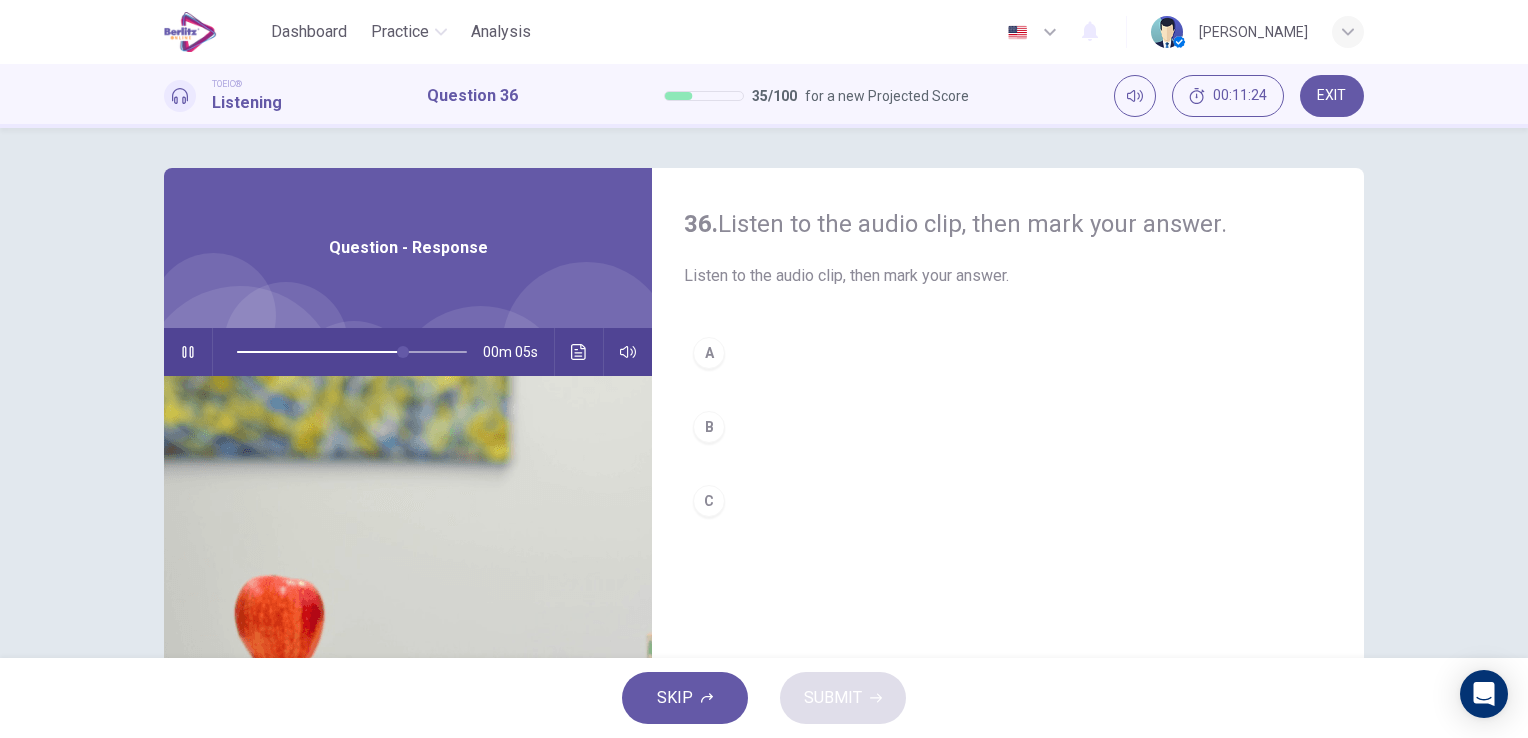 click on "C" at bounding box center (1008, 501) 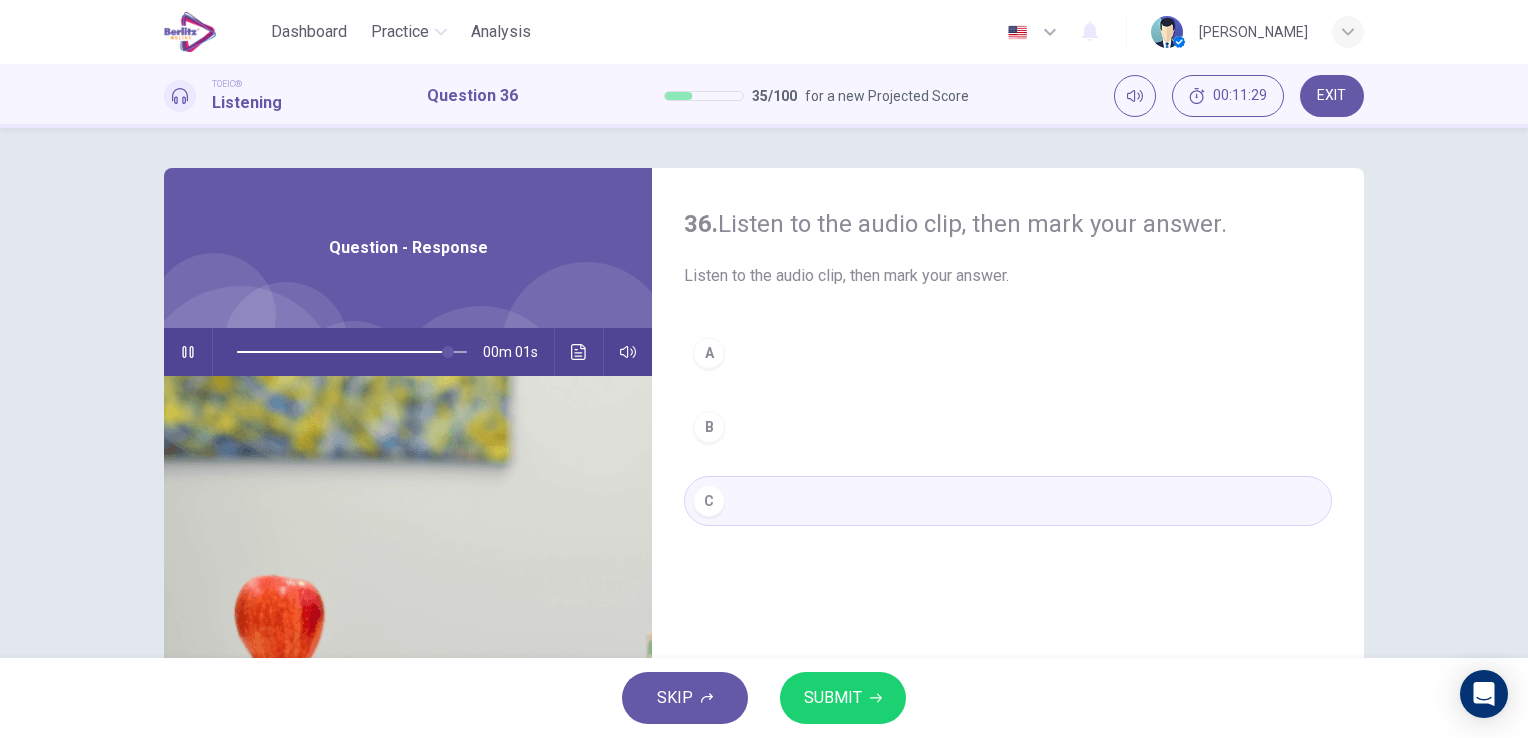click on "SUBMIT" at bounding box center [833, 698] 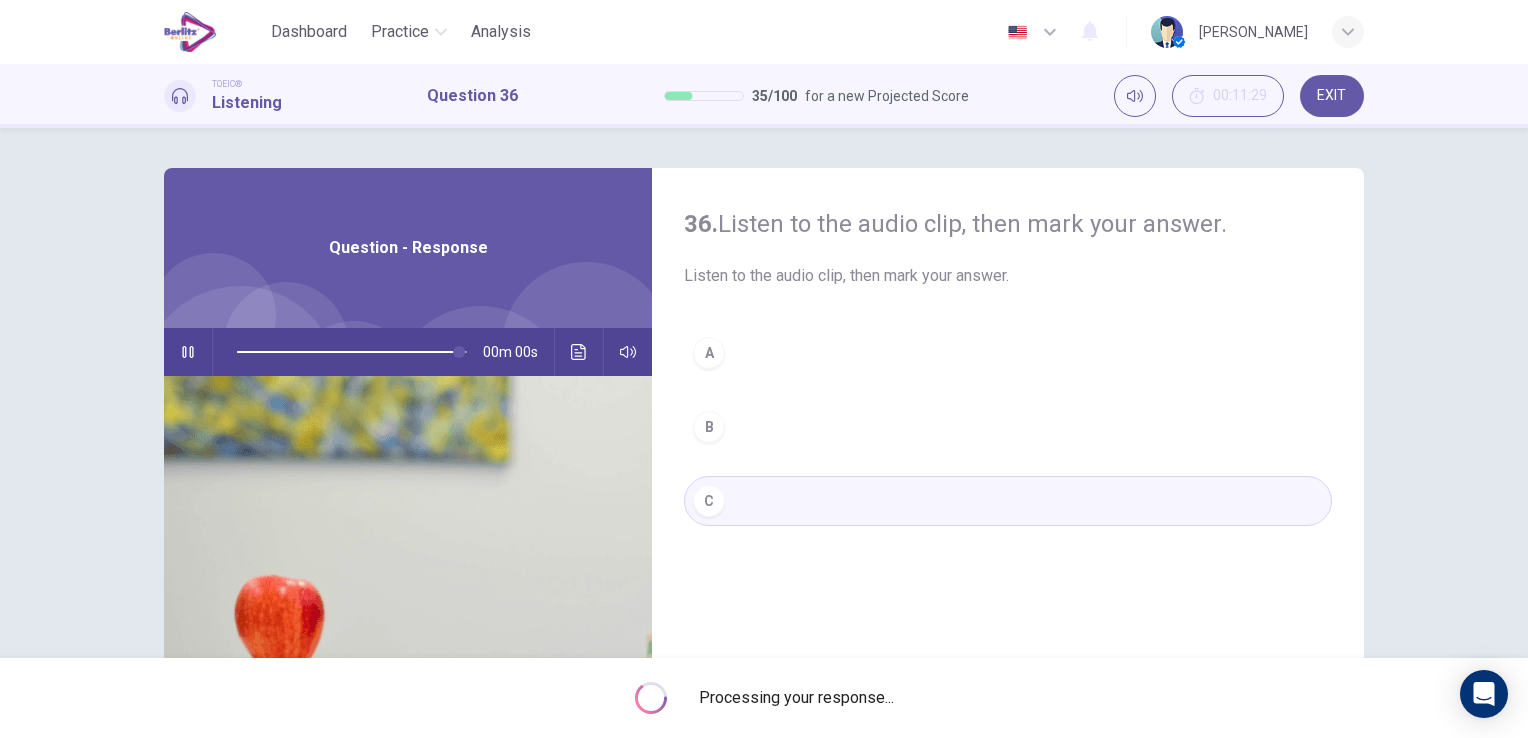 type on "*" 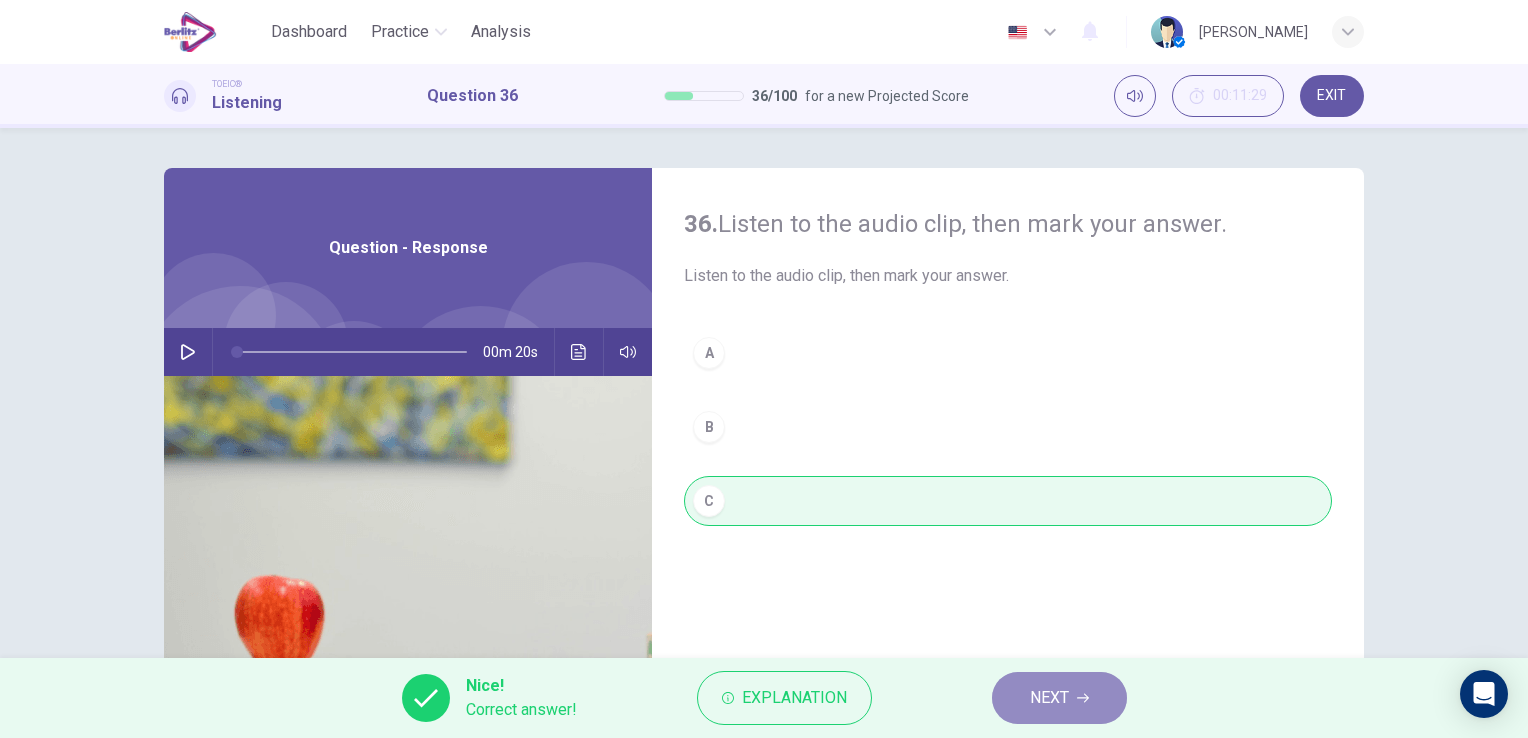 click on "NEXT" at bounding box center [1049, 698] 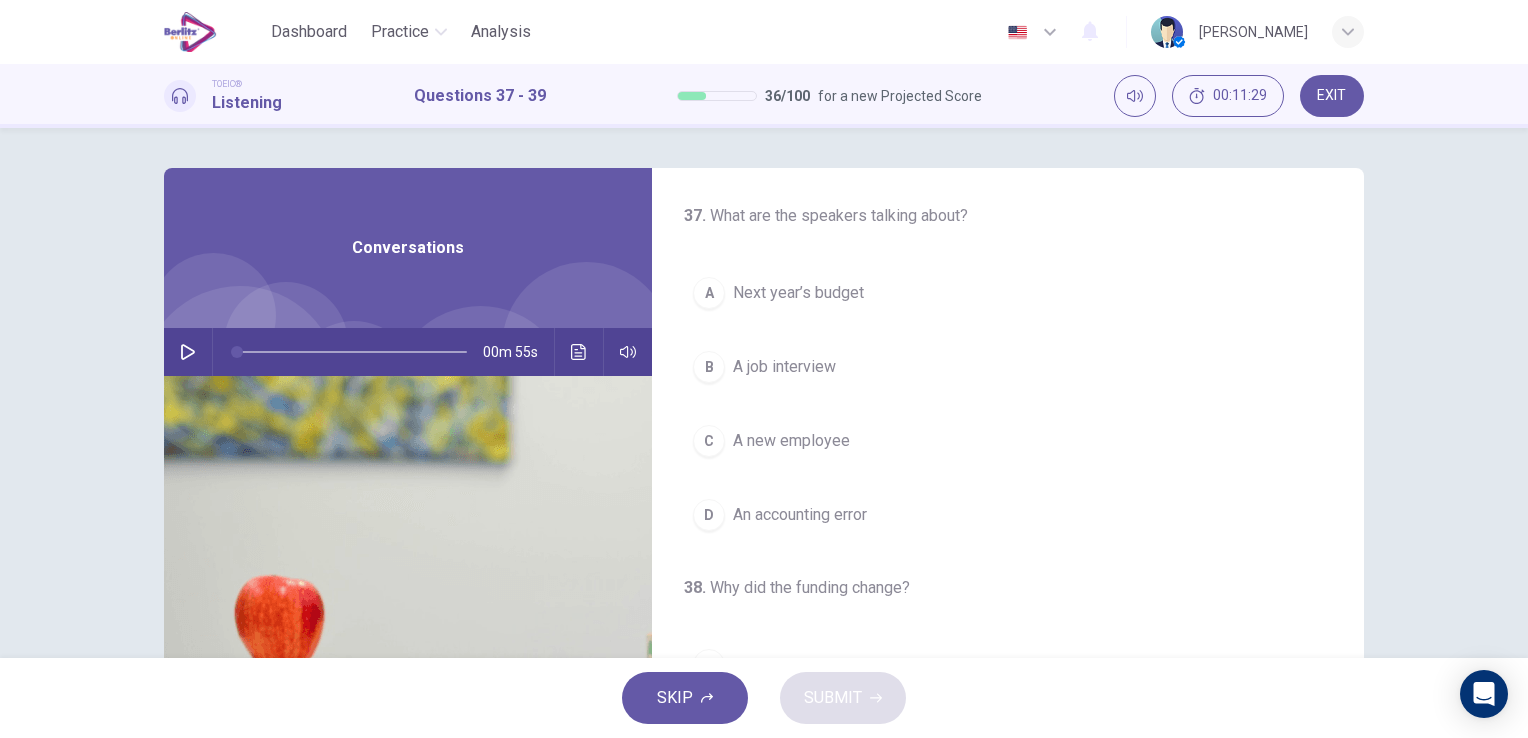 click 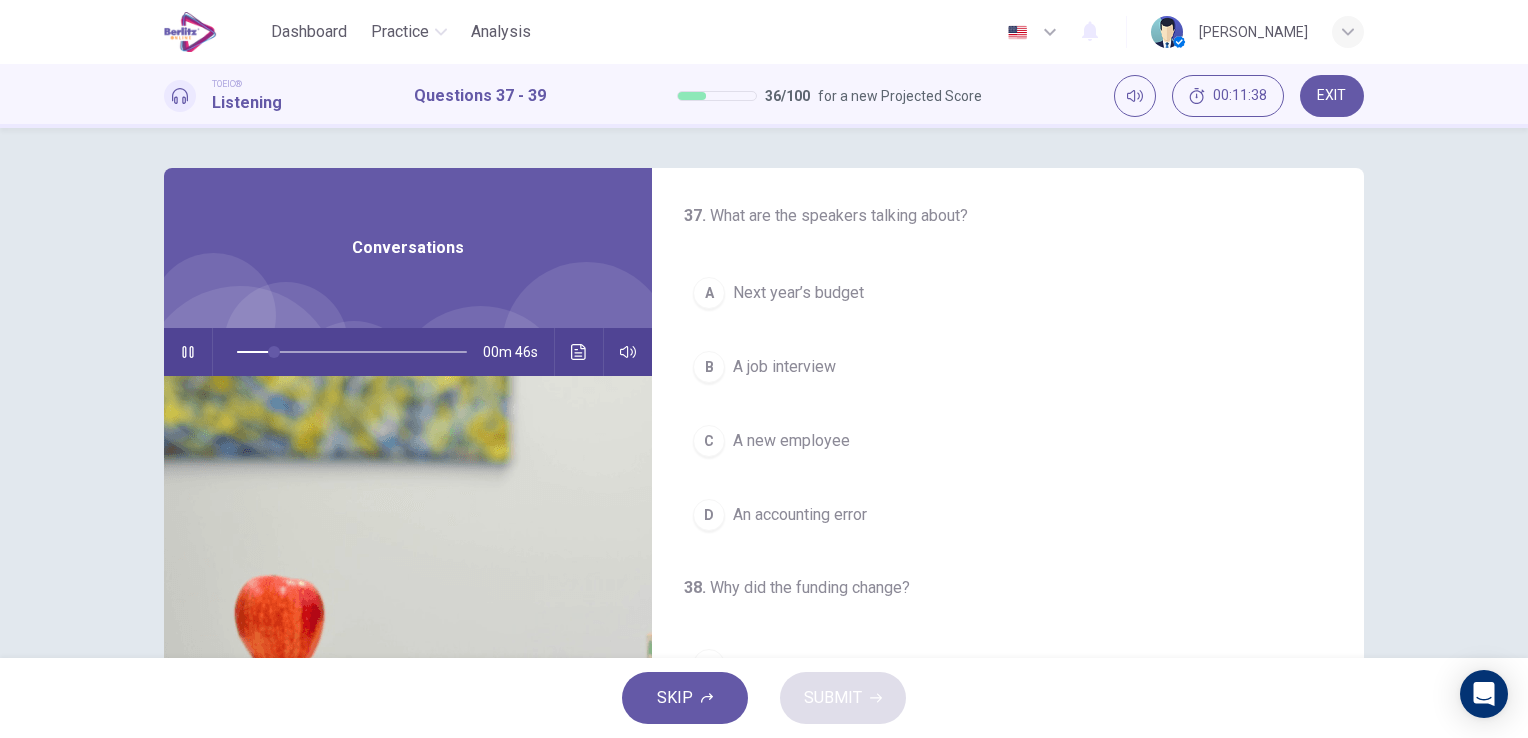 click on "Next year’s budget" at bounding box center (798, 293) 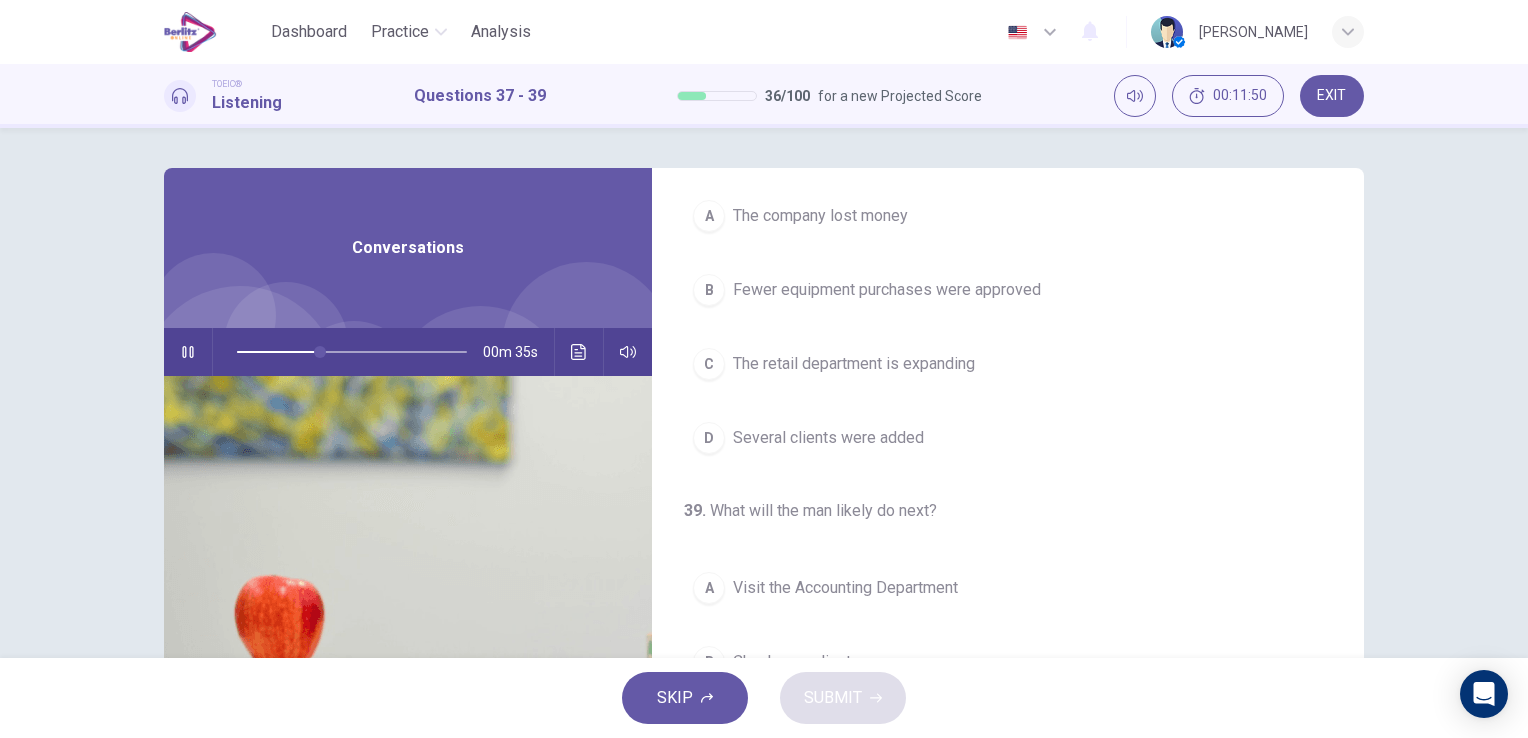 scroll, scrollTop: 452, scrollLeft: 0, axis: vertical 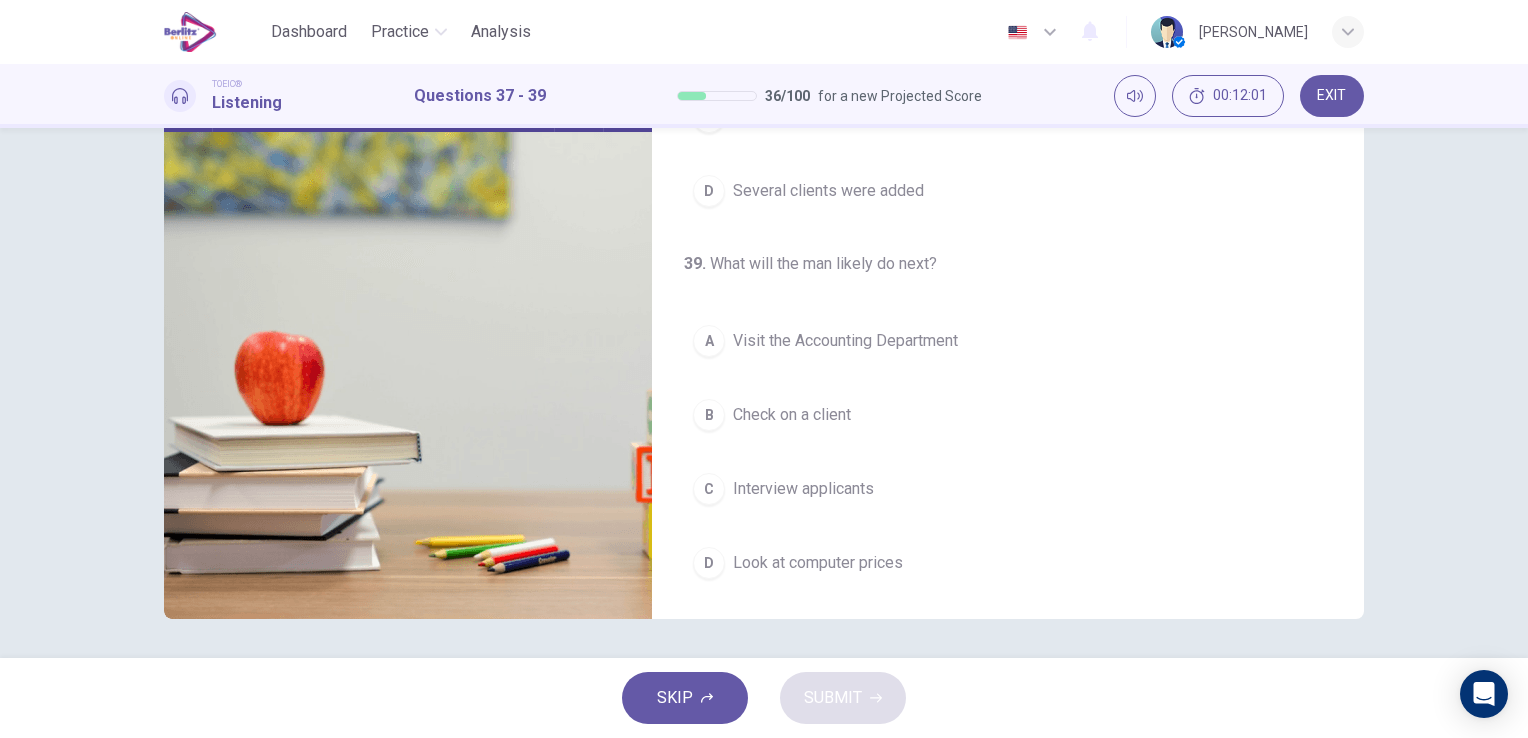 click on "Look at computer prices" at bounding box center (818, 563) 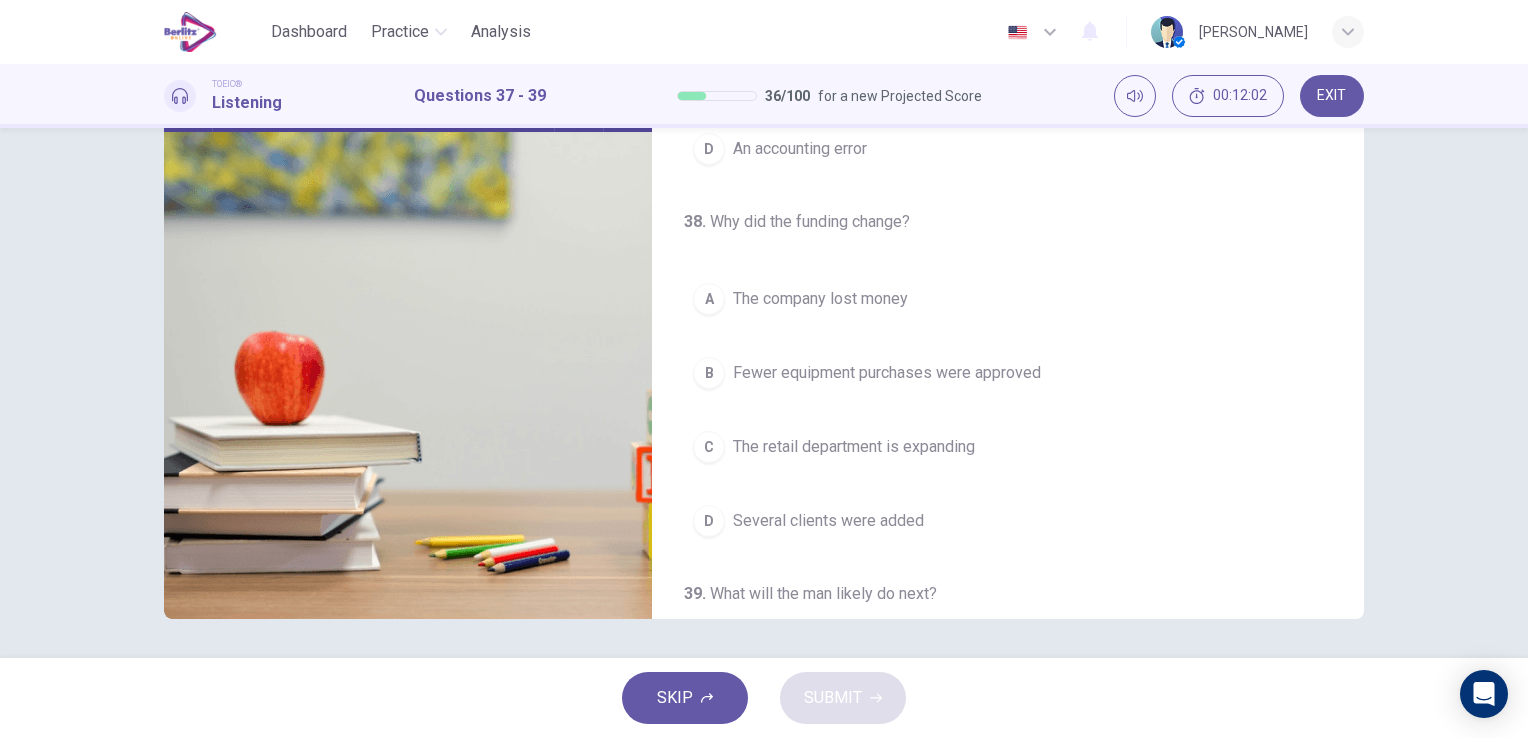scroll, scrollTop: 52, scrollLeft: 0, axis: vertical 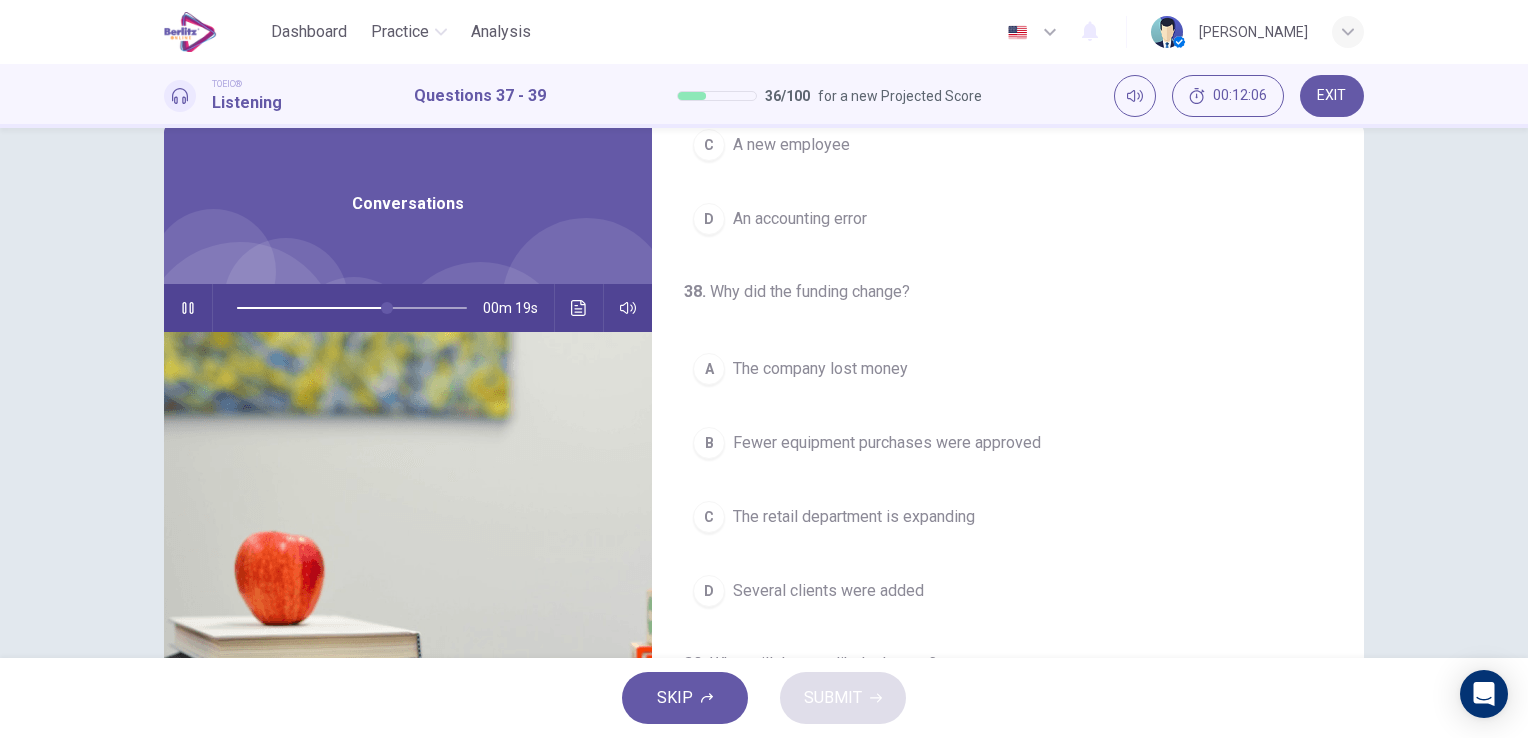 click at bounding box center (352, 308) 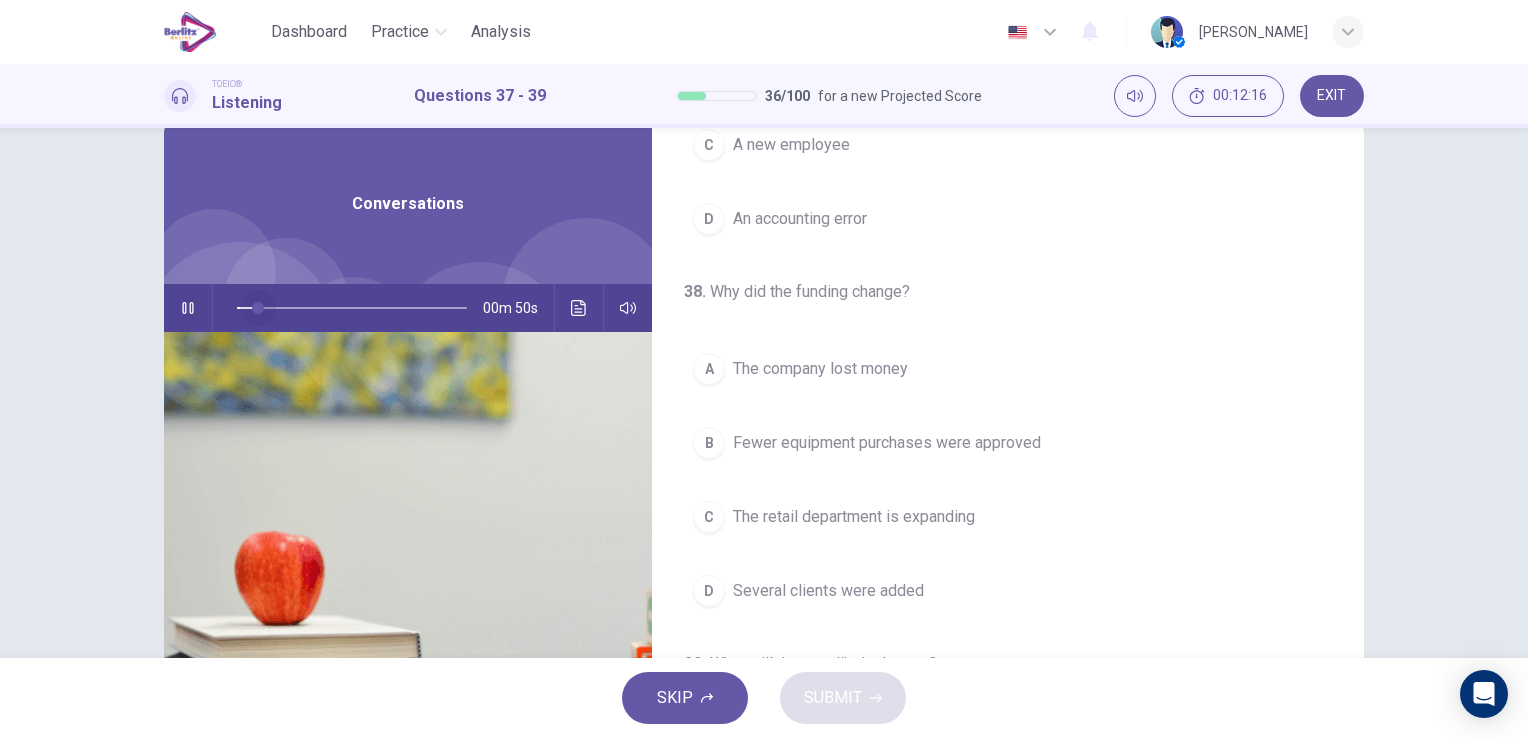 click at bounding box center (352, 308) 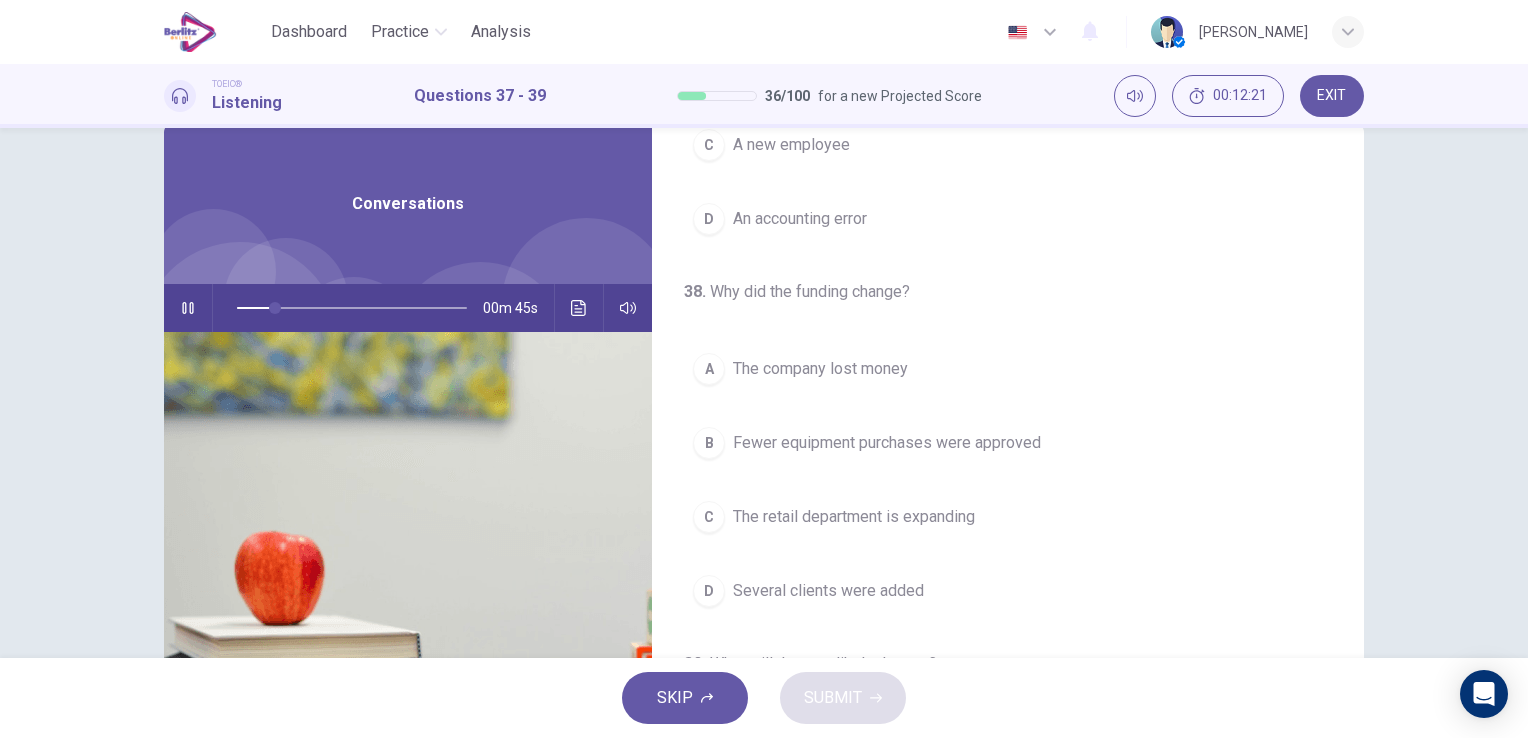 click on "Several clients were added" at bounding box center [828, 591] 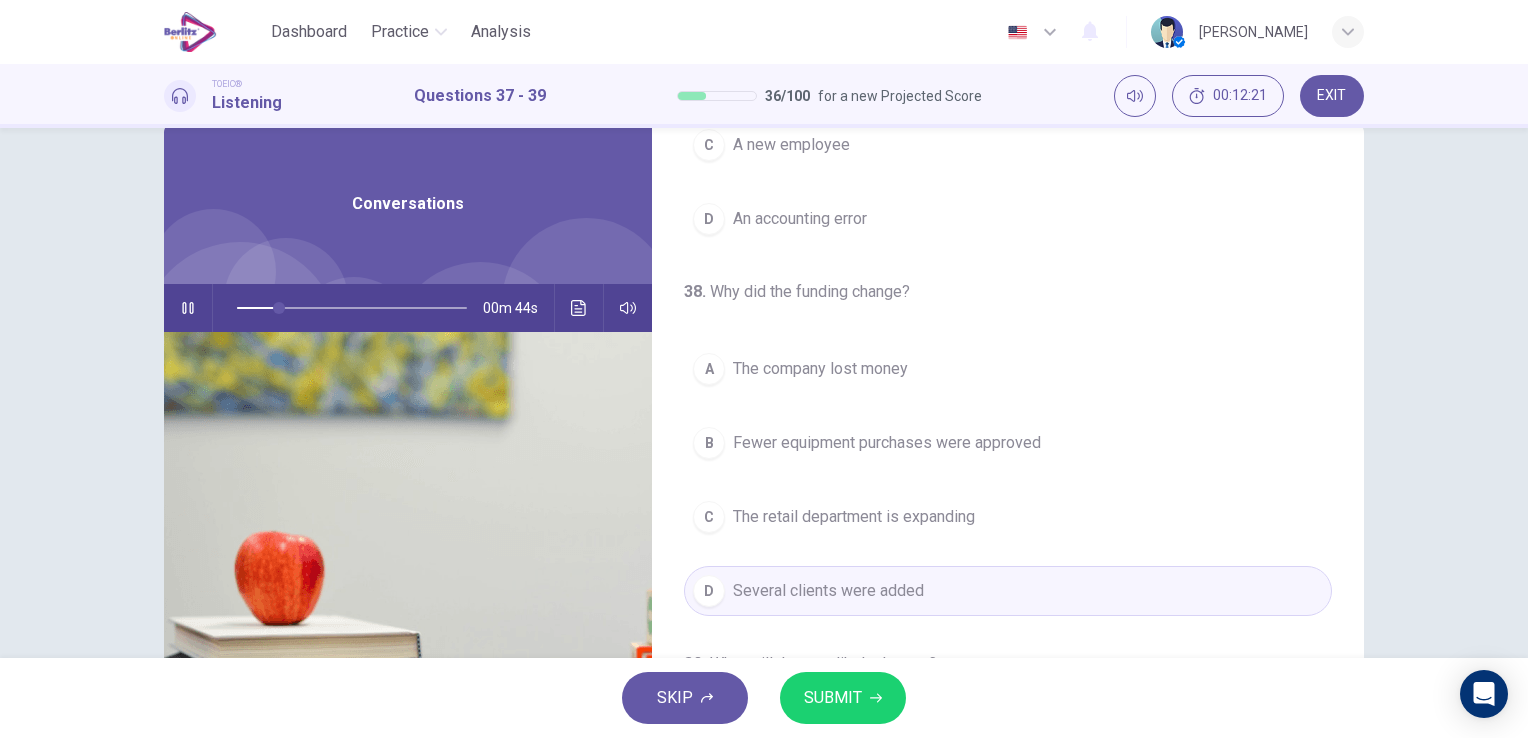 click on "SUBMIT" at bounding box center (833, 698) 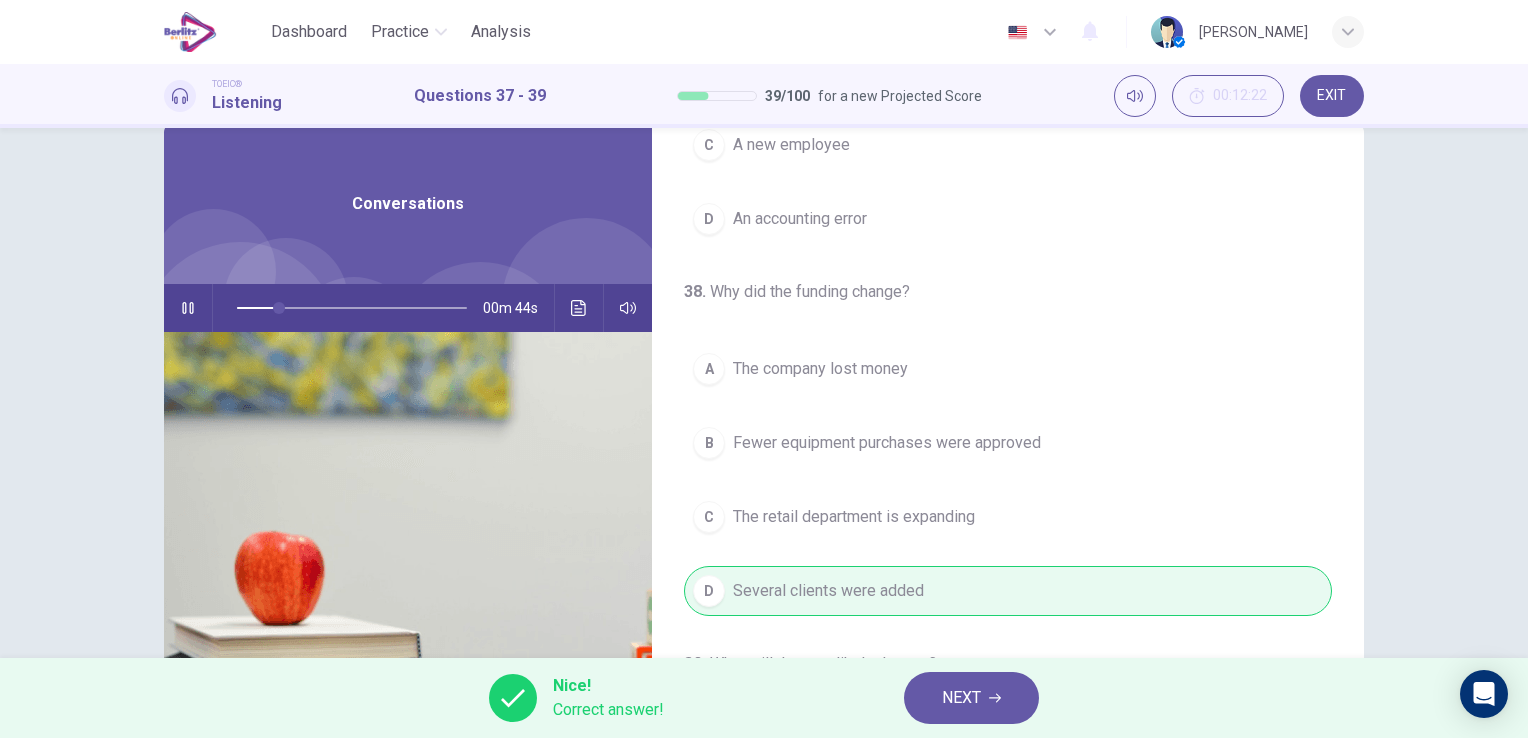 type on "**" 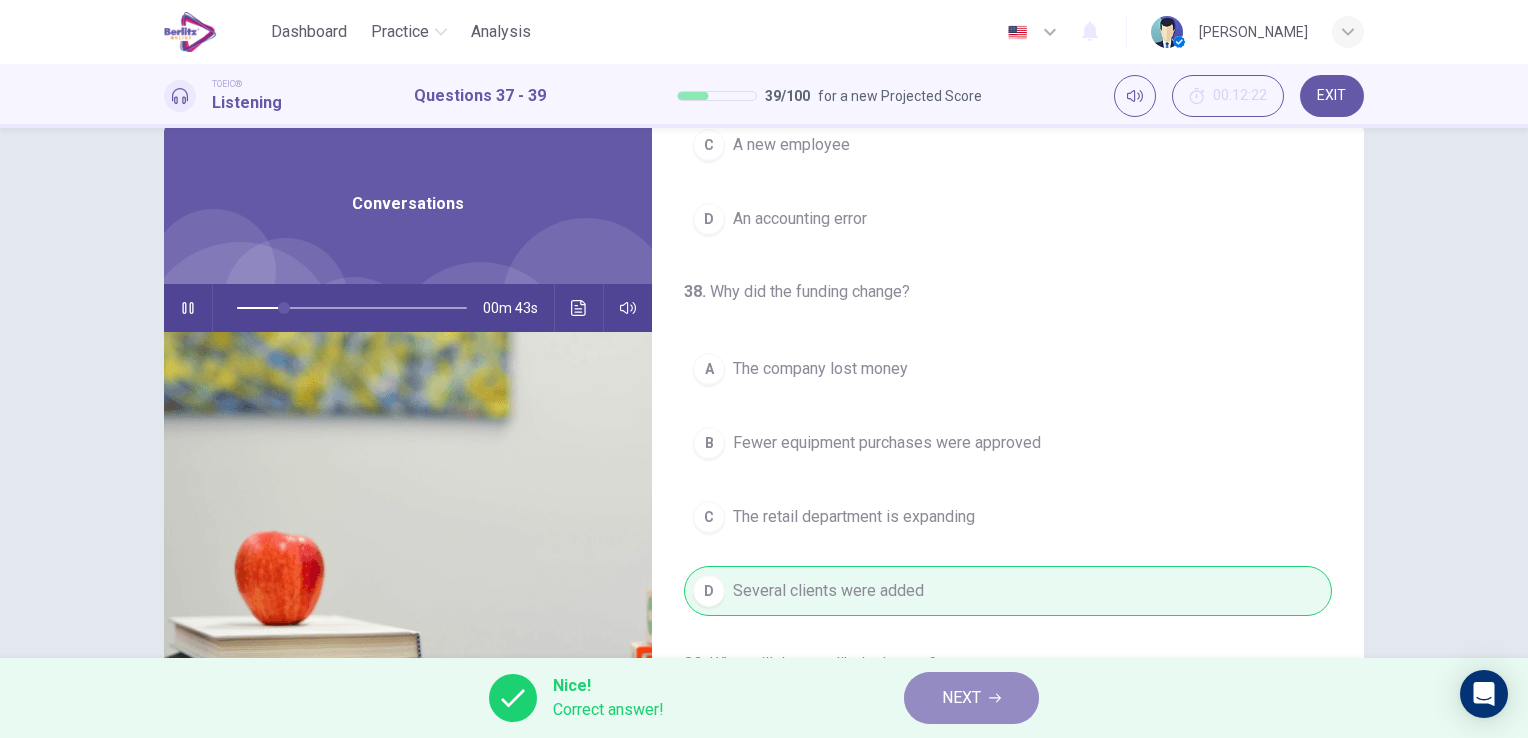 click on "NEXT" at bounding box center (971, 698) 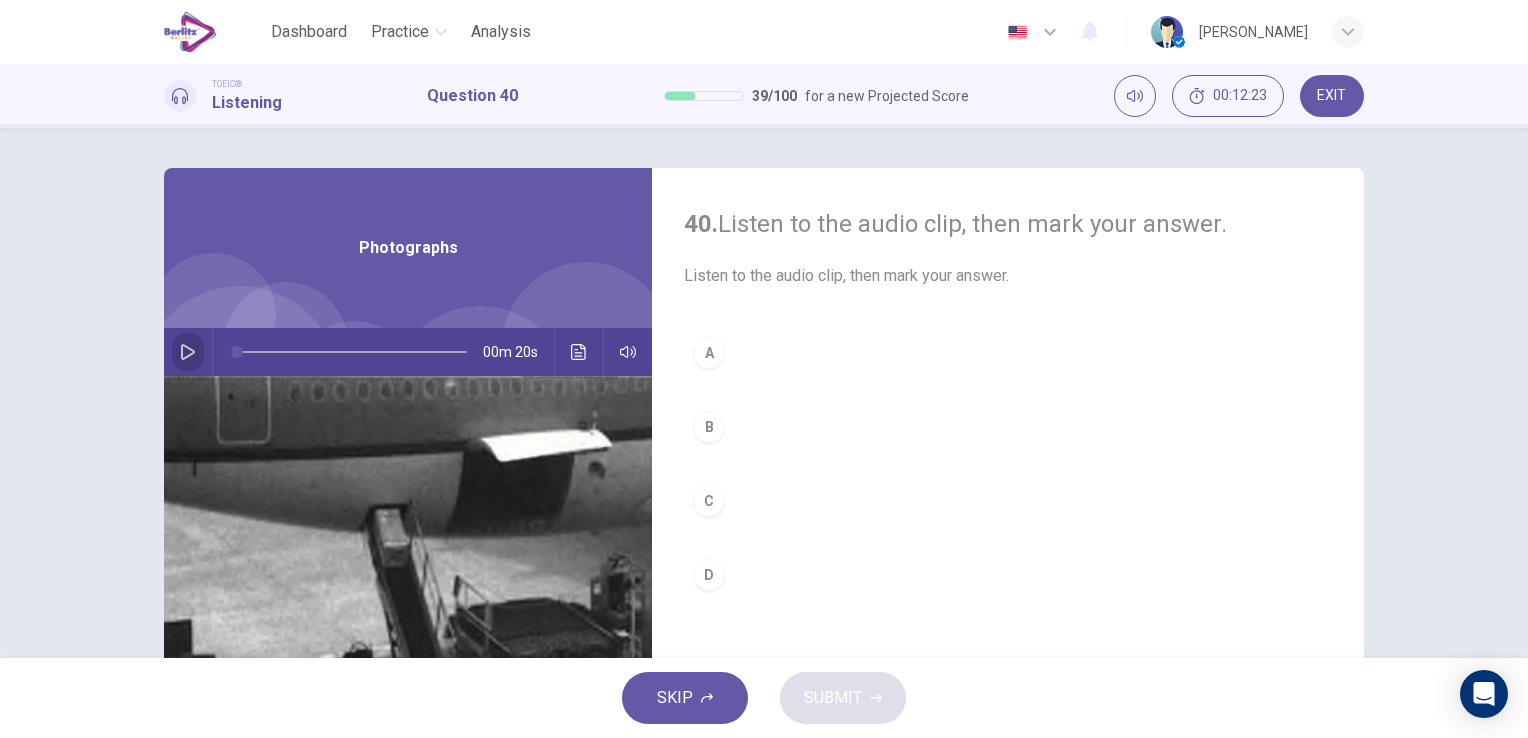 click 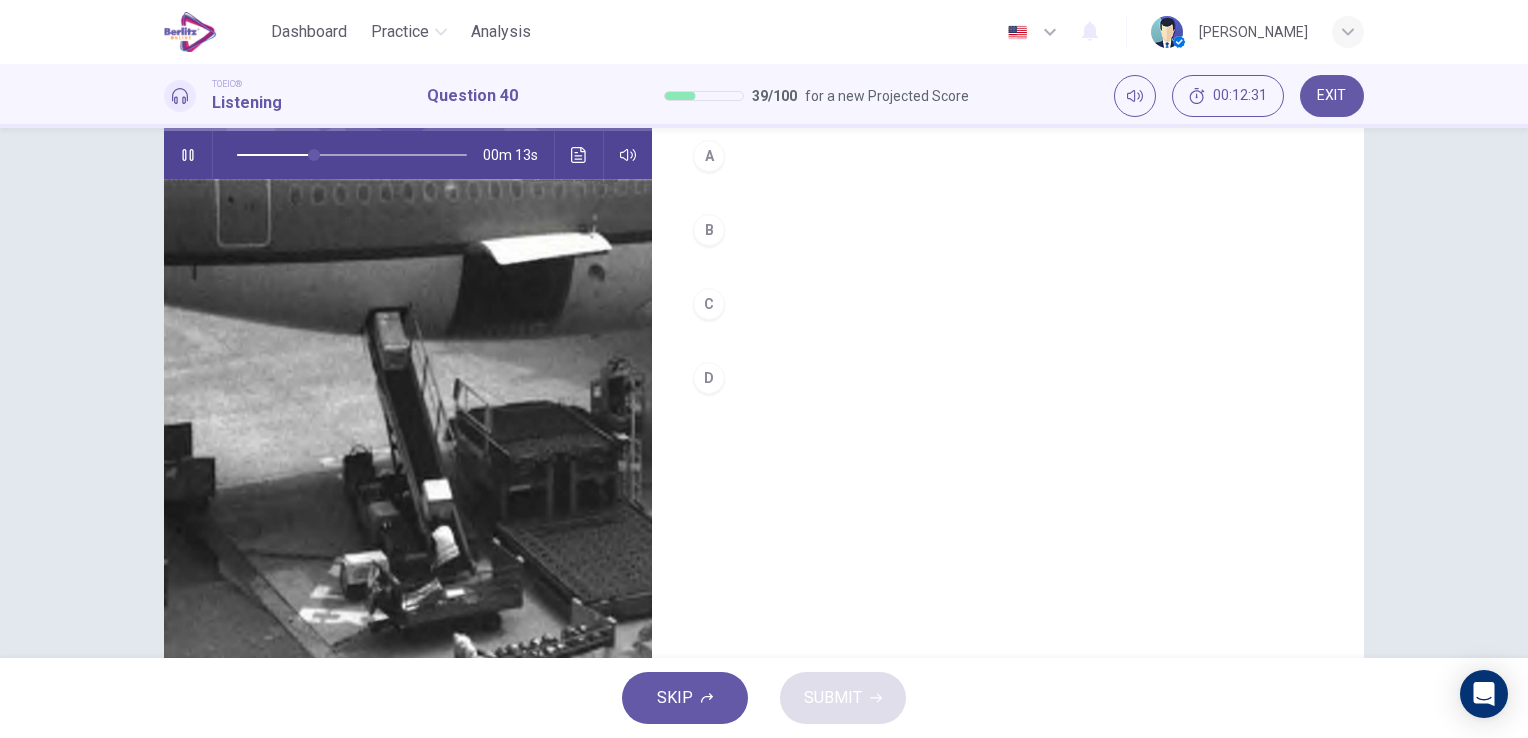 scroll, scrollTop: 200, scrollLeft: 0, axis: vertical 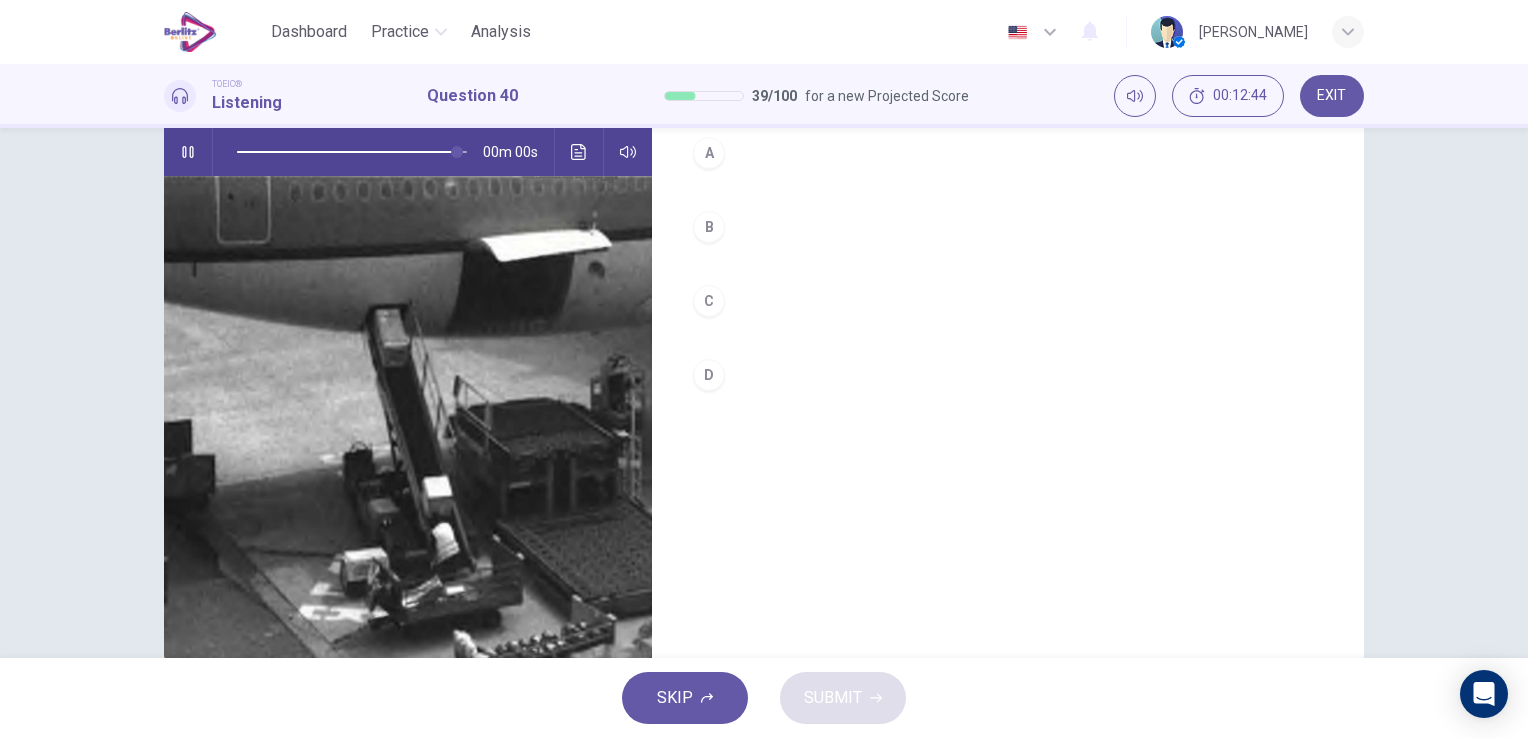 type on "*" 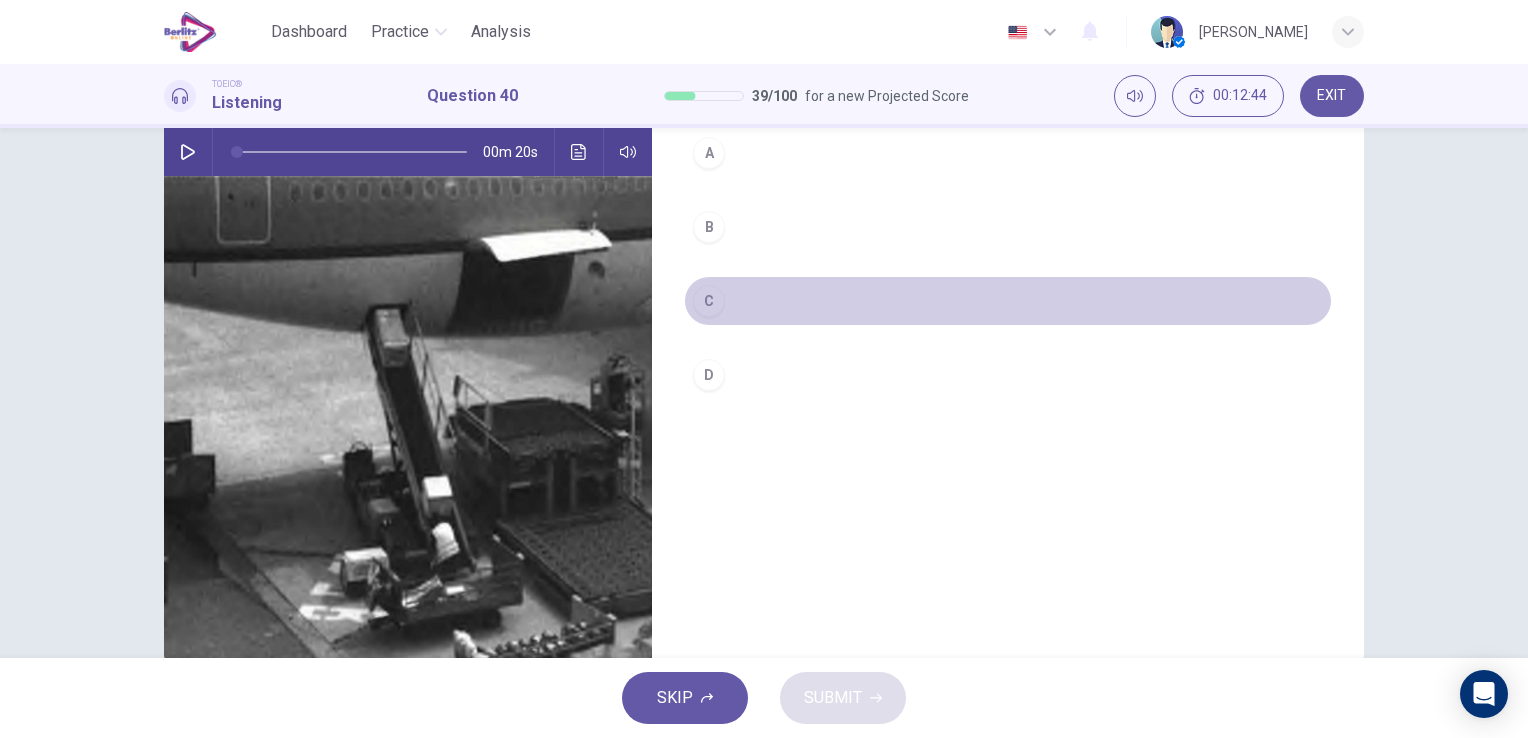 click on "C" at bounding box center (709, 301) 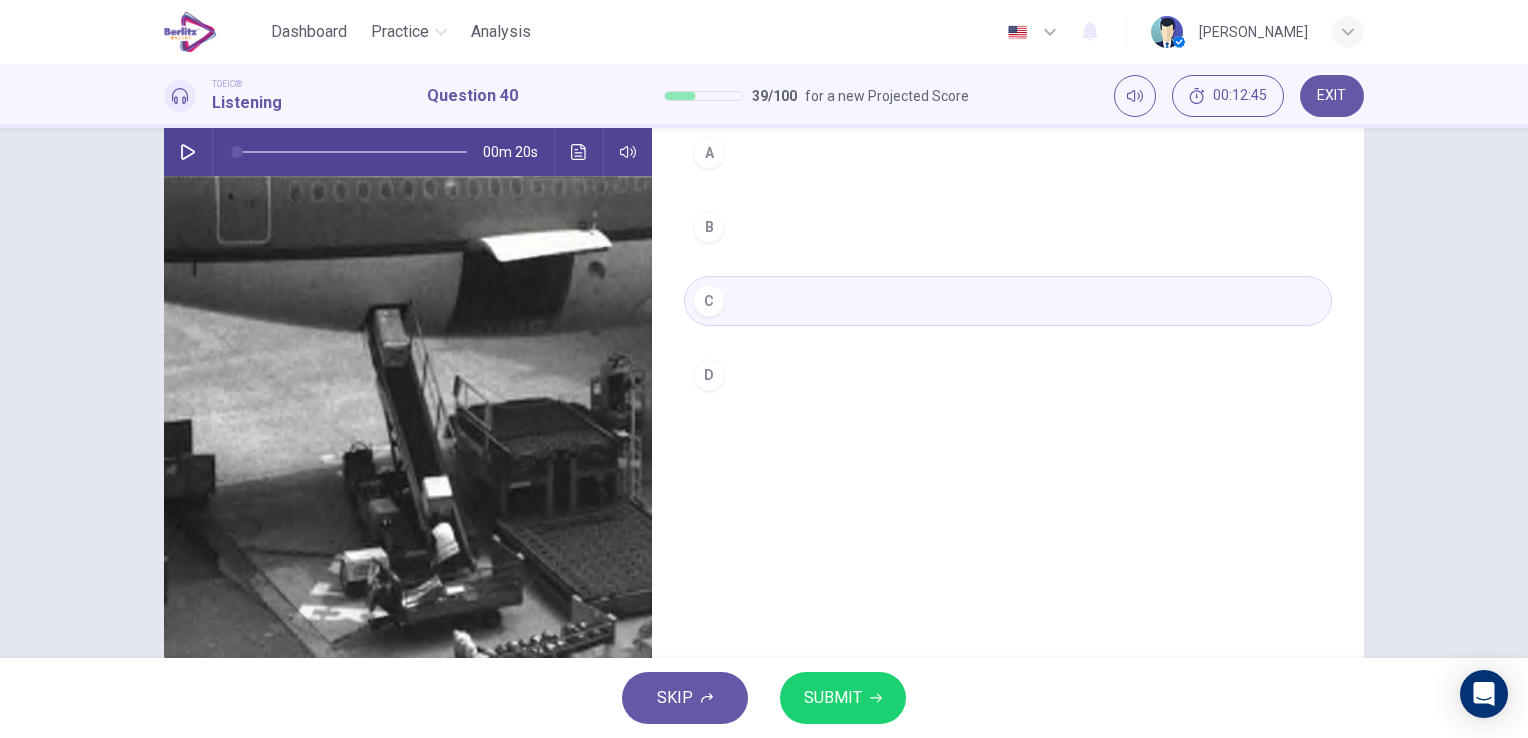 click on "SUBMIT" at bounding box center (833, 698) 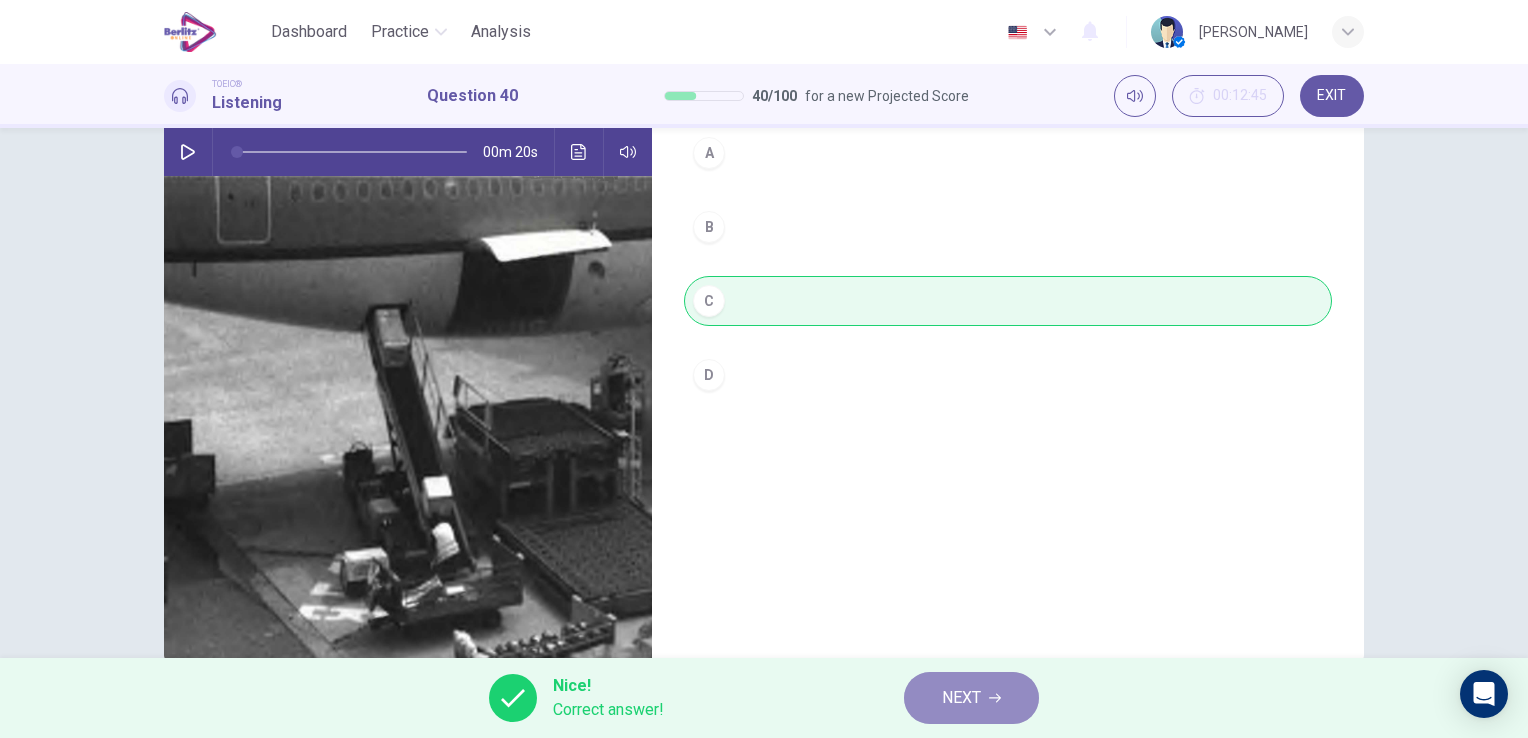 click on "NEXT" at bounding box center (961, 698) 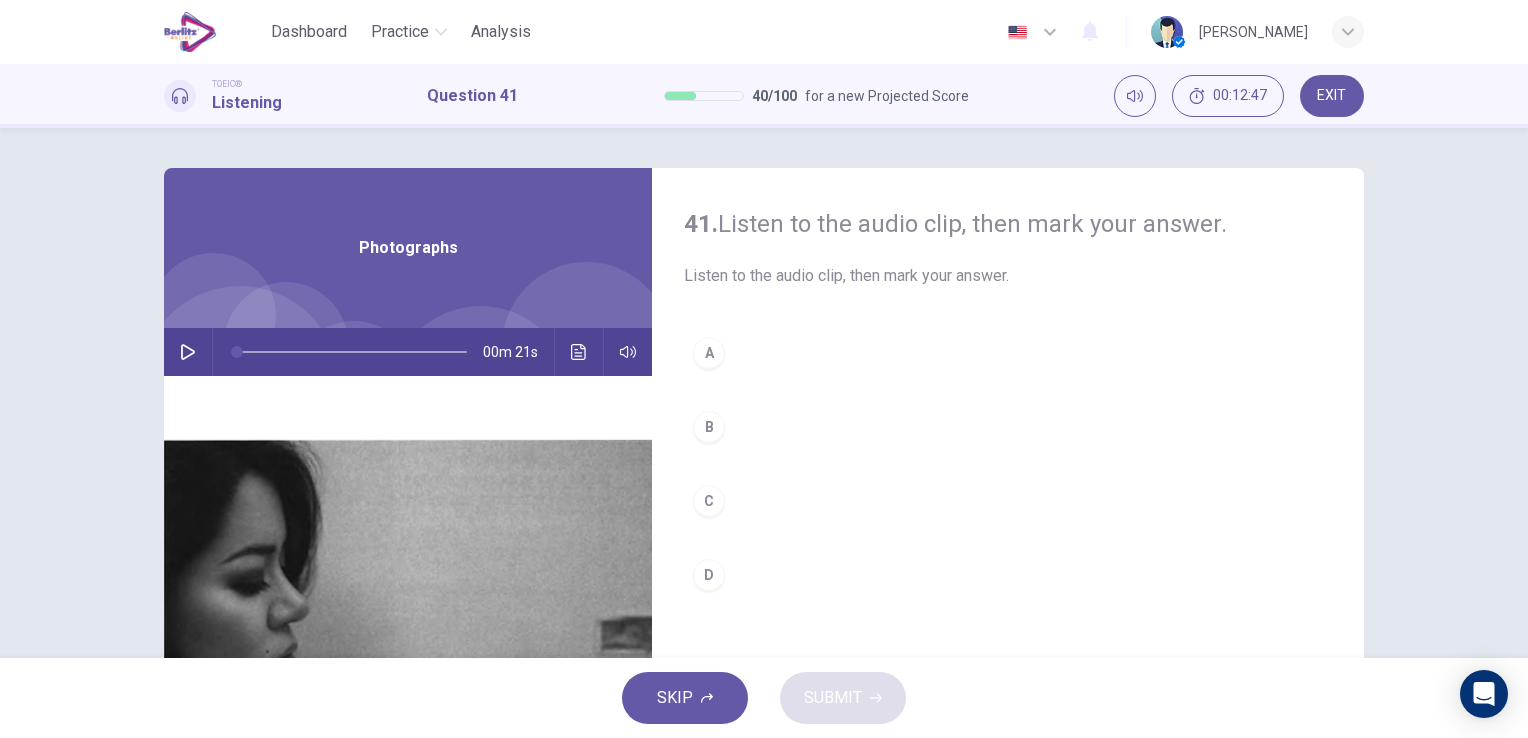 click at bounding box center [188, 352] 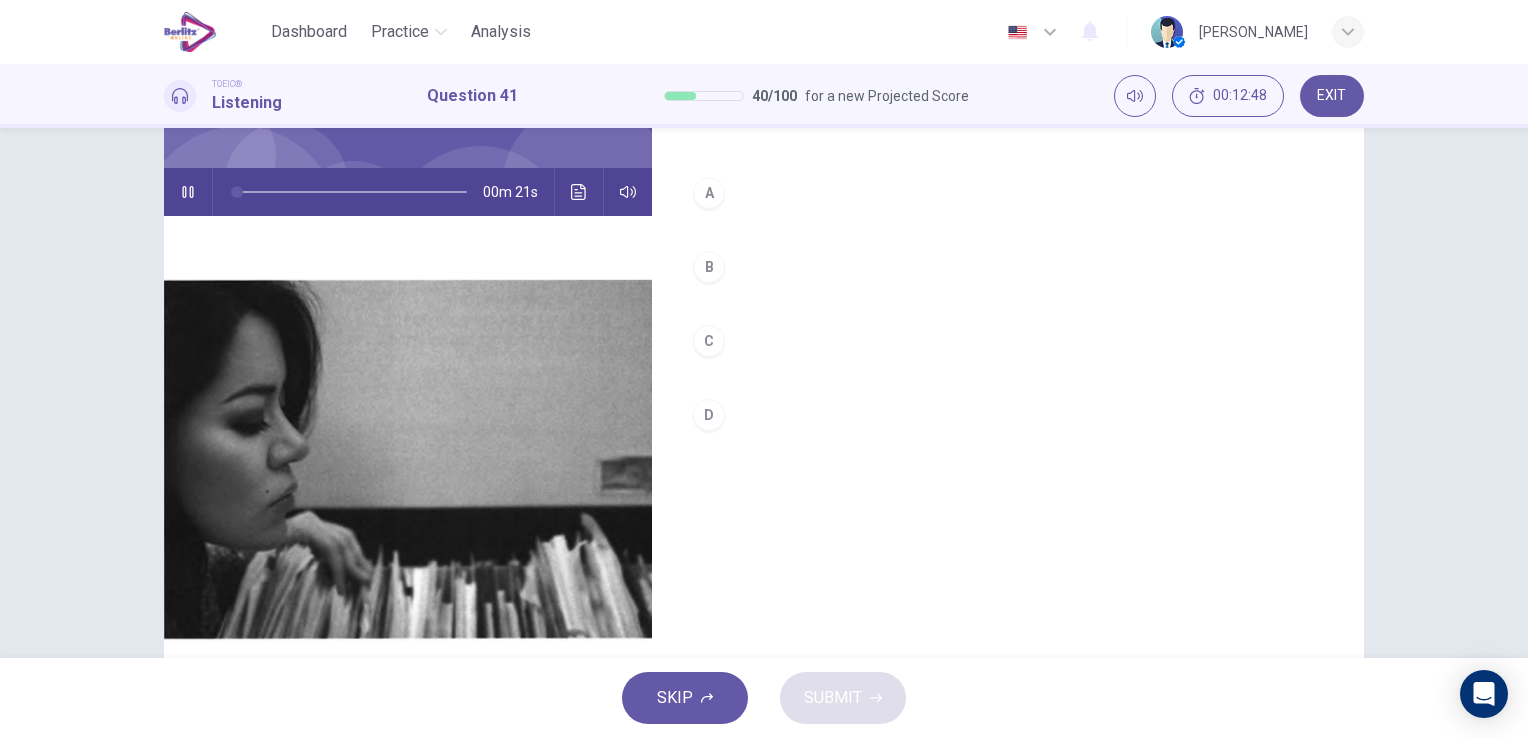 scroll, scrollTop: 200, scrollLeft: 0, axis: vertical 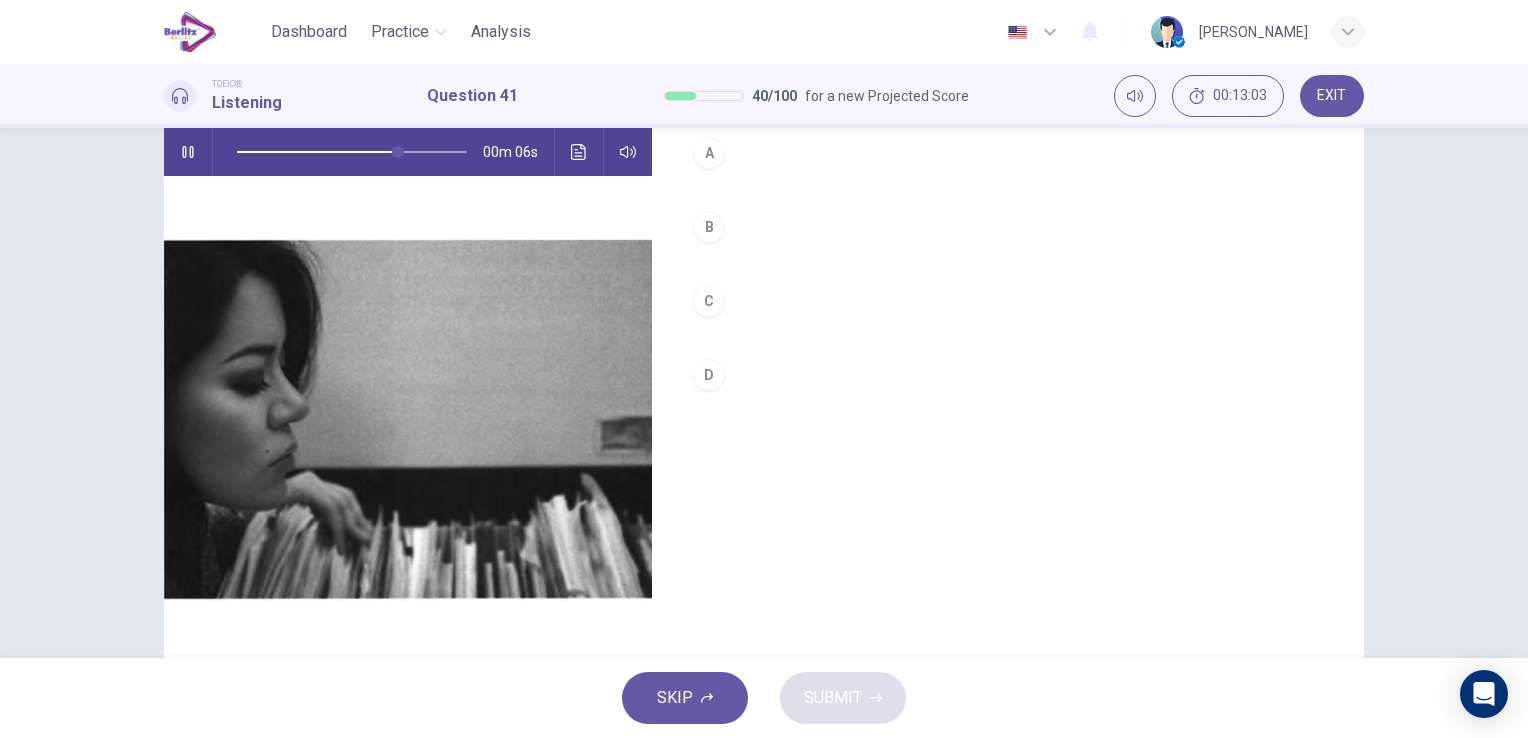 click on "C" at bounding box center [709, 301] 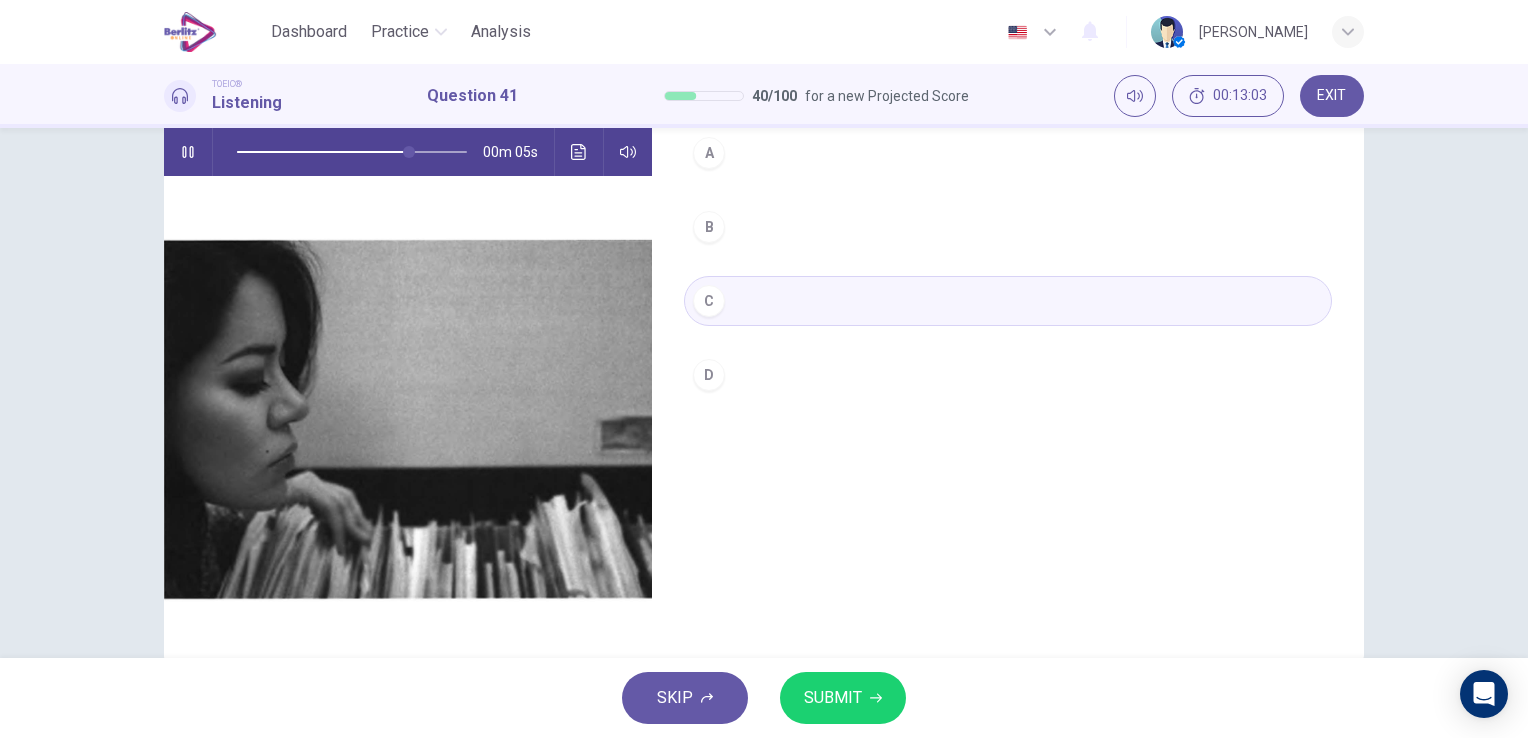 click on "SUBMIT" at bounding box center (833, 698) 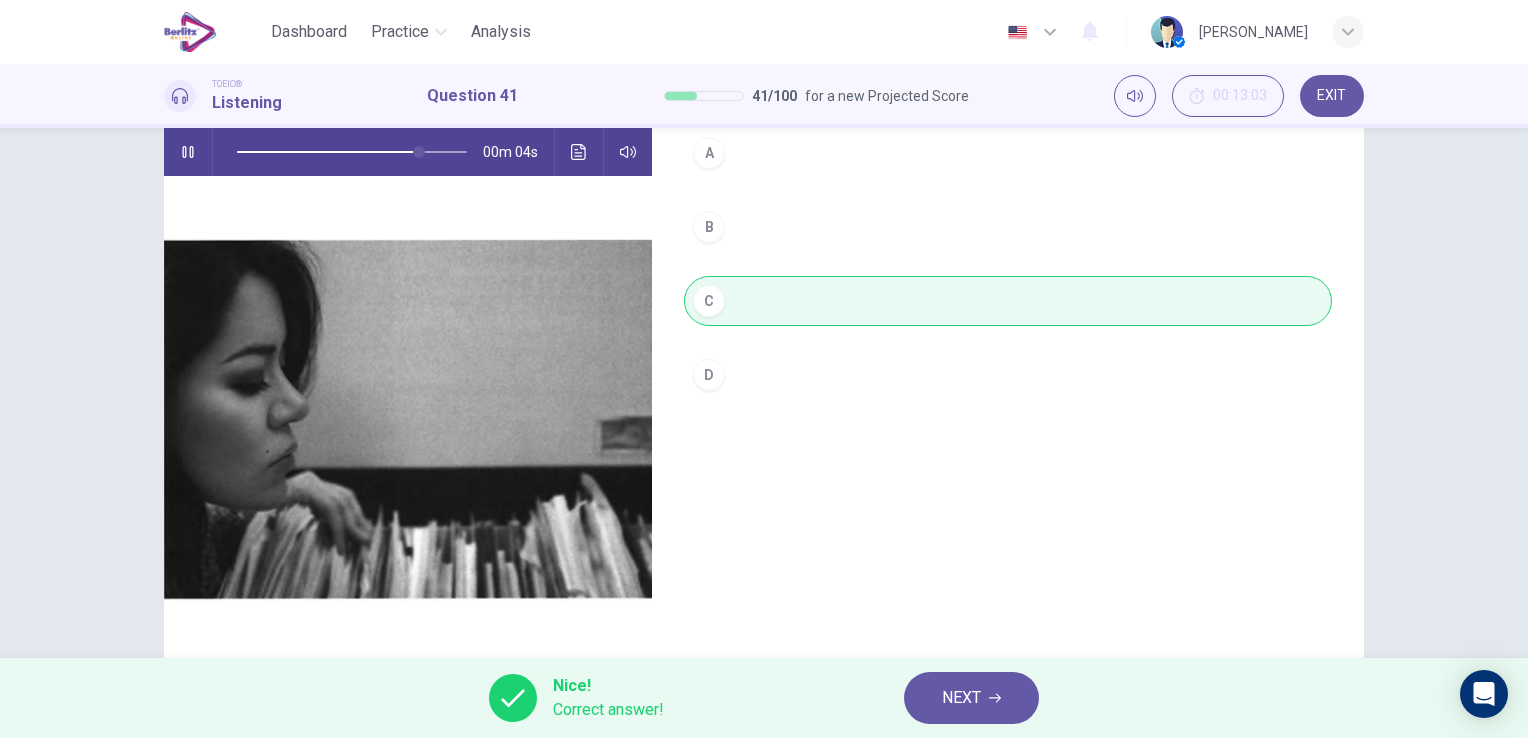 type on "**" 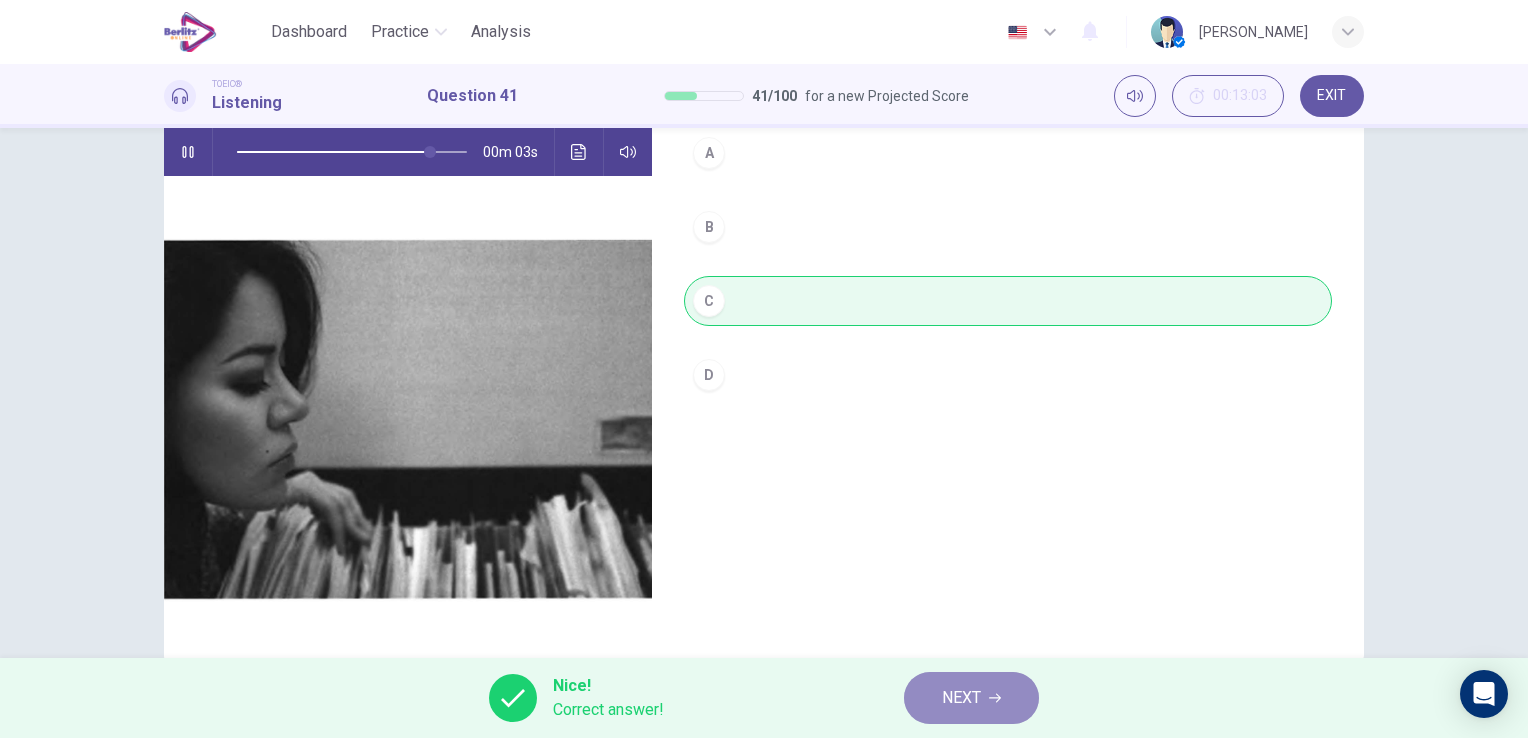 click on "NEXT" at bounding box center [961, 698] 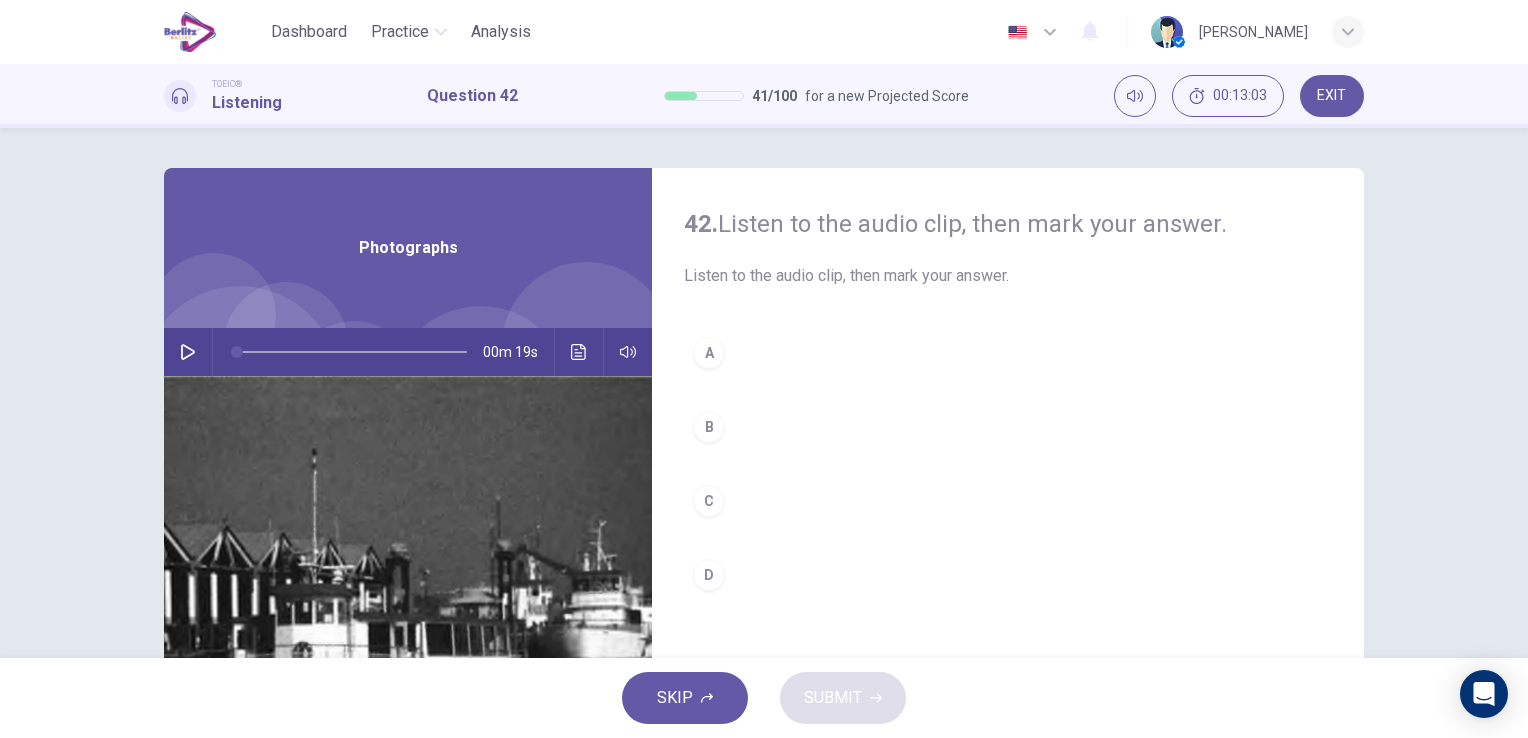 click at bounding box center (188, 352) 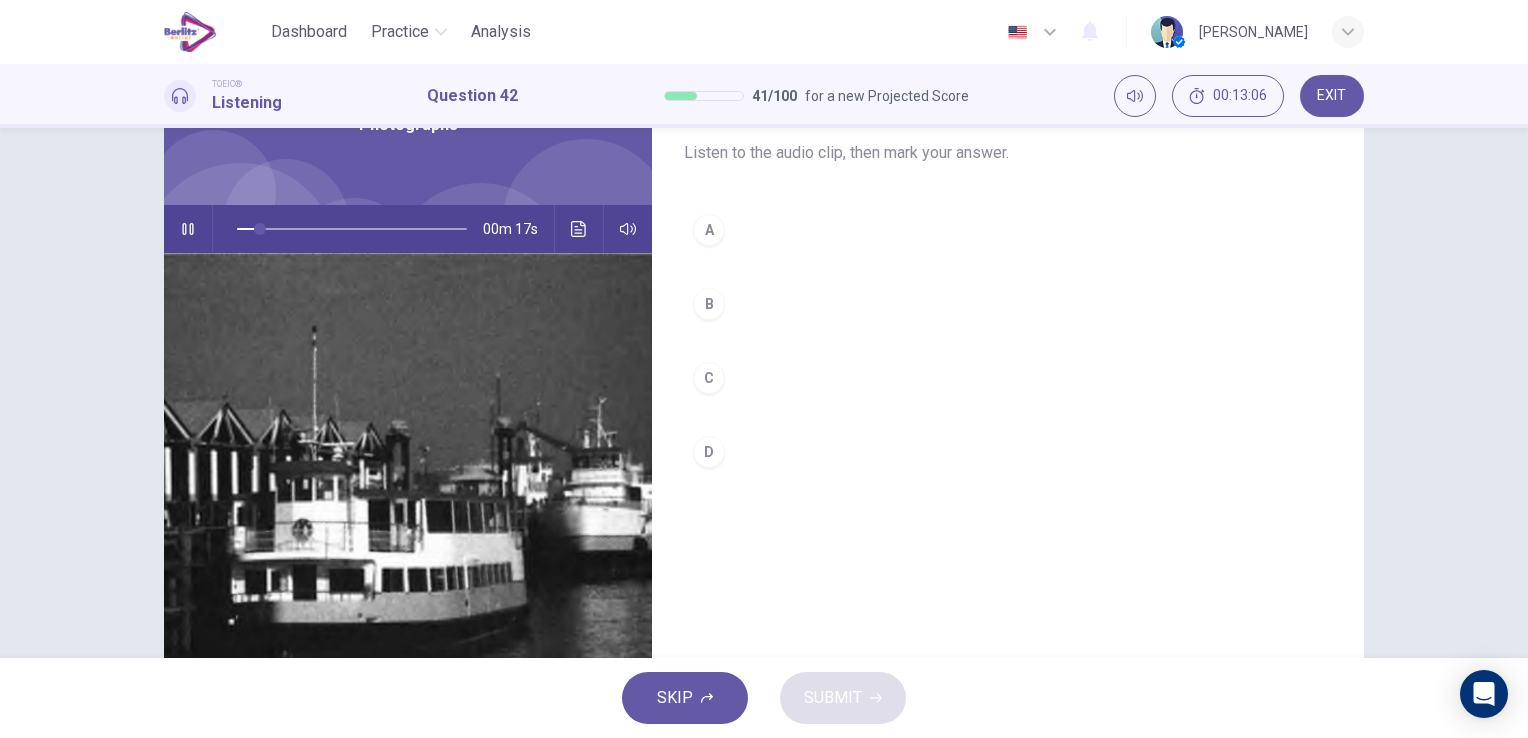 scroll, scrollTop: 200, scrollLeft: 0, axis: vertical 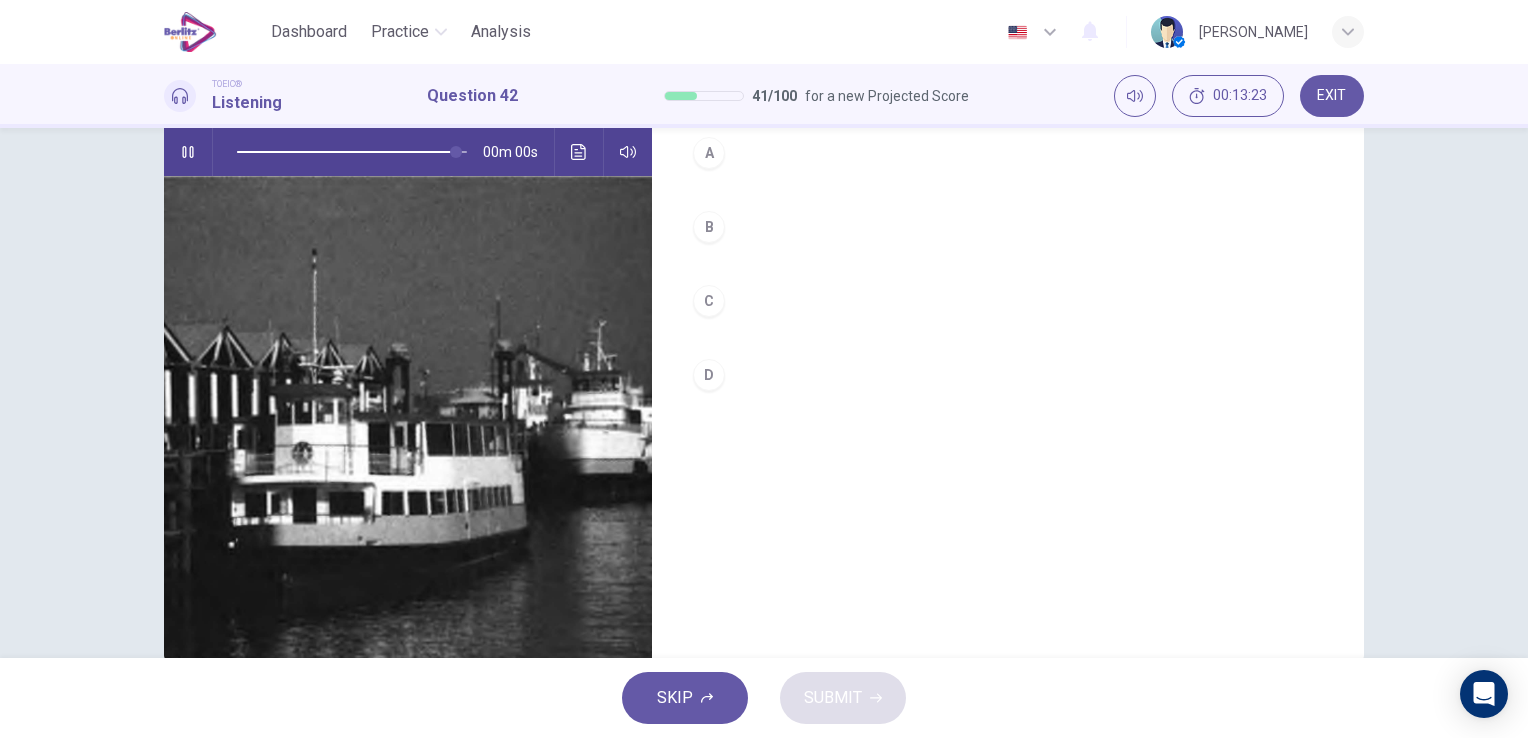 type on "*" 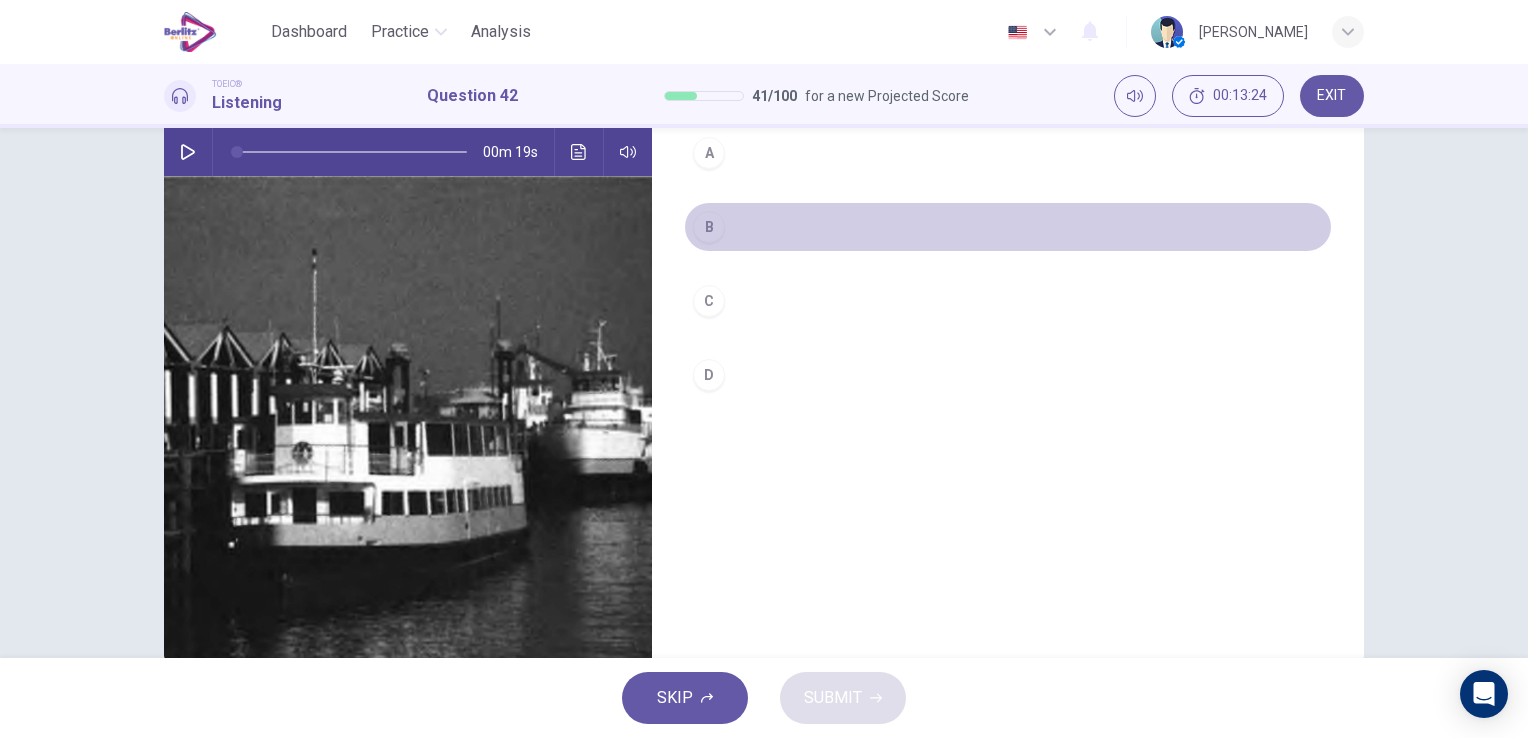 click on "B" at bounding box center (709, 227) 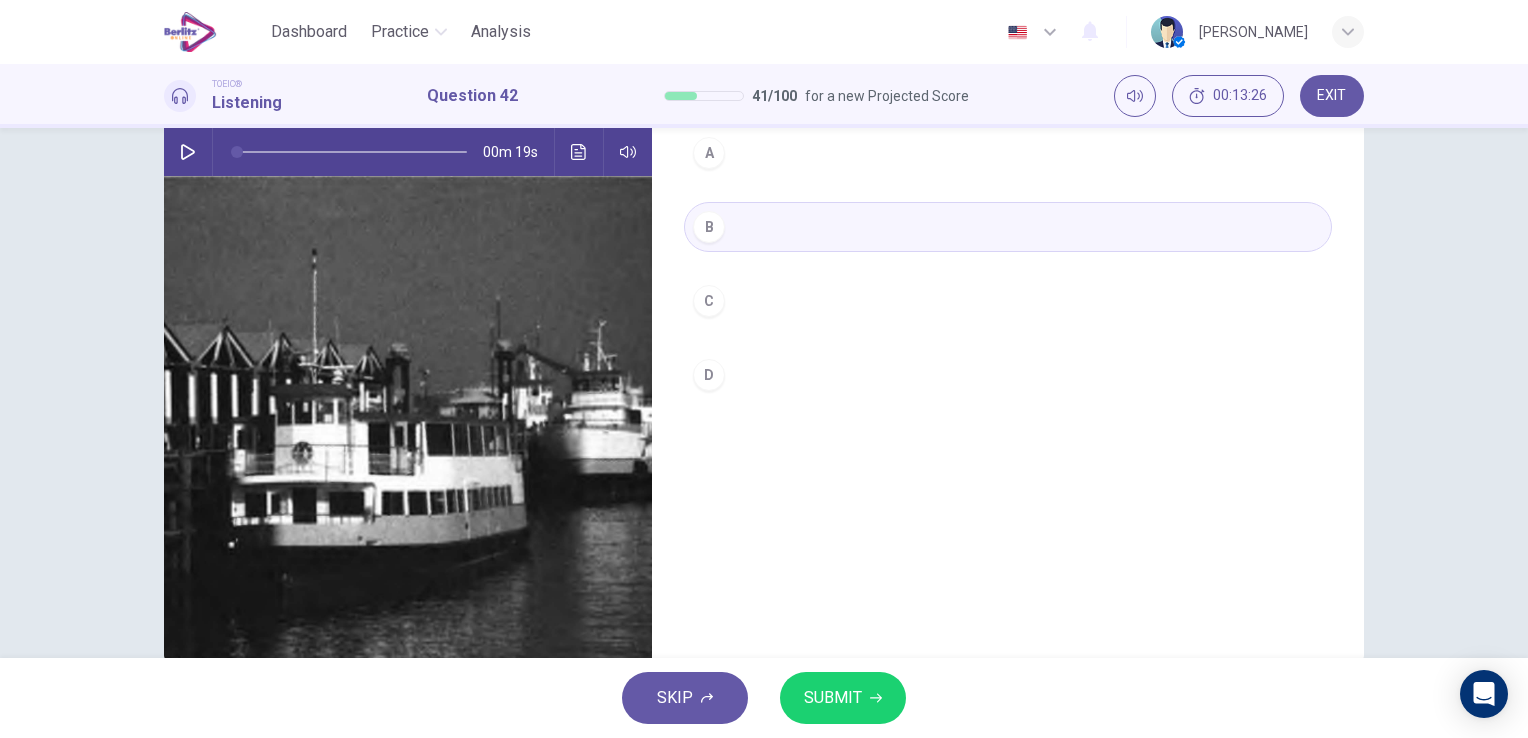 click on "SUBMIT" at bounding box center [833, 698] 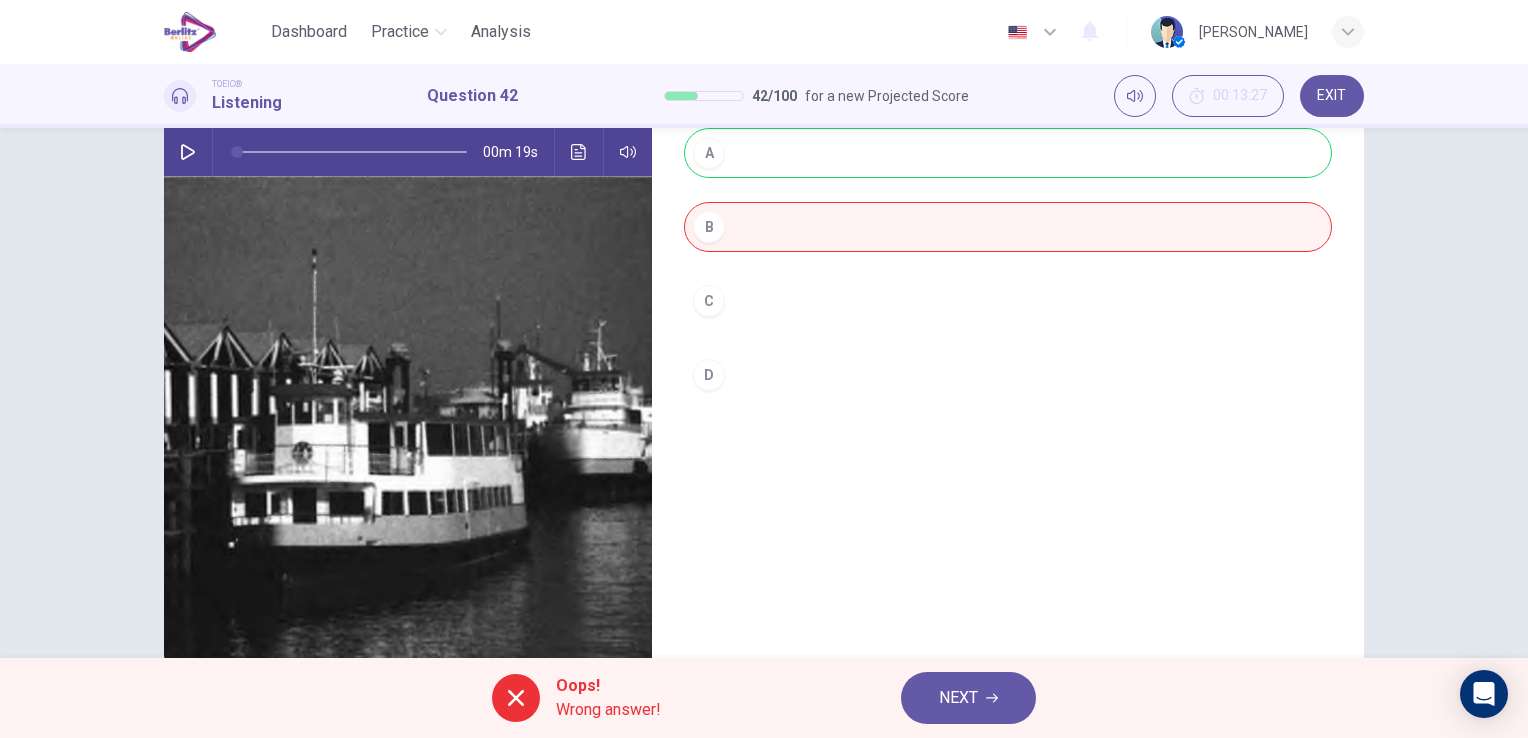 click 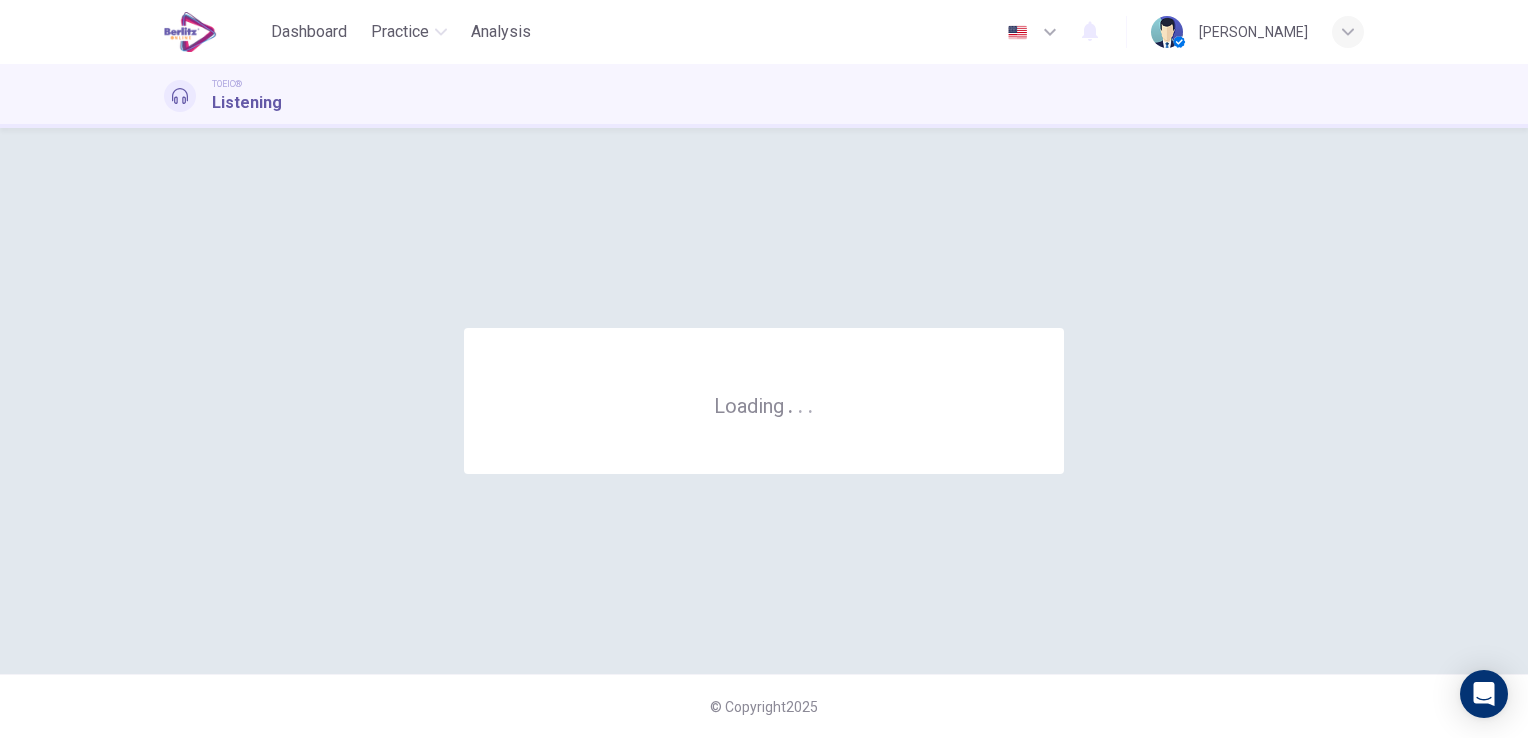 scroll, scrollTop: 0, scrollLeft: 0, axis: both 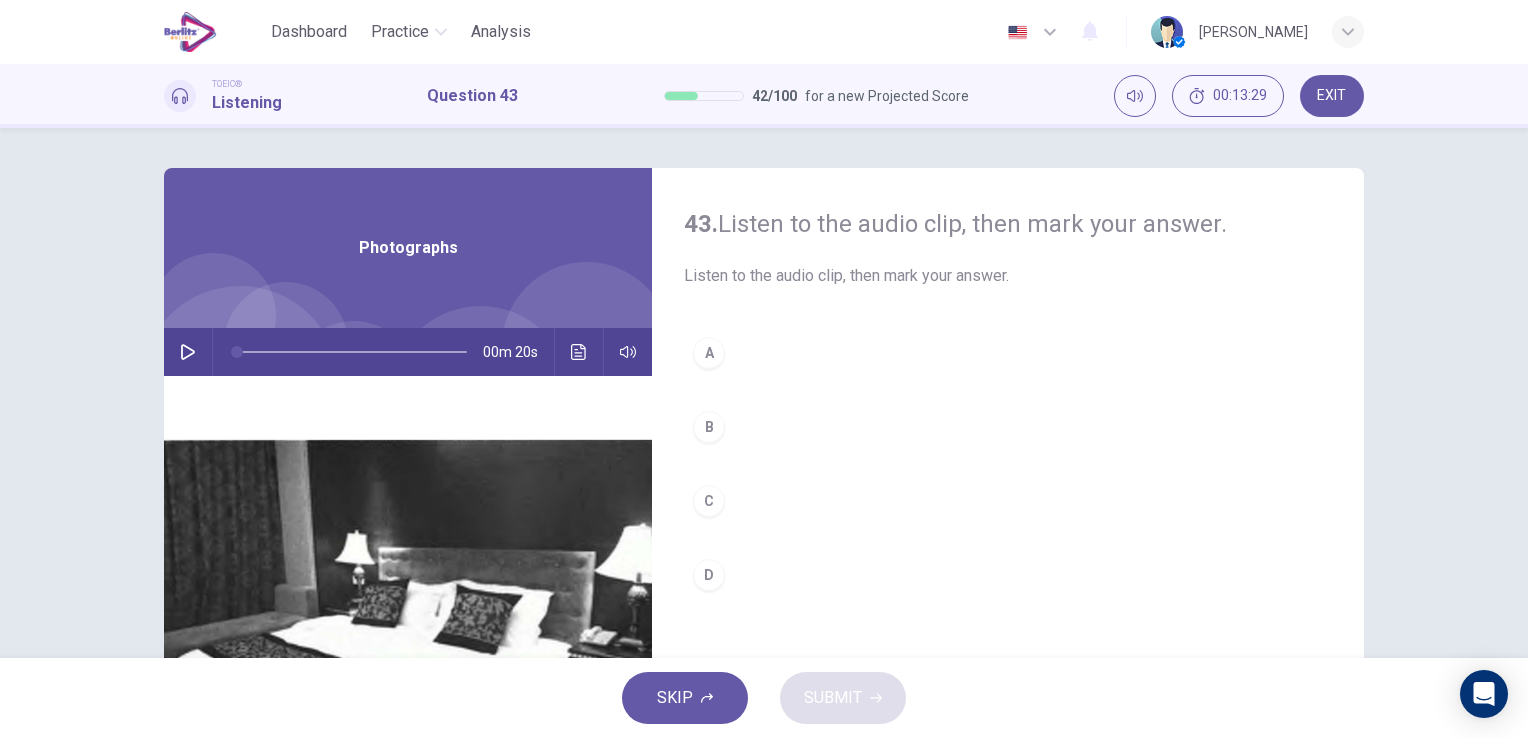 click 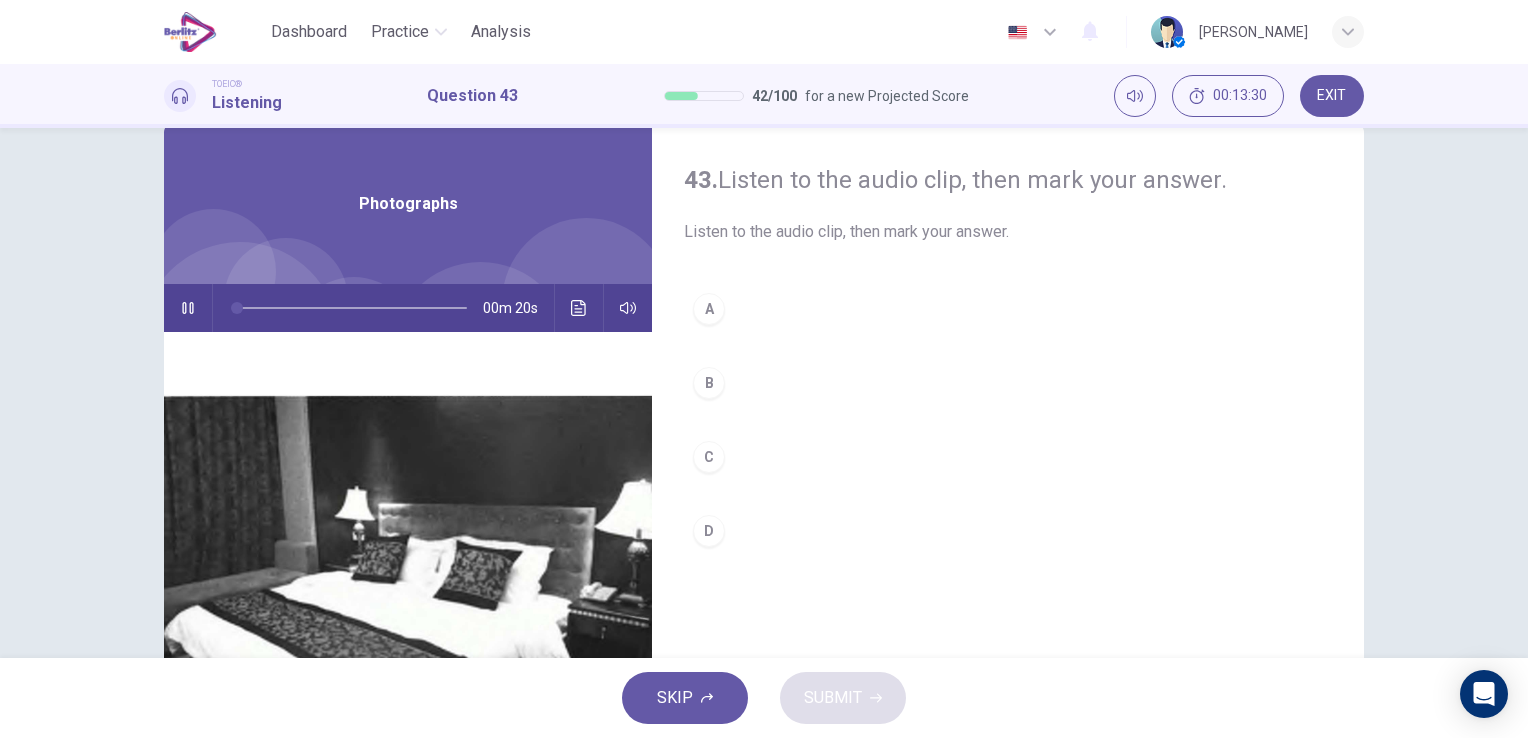 scroll, scrollTop: 100, scrollLeft: 0, axis: vertical 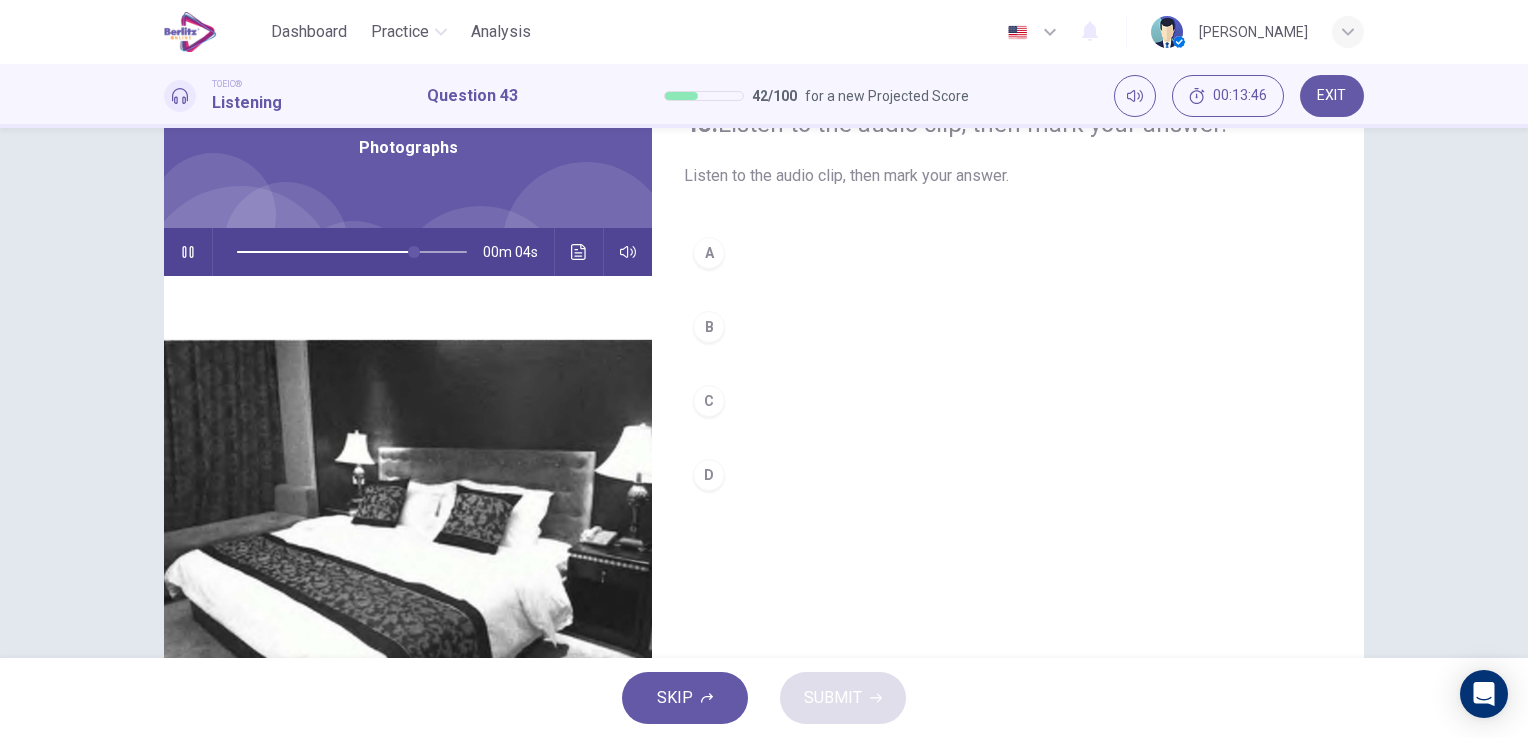 click on "C" at bounding box center [709, 401] 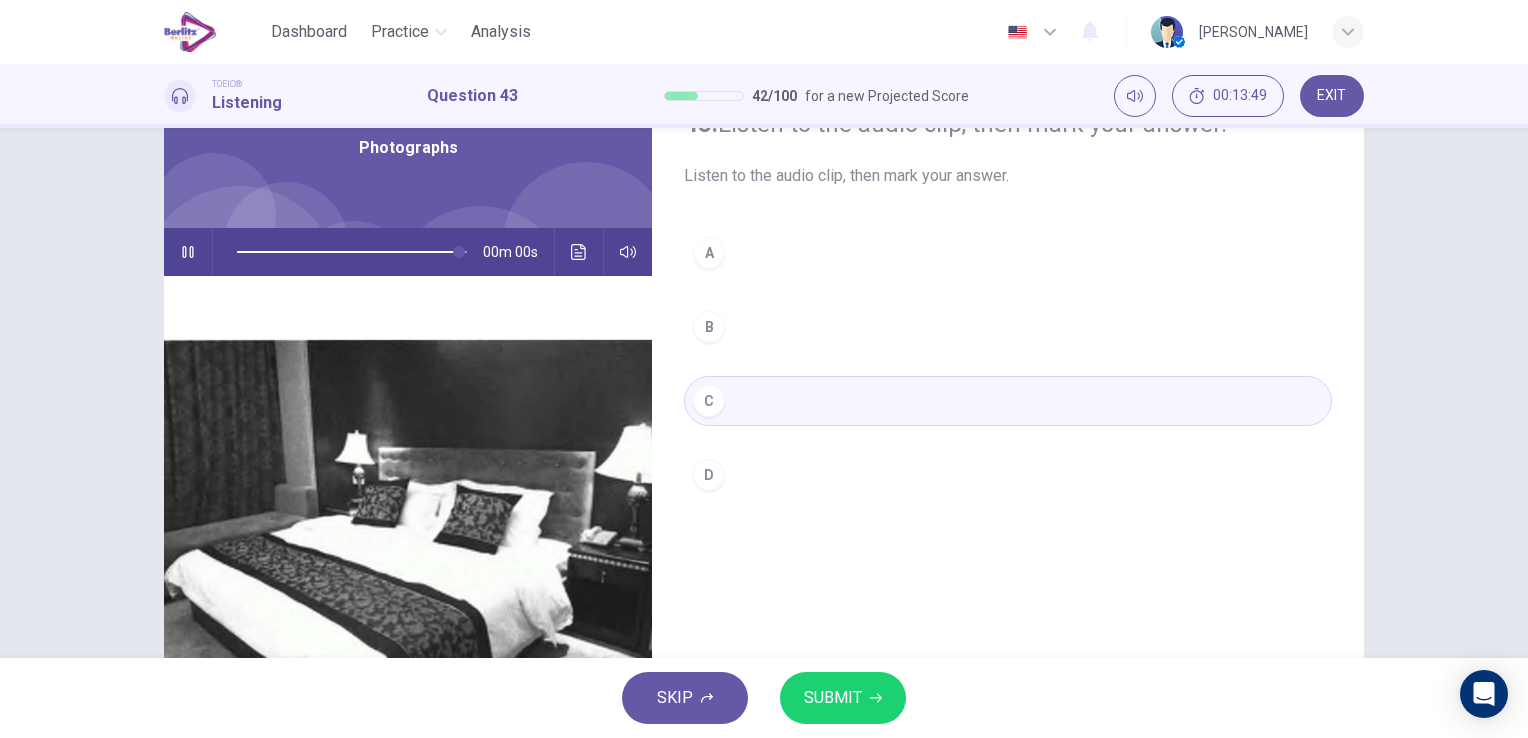 click on "SUBMIT" at bounding box center [833, 698] 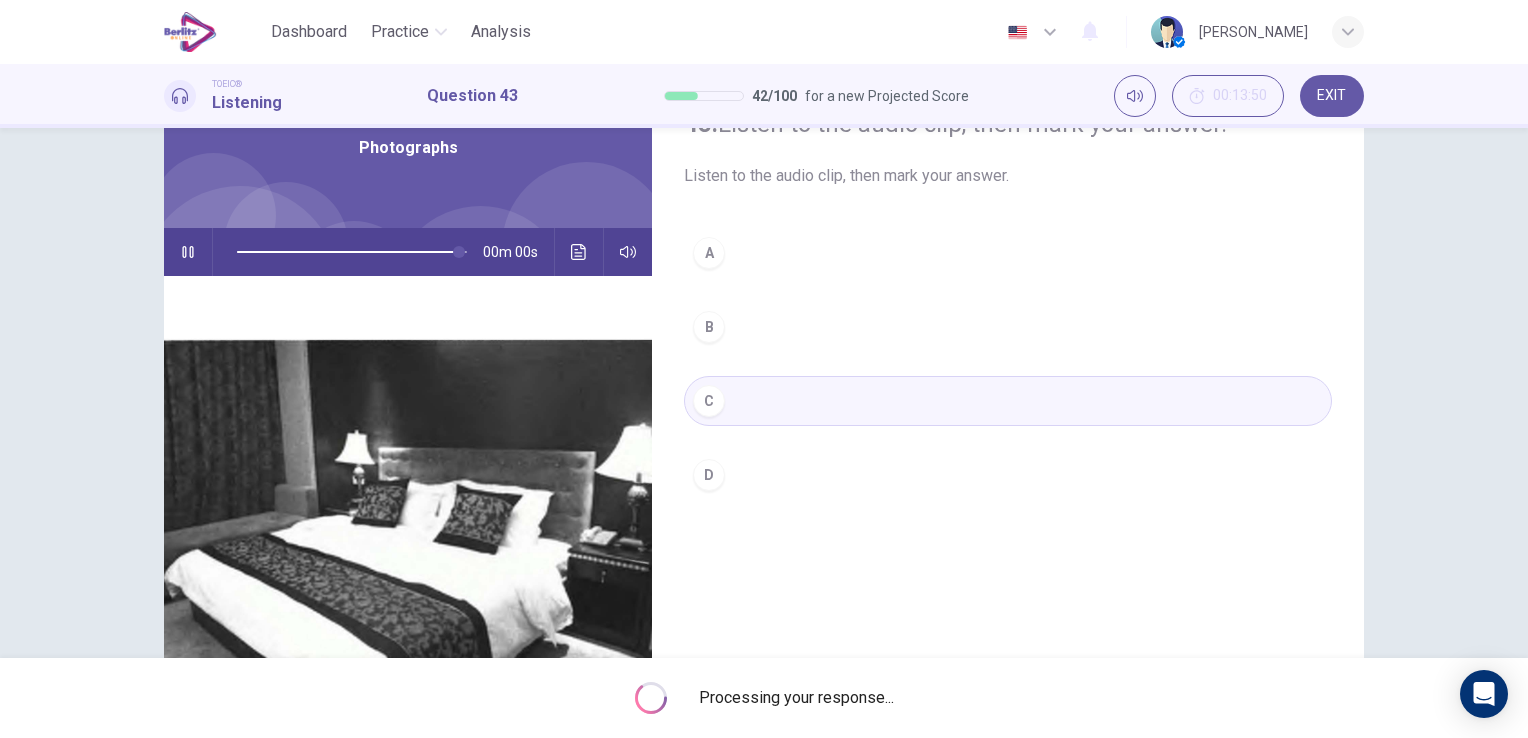 type on "*" 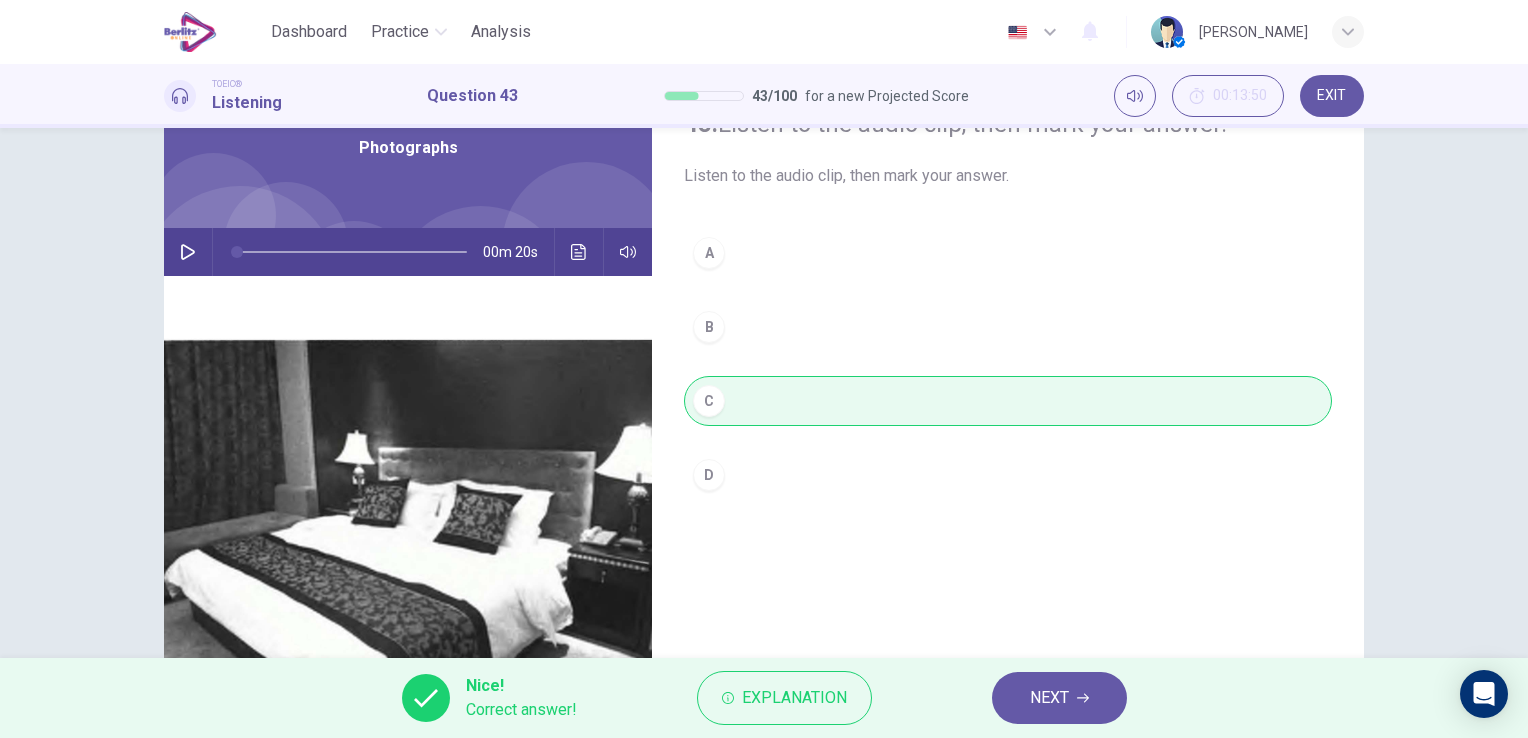 click on "NEXT" at bounding box center (1049, 698) 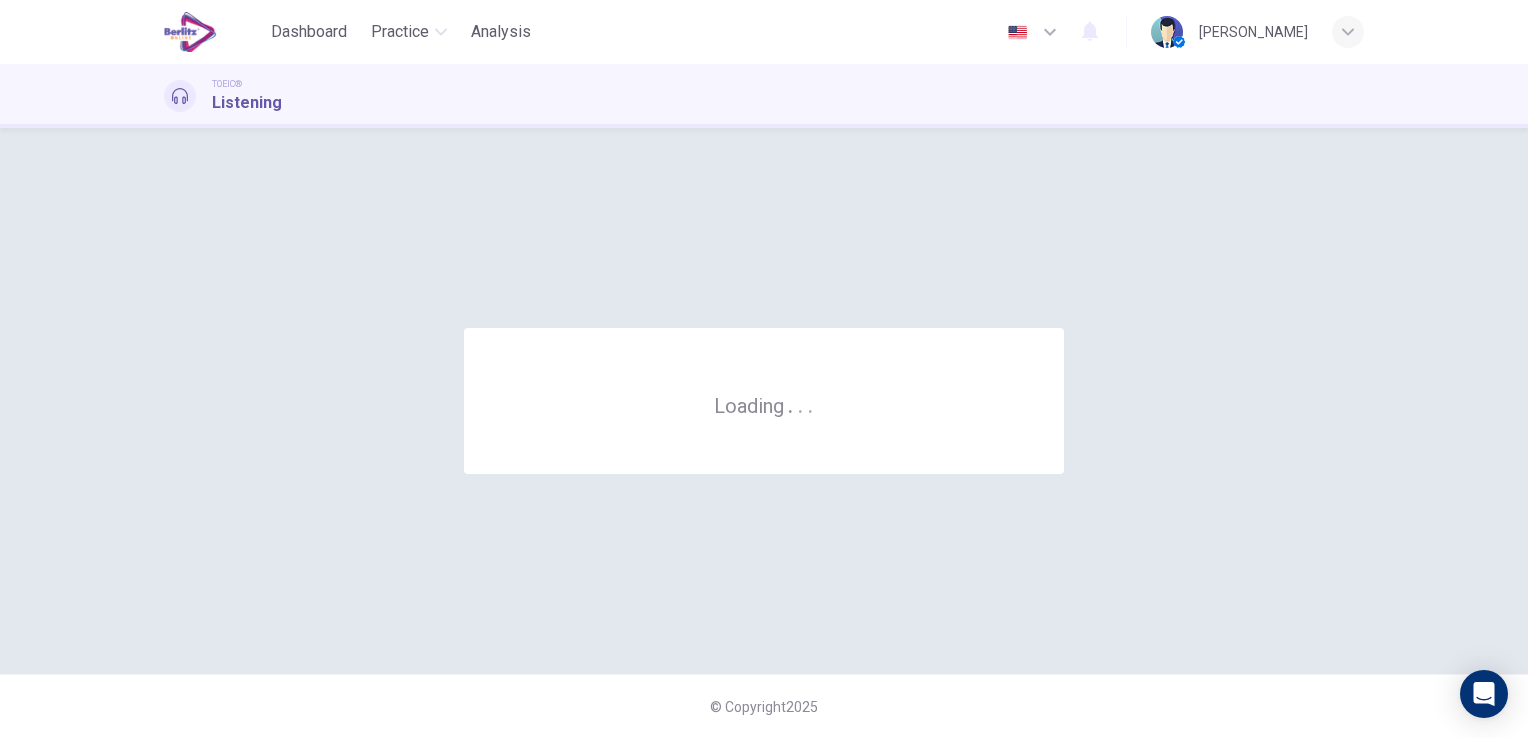scroll, scrollTop: 0, scrollLeft: 0, axis: both 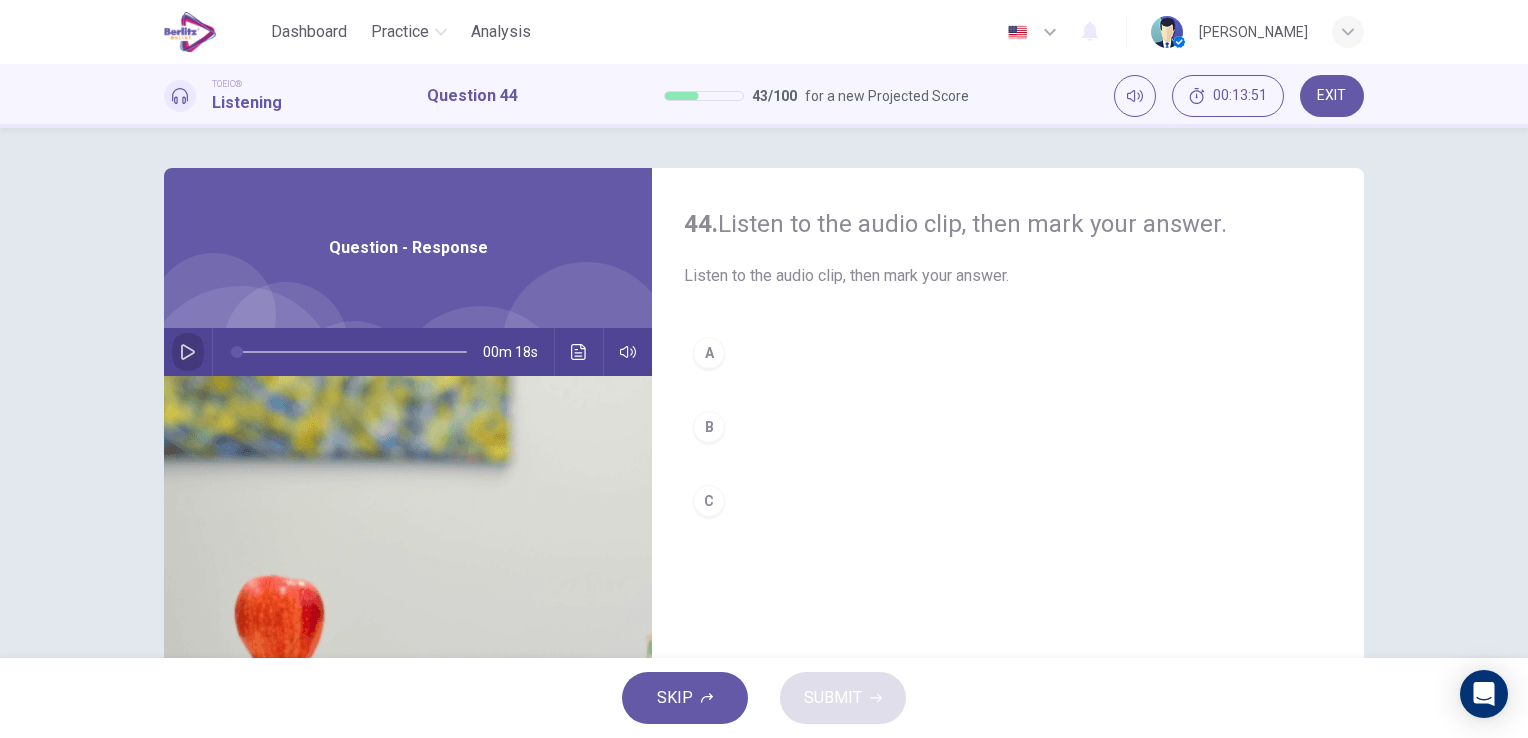 click at bounding box center [188, 352] 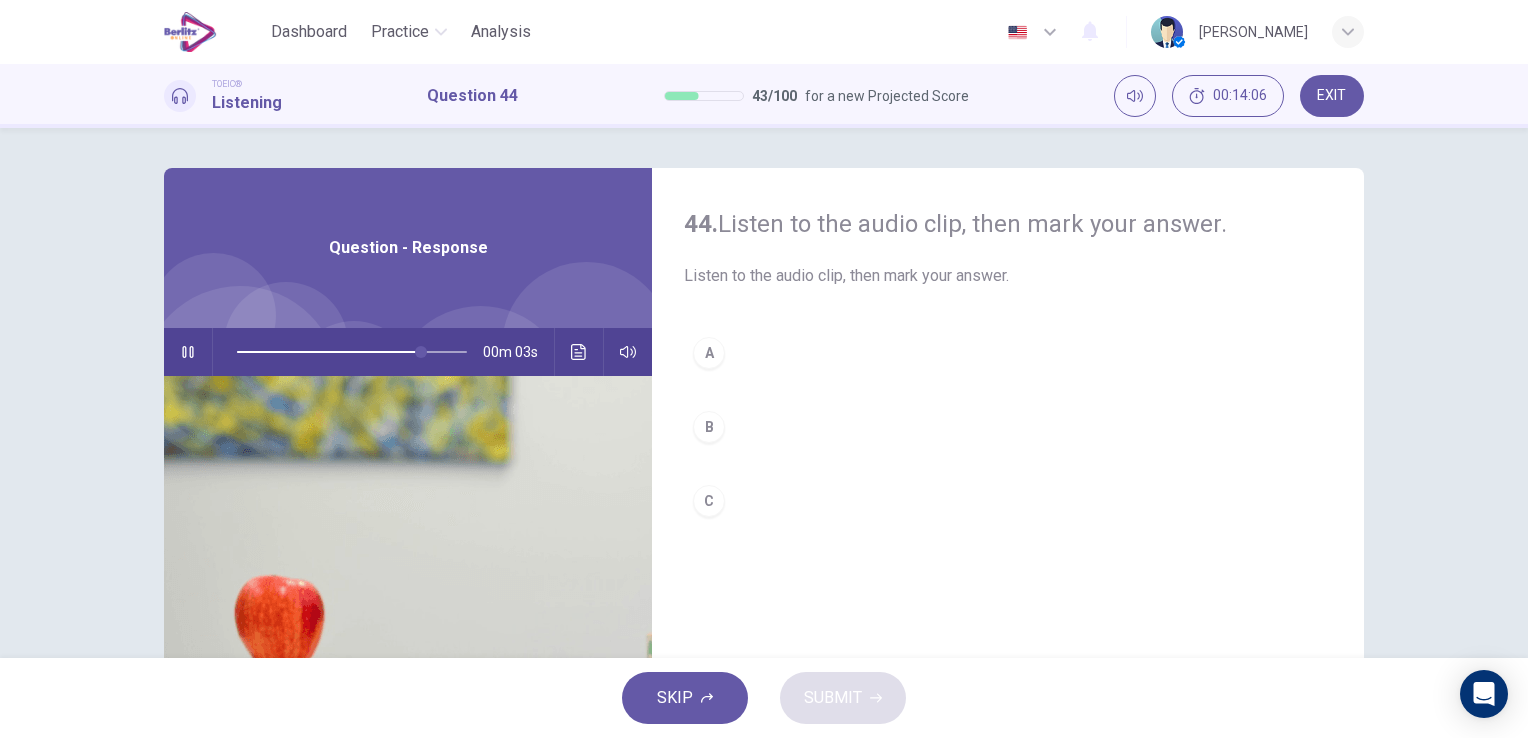 click on "B" at bounding box center (709, 427) 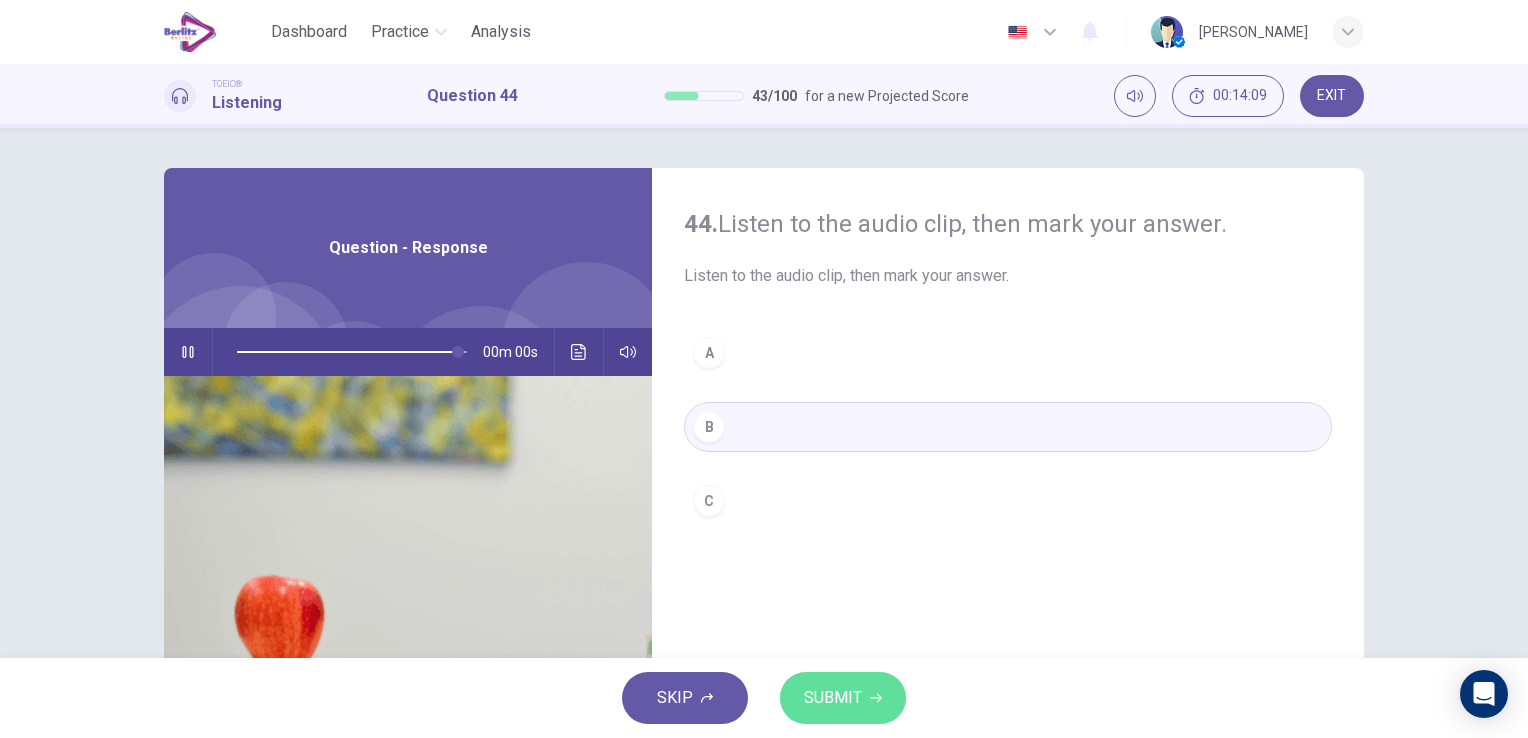 click 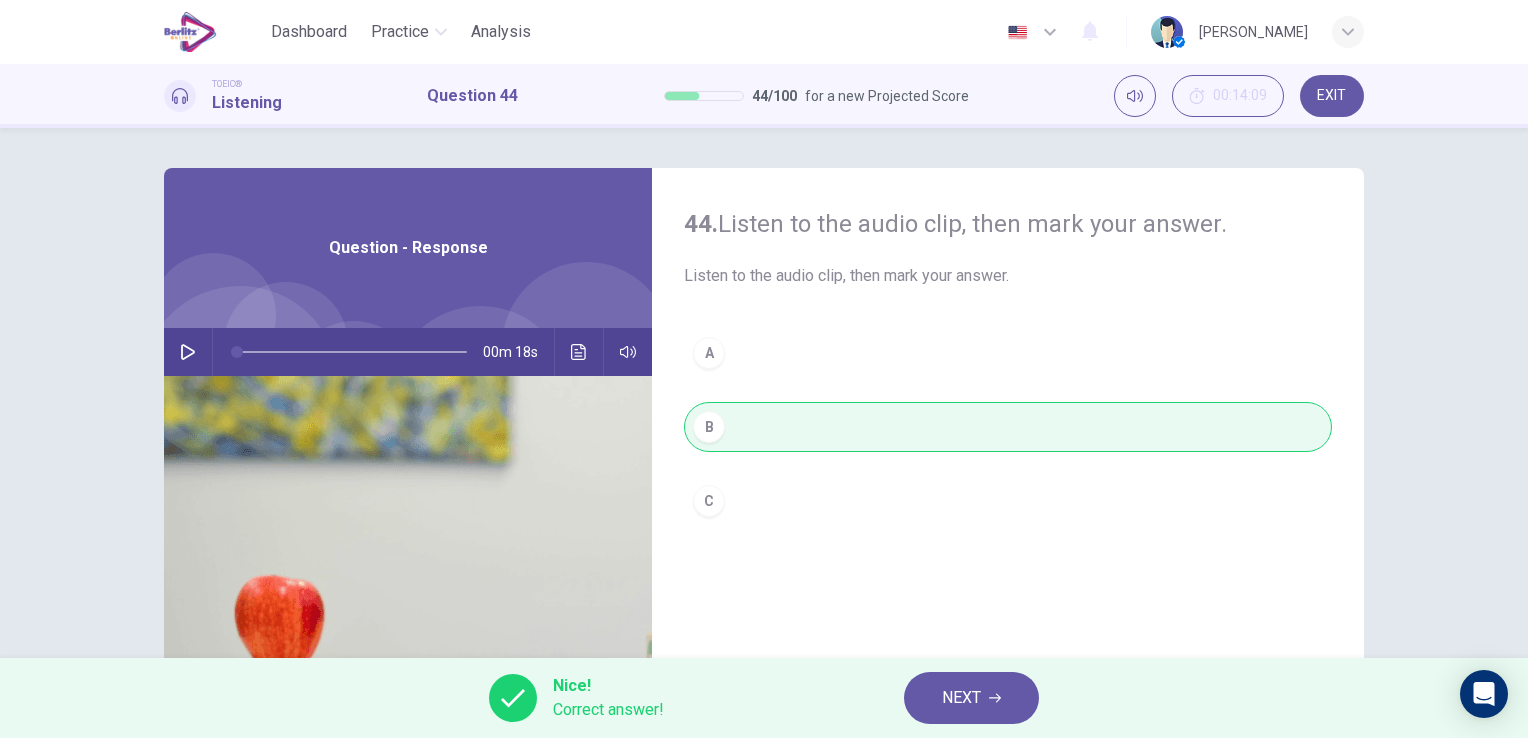 click on "NEXT" at bounding box center (961, 698) 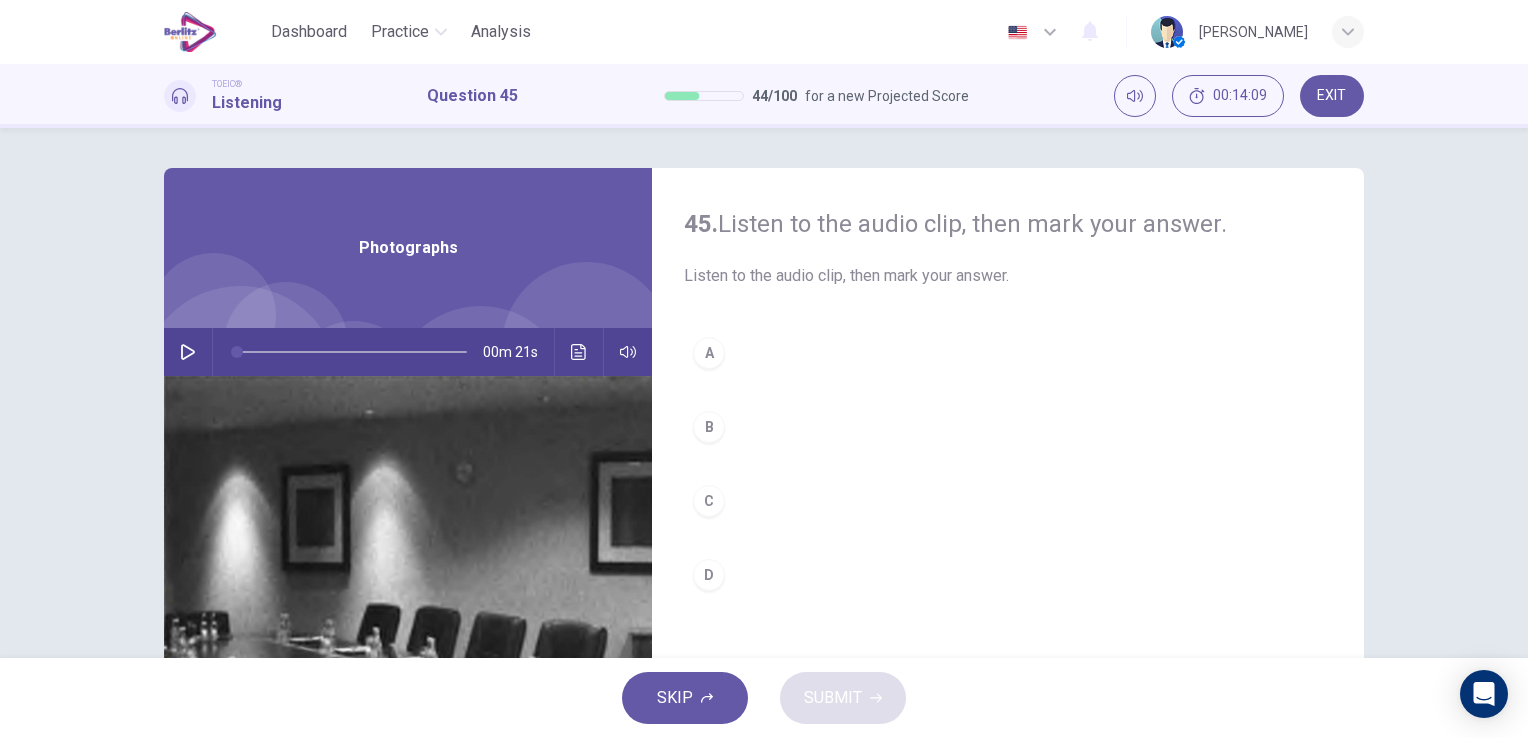 click at bounding box center [188, 352] 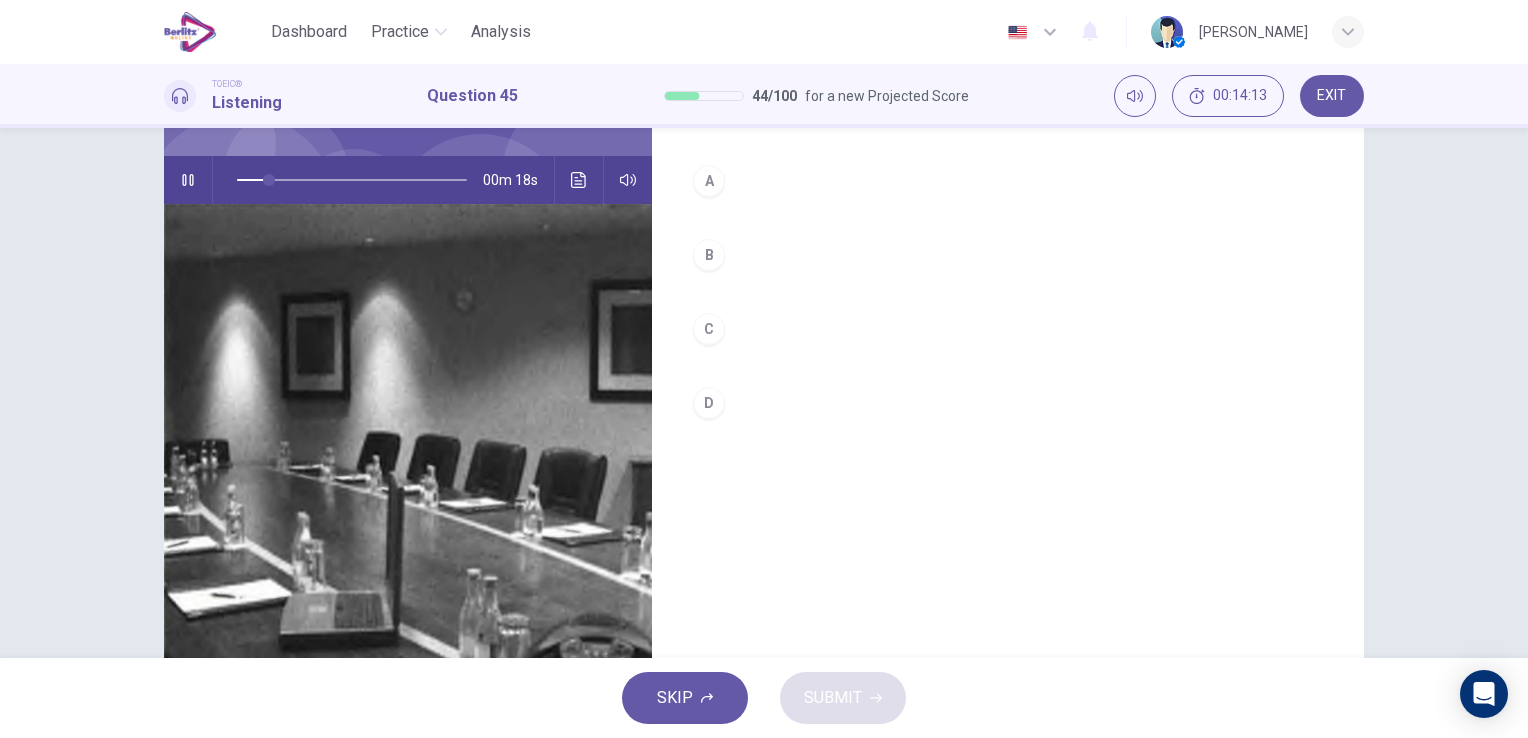 scroll, scrollTop: 200, scrollLeft: 0, axis: vertical 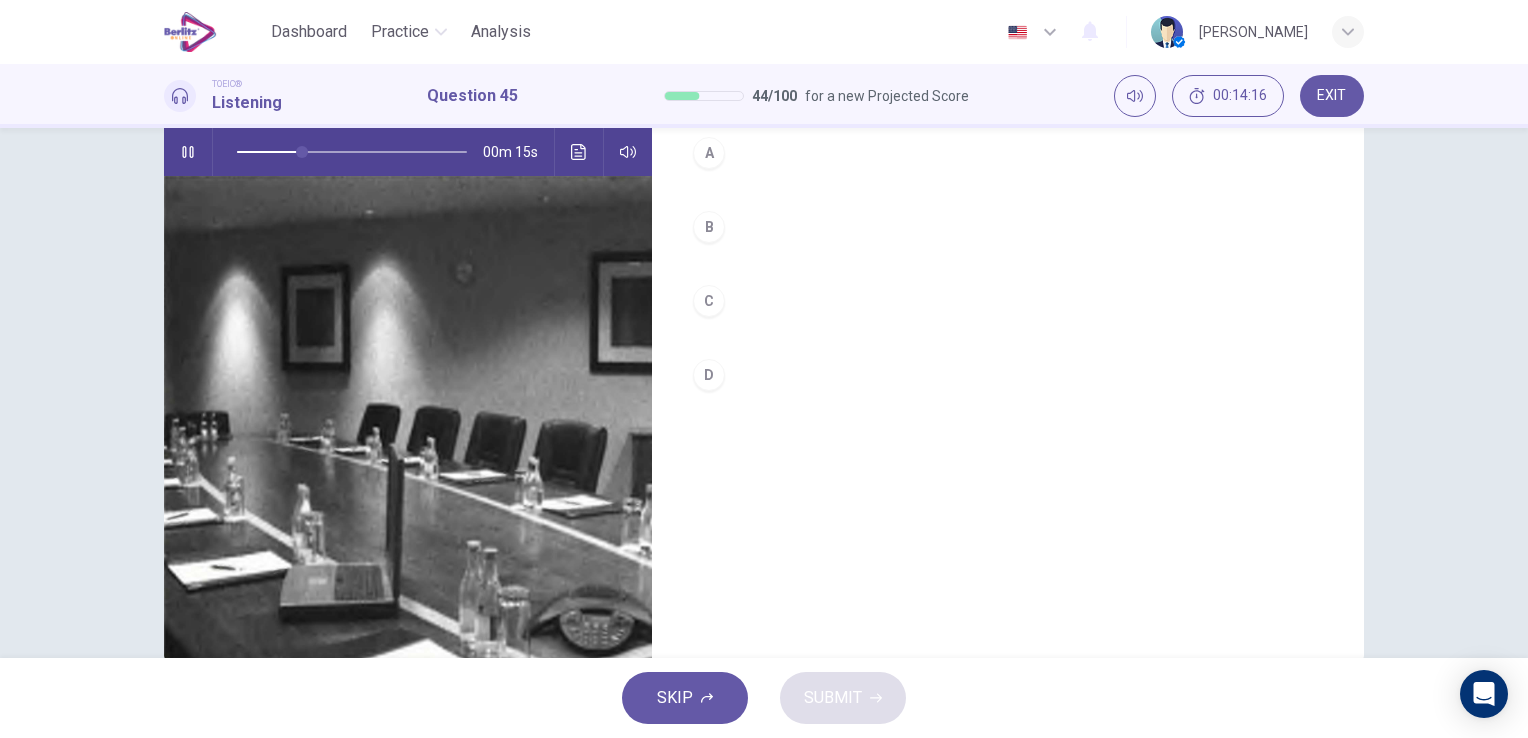 click on "A" at bounding box center (709, 153) 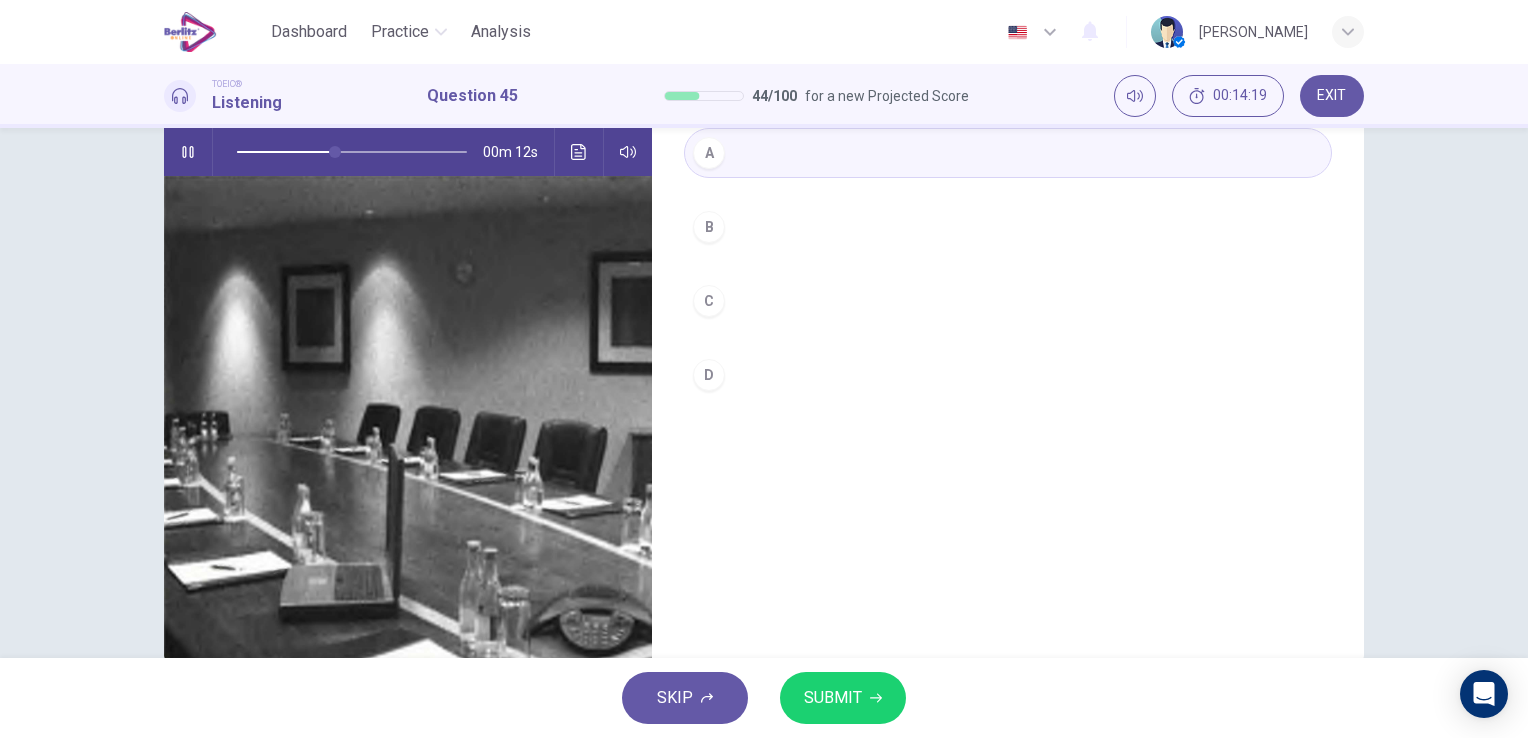 click on "SUBMIT" at bounding box center [843, 698] 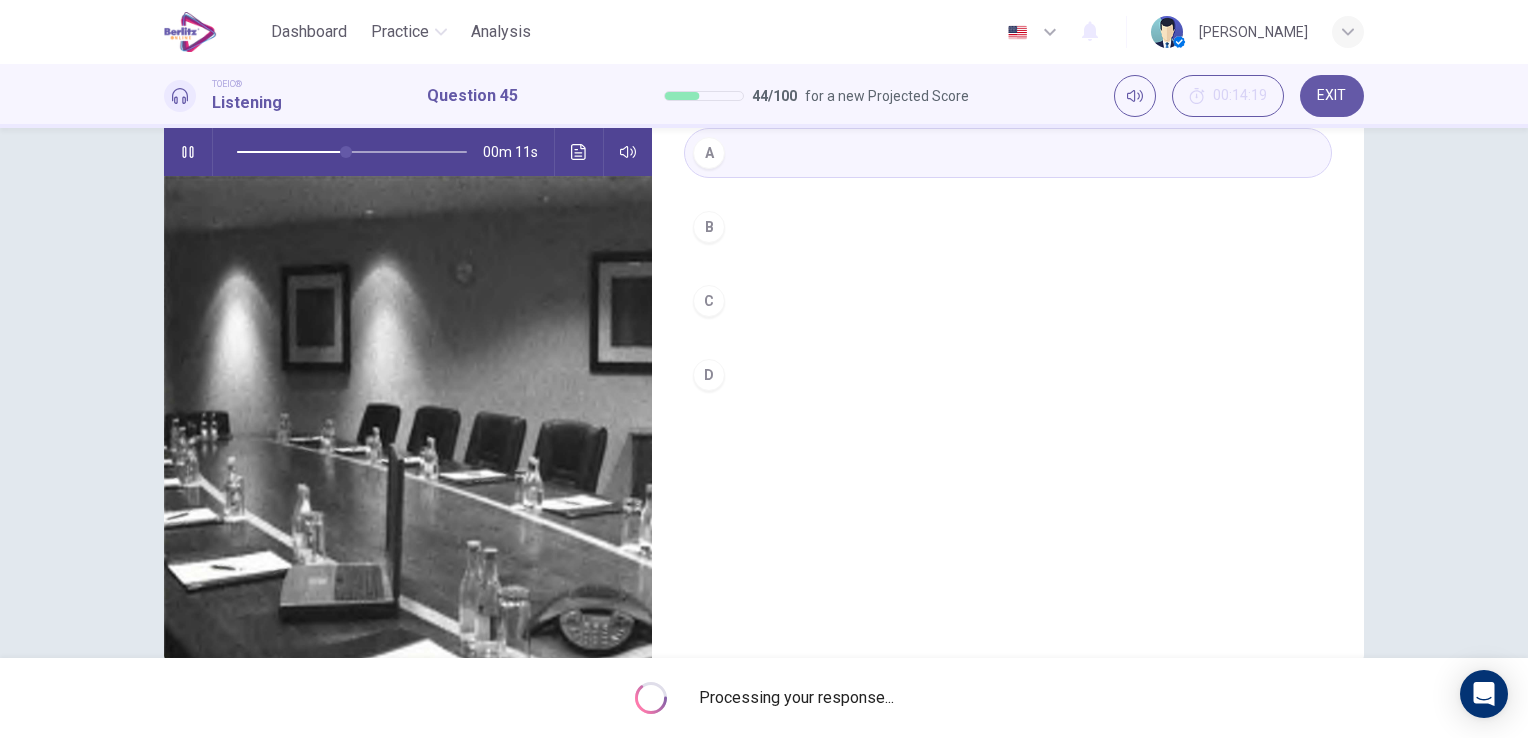 type on "**" 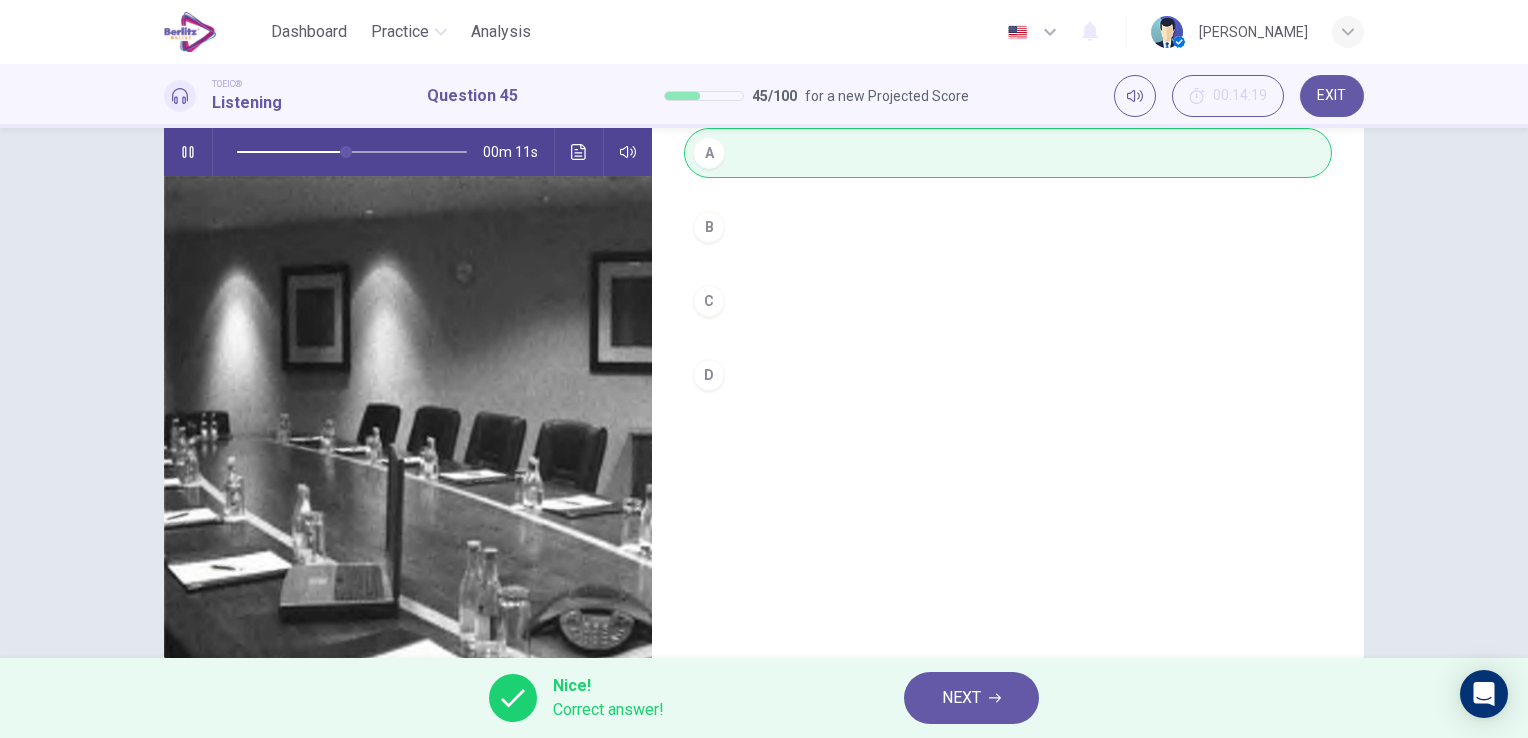 click on "NEXT" at bounding box center (971, 698) 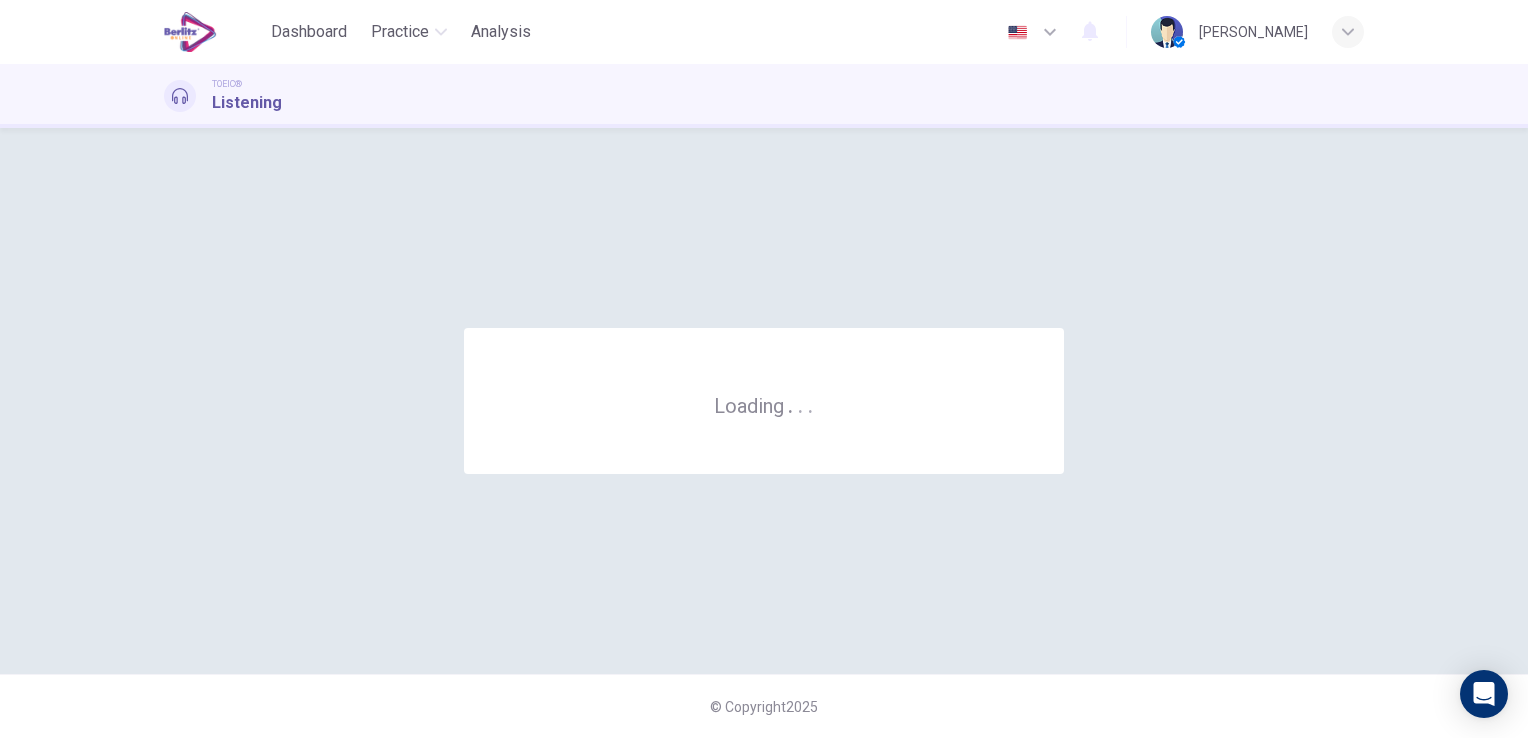 scroll, scrollTop: 0, scrollLeft: 0, axis: both 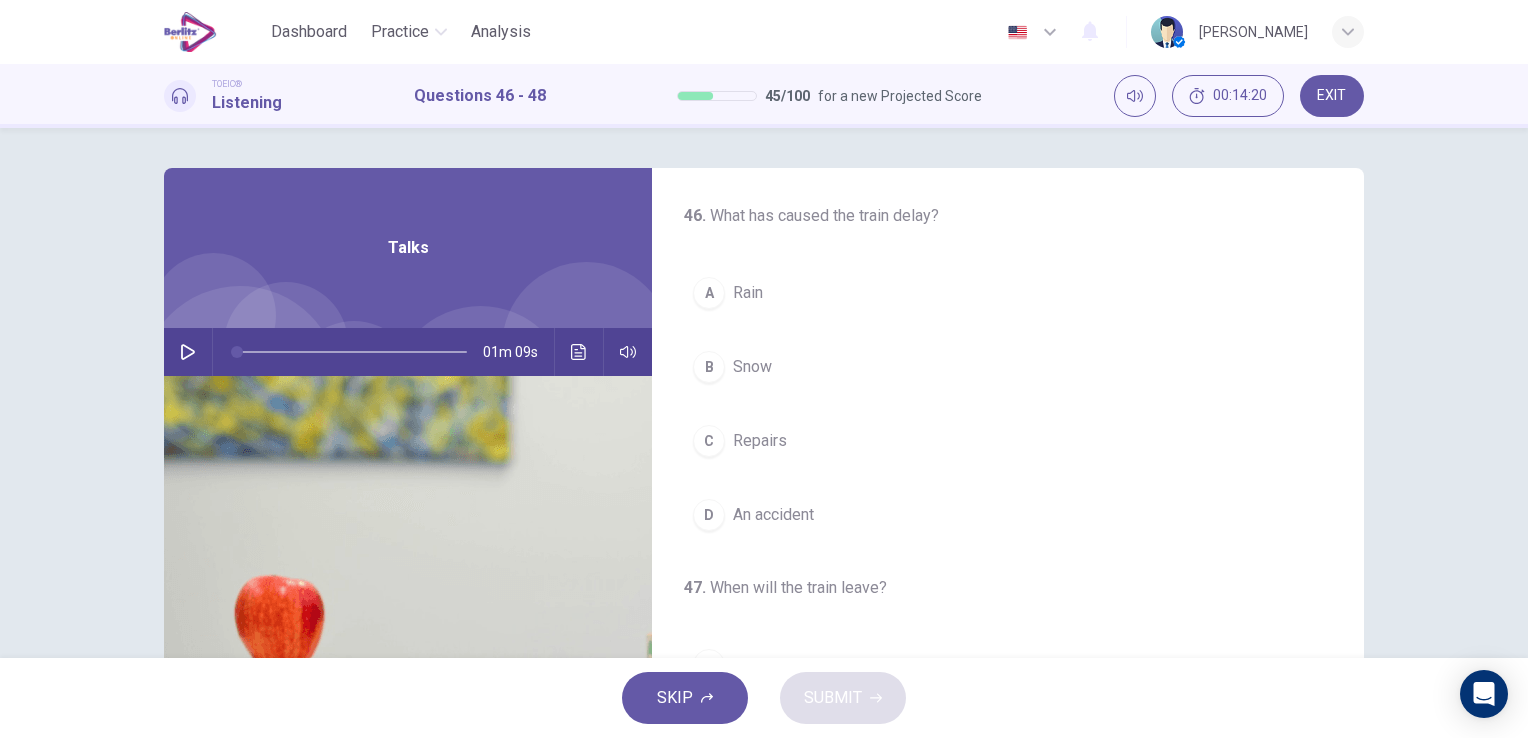 click 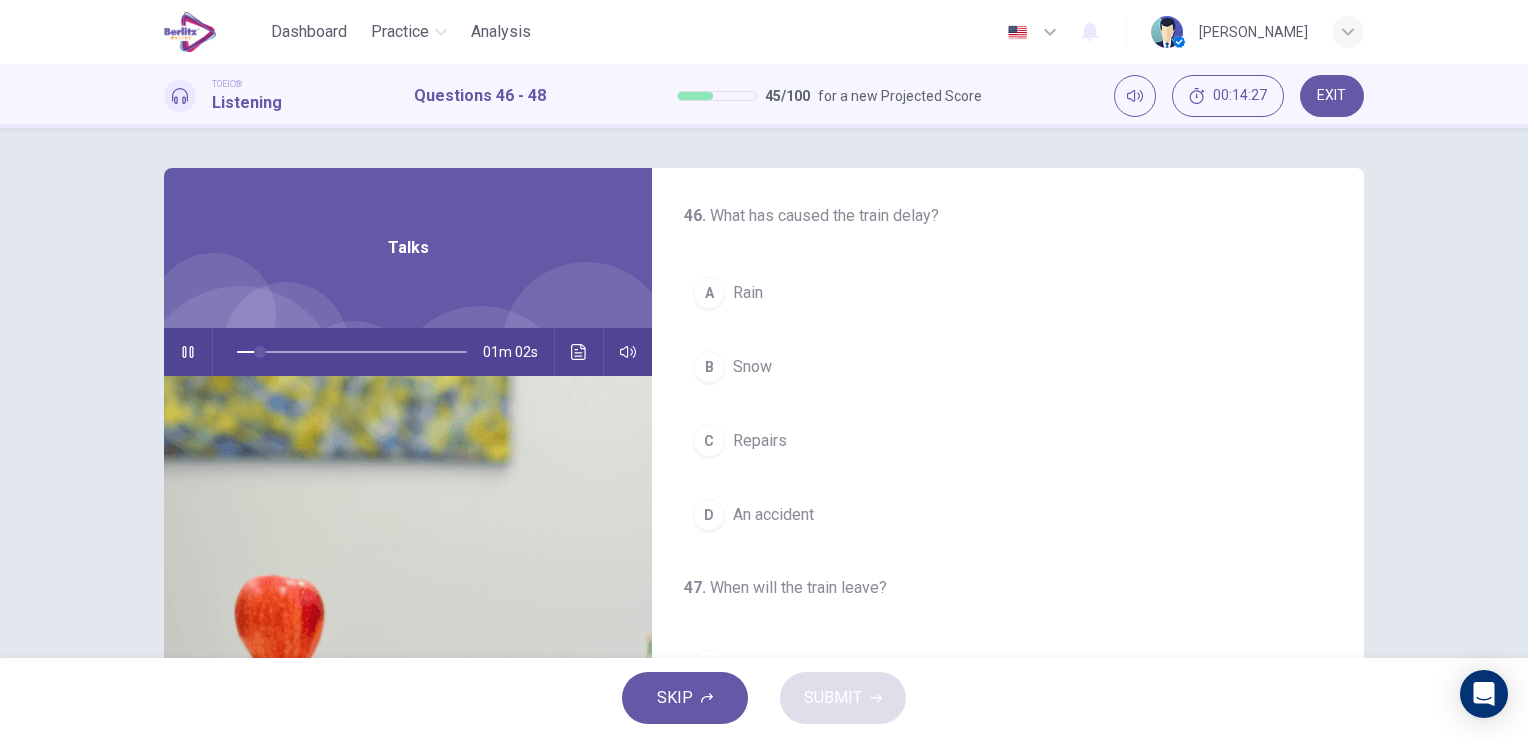 click on "B" at bounding box center [709, 367] 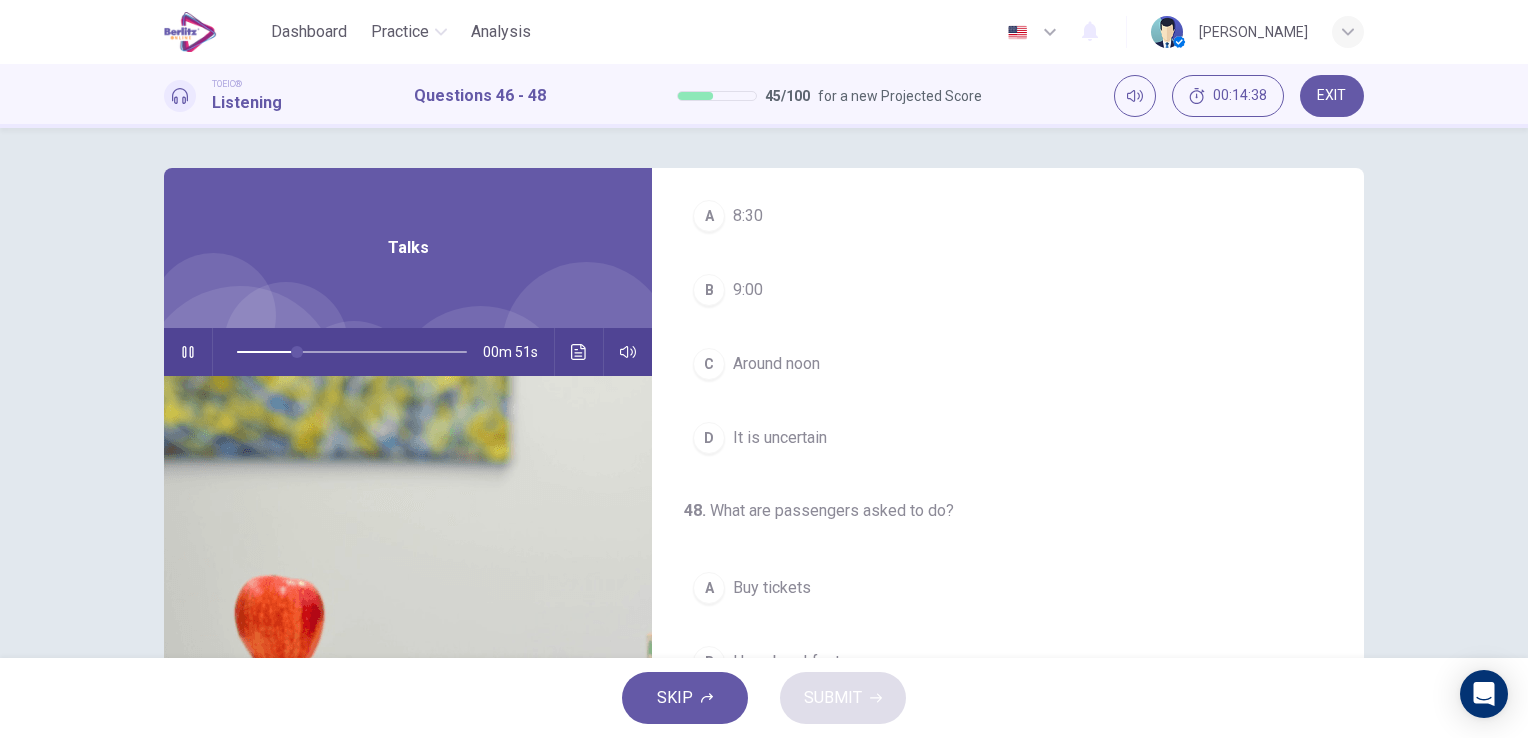 scroll, scrollTop: 452, scrollLeft: 0, axis: vertical 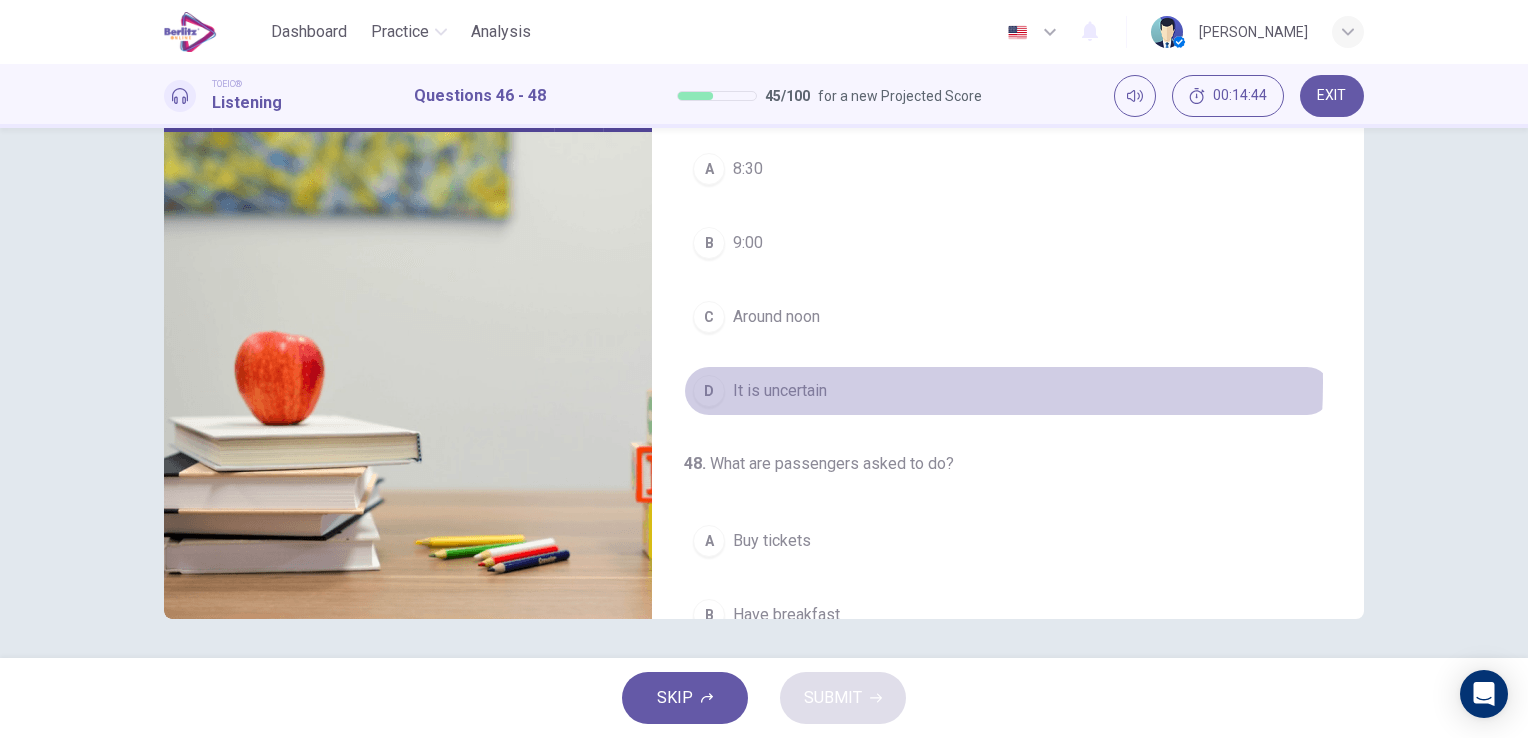 click on "It is uncertain" at bounding box center (780, 391) 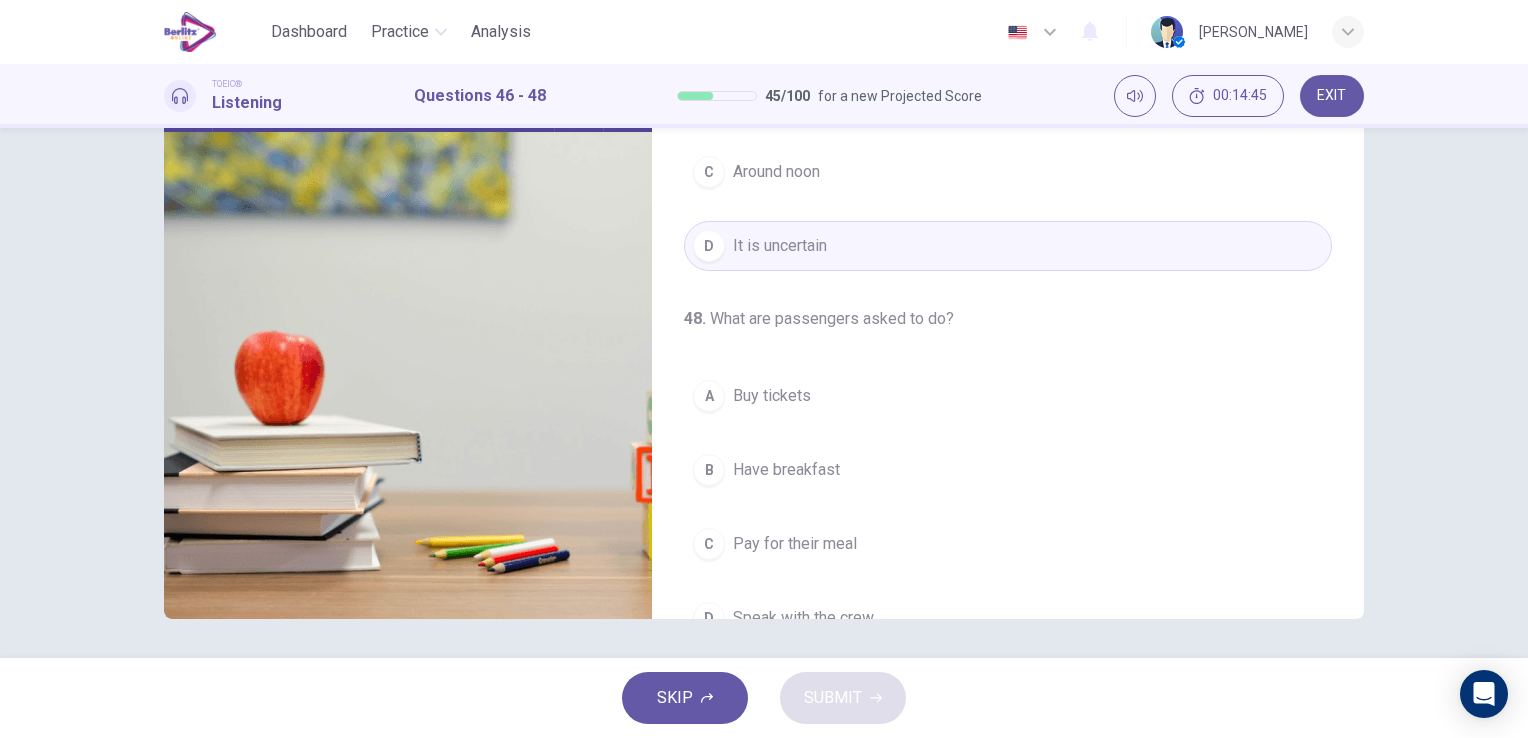scroll, scrollTop: 452, scrollLeft: 0, axis: vertical 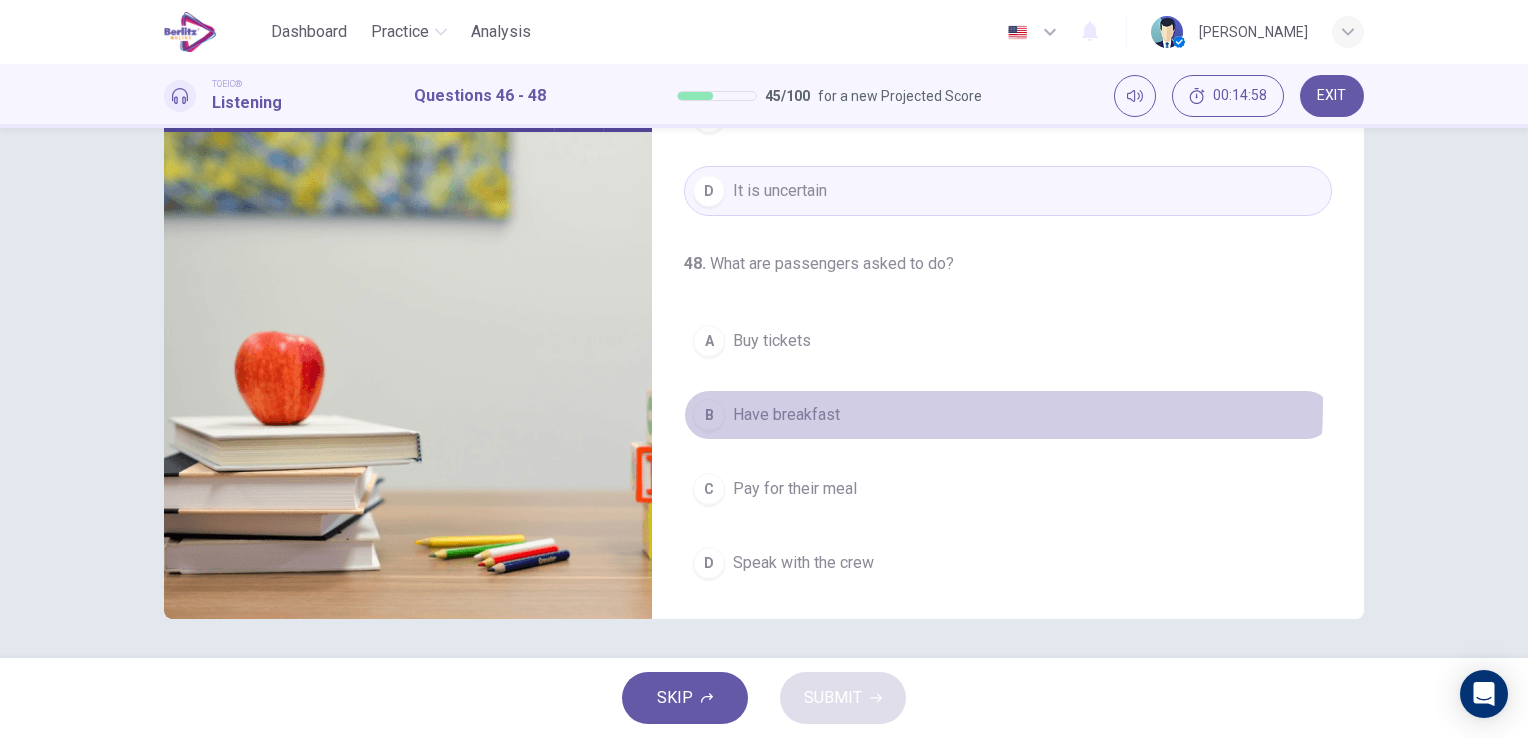 click on "Have breakfast" at bounding box center (786, 415) 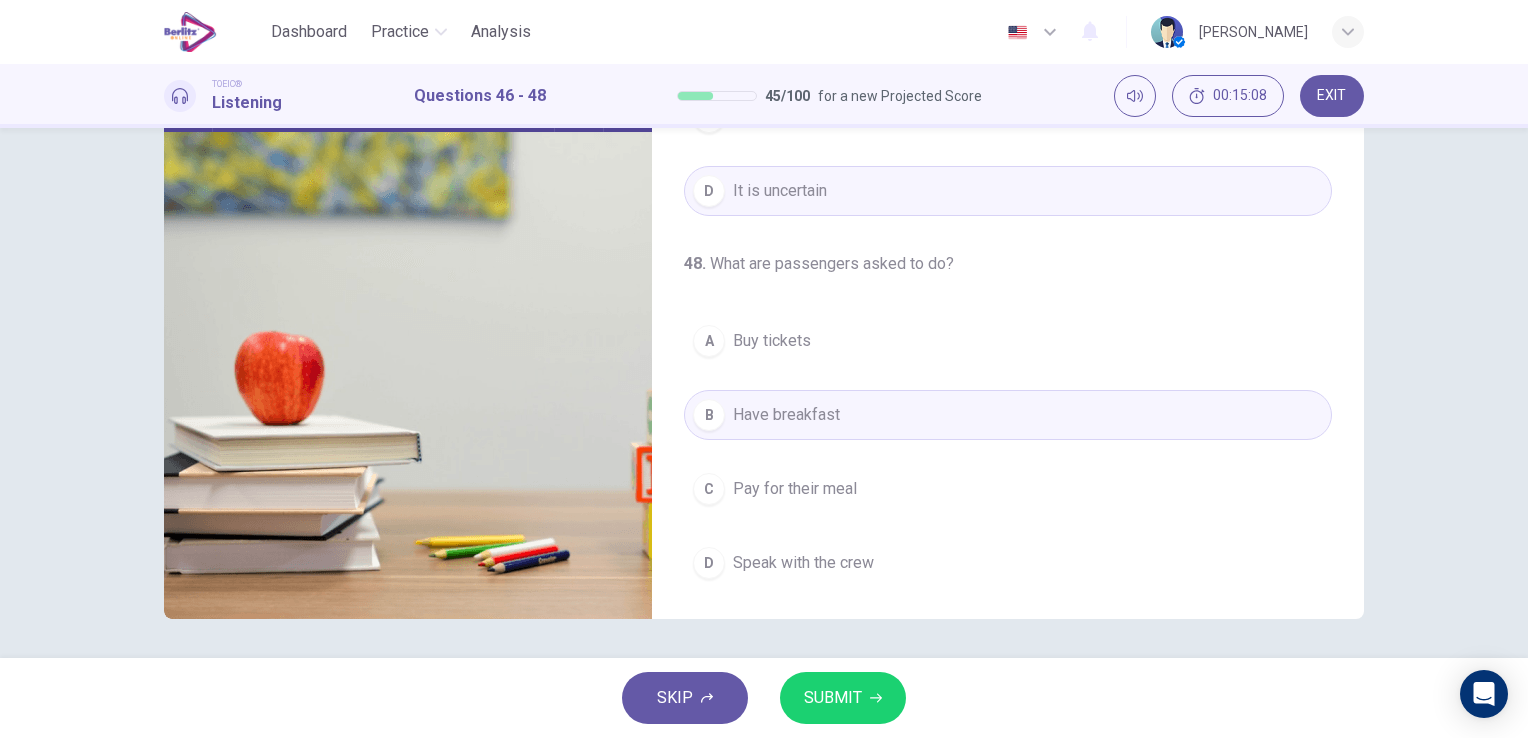 click on "SUBMIT" at bounding box center (833, 698) 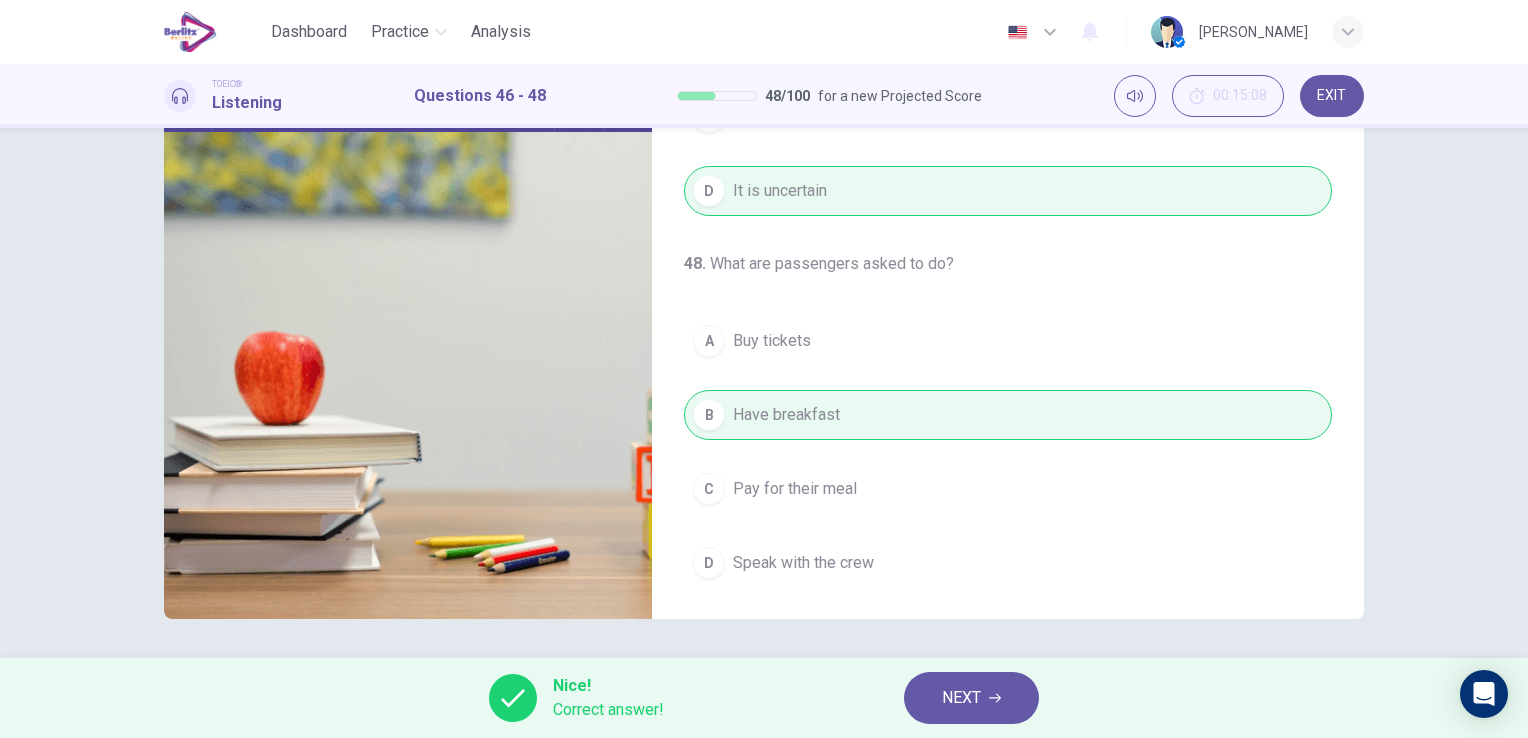 type on "**" 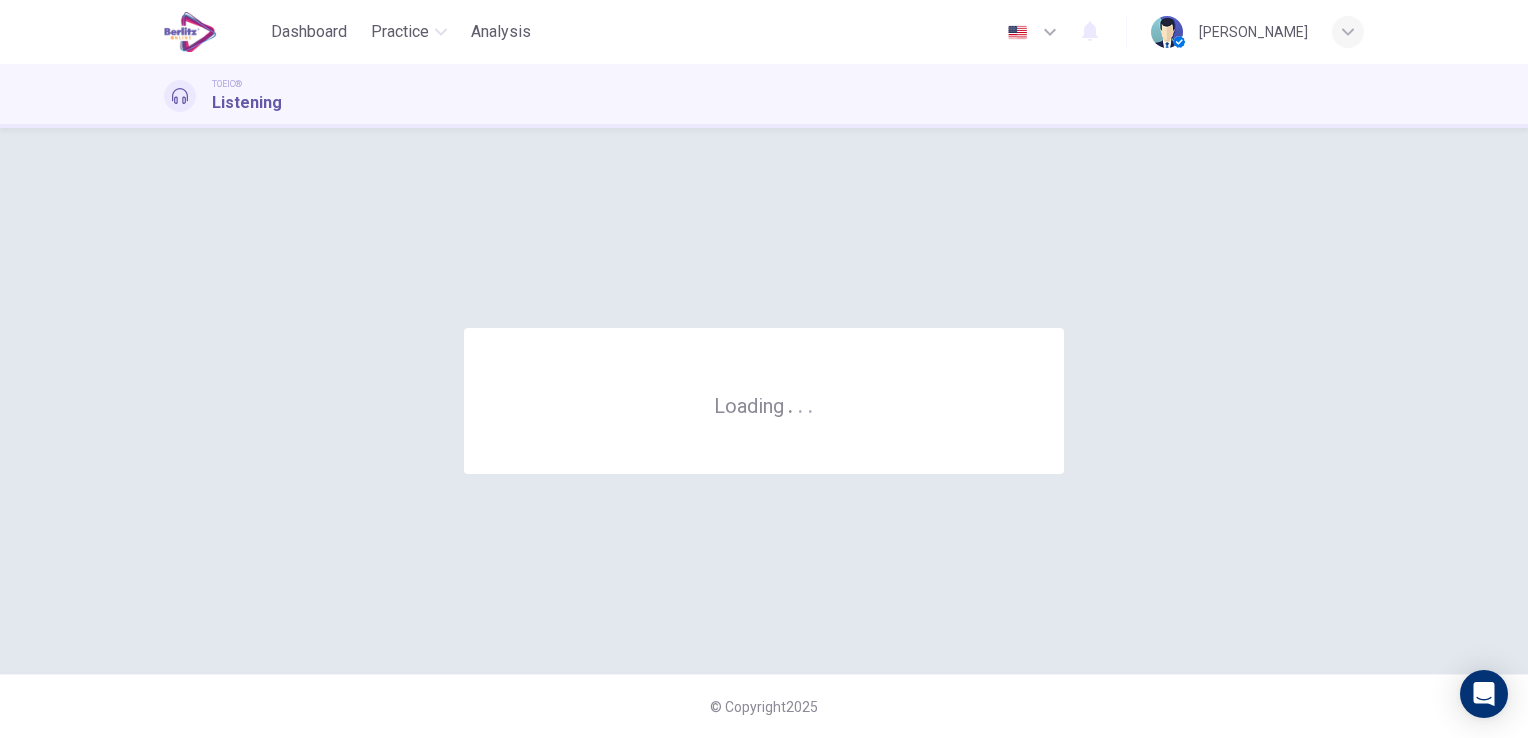 scroll, scrollTop: 0, scrollLeft: 0, axis: both 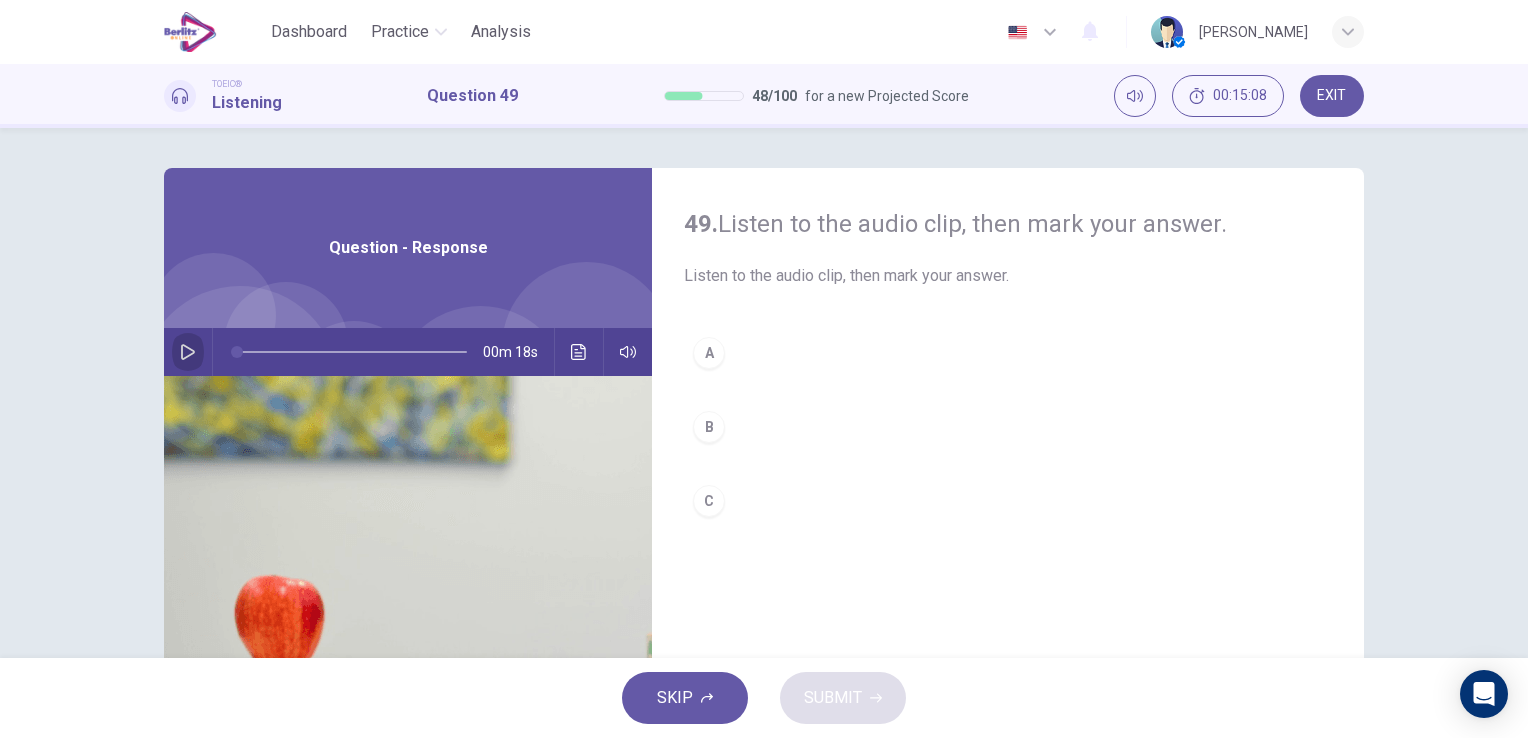 click 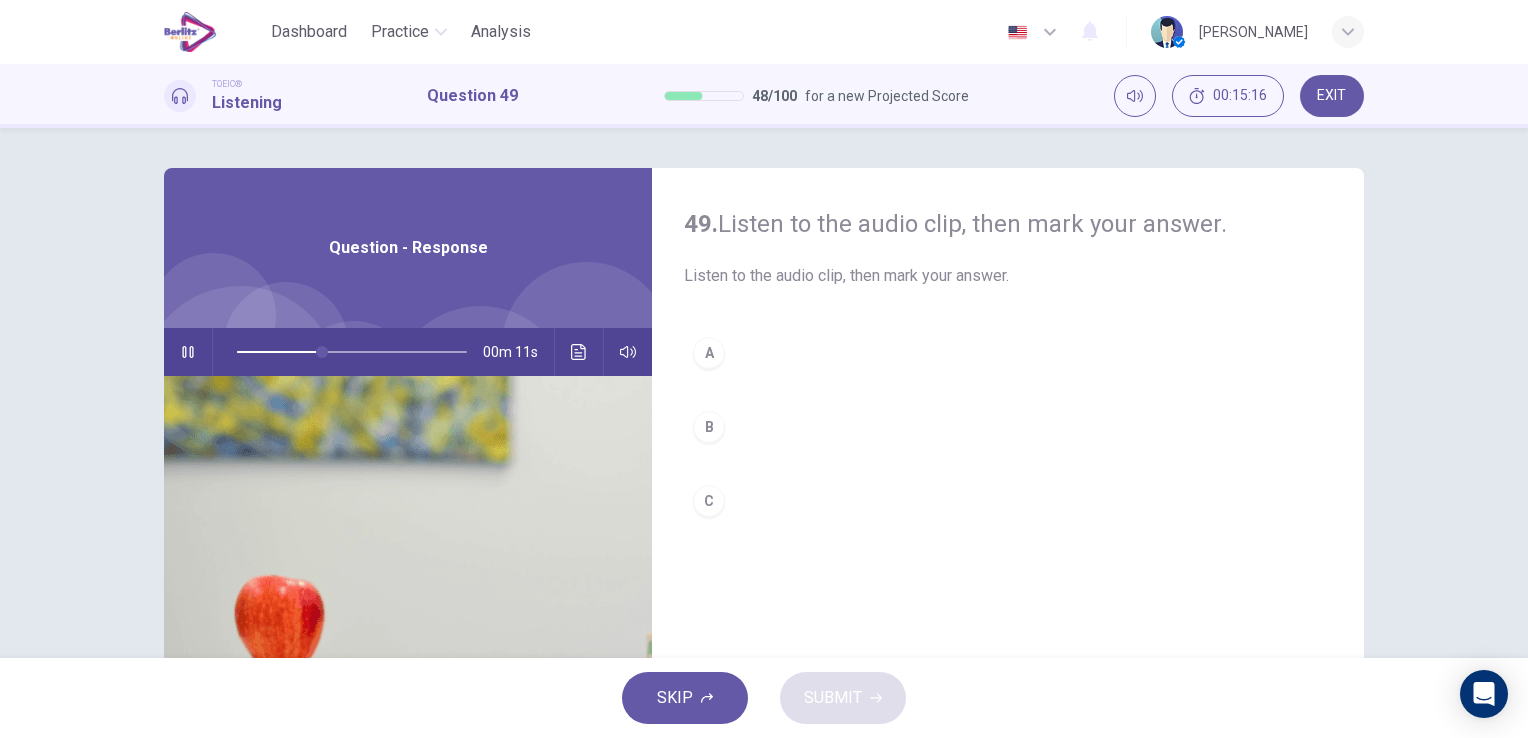 click on "B" at bounding box center (709, 427) 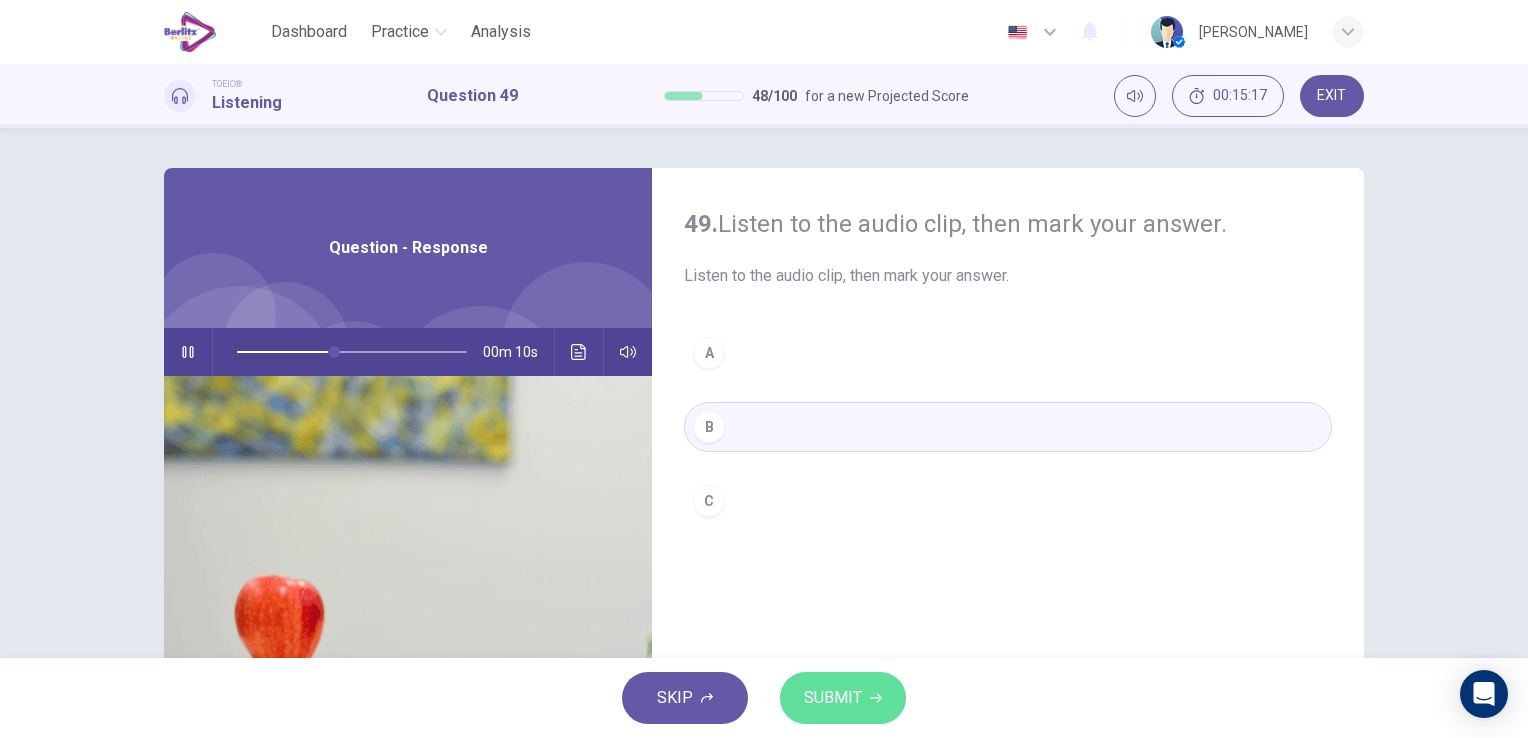 click on "SUBMIT" at bounding box center [833, 698] 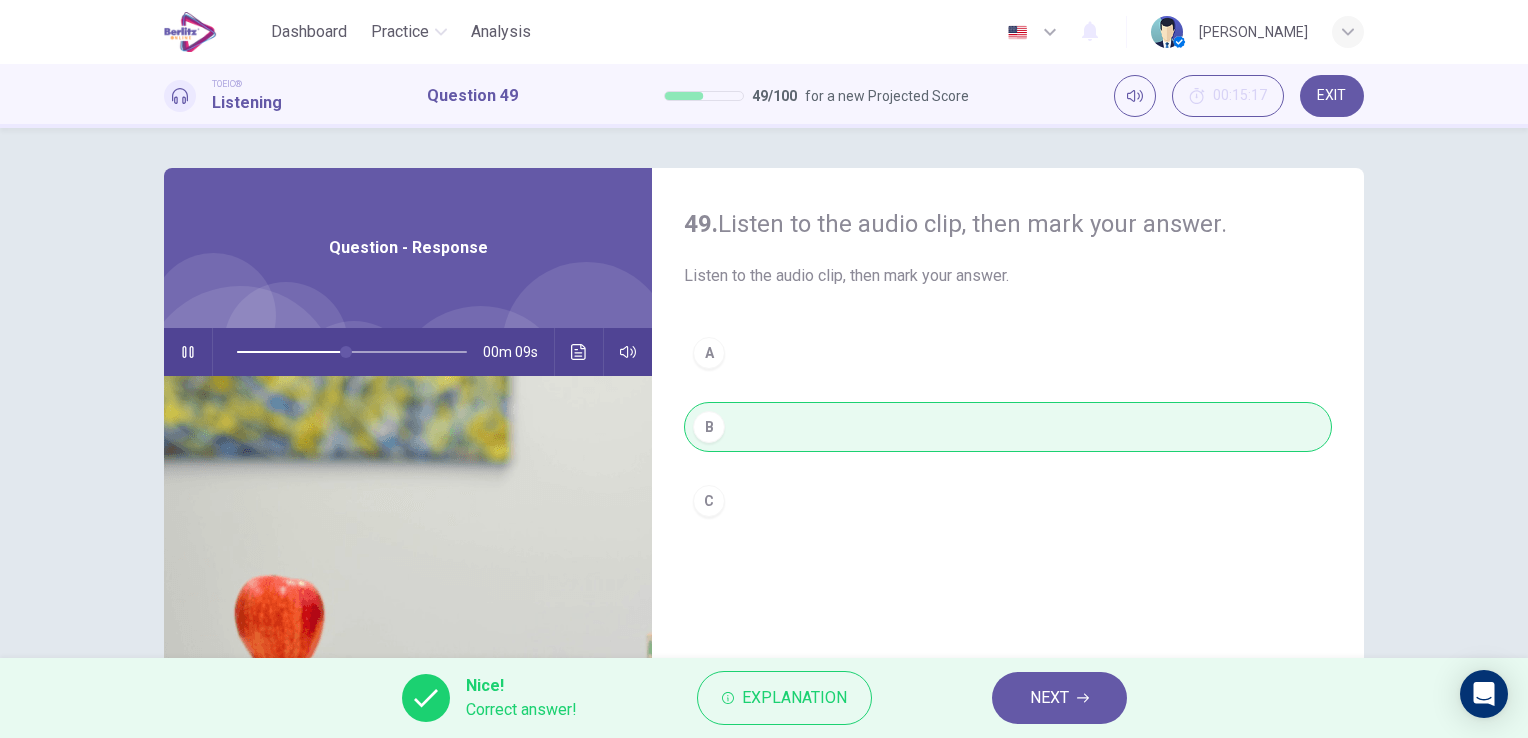 type on "**" 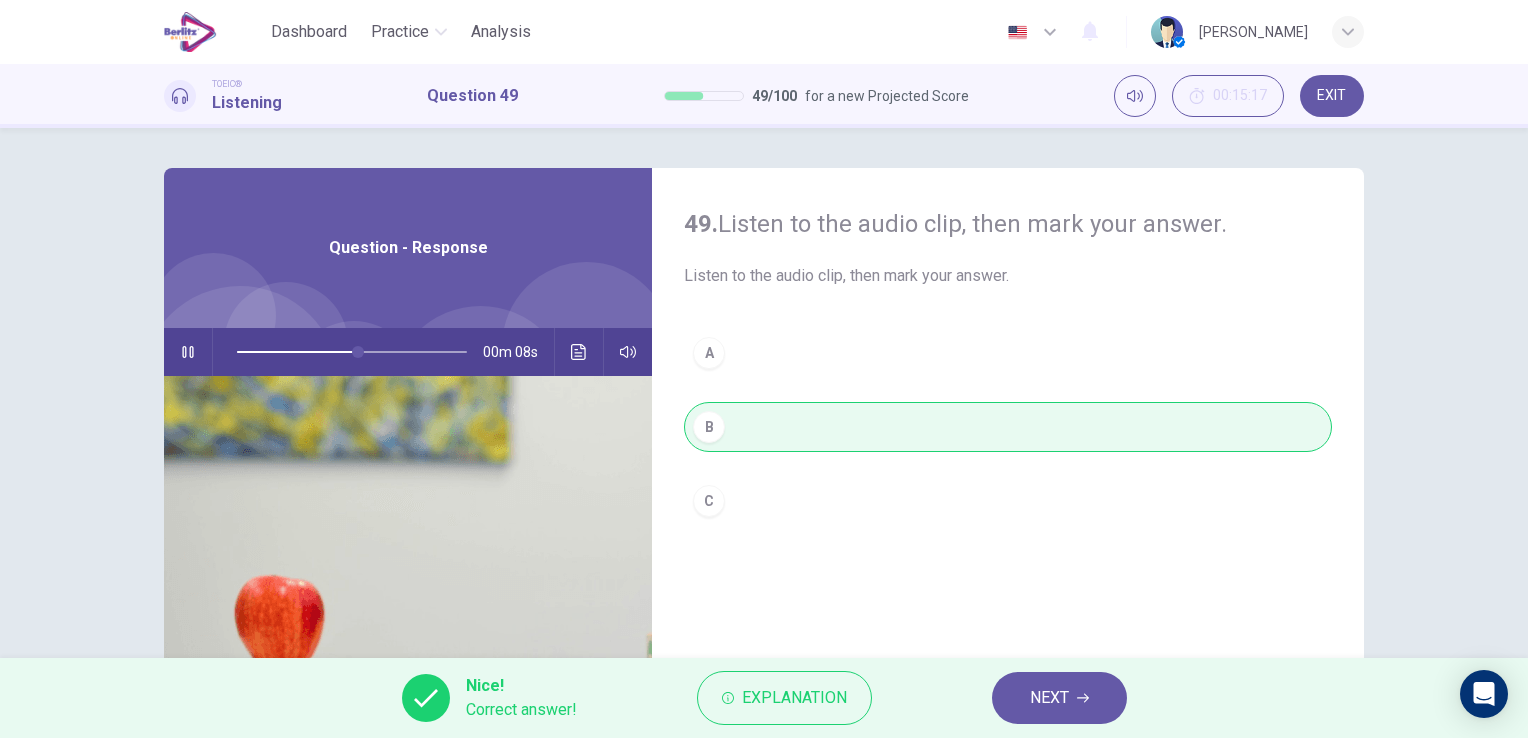 click on "NEXT" at bounding box center (1049, 698) 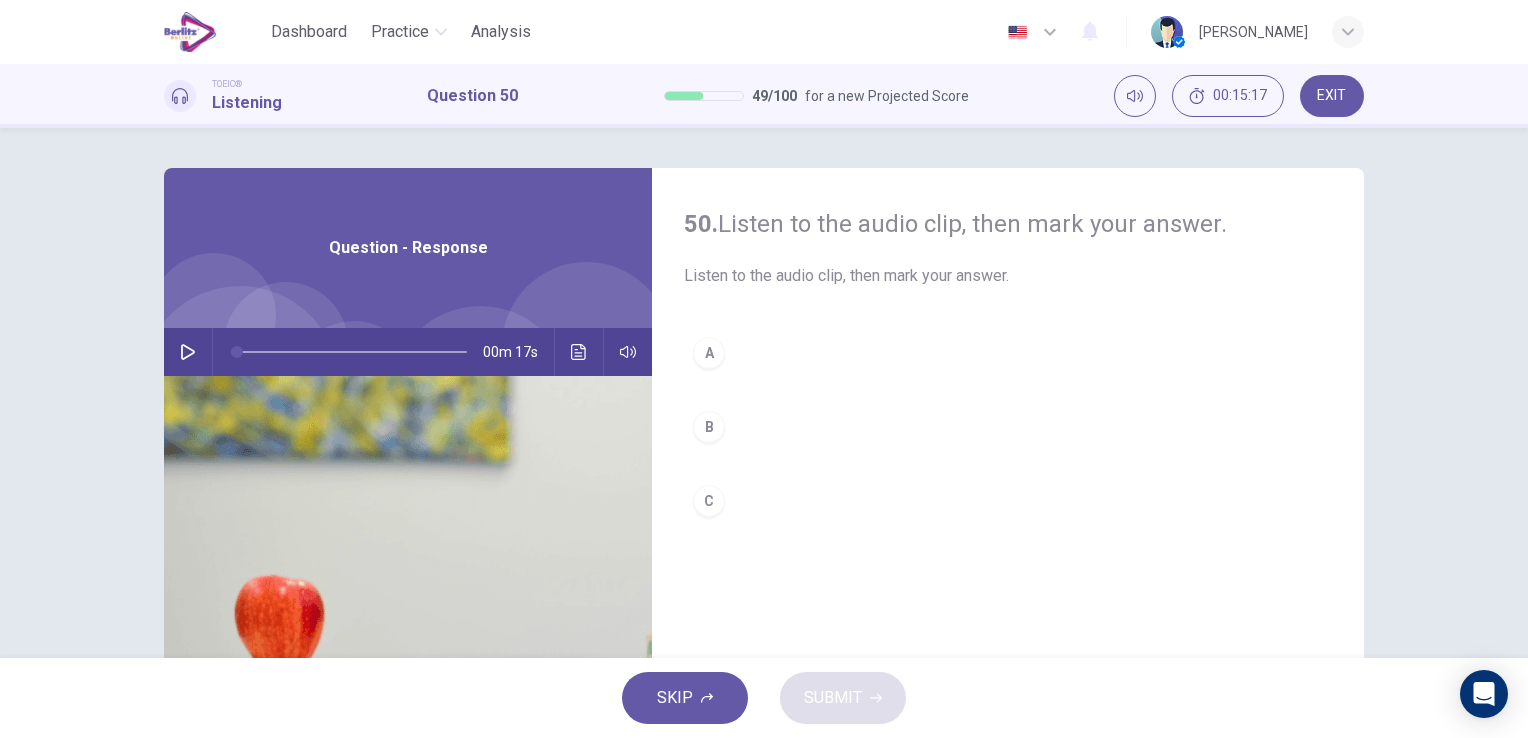 click at bounding box center [188, 352] 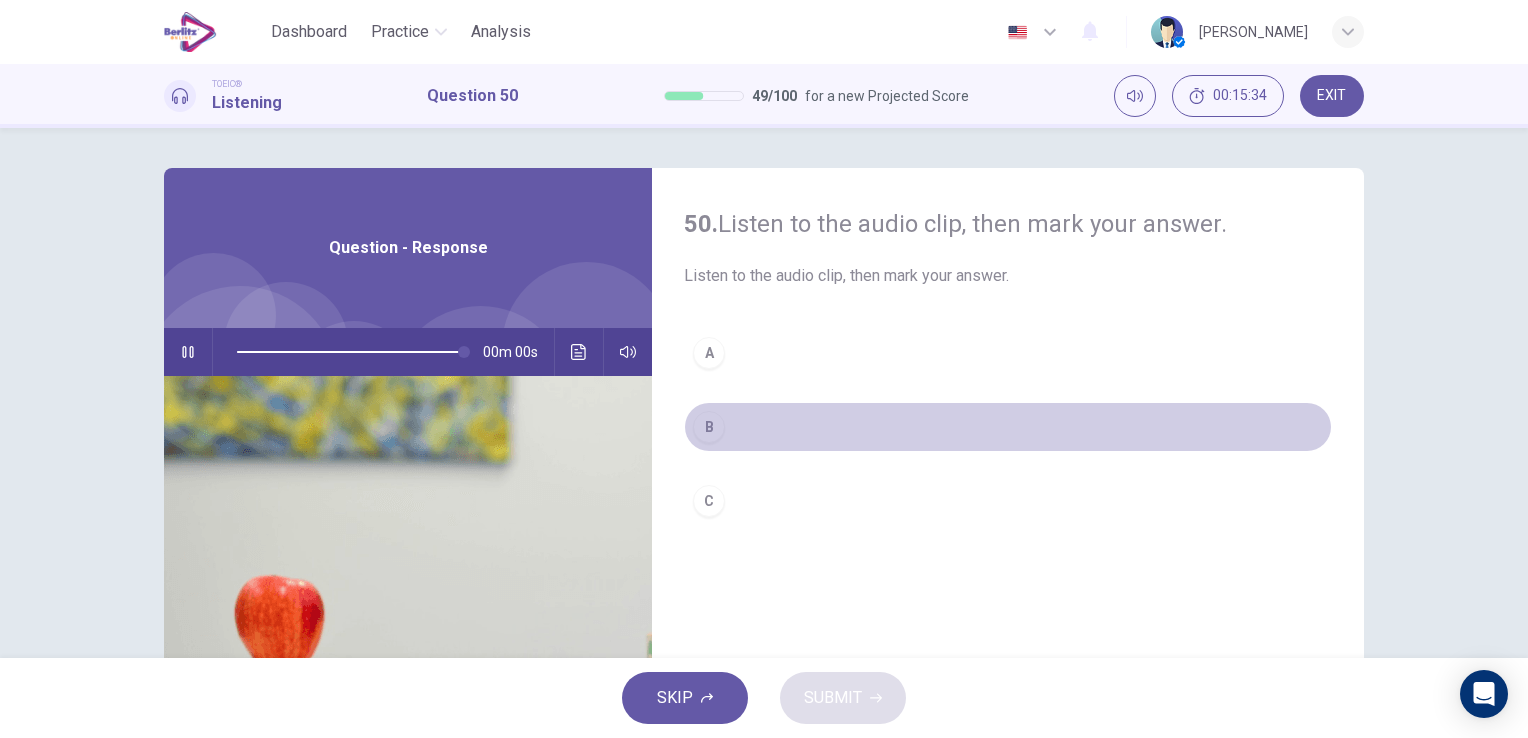 click on "B" at bounding box center [709, 427] 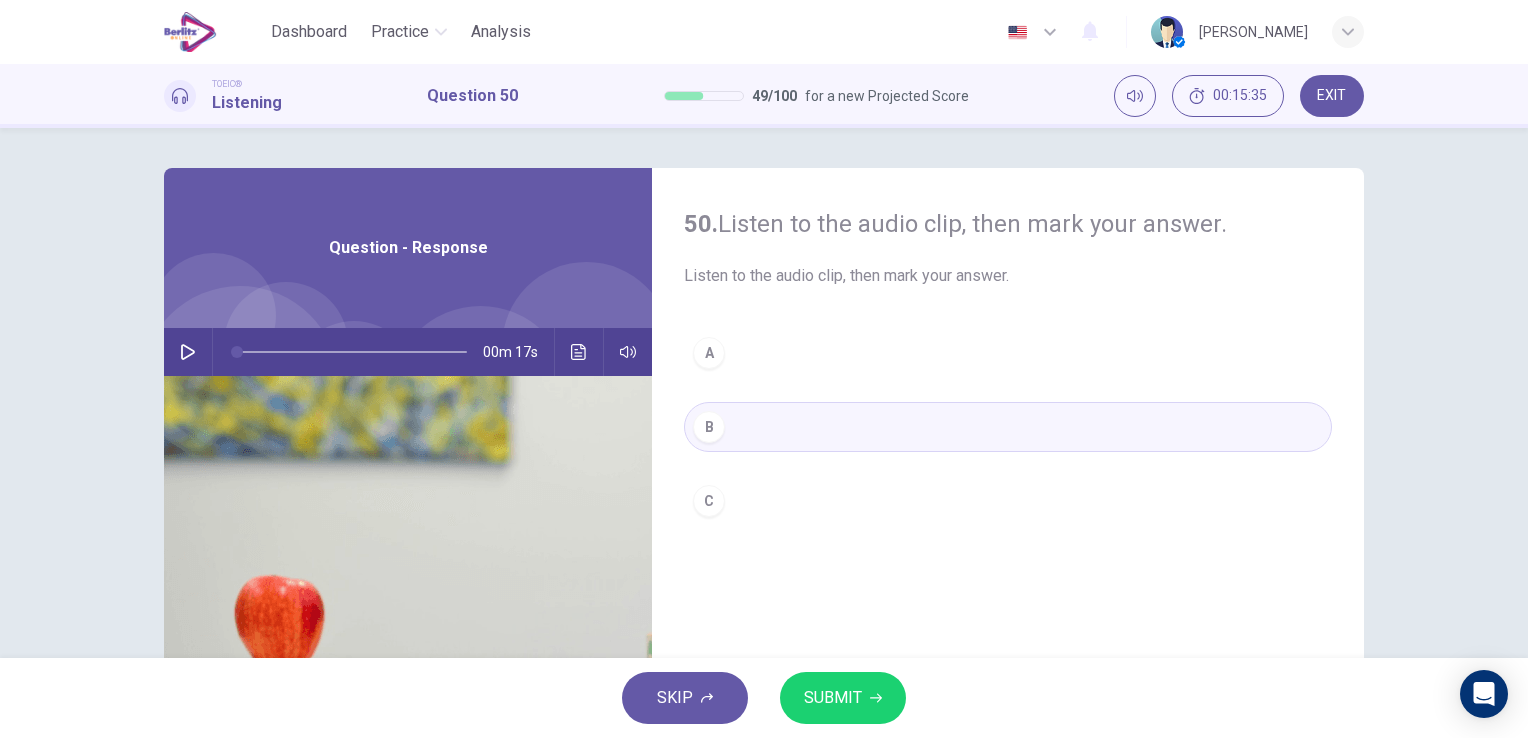 click on "SUBMIT" at bounding box center (833, 698) 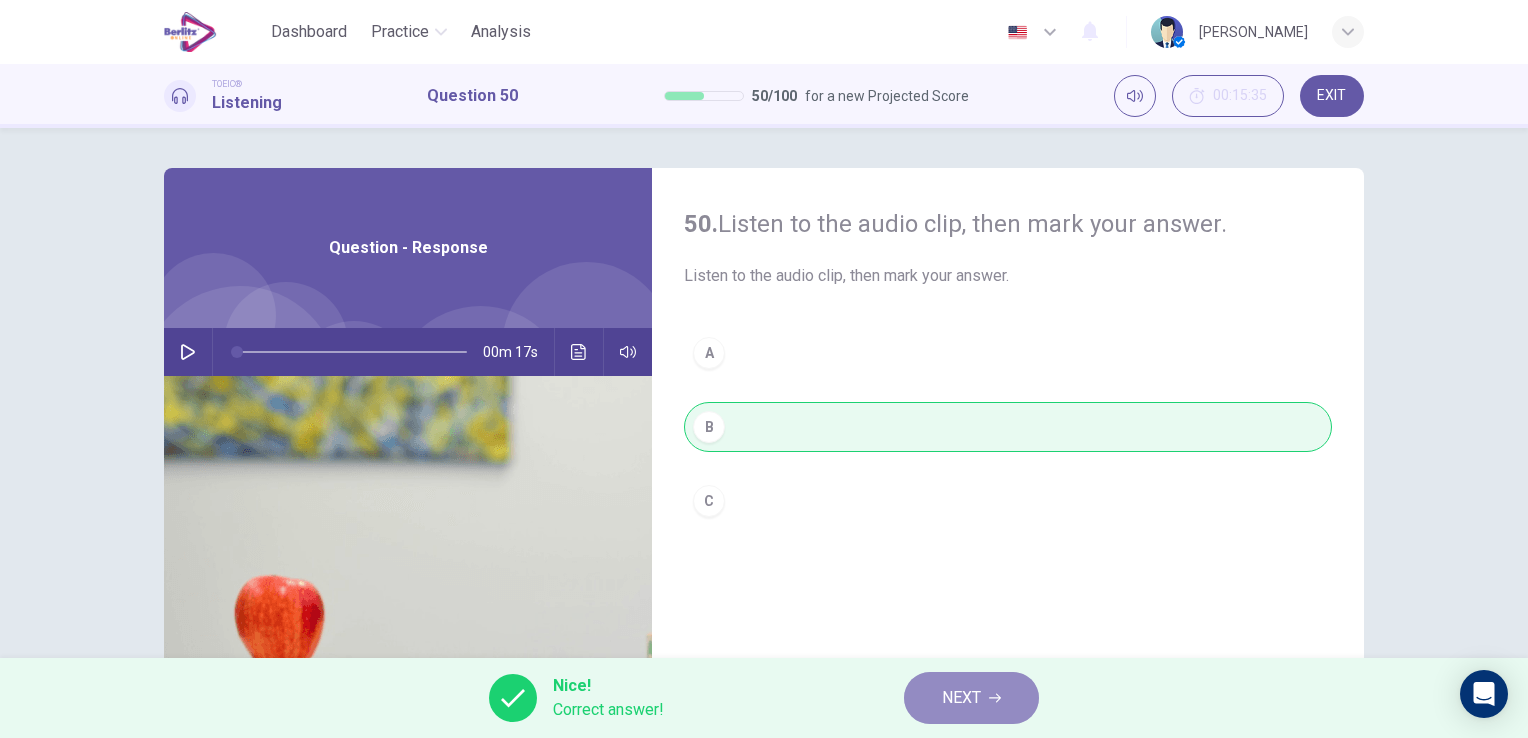 click on "NEXT" at bounding box center (971, 698) 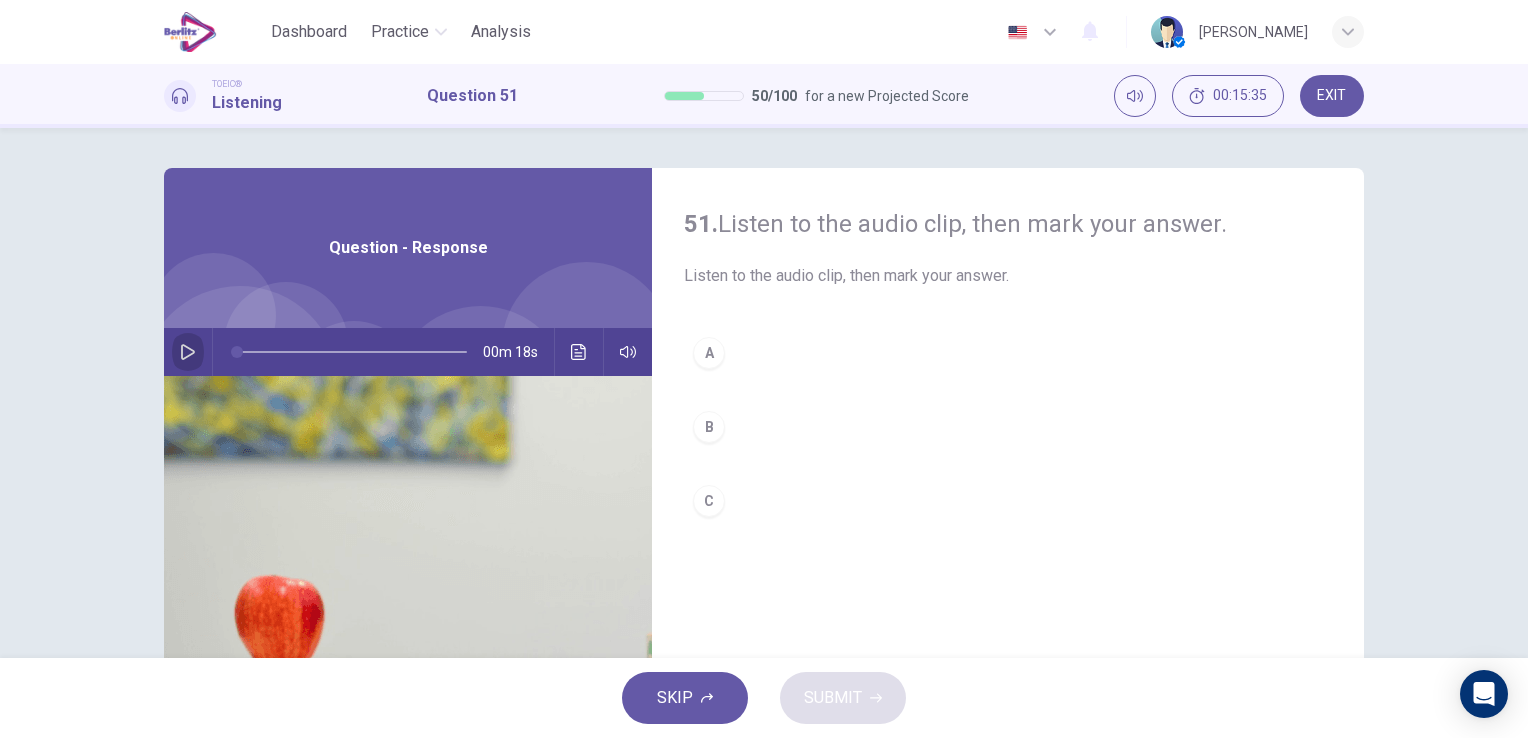 click at bounding box center (188, 352) 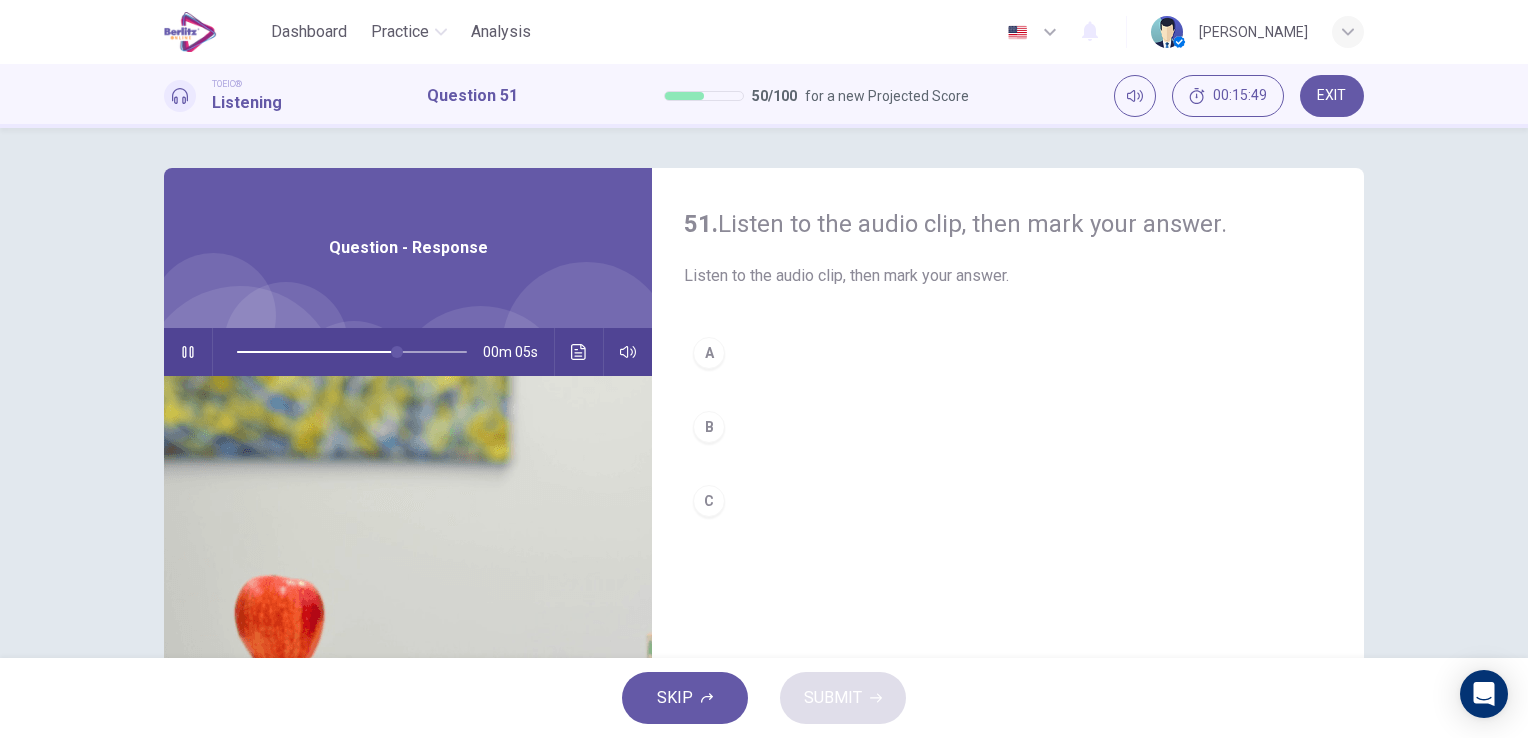 click on "B" at bounding box center [709, 427] 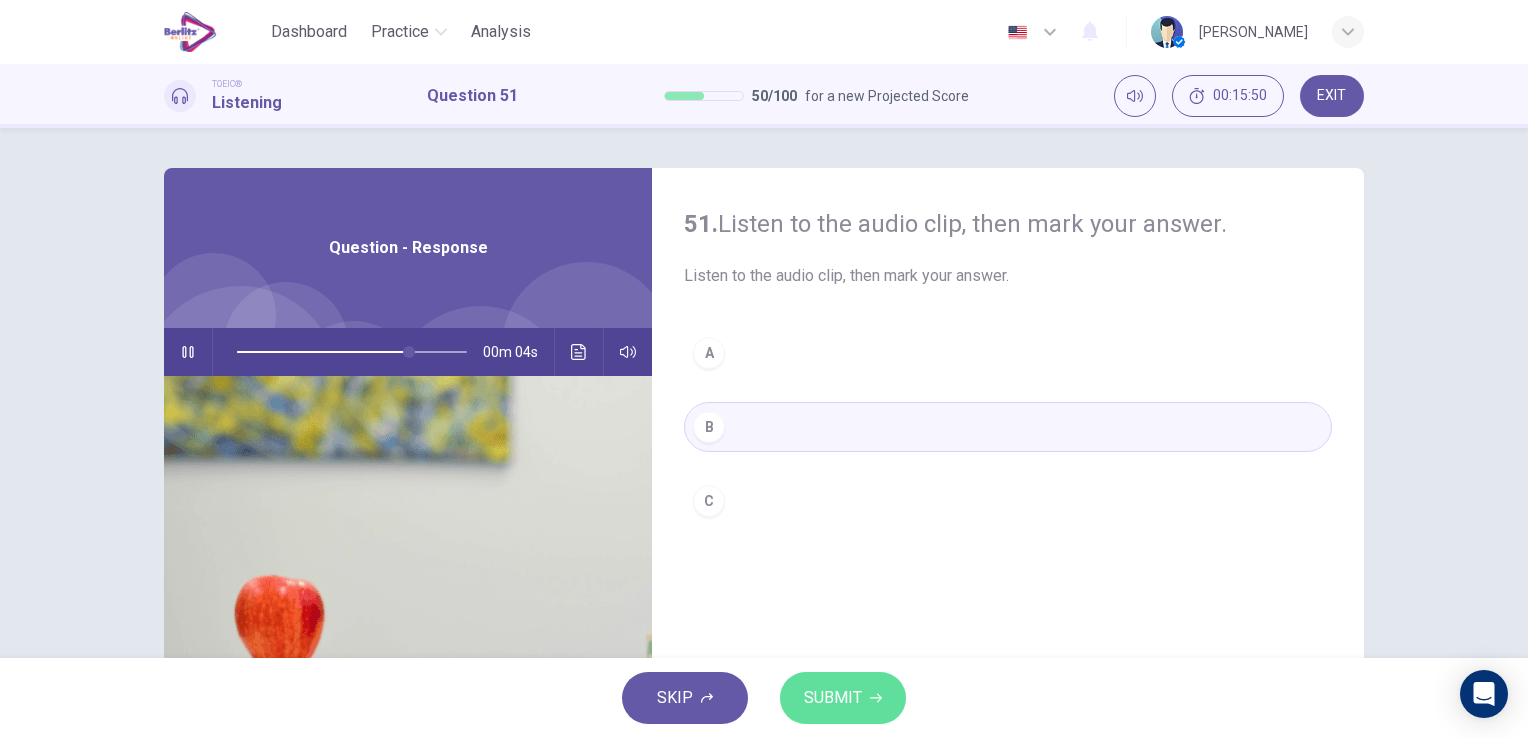 click on "SUBMIT" at bounding box center (843, 698) 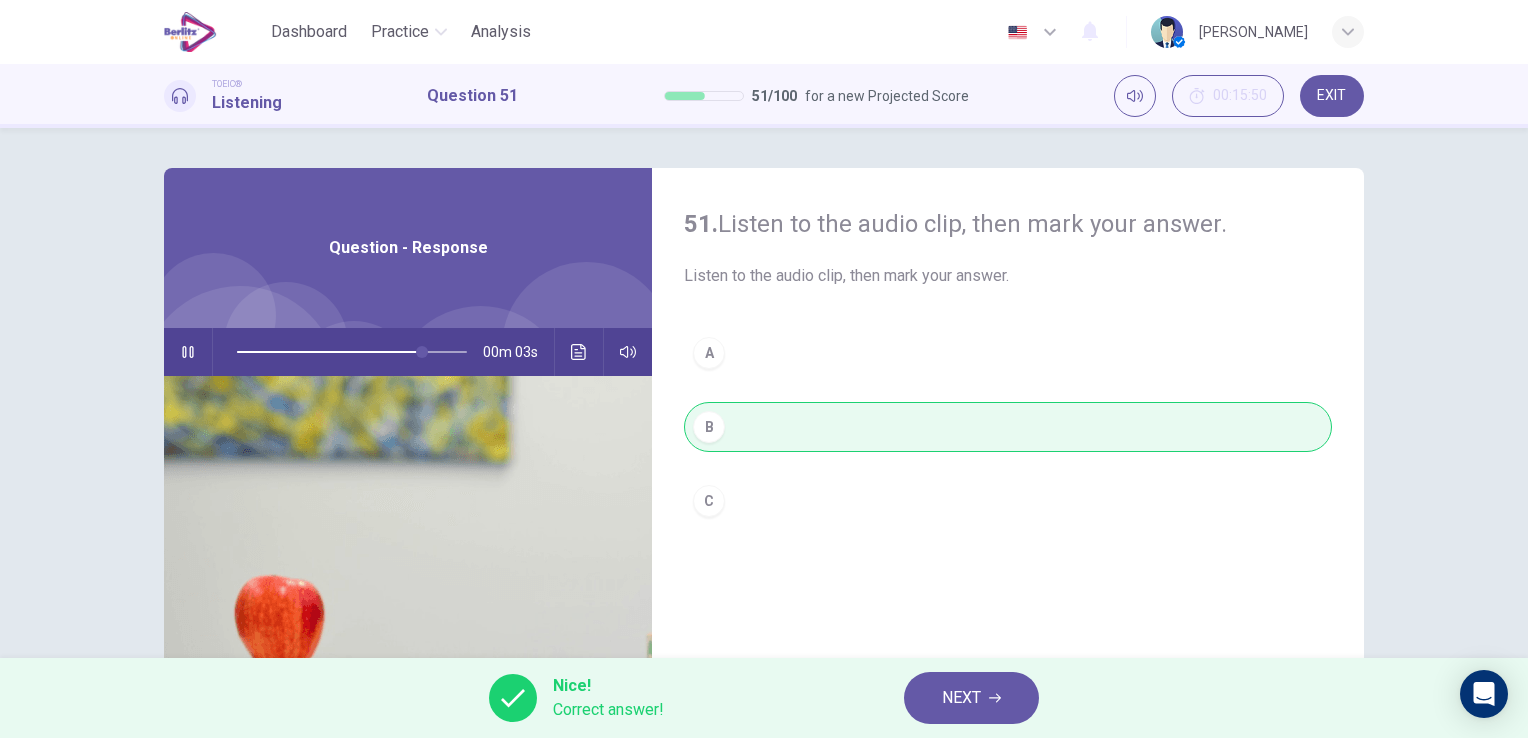 type on "**" 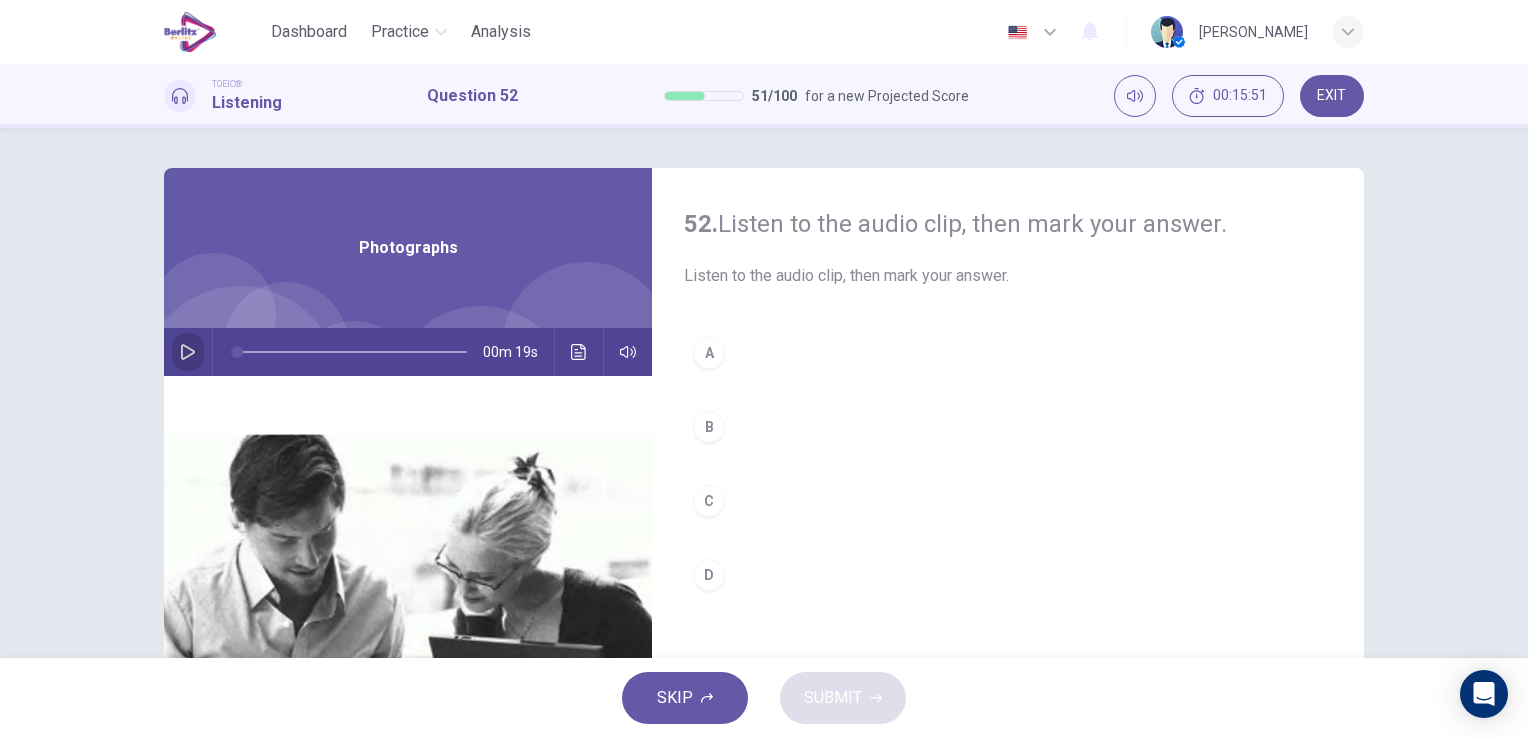 click at bounding box center [188, 352] 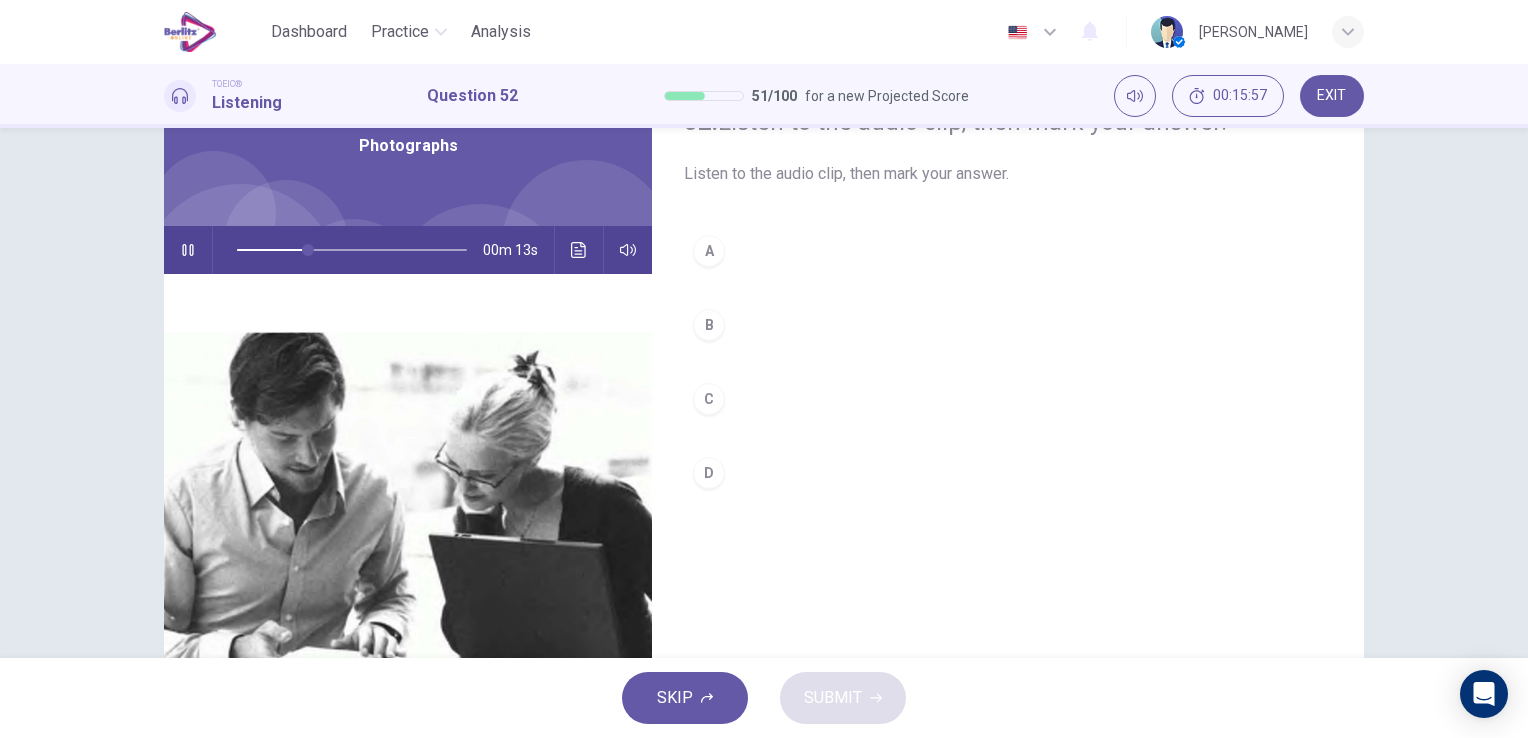 scroll, scrollTop: 100, scrollLeft: 0, axis: vertical 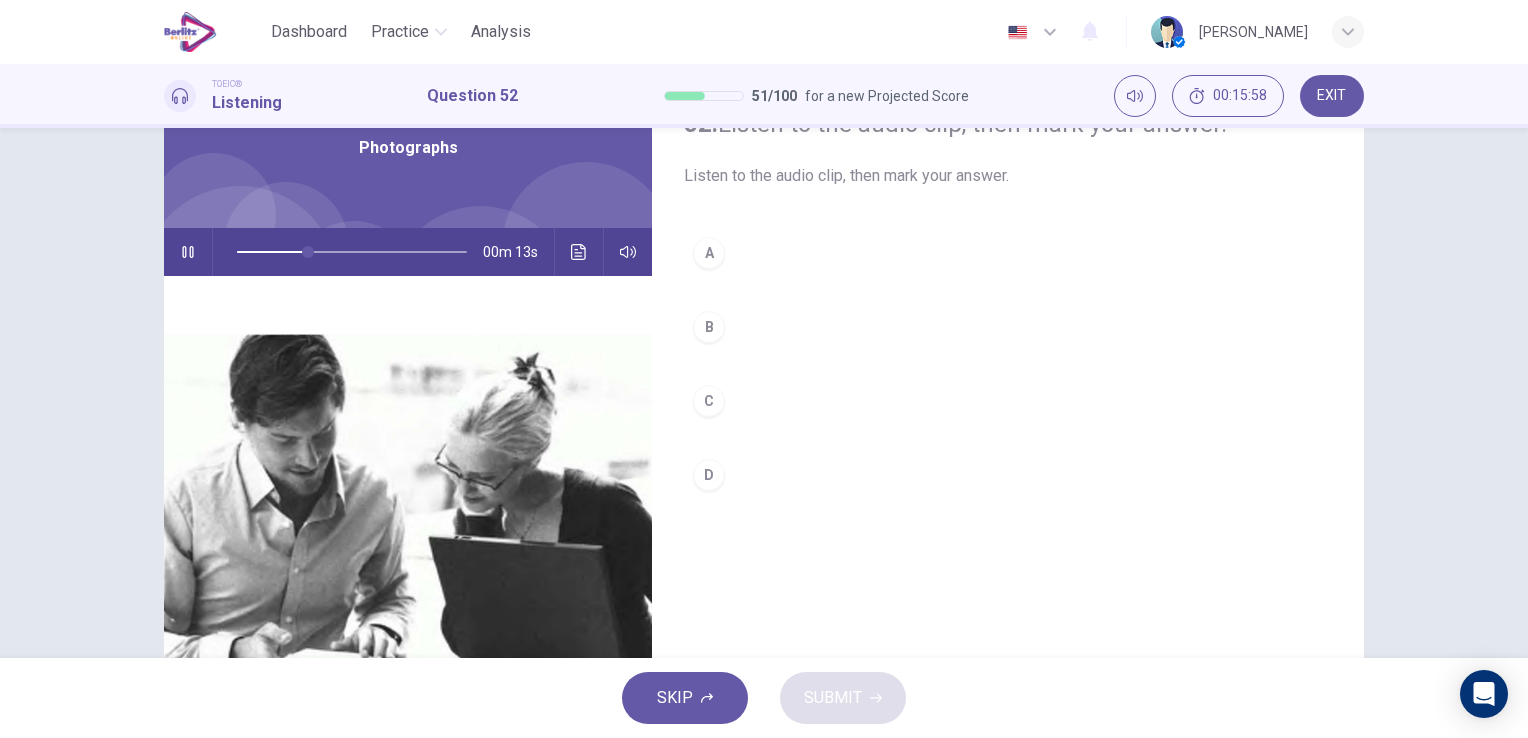 click on "A" at bounding box center [709, 253] 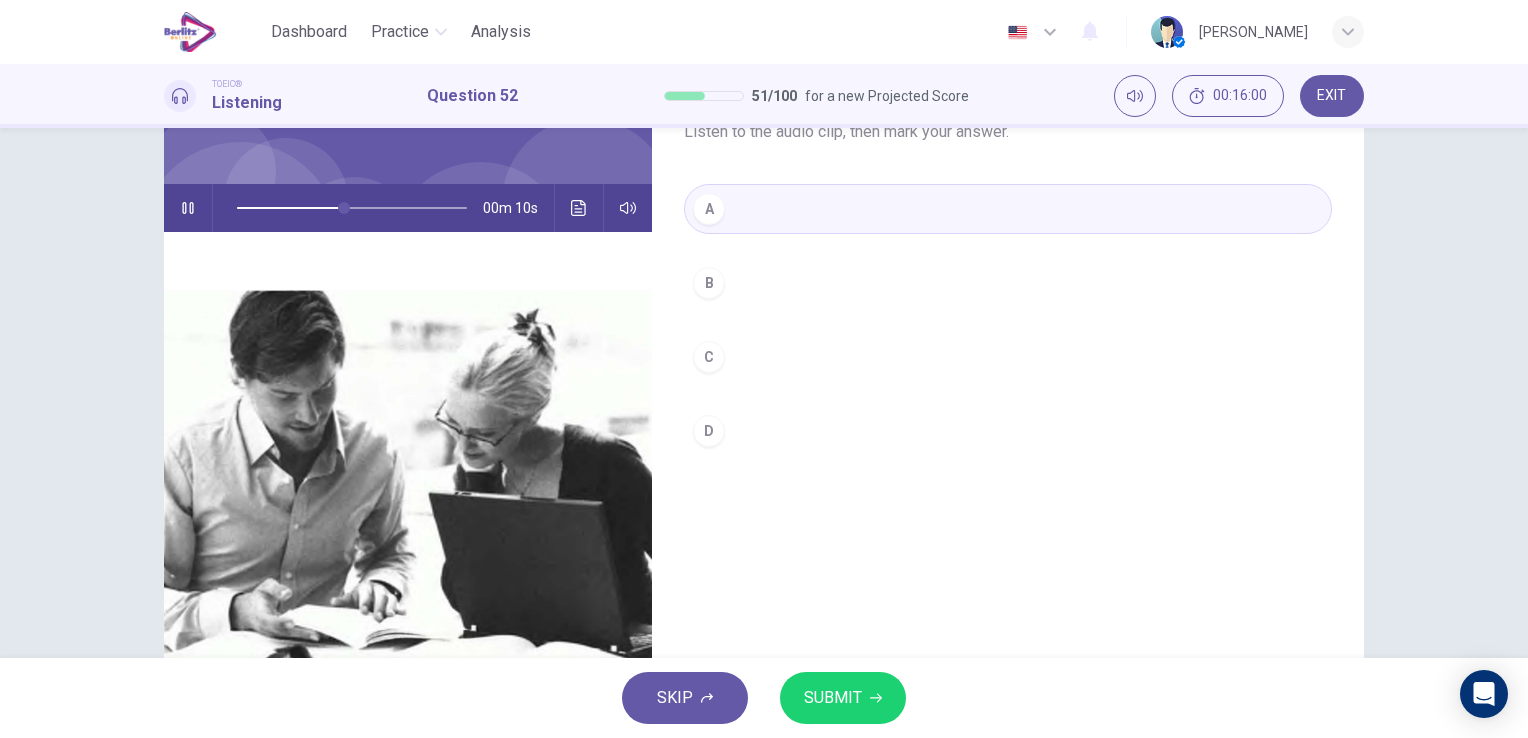 scroll, scrollTop: 200, scrollLeft: 0, axis: vertical 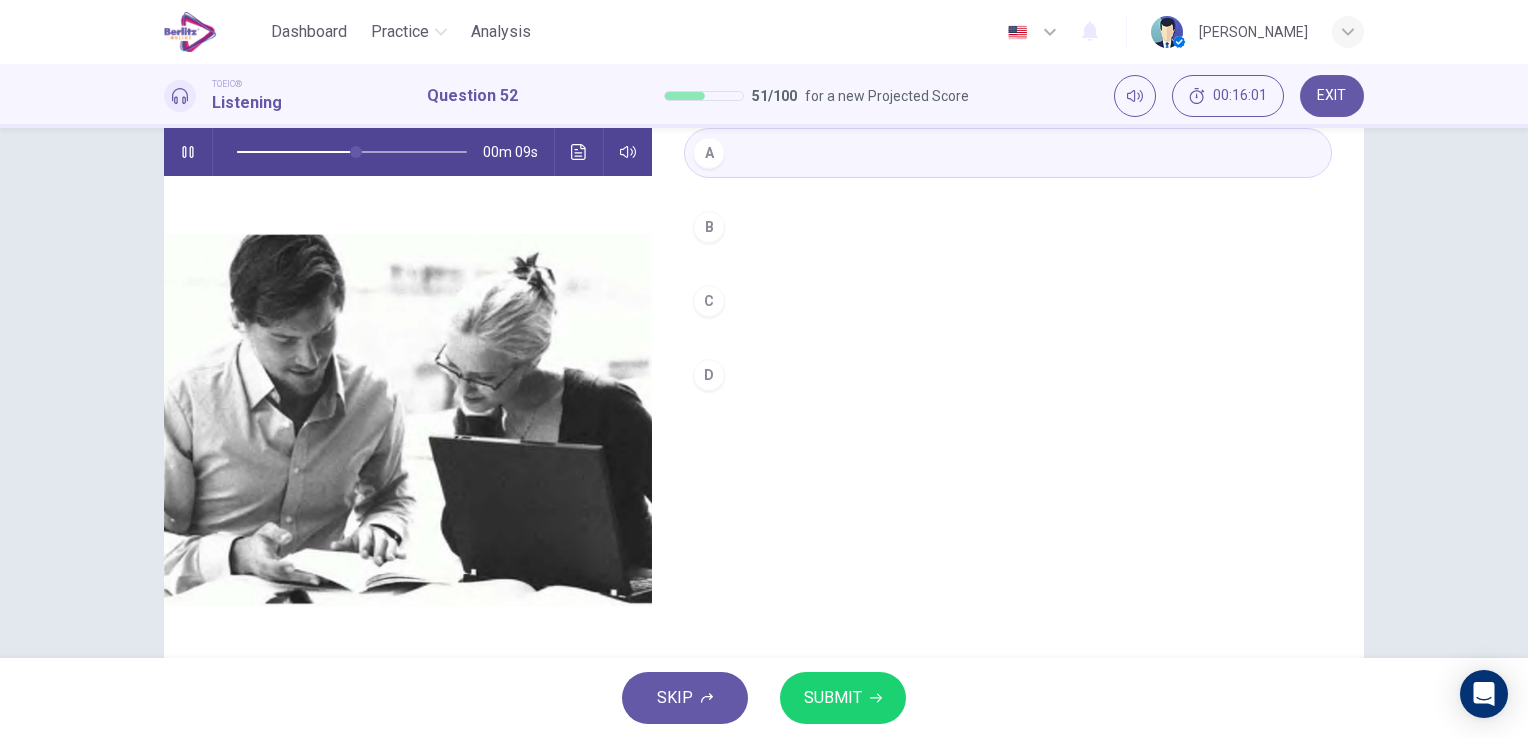 click on "SUBMIT" at bounding box center [833, 698] 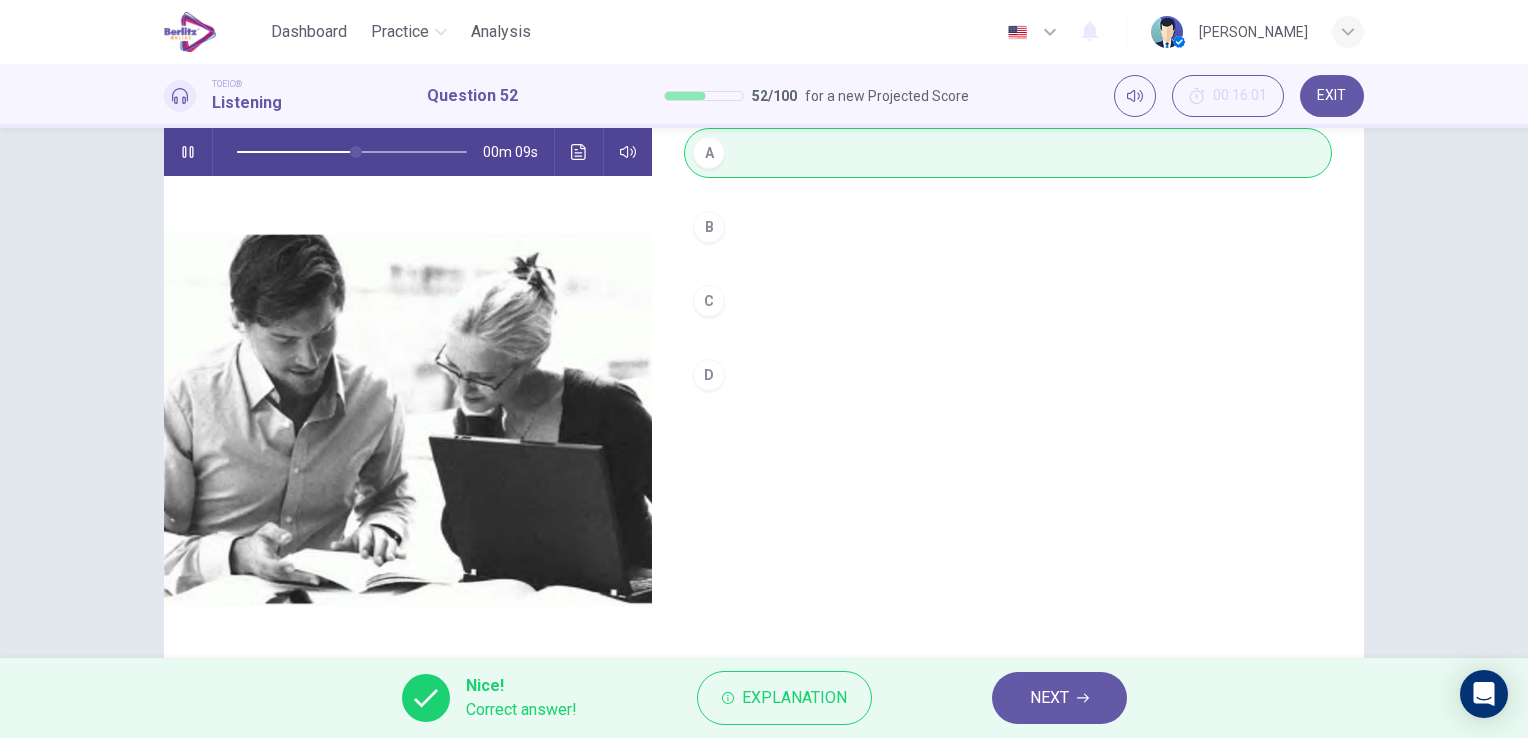type on "**" 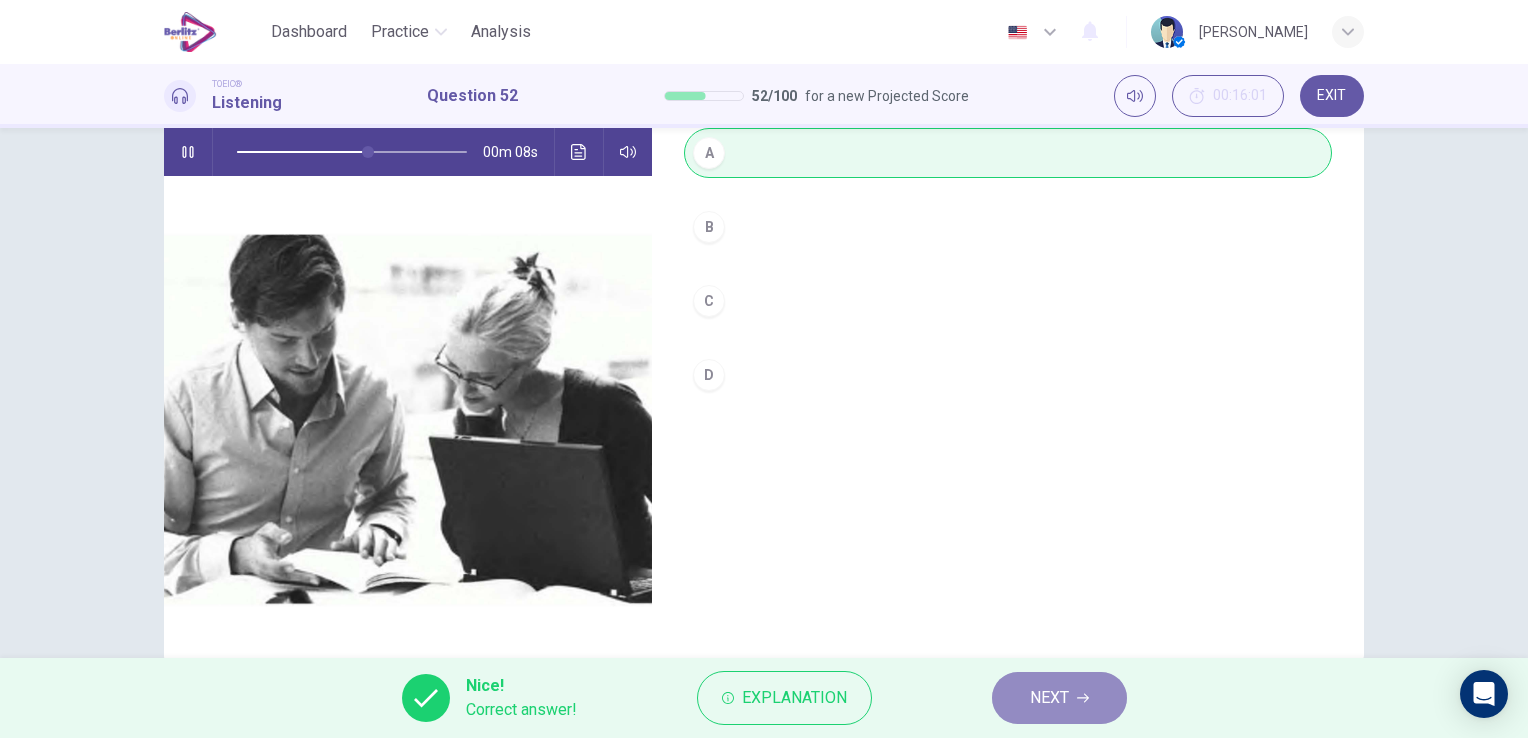 click on "NEXT" at bounding box center [1059, 698] 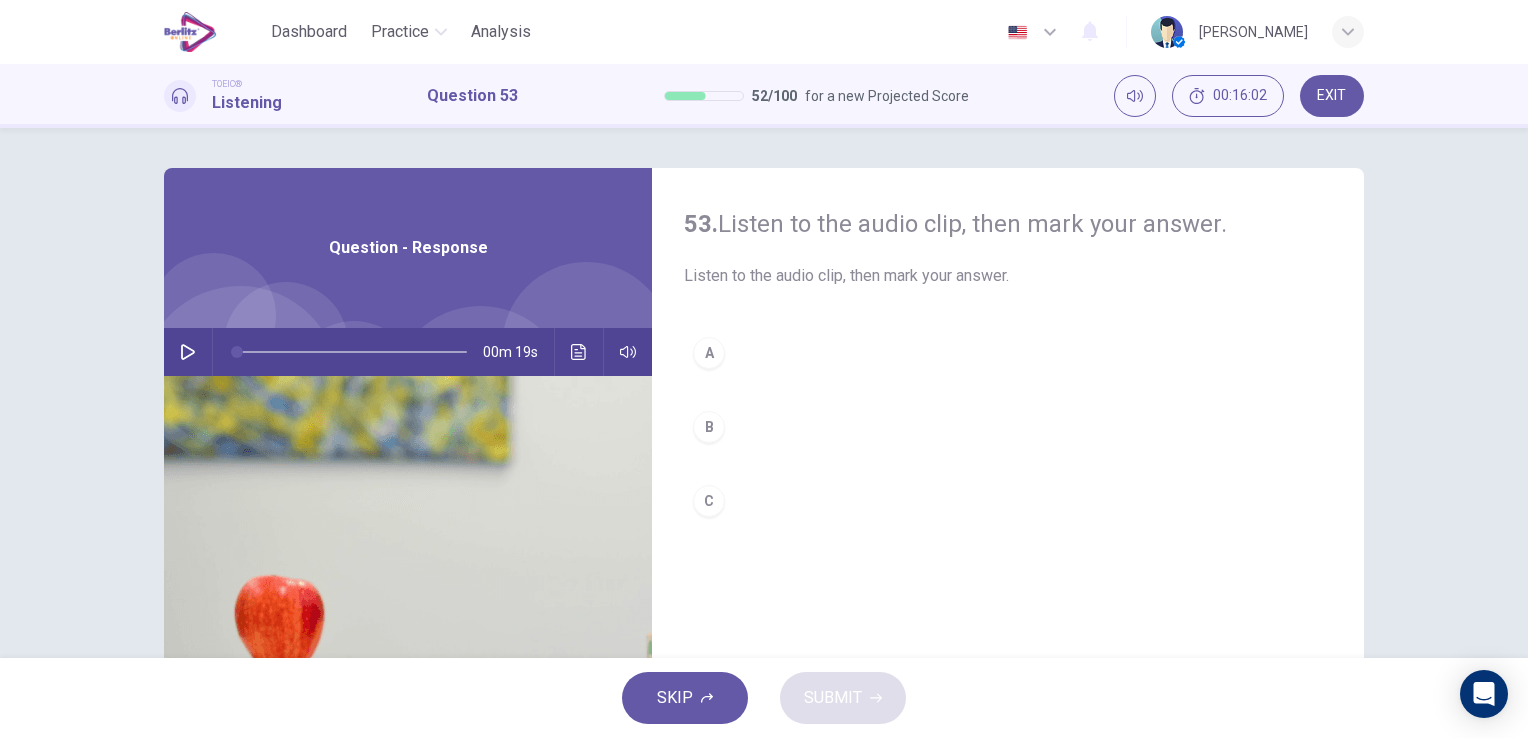 click 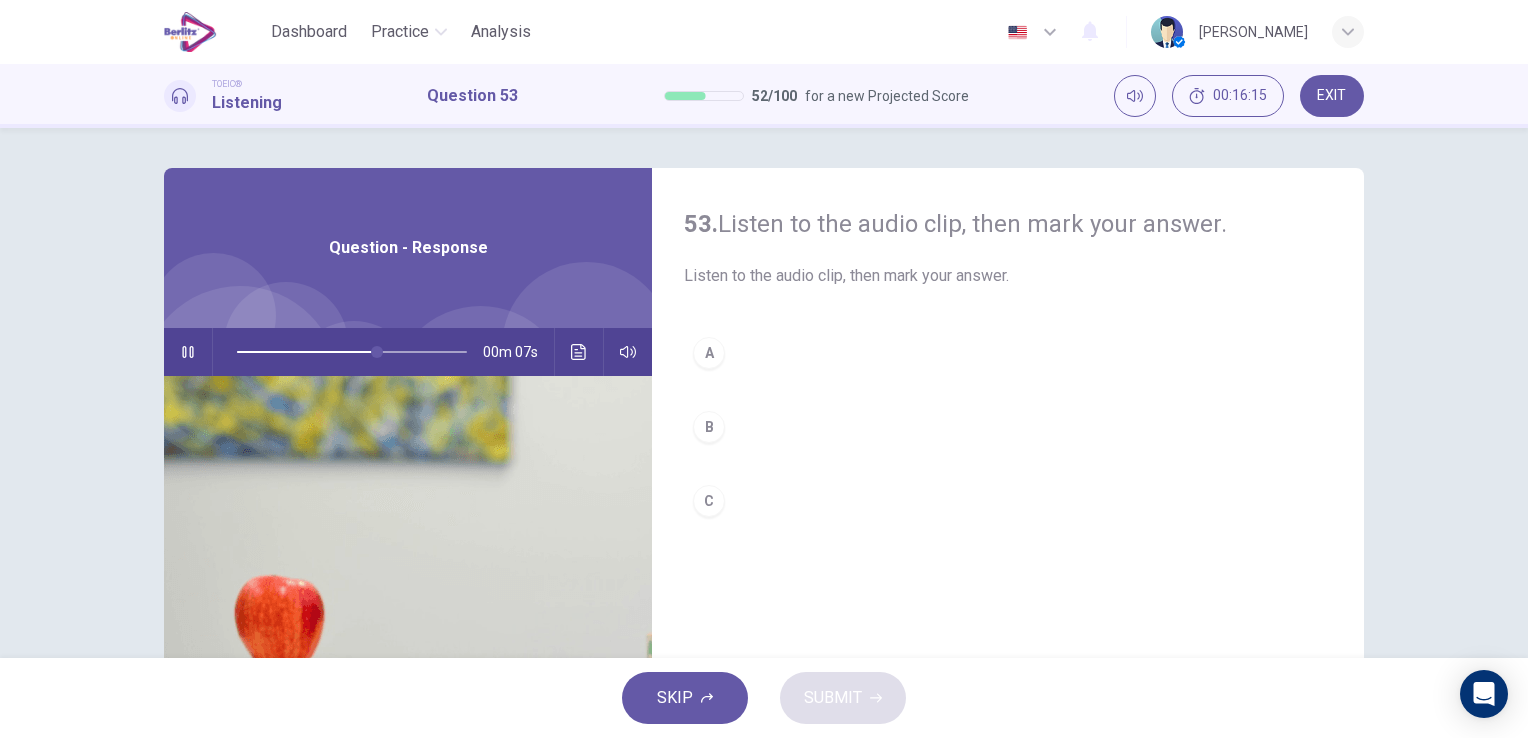 click on "C" at bounding box center (1008, 501) 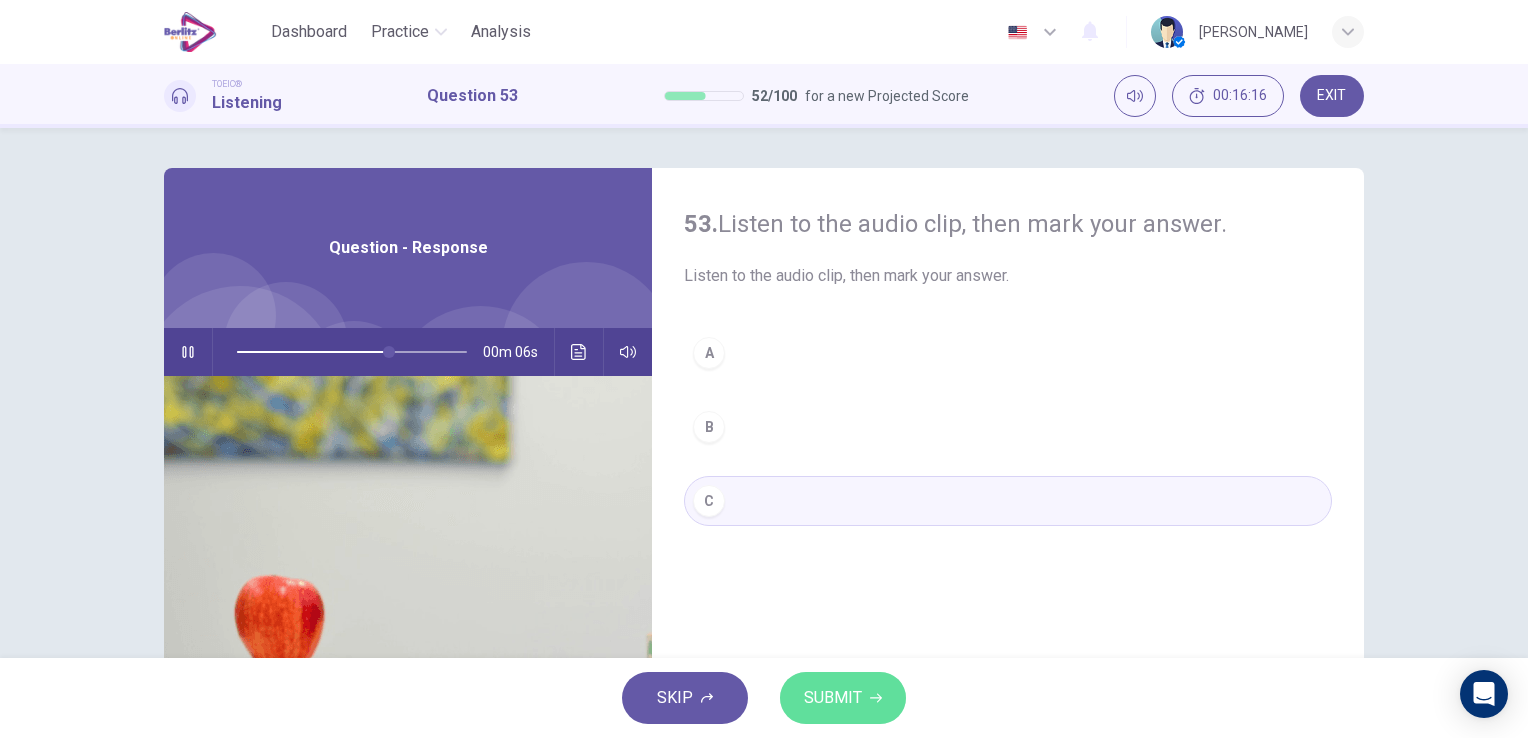 click on "SUBMIT" at bounding box center (843, 698) 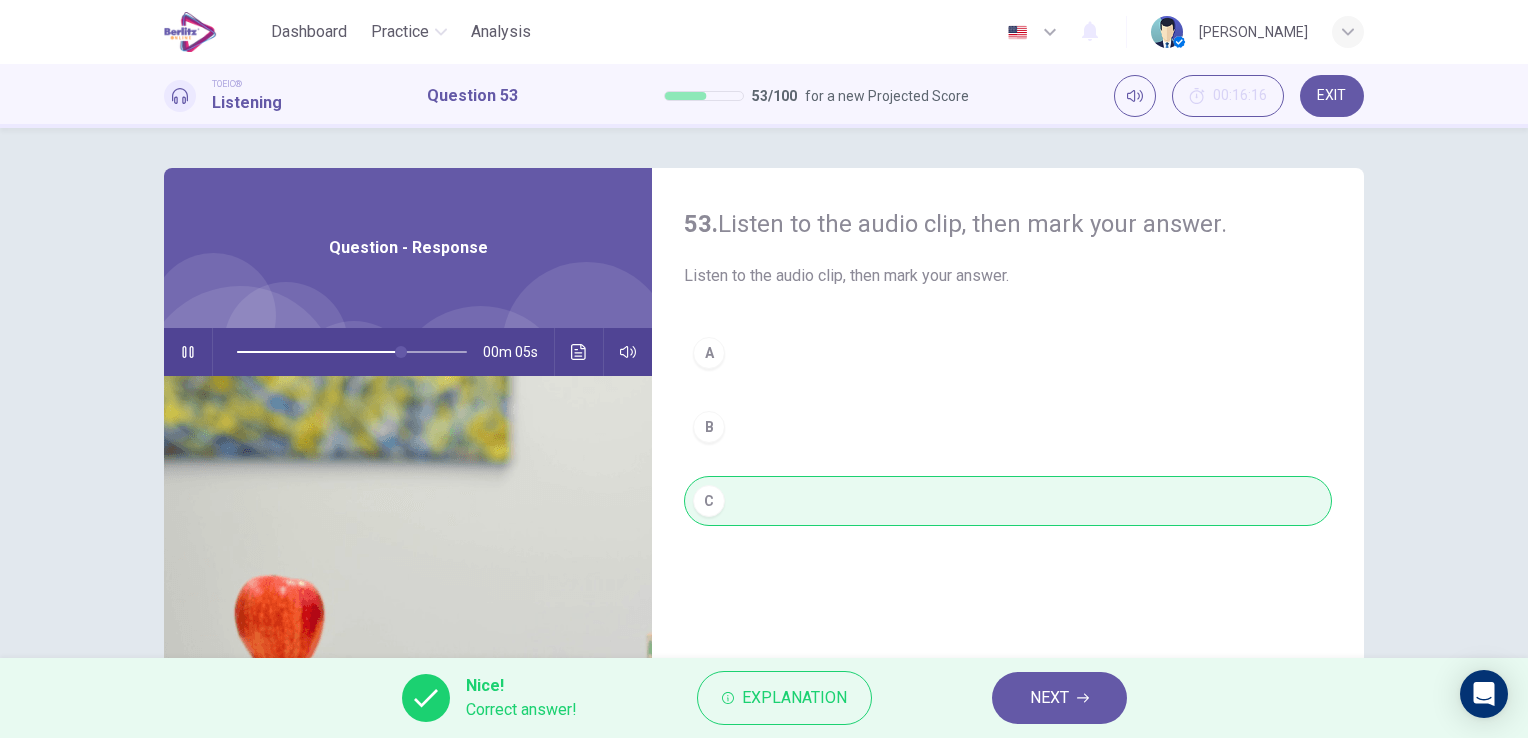 type on "**" 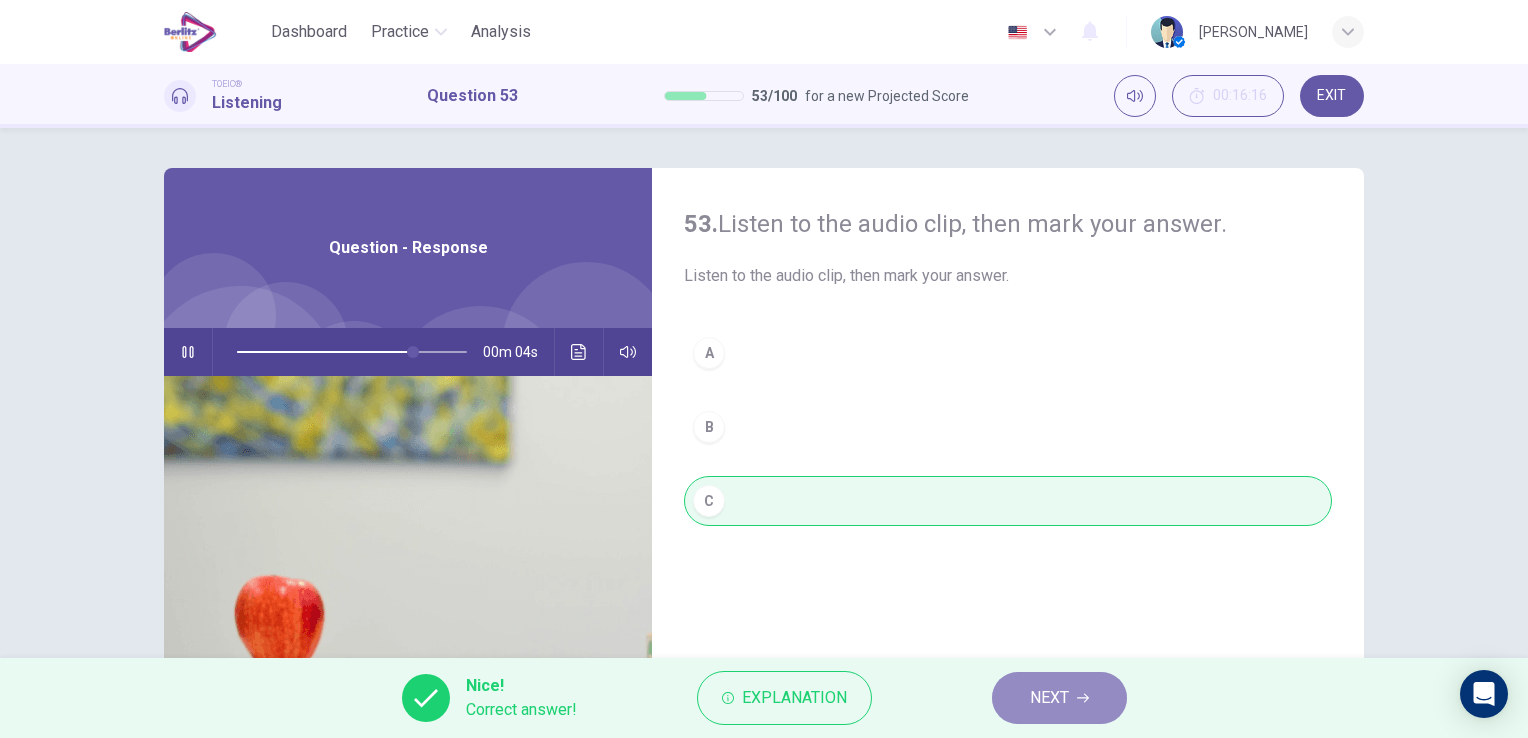 click on "NEXT" at bounding box center (1049, 698) 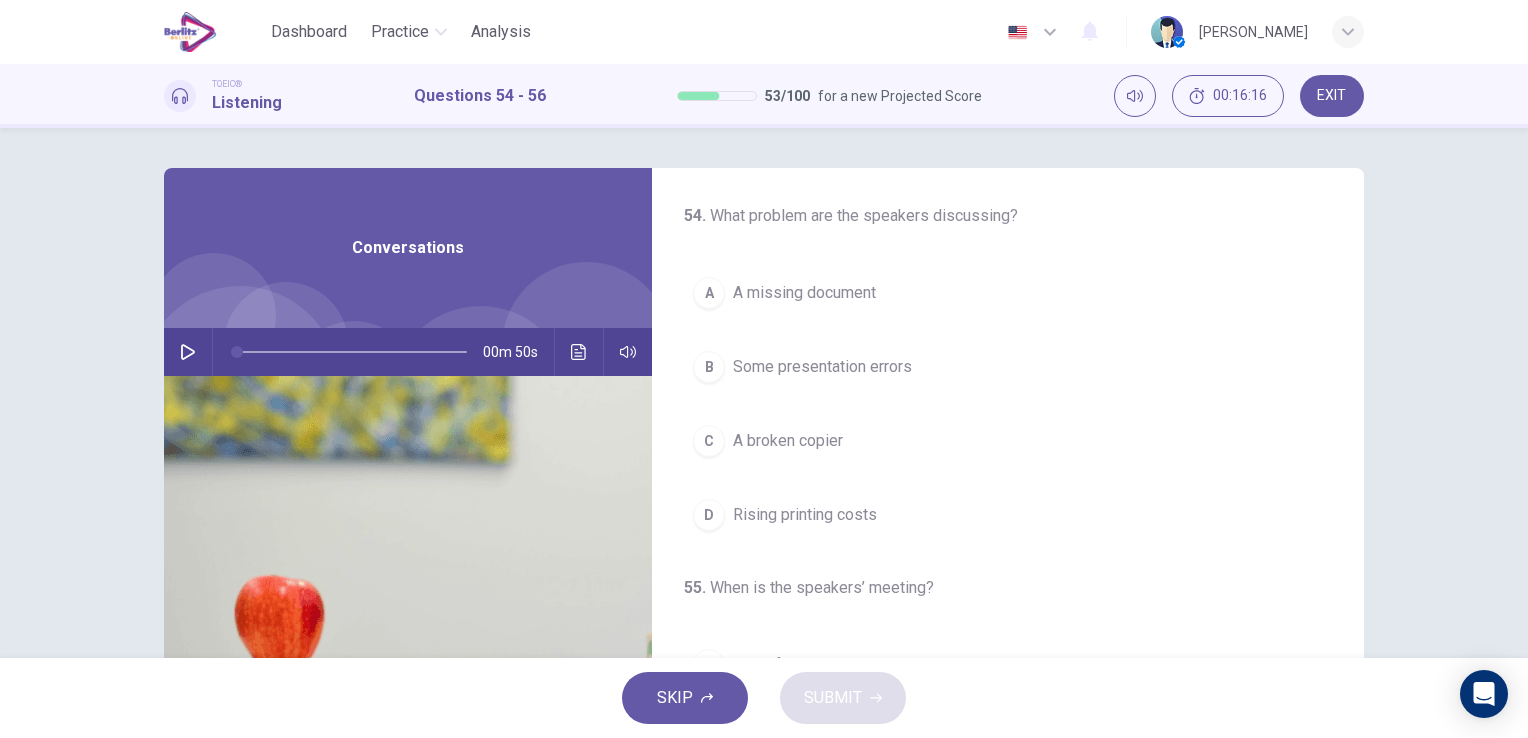 click 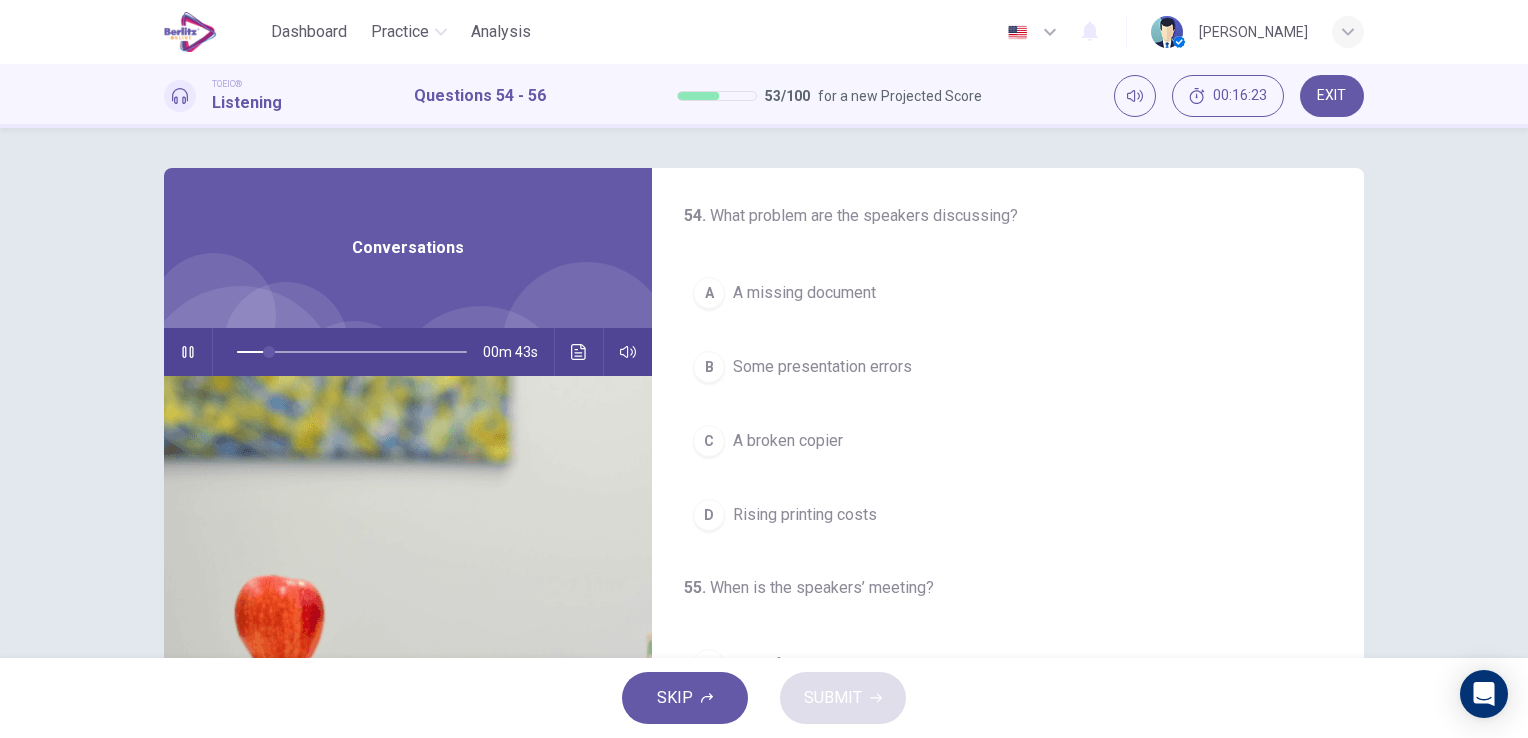 click on "A broken copier" at bounding box center [788, 441] 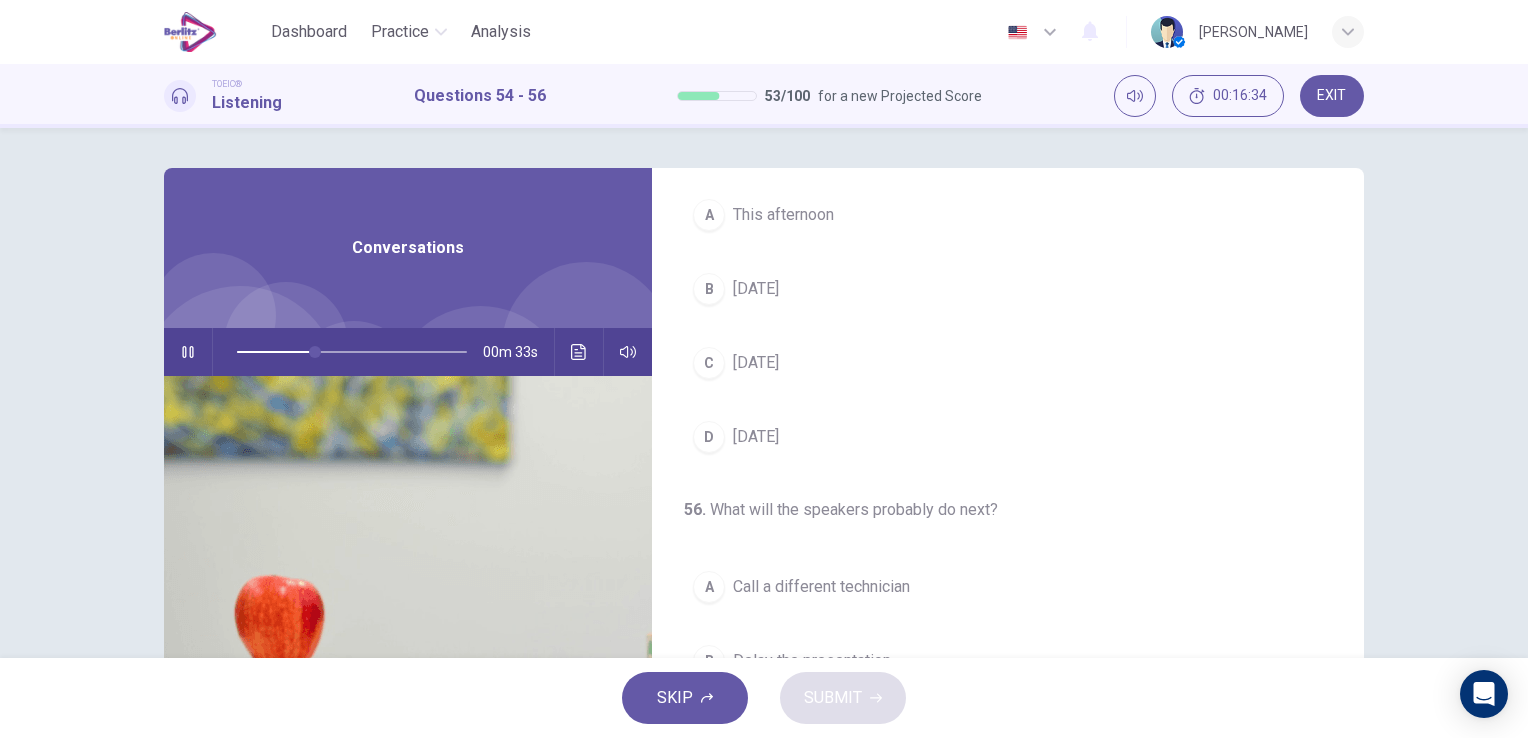 scroll, scrollTop: 452, scrollLeft: 0, axis: vertical 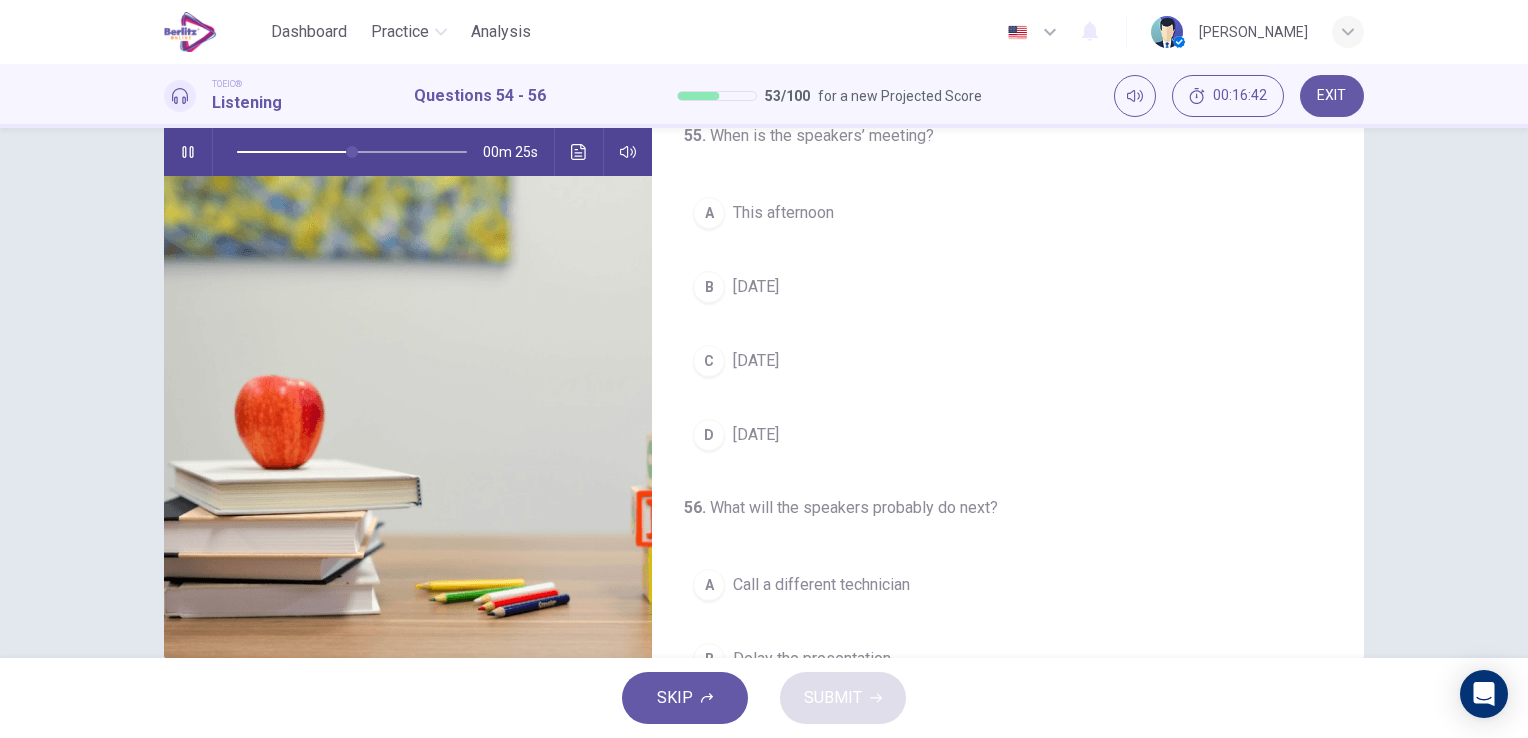 click on "Call a different technician" at bounding box center [821, 585] 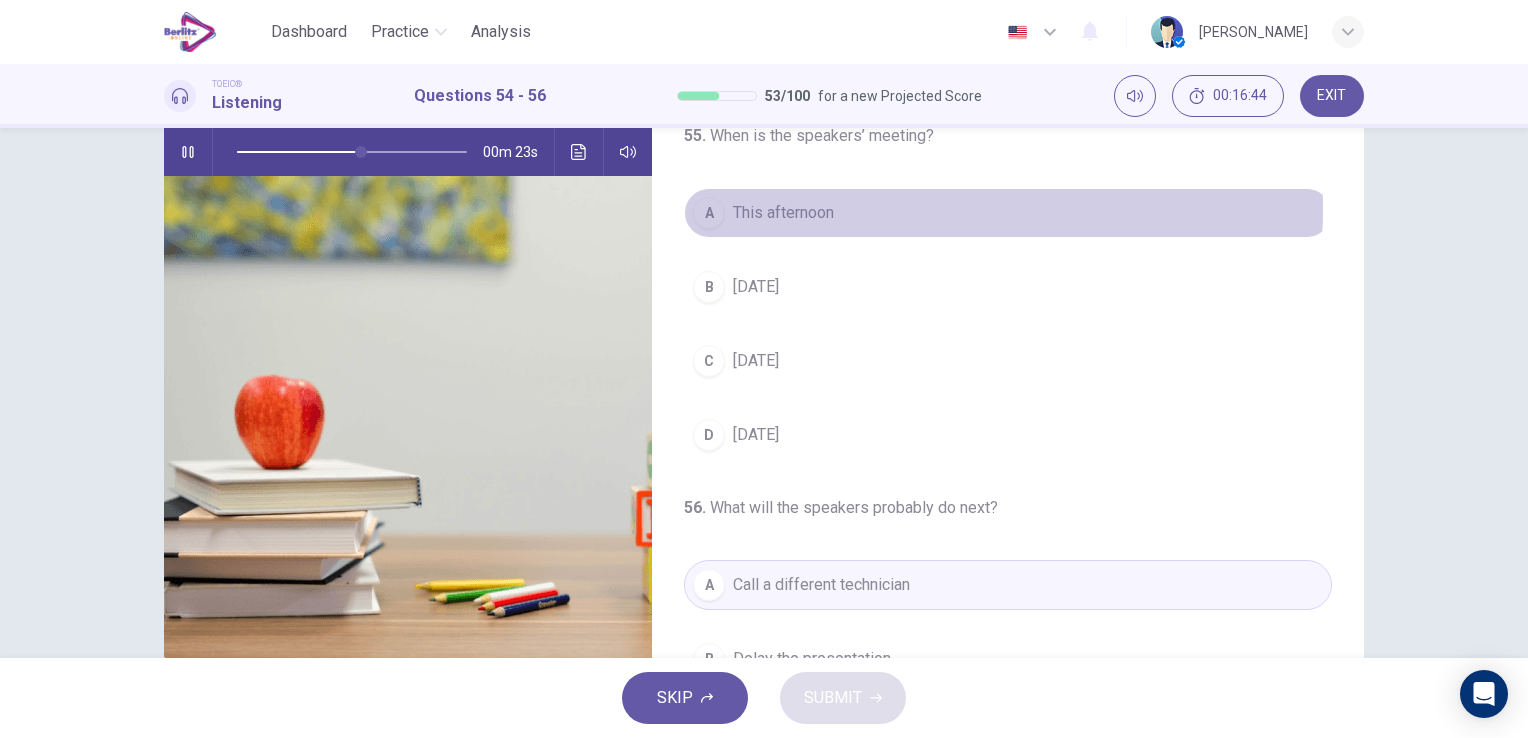 click on "This afternoon" at bounding box center (783, 213) 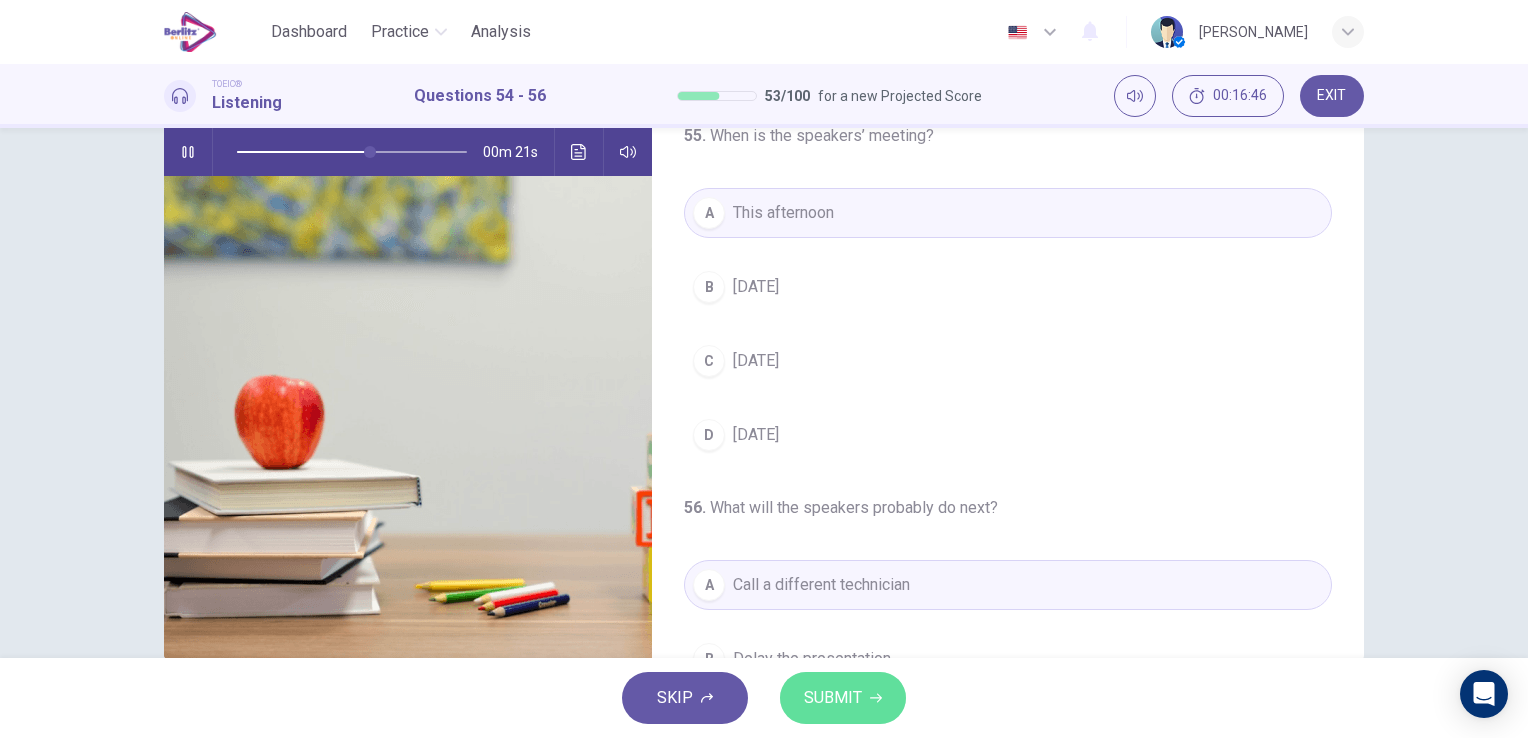 click on "SUBMIT" at bounding box center [843, 698] 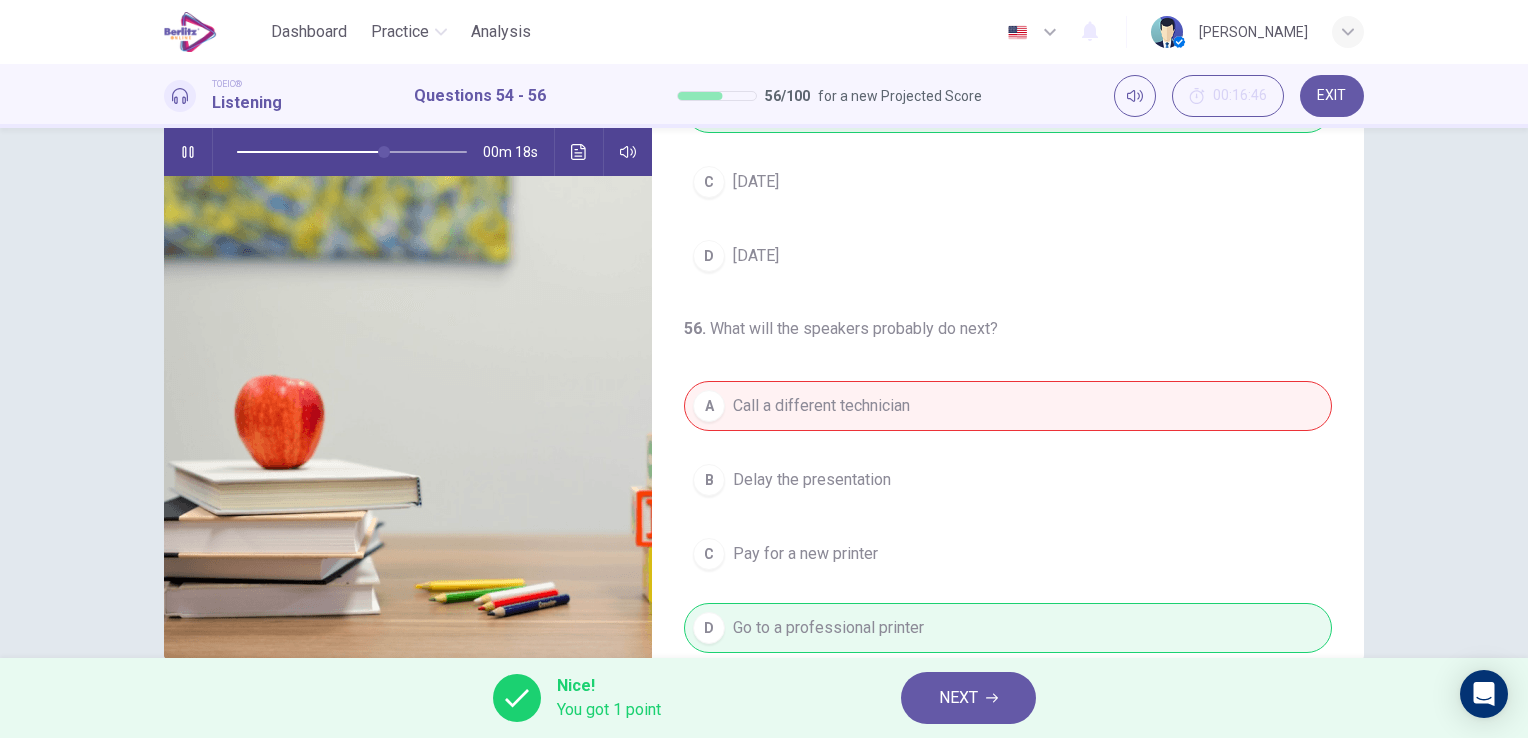 scroll, scrollTop: 452, scrollLeft: 0, axis: vertical 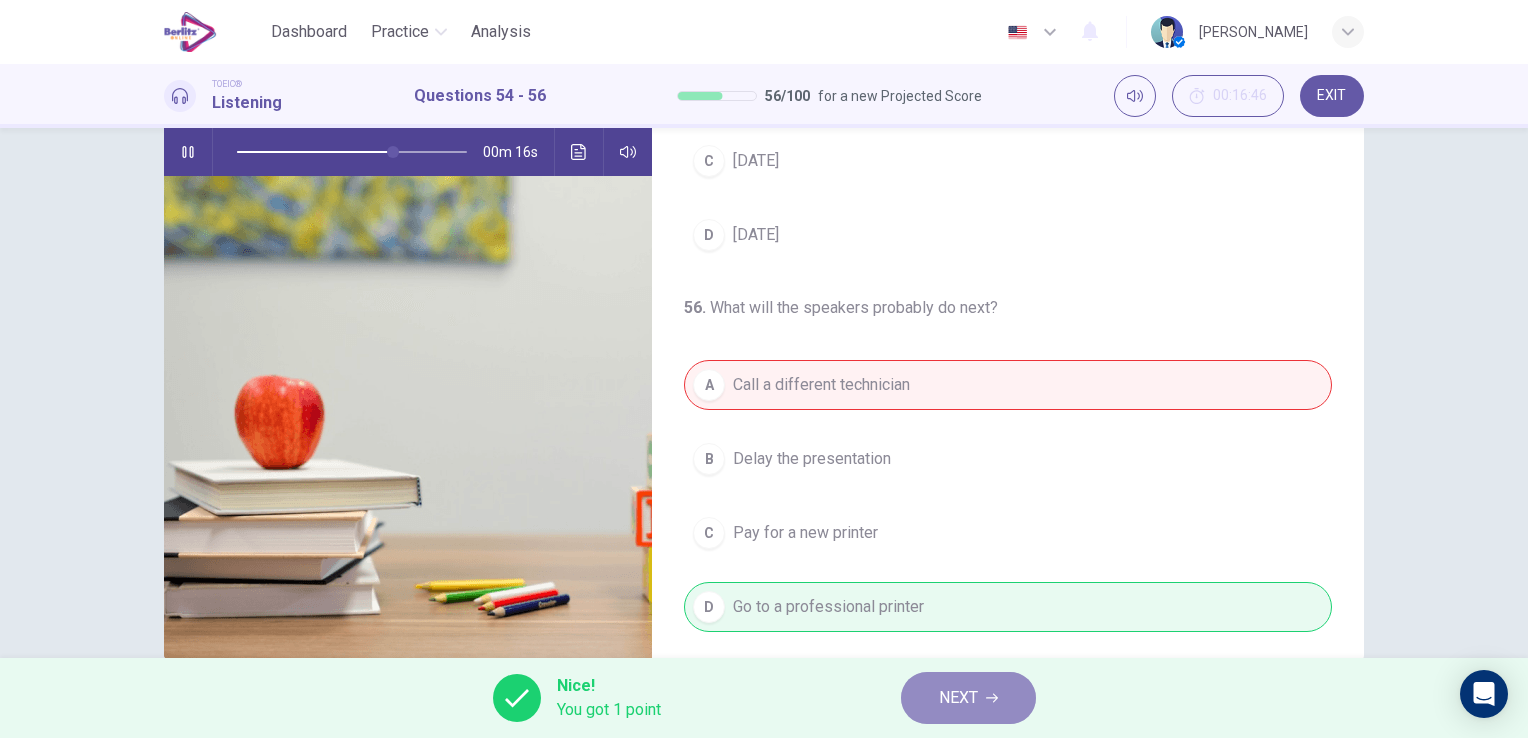 type on "**" 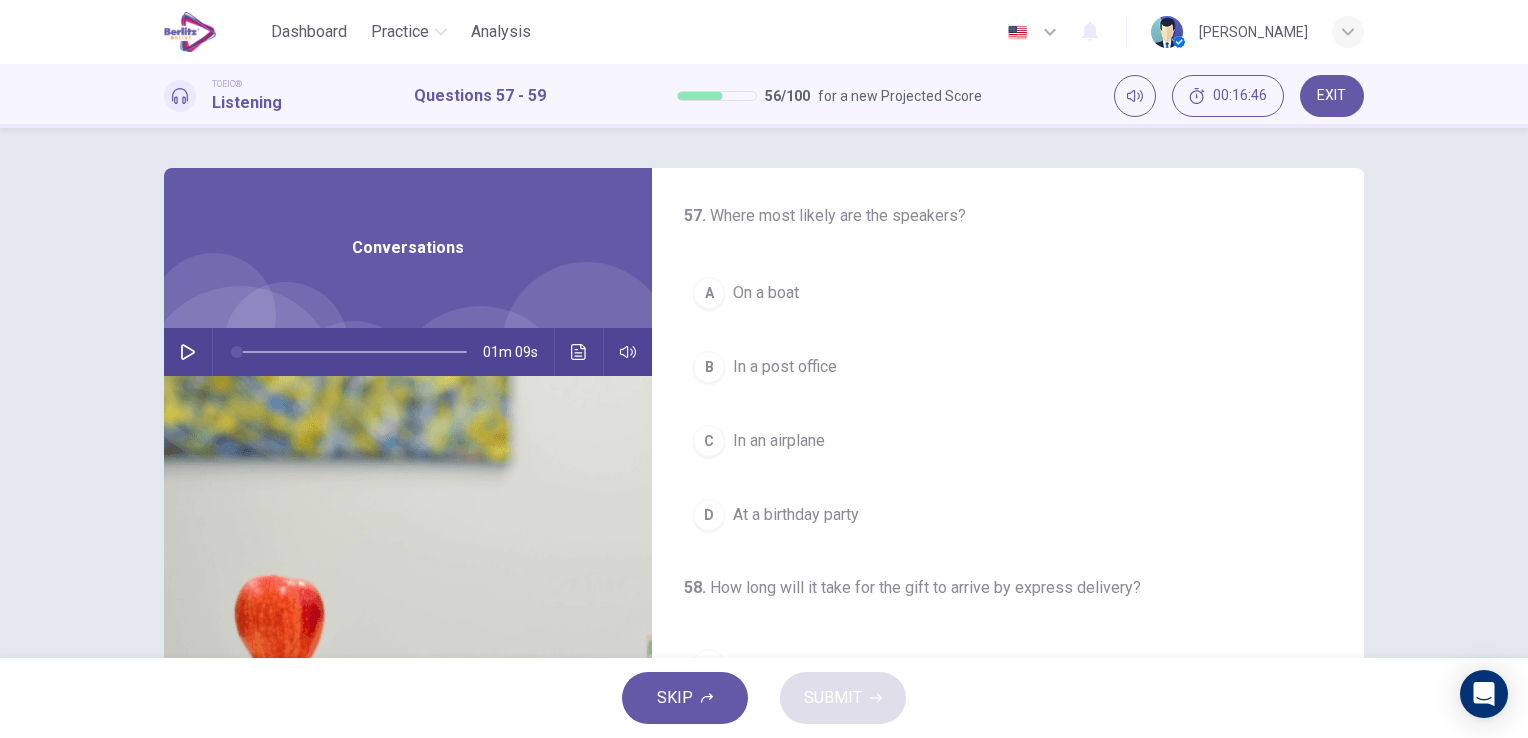 click at bounding box center [188, 352] 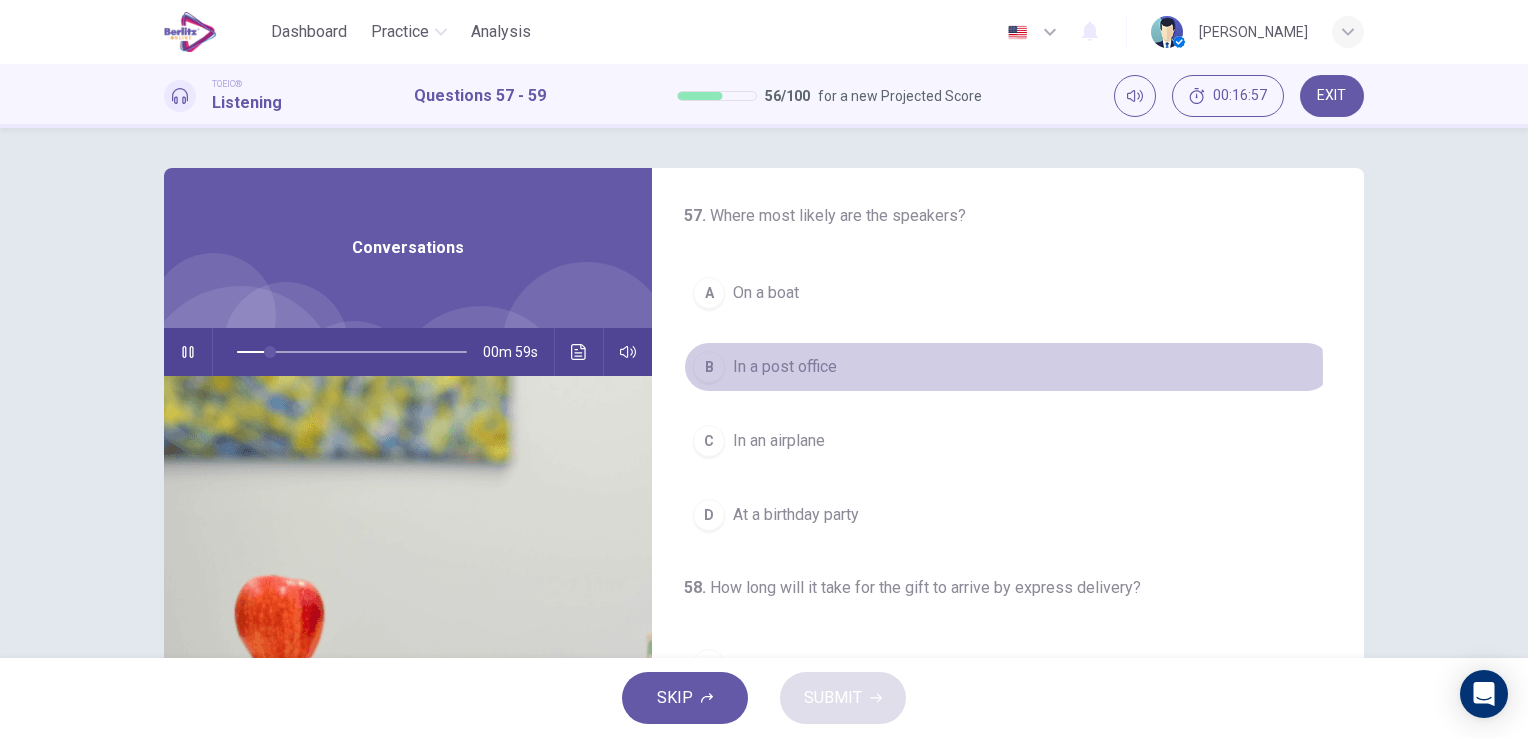 click on "In a post office" at bounding box center (785, 367) 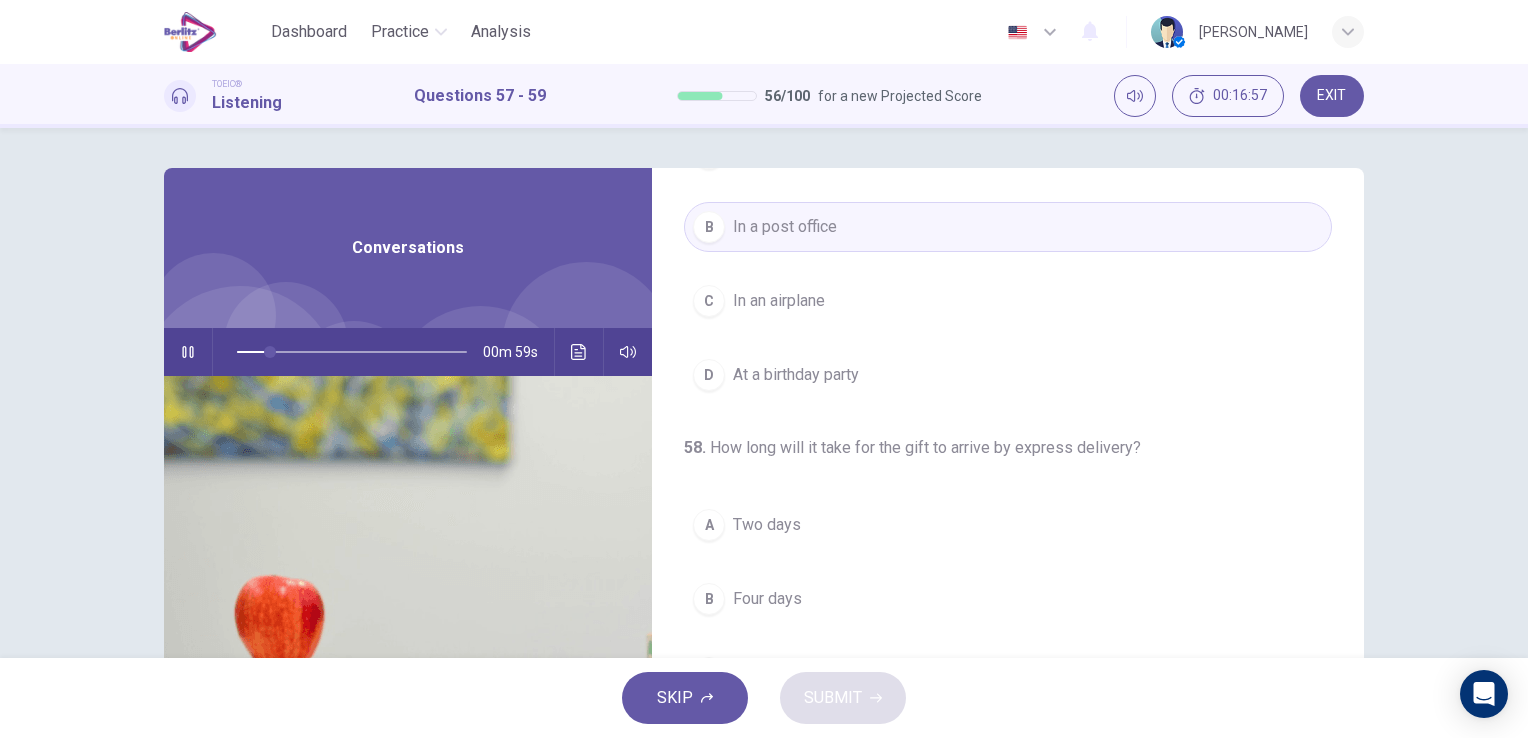 scroll, scrollTop: 200, scrollLeft: 0, axis: vertical 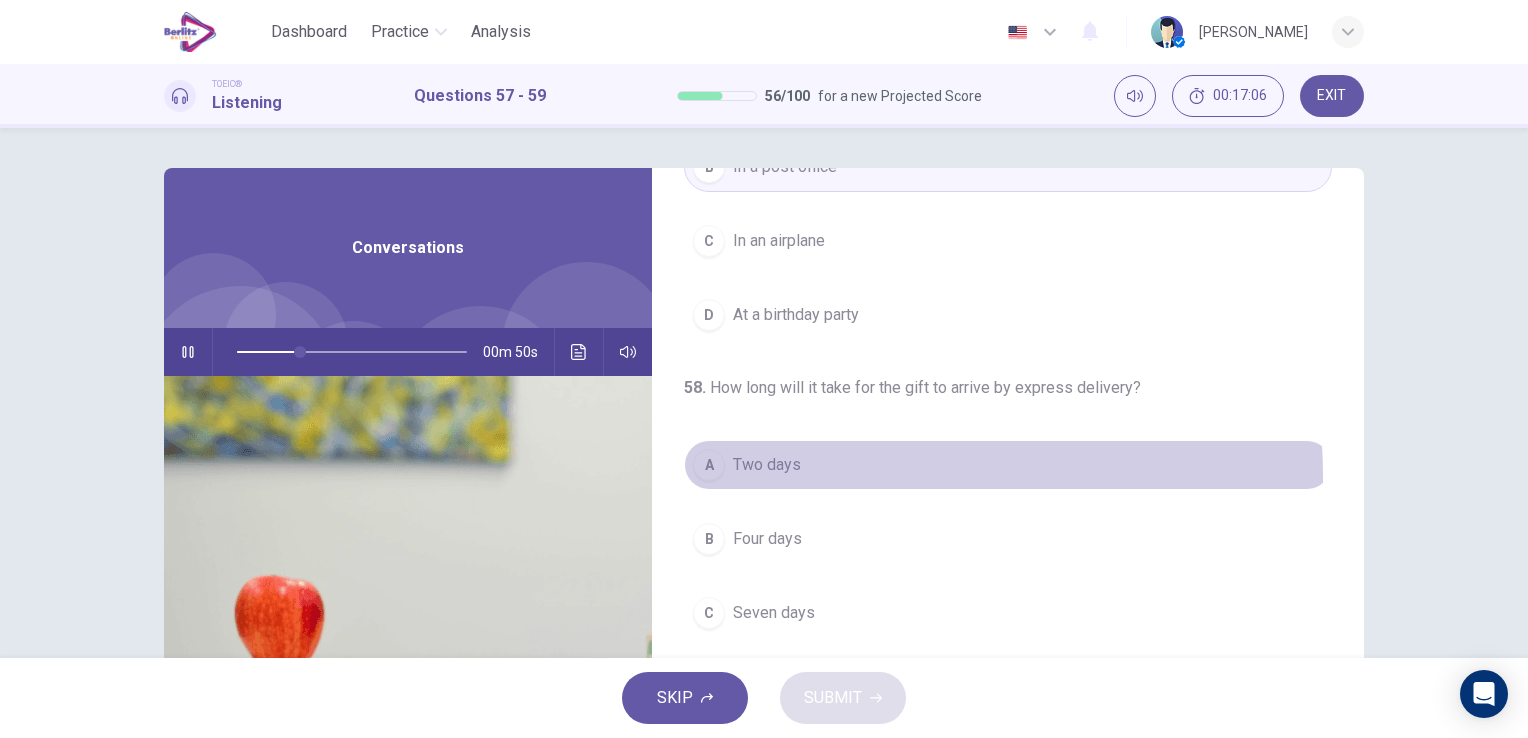 click on "A Two days" at bounding box center (1008, 465) 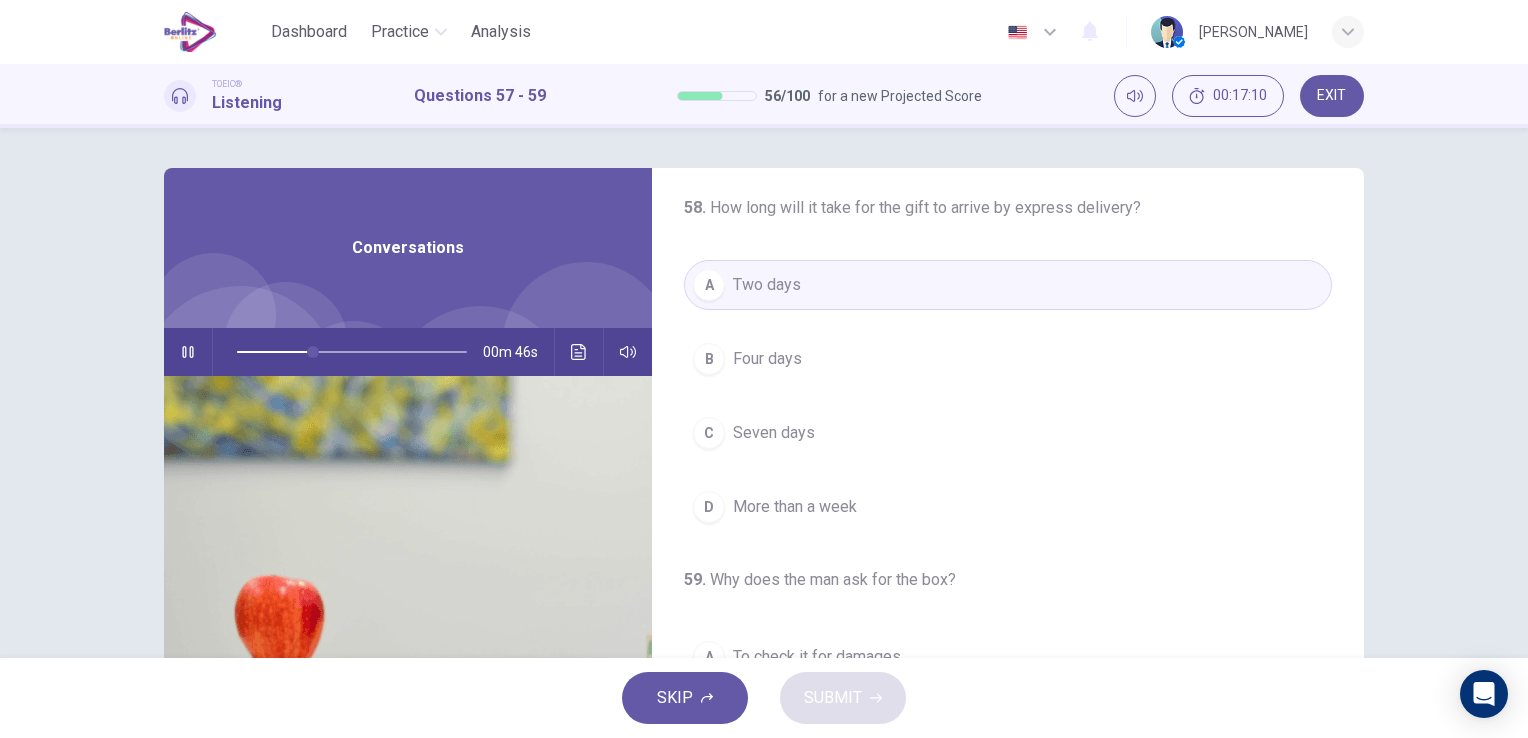 scroll, scrollTop: 452, scrollLeft: 0, axis: vertical 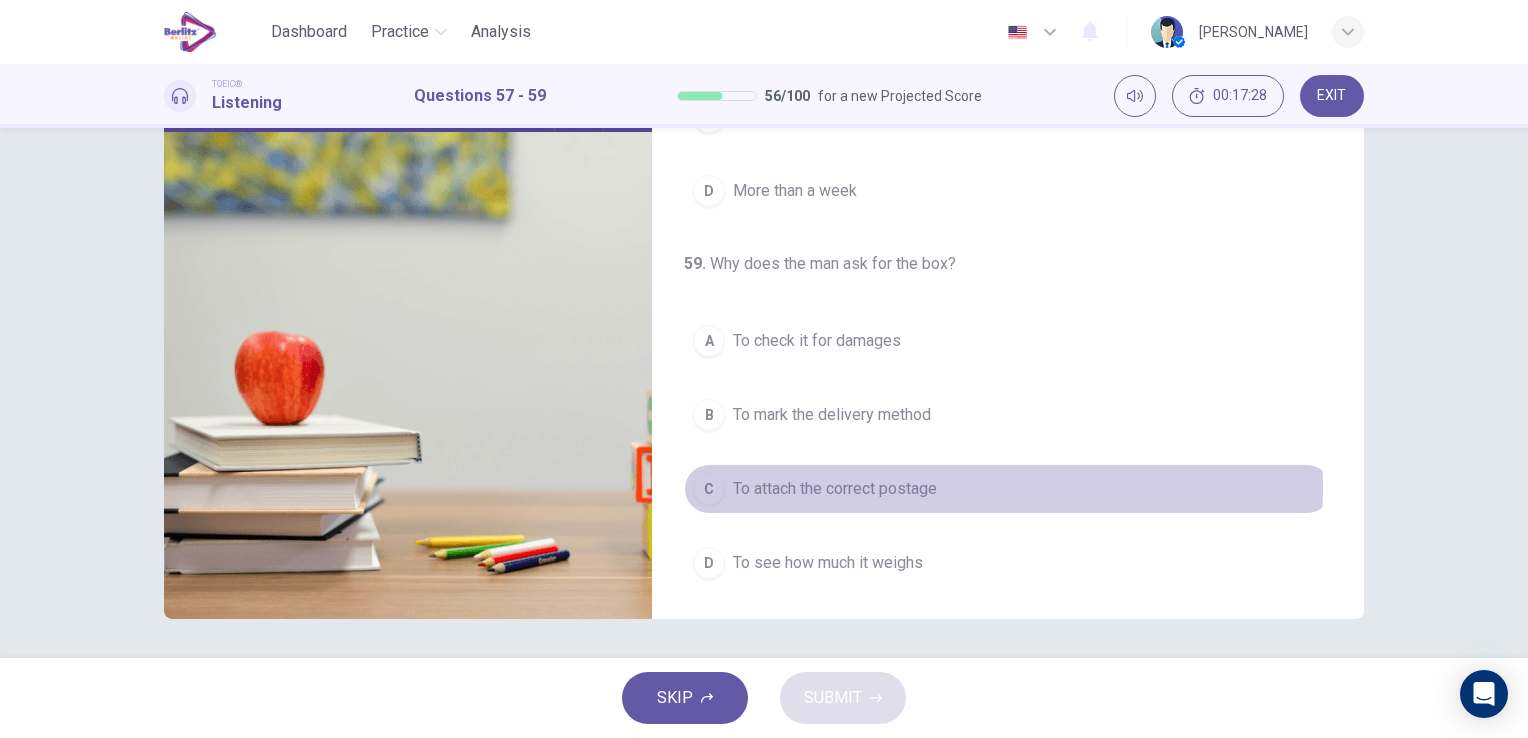 click on "To attach the correct postage" at bounding box center (835, 489) 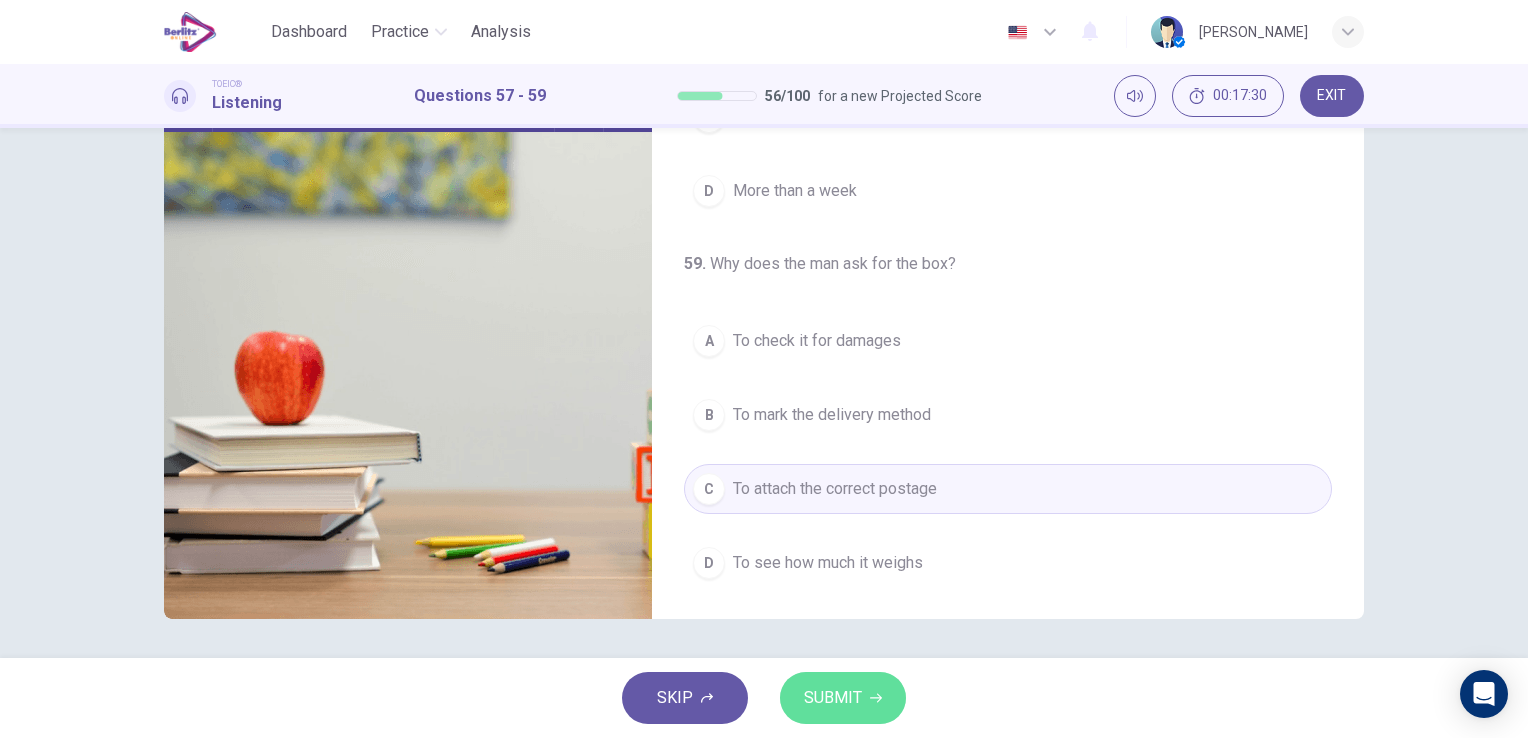 click 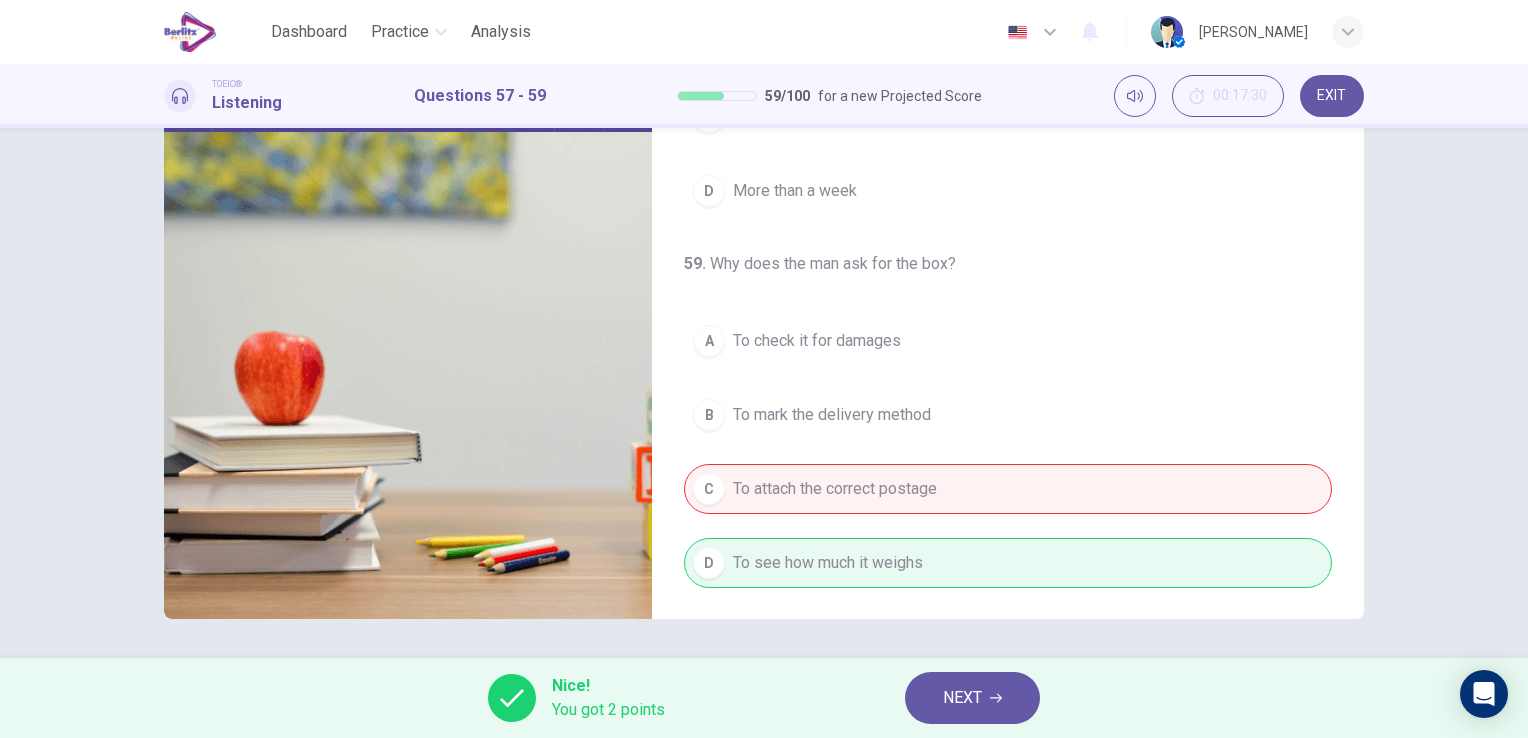 type on "**" 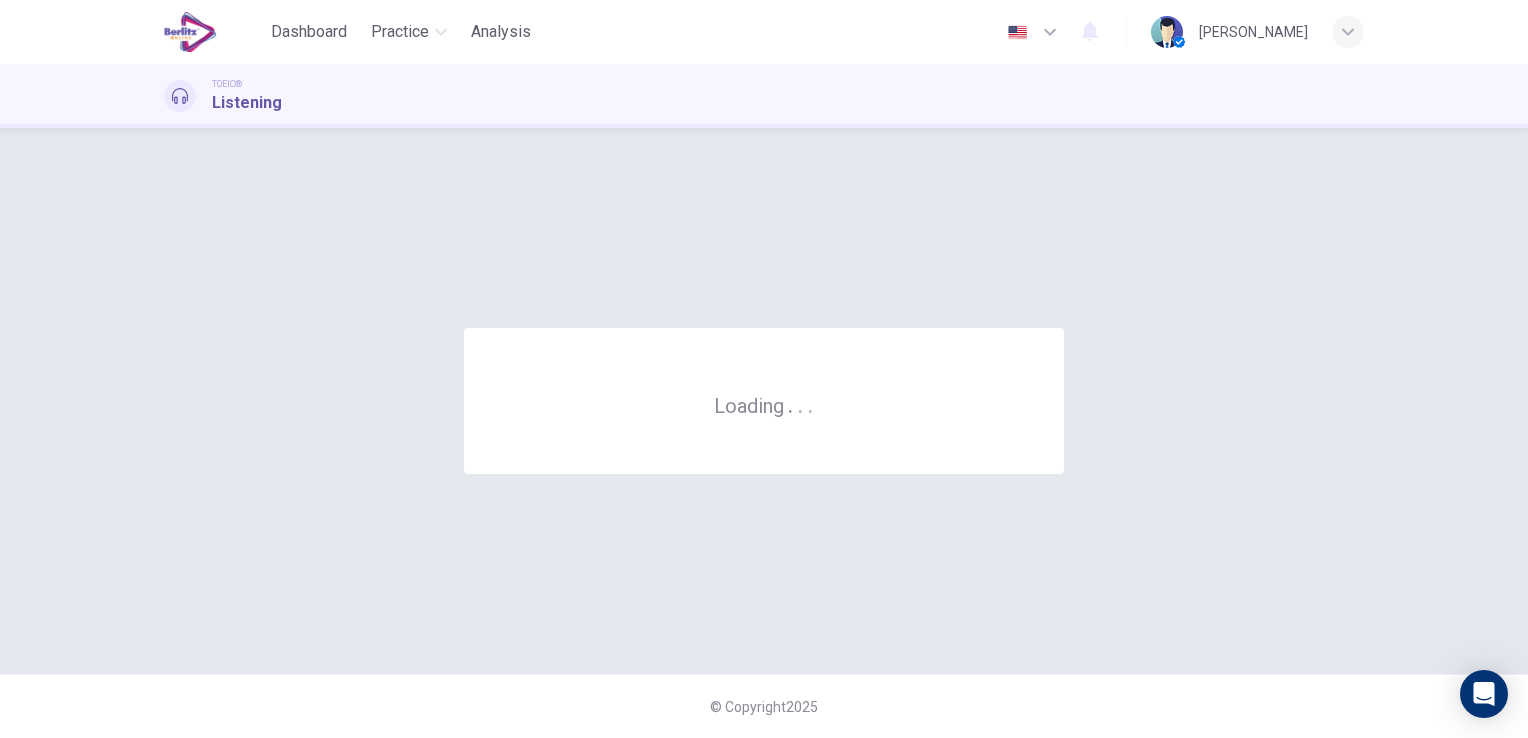 scroll, scrollTop: 0, scrollLeft: 0, axis: both 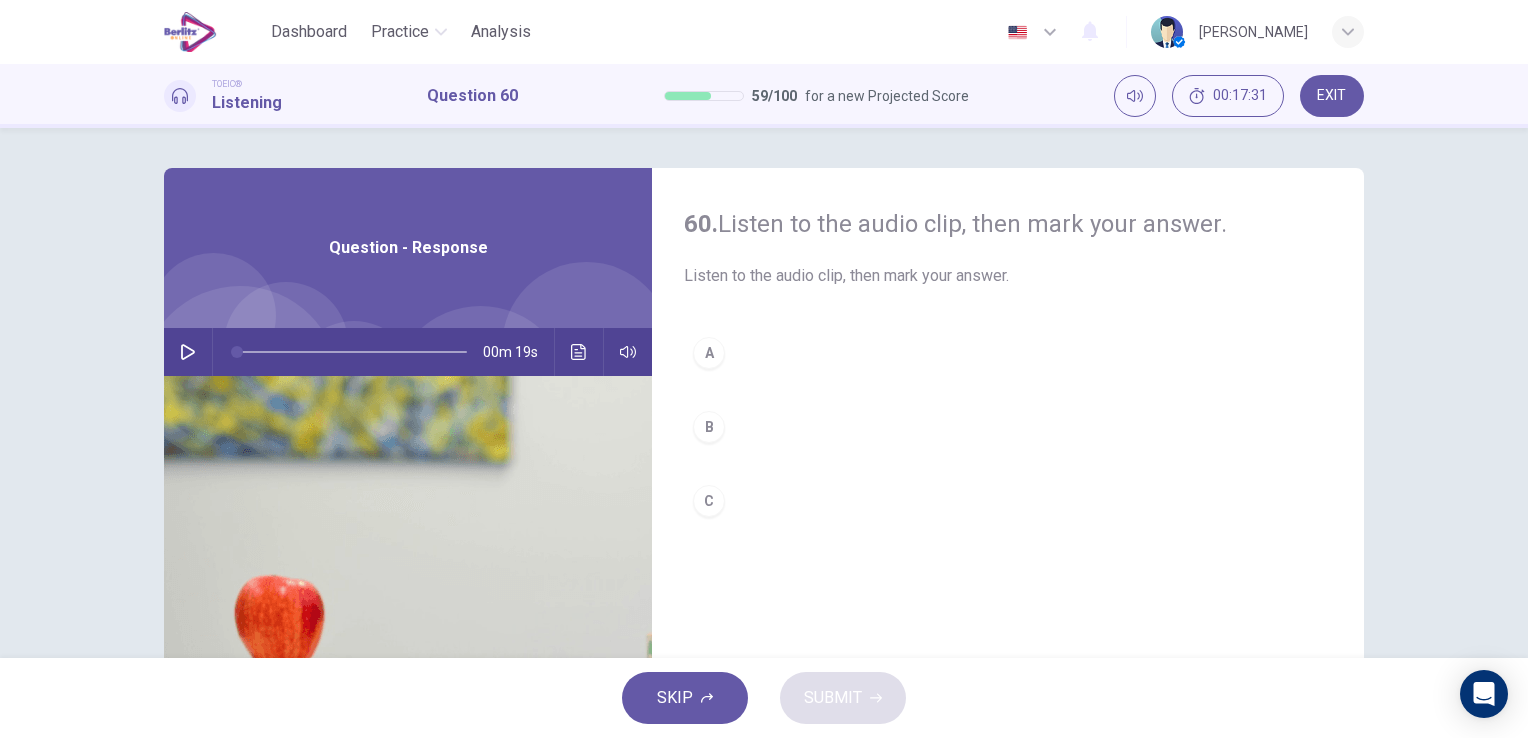 click 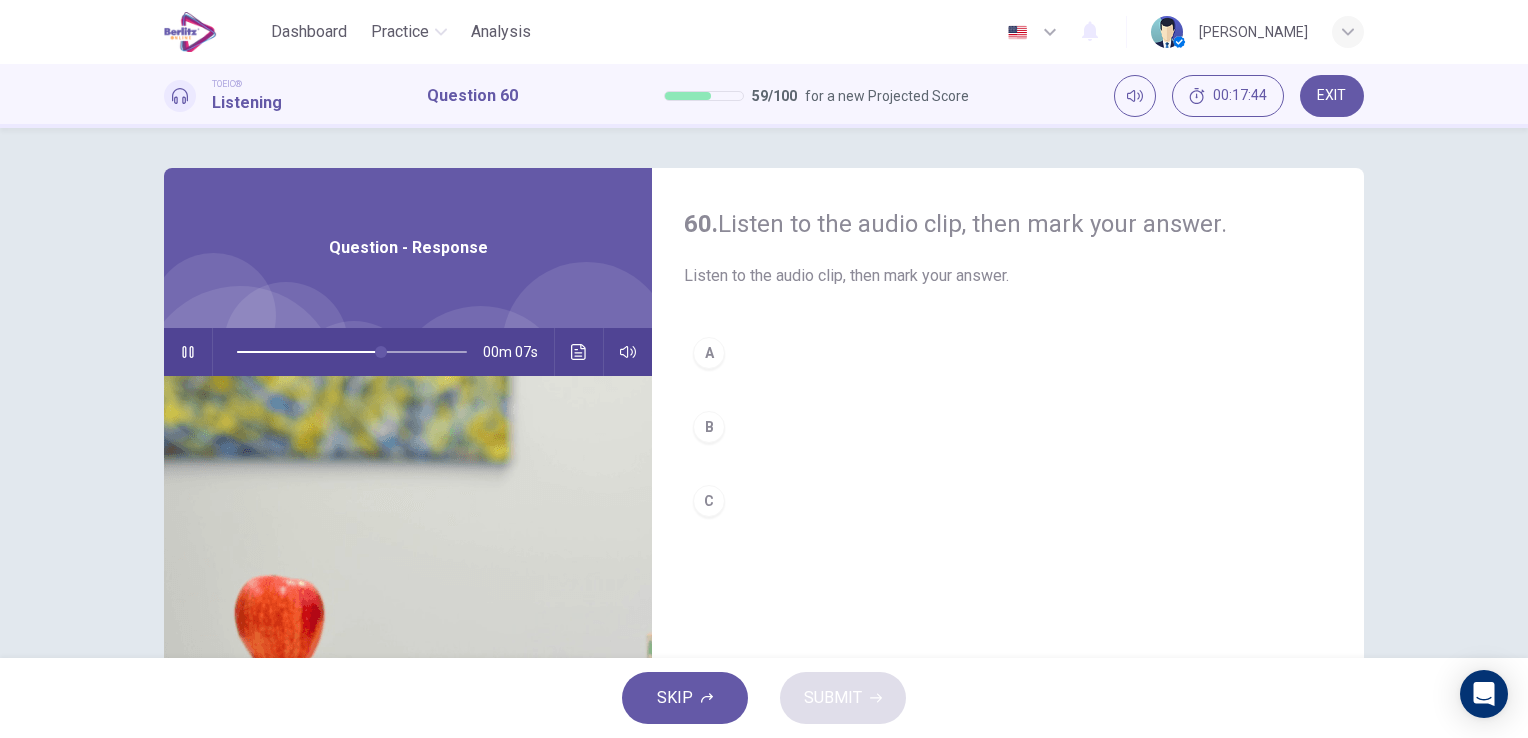 type on "**" 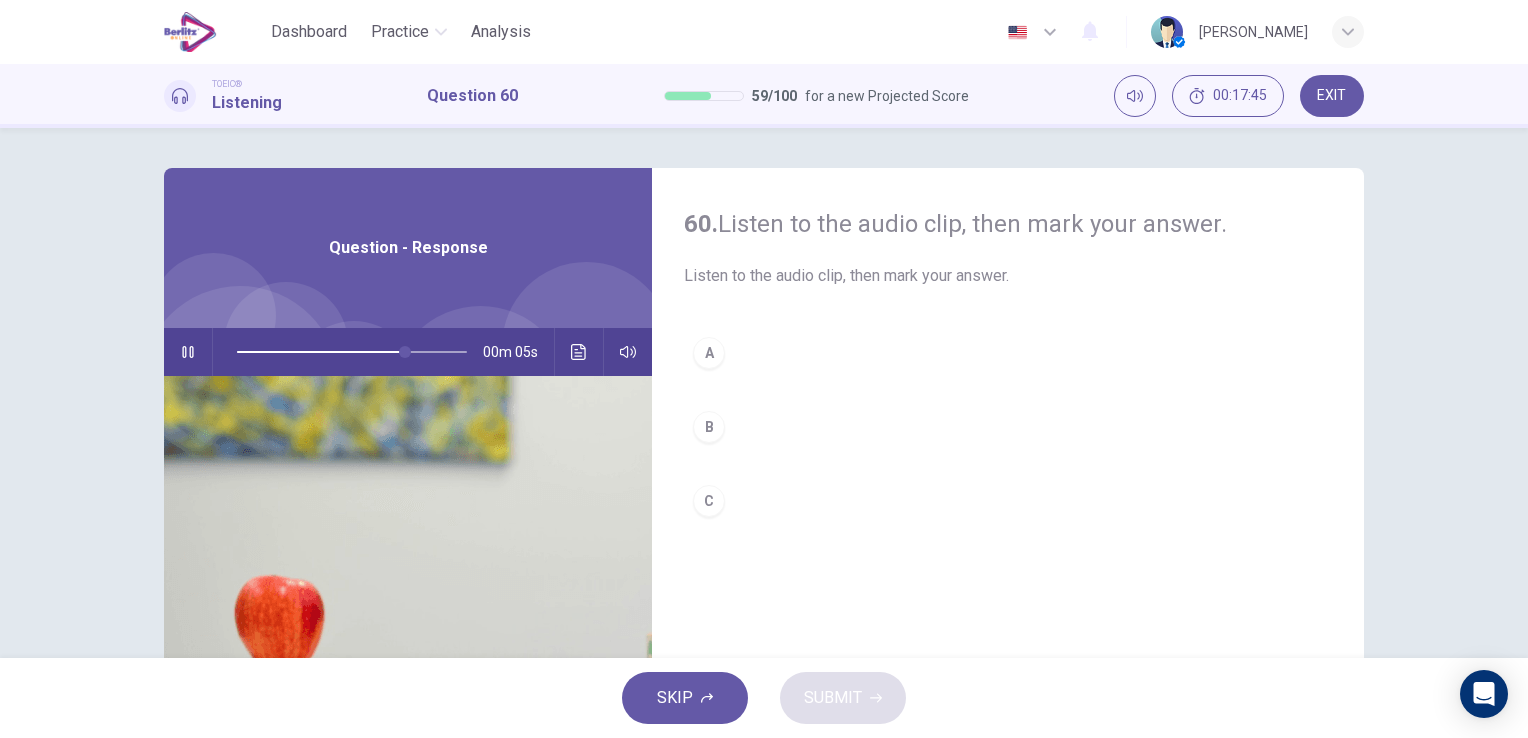 click on "B" at bounding box center (1008, 427) 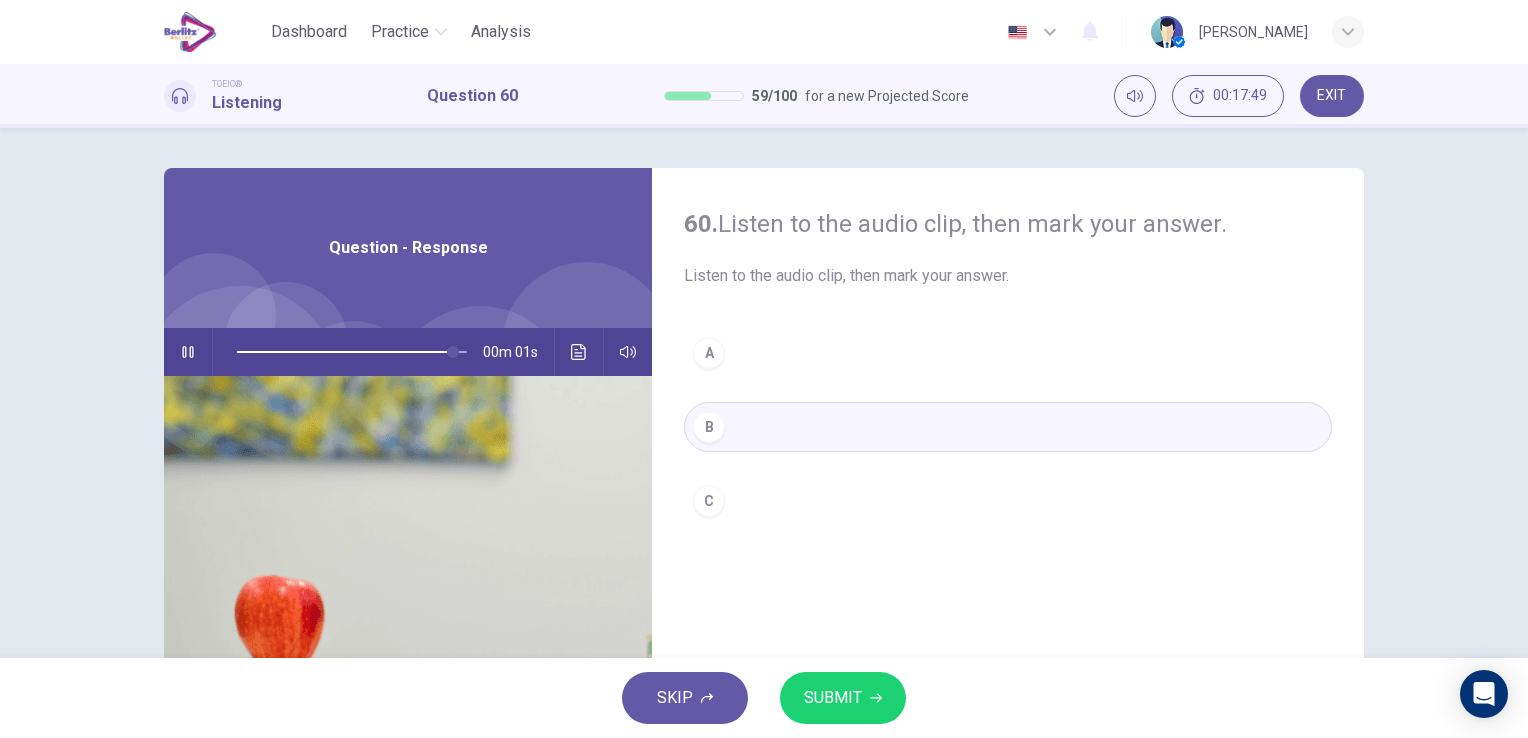 click on "SUBMIT" at bounding box center (833, 698) 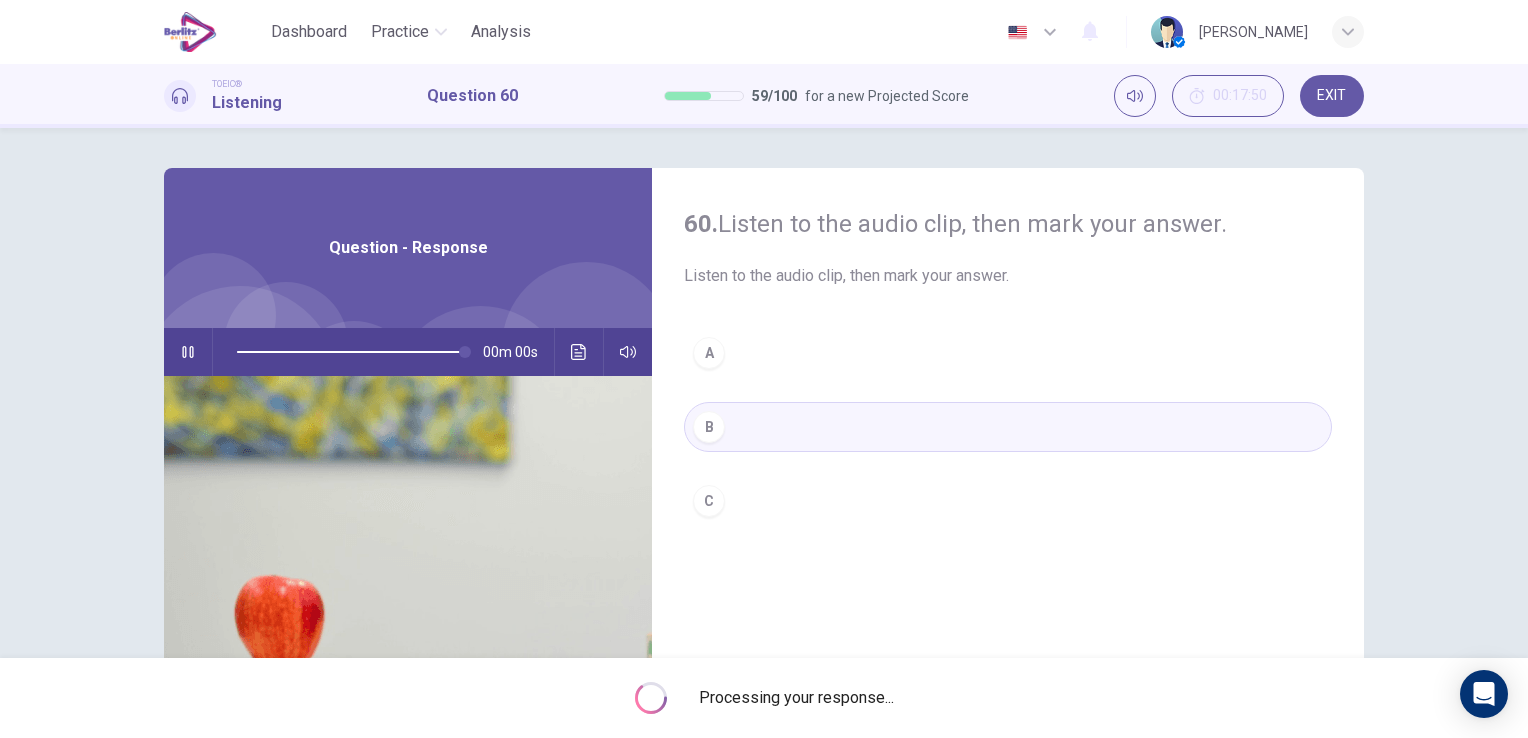 type on "*" 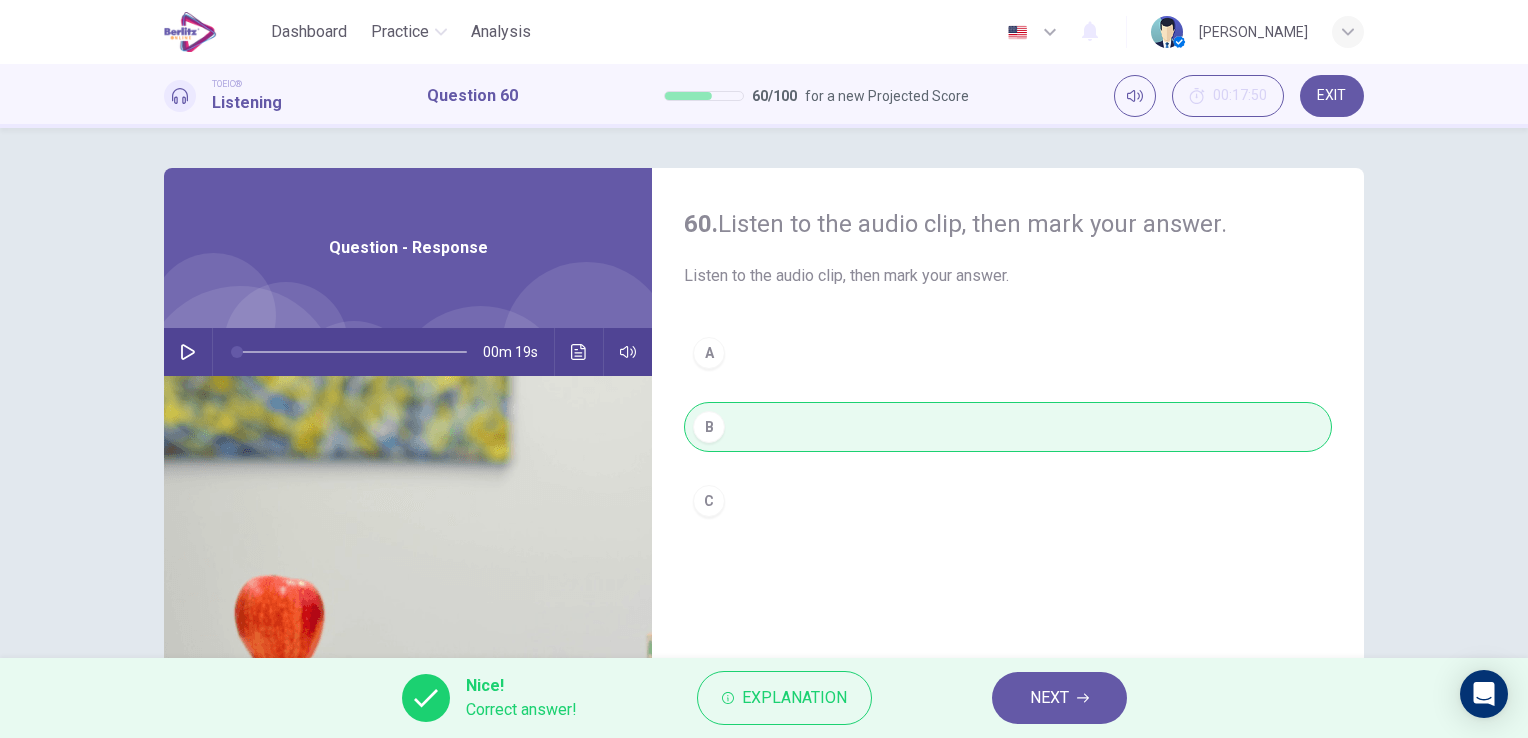 click on "NEXT" at bounding box center (1049, 698) 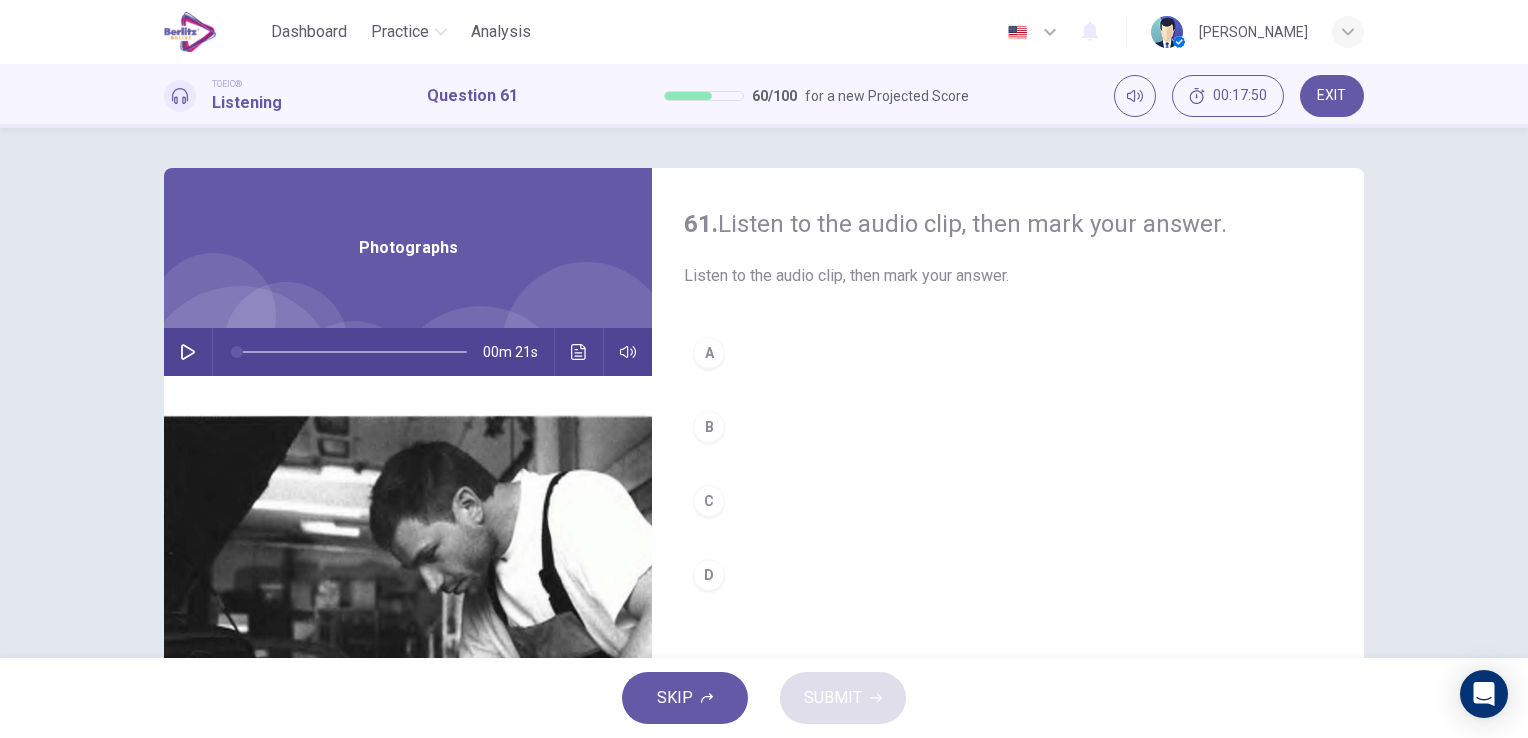click at bounding box center (188, 352) 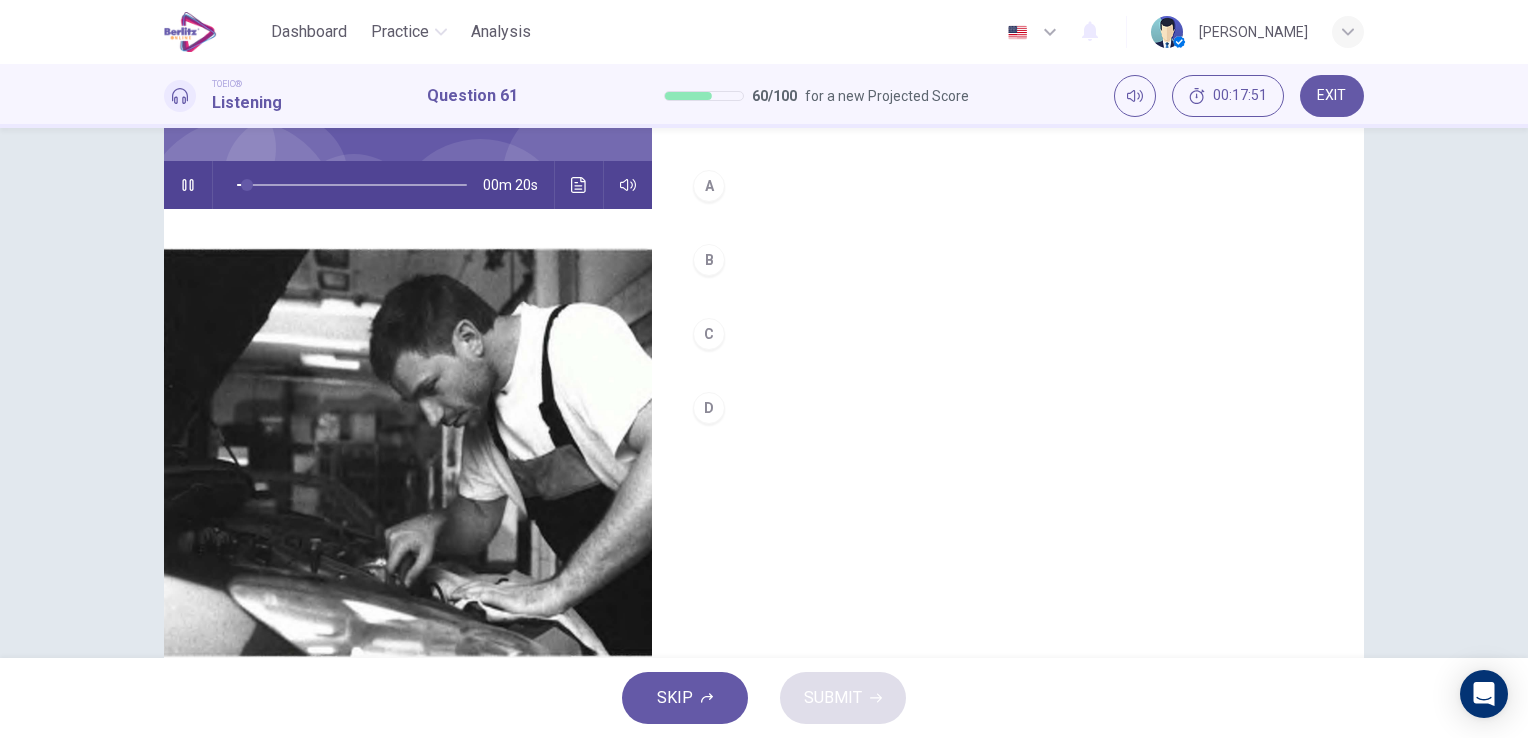 scroll, scrollTop: 200, scrollLeft: 0, axis: vertical 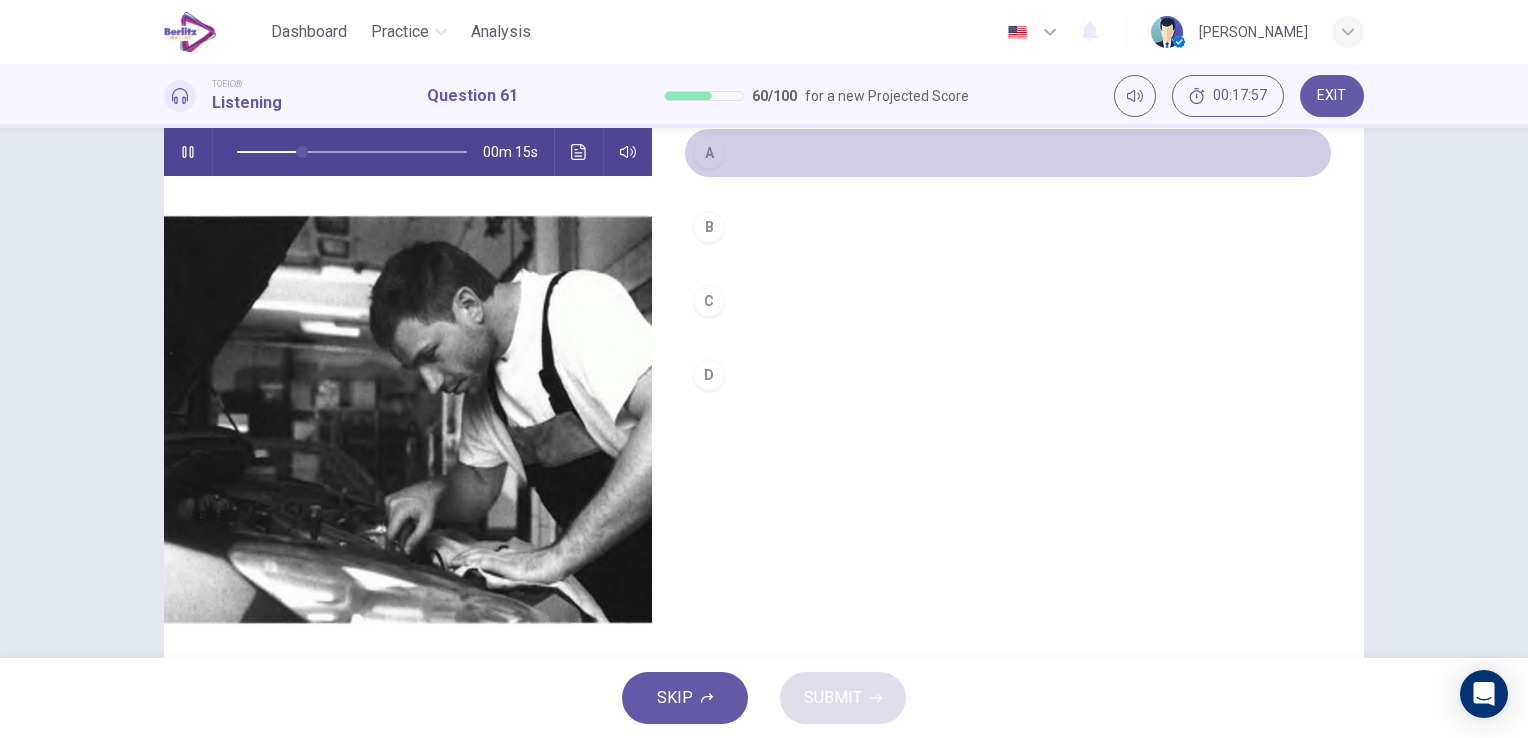 click on "A" at bounding box center [709, 153] 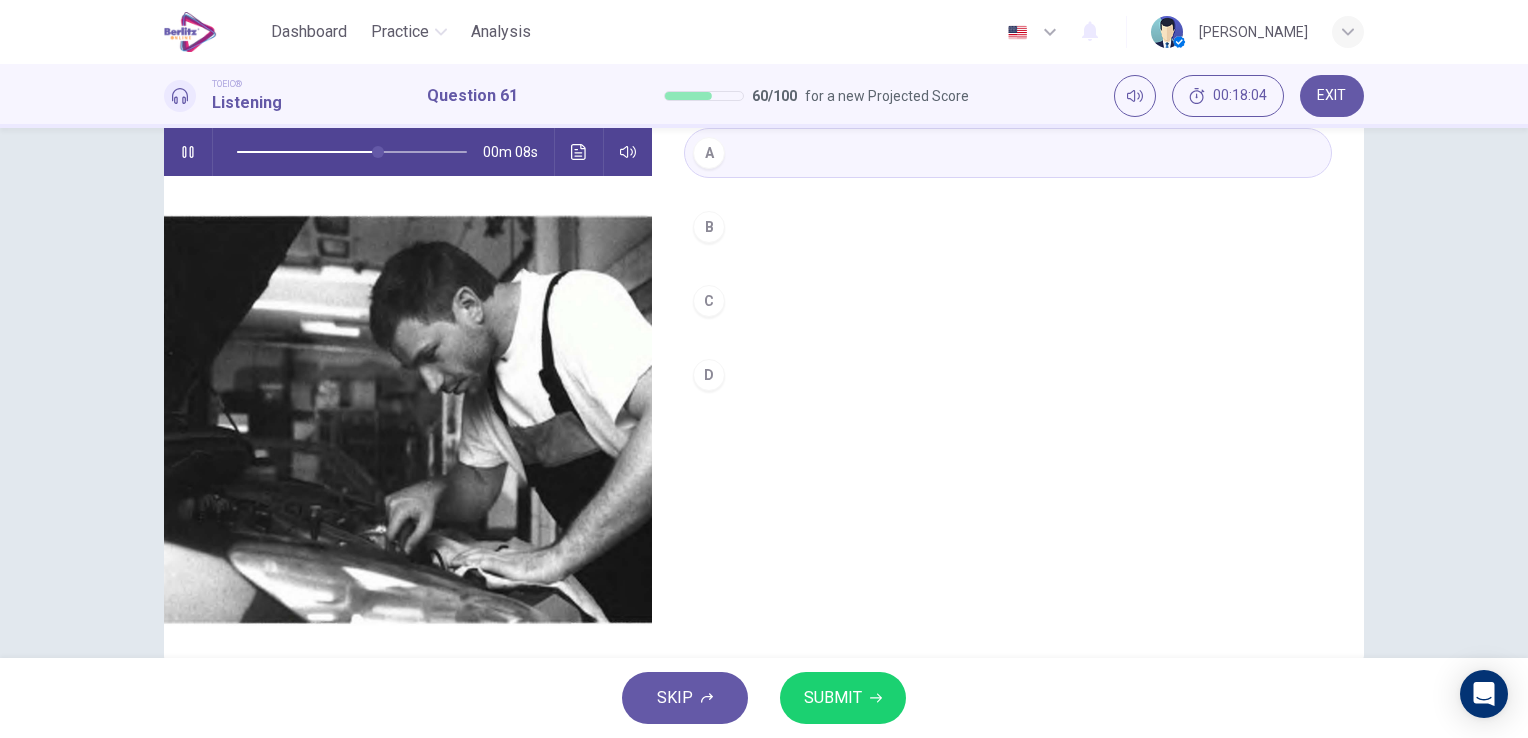 click on "SUBMIT" at bounding box center (843, 698) 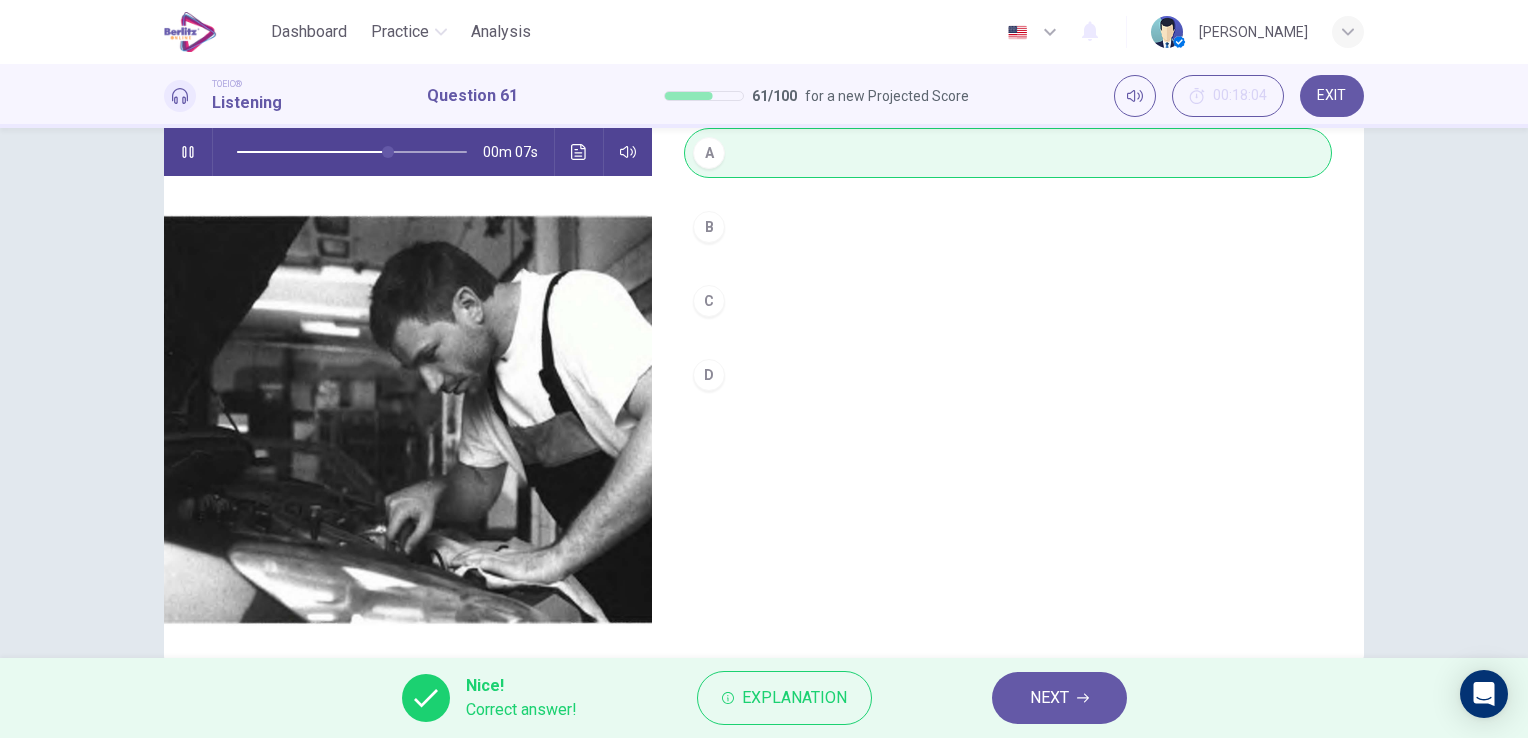 type on "**" 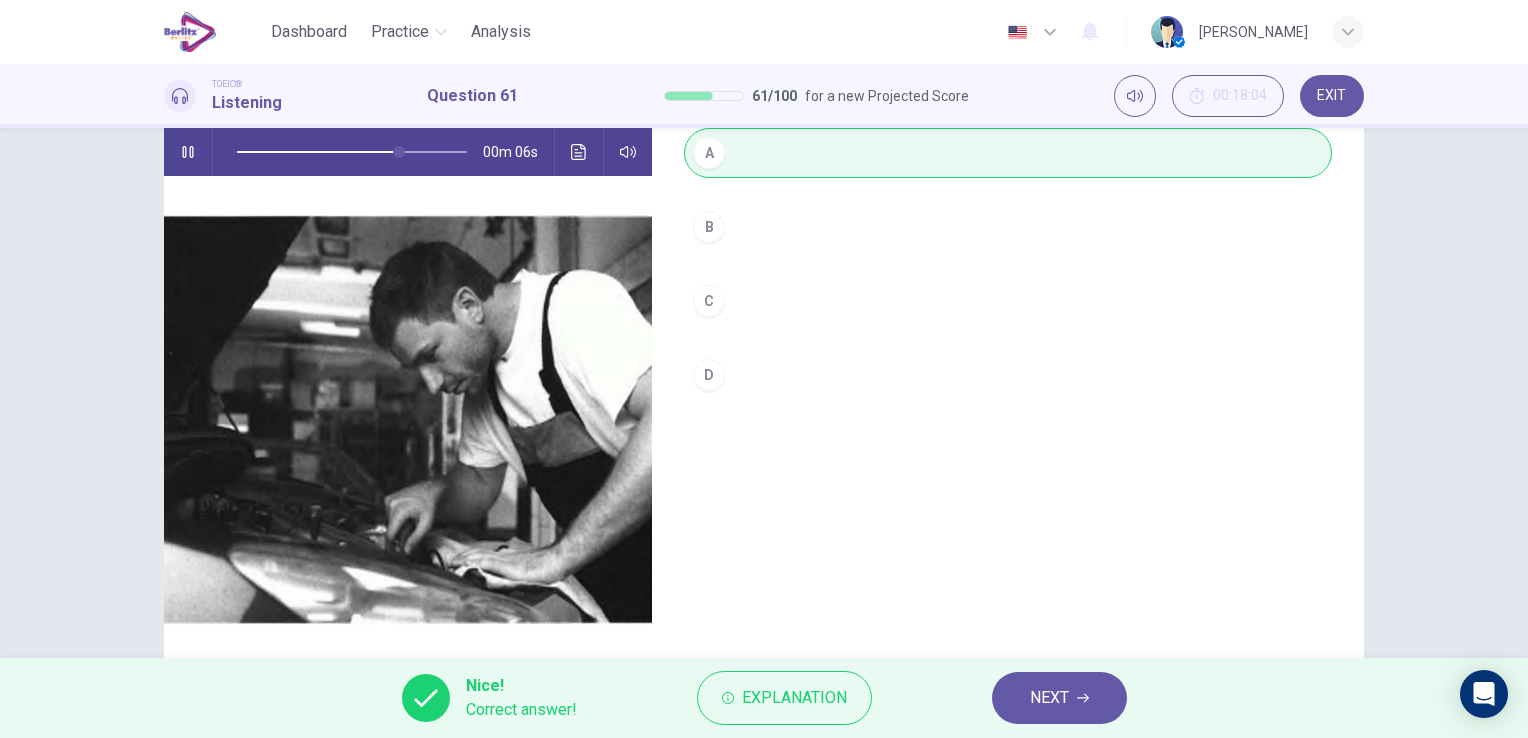 click on "NEXT" at bounding box center (1059, 698) 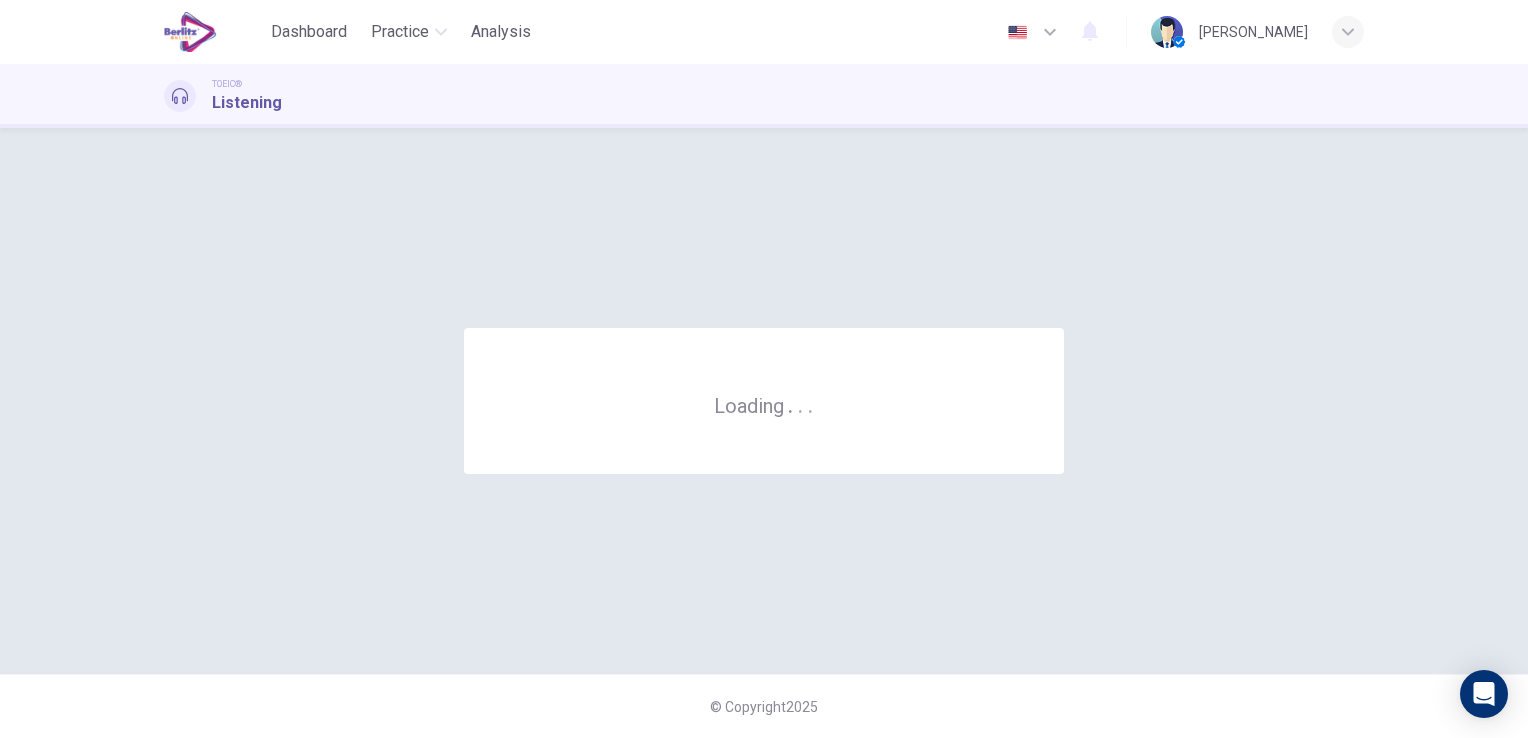 scroll, scrollTop: 0, scrollLeft: 0, axis: both 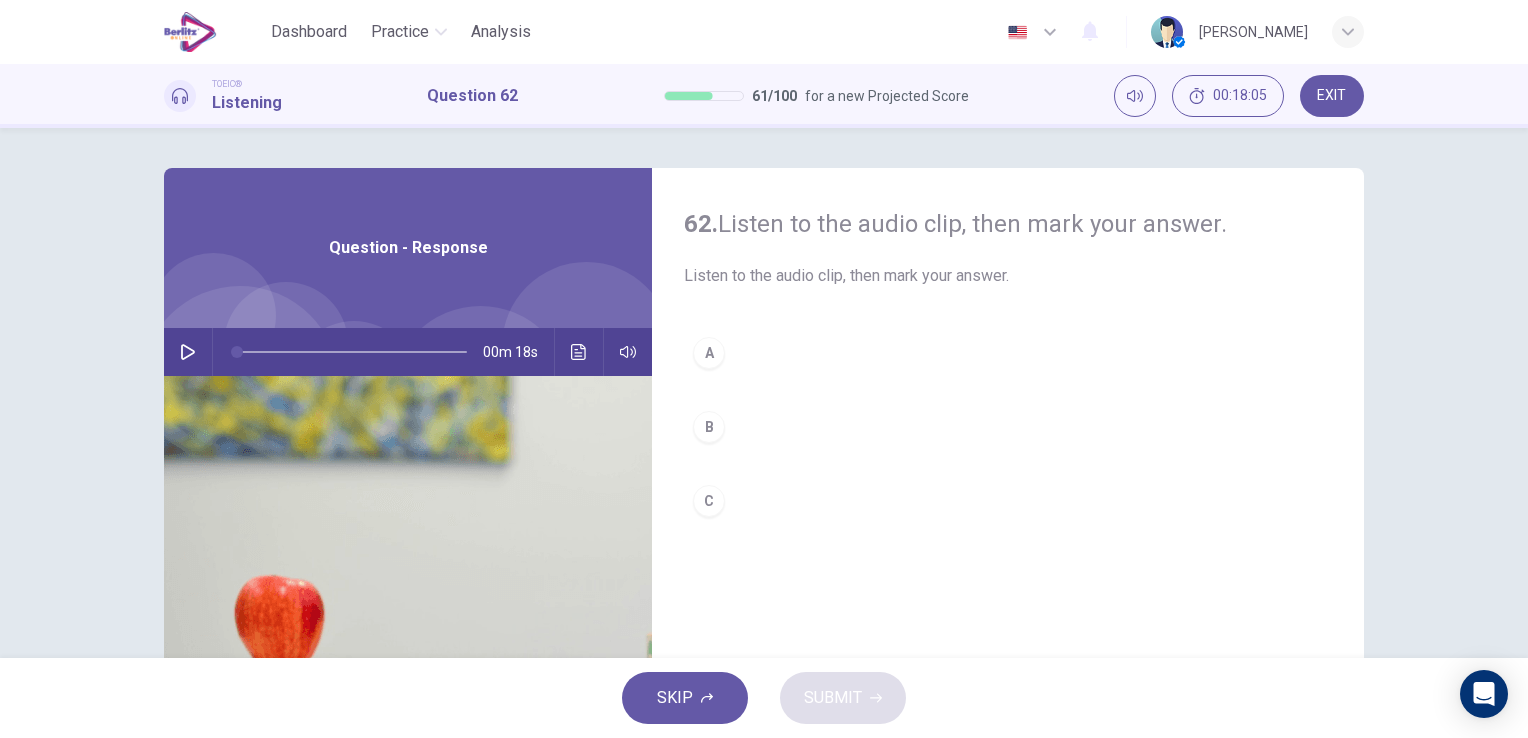 click 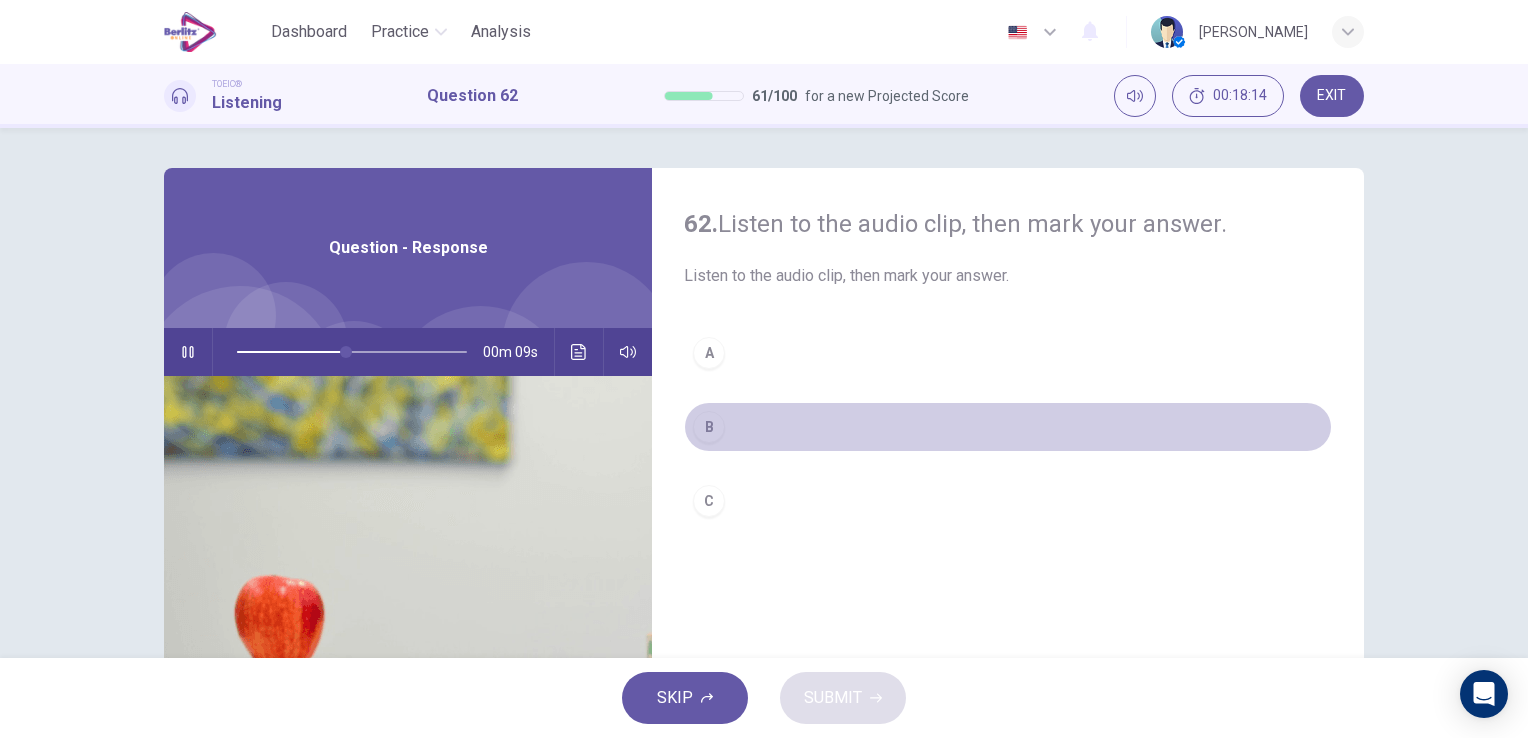 click on "B" at bounding box center [1008, 427] 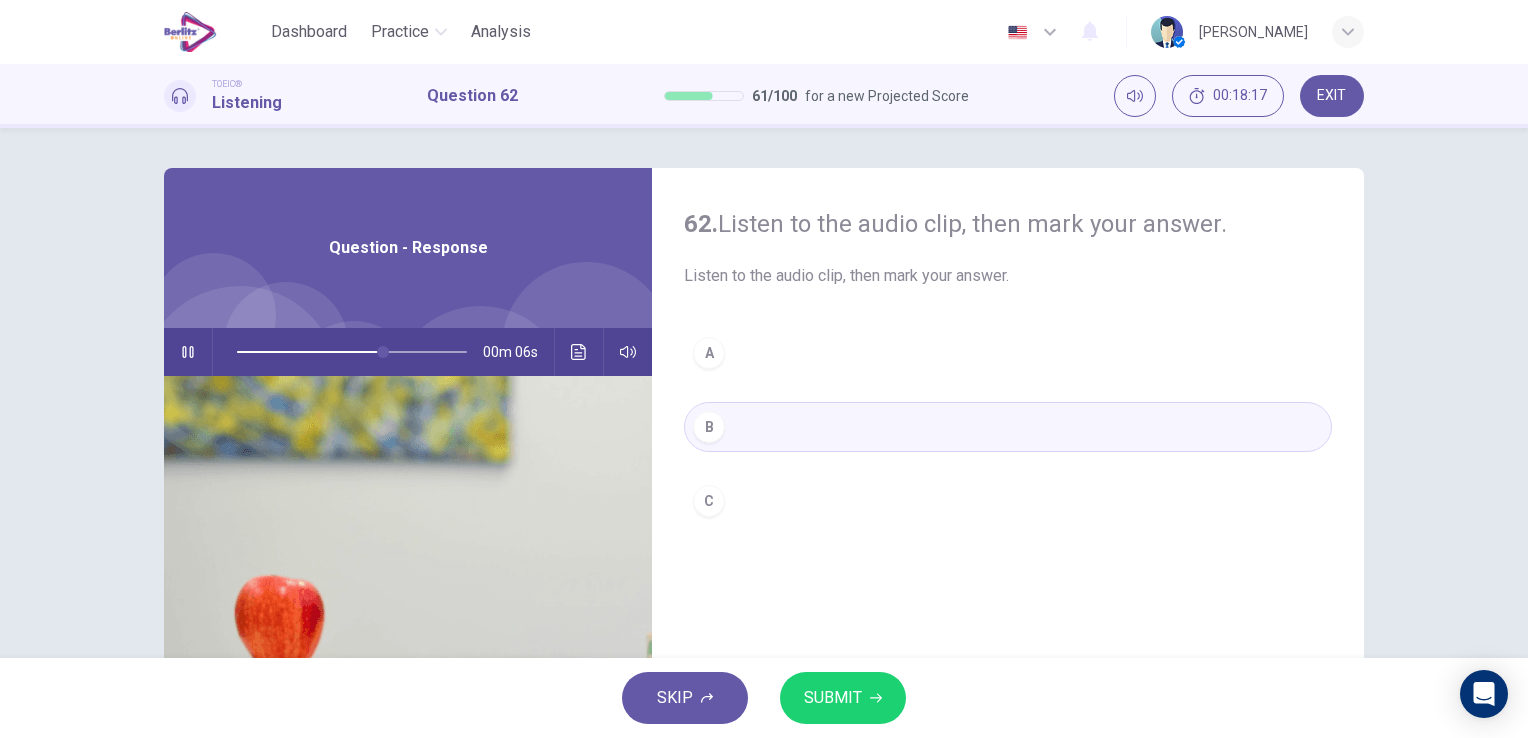 click on "SUBMIT" at bounding box center [833, 698] 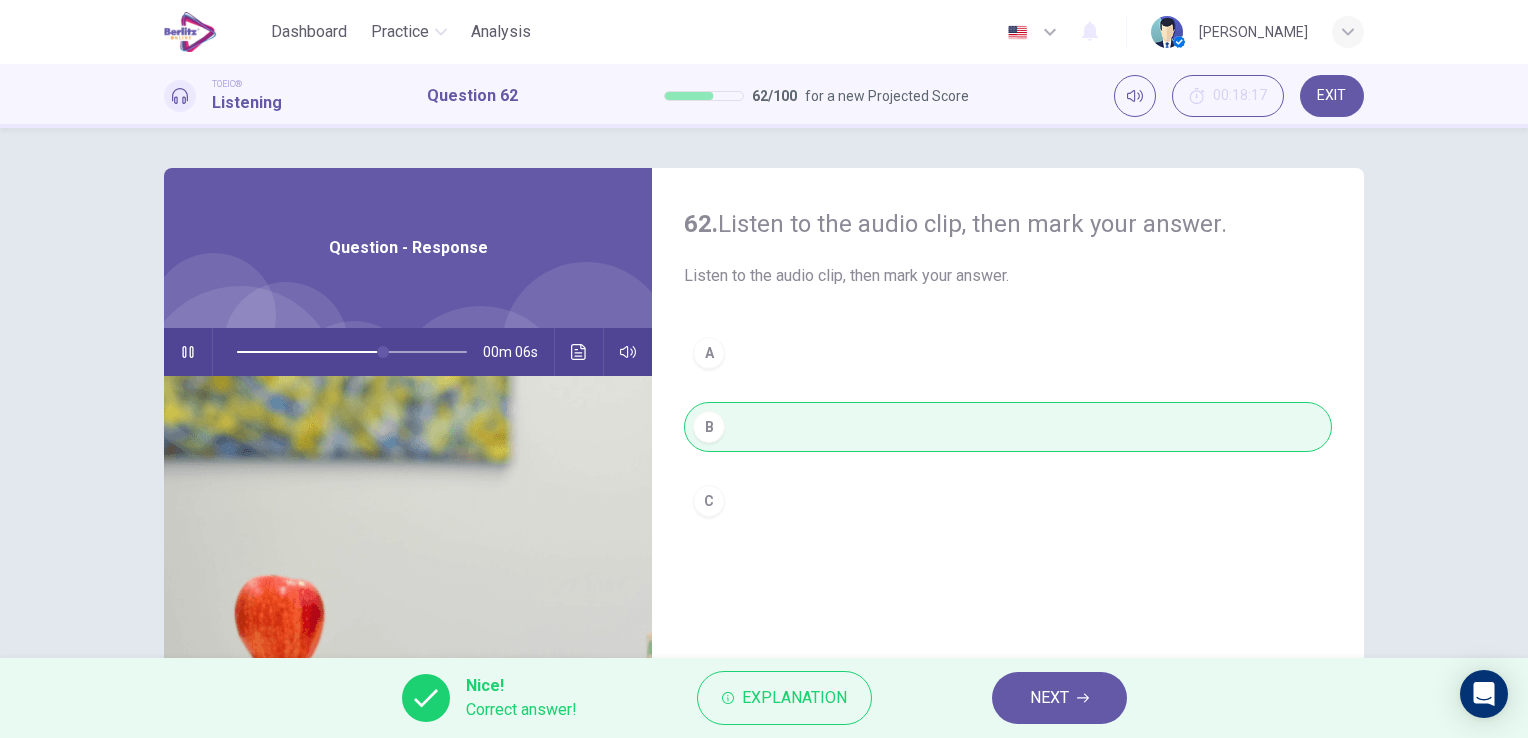type on "**" 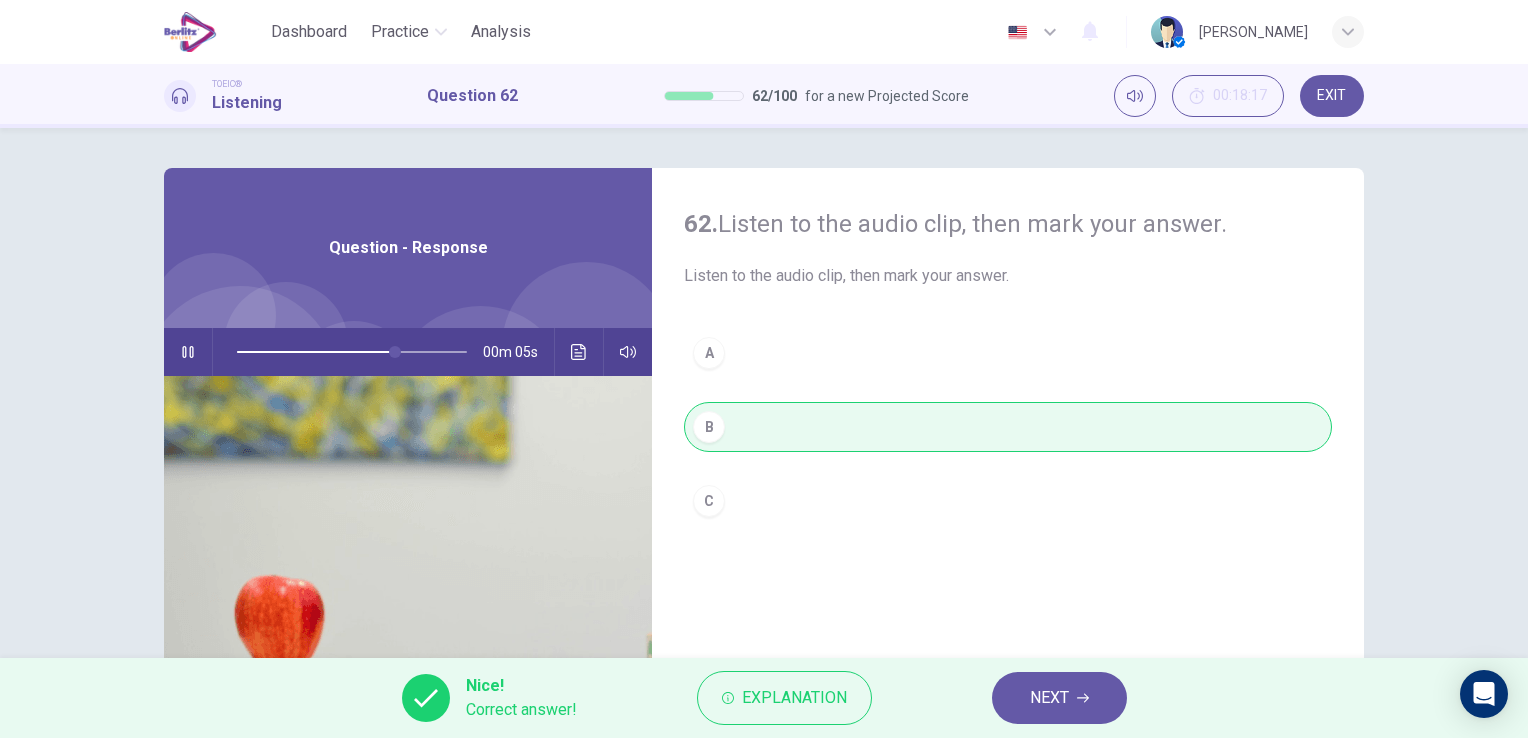 click on "NEXT" at bounding box center [1049, 698] 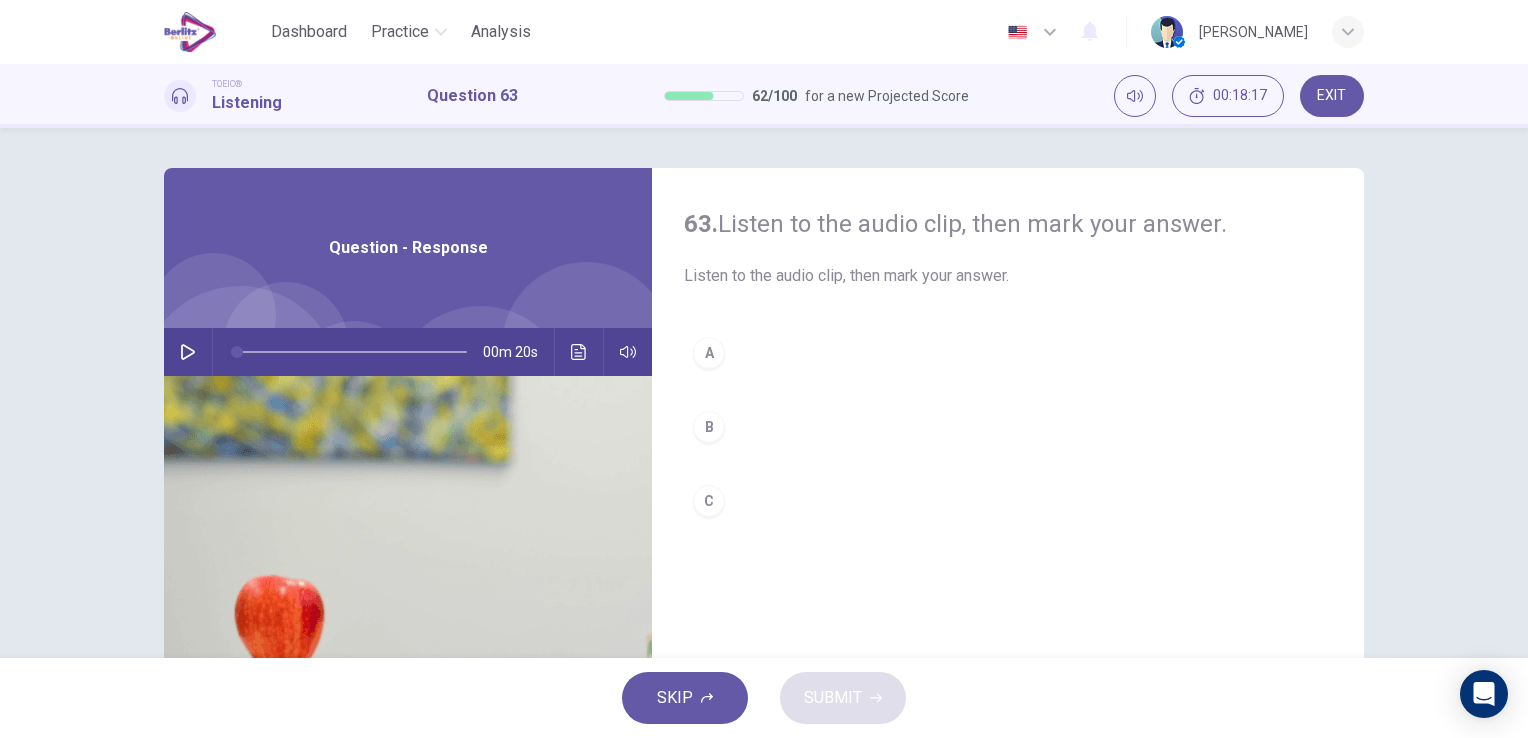 click at bounding box center (188, 352) 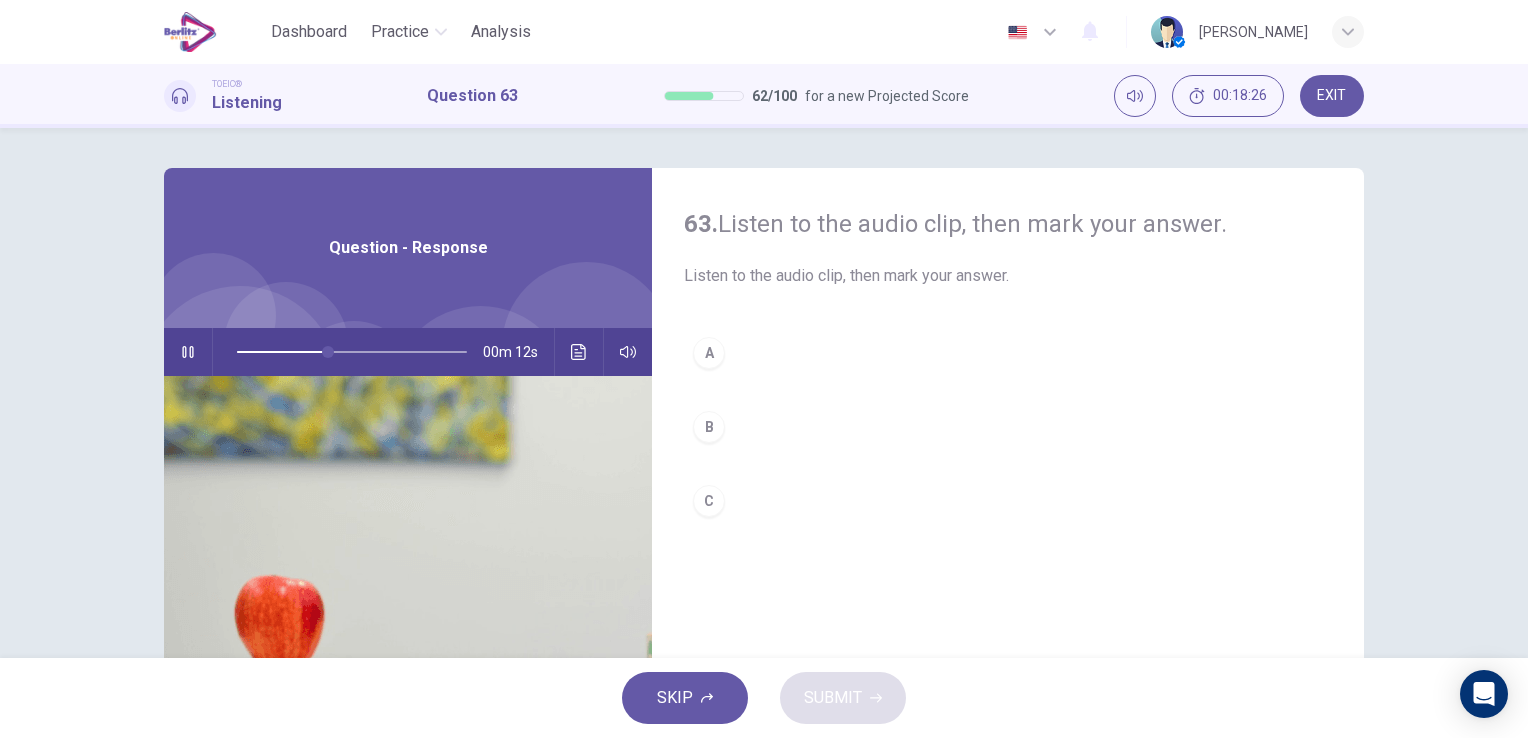 click on "A" at bounding box center (709, 353) 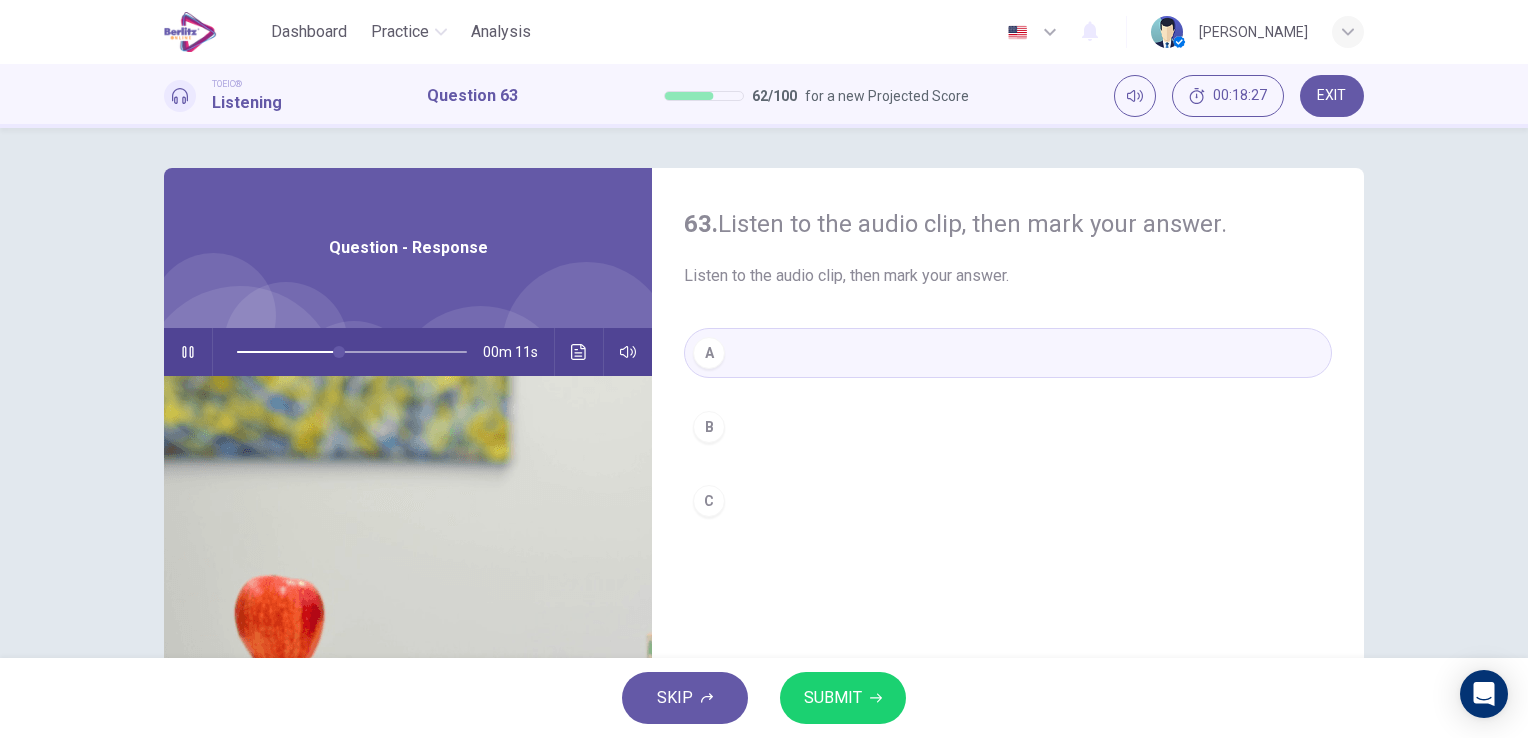 click on "SUBMIT" at bounding box center [833, 698] 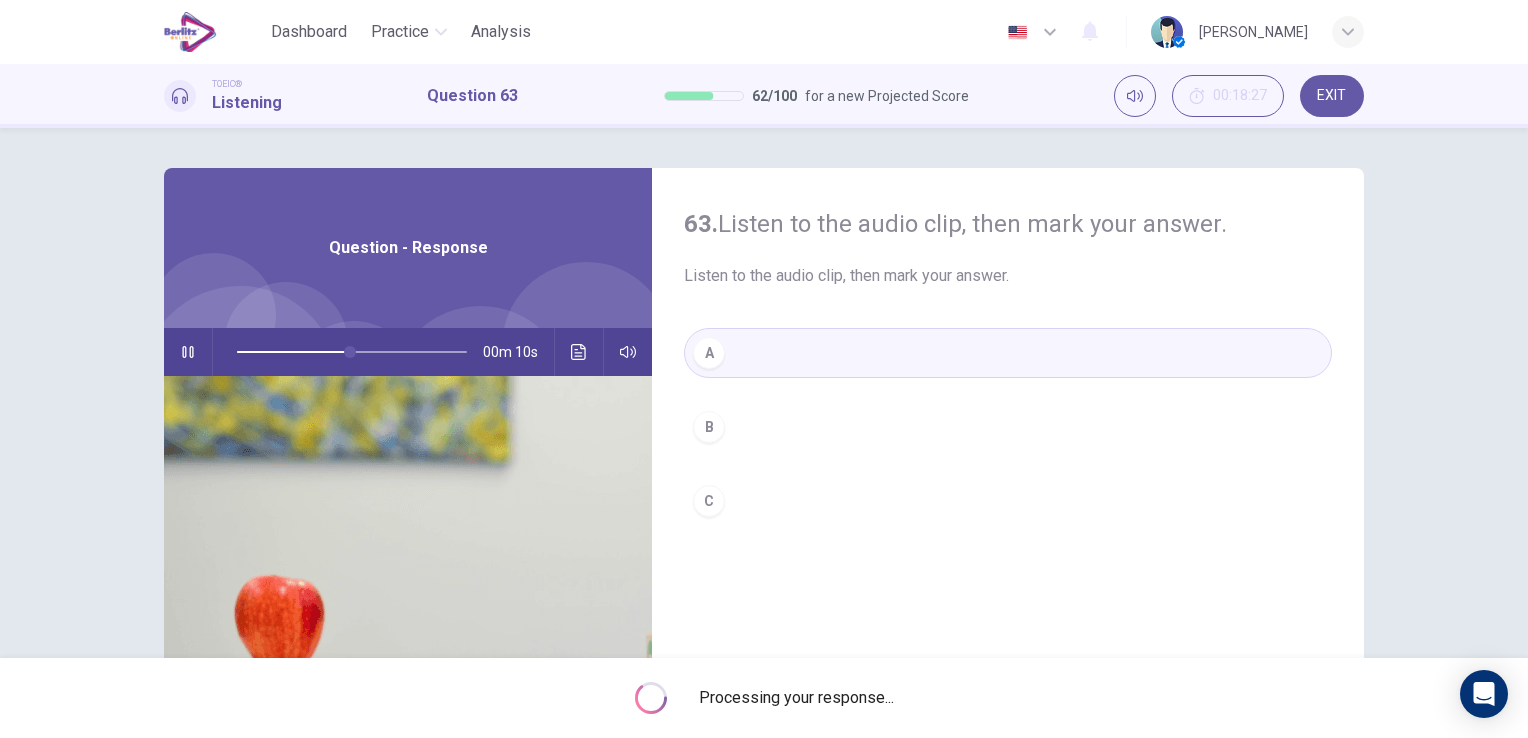 type on "**" 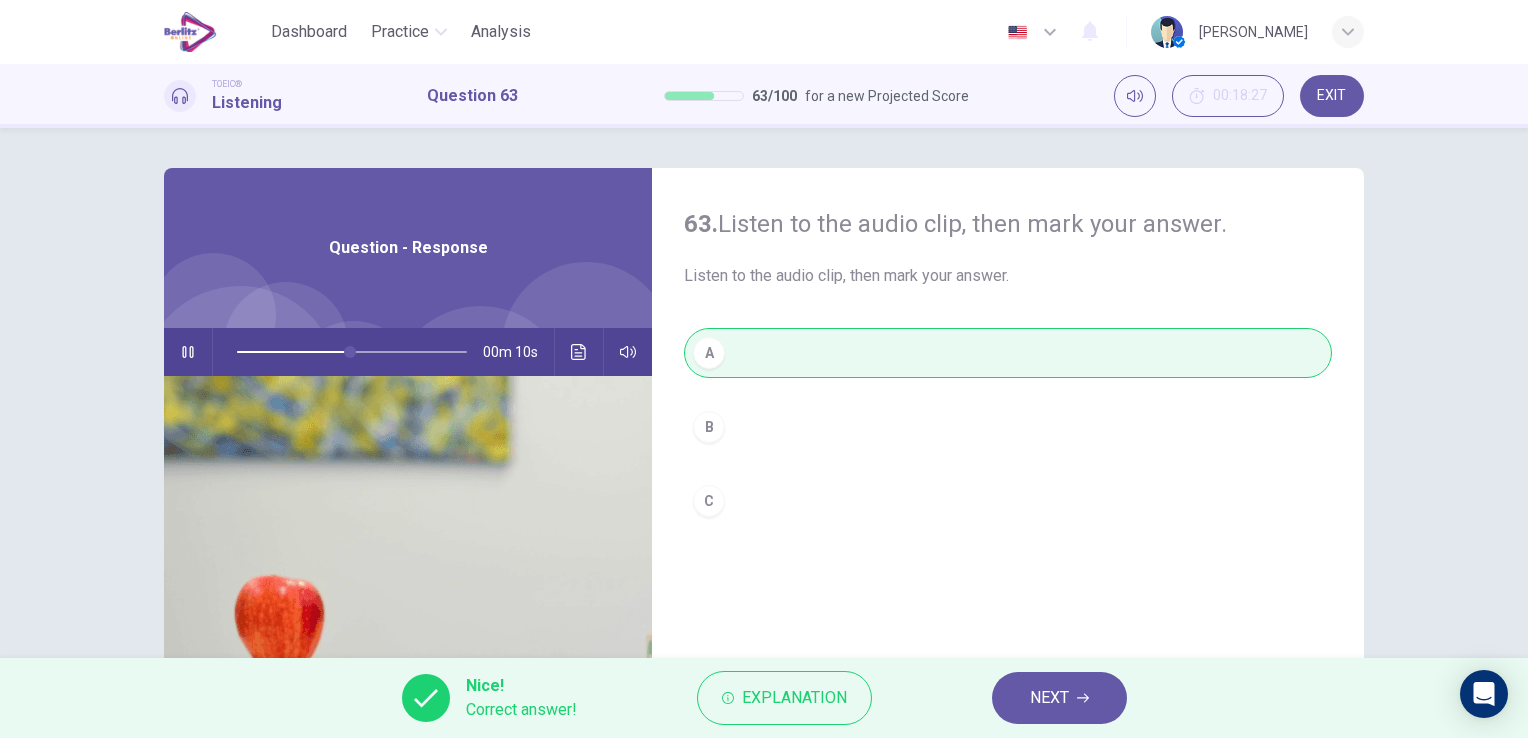 click on "NEXT" at bounding box center (1059, 698) 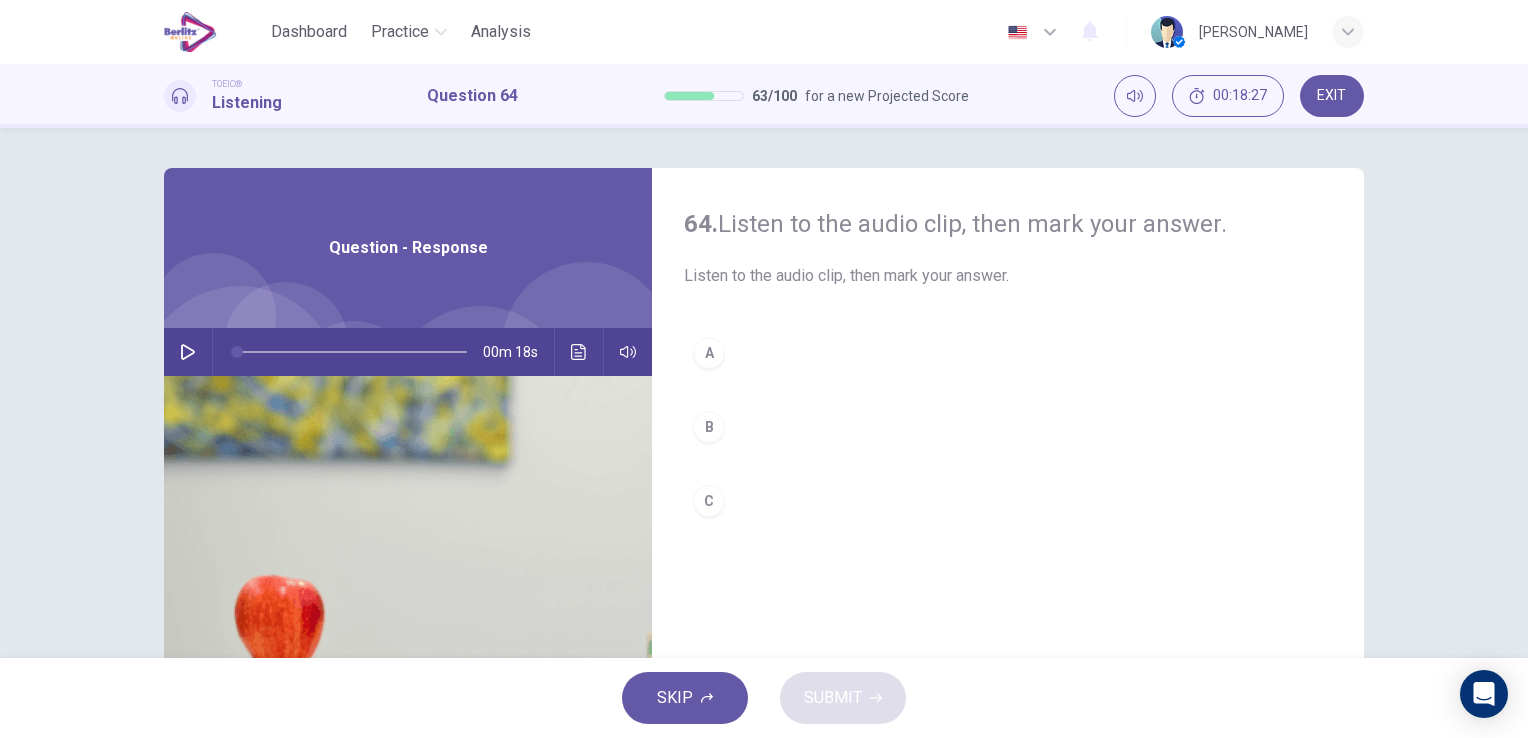click 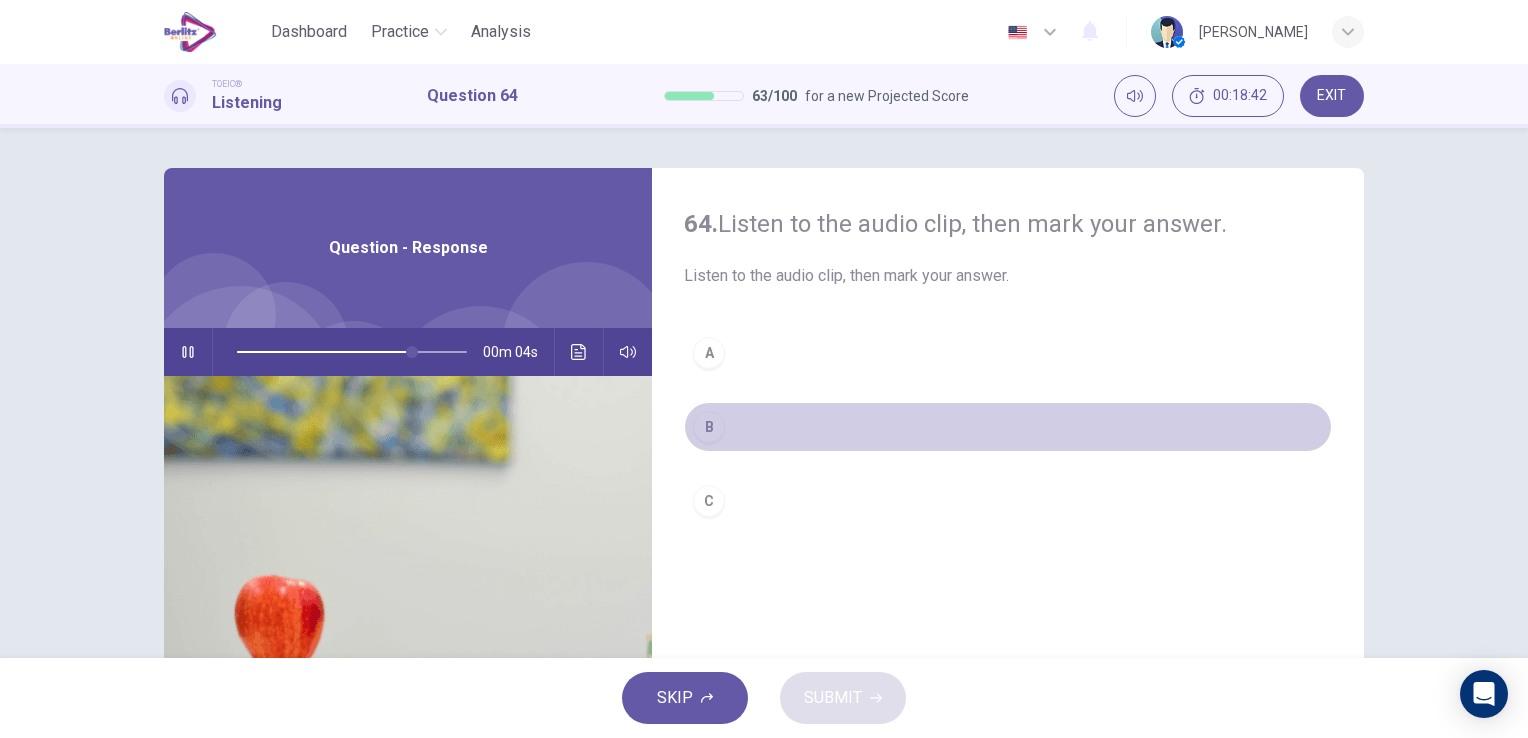 click on "B" at bounding box center (709, 427) 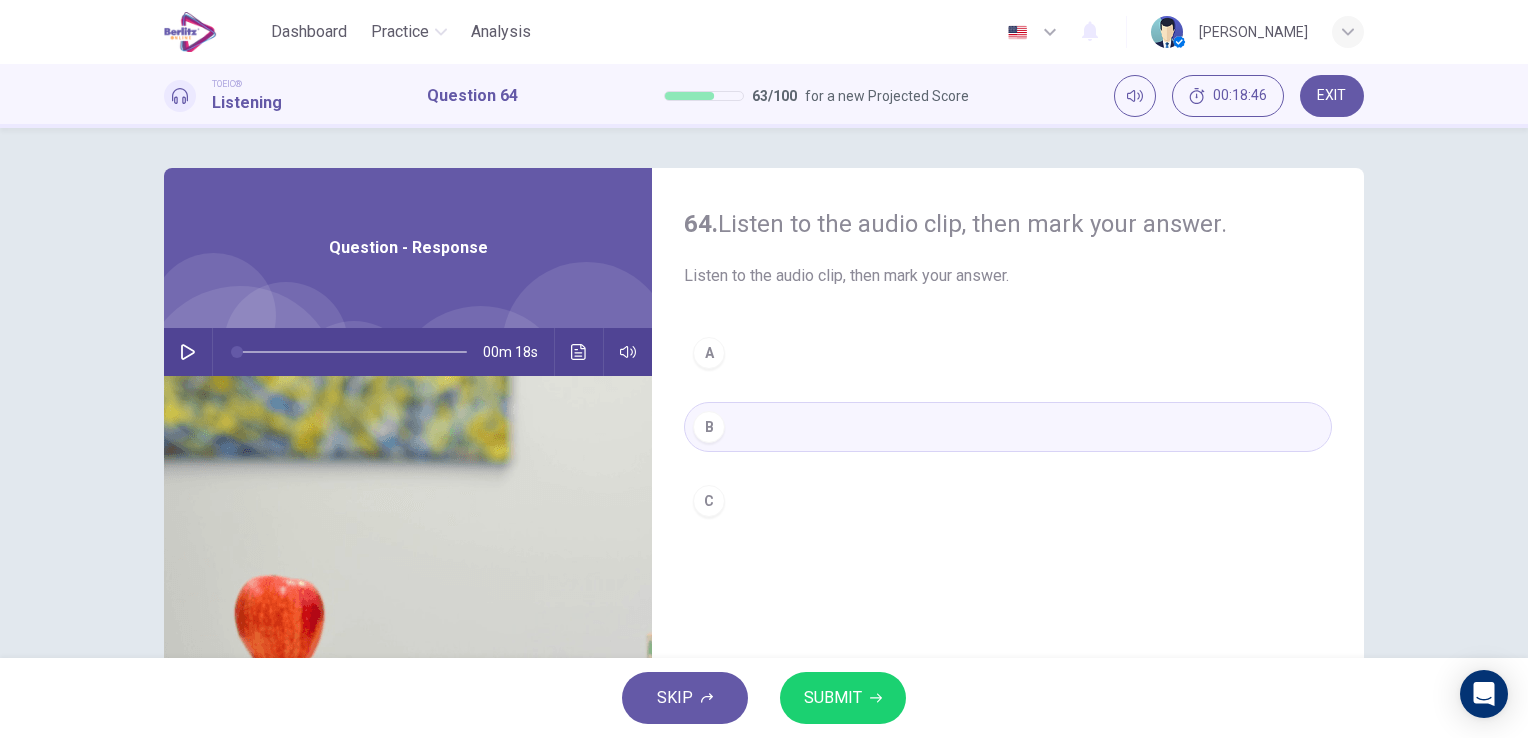click at bounding box center (237, 352) 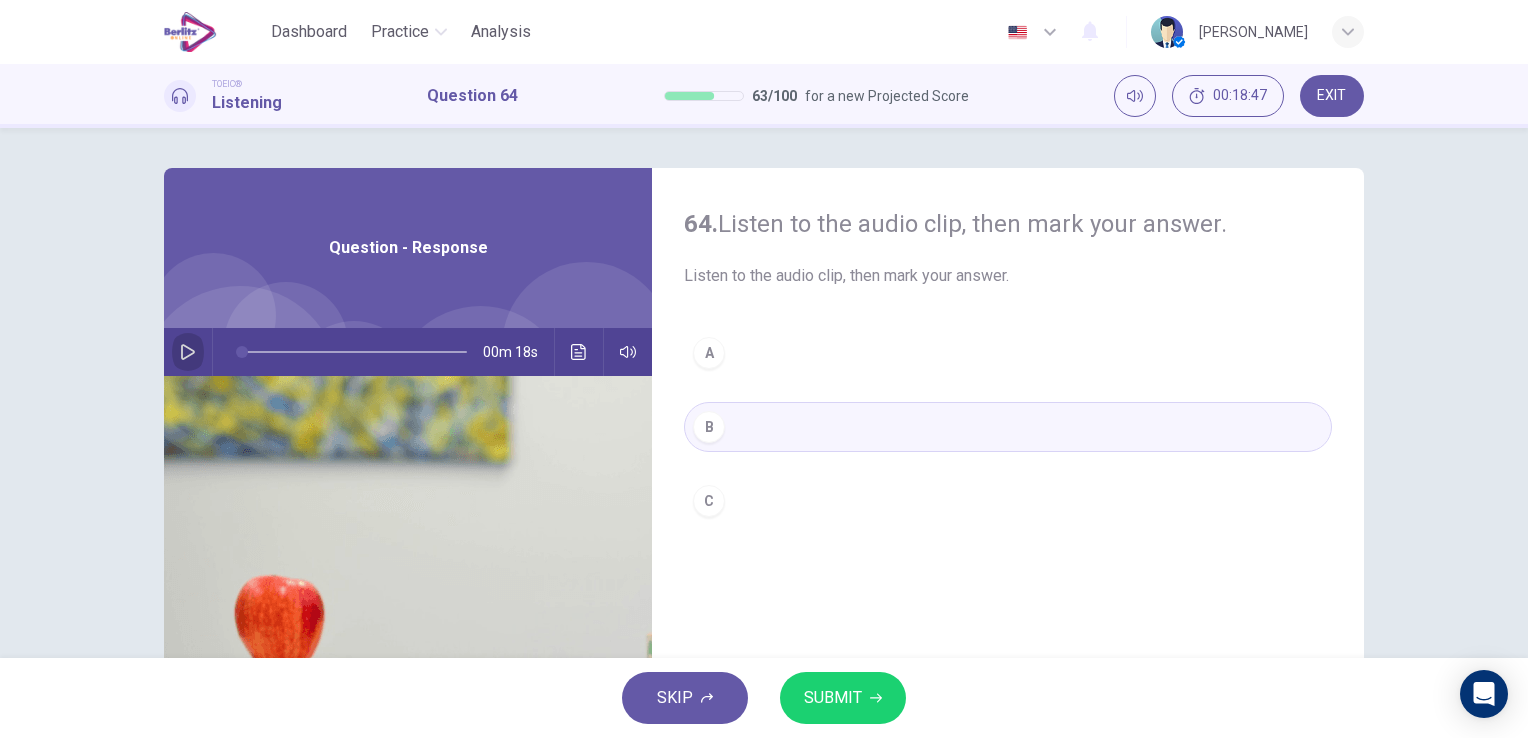 click 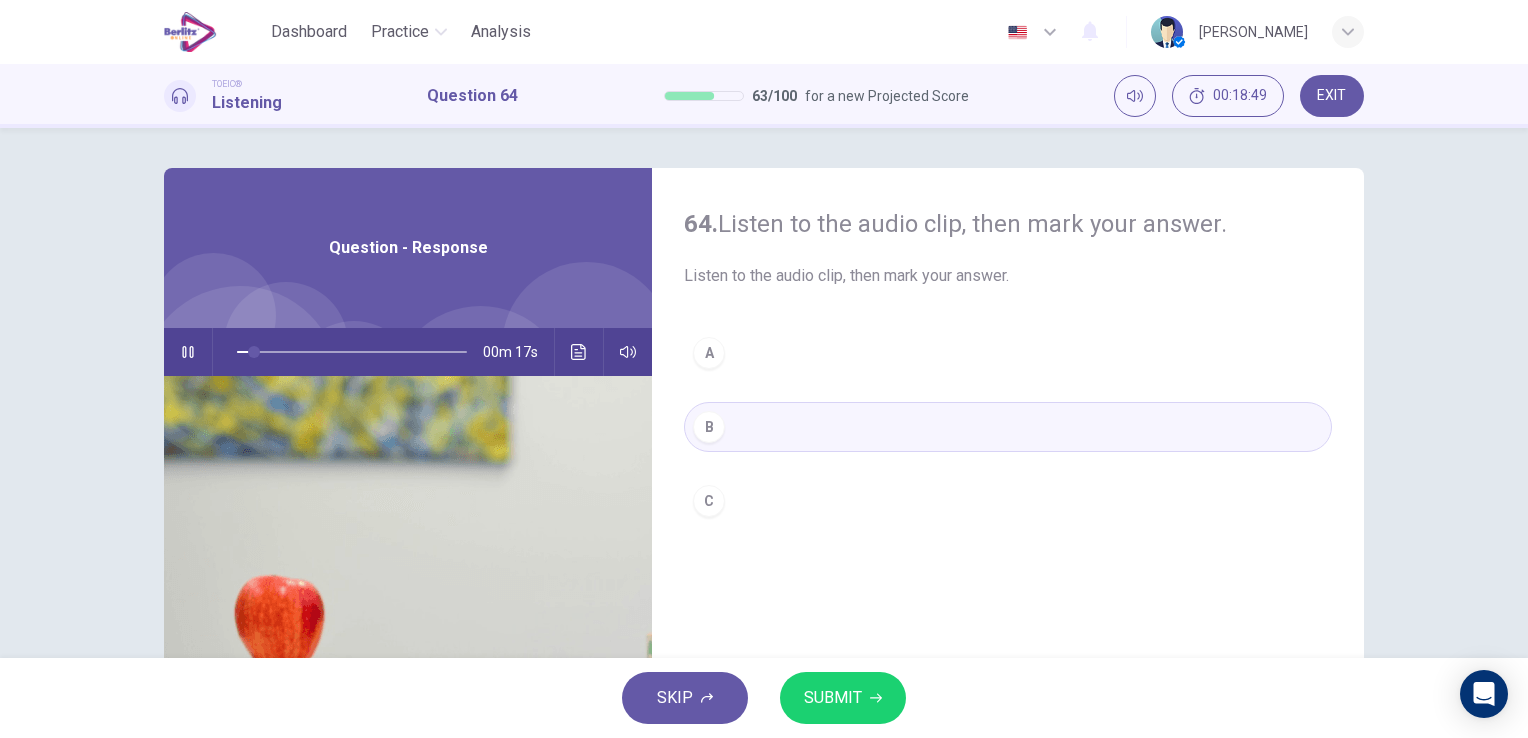 click on "C" at bounding box center (709, 501) 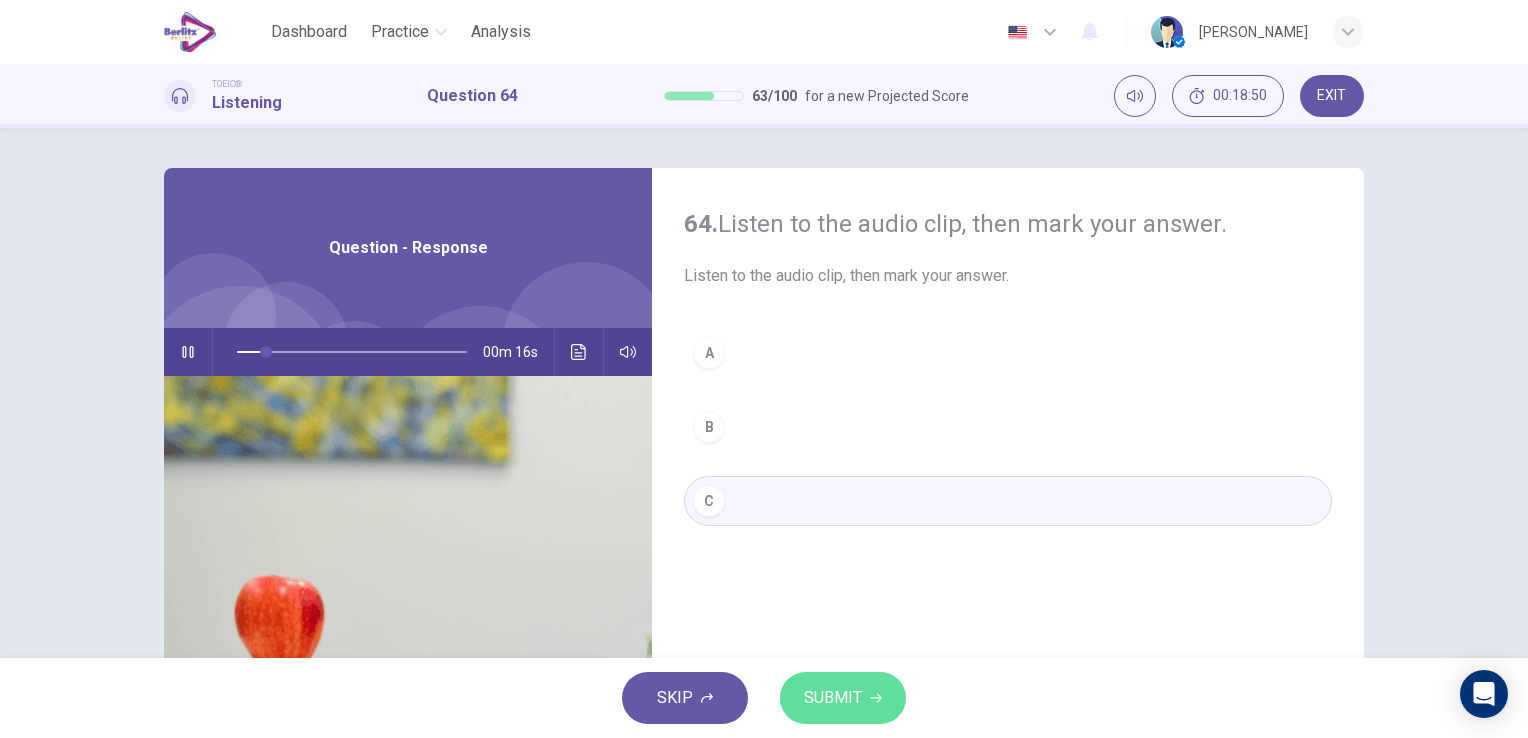 click on "SUBMIT" at bounding box center (843, 698) 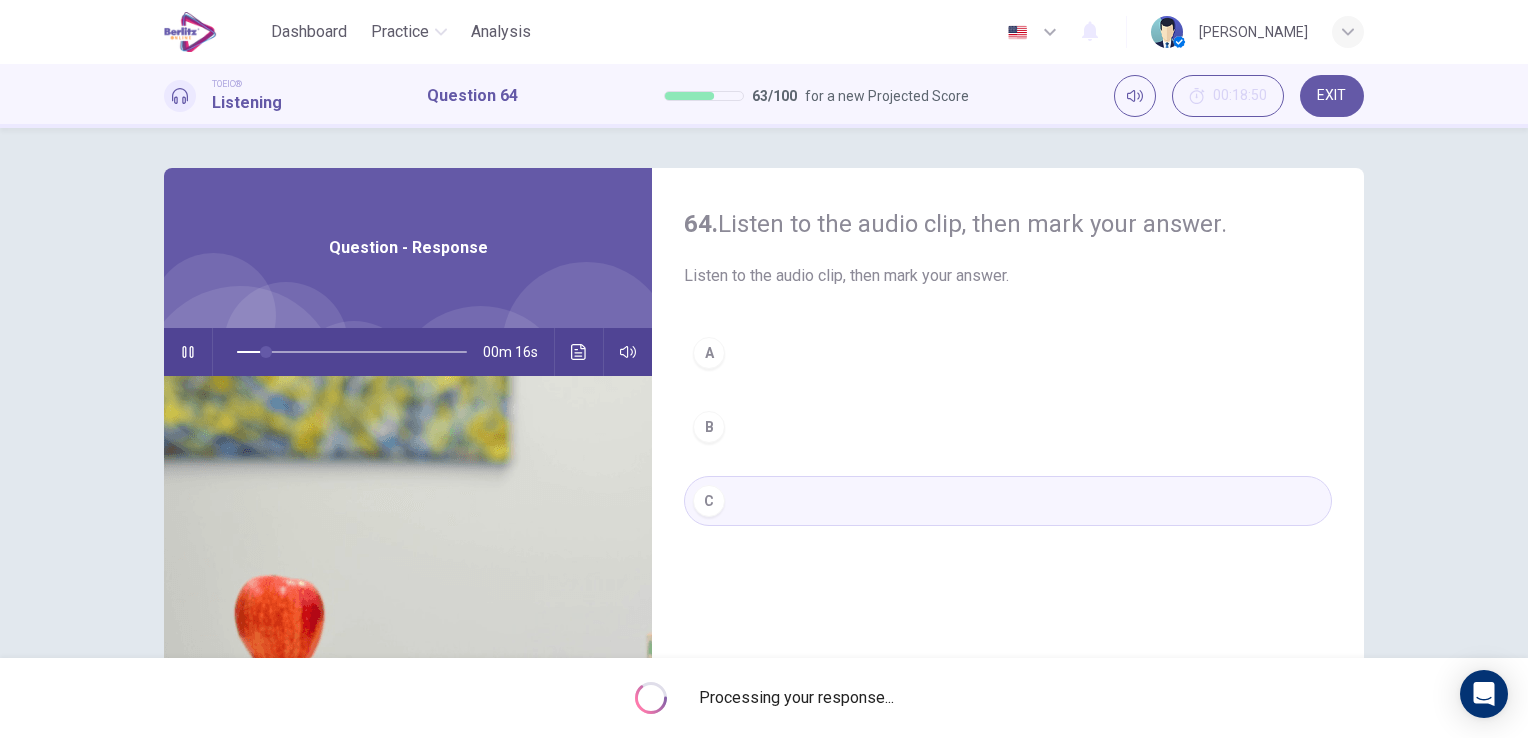 type on "**" 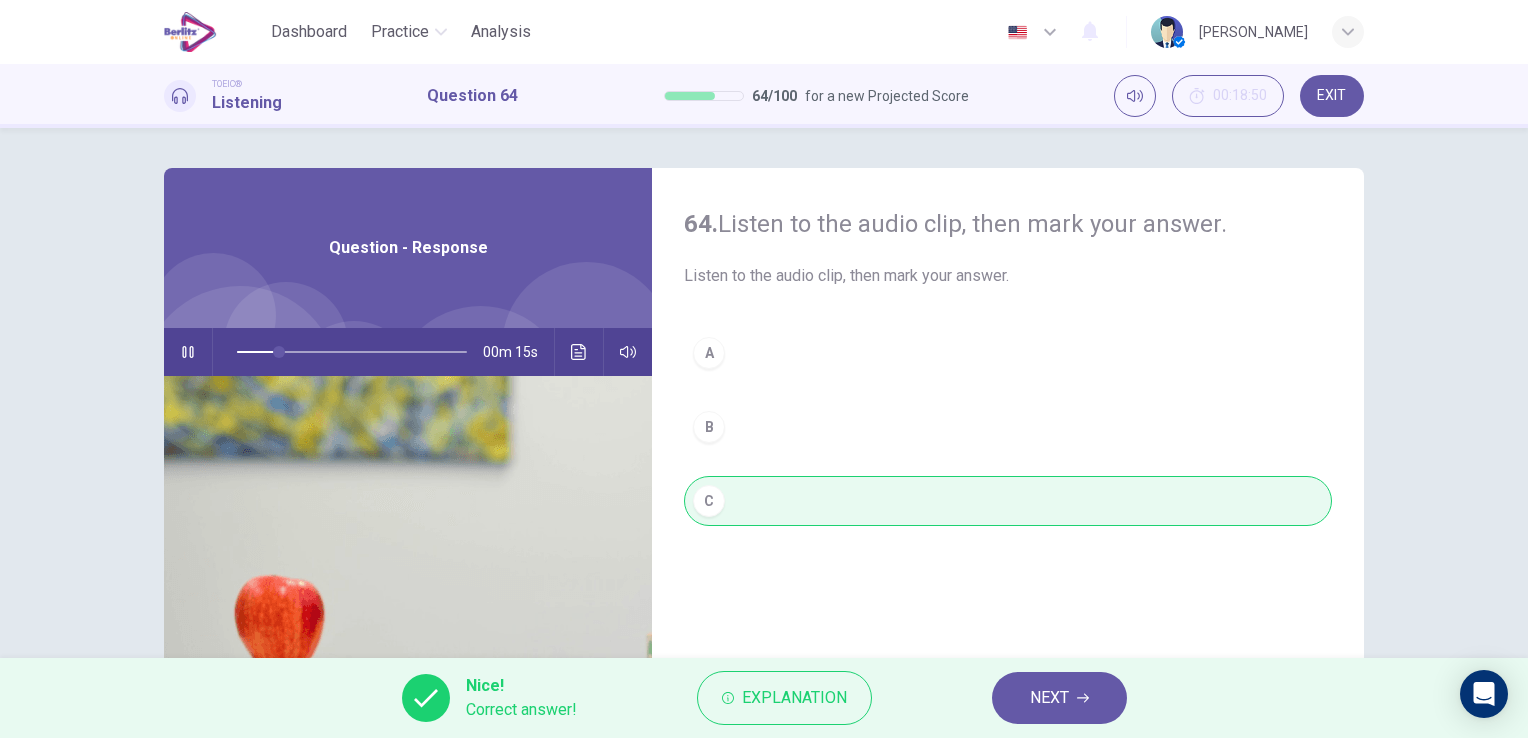 click on "NEXT" at bounding box center (1059, 698) 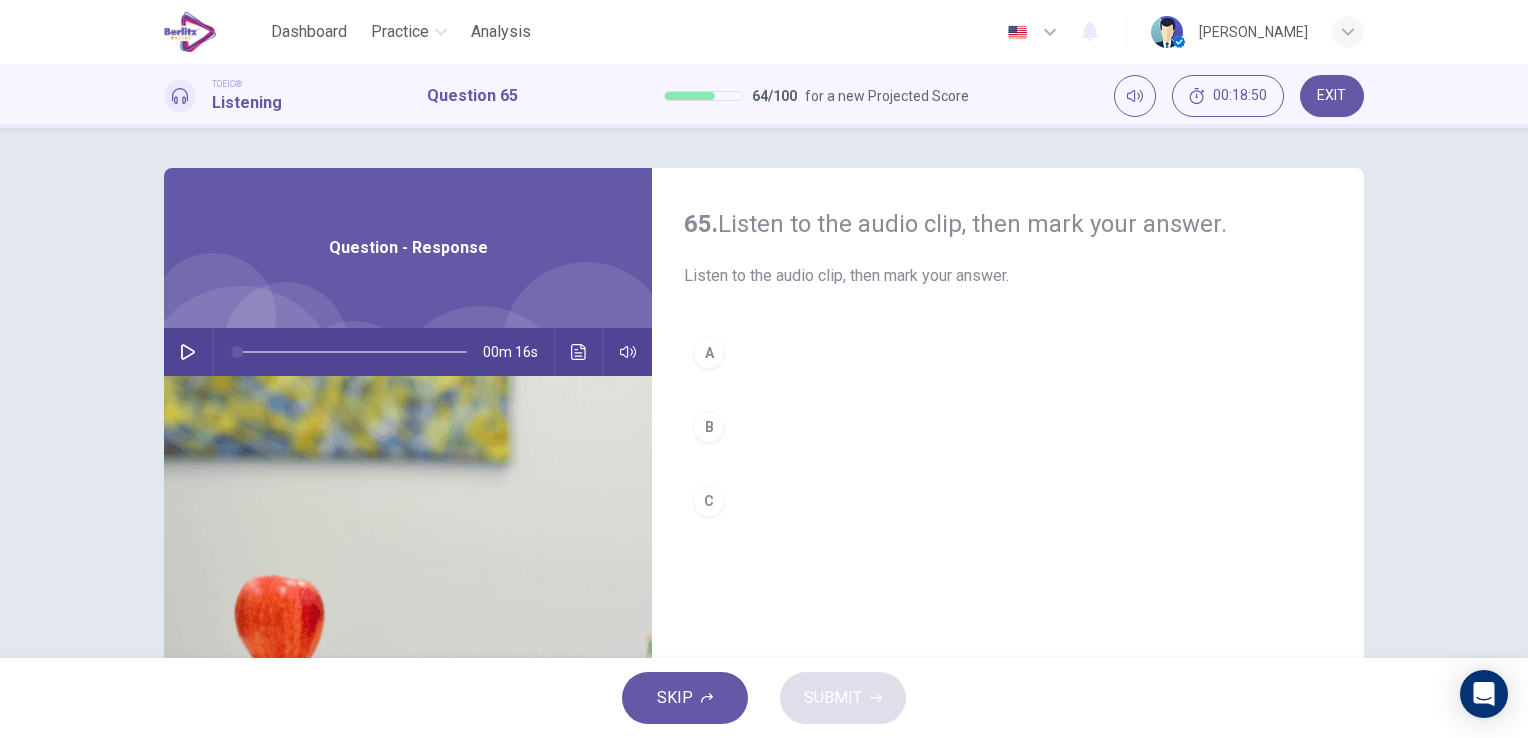 click 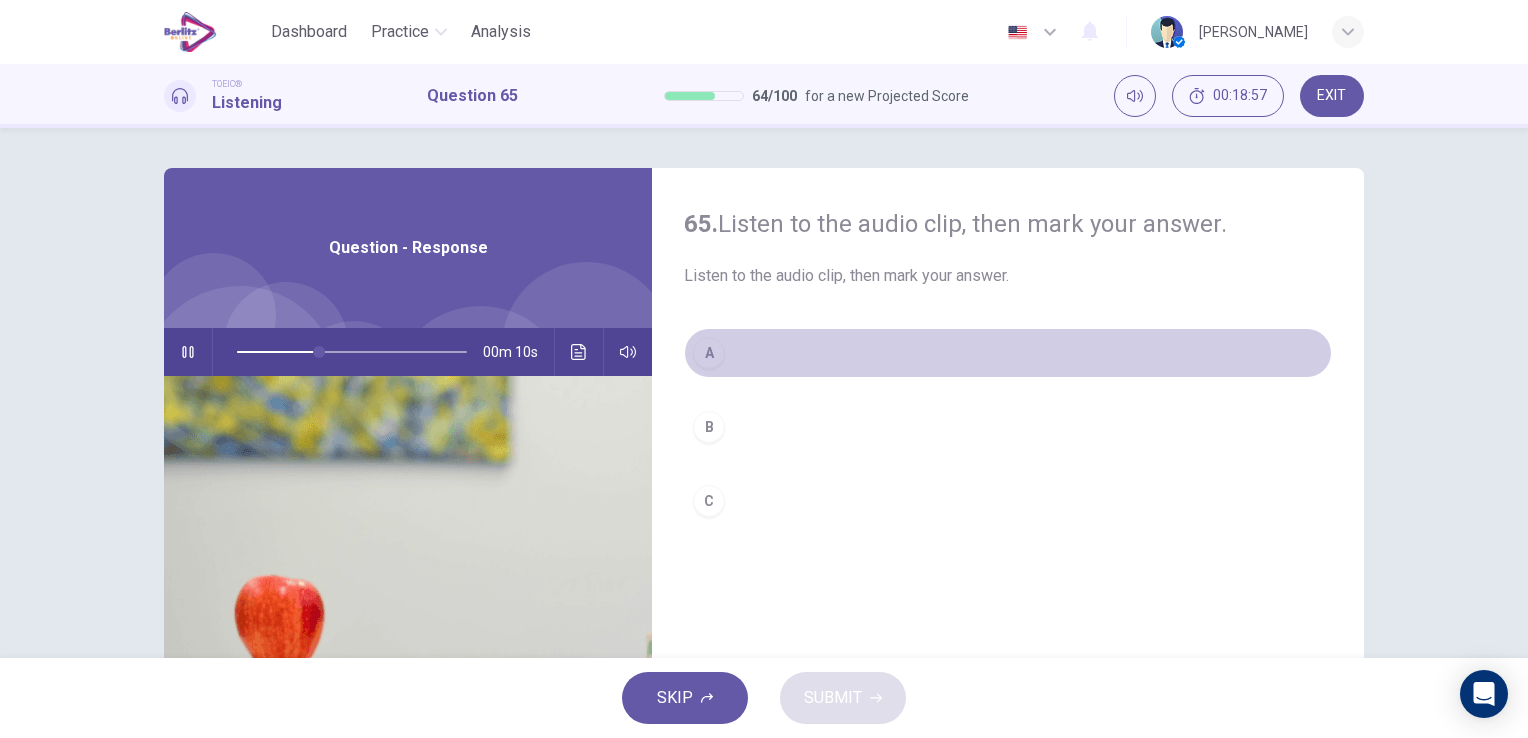click on "A" at bounding box center [709, 353] 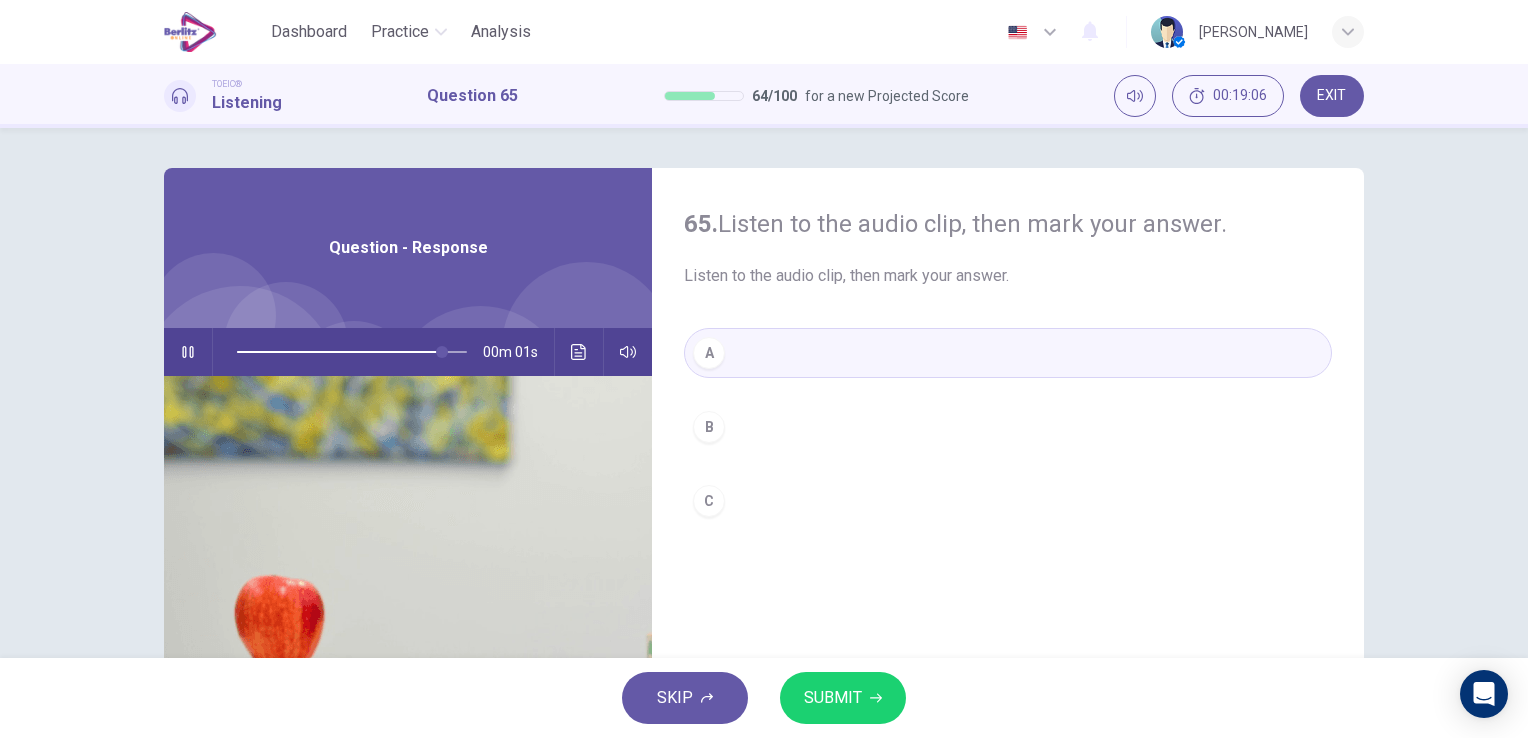 click on "SUBMIT" at bounding box center [833, 698] 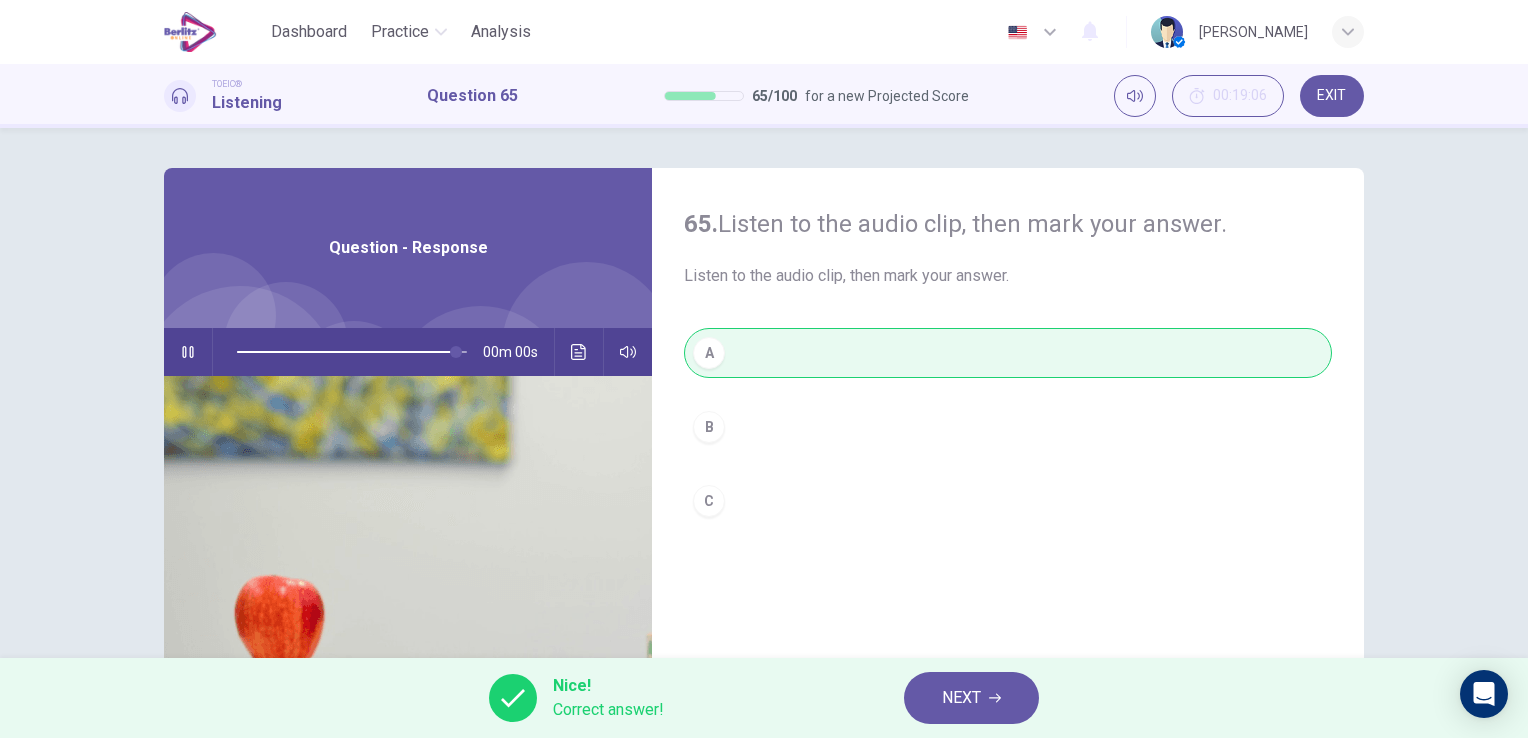 type on "*" 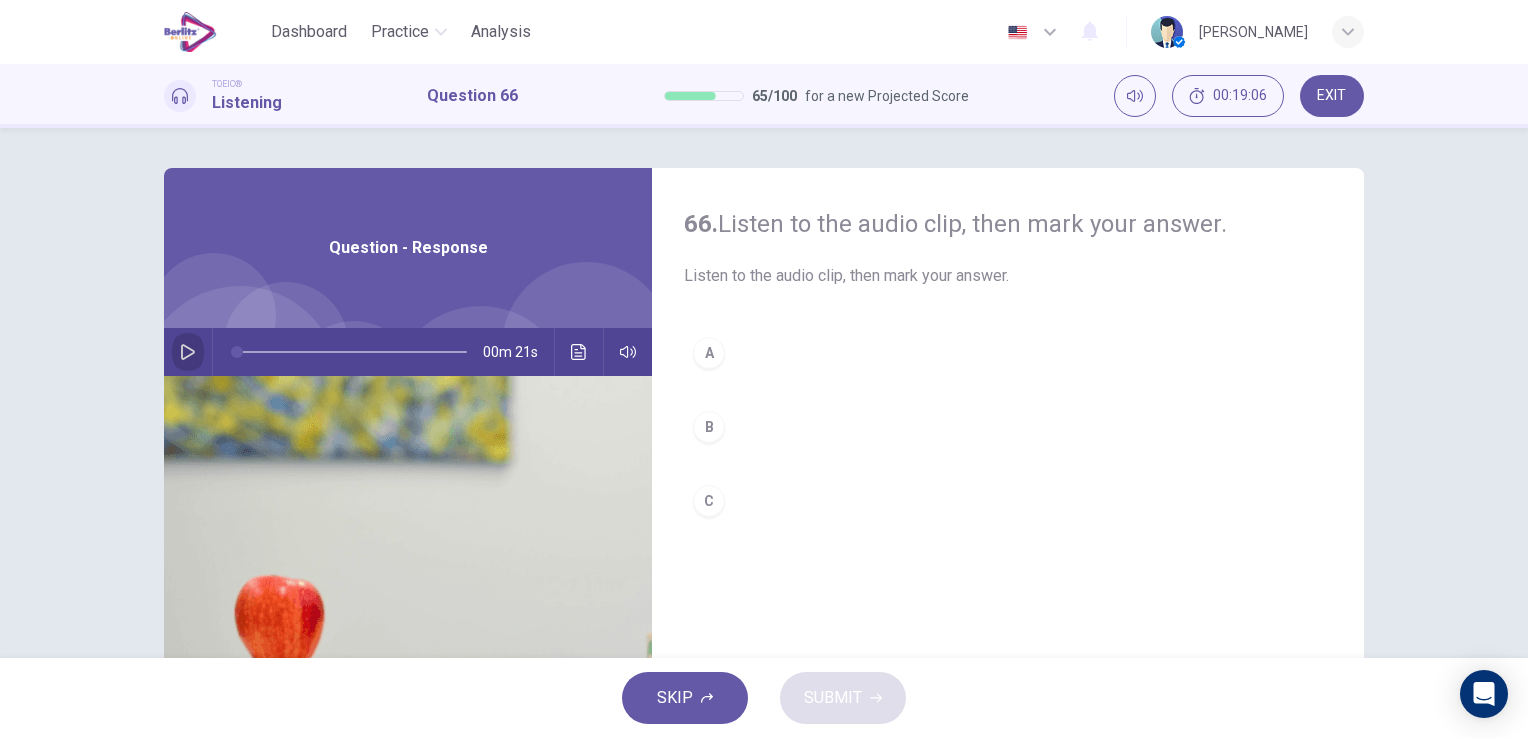 click 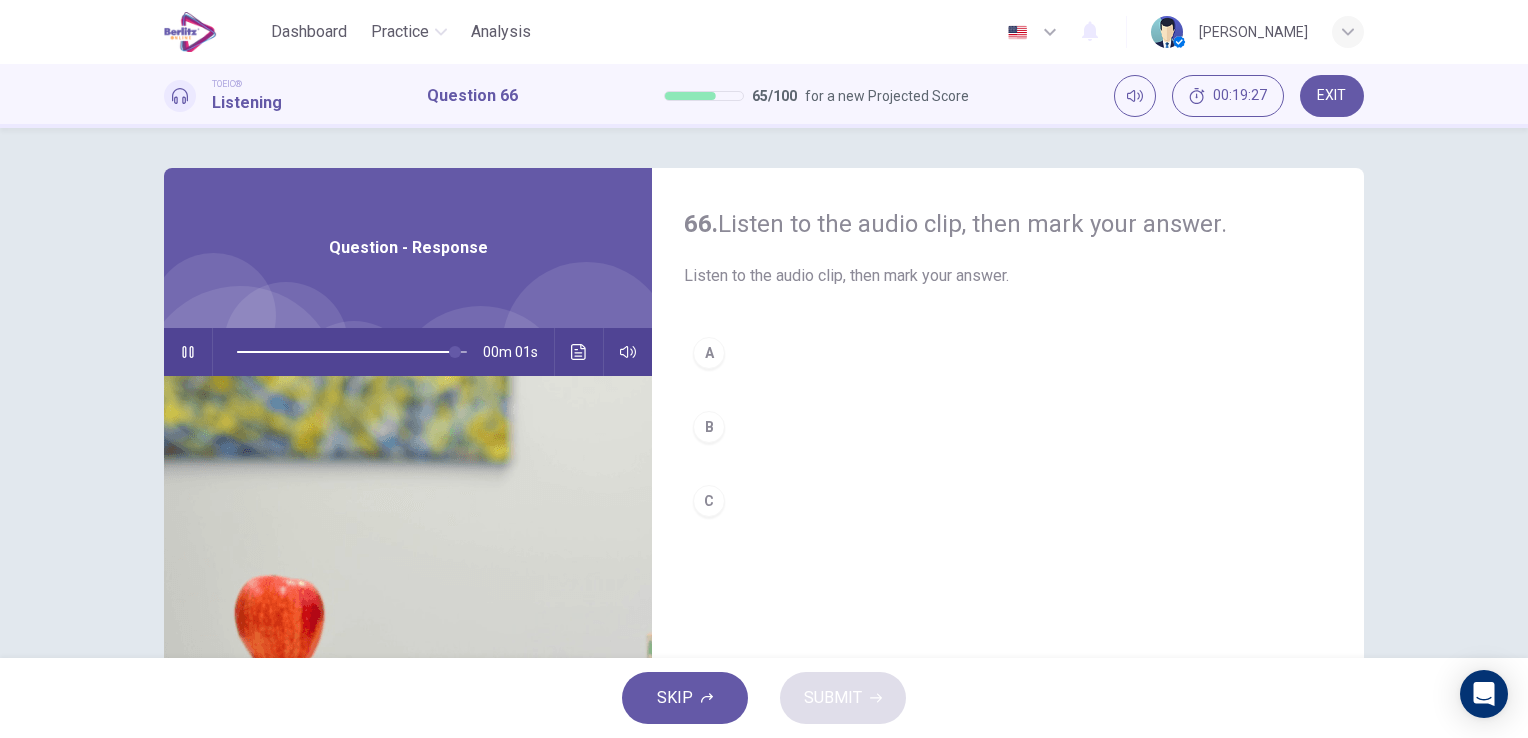 type on "*" 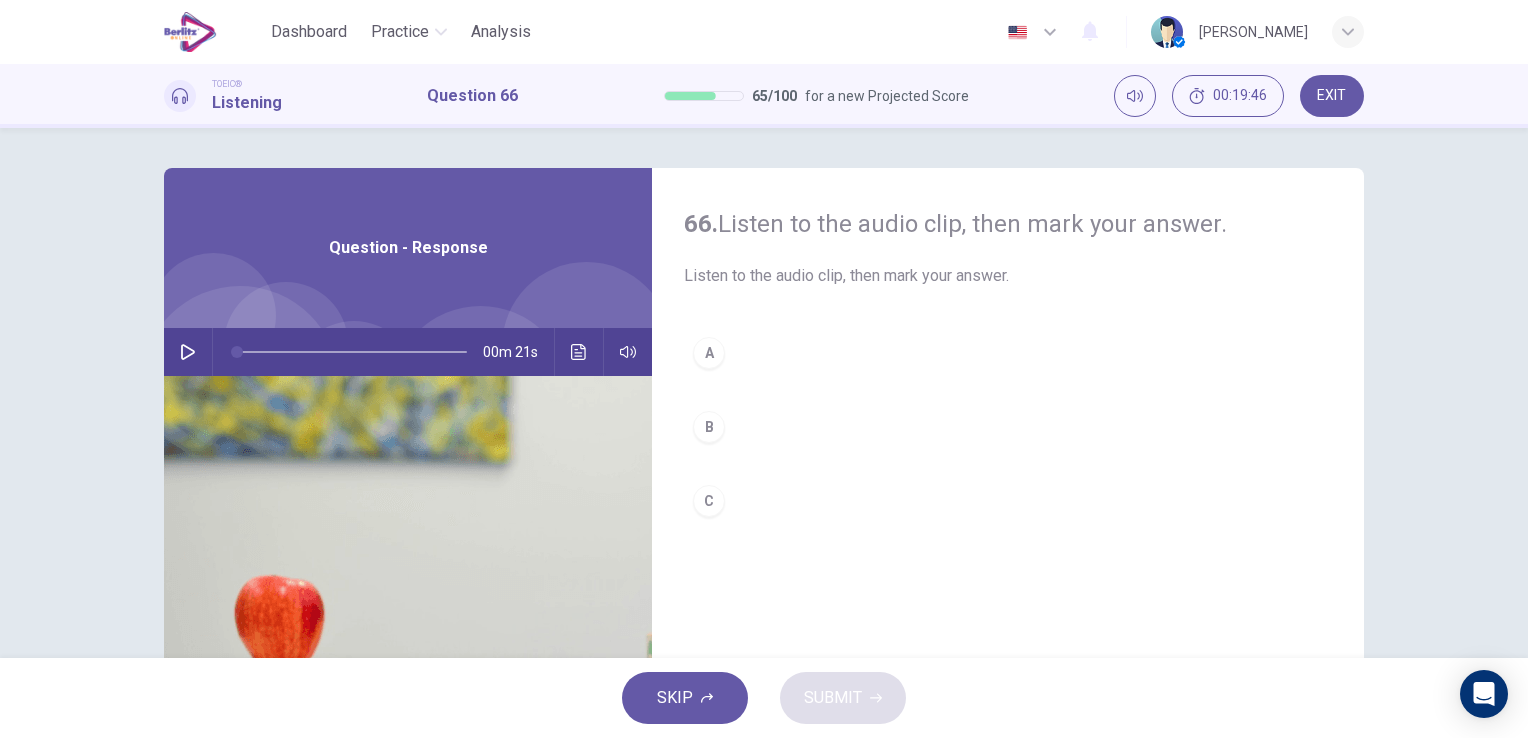 click on "C" at bounding box center [709, 501] 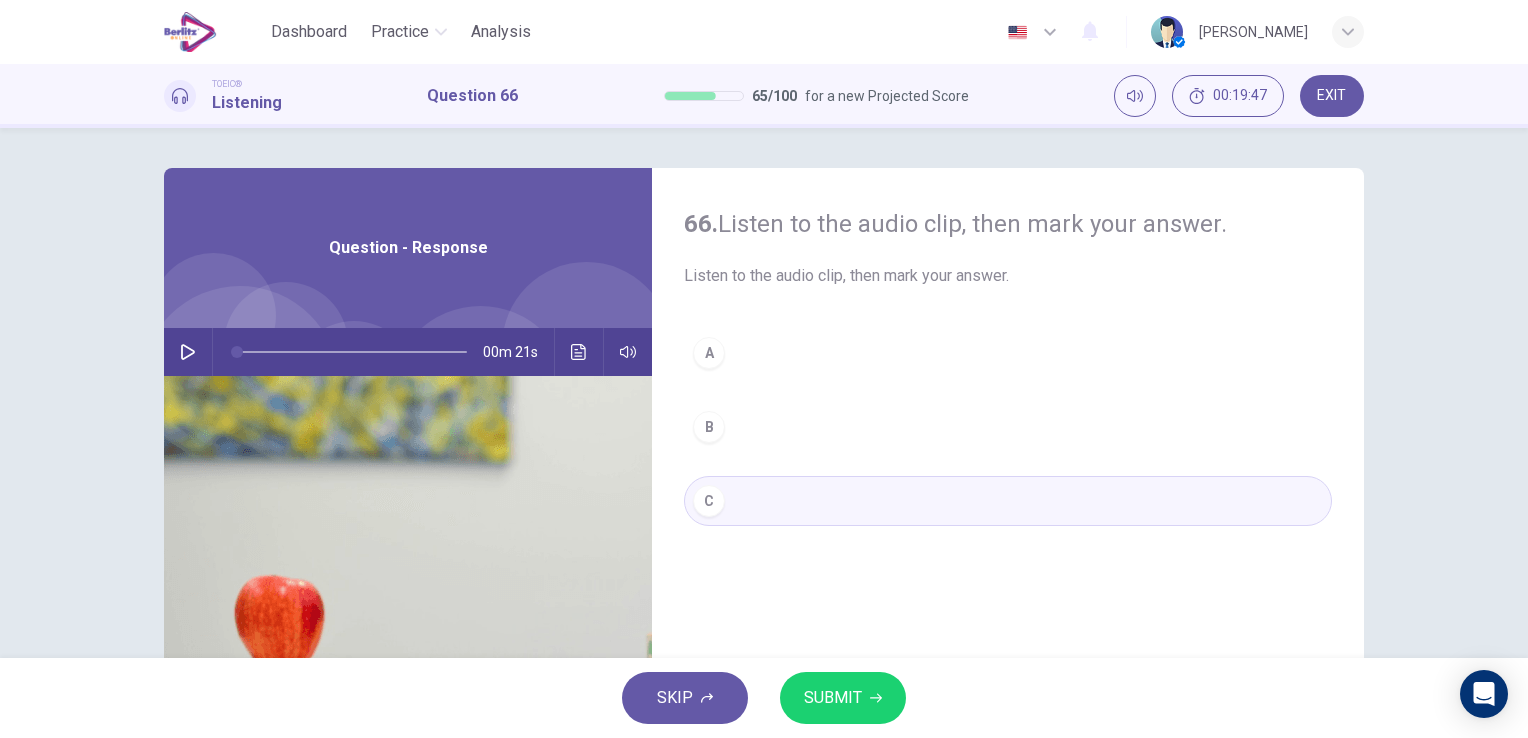 click on "SUBMIT" at bounding box center [833, 698] 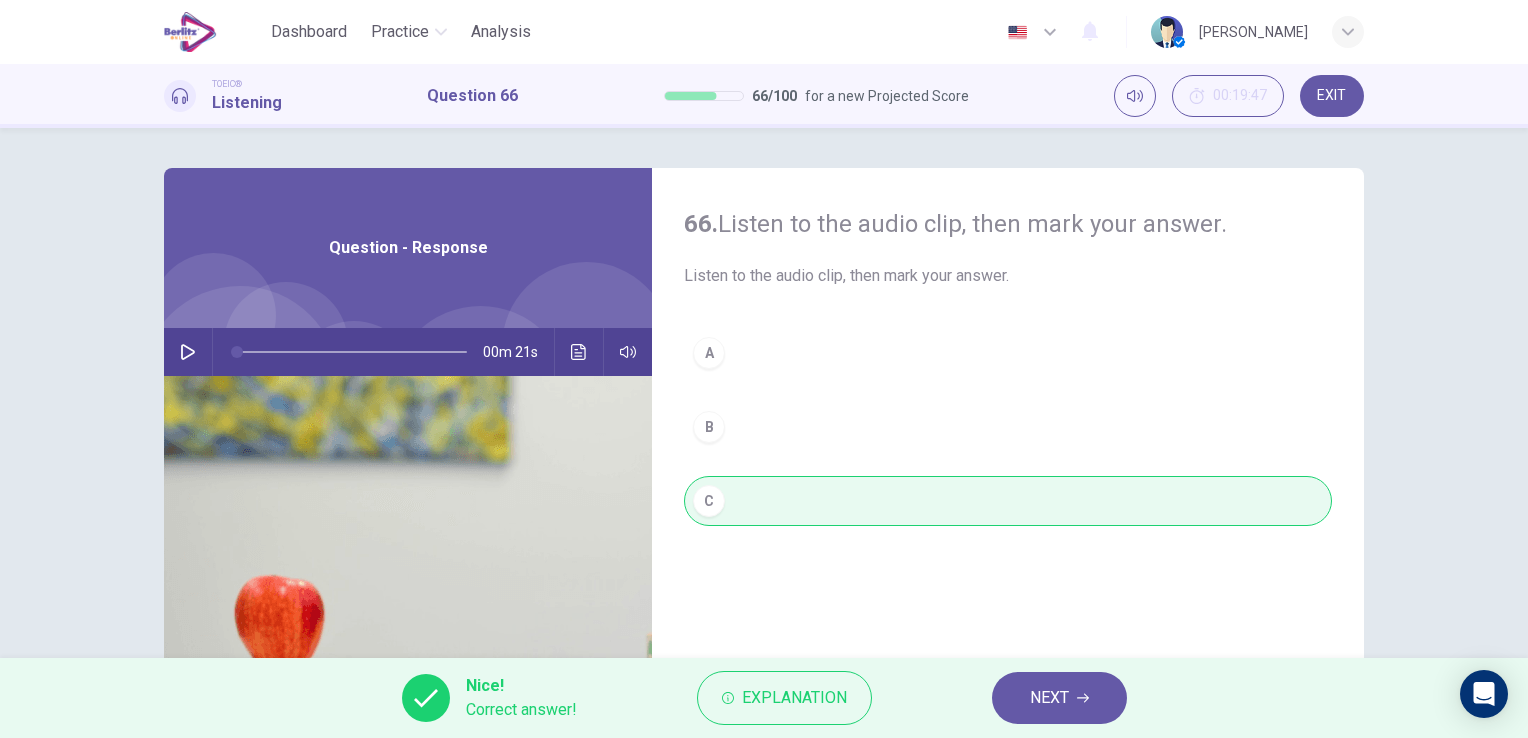 click on "NEXT" at bounding box center (1049, 698) 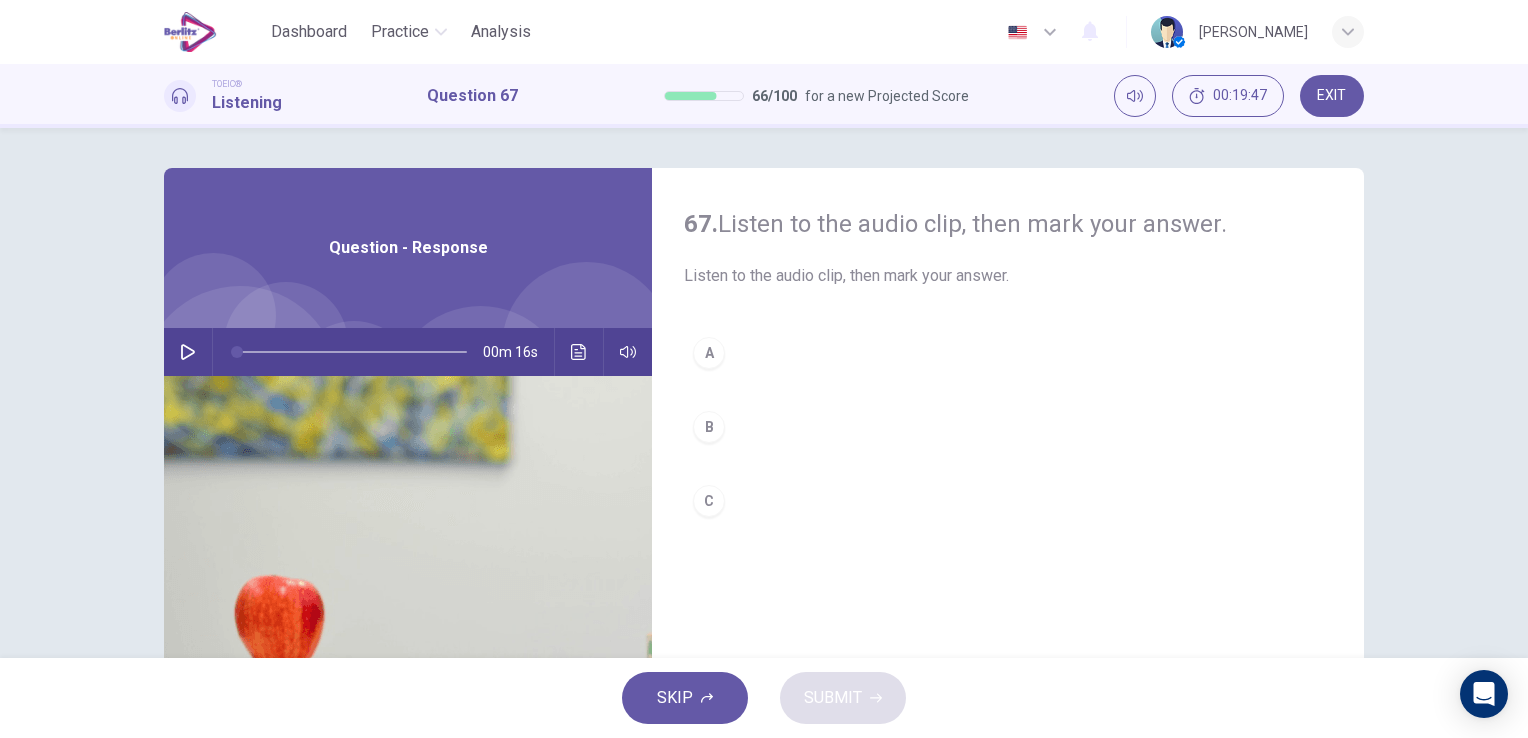 click at bounding box center (188, 352) 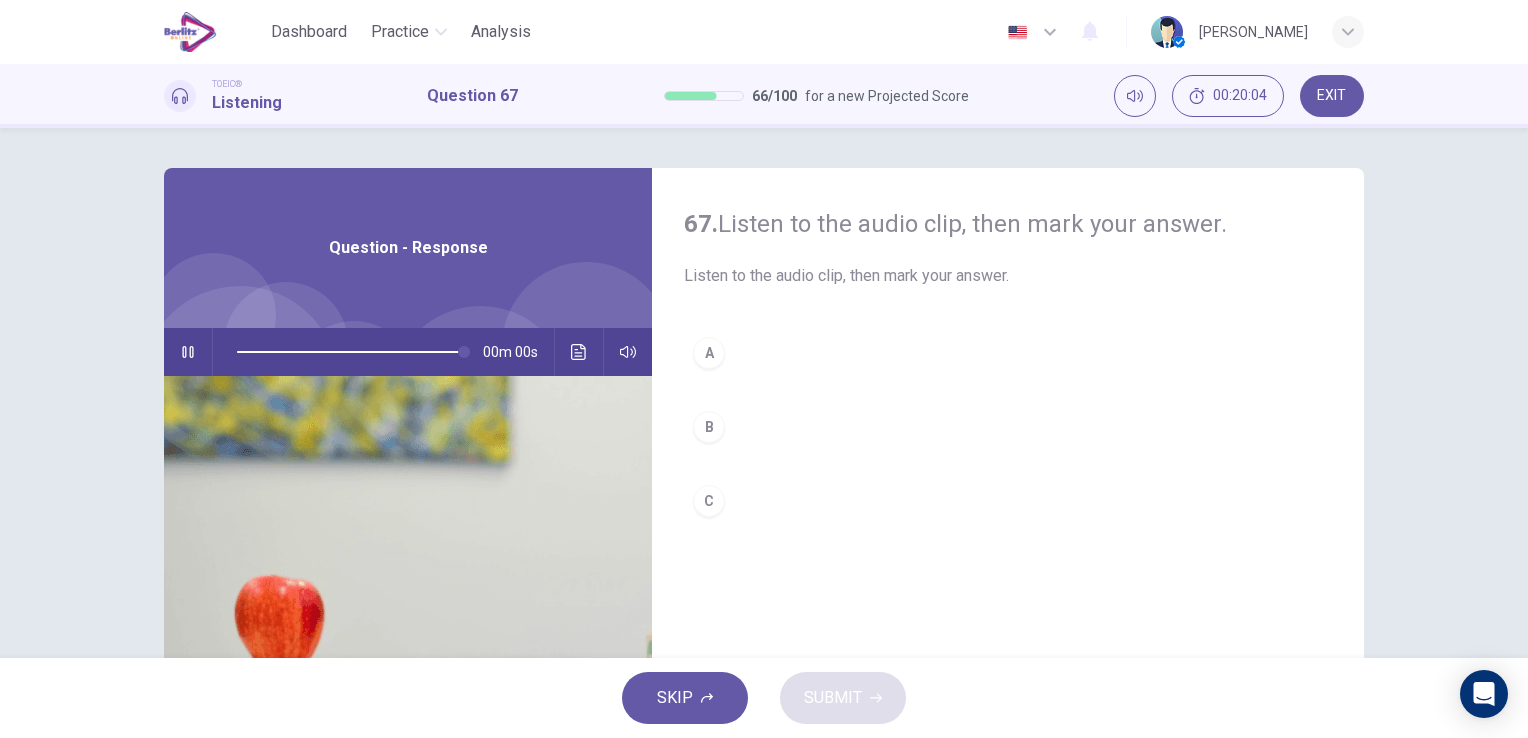 type on "*" 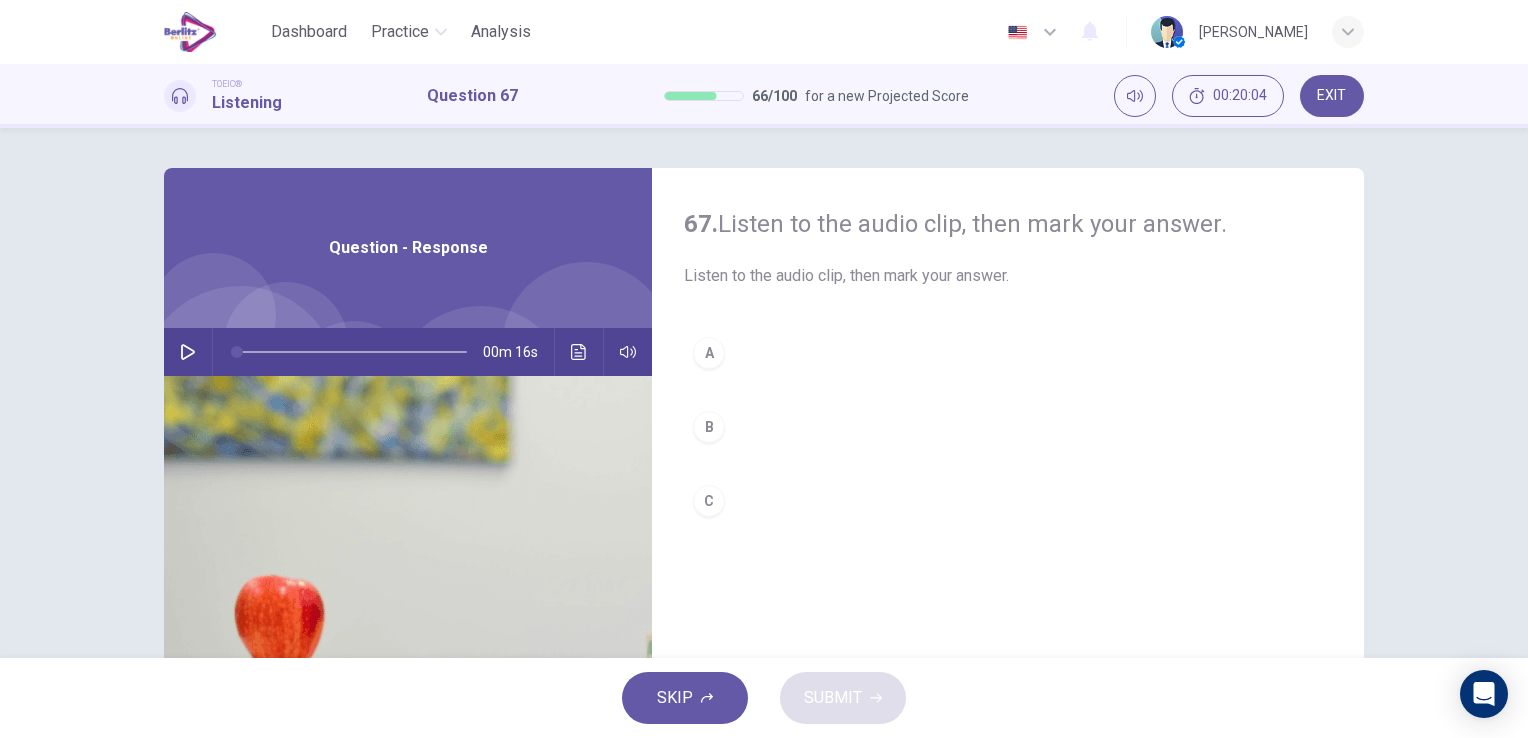 click on "C" at bounding box center [709, 501] 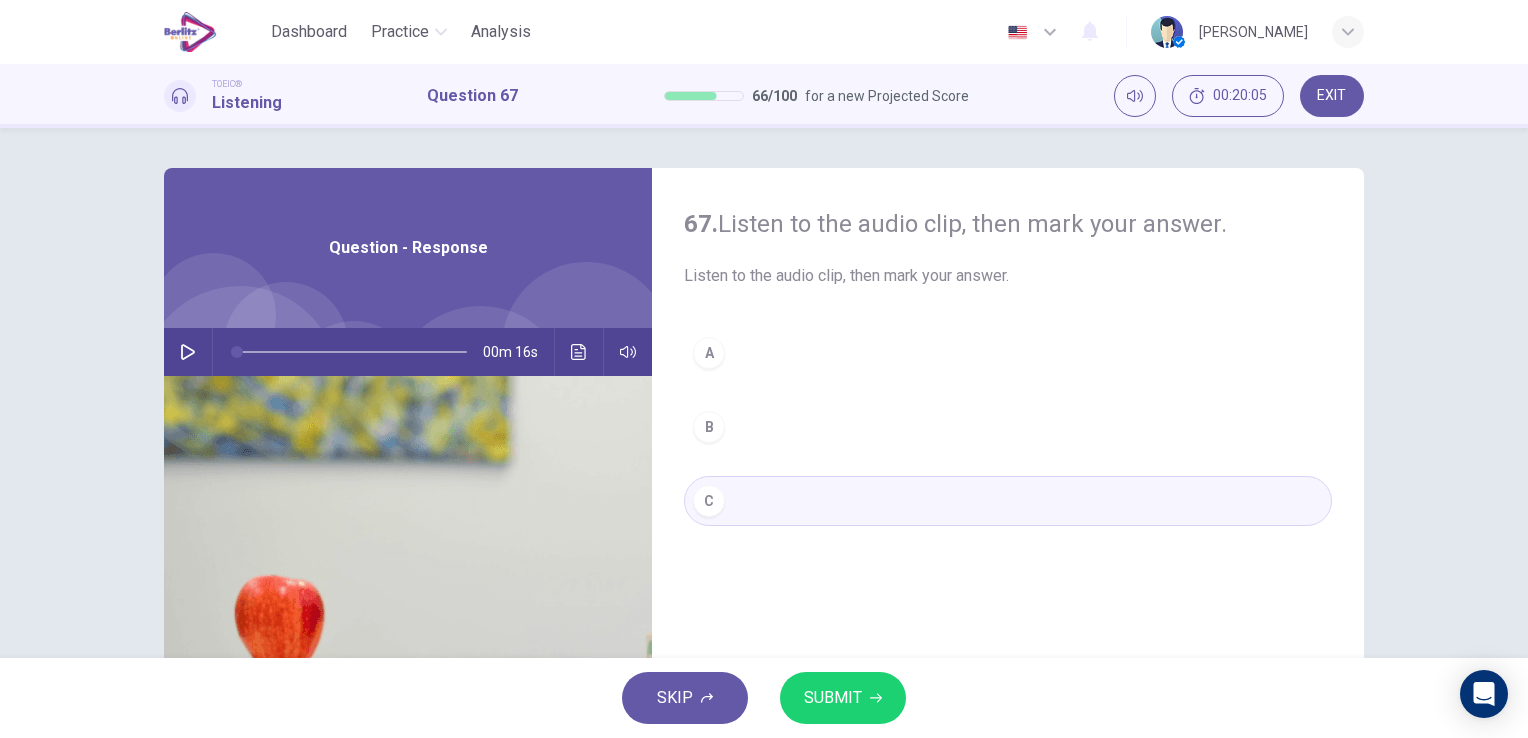 click on "SUBMIT" at bounding box center (833, 698) 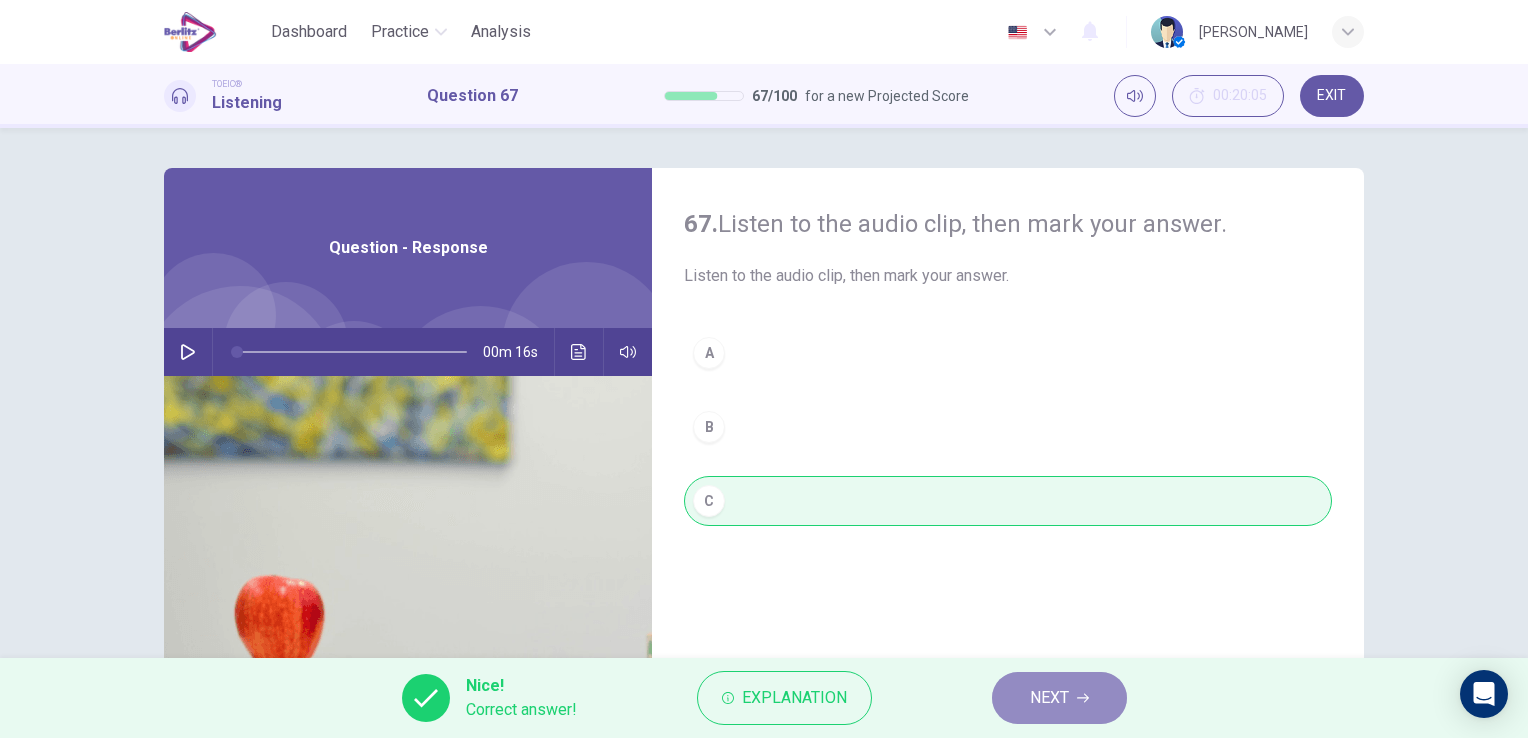 click on "NEXT" at bounding box center (1049, 698) 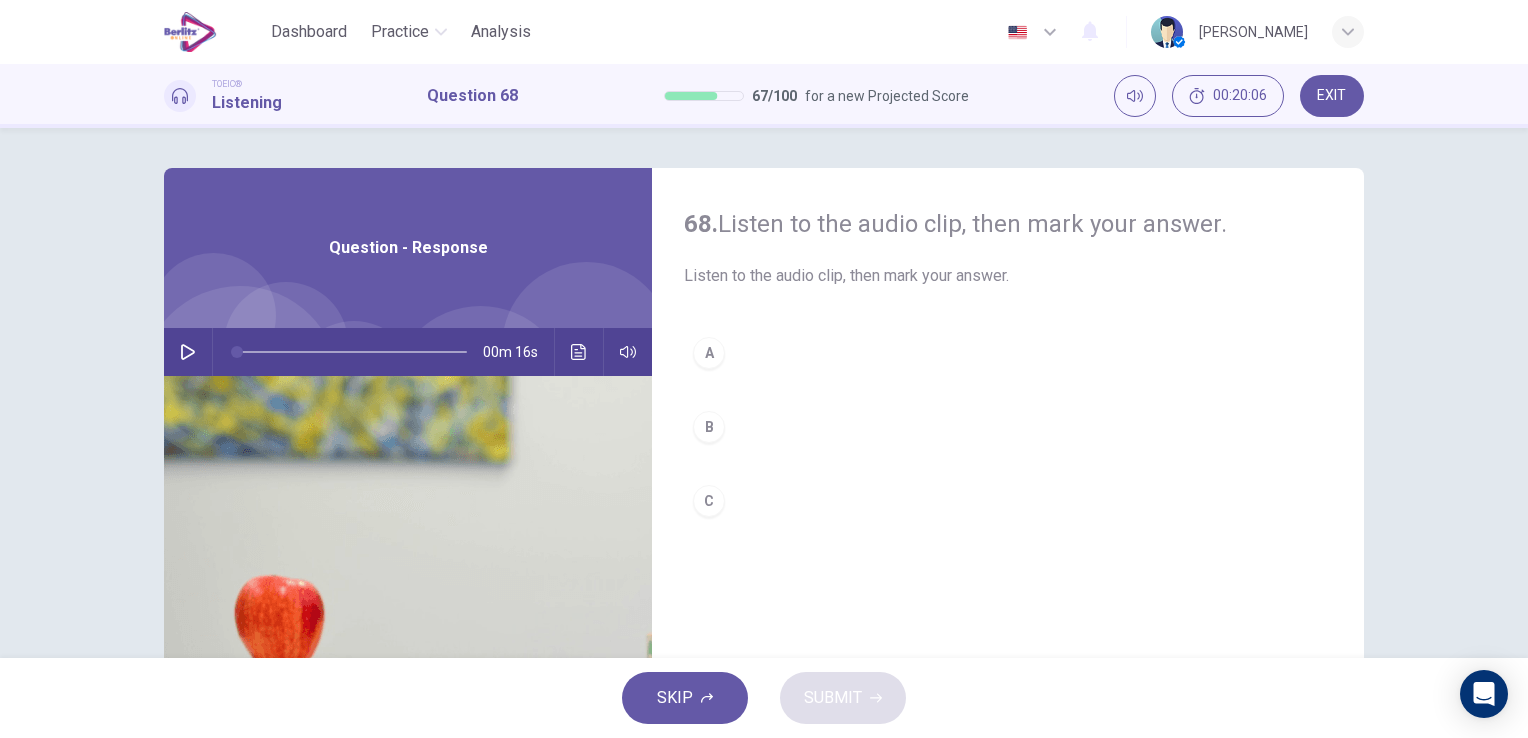 click at bounding box center [188, 352] 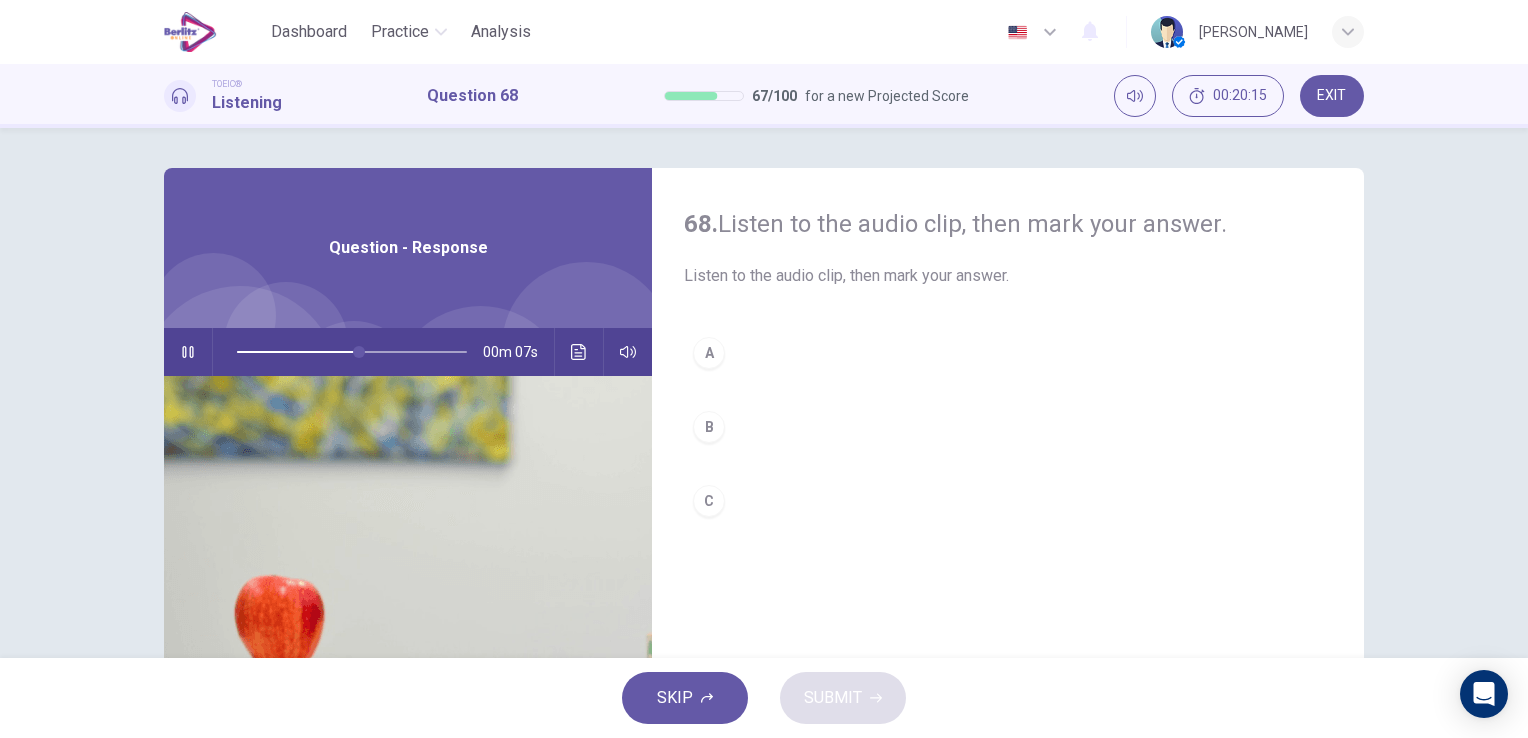 click on "A" at bounding box center (1008, 353) 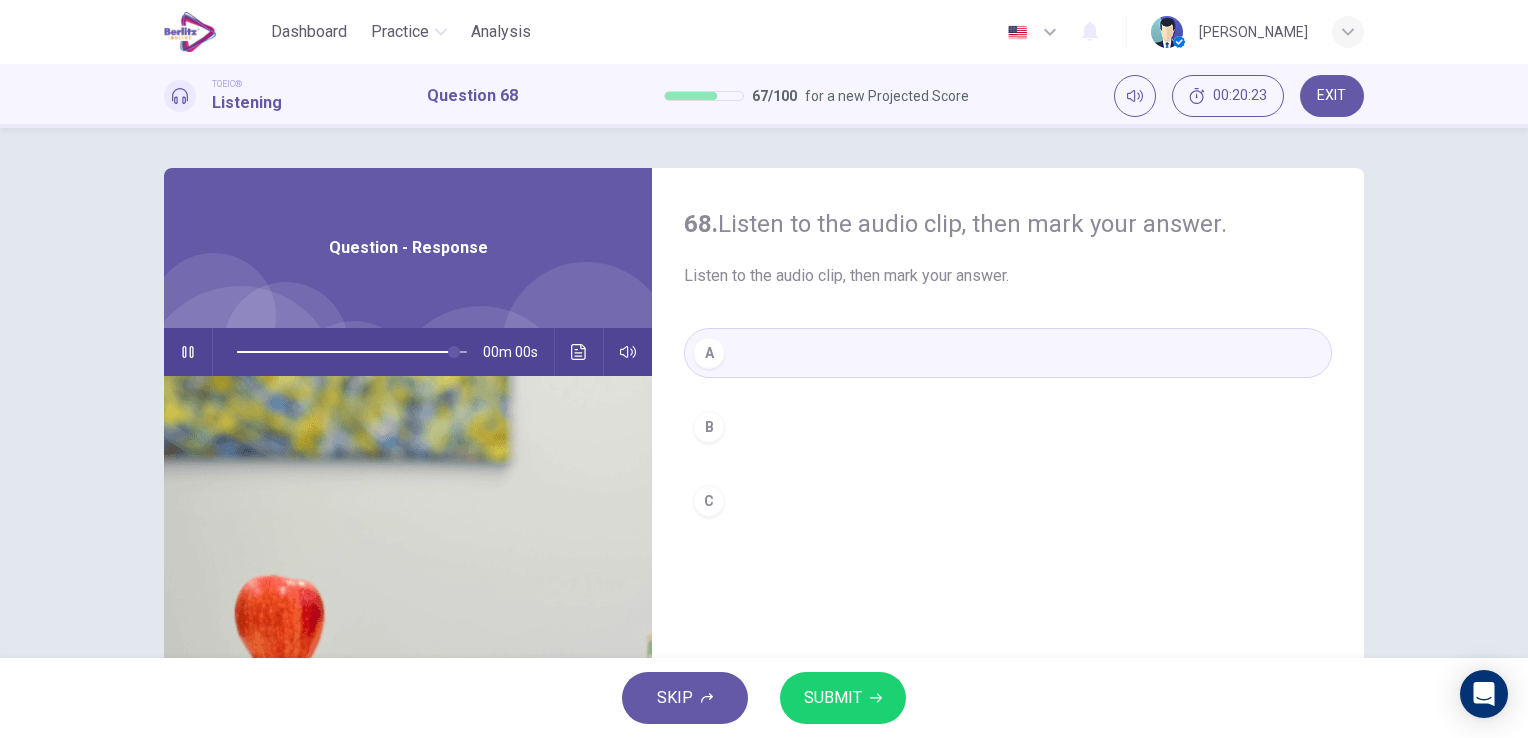 type on "*" 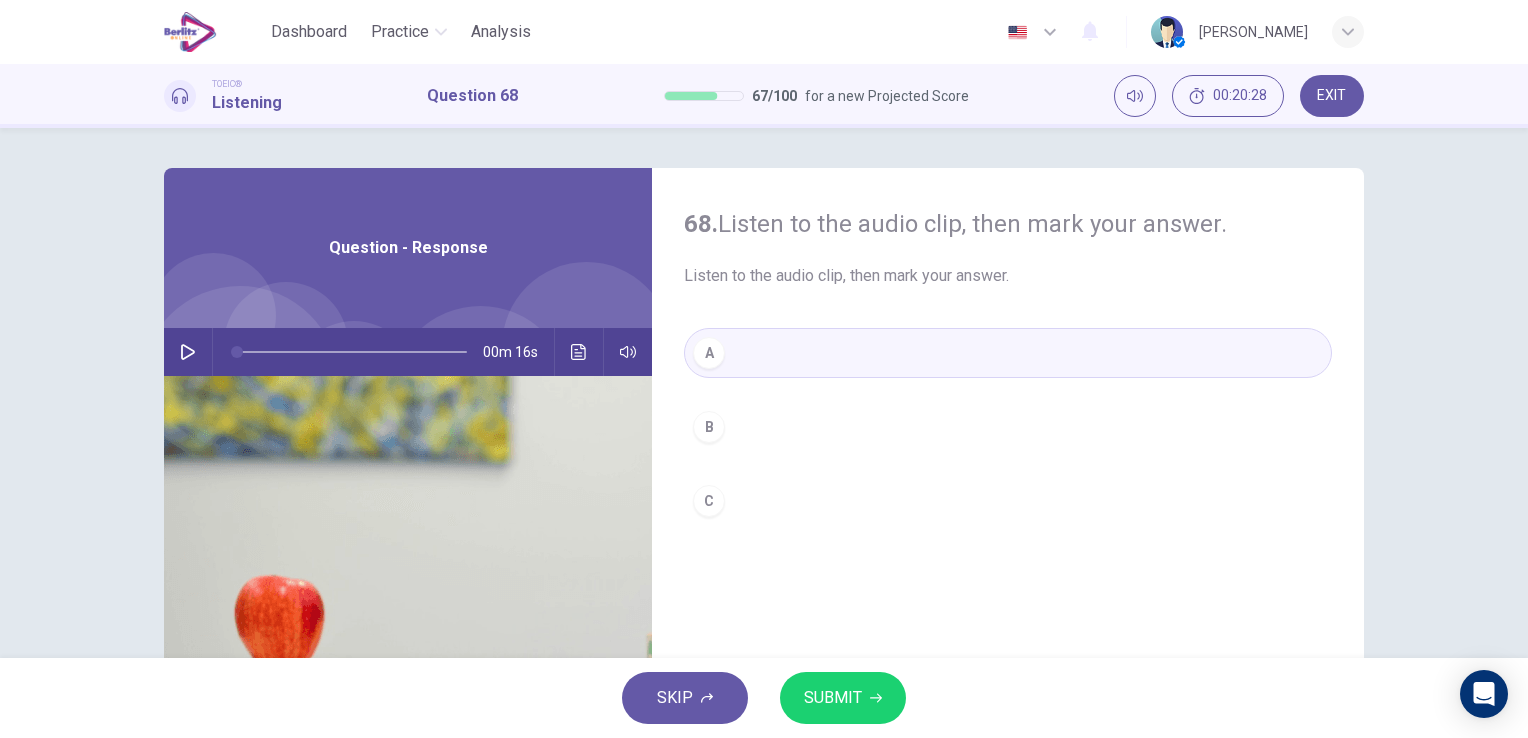 click on "SUBMIT" at bounding box center [843, 698] 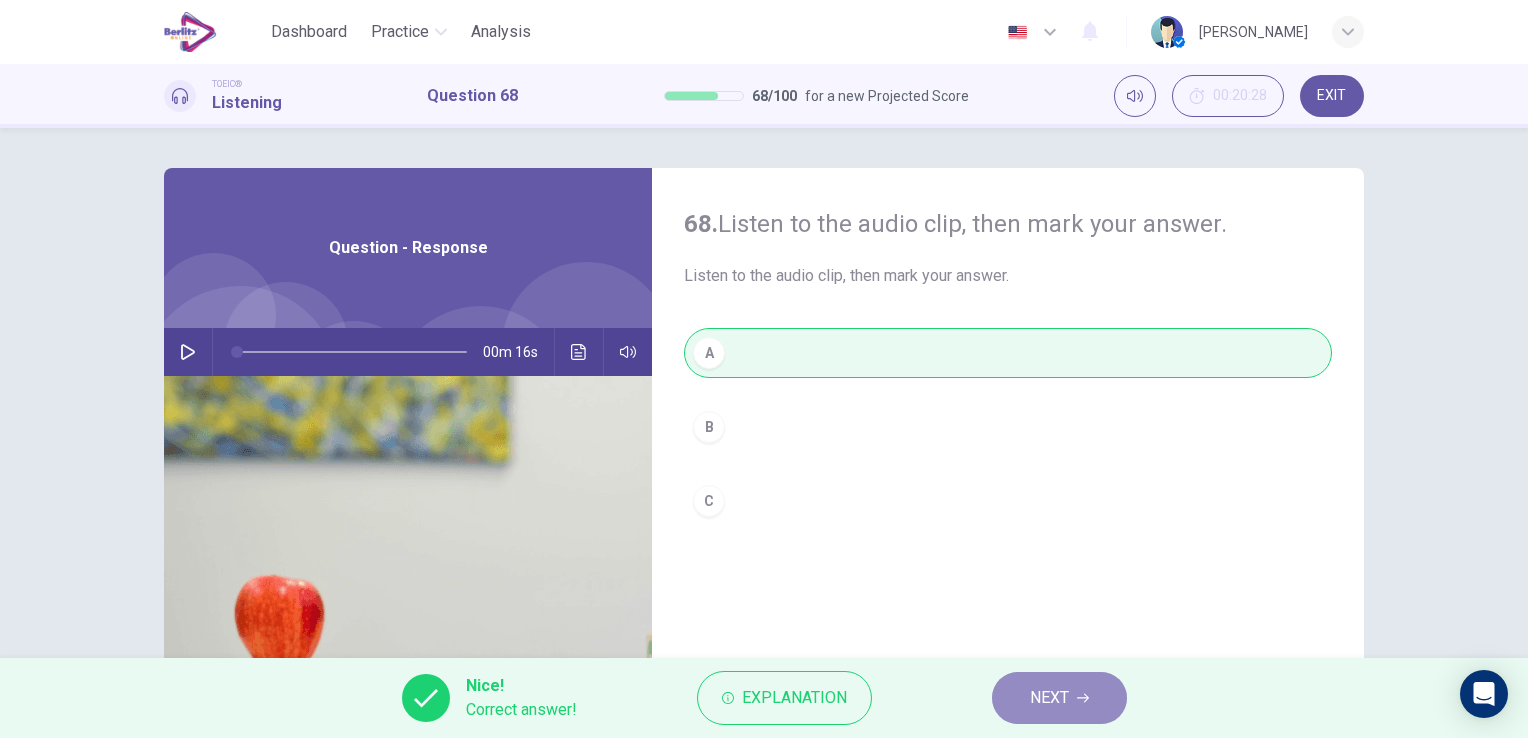 click on "NEXT" at bounding box center [1059, 698] 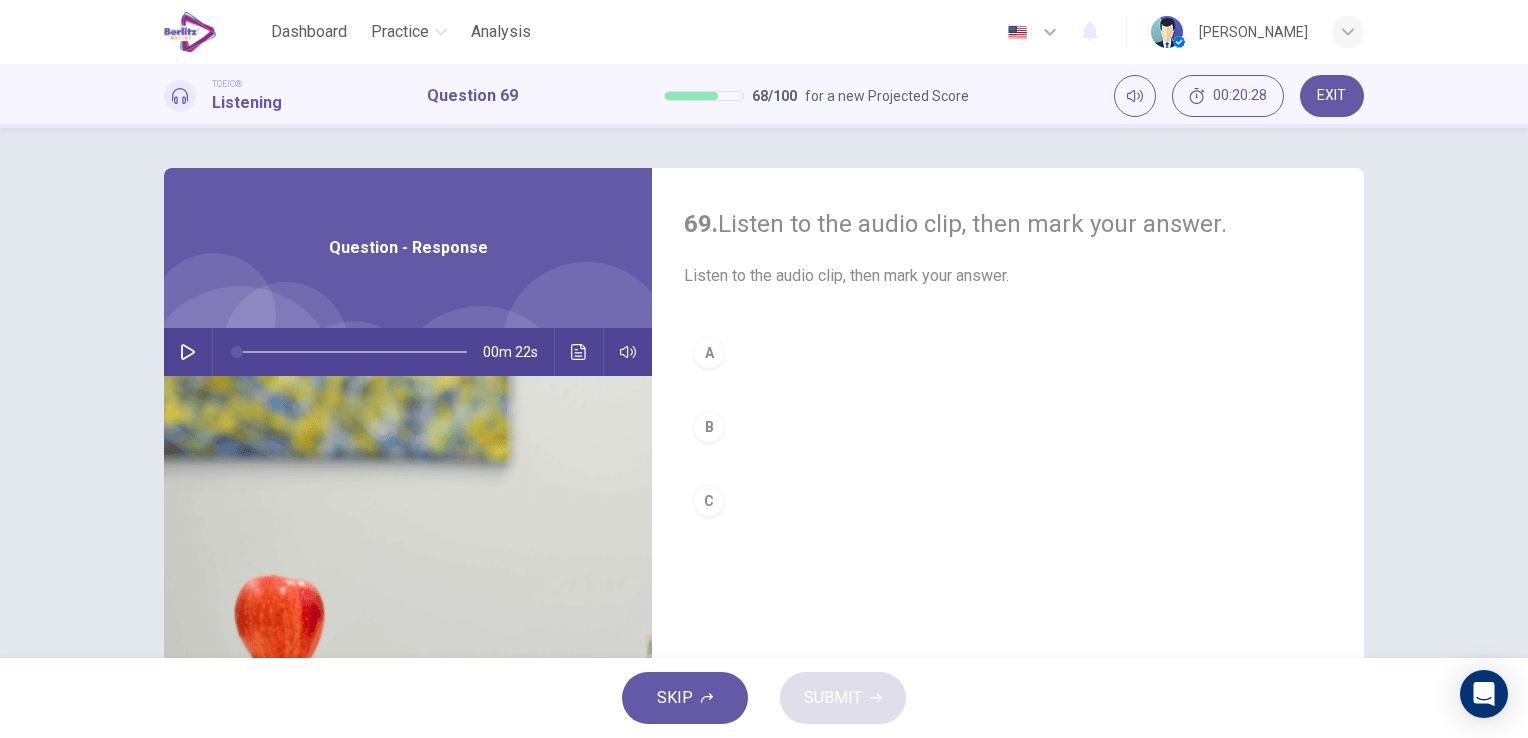 click 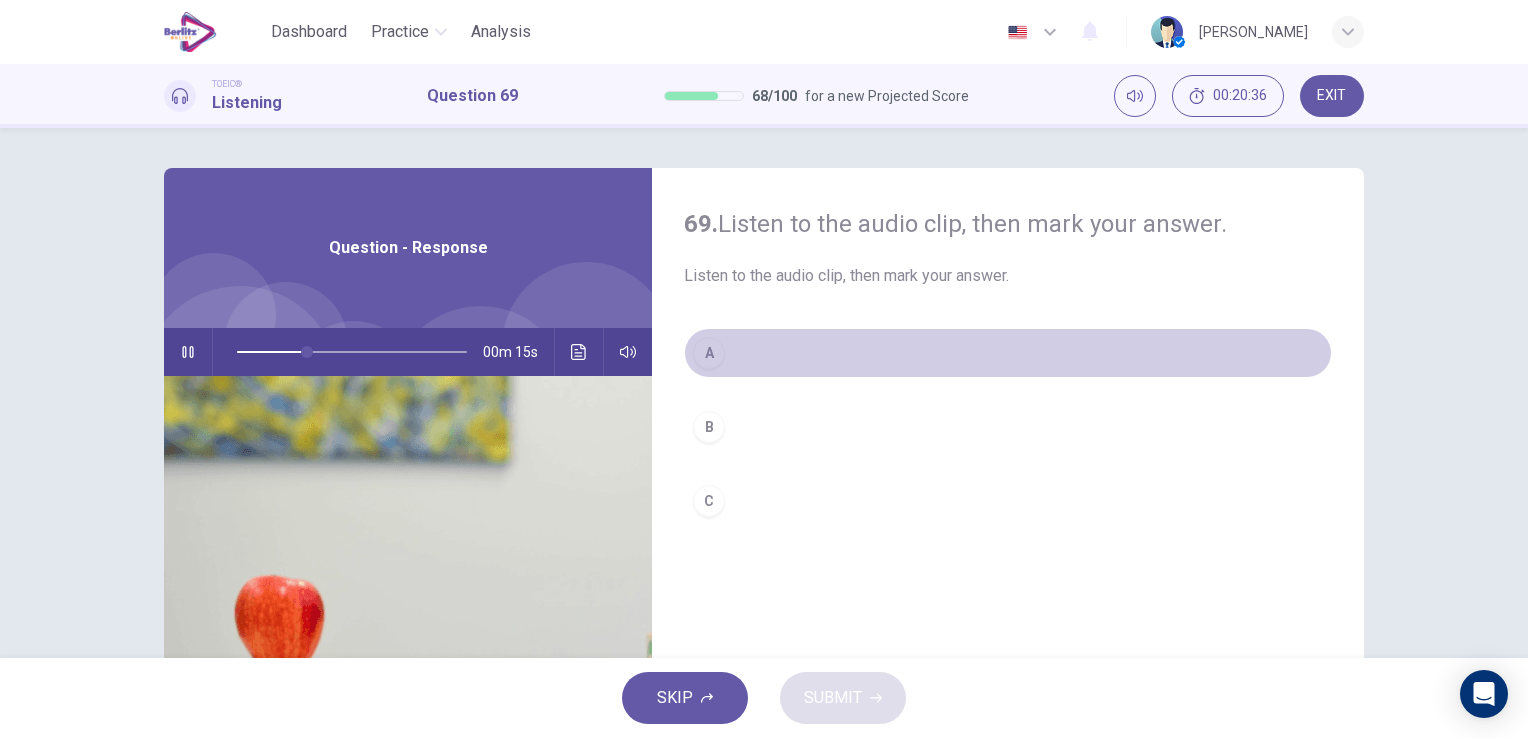 click on "A" at bounding box center (1008, 353) 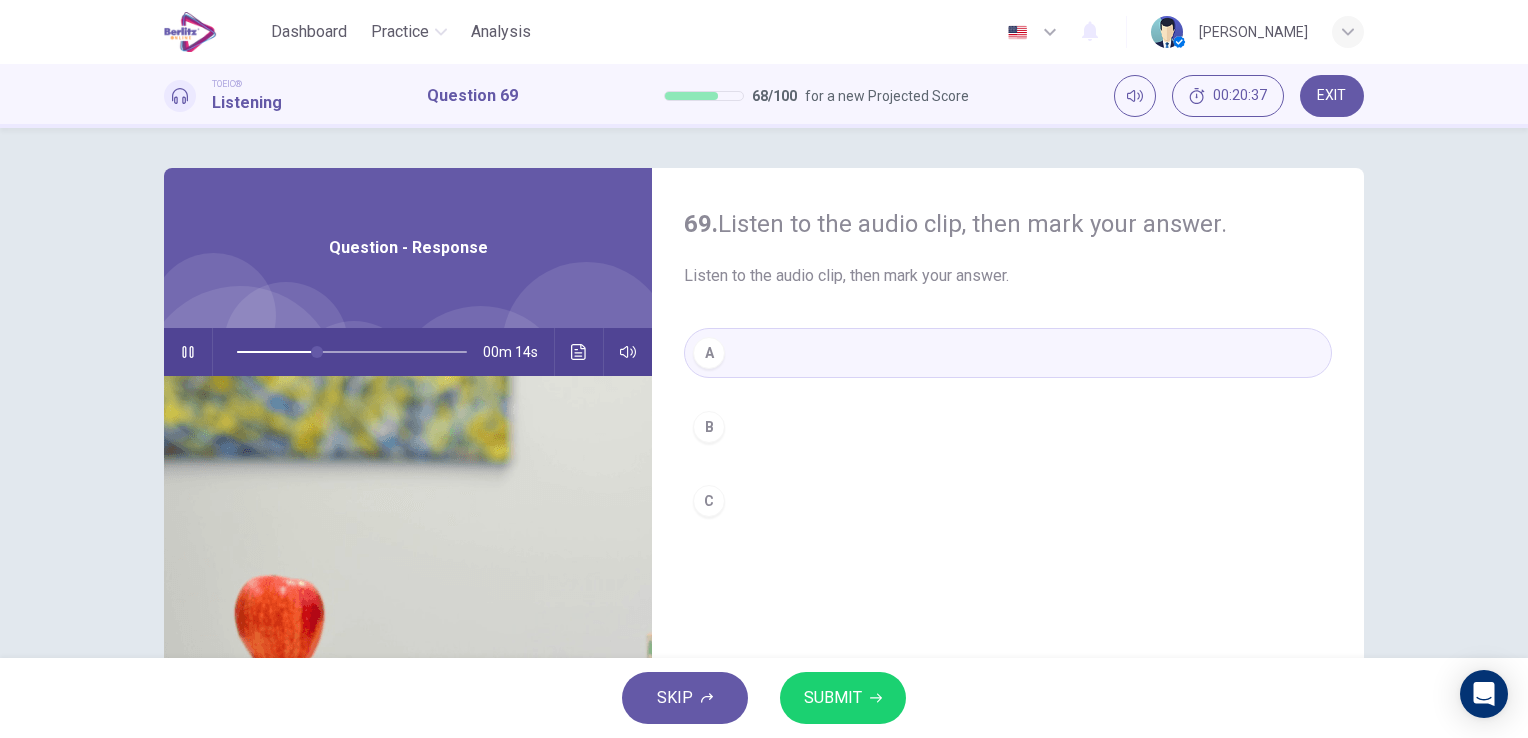 click on "SUBMIT" at bounding box center [833, 698] 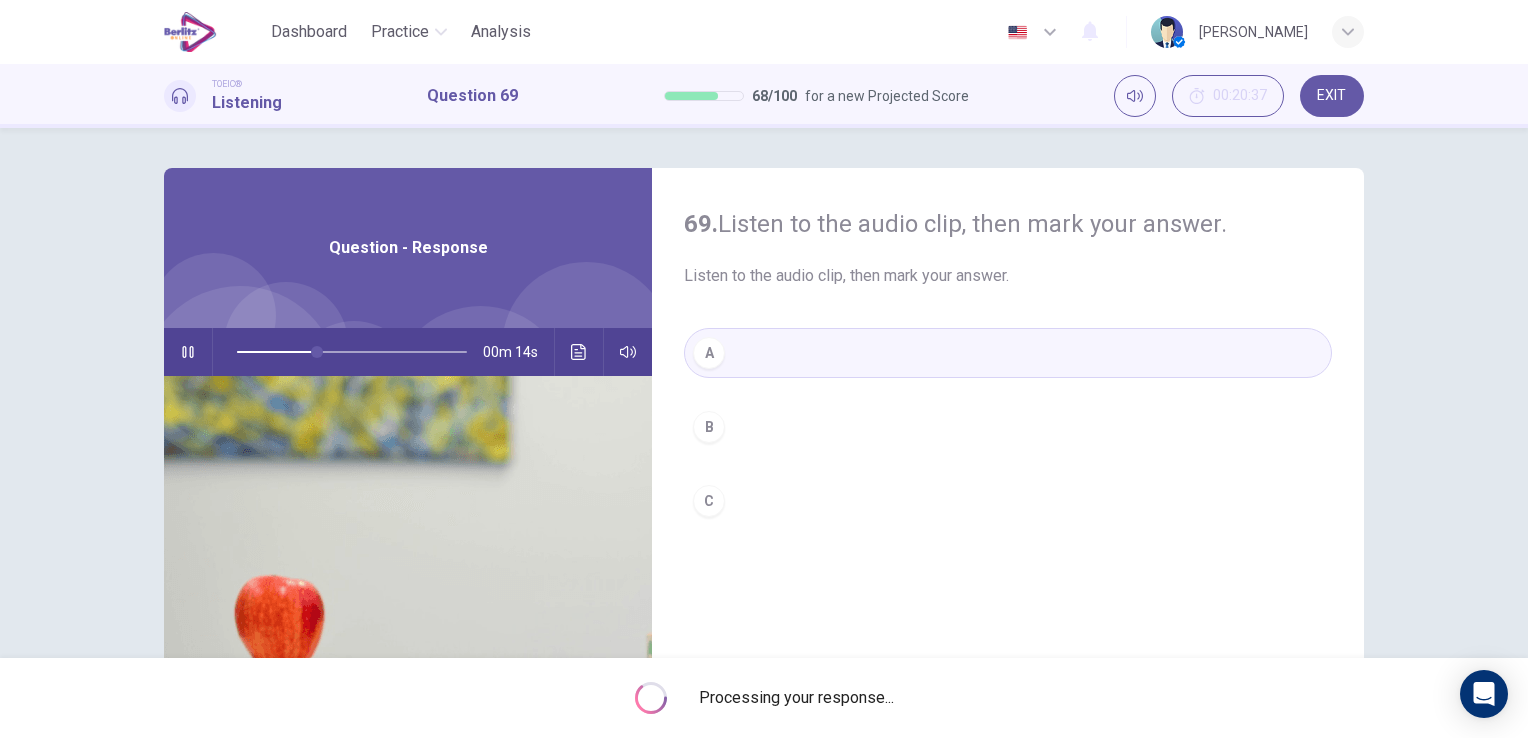 type on "**" 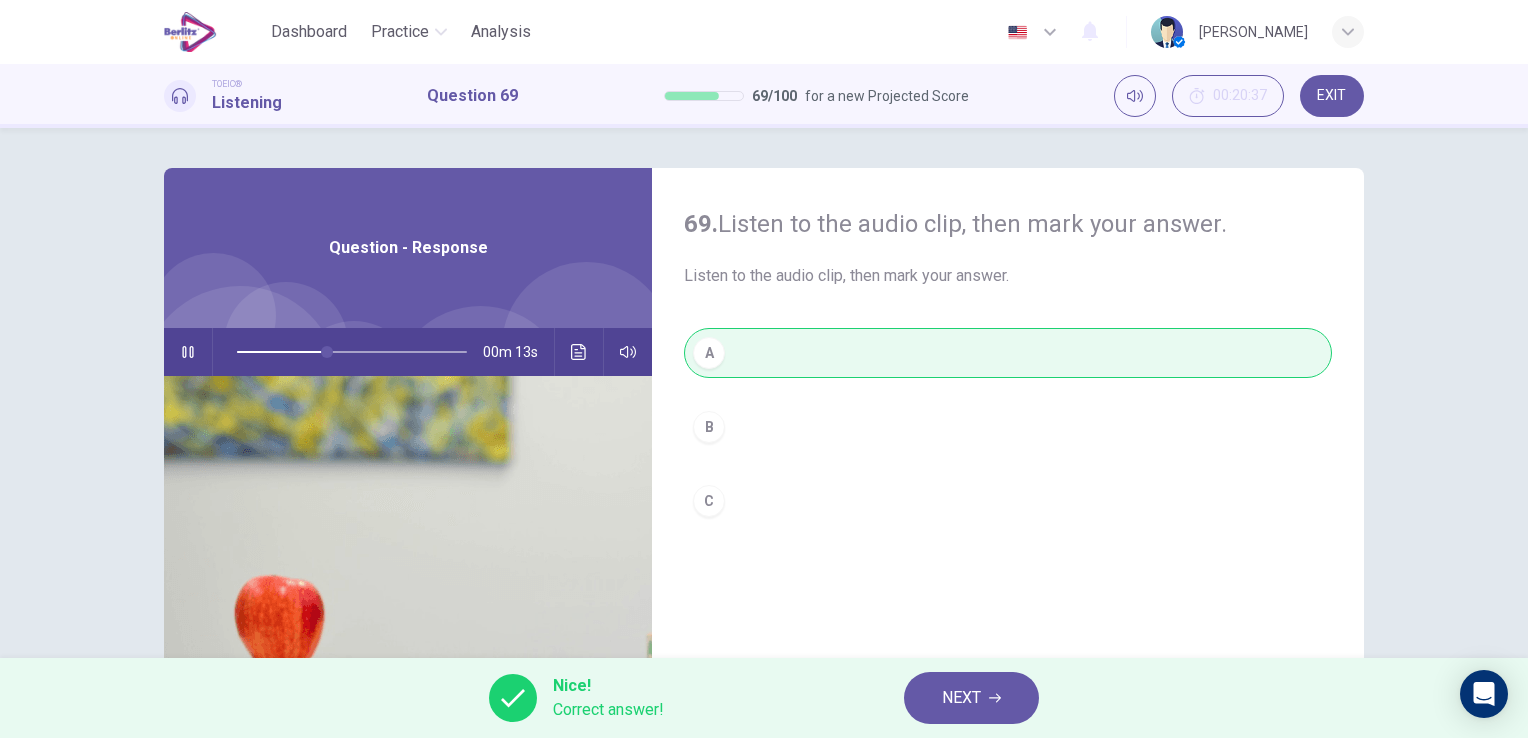 click on "NEXT" at bounding box center [961, 698] 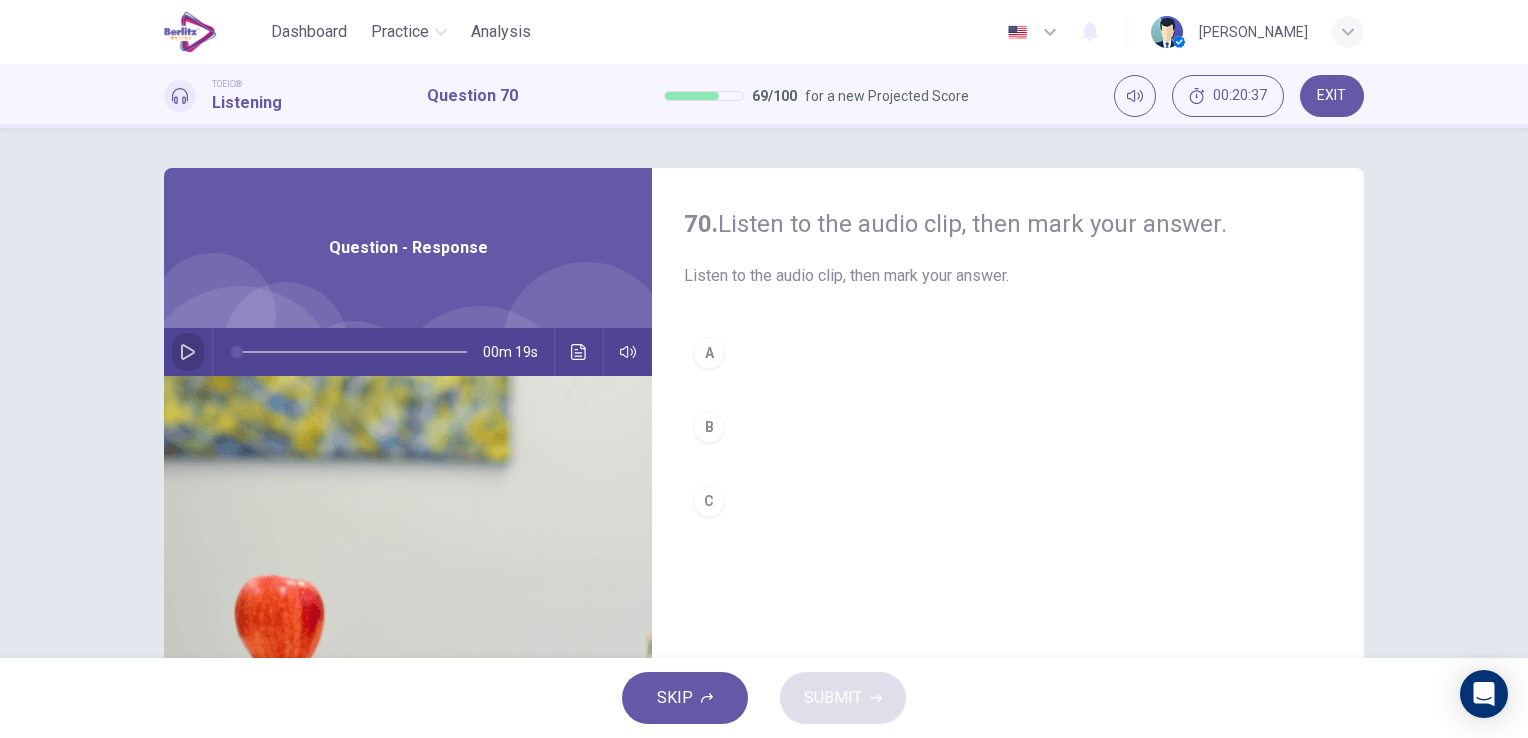 click at bounding box center (188, 352) 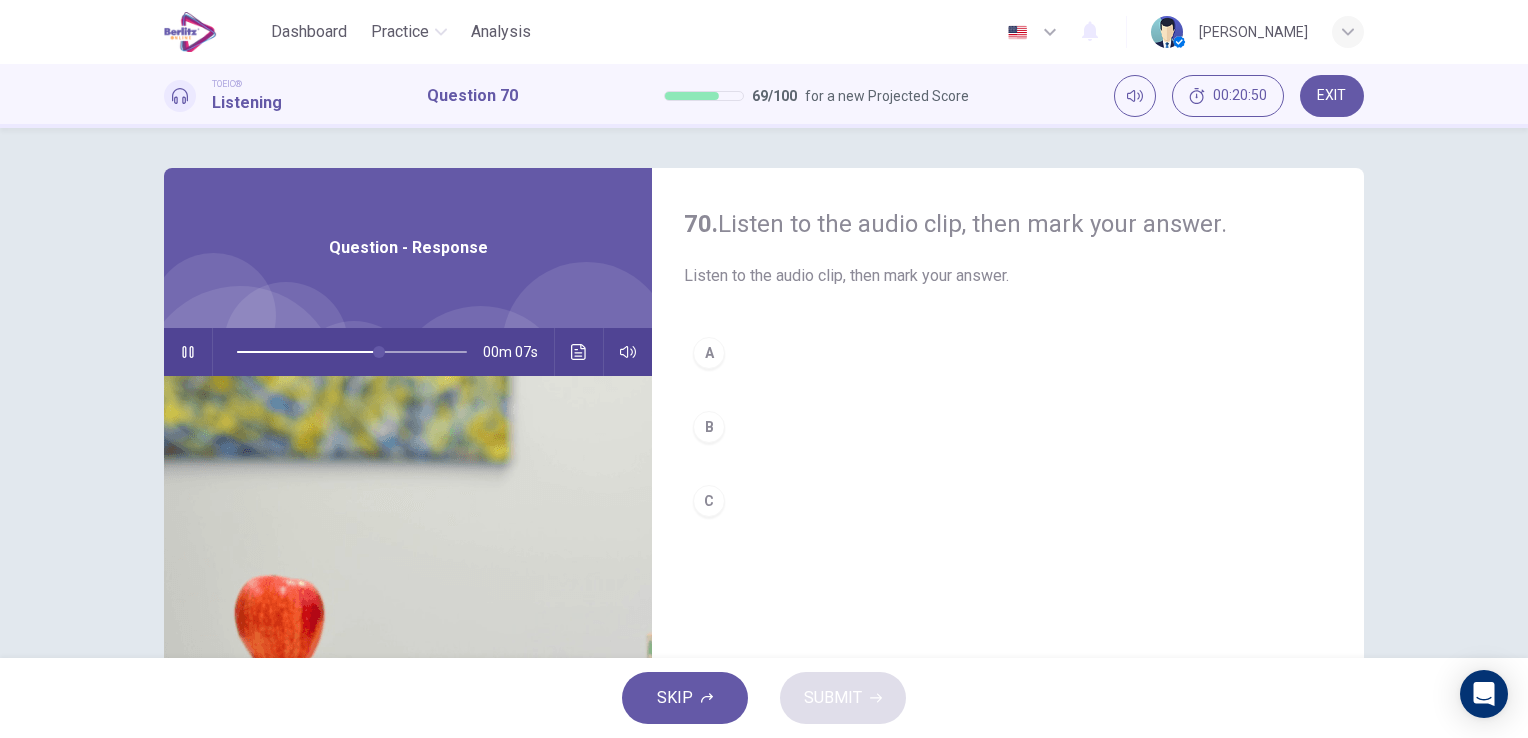 click on "B" at bounding box center (1008, 427) 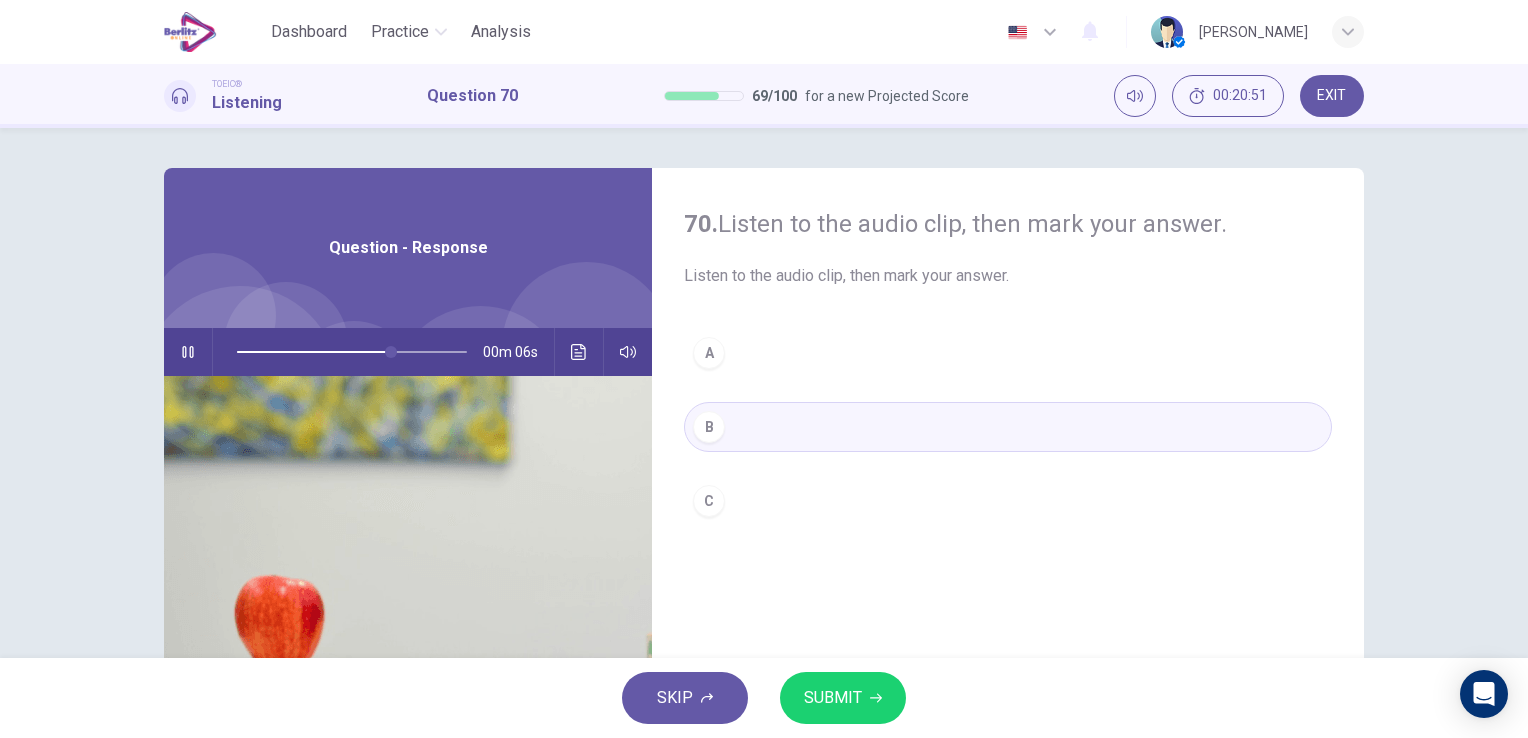 click on "SUBMIT" at bounding box center (843, 698) 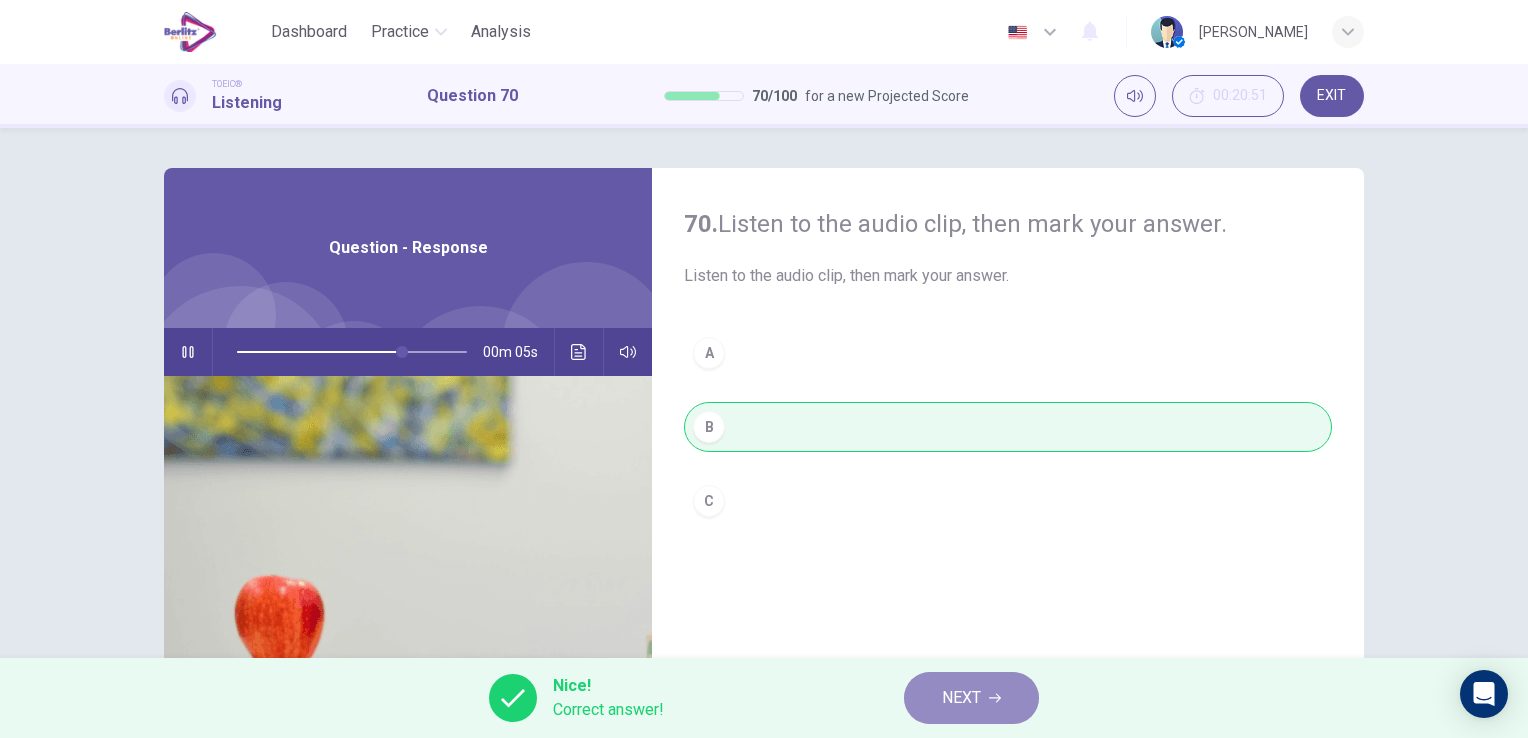 type on "**" 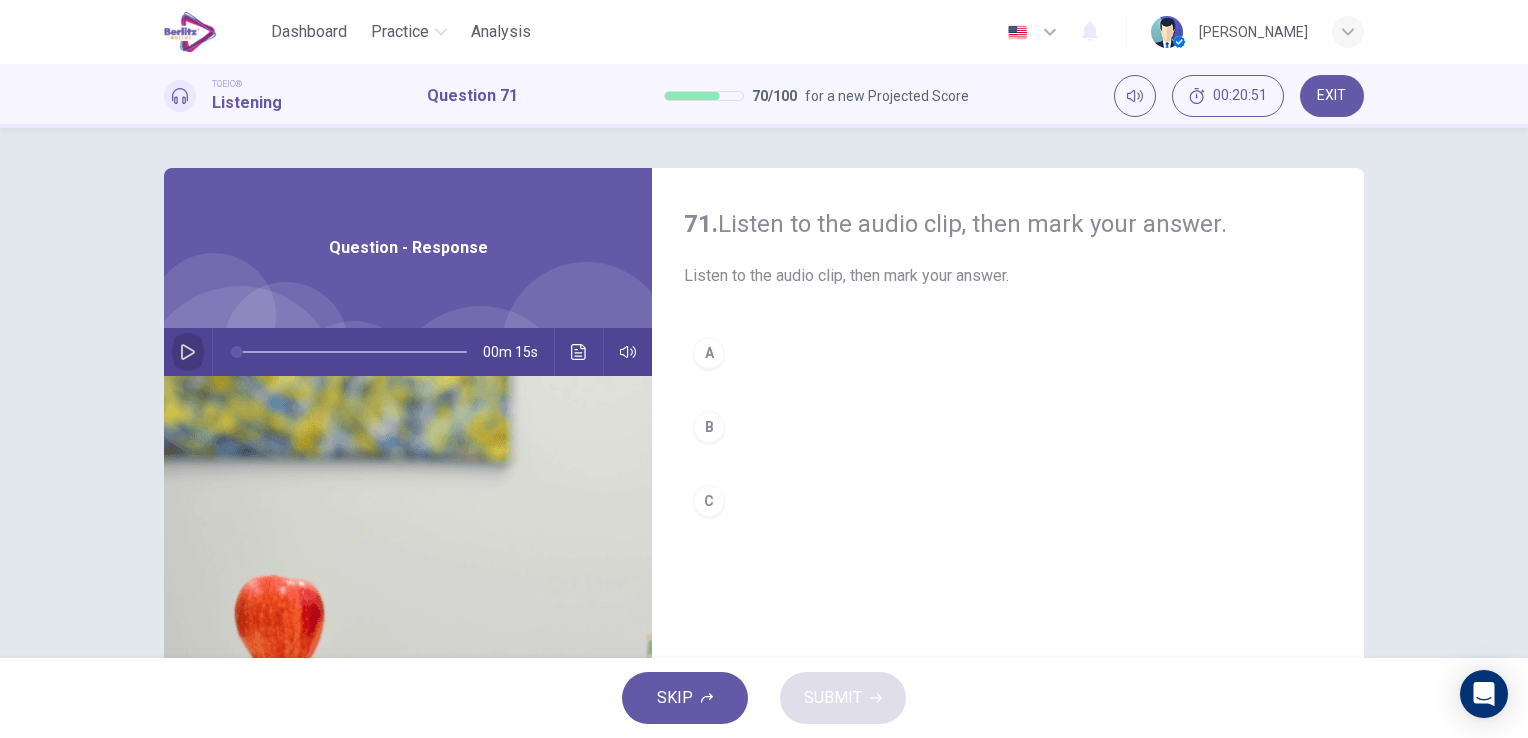 click 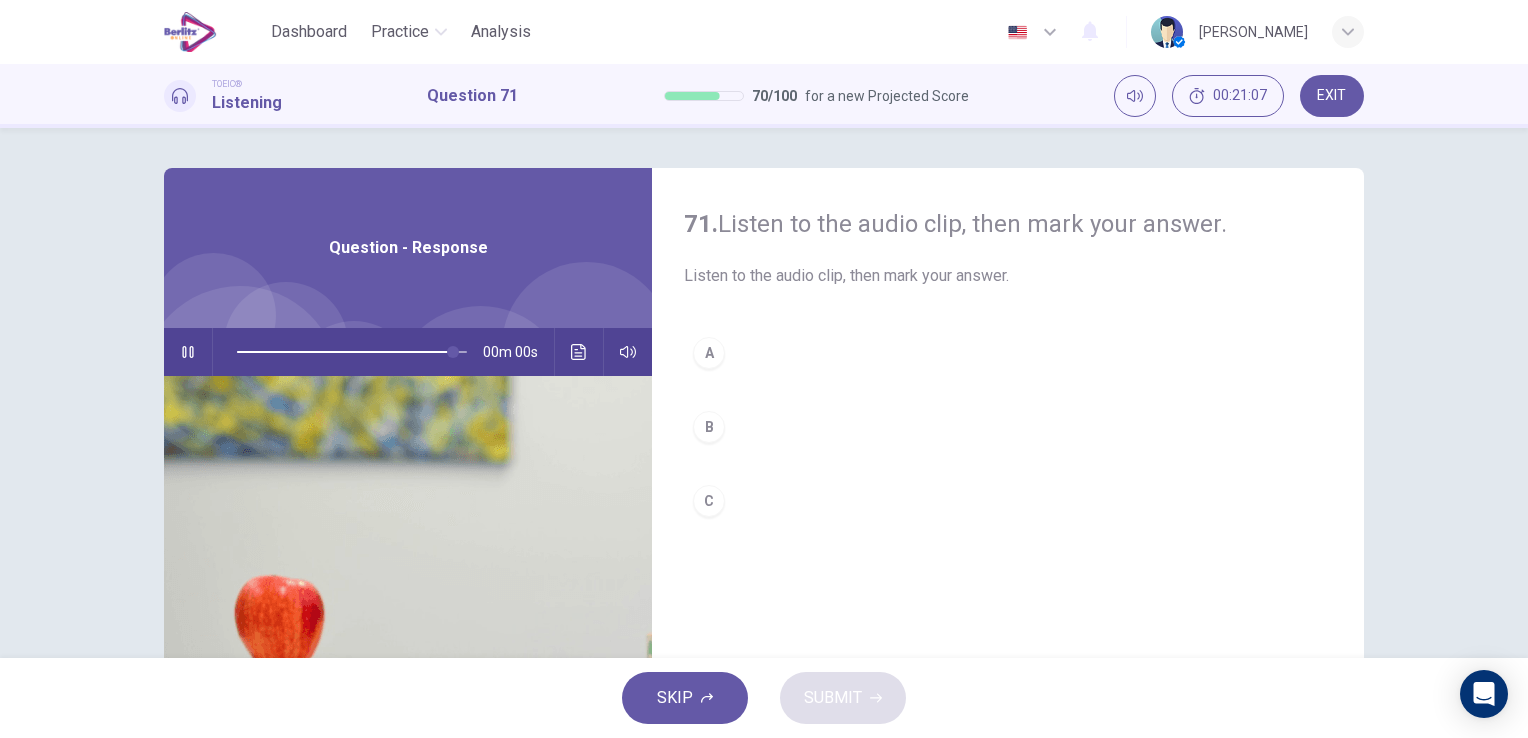 type on "*" 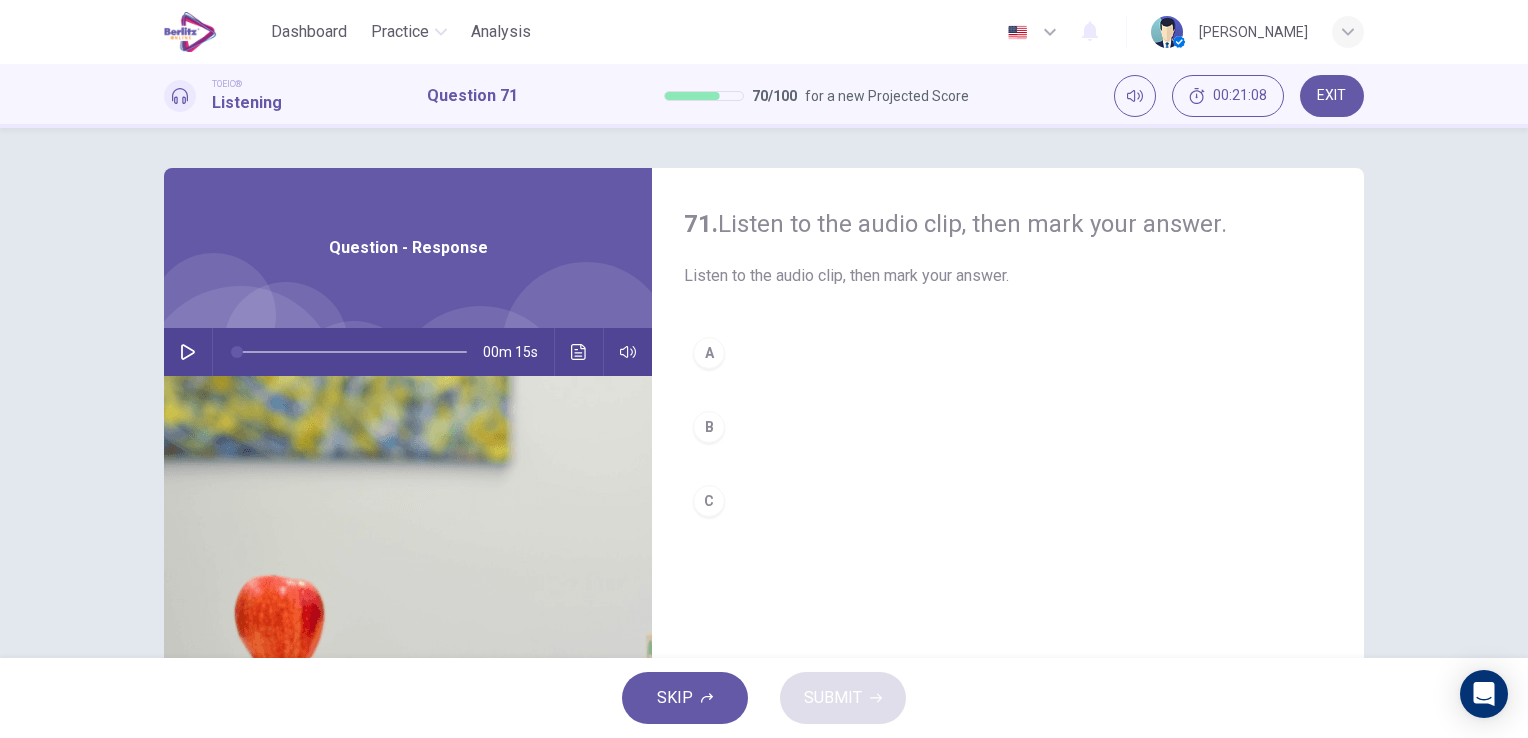 click on "C" at bounding box center [709, 501] 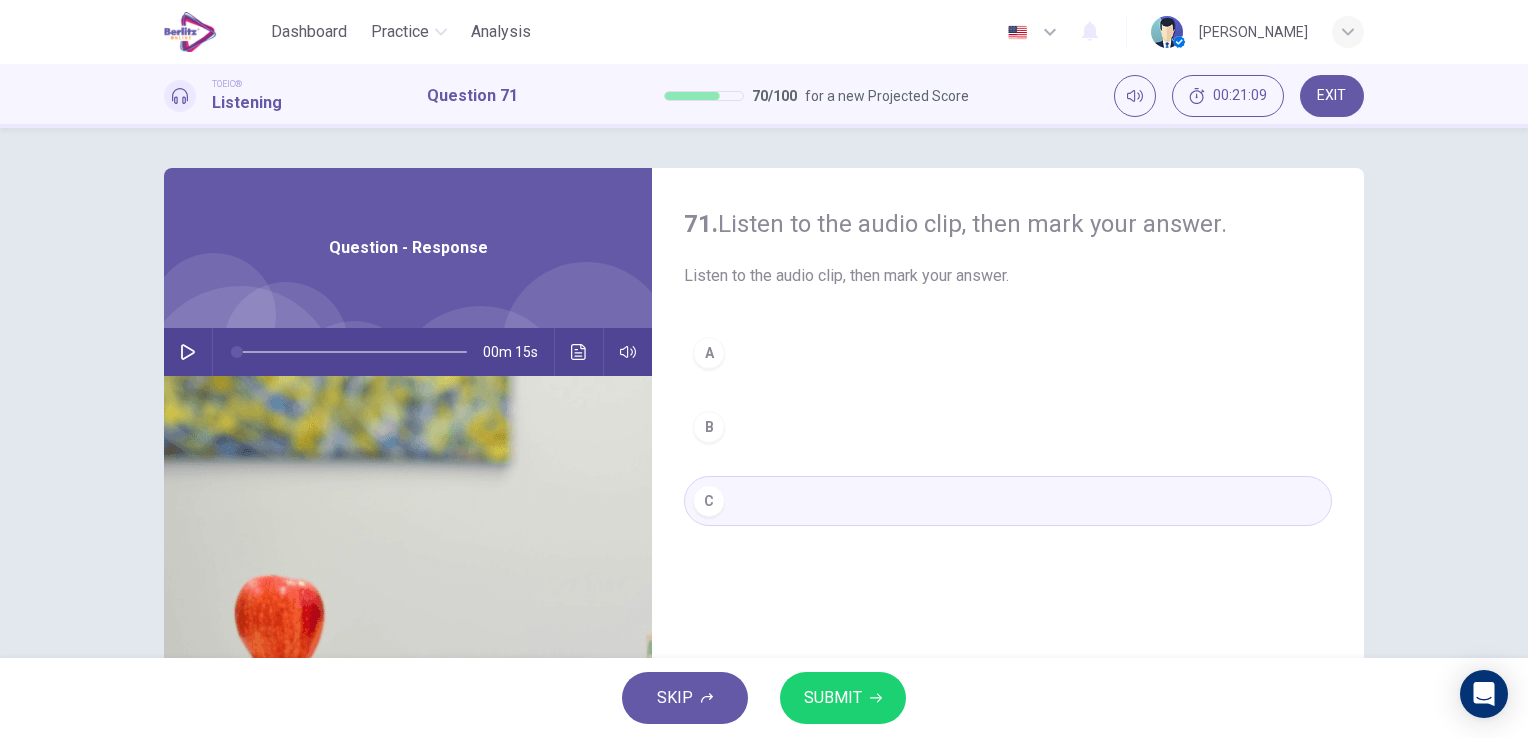 click on "SUBMIT" at bounding box center [833, 698] 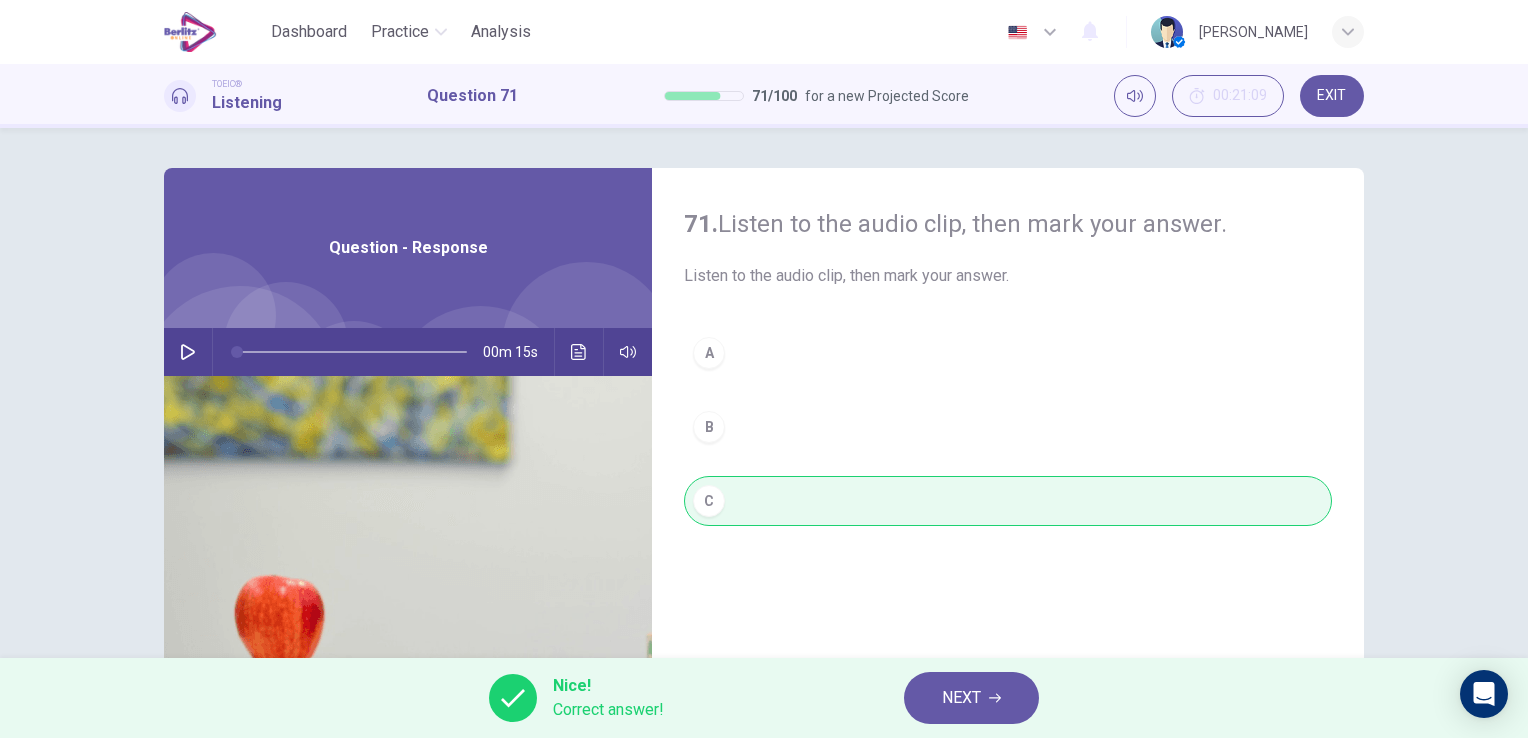 click on "NEXT" at bounding box center (961, 698) 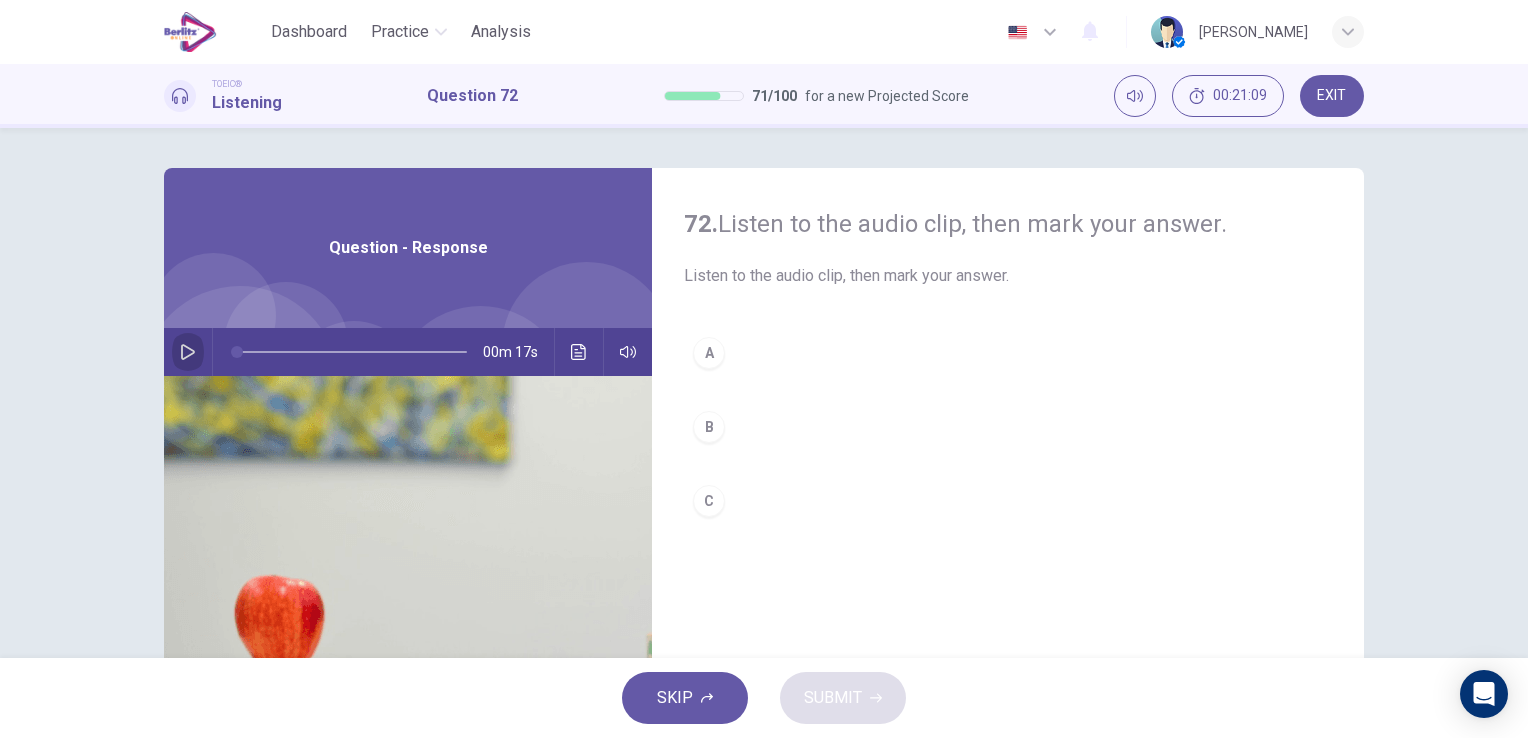 click at bounding box center [188, 352] 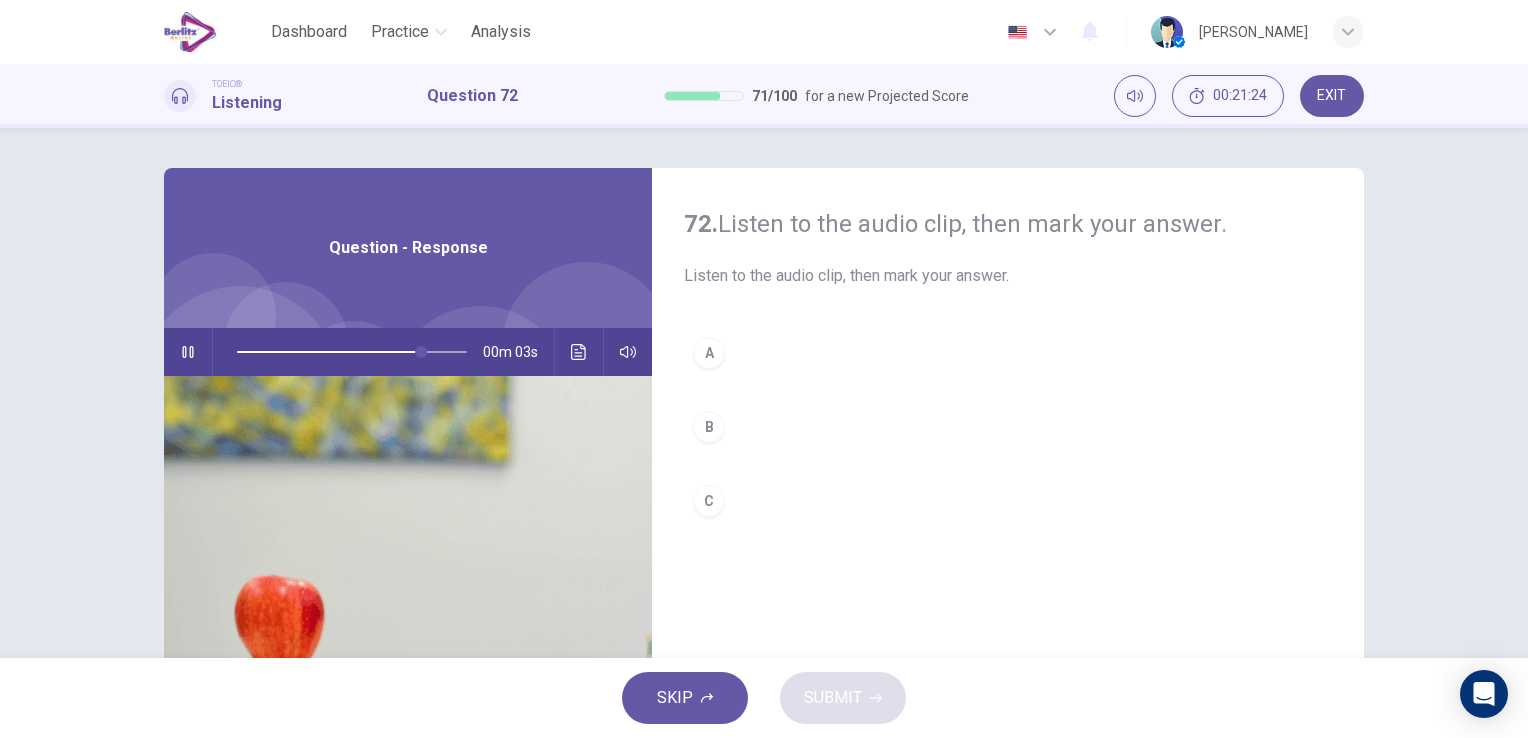 click on "B" at bounding box center [1008, 427] 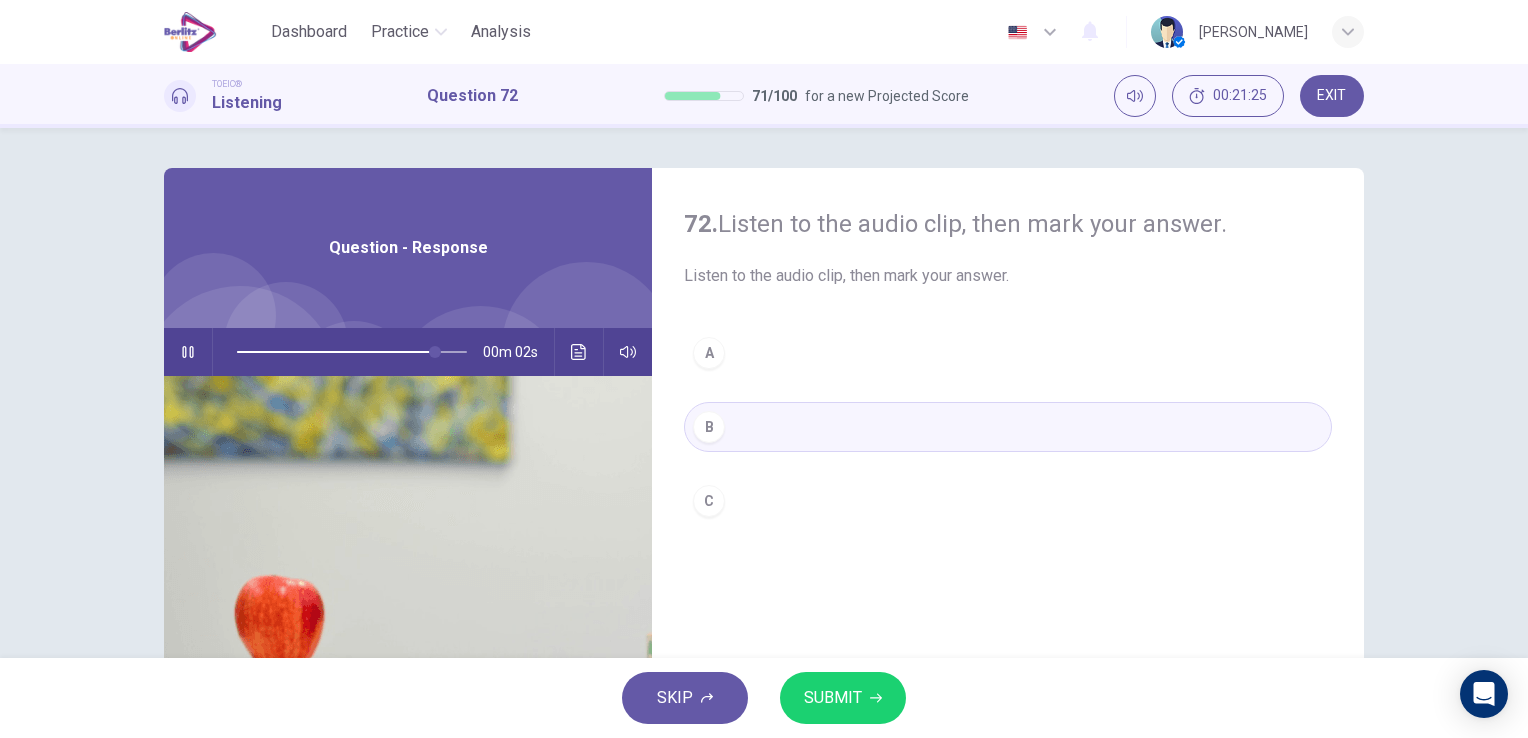 click on "SUBMIT" at bounding box center (833, 698) 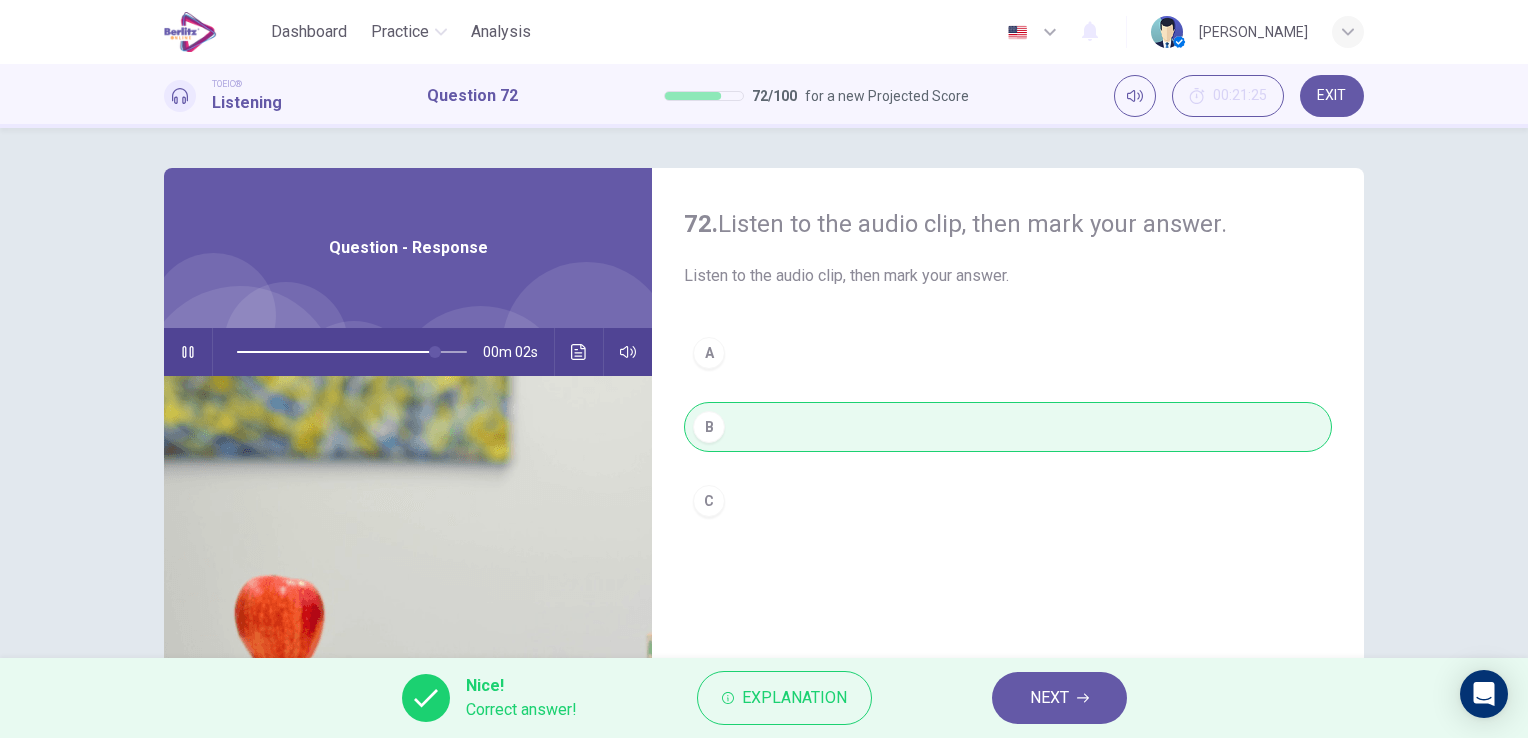 type on "**" 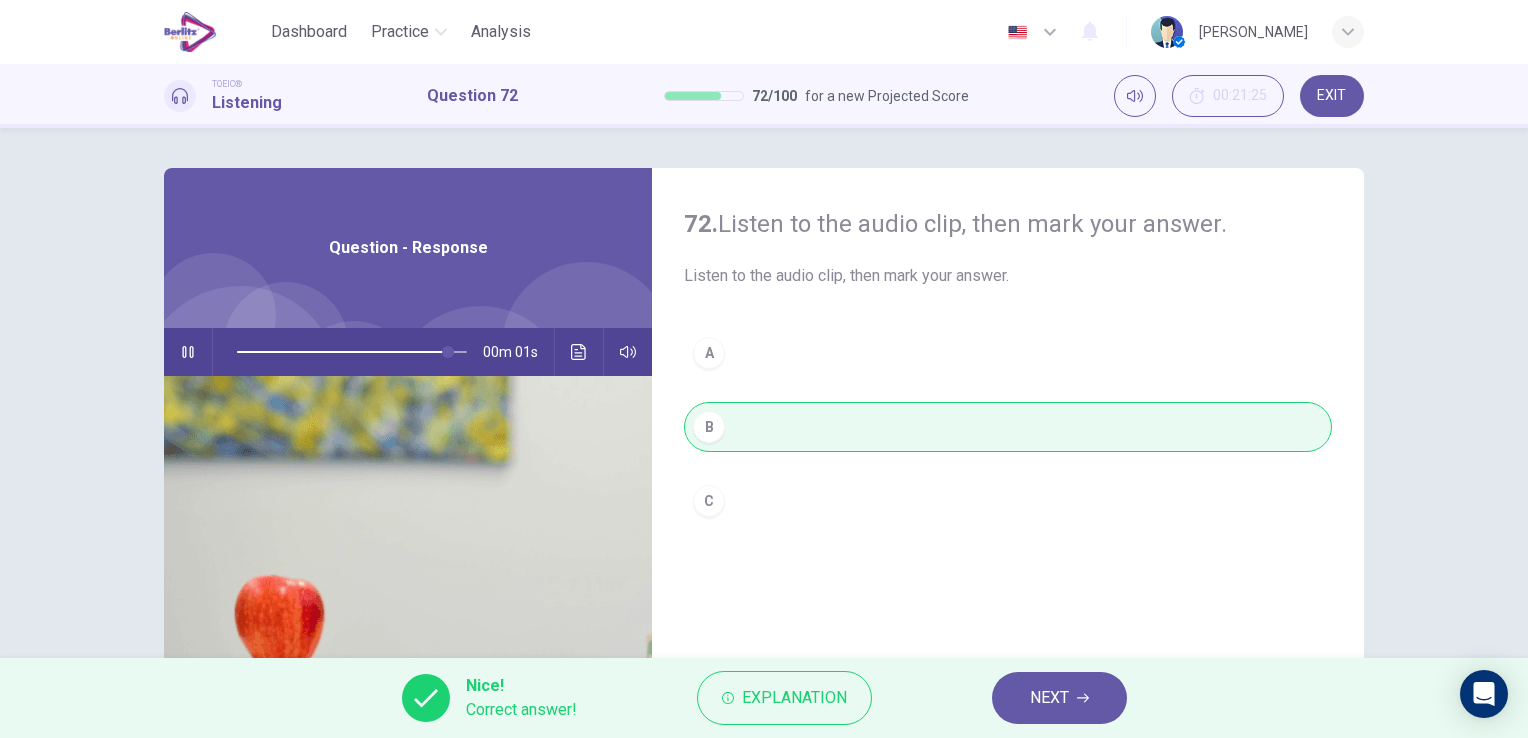 click on "NEXT" at bounding box center [1059, 698] 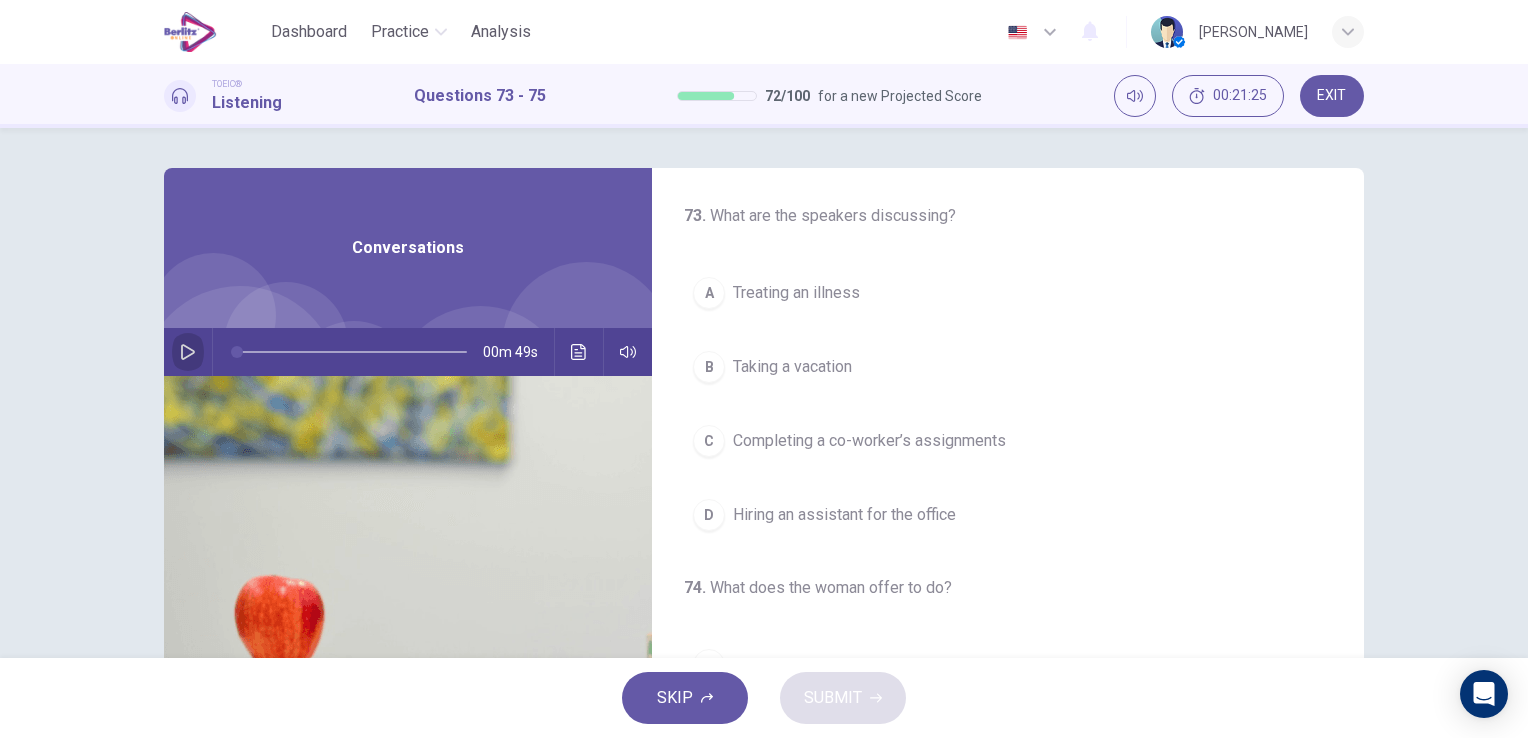 click 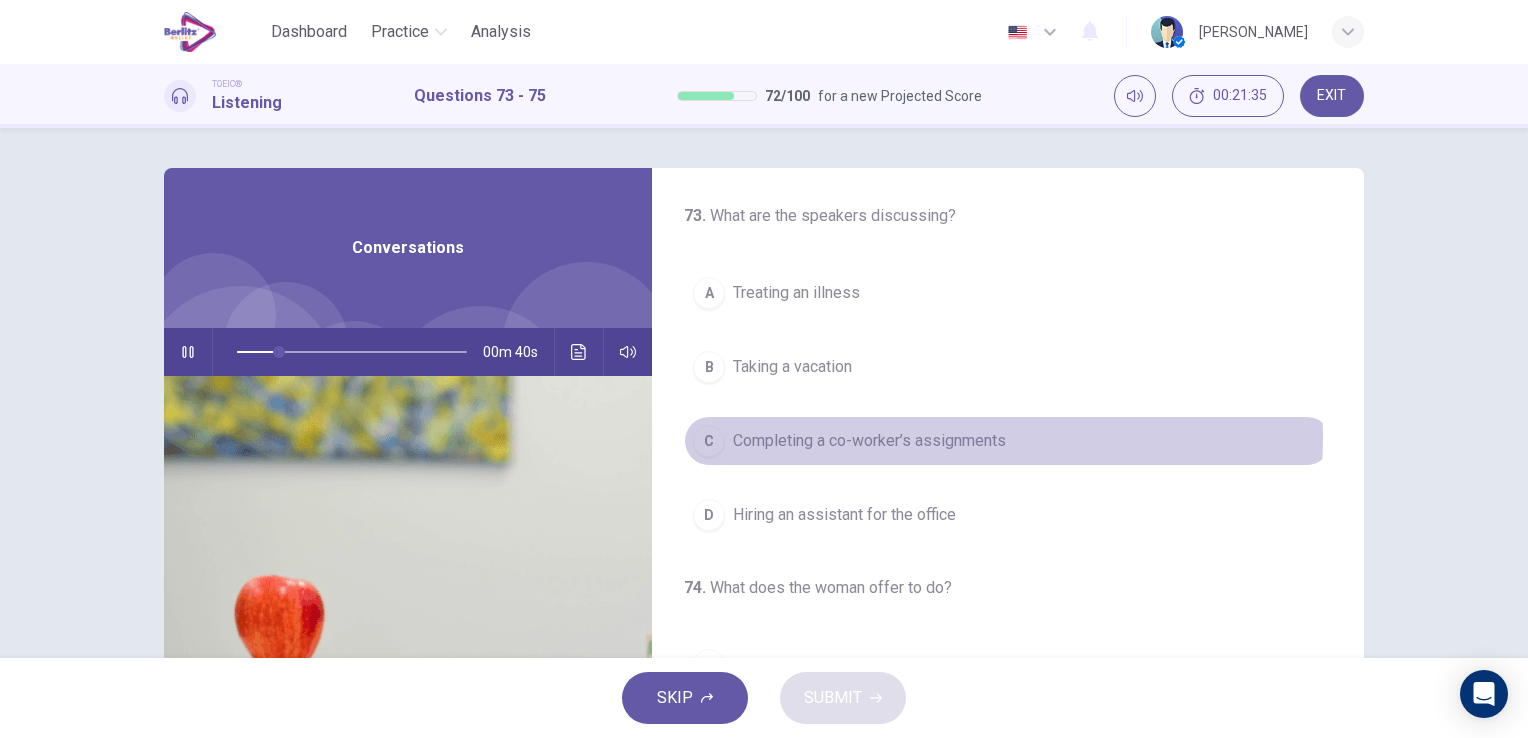 click on "Completing a co-worker’s assignments" at bounding box center (869, 441) 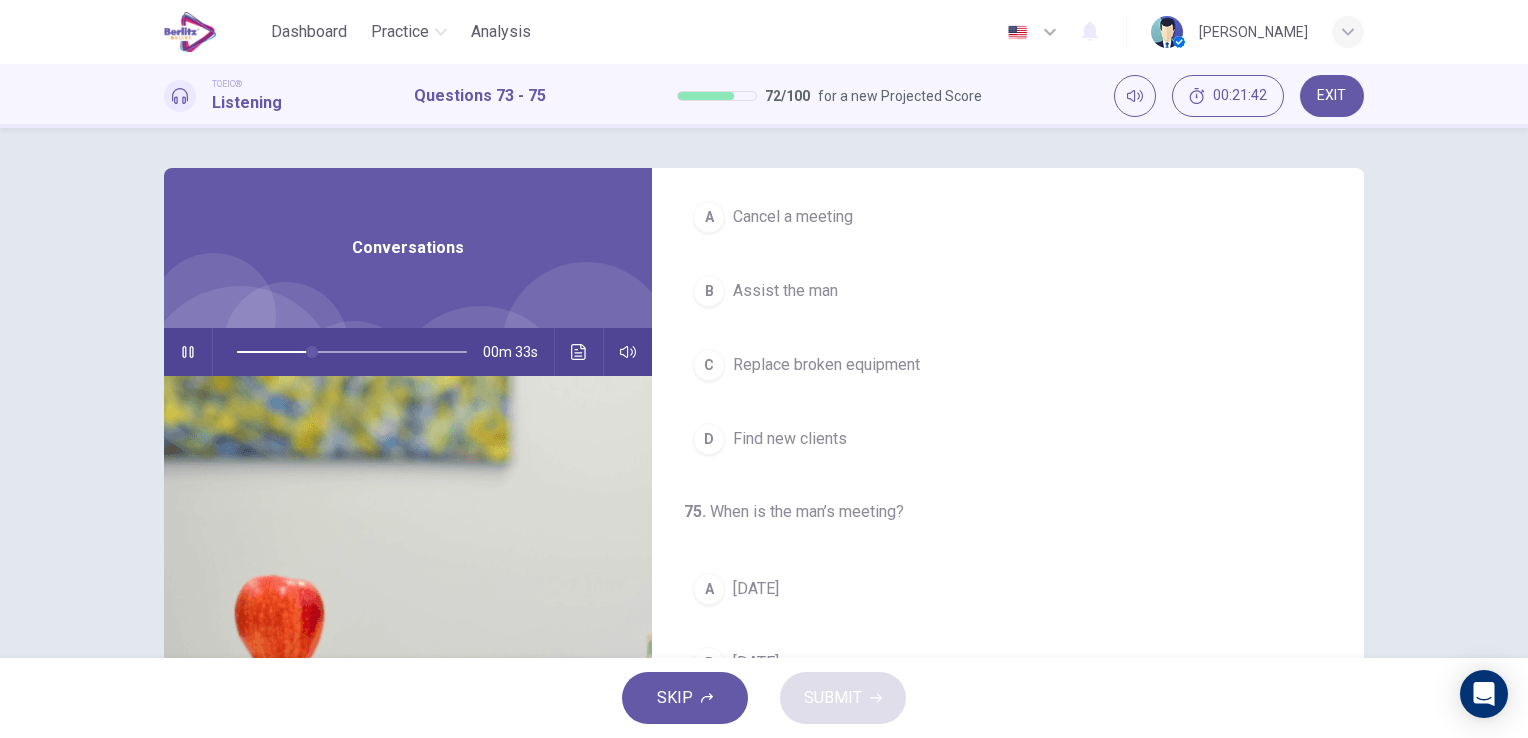 scroll, scrollTop: 452, scrollLeft: 0, axis: vertical 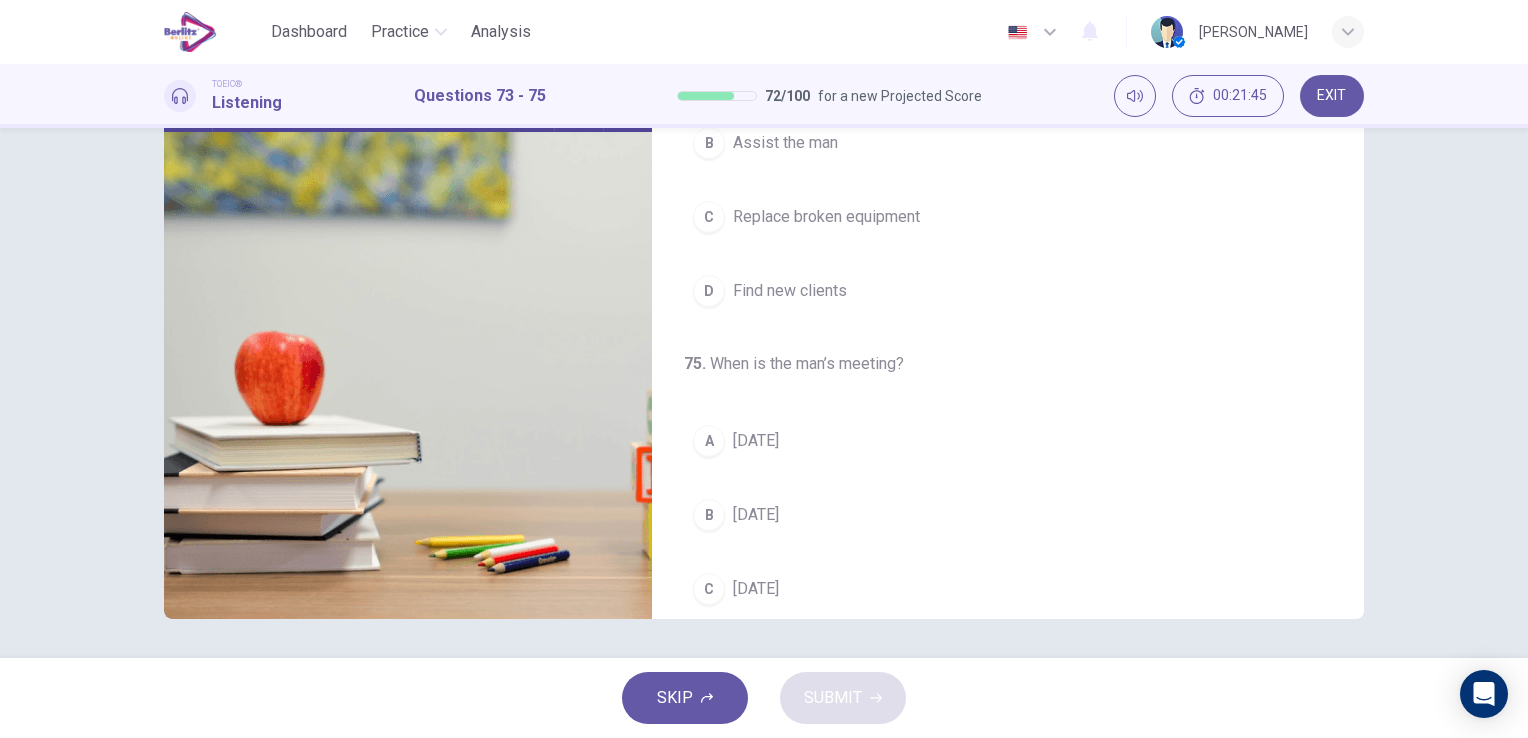 click on "[DATE]" at bounding box center [756, 515] 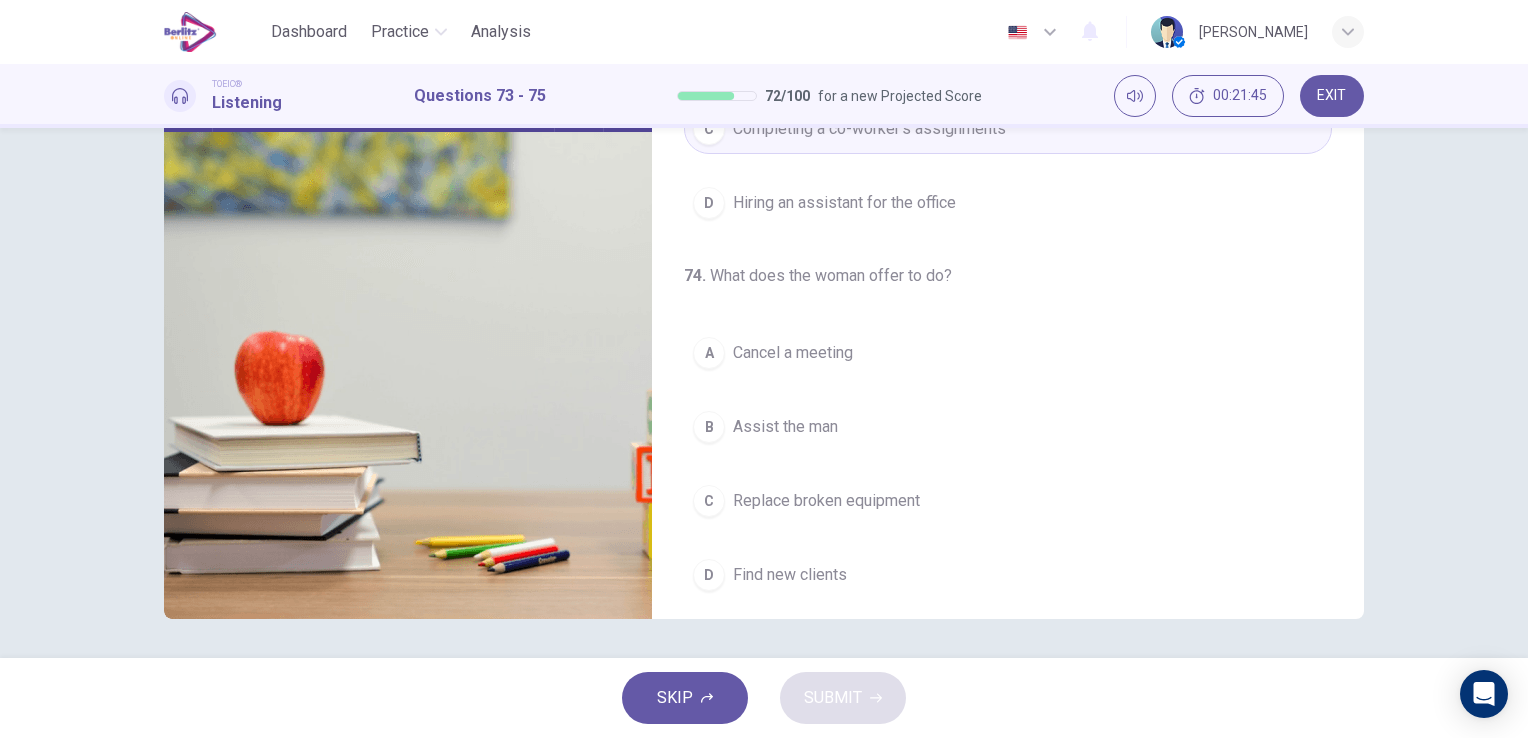 scroll, scrollTop: 52, scrollLeft: 0, axis: vertical 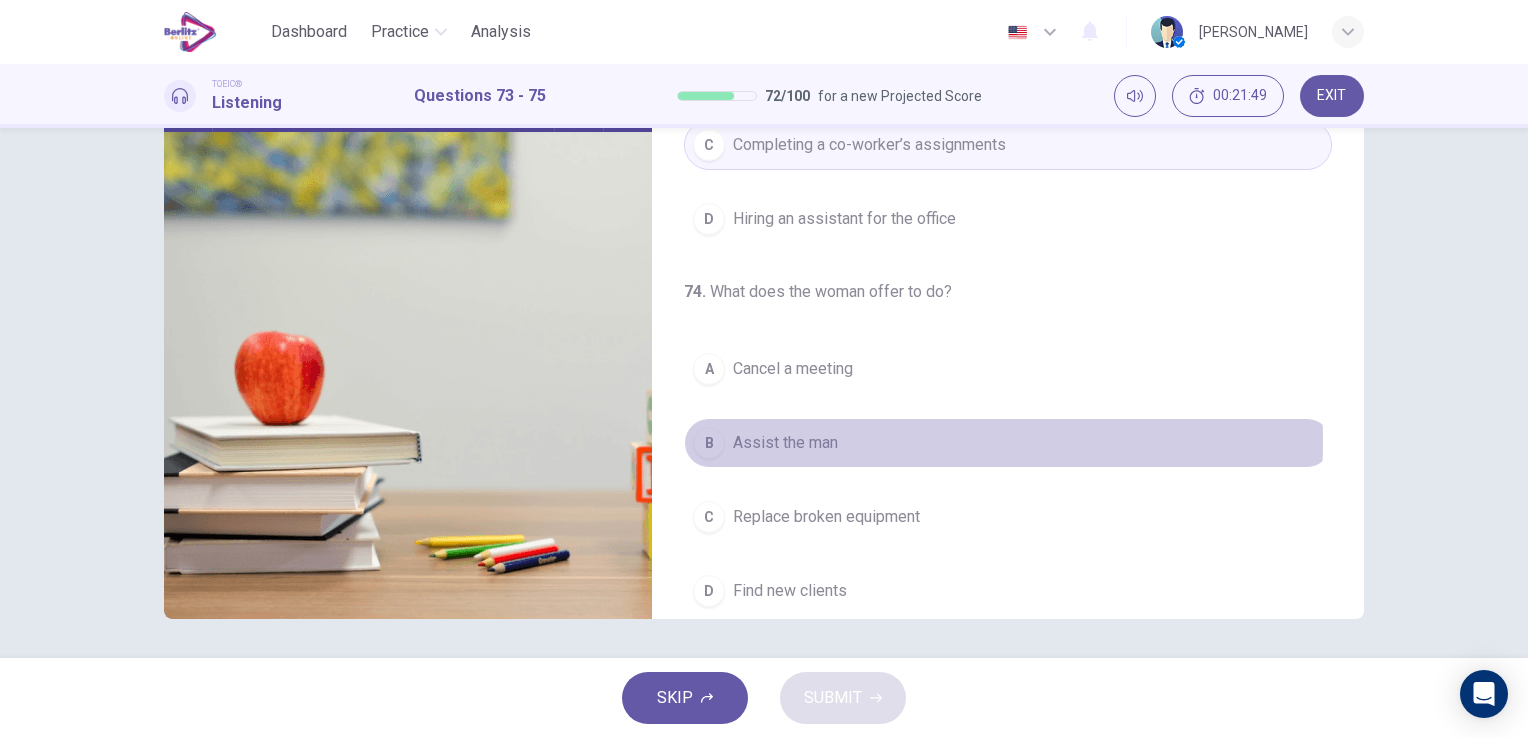 click on "Assist the man" at bounding box center (785, 443) 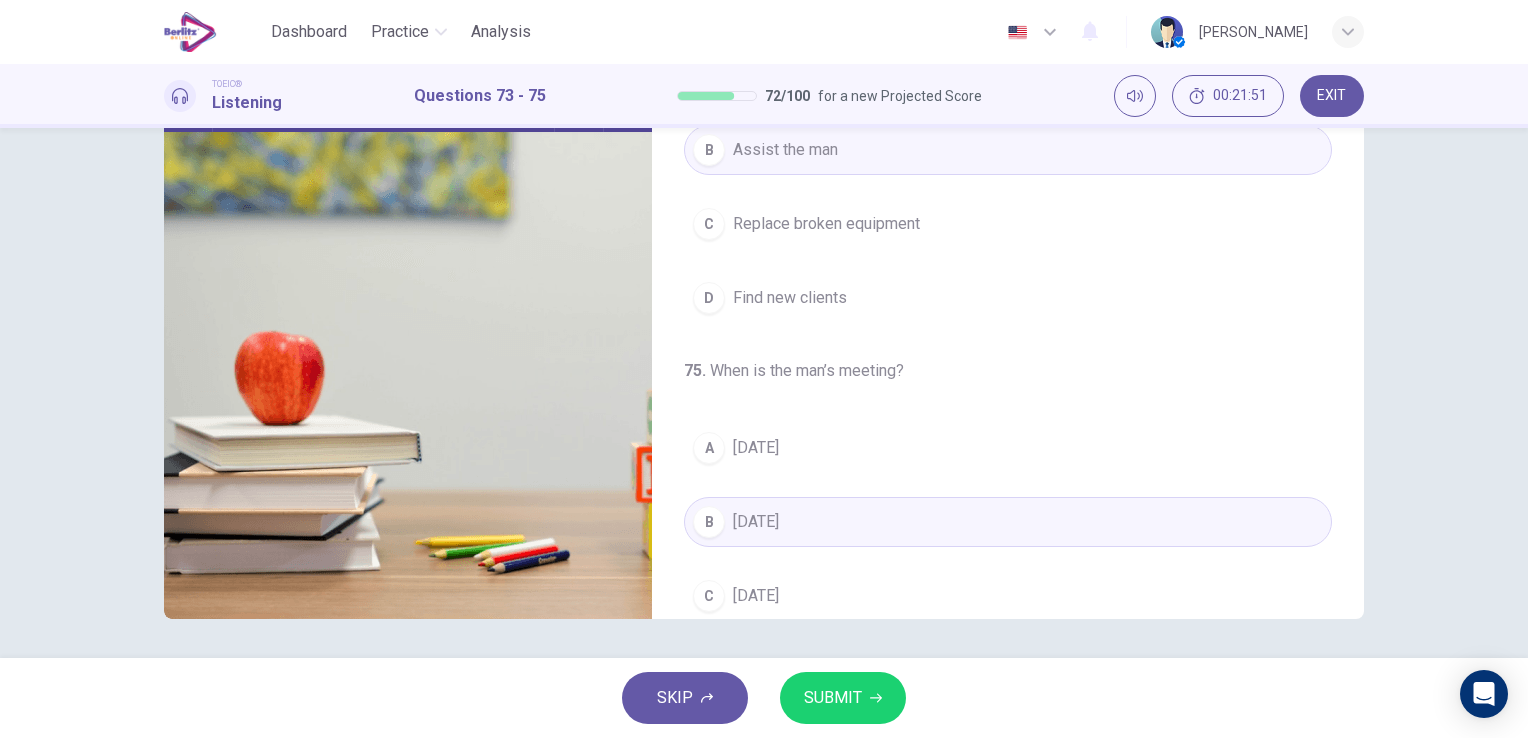 scroll, scrollTop: 352, scrollLeft: 0, axis: vertical 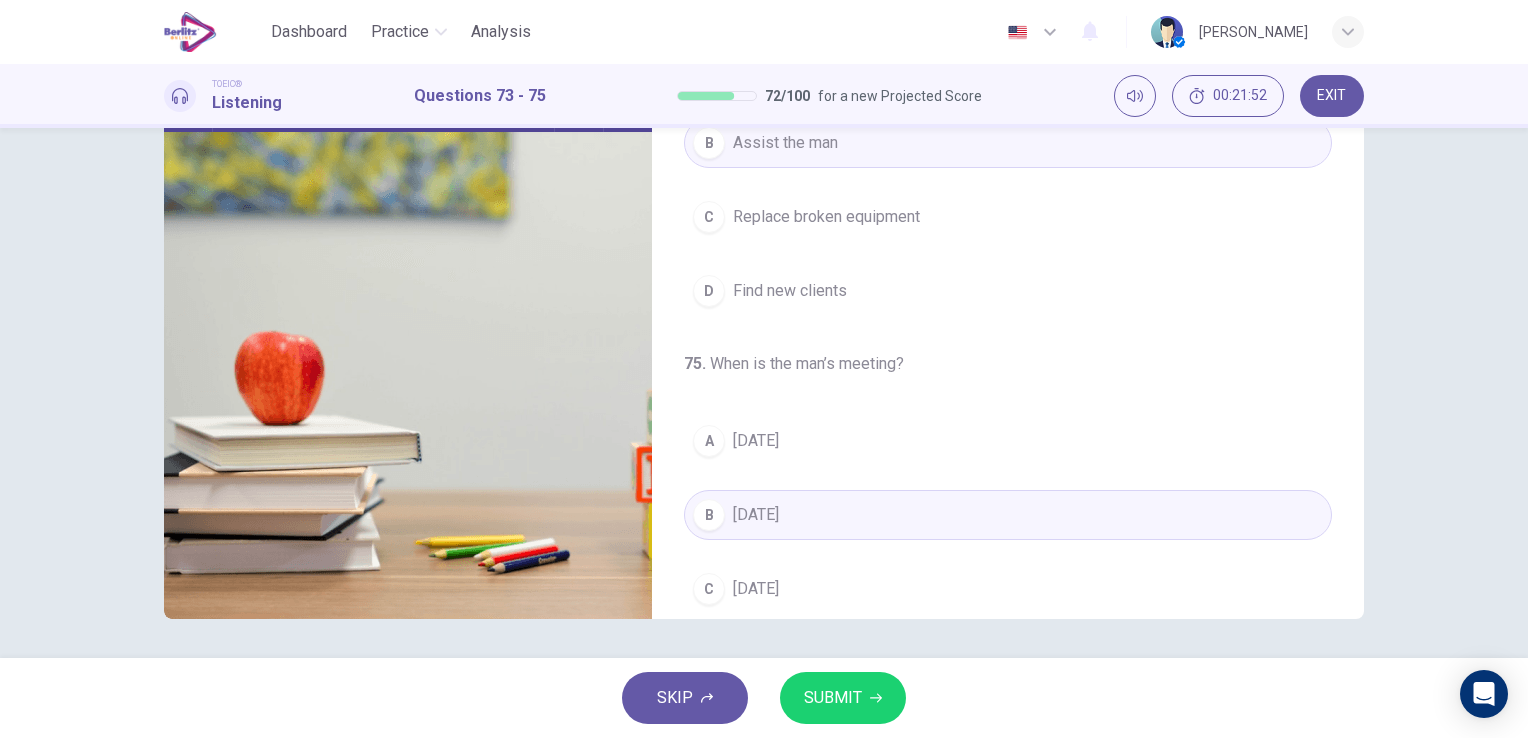click on "SUBMIT" at bounding box center (833, 698) 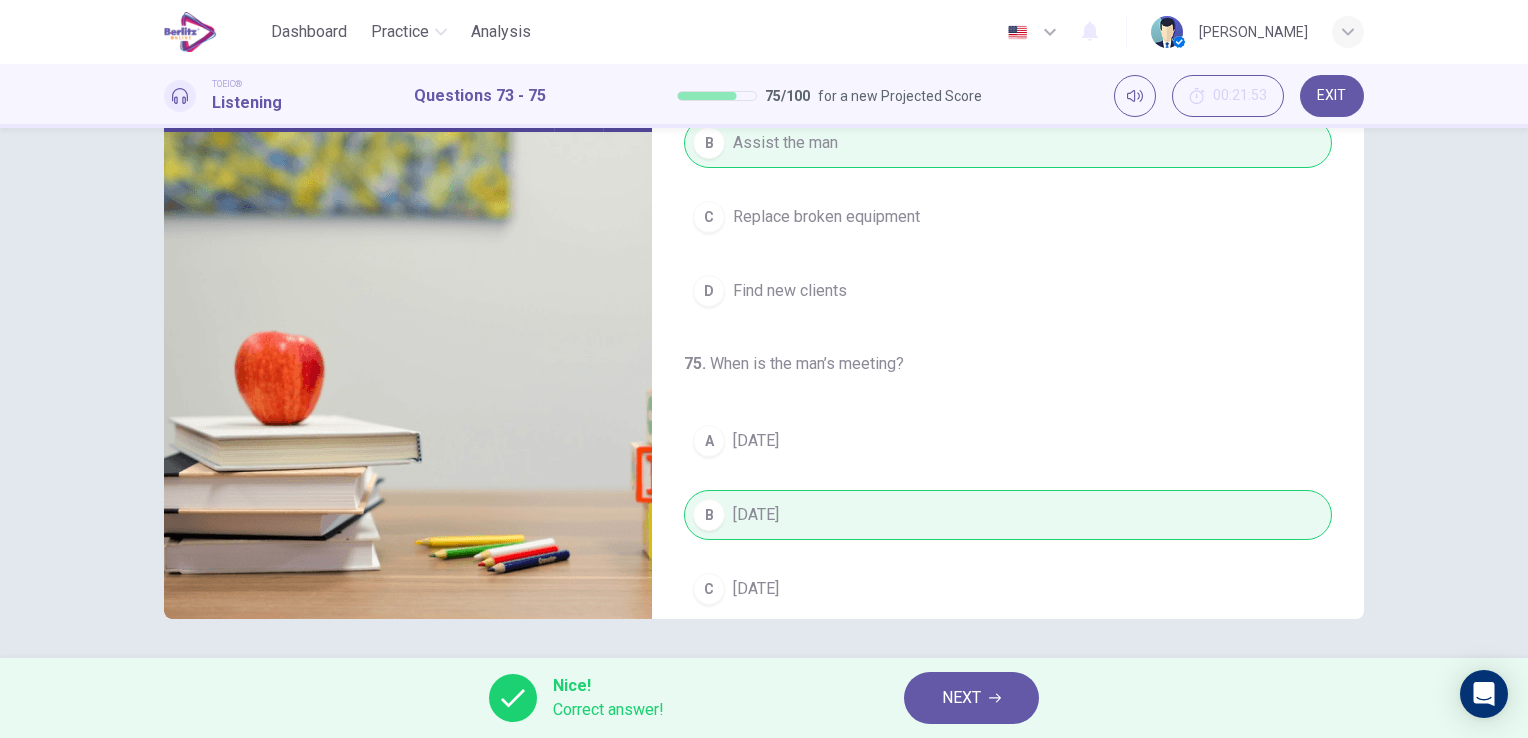 type on "**" 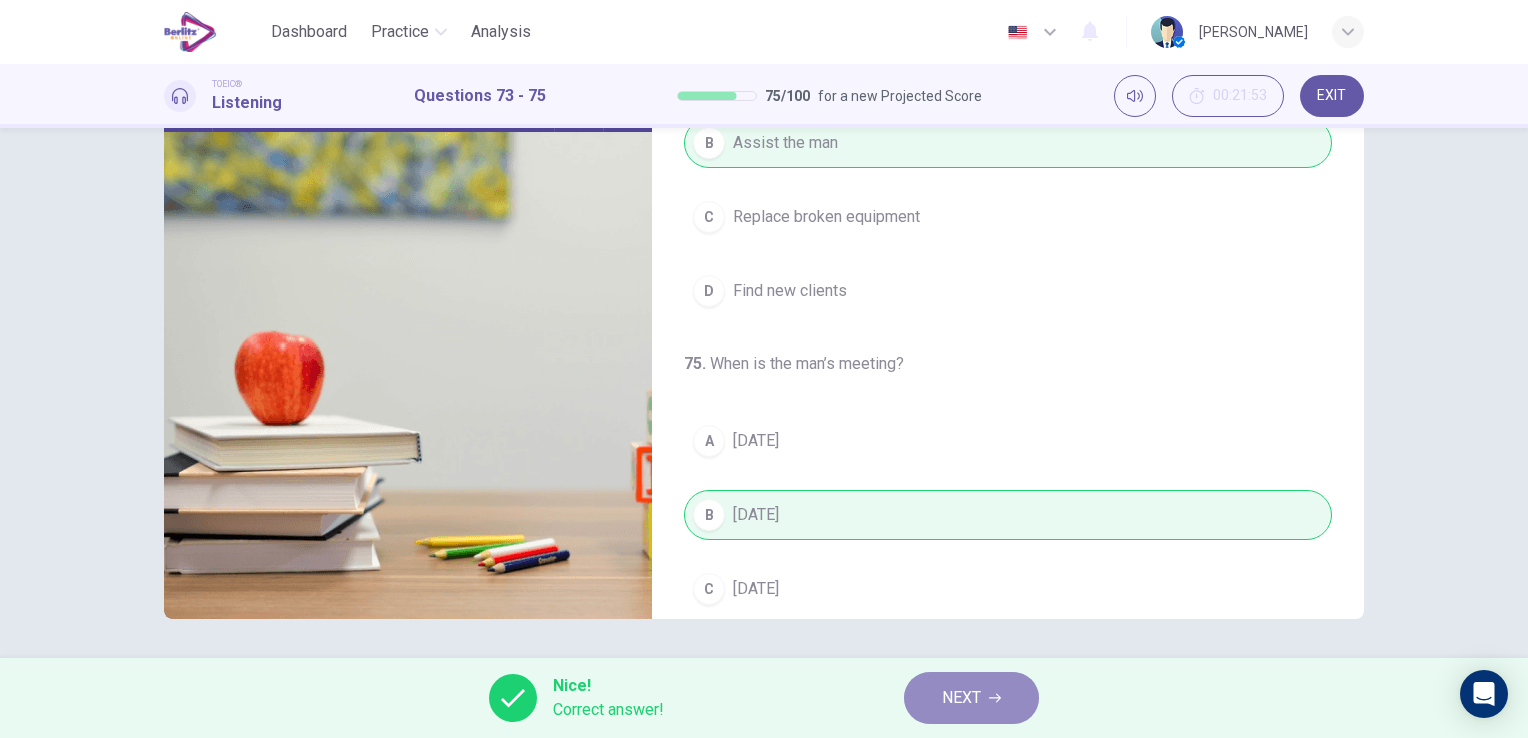 click on "NEXT" at bounding box center [961, 698] 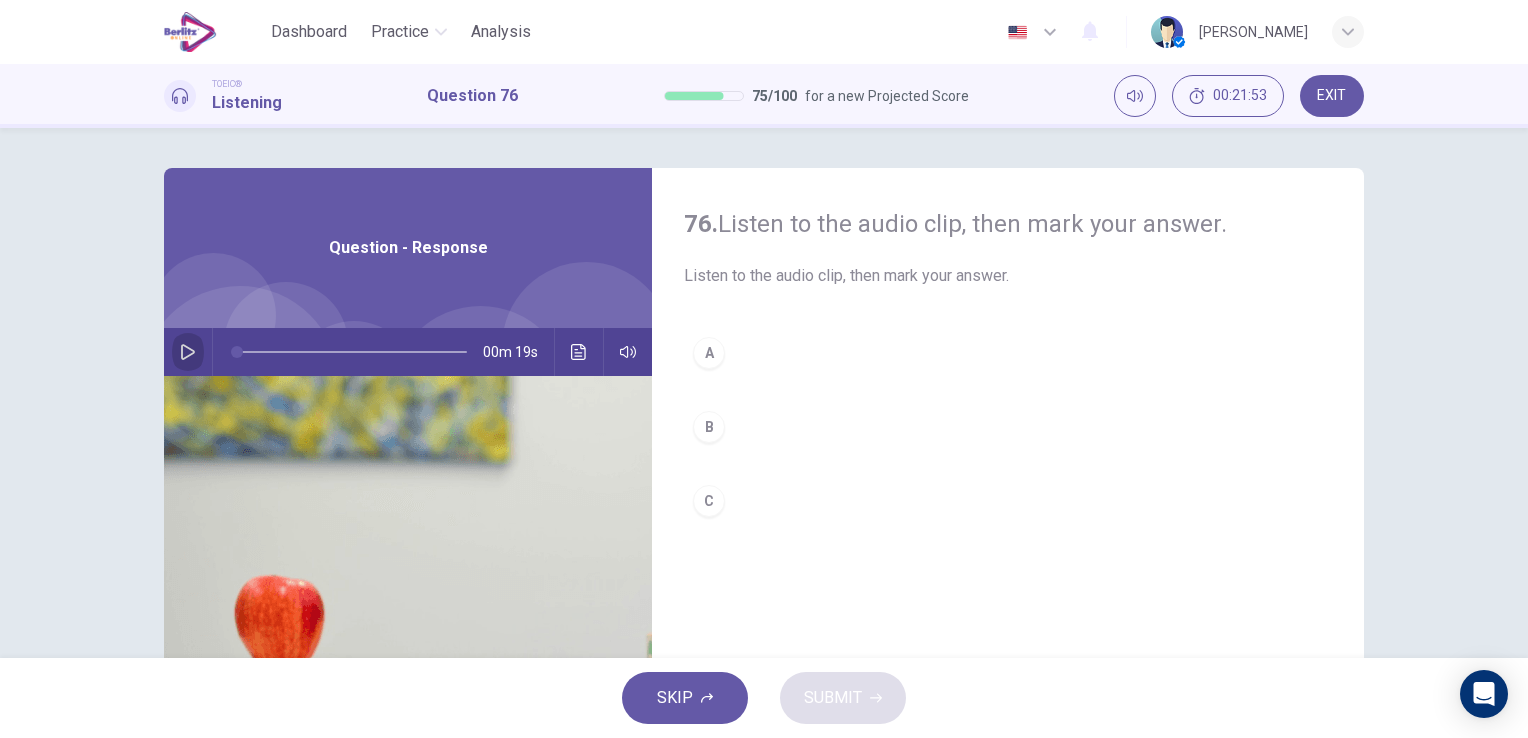 click 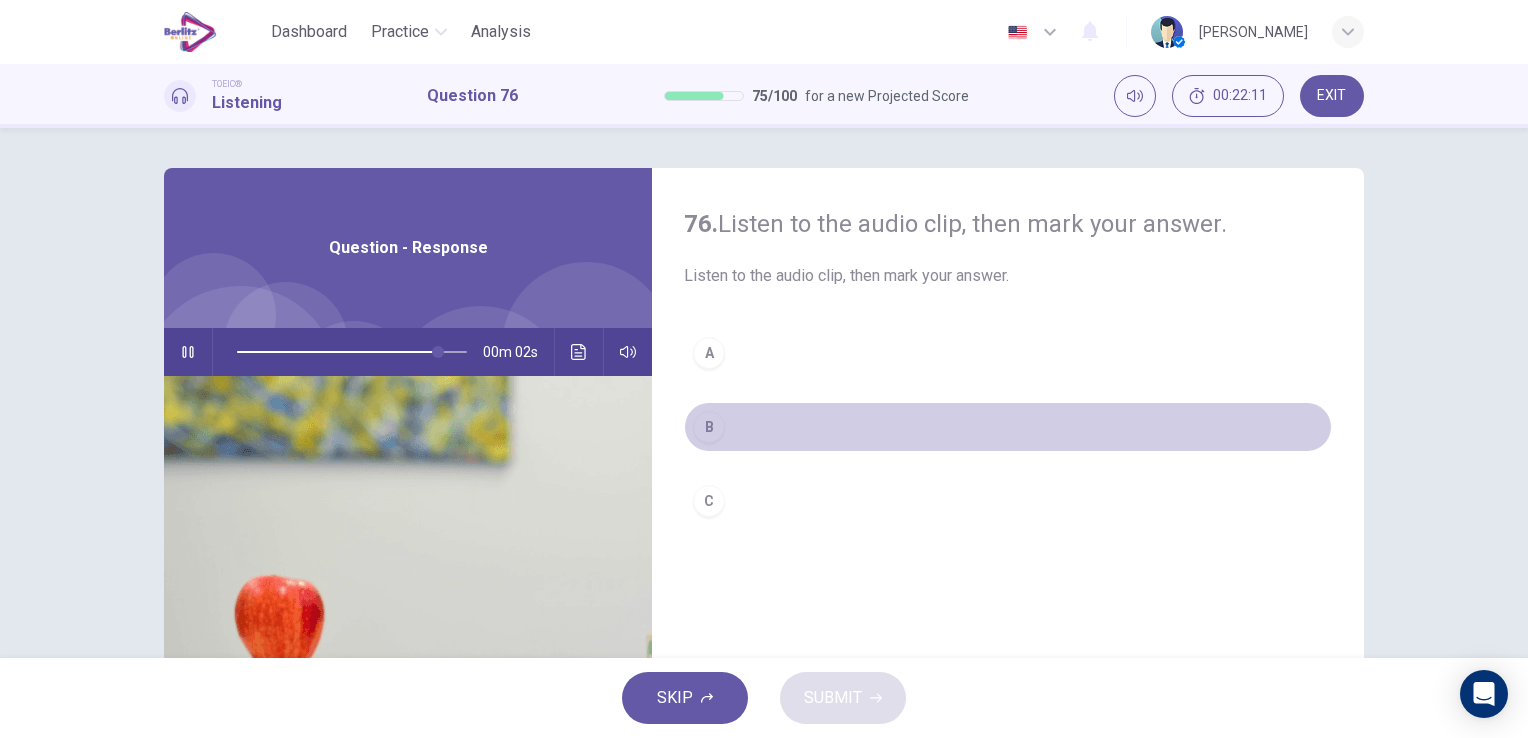 click on "B" at bounding box center (1008, 427) 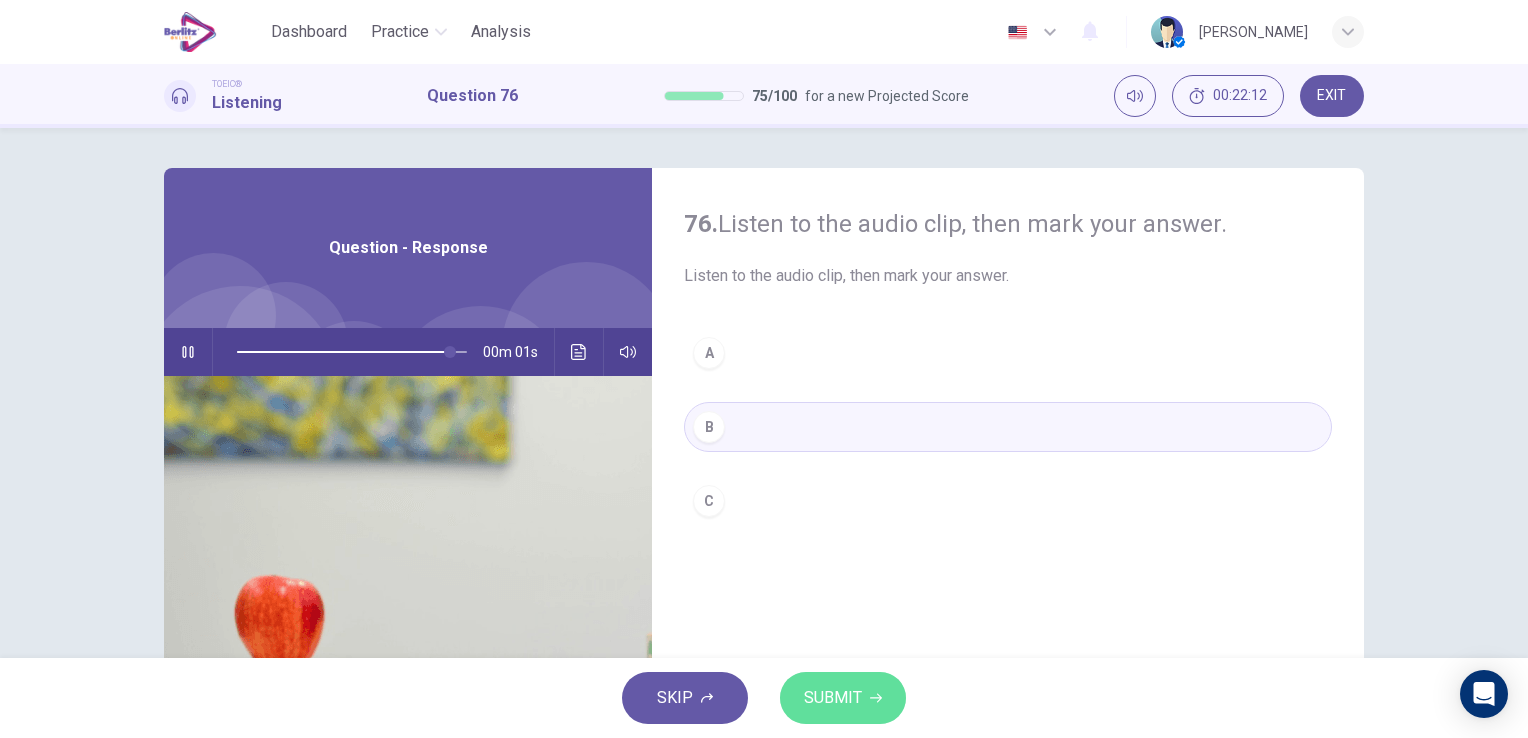 click on "SUBMIT" at bounding box center [833, 698] 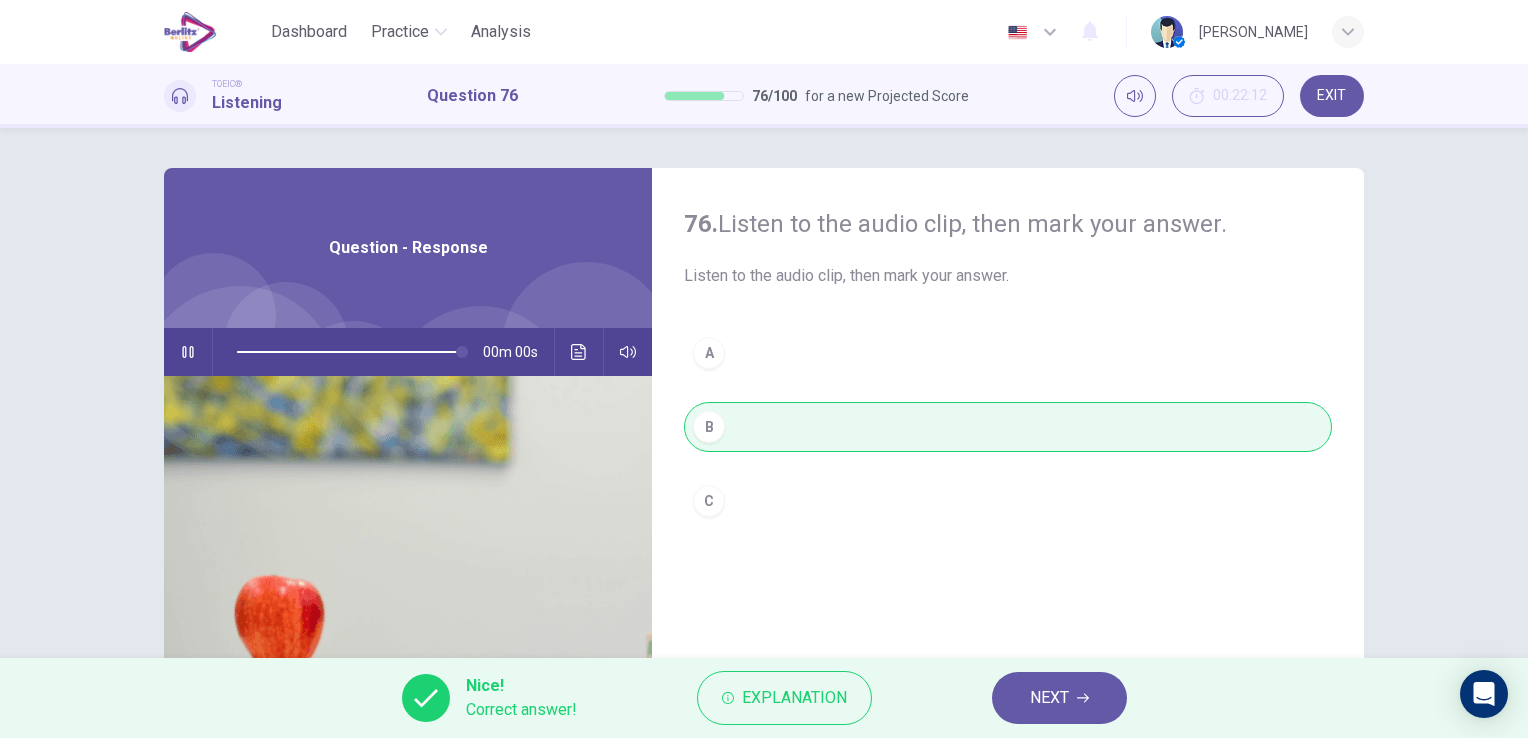 type on "*" 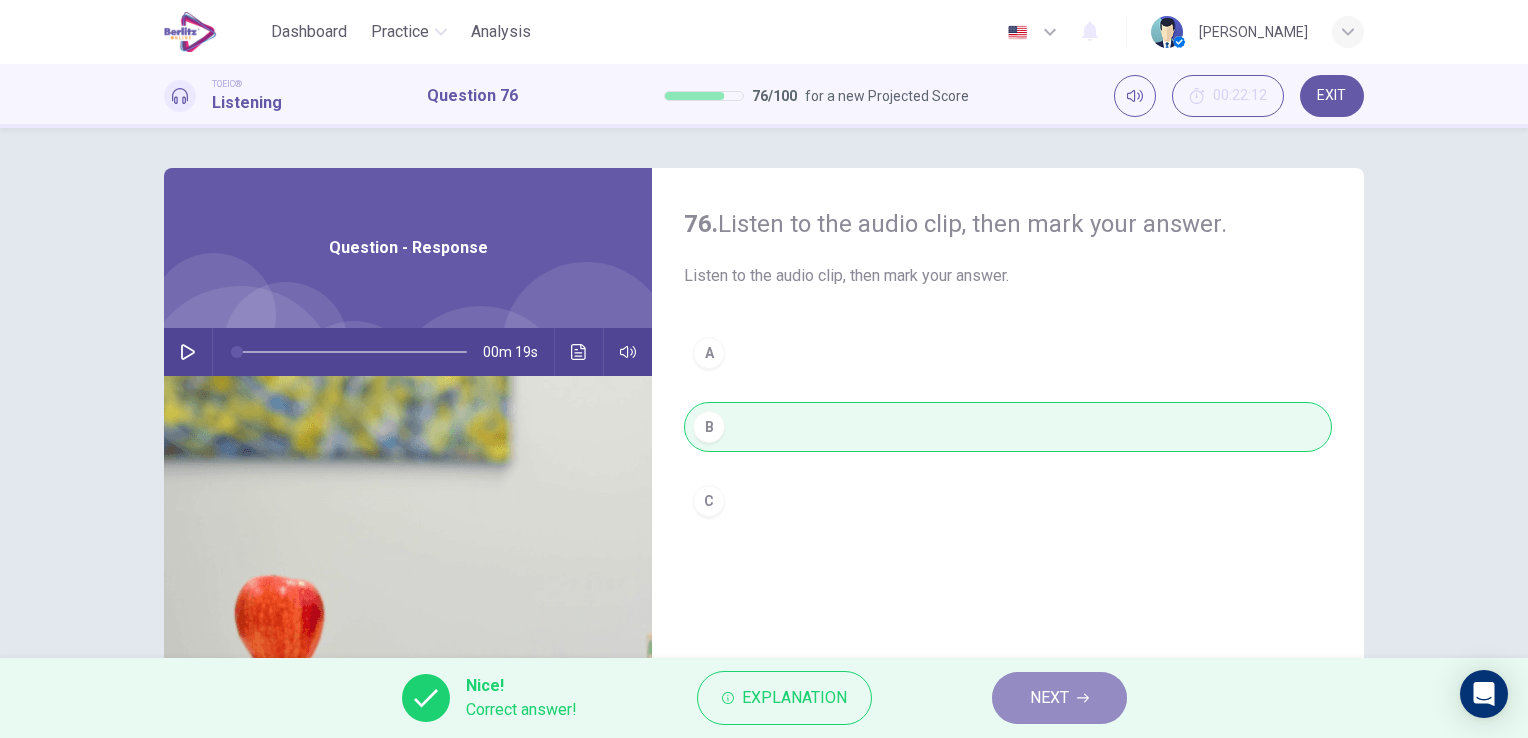 click on "NEXT" at bounding box center (1049, 698) 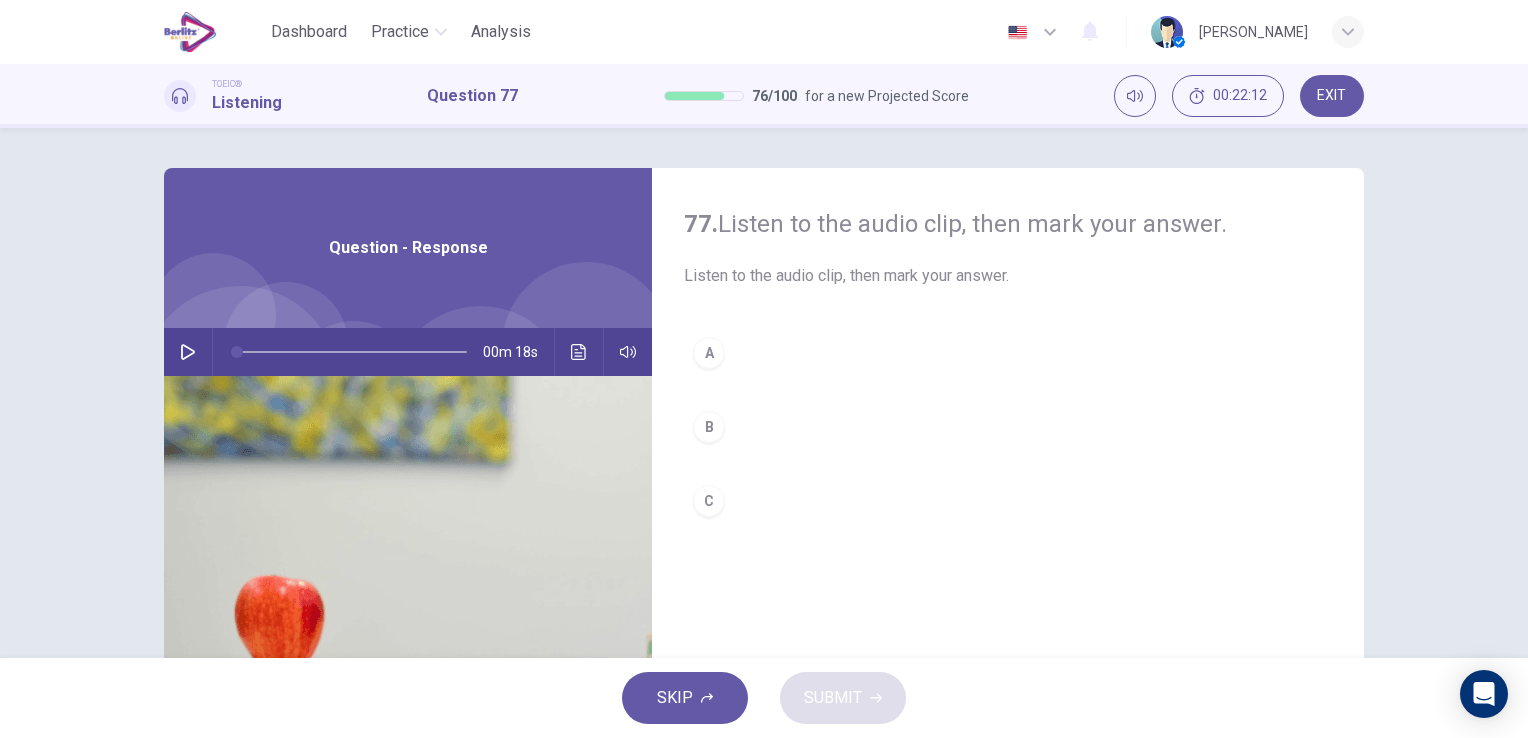 click at bounding box center [188, 352] 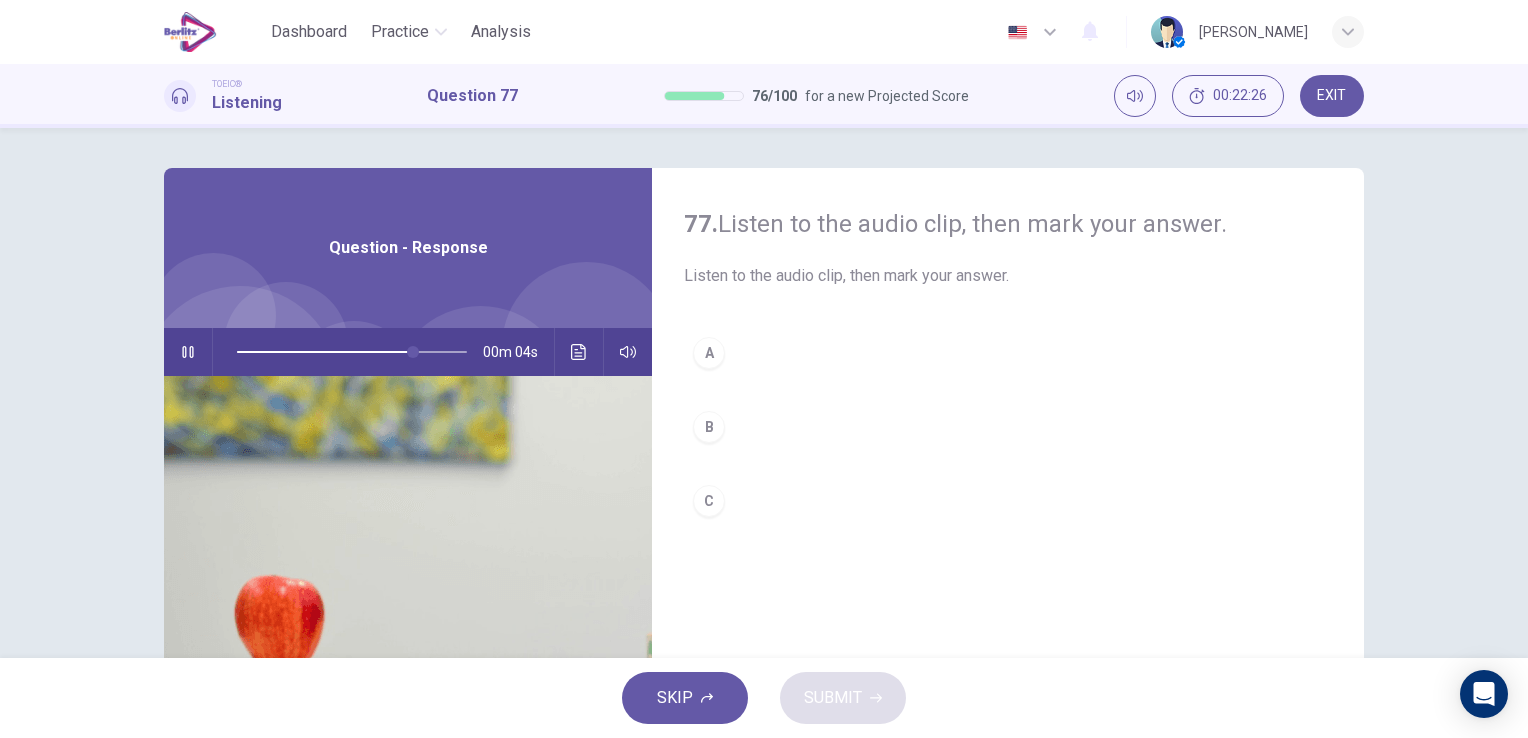 click on "B" at bounding box center (709, 427) 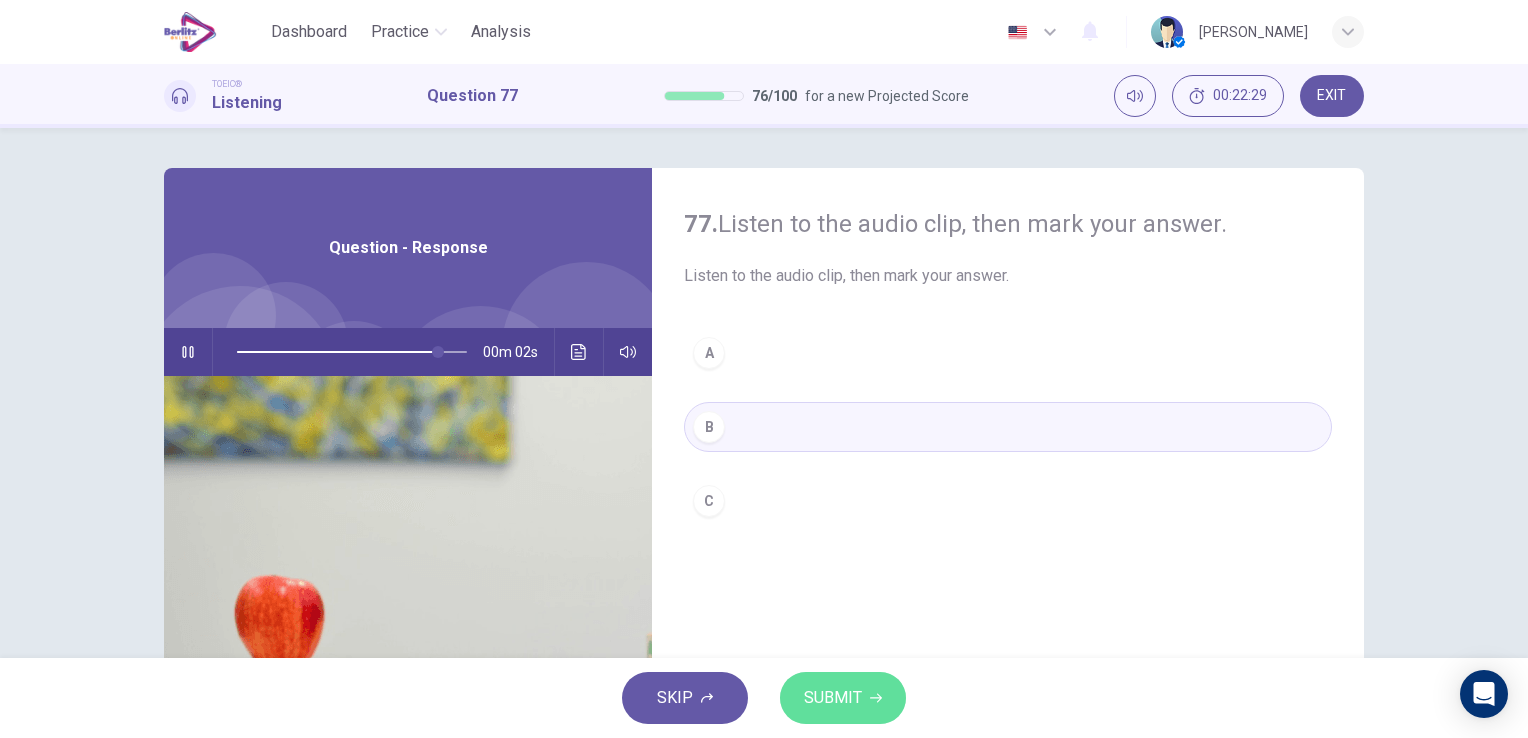 click on "SUBMIT" at bounding box center [833, 698] 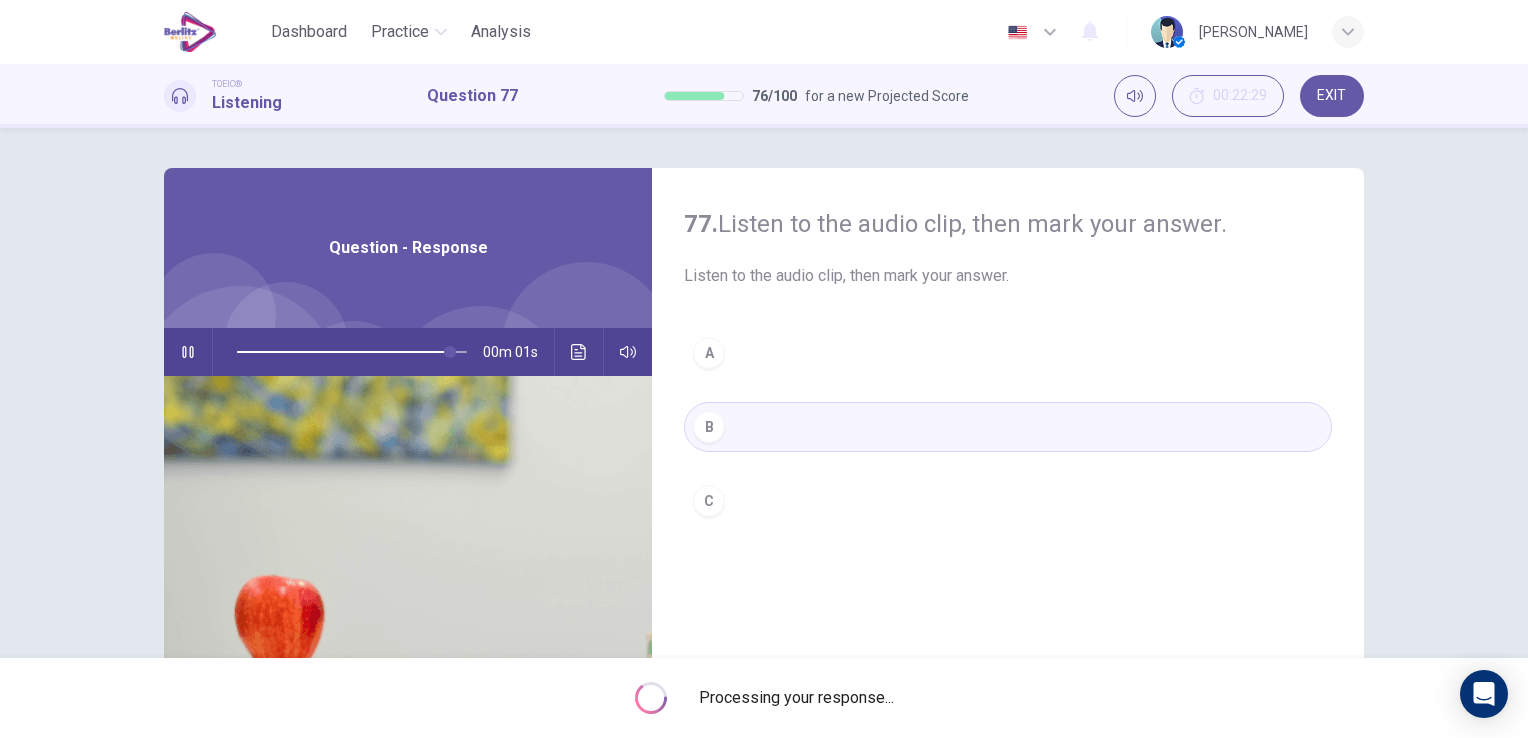 type on "**" 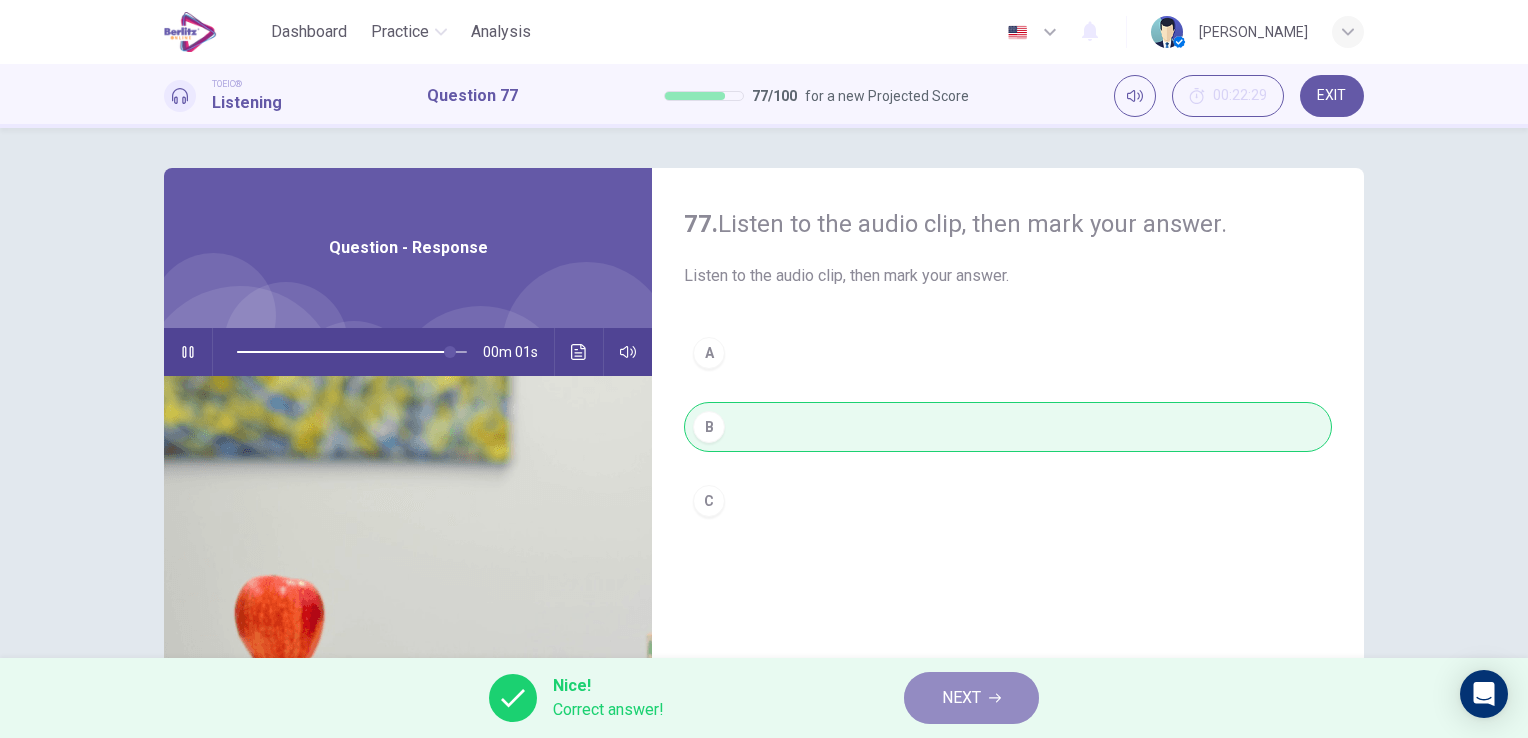 click on "NEXT" at bounding box center (971, 698) 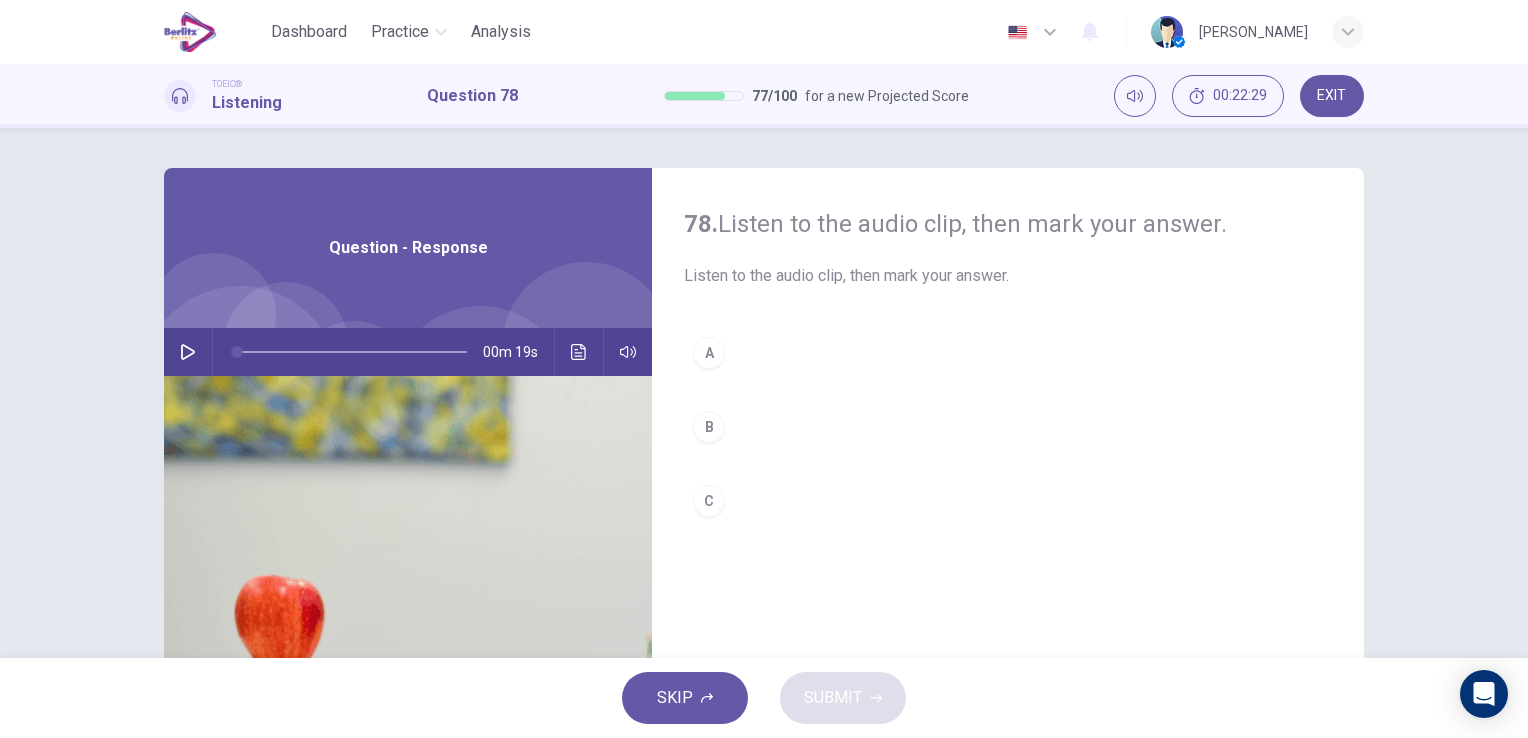 click at bounding box center (188, 352) 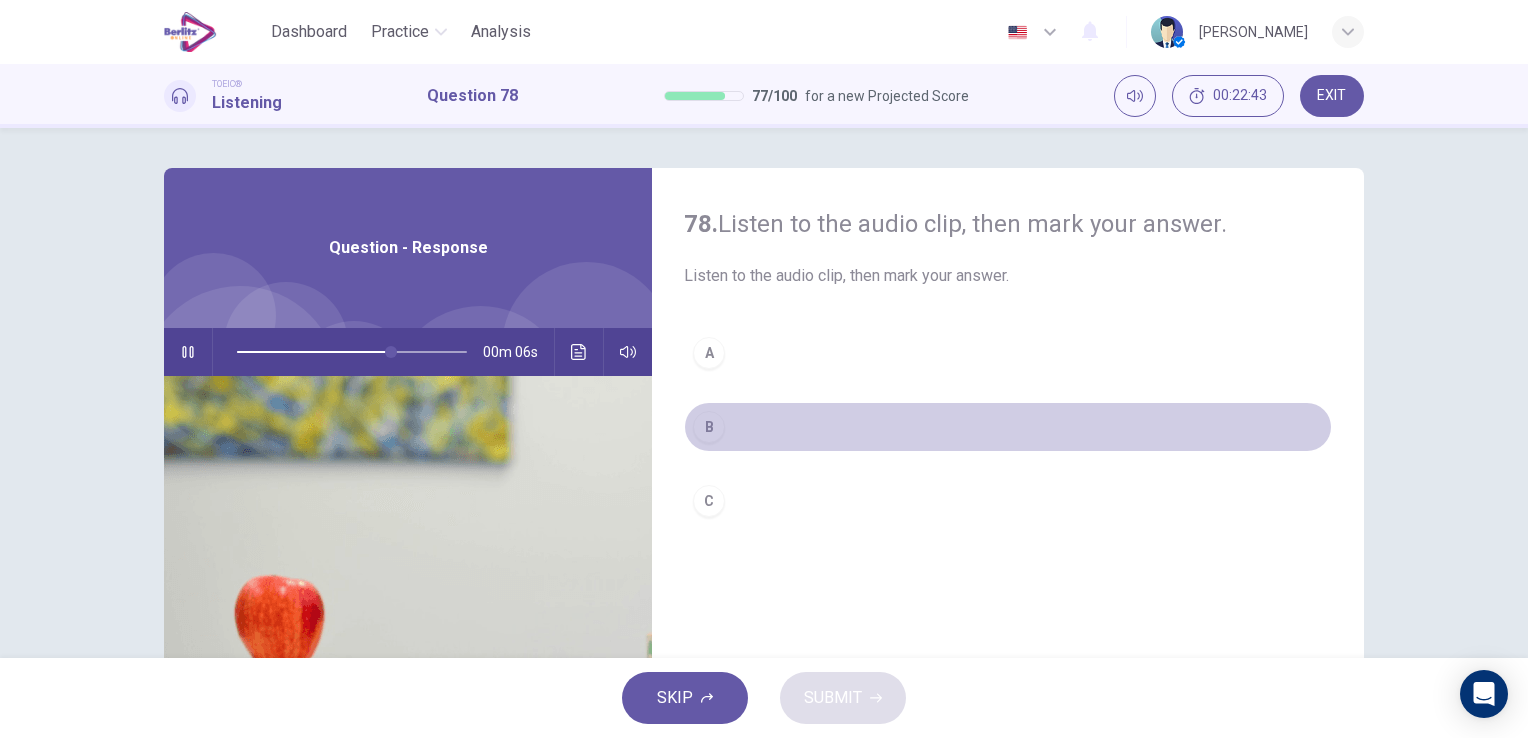 click on "B" at bounding box center [709, 427] 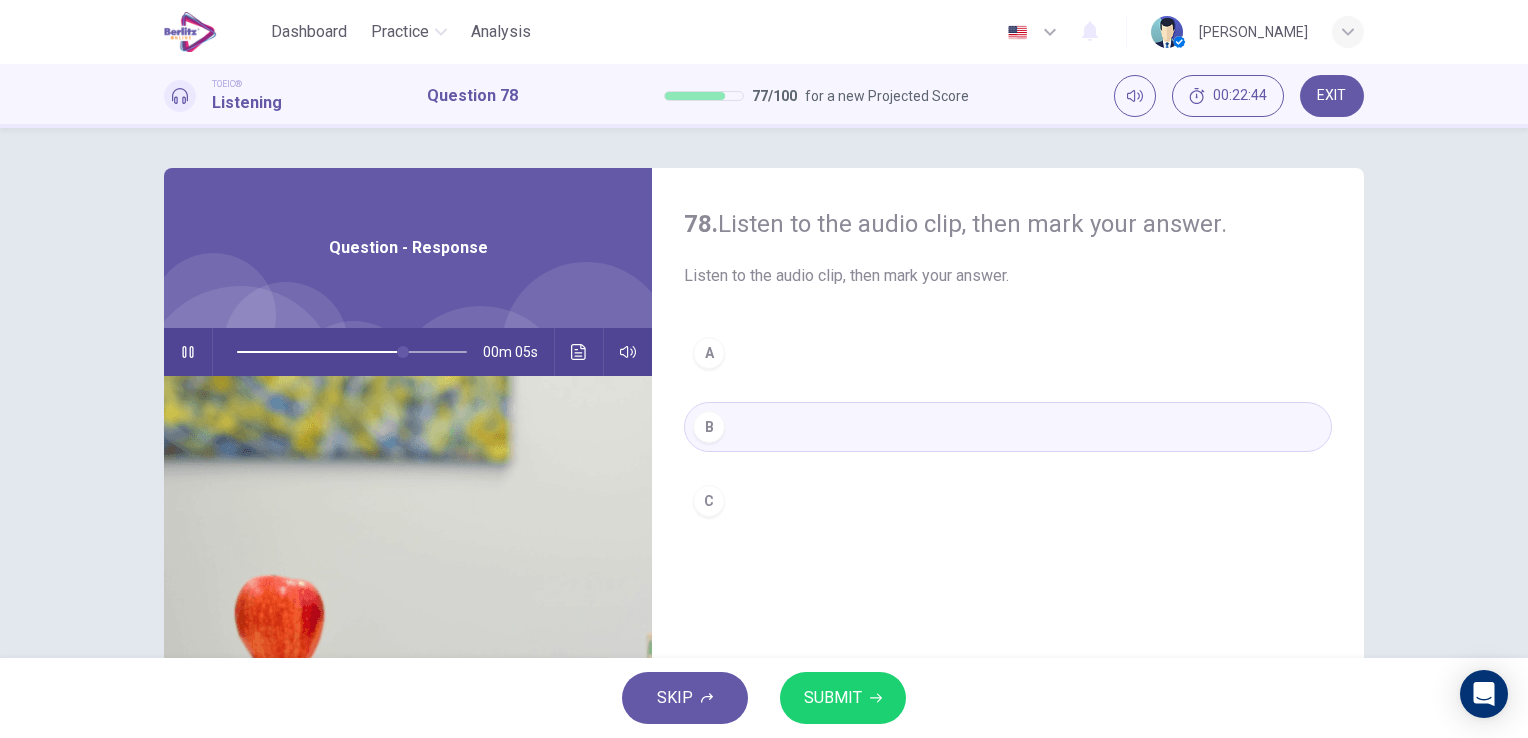 click on "SUBMIT" at bounding box center [833, 698] 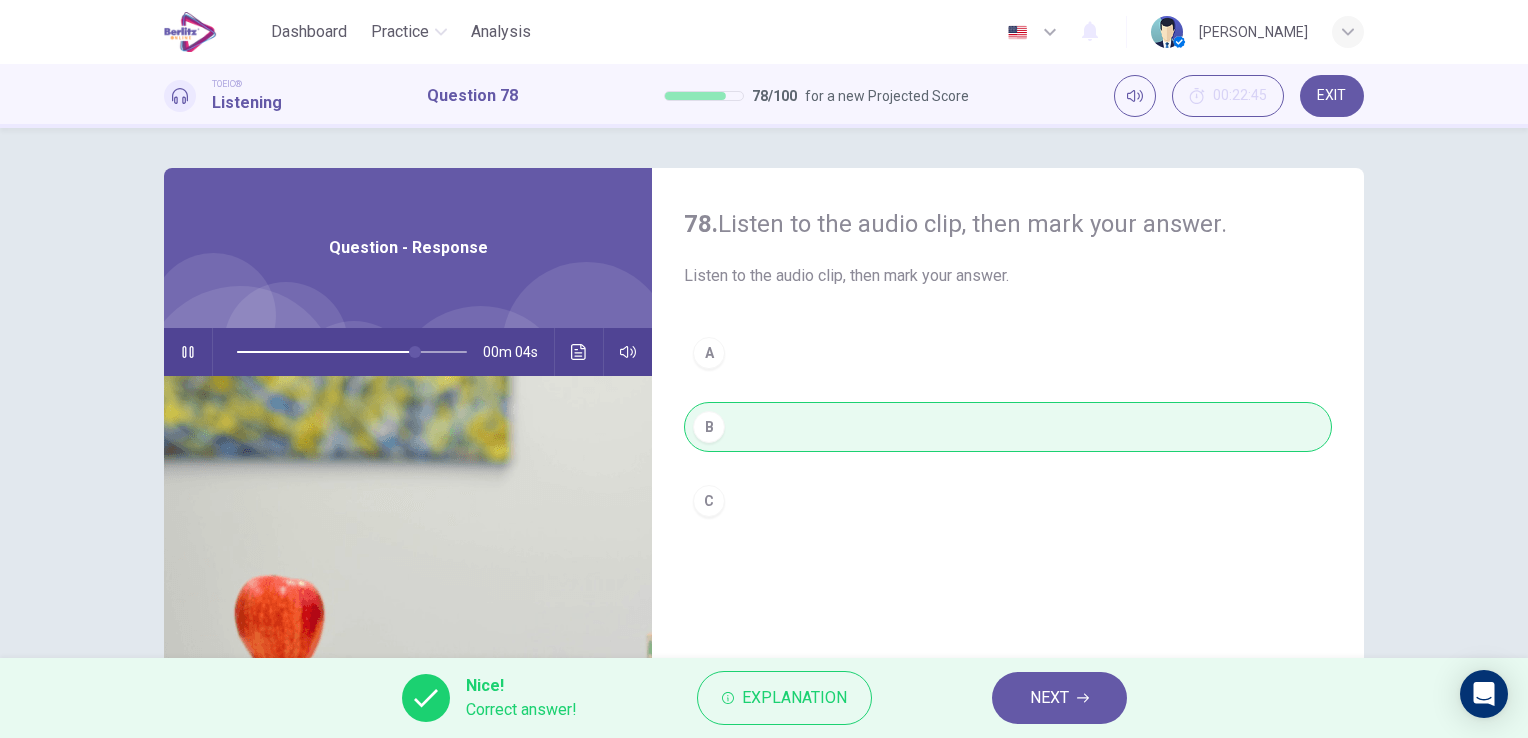type on "**" 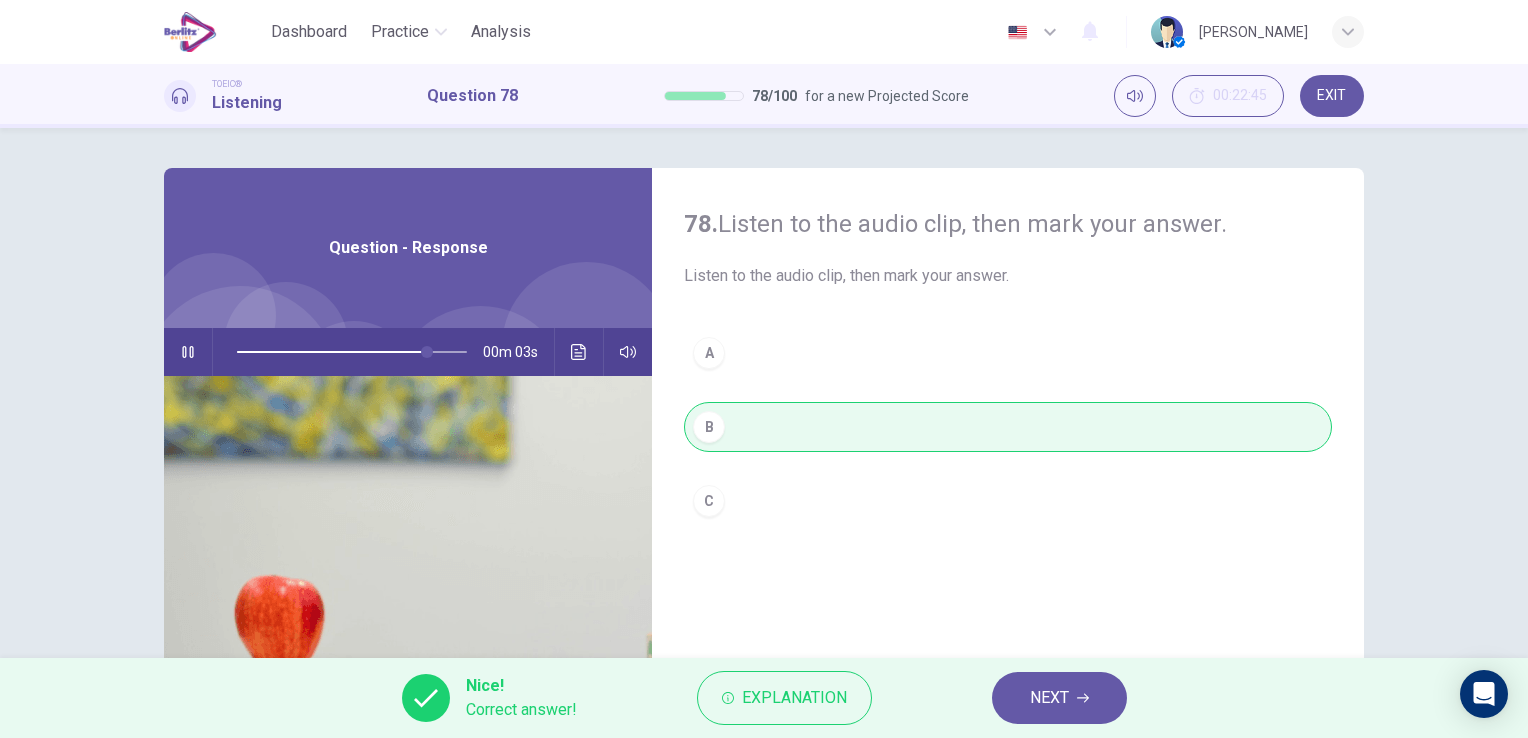 click on "NEXT" at bounding box center [1049, 698] 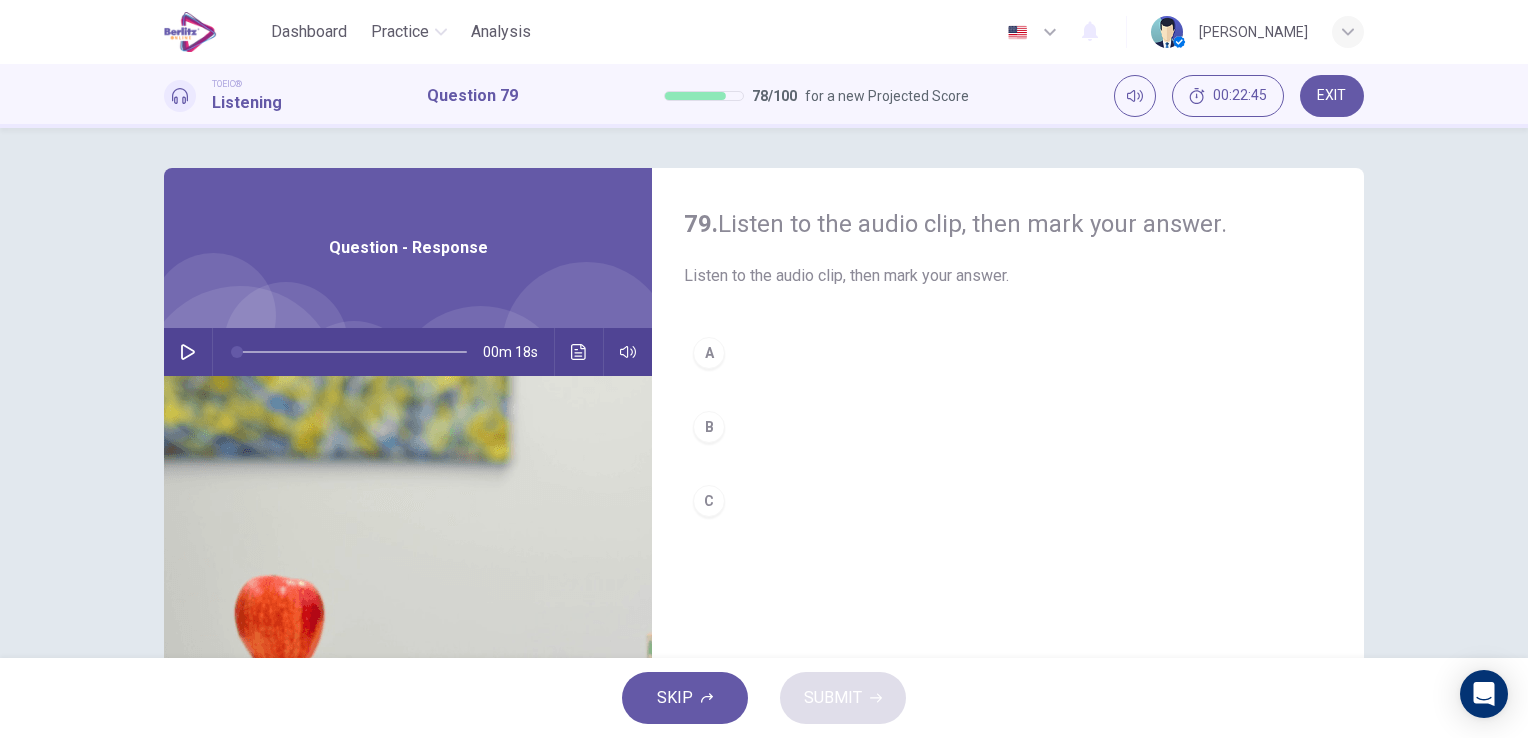 click 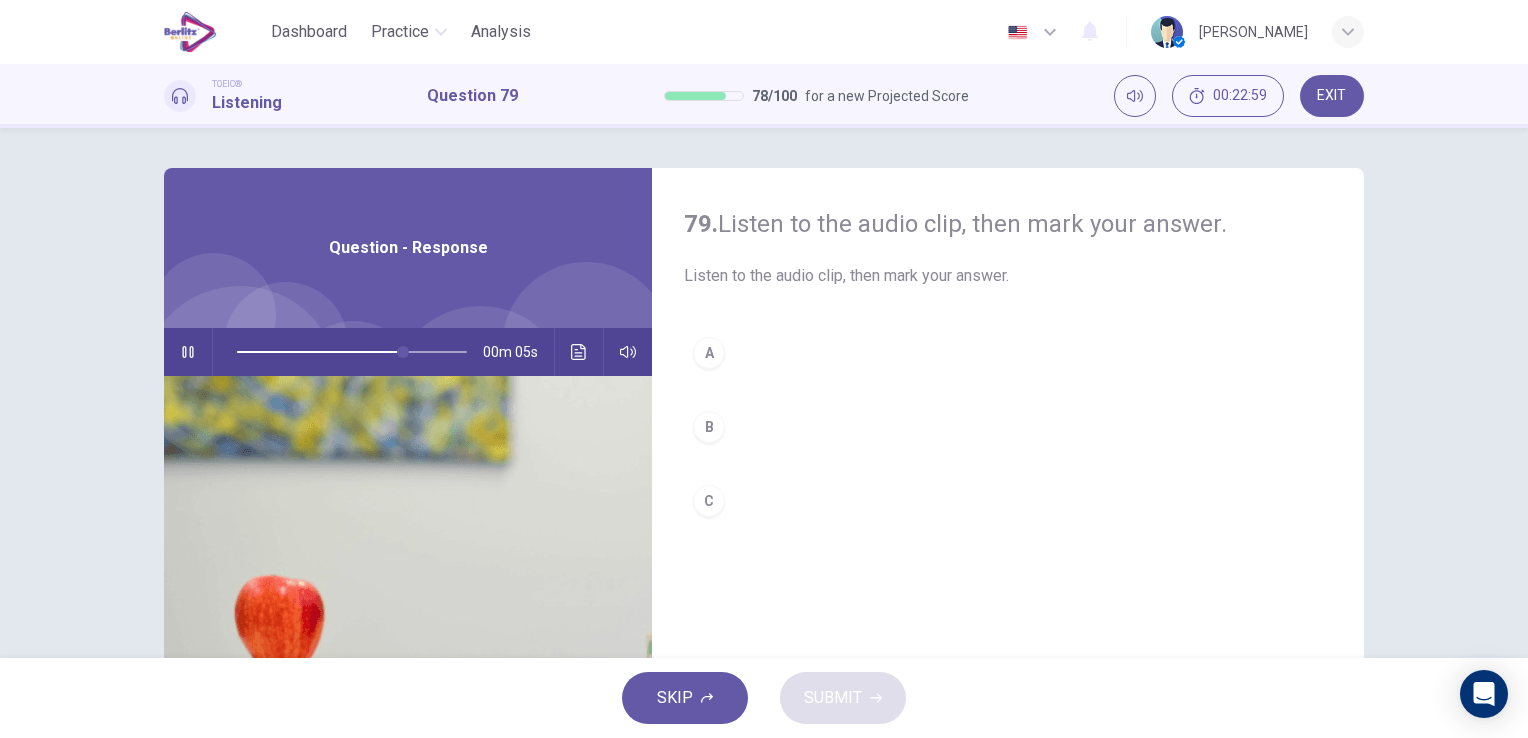 click on "B" at bounding box center [709, 427] 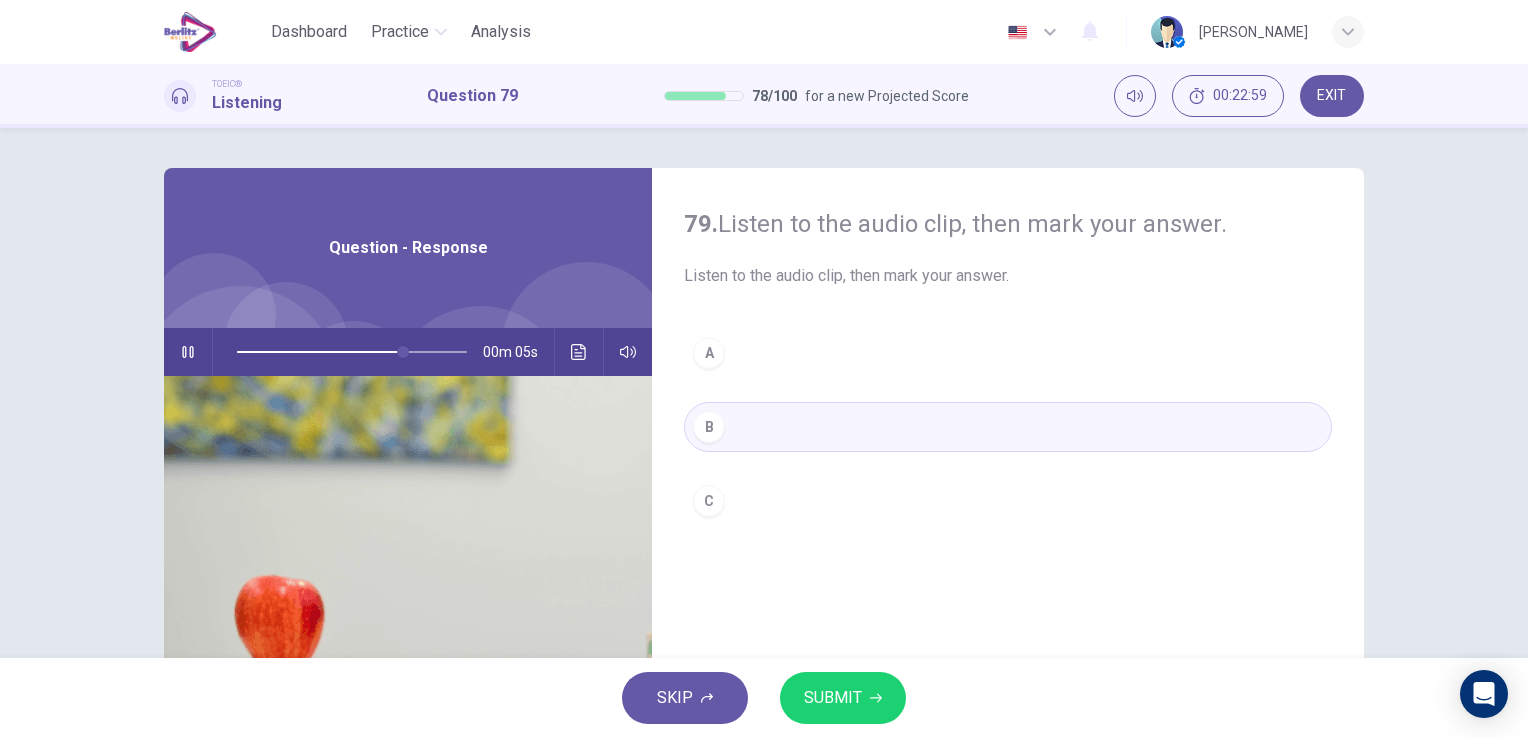 click on "SUBMIT" at bounding box center (833, 698) 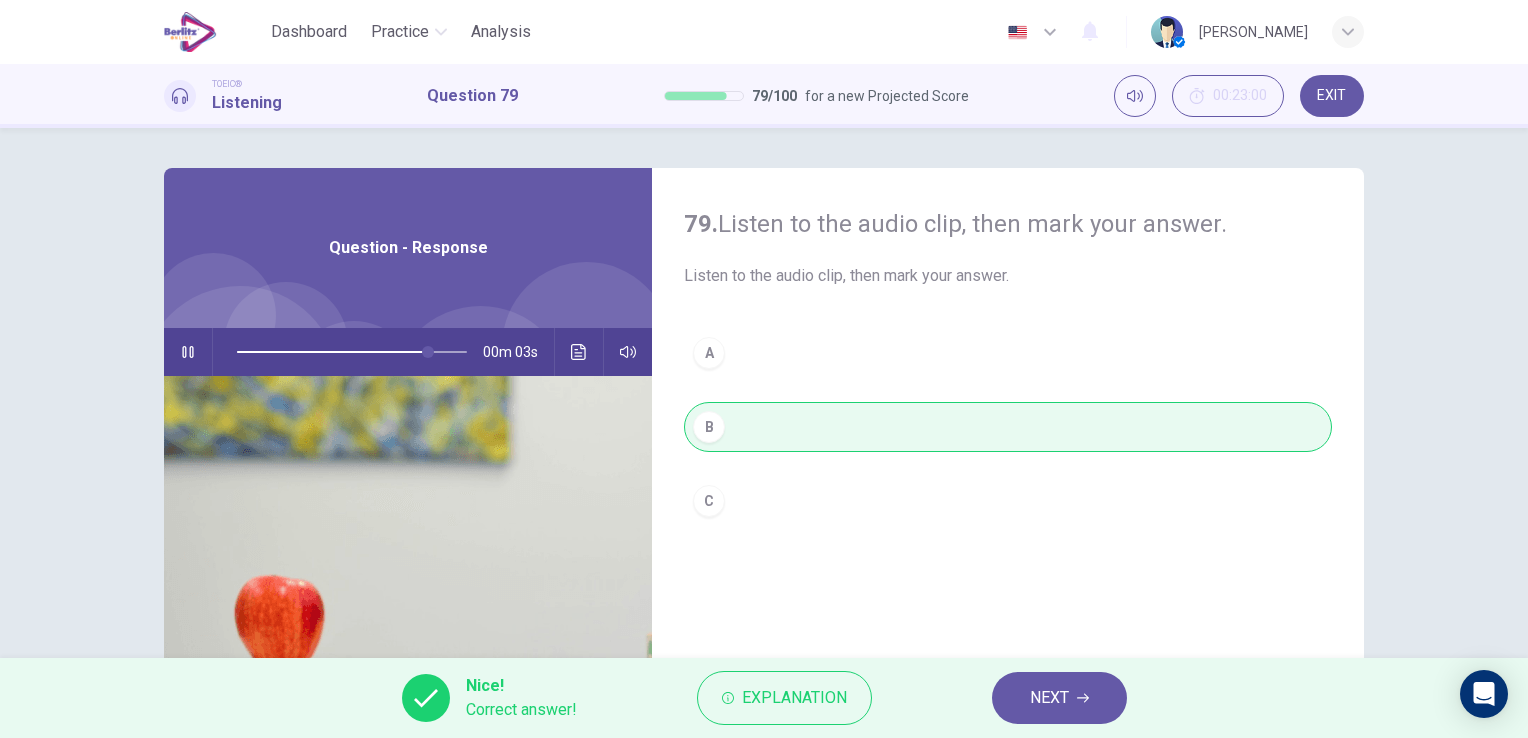 type on "**" 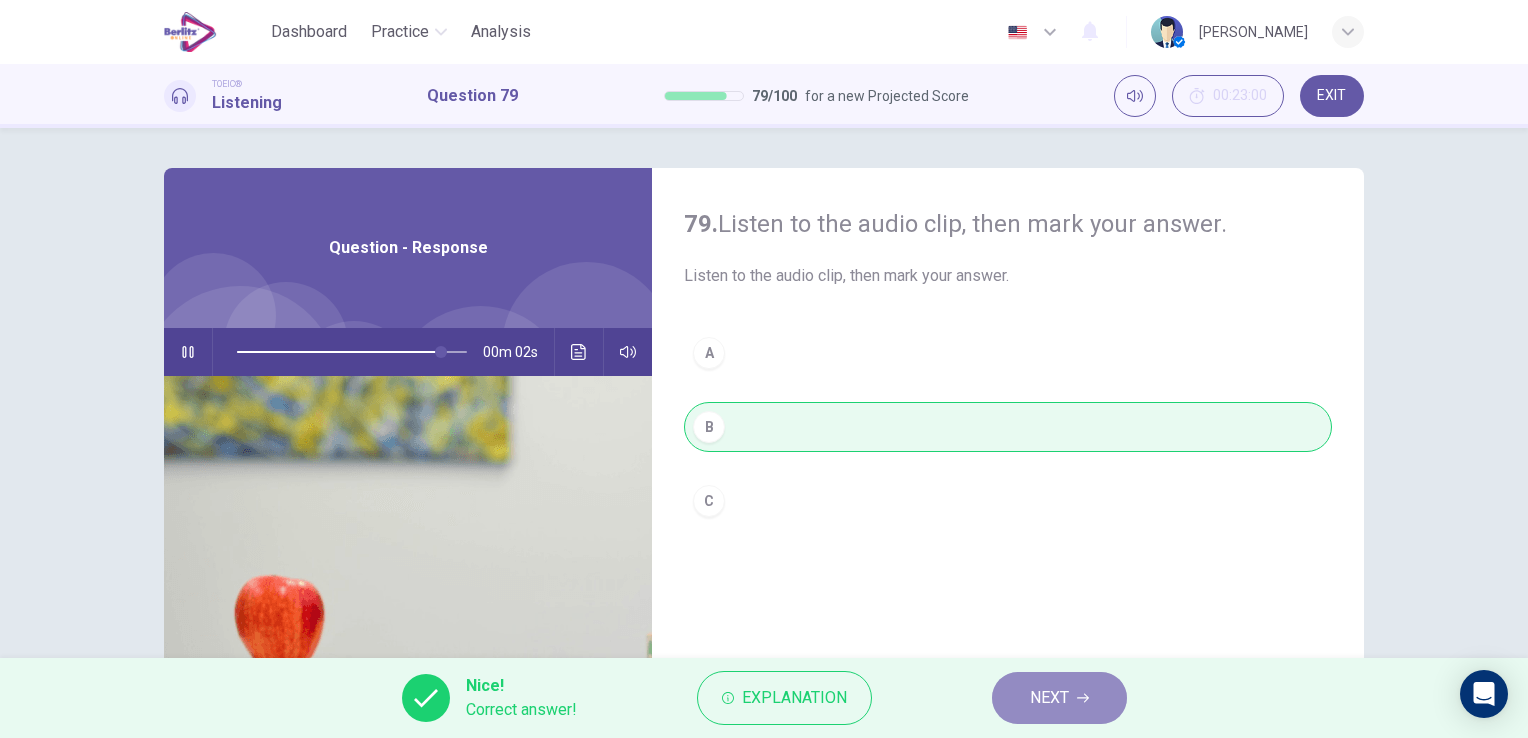 click on "NEXT" at bounding box center [1059, 698] 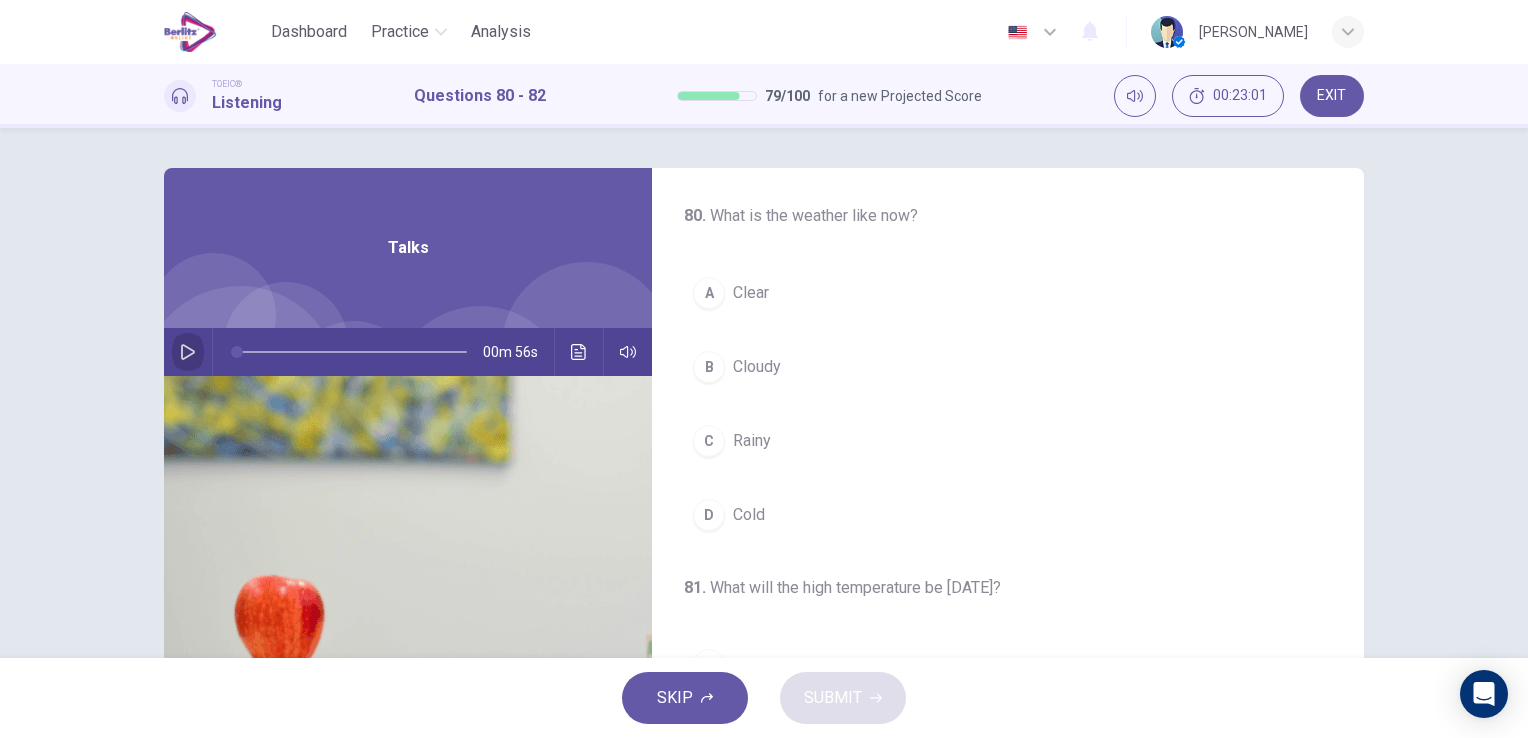 click at bounding box center [188, 352] 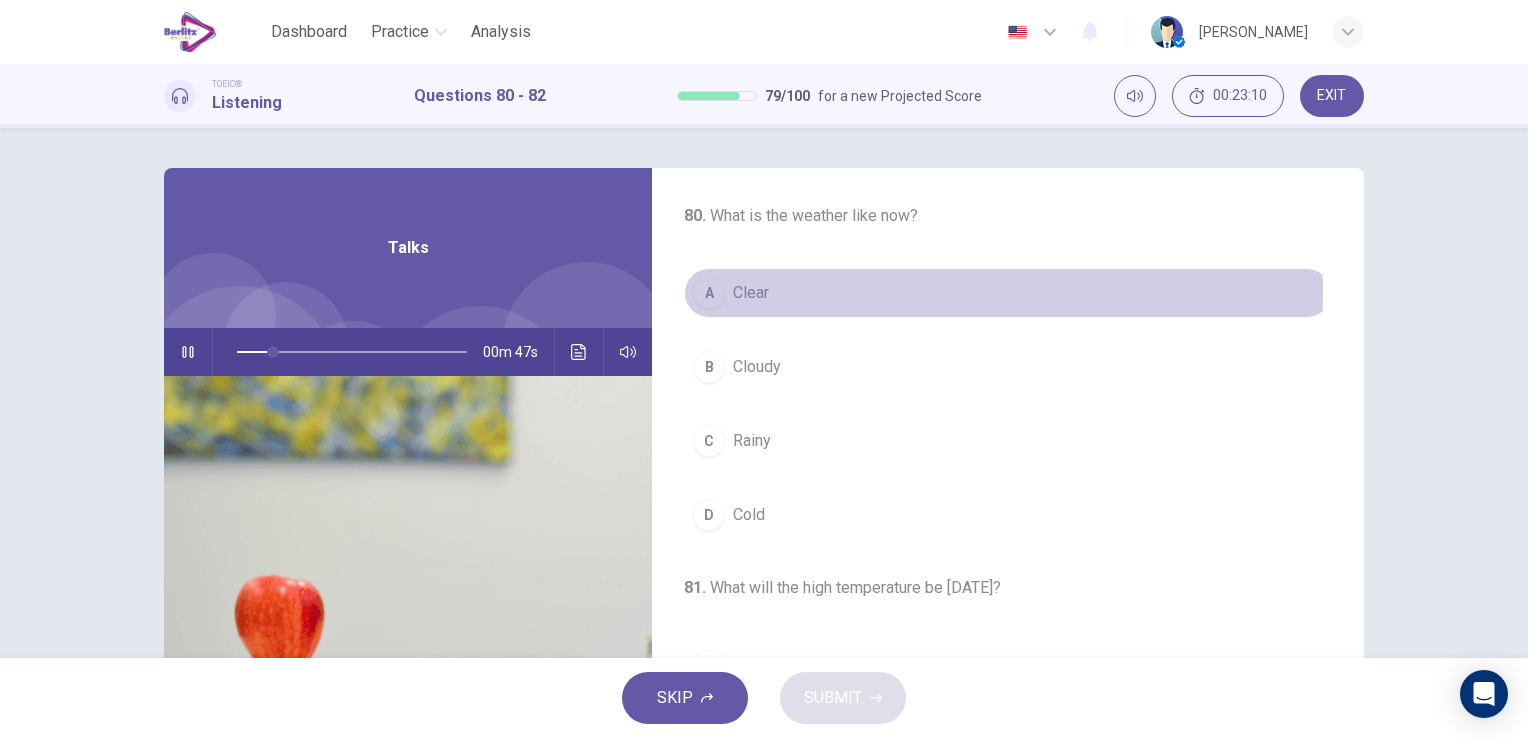 click on "Clear" at bounding box center (751, 293) 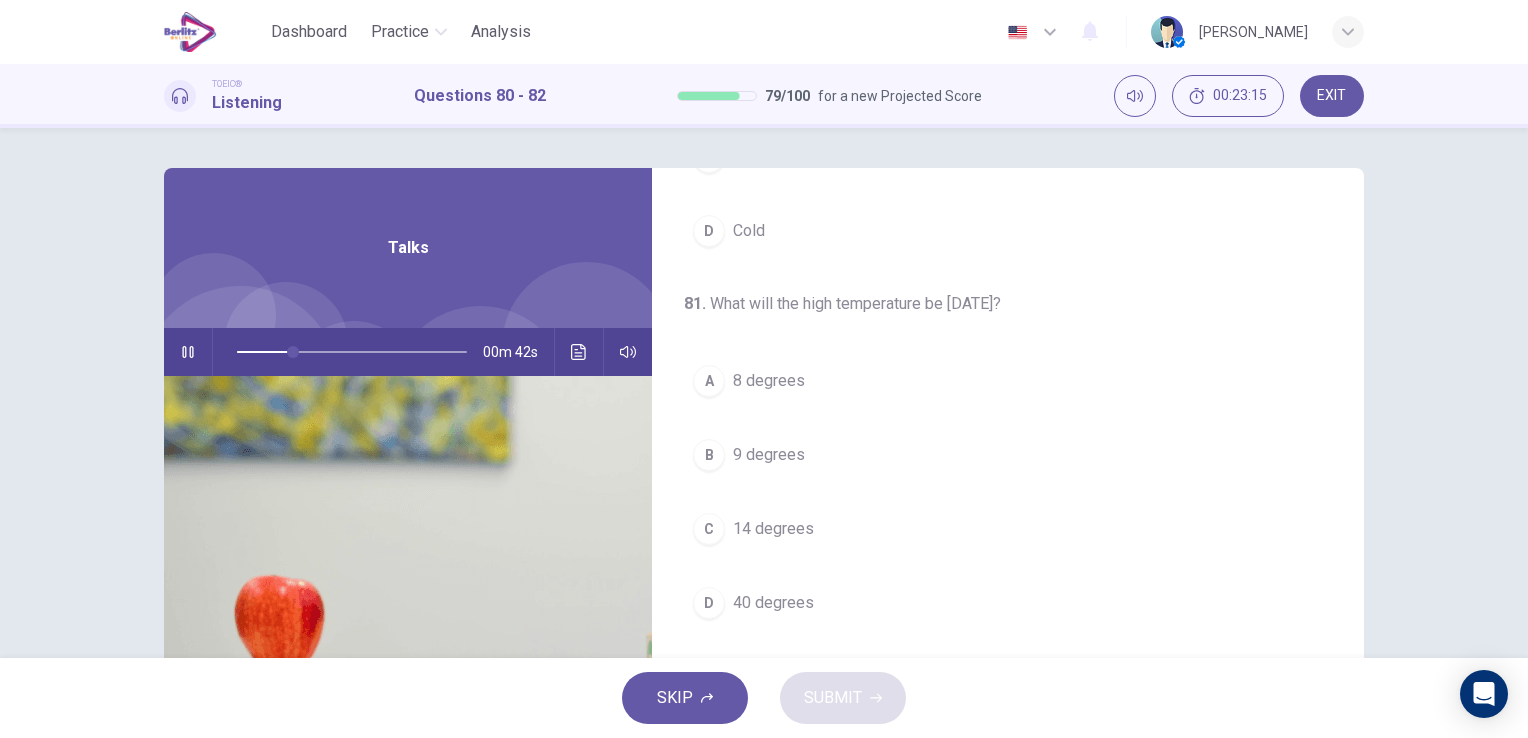 scroll, scrollTop: 300, scrollLeft: 0, axis: vertical 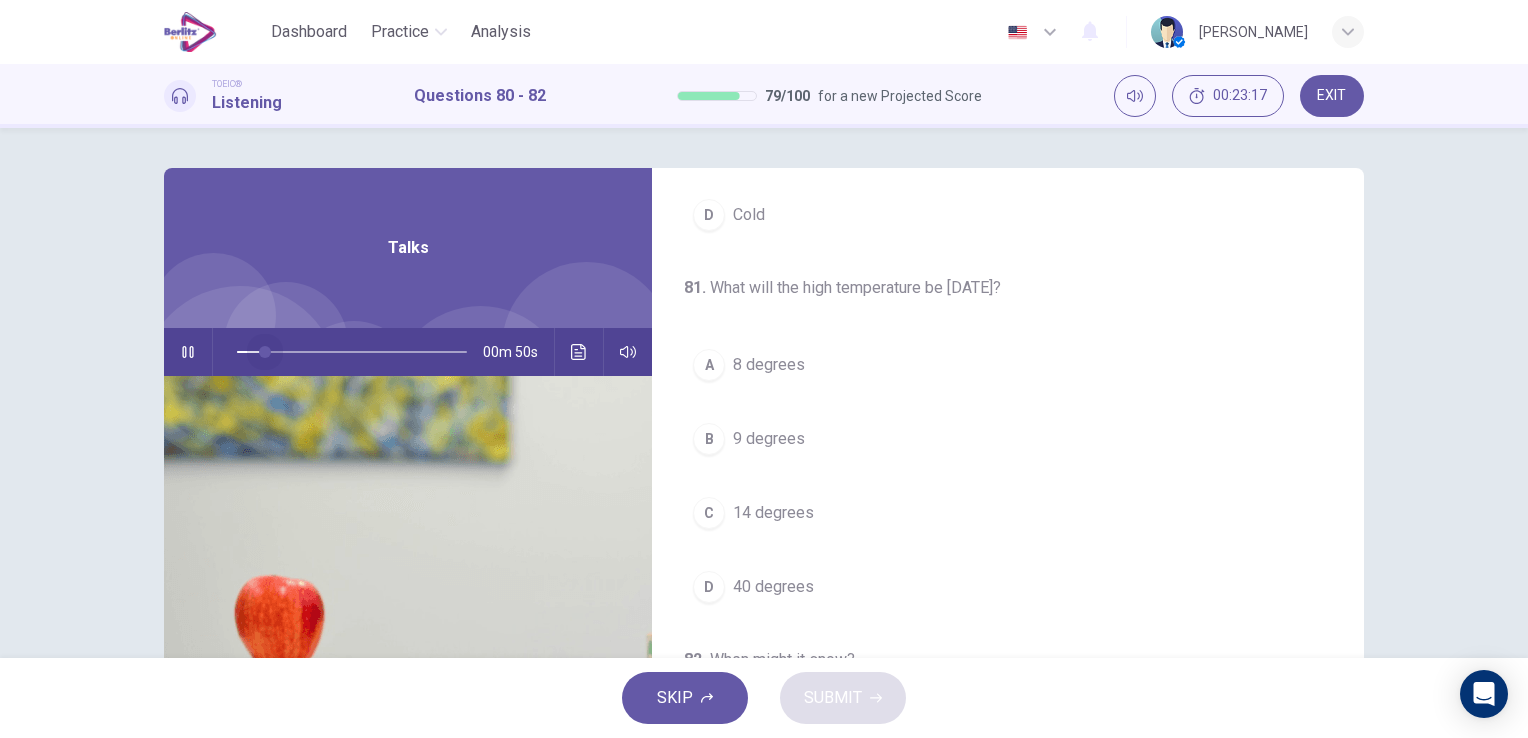 click at bounding box center (352, 352) 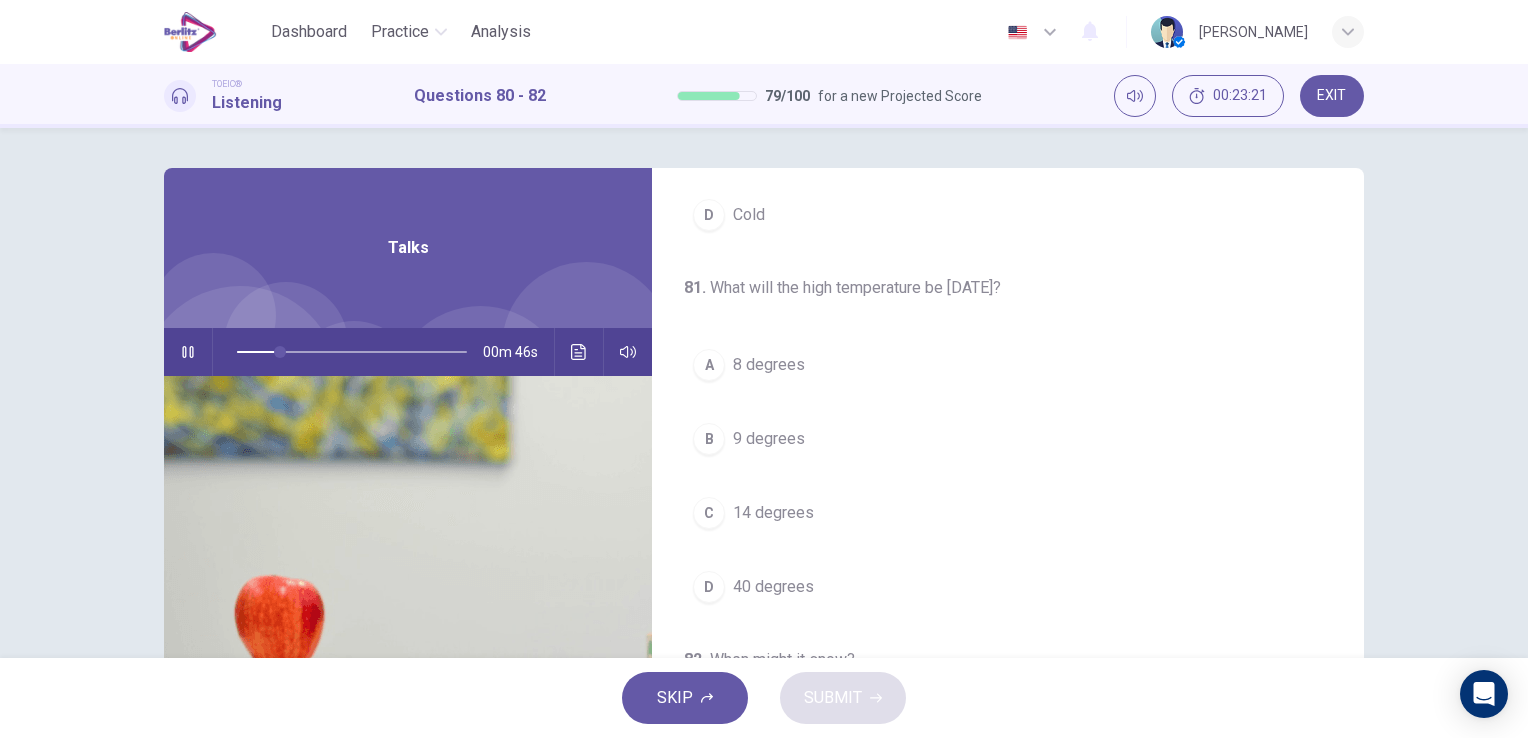 click on "40 degrees" at bounding box center [773, 587] 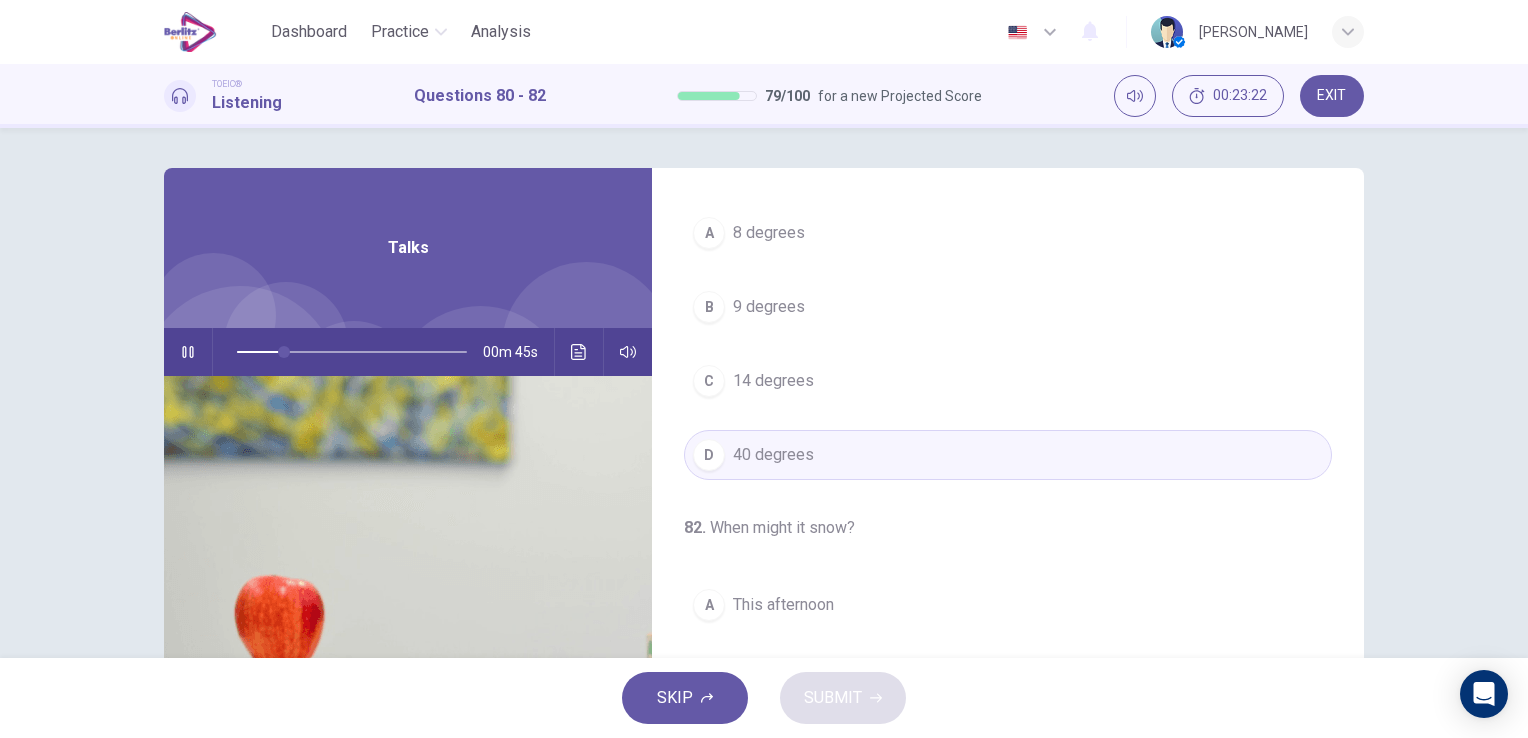scroll, scrollTop: 452, scrollLeft: 0, axis: vertical 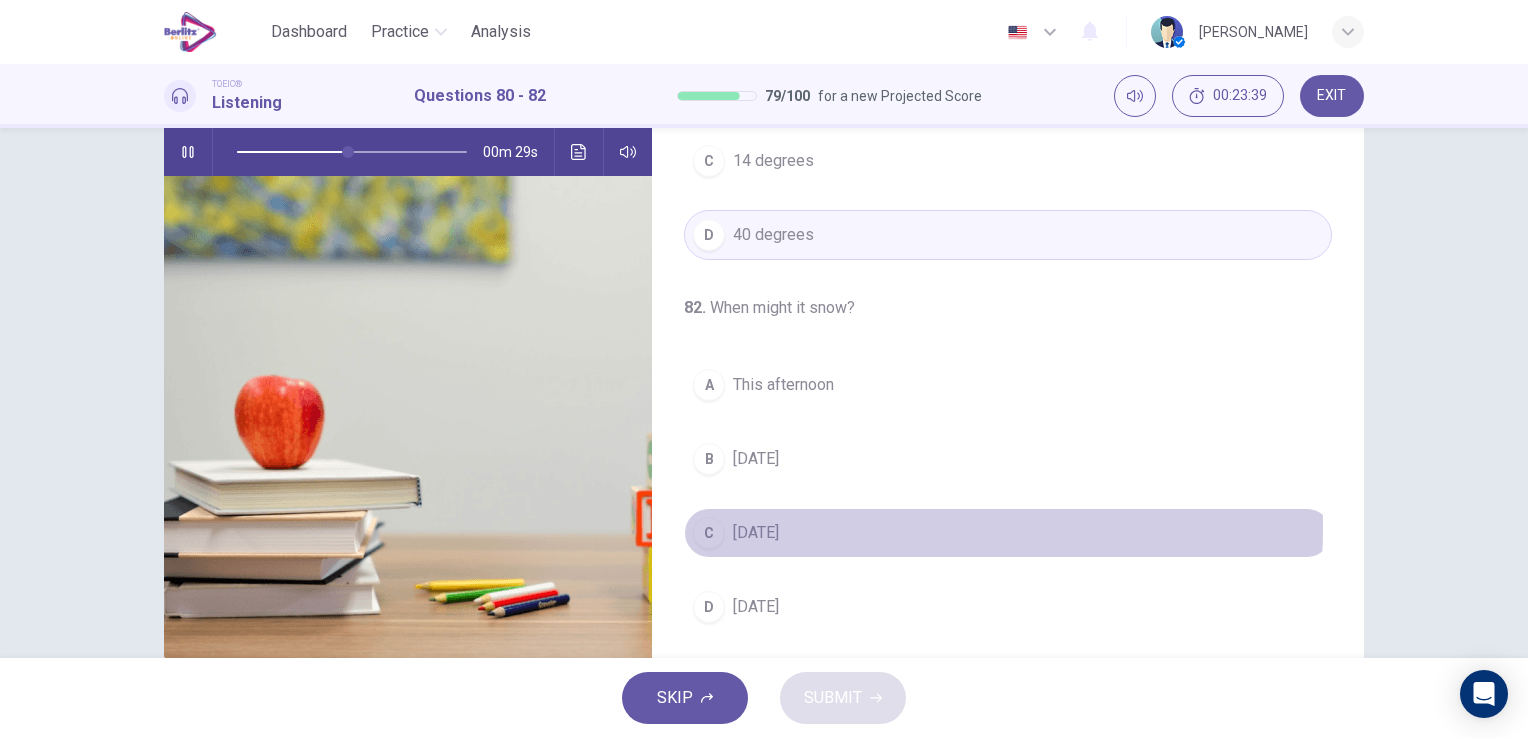 click on "C [DATE]" at bounding box center [1008, 533] 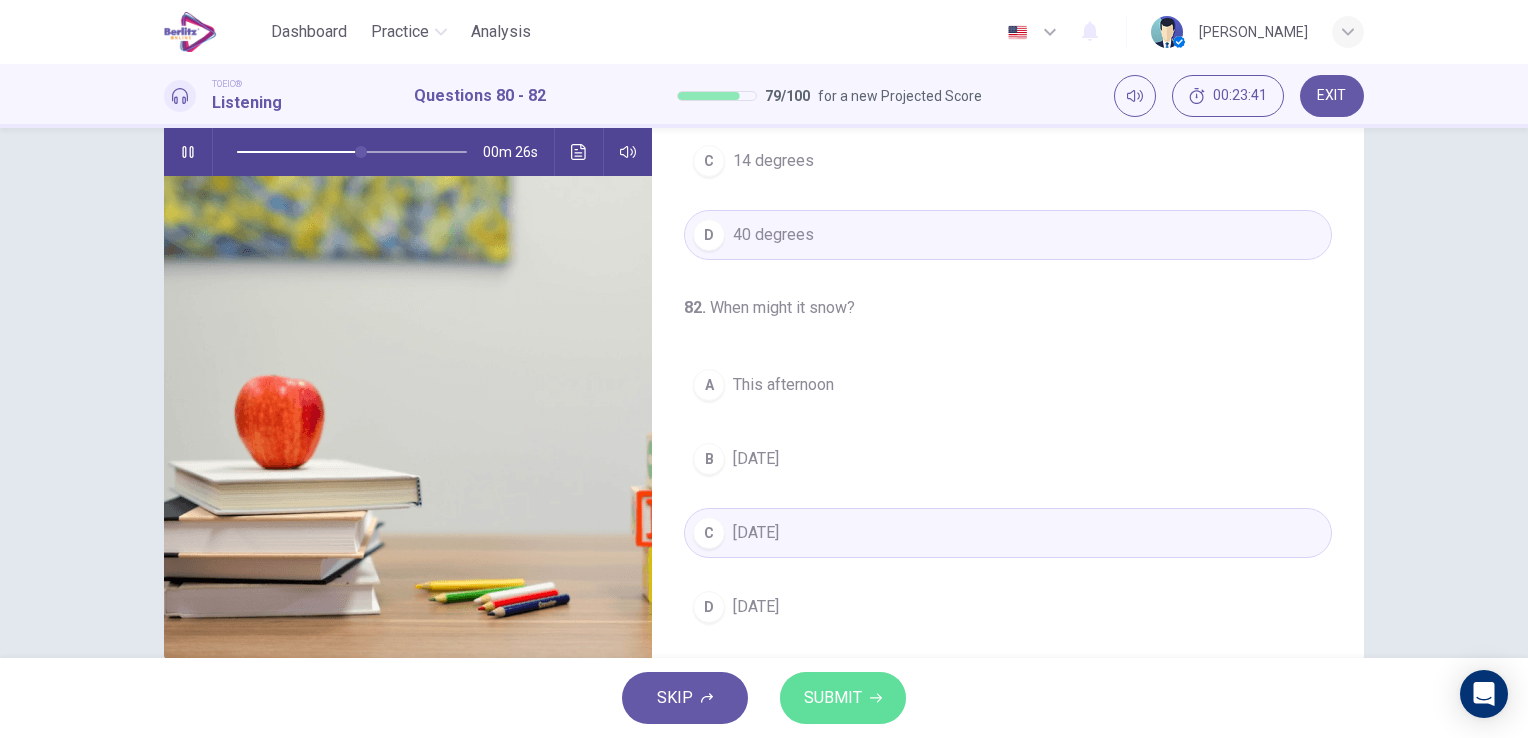 click on "SUBMIT" at bounding box center [833, 698] 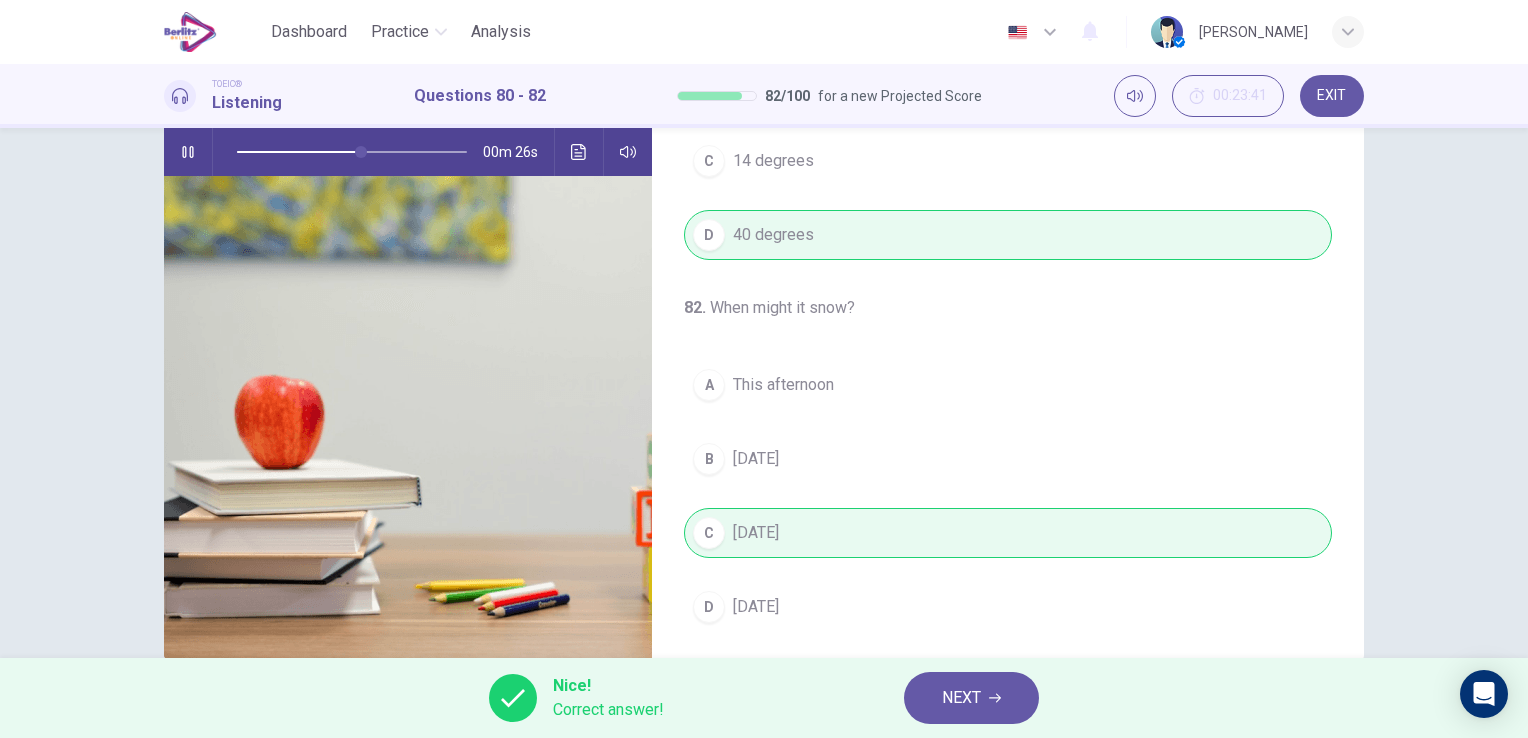 type on "**" 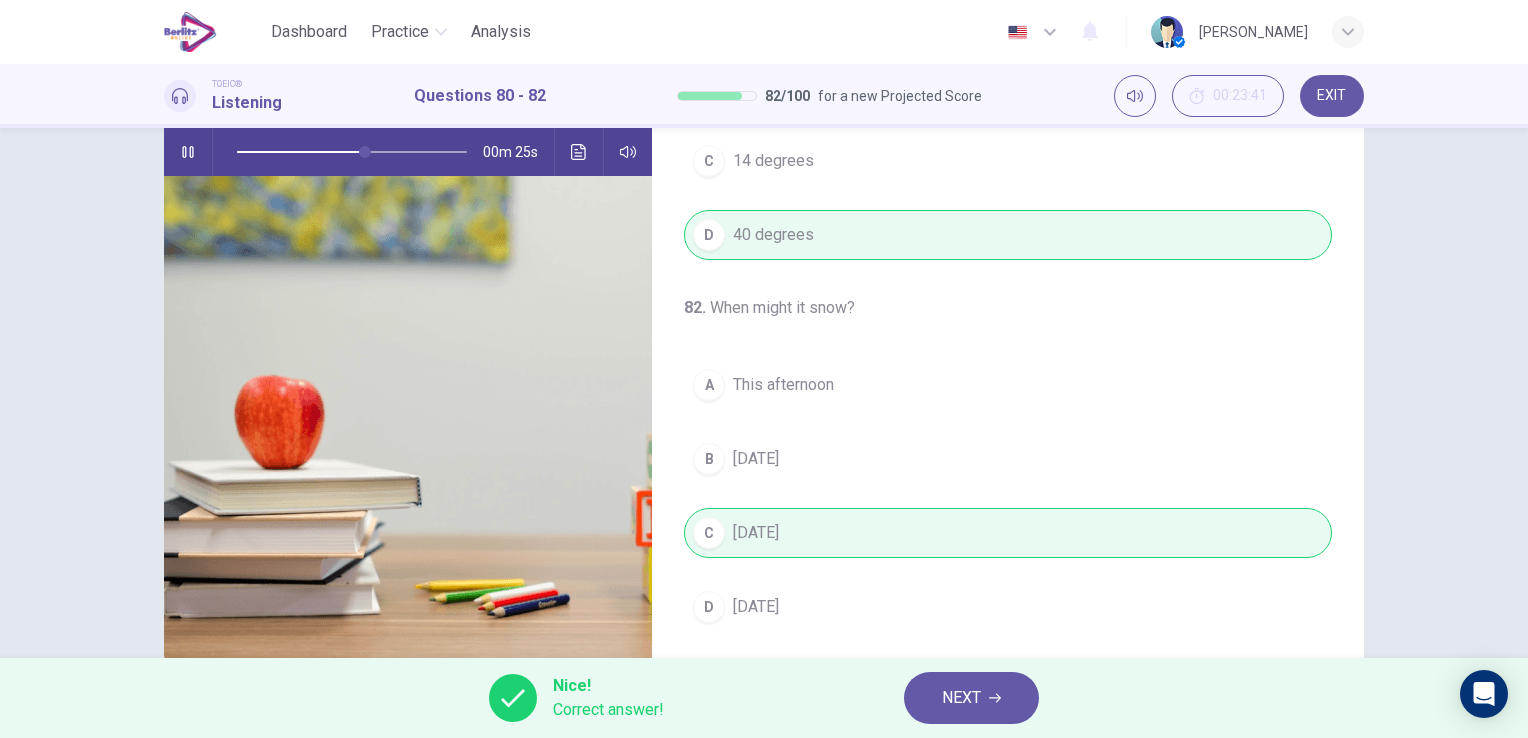 click on "NEXT" at bounding box center [961, 698] 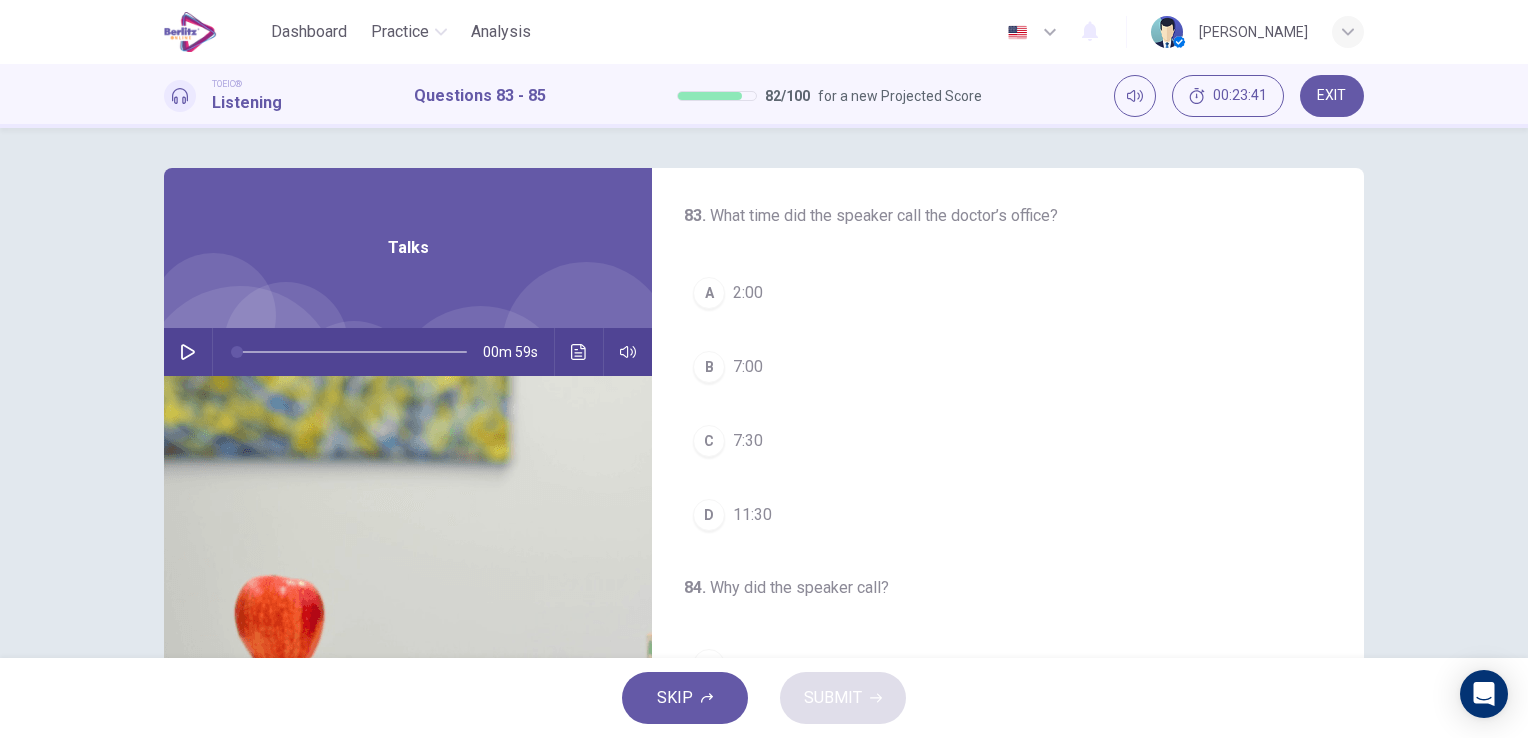 click at bounding box center (188, 352) 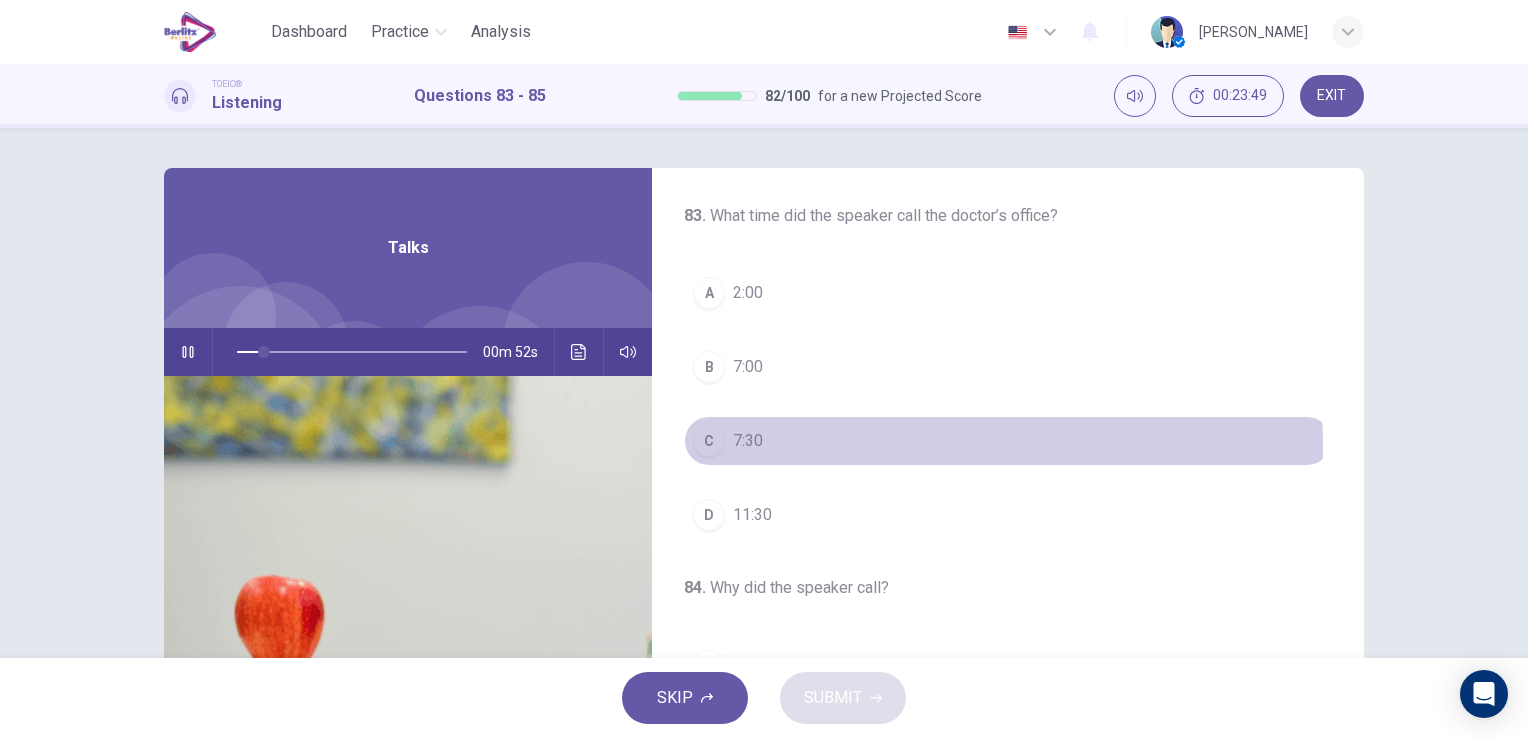 click on "7:30" at bounding box center [748, 441] 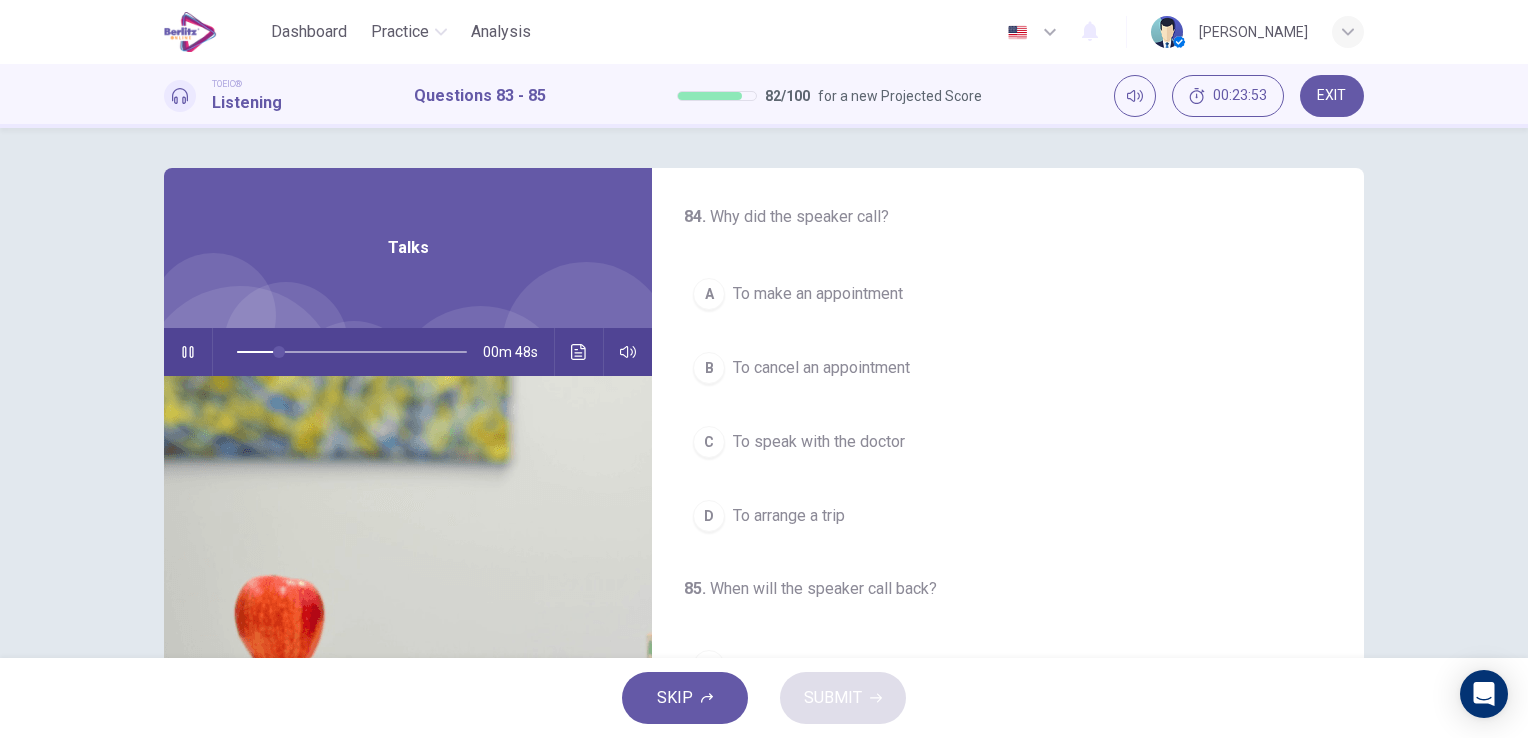 scroll, scrollTop: 400, scrollLeft: 0, axis: vertical 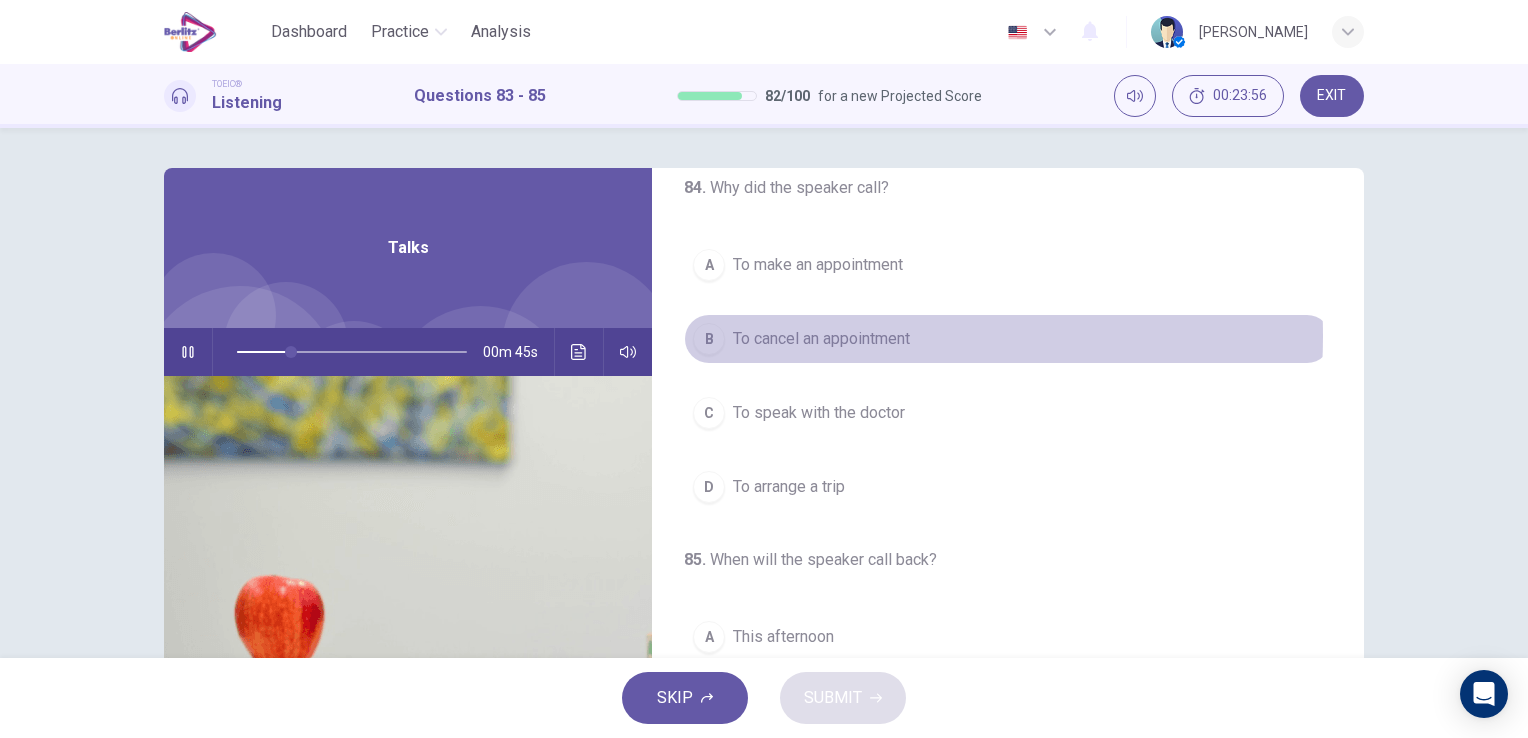 click on "To cancel an appointment" at bounding box center [821, 339] 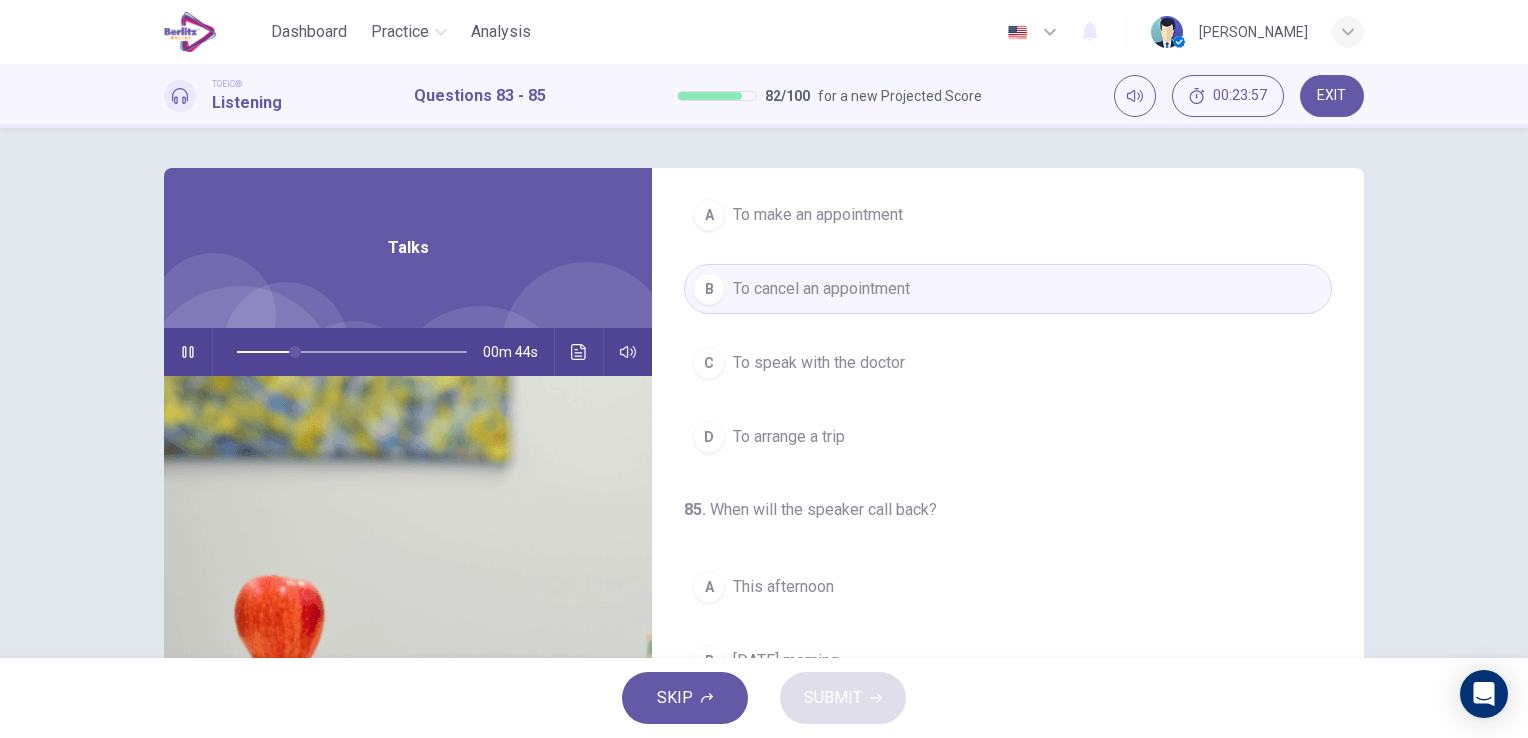 scroll, scrollTop: 452, scrollLeft: 0, axis: vertical 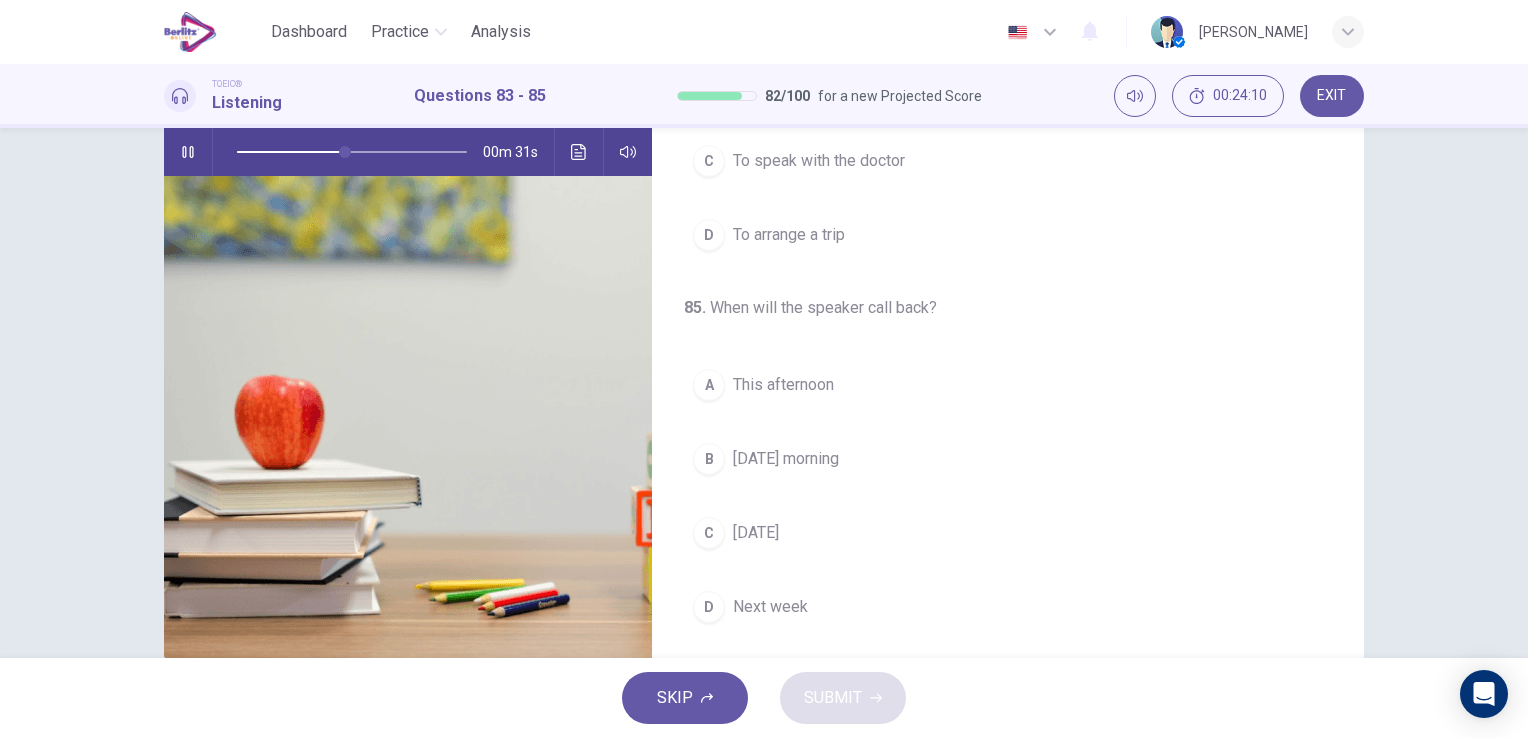 click on "Next week" at bounding box center (770, 607) 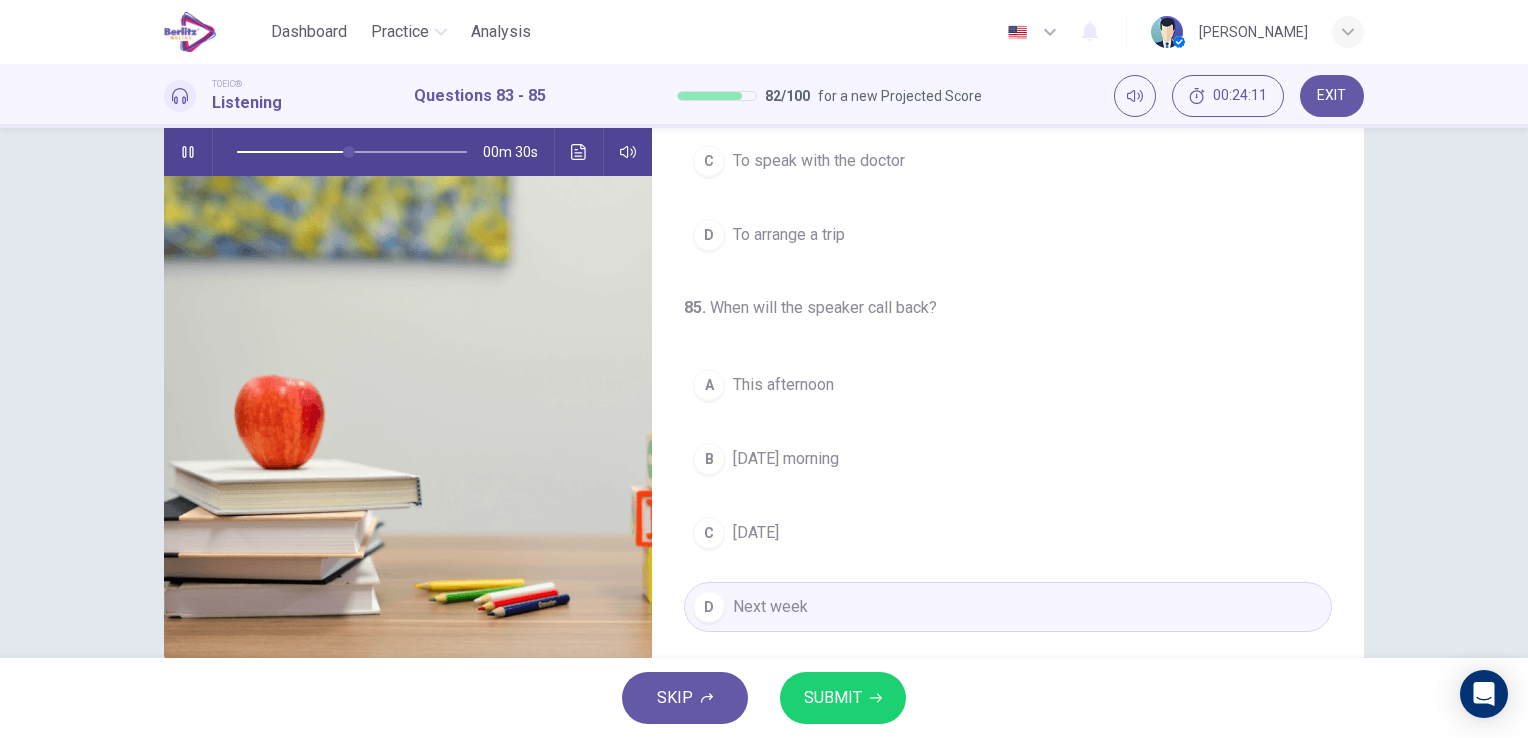 click on "SUBMIT" at bounding box center [833, 698] 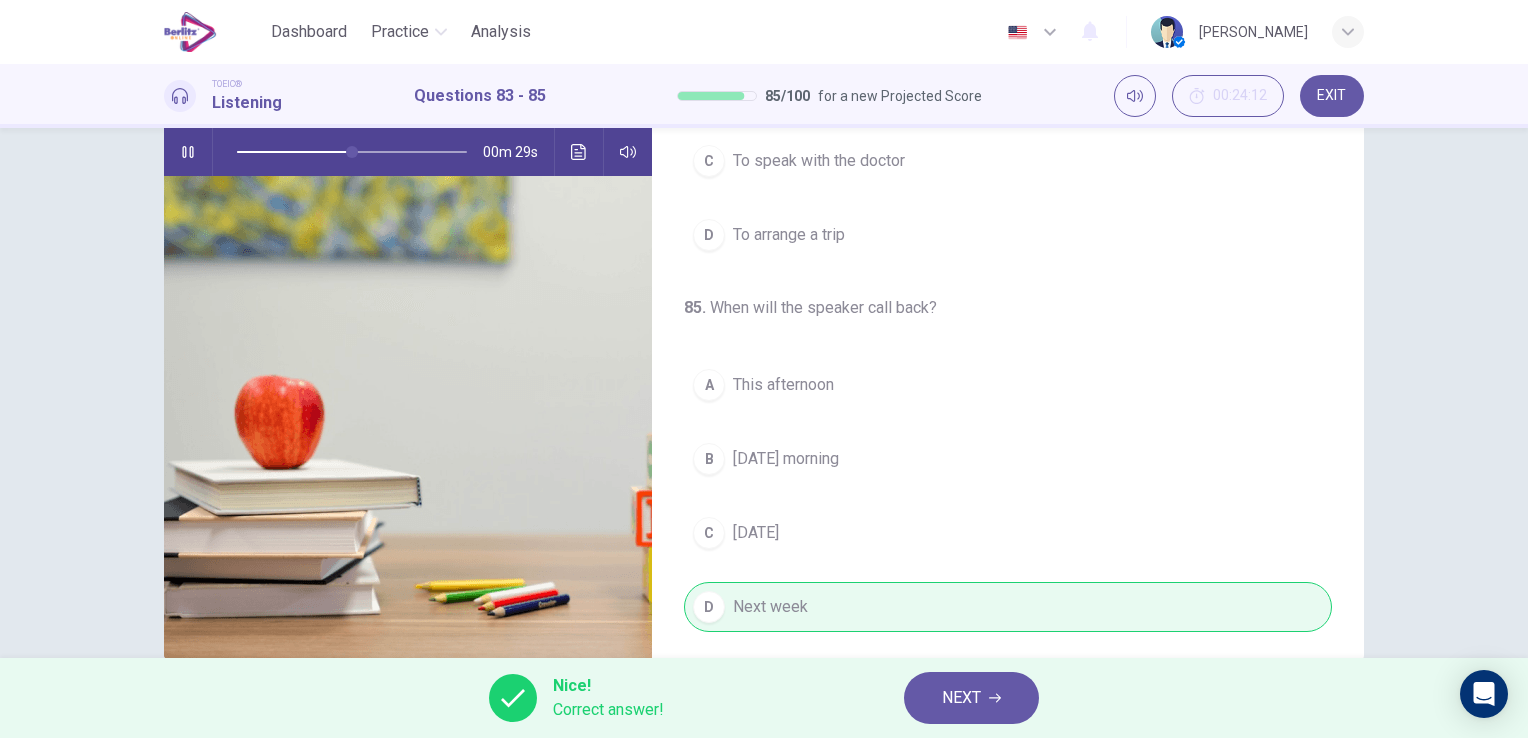 type on "**" 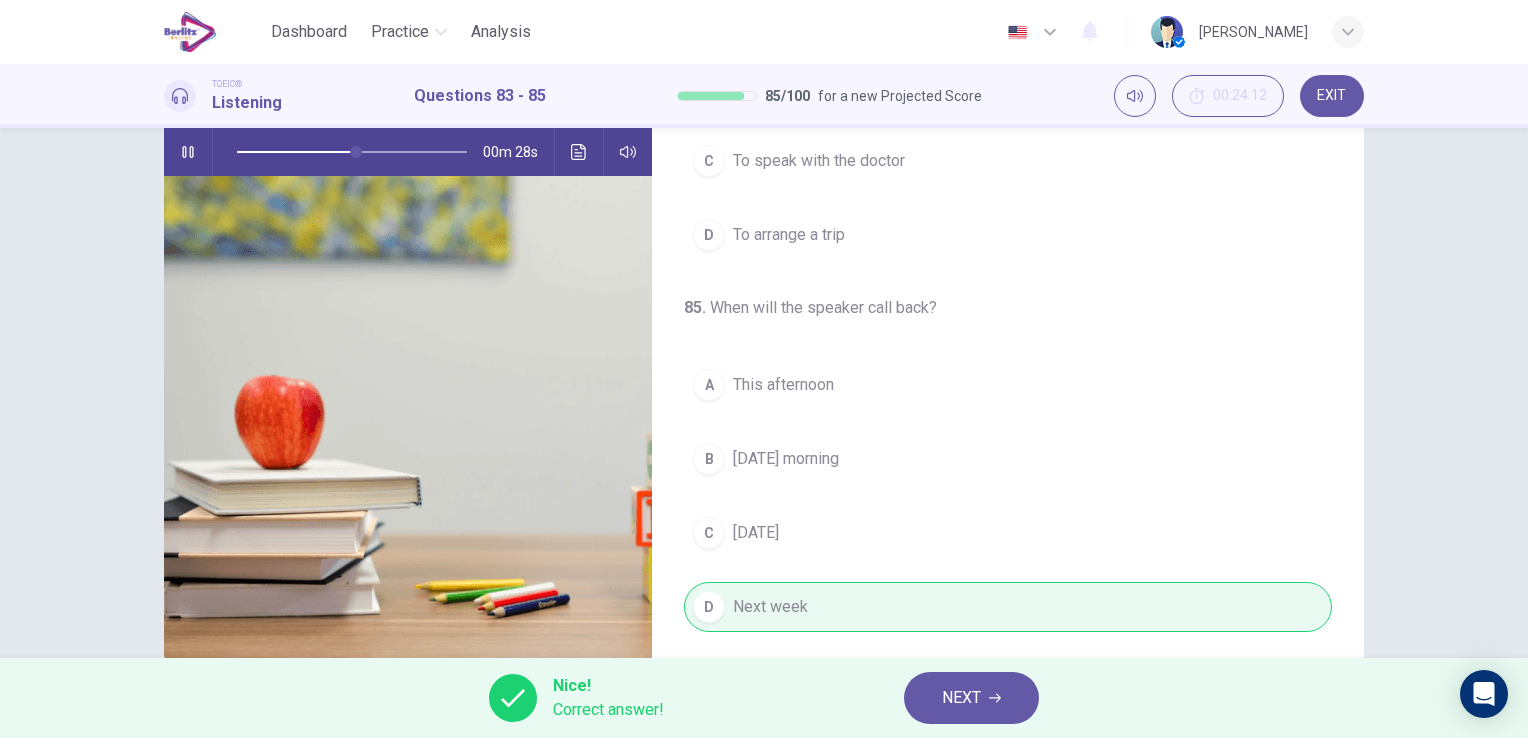 click on "NEXT" at bounding box center (971, 698) 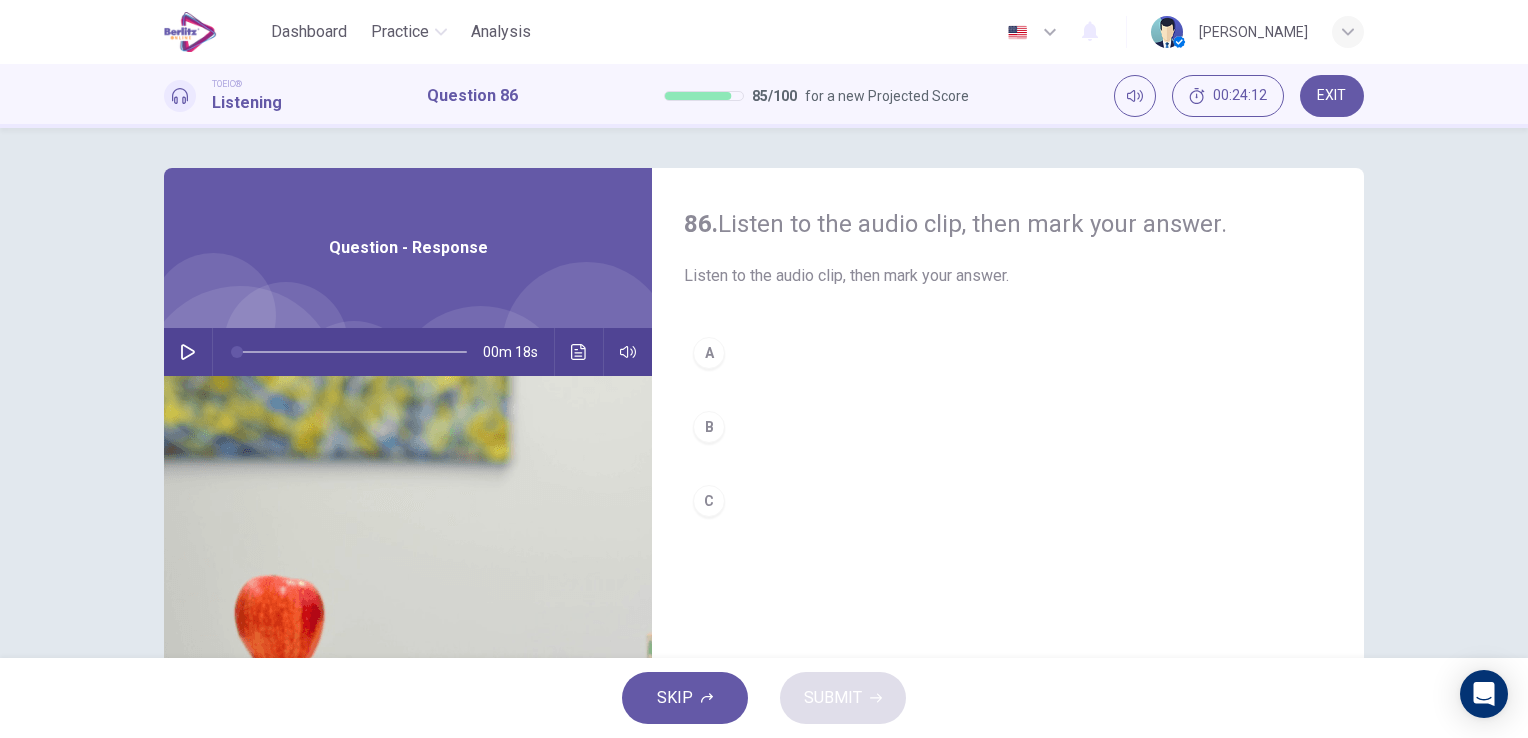 click 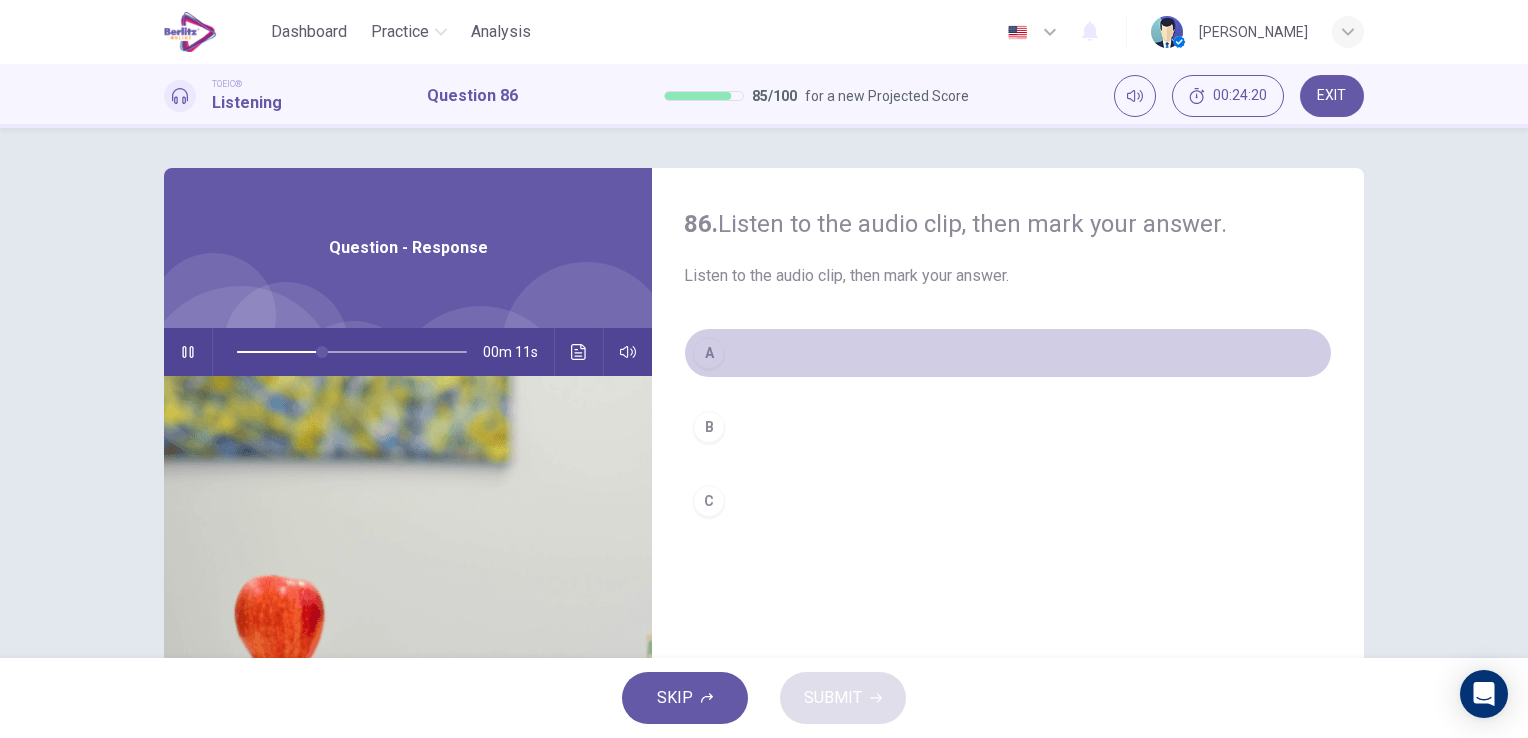 click on "A" at bounding box center (1008, 353) 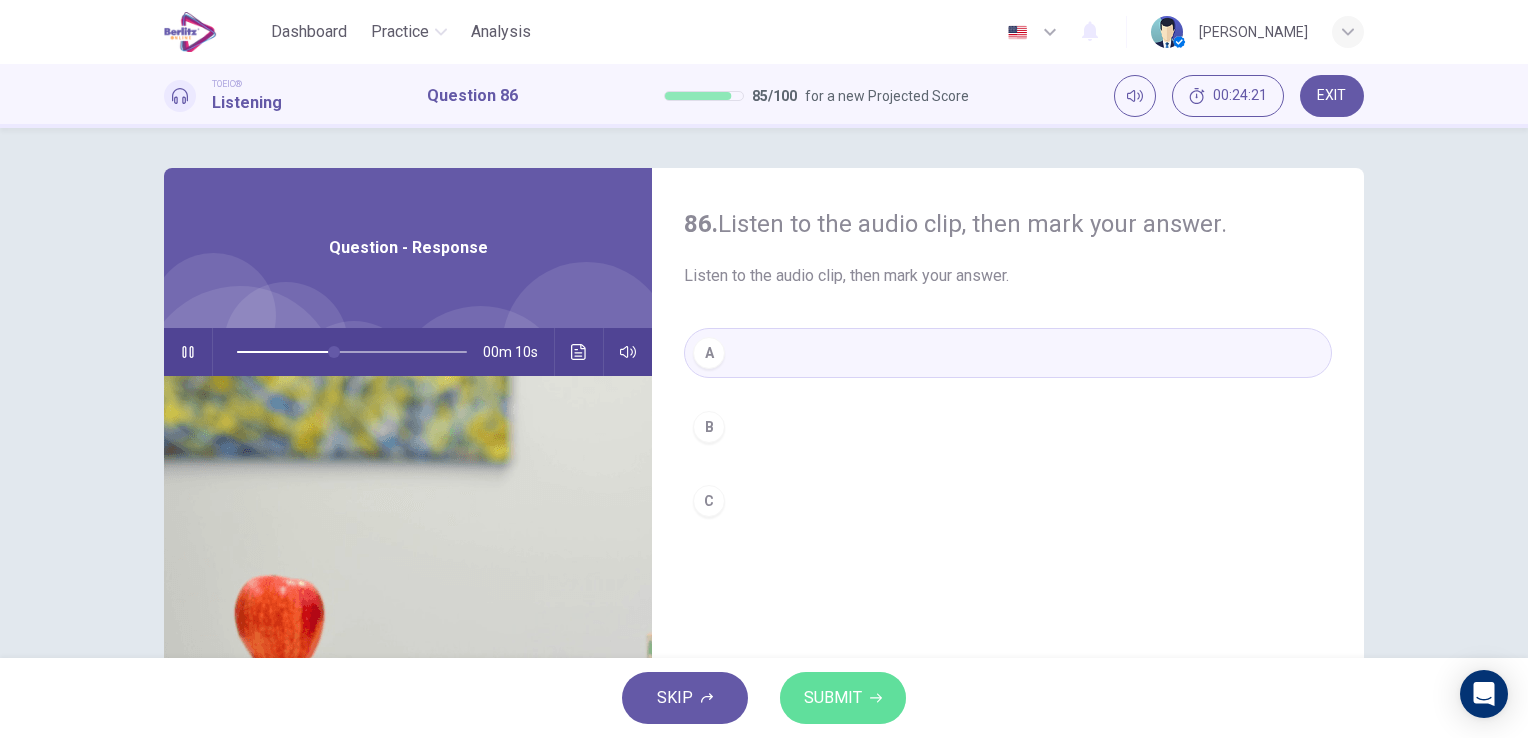 click on "SUBMIT" at bounding box center (843, 698) 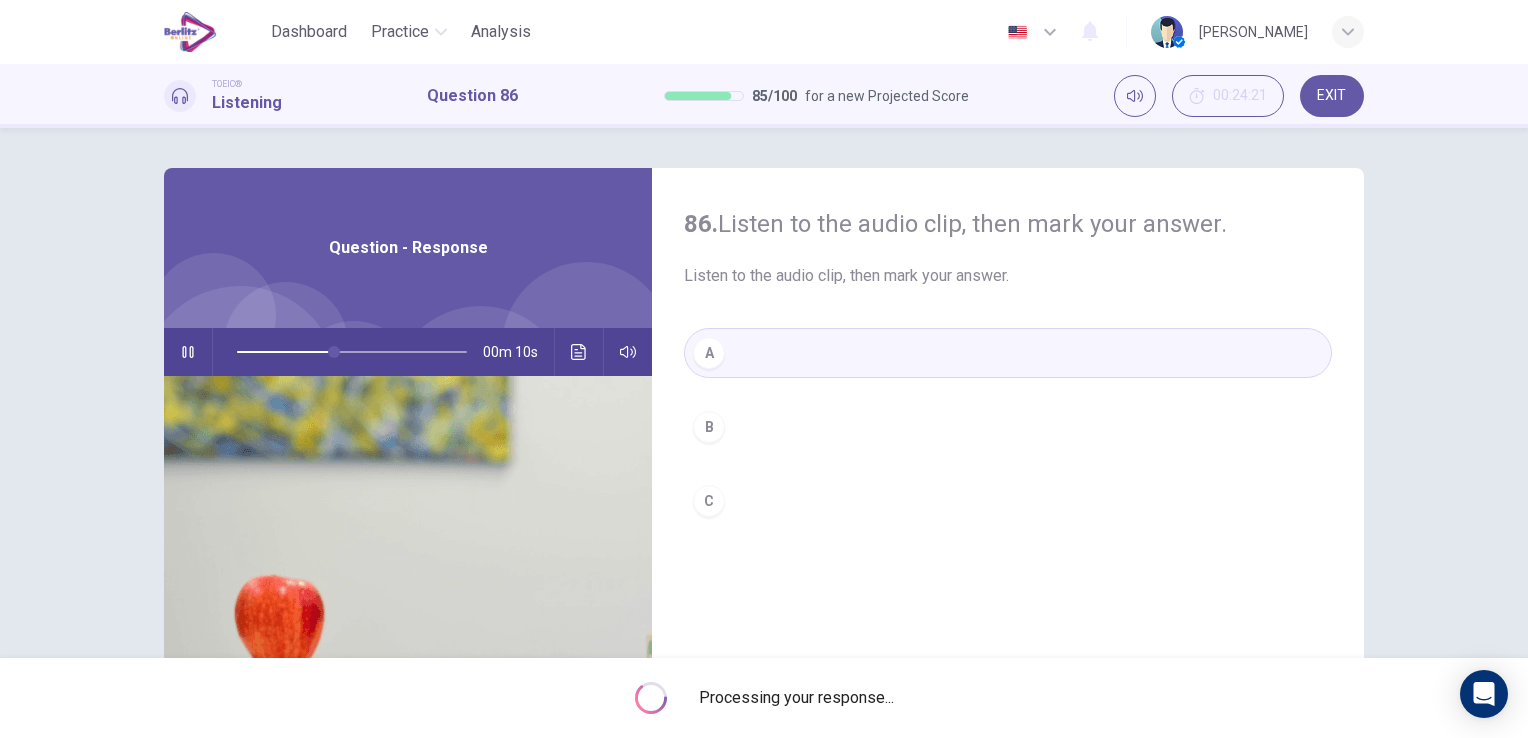 type on "**" 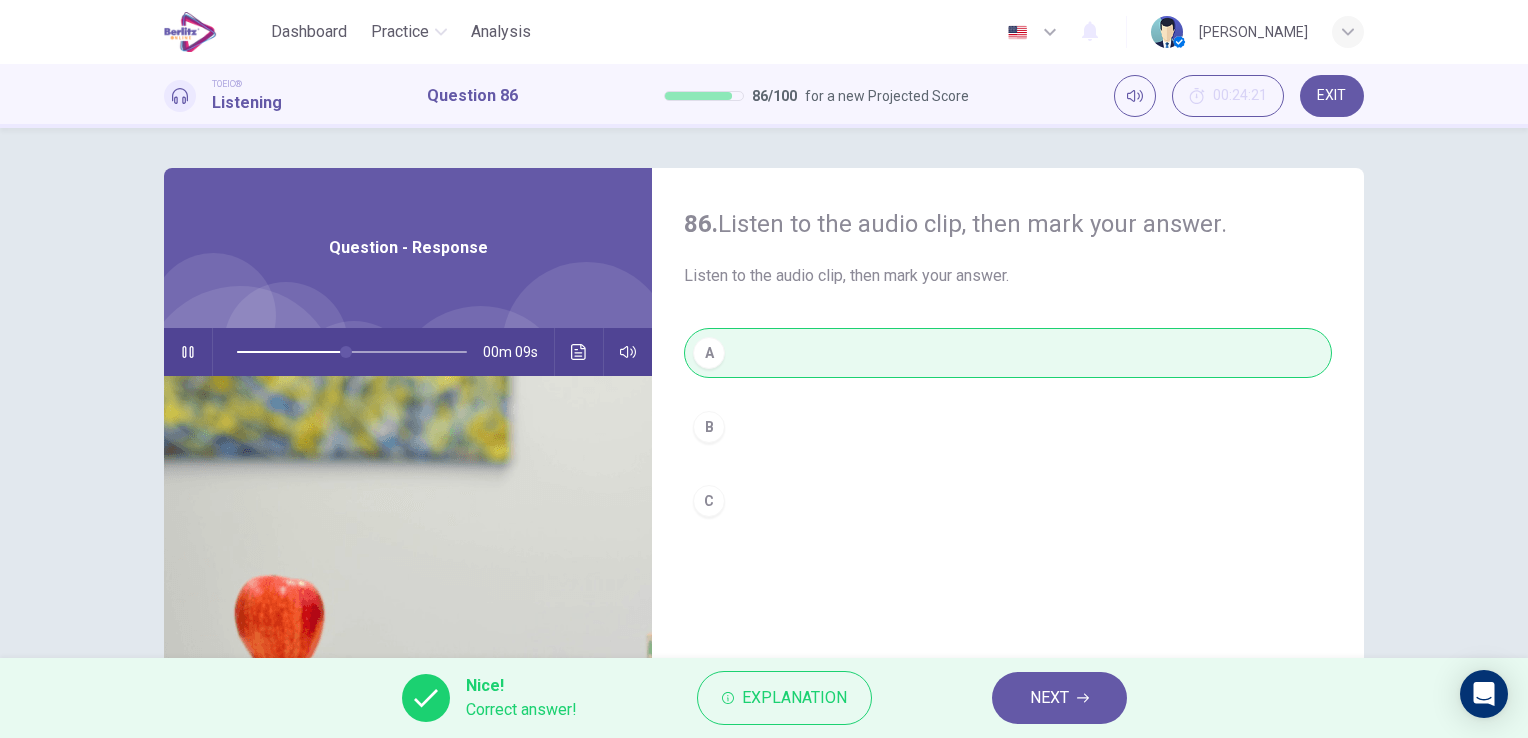 click on "NEXT" at bounding box center [1059, 698] 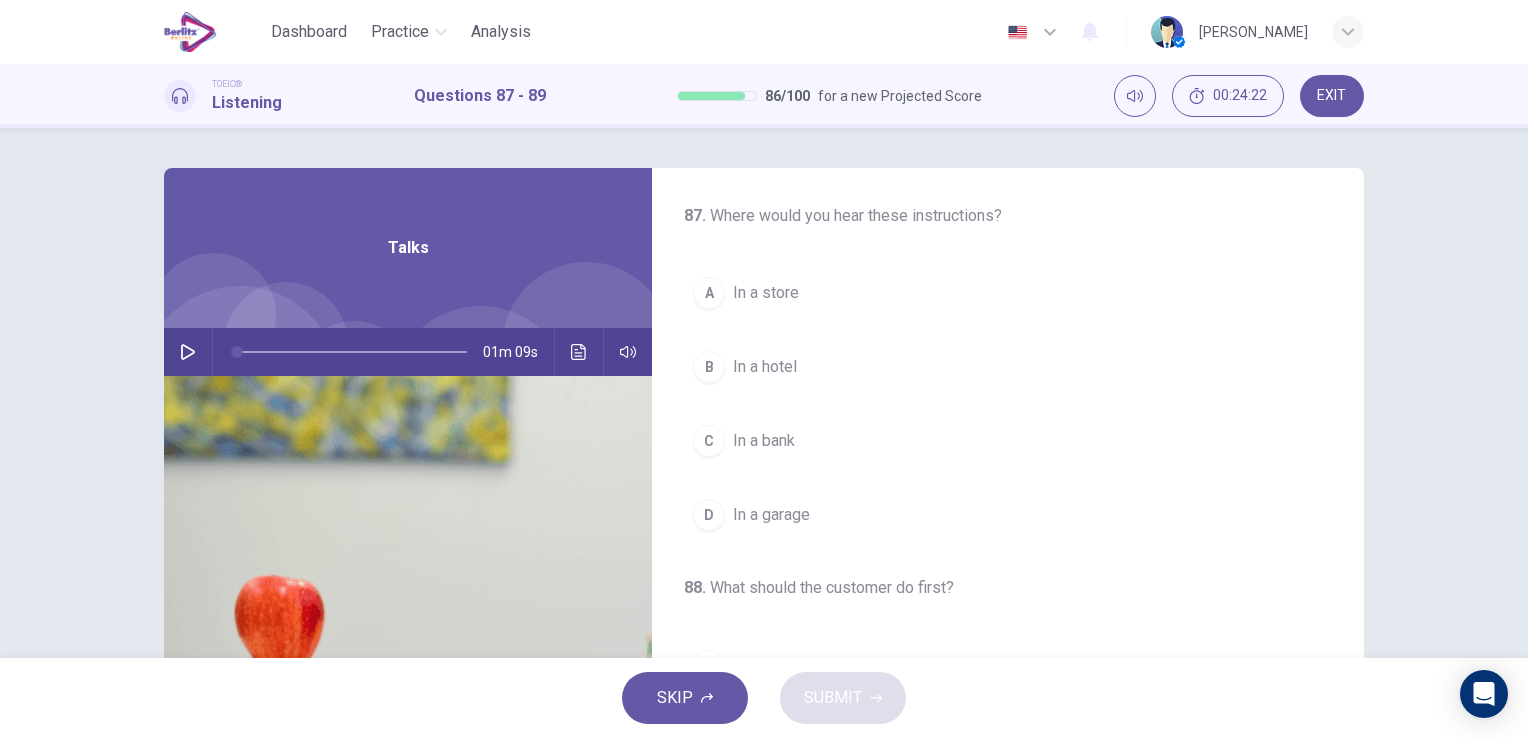 click at bounding box center [188, 352] 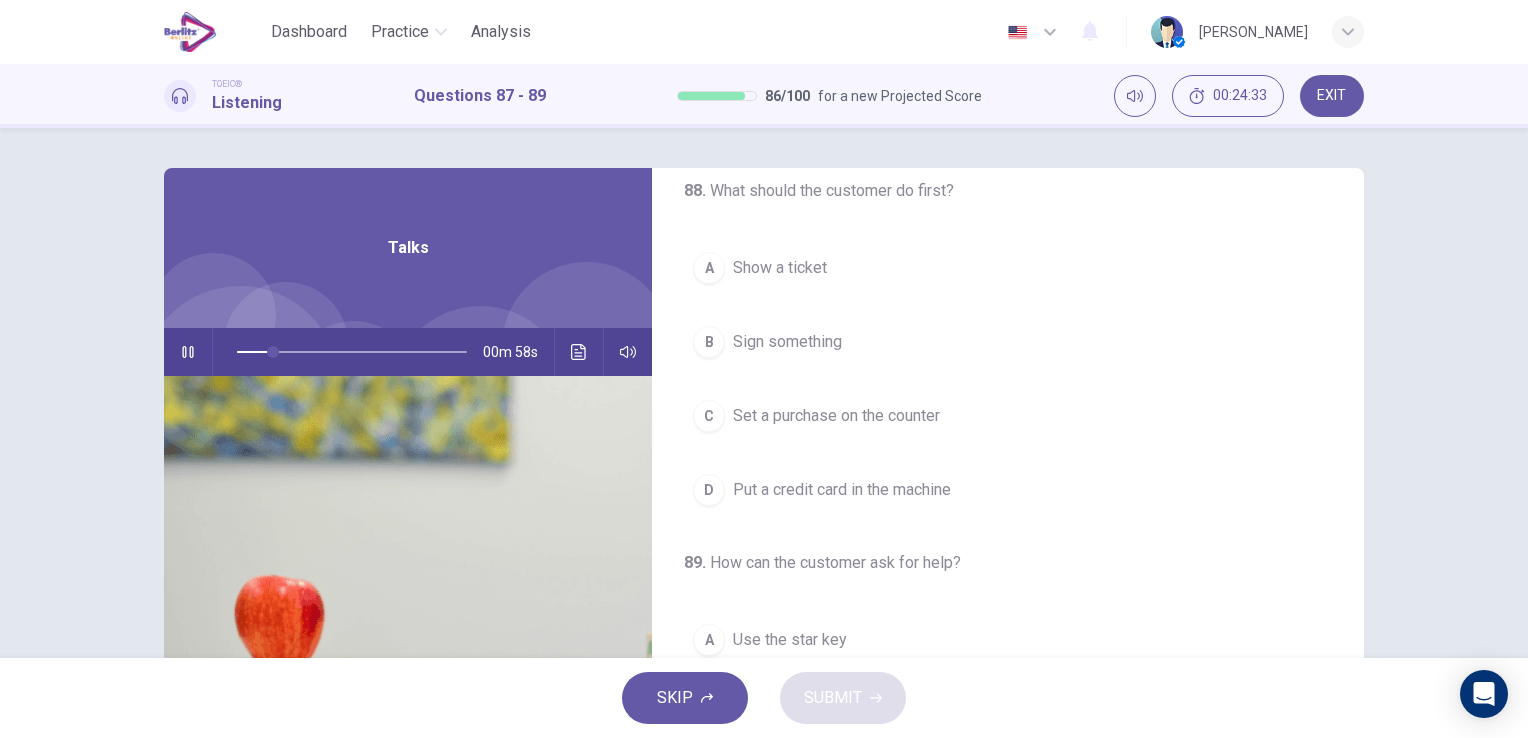 scroll, scrollTop: 400, scrollLeft: 0, axis: vertical 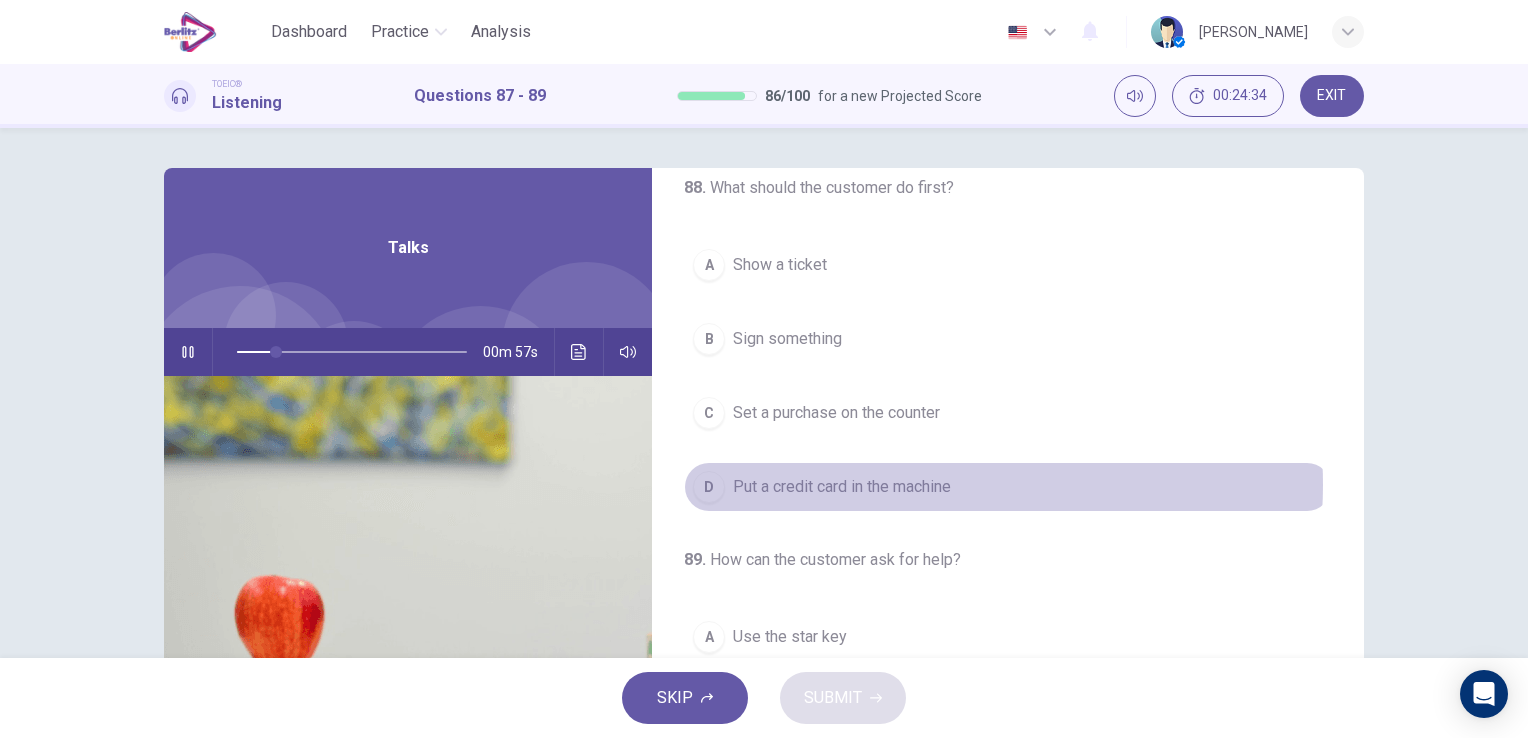 click on "Put a credit card in the machine" at bounding box center (842, 487) 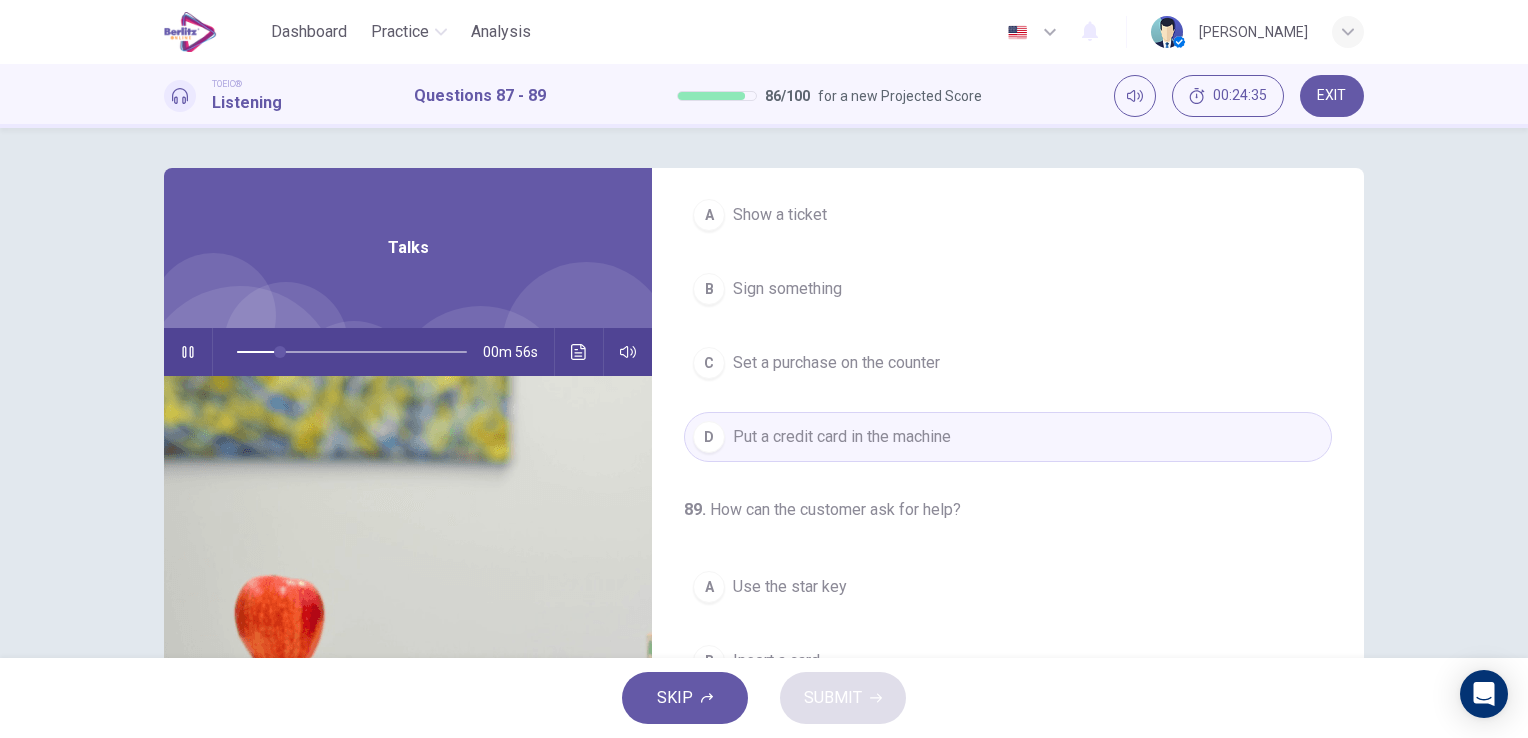 scroll, scrollTop: 452, scrollLeft: 0, axis: vertical 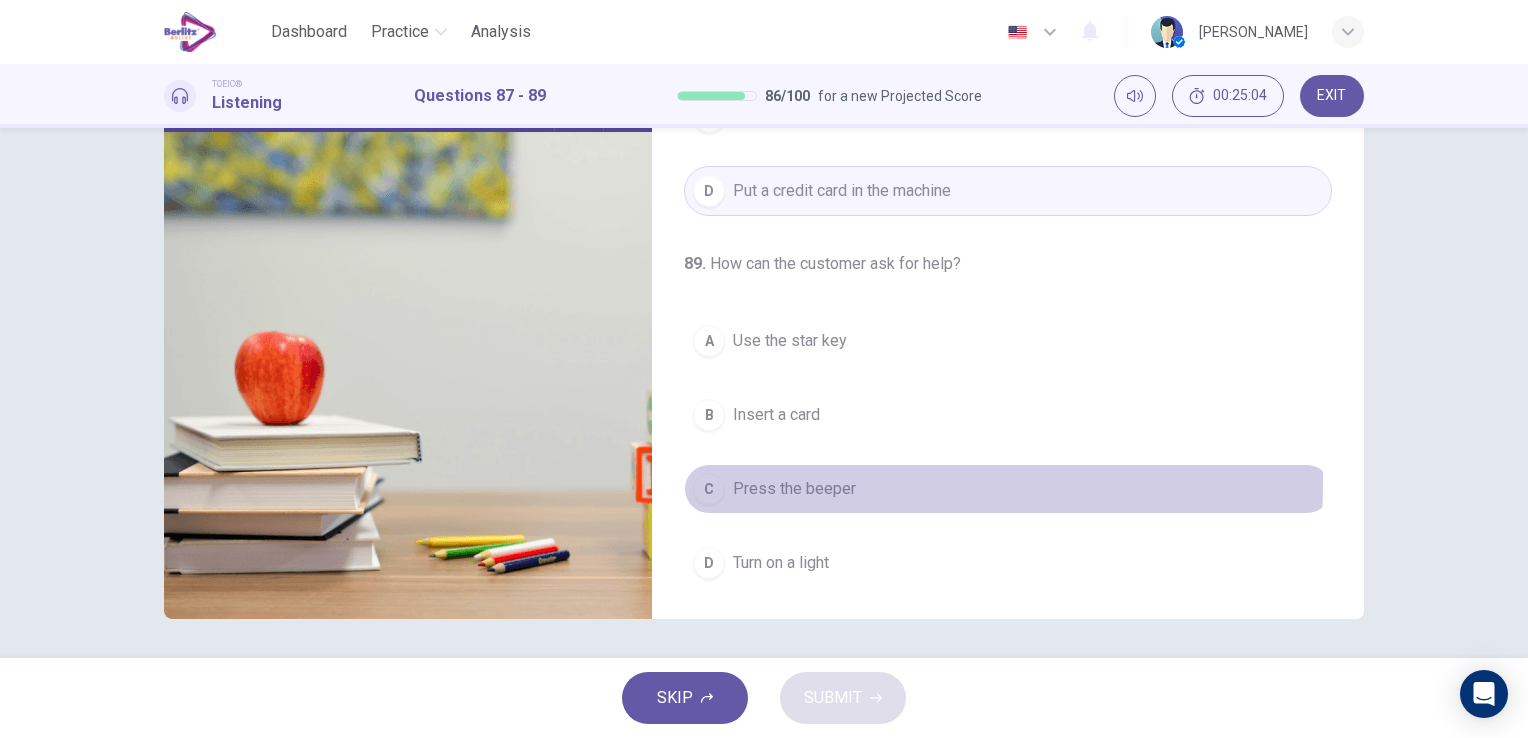 click on "Press the beeper" at bounding box center (794, 489) 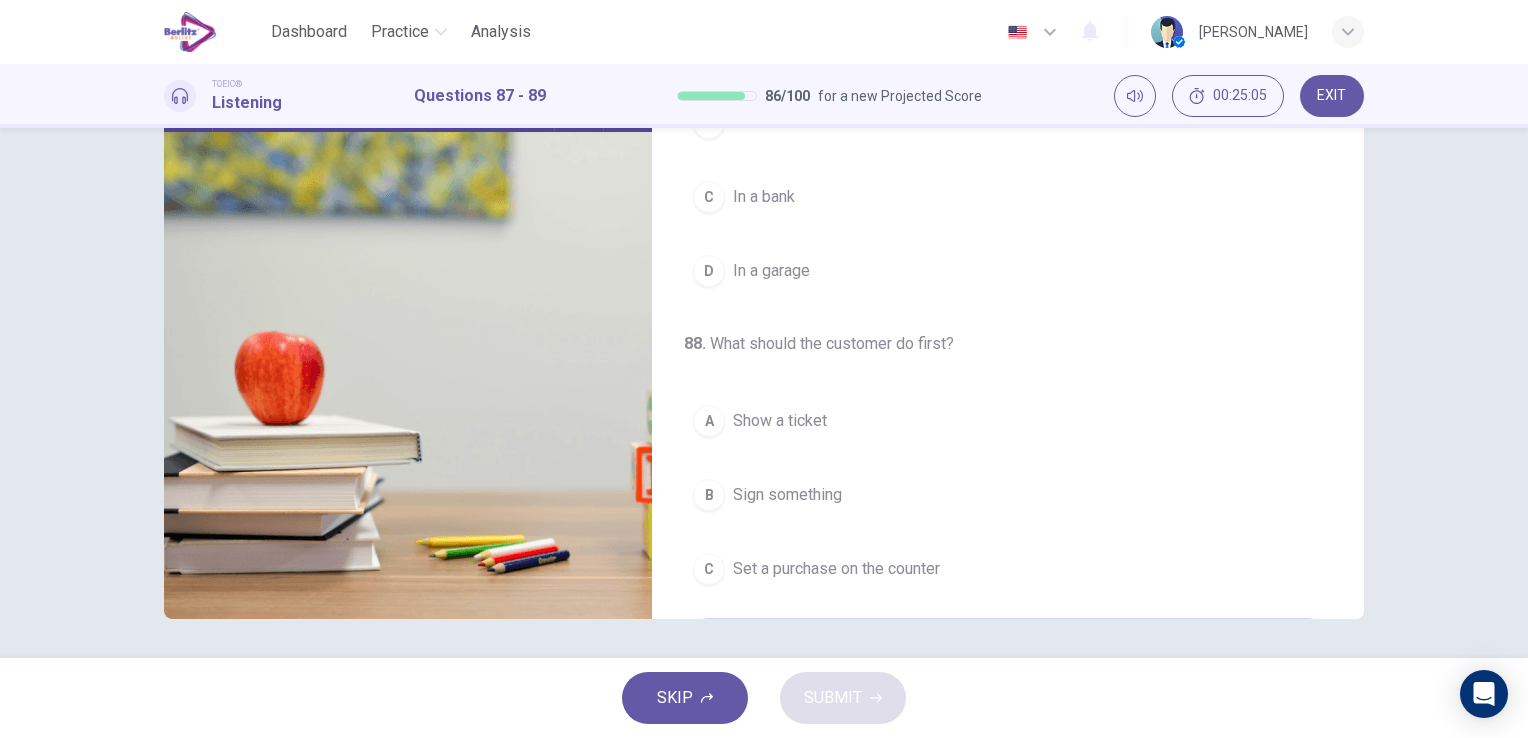 scroll, scrollTop: 0, scrollLeft: 0, axis: both 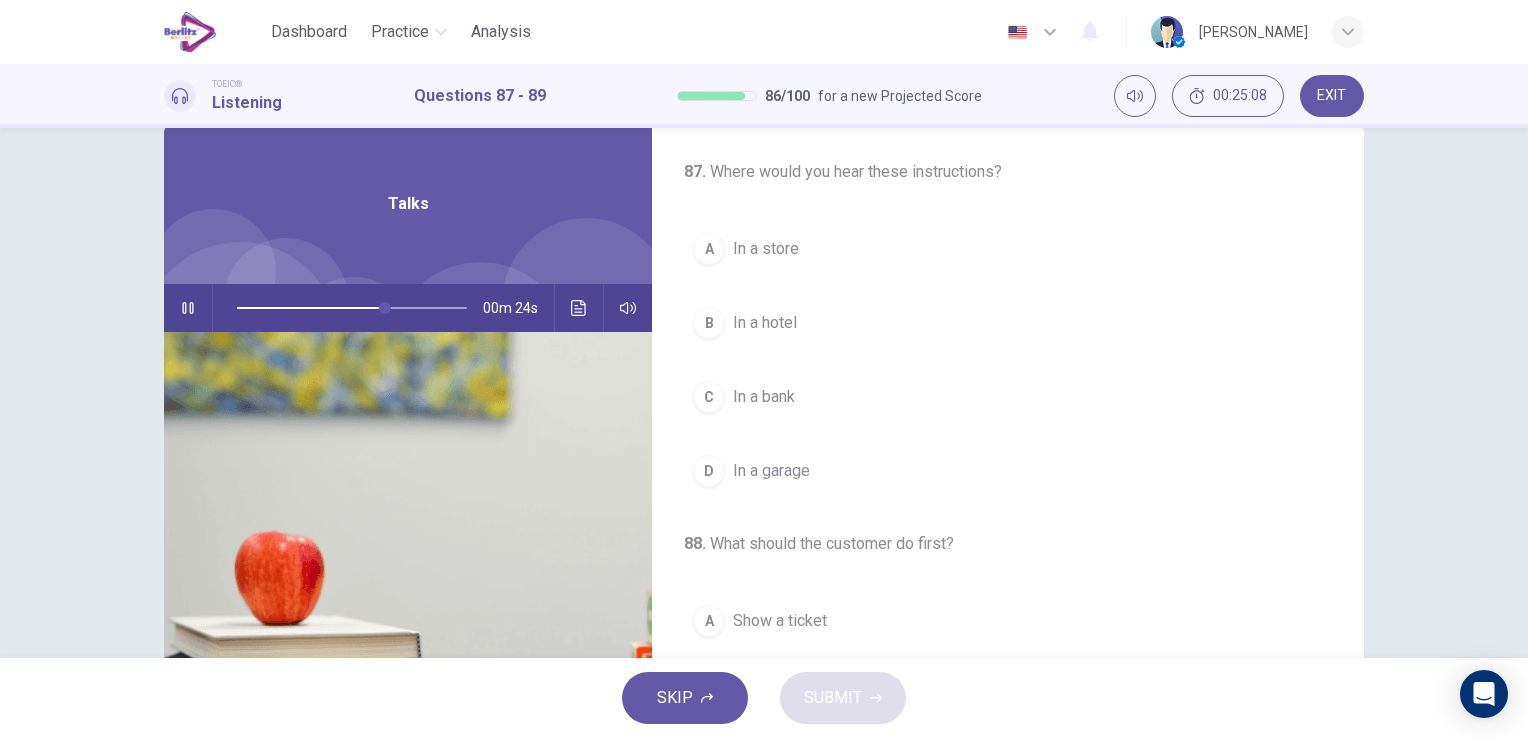 click on "A In a store" at bounding box center [1008, 249] 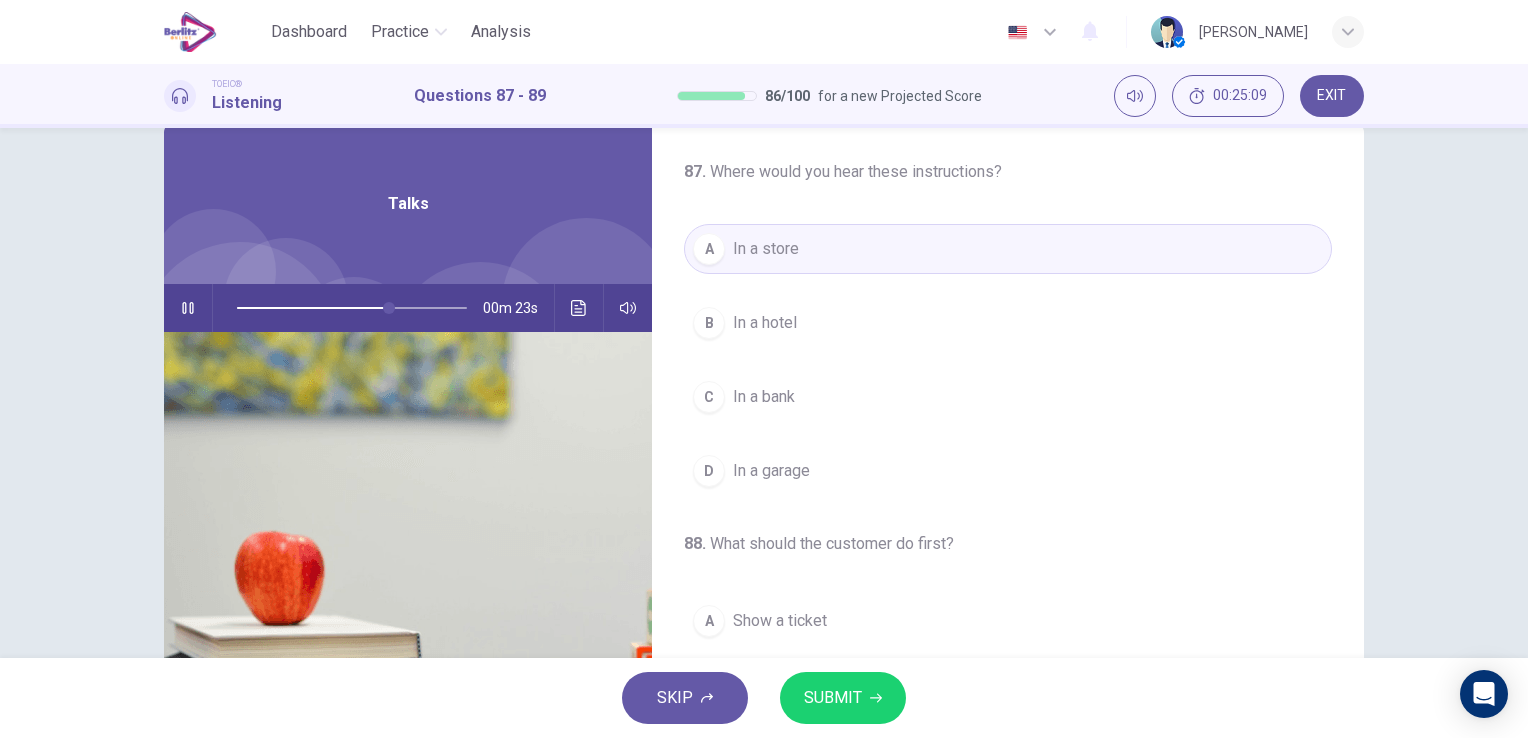 click on "SUBMIT" at bounding box center [833, 698] 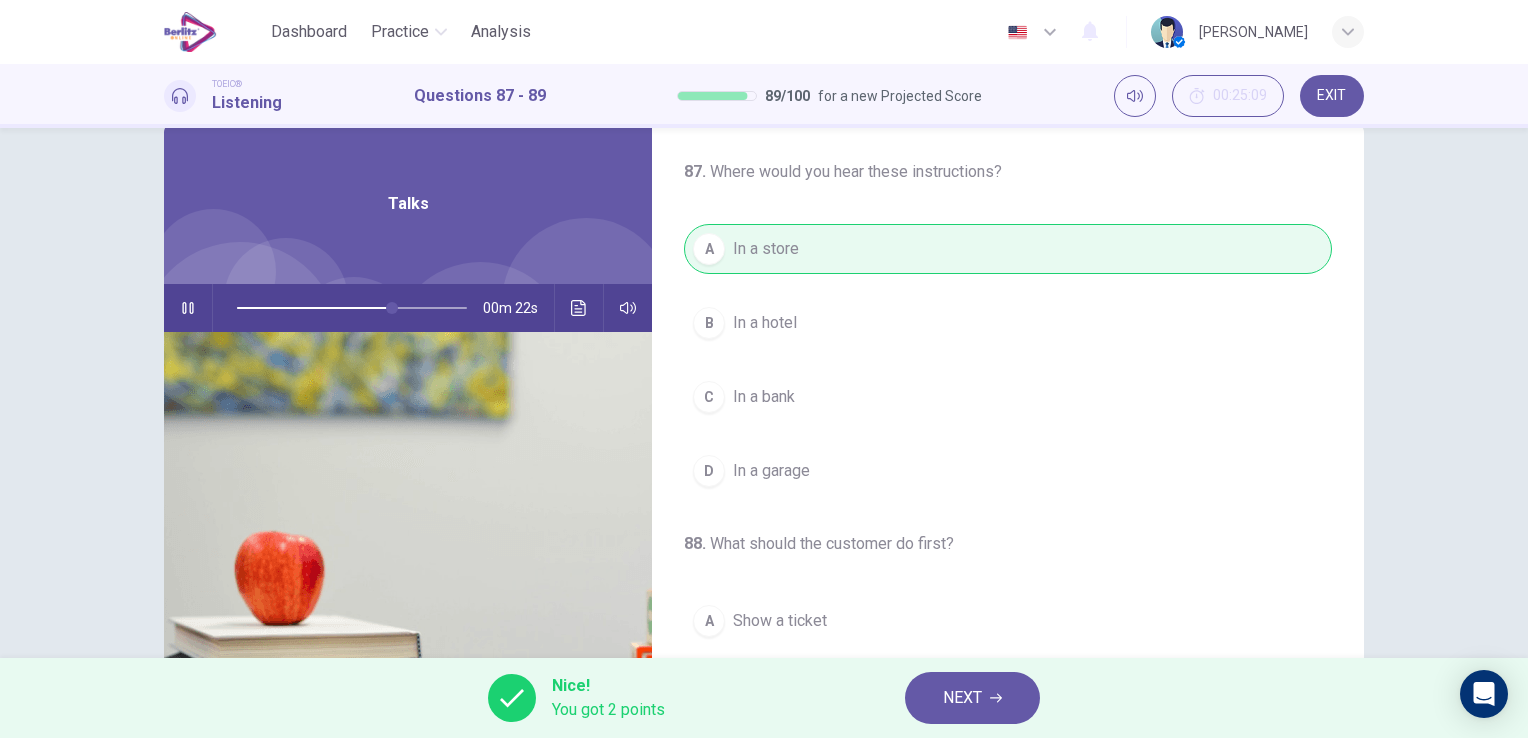 type on "**" 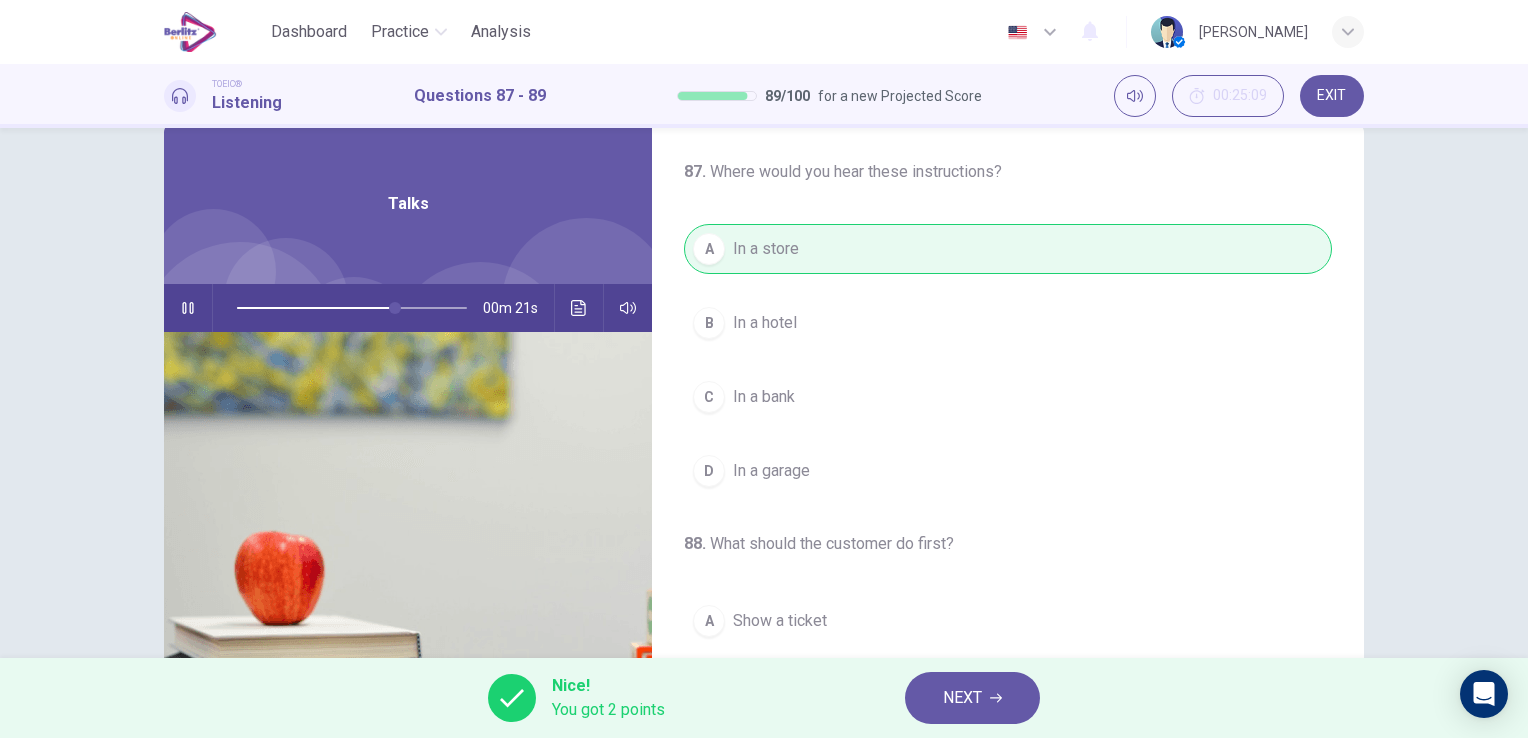 click on "NEXT" at bounding box center [962, 698] 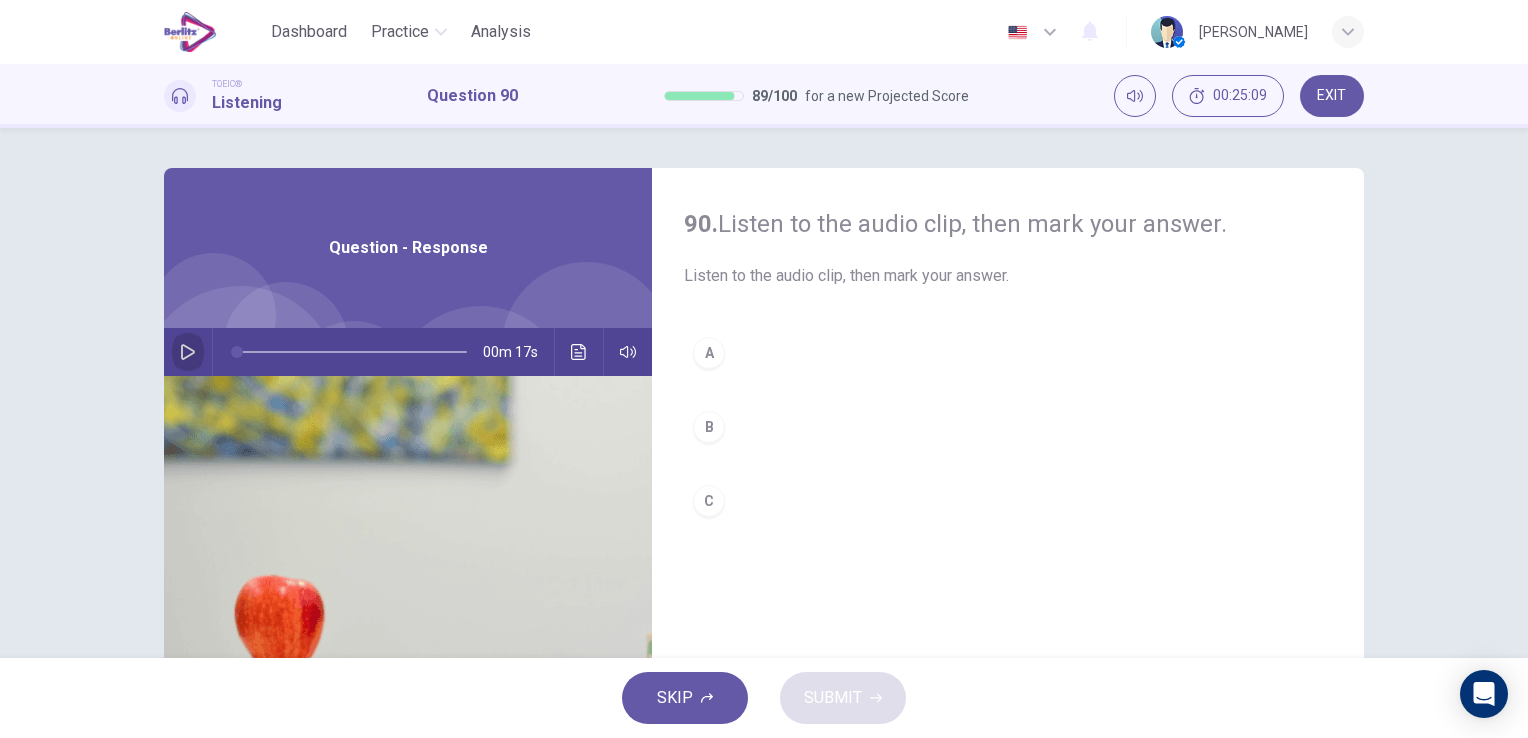 click 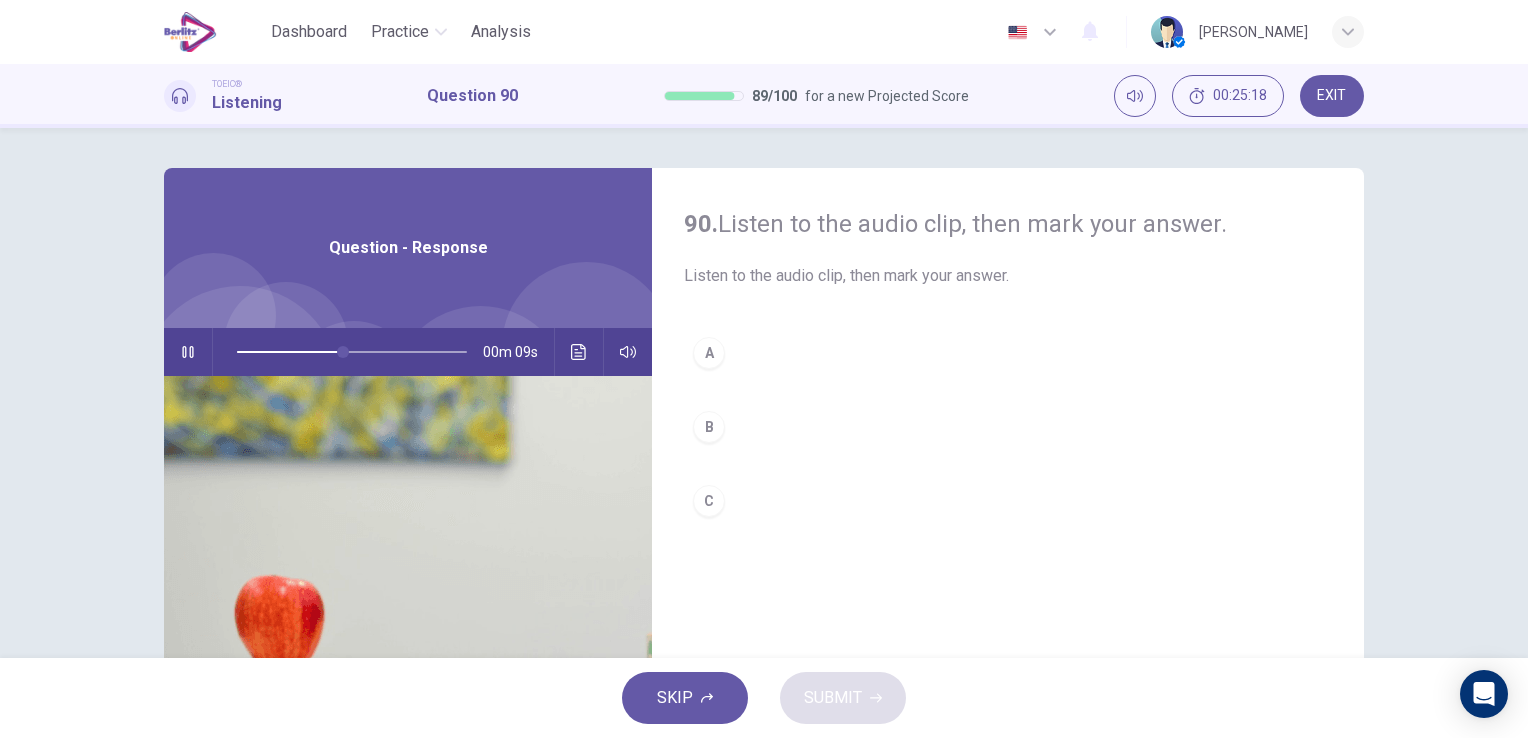 click on "A" at bounding box center [709, 353] 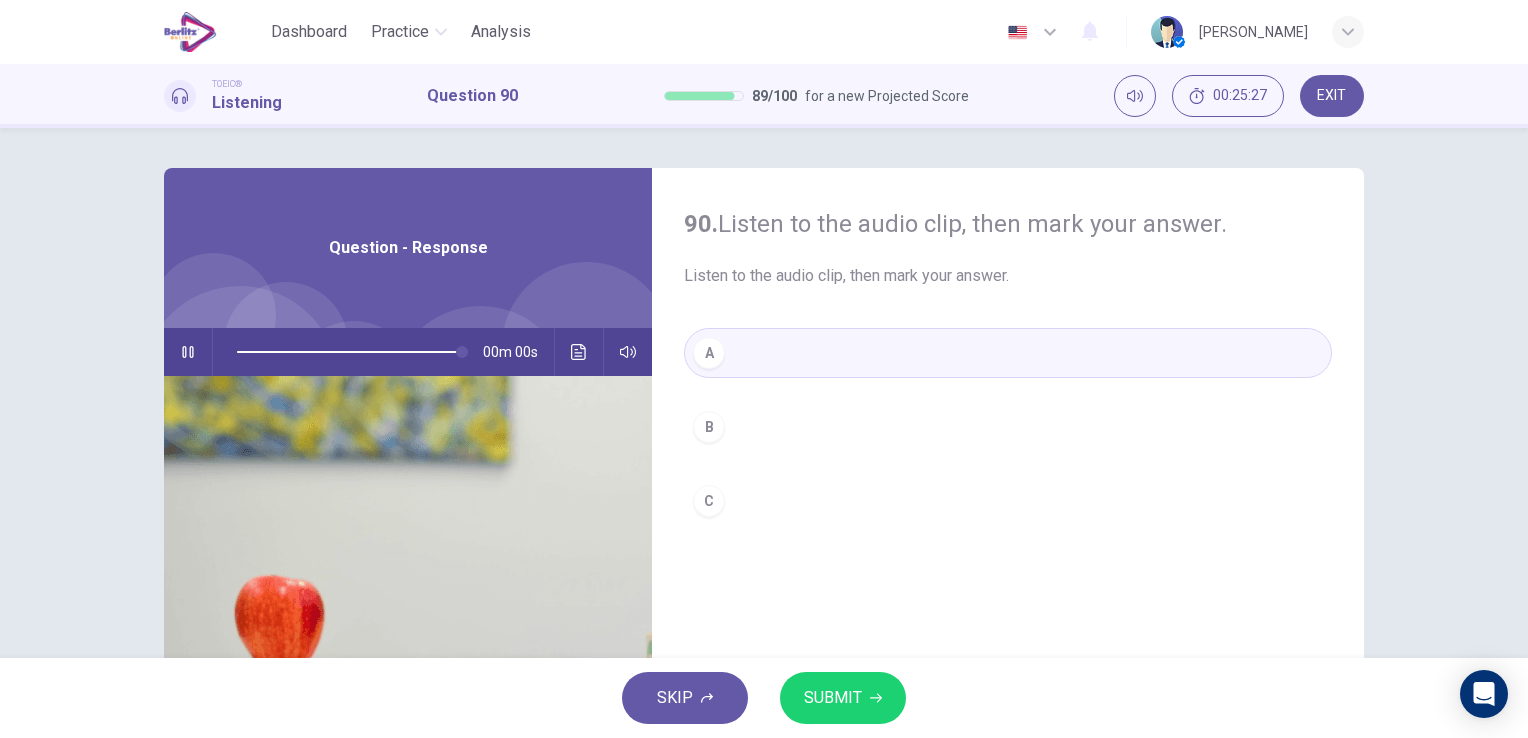 type on "*" 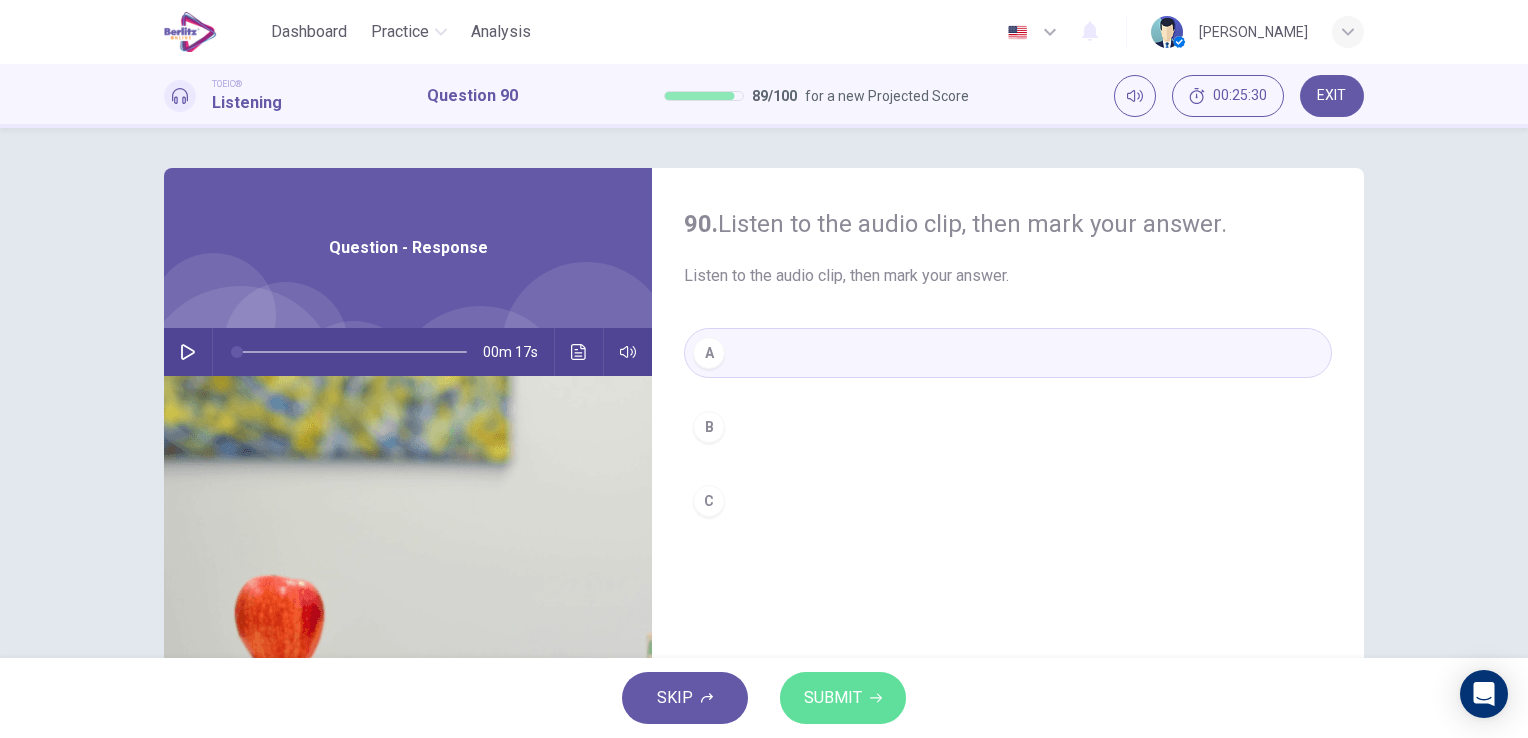 click 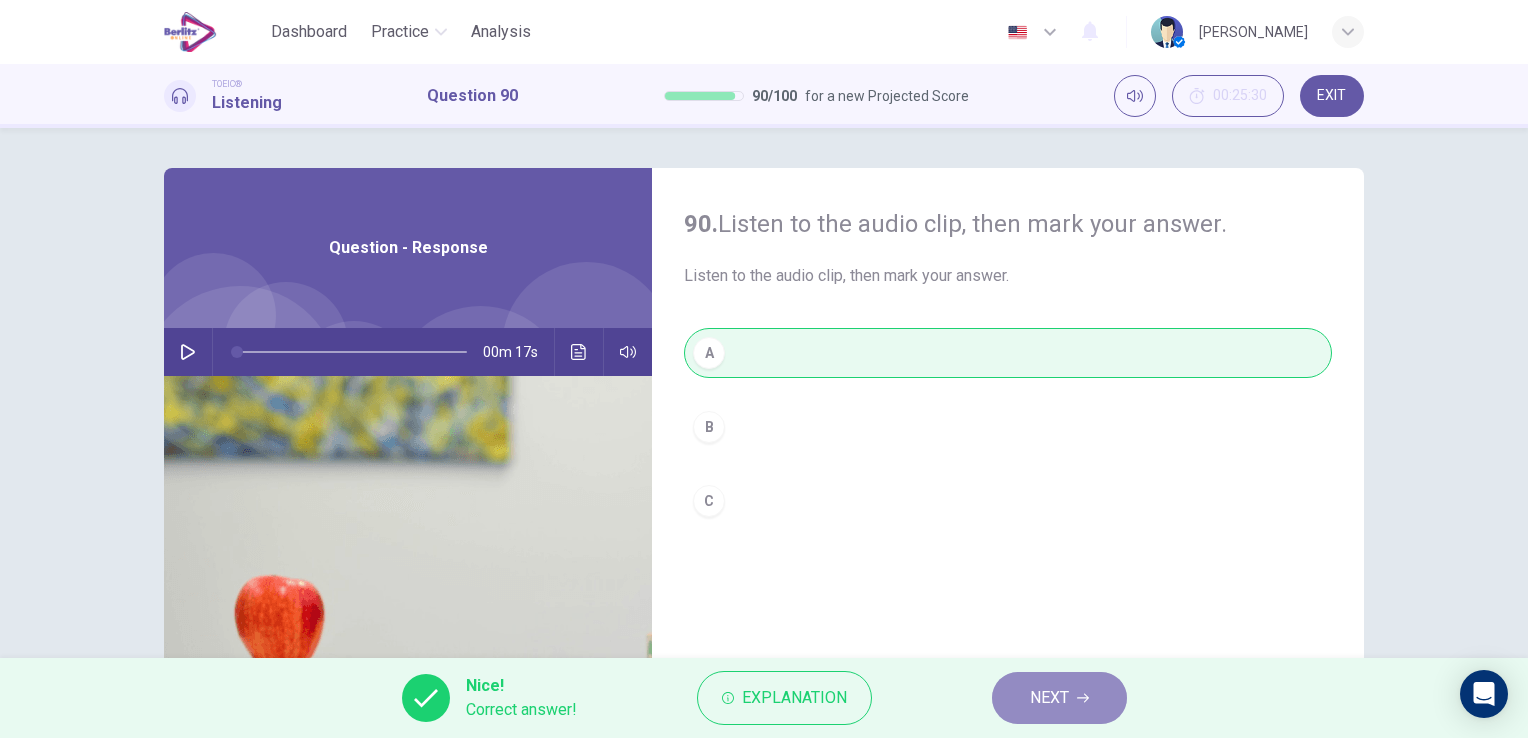 click on "NEXT" at bounding box center (1049, 698) 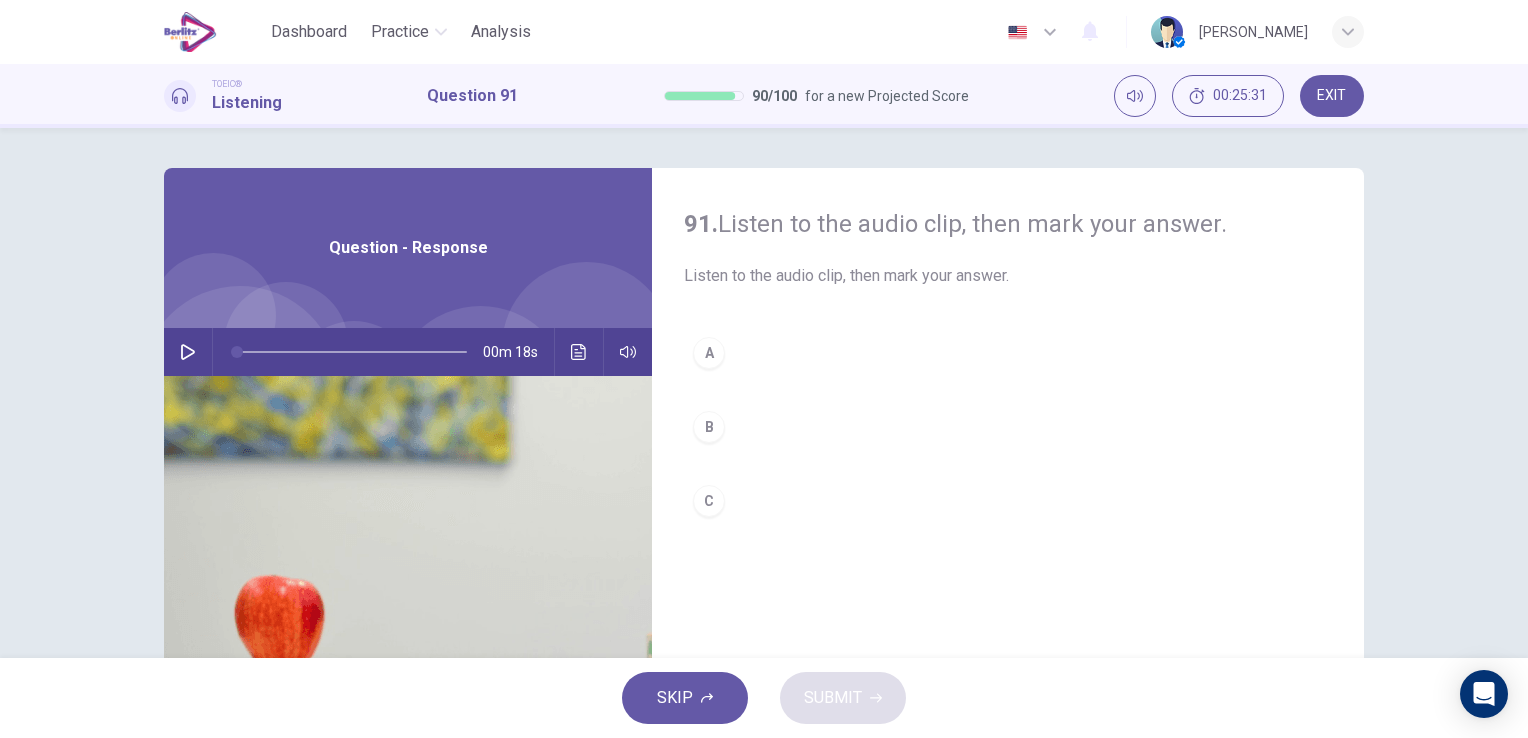 click at bounding box center [188, 352] 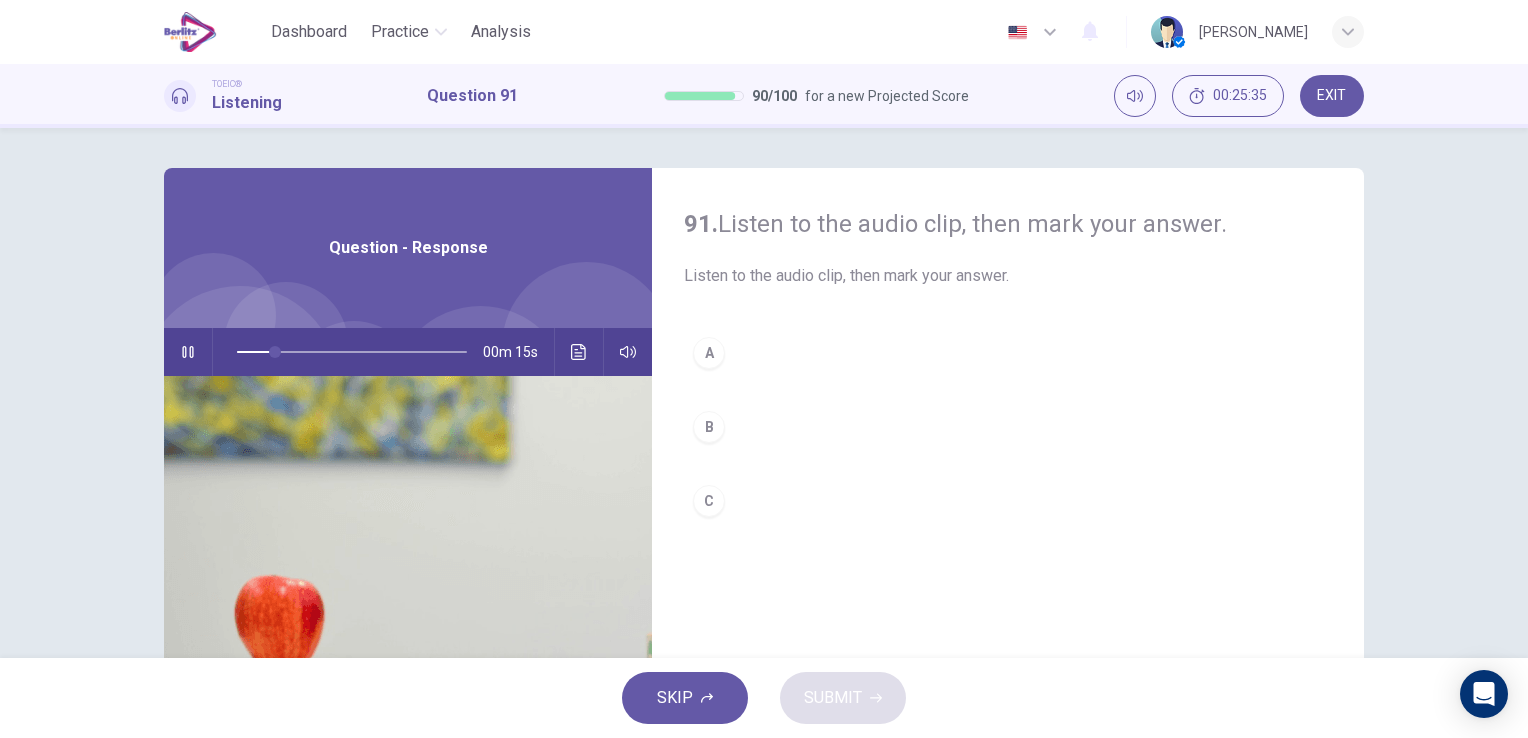 type on "**" 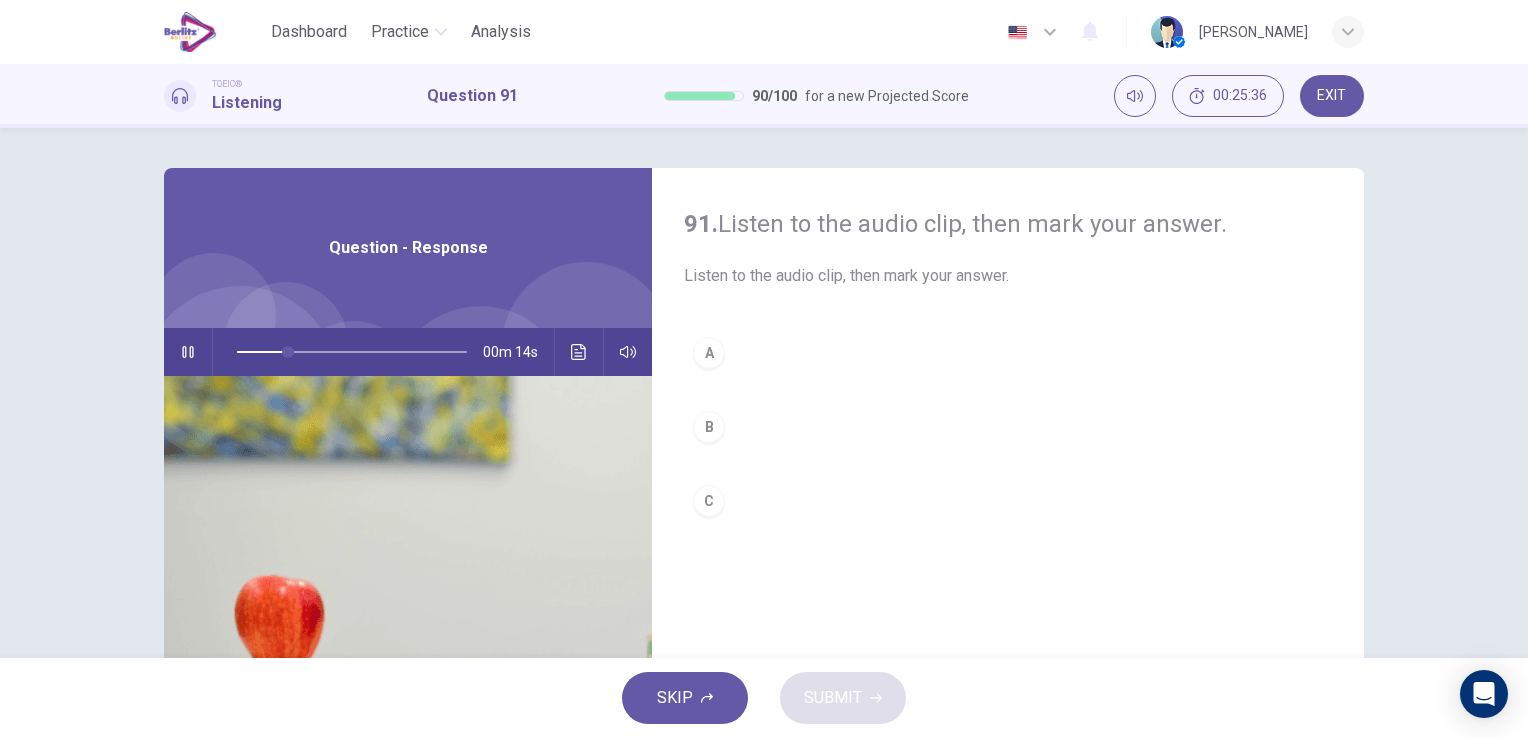 type 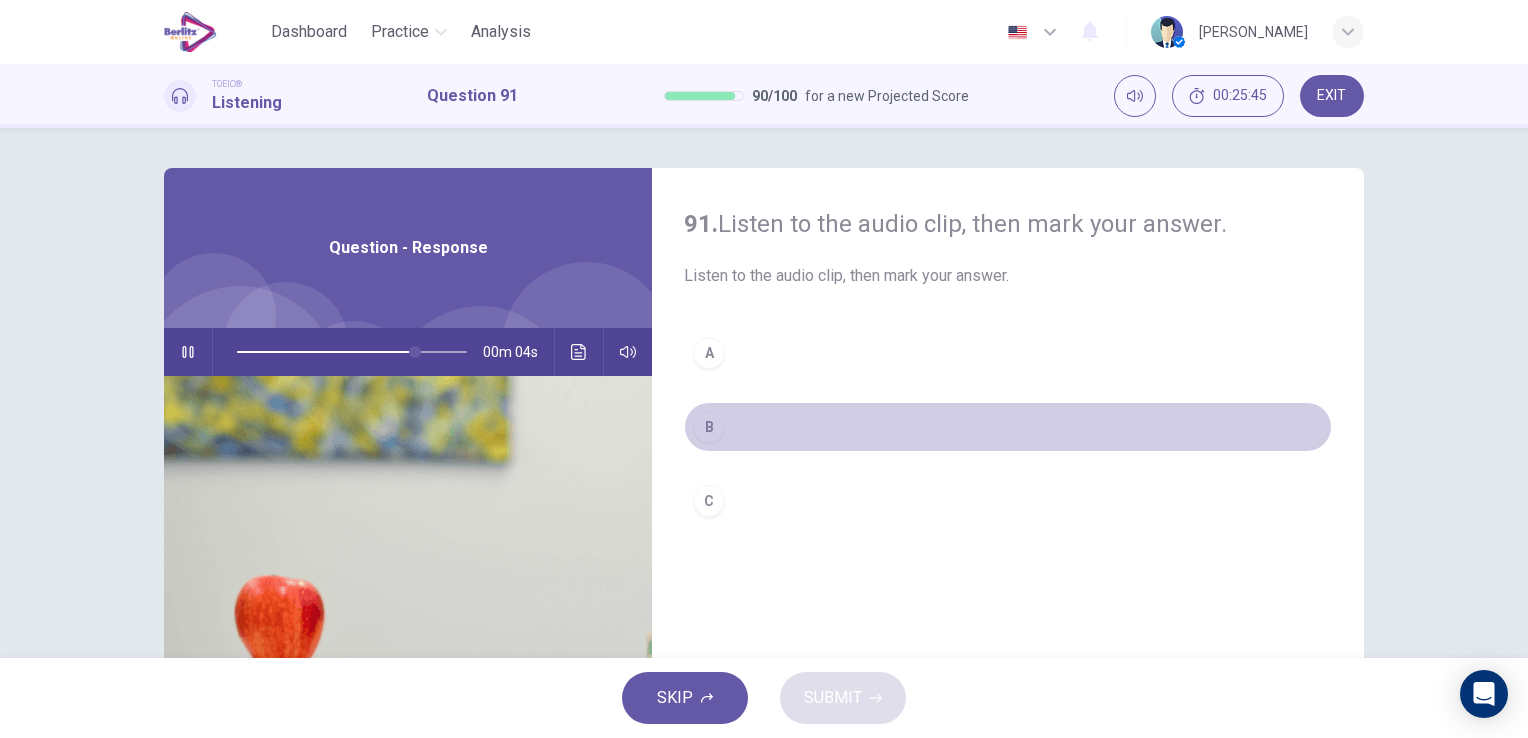 click on "B" at bounding box center (1008, 427) 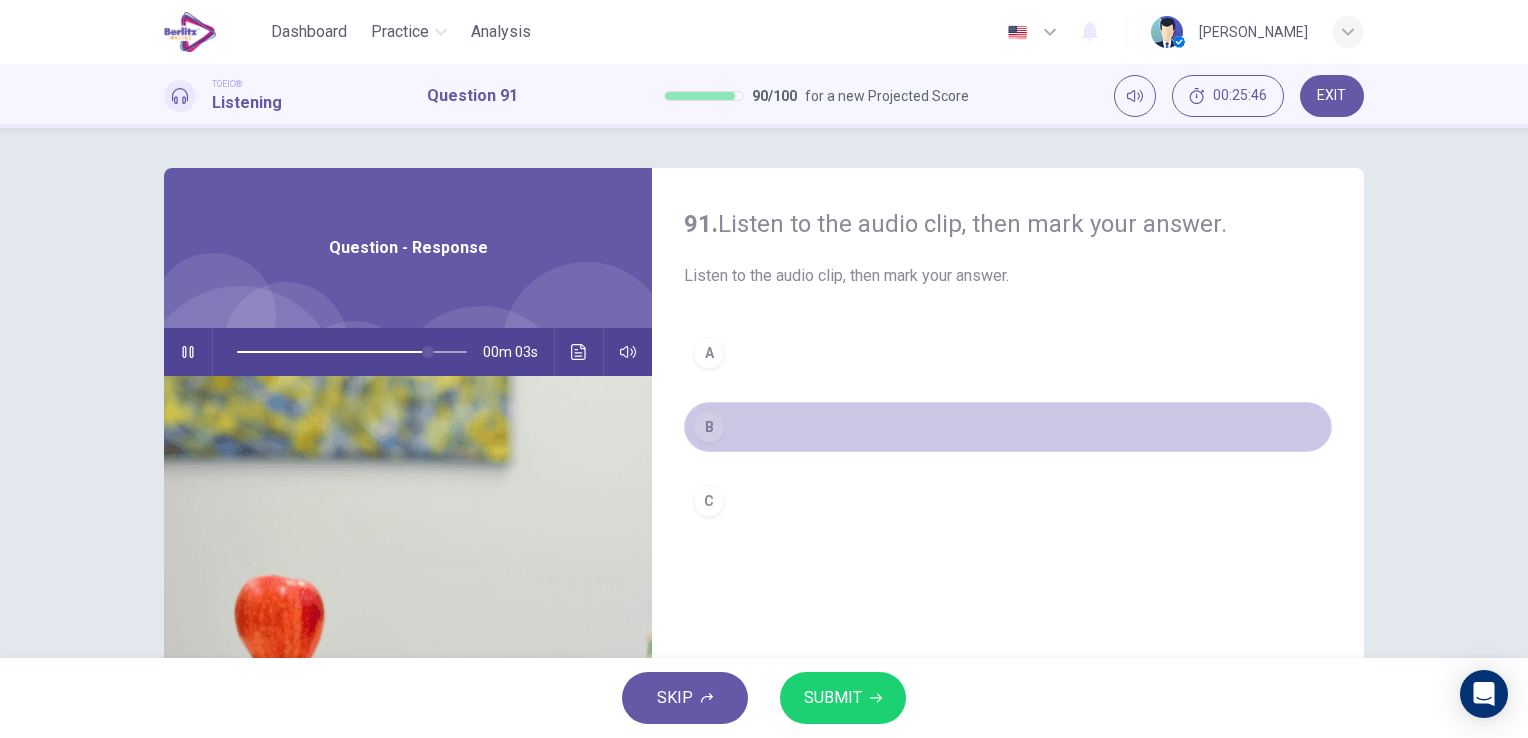 click on "B" at bounding box center (709, 427) 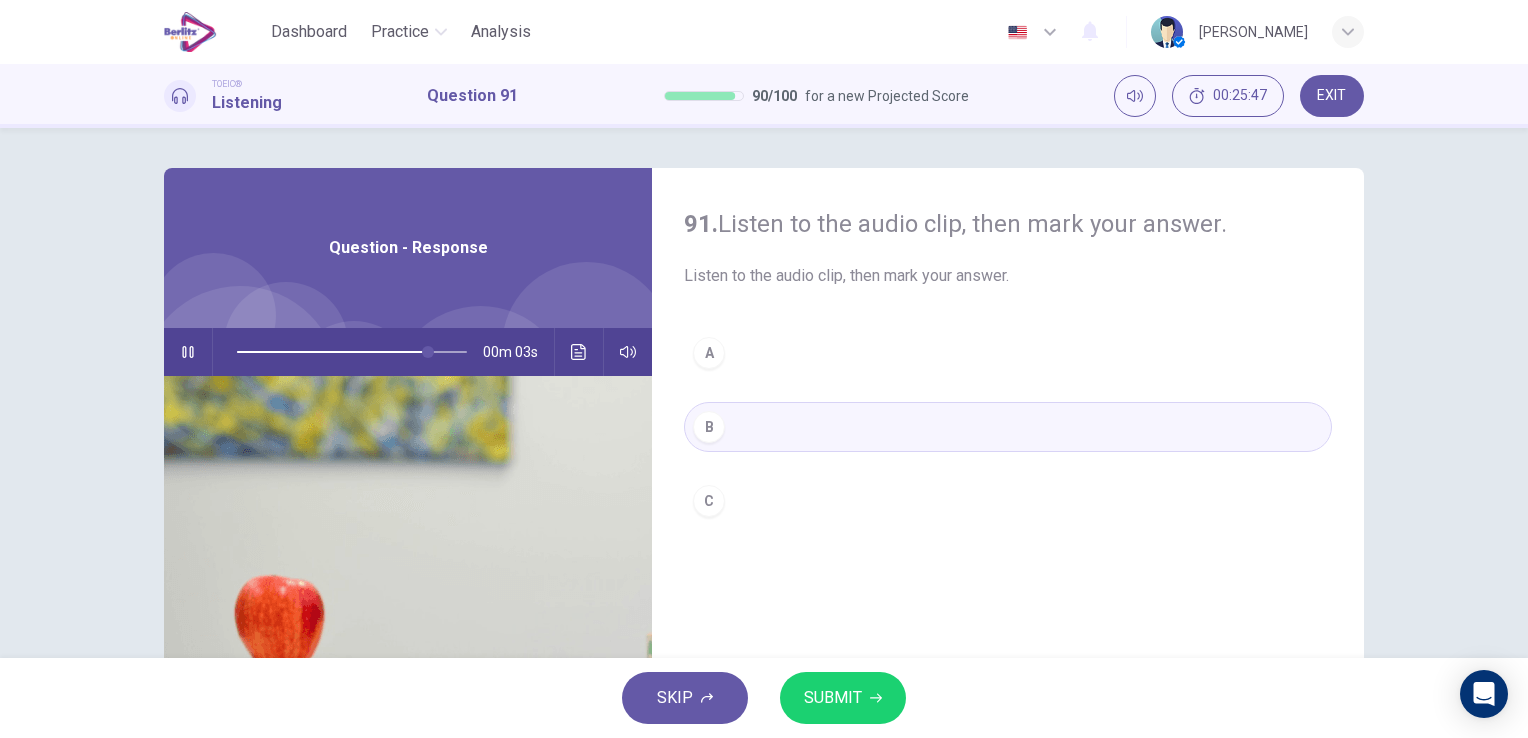 type on "**" 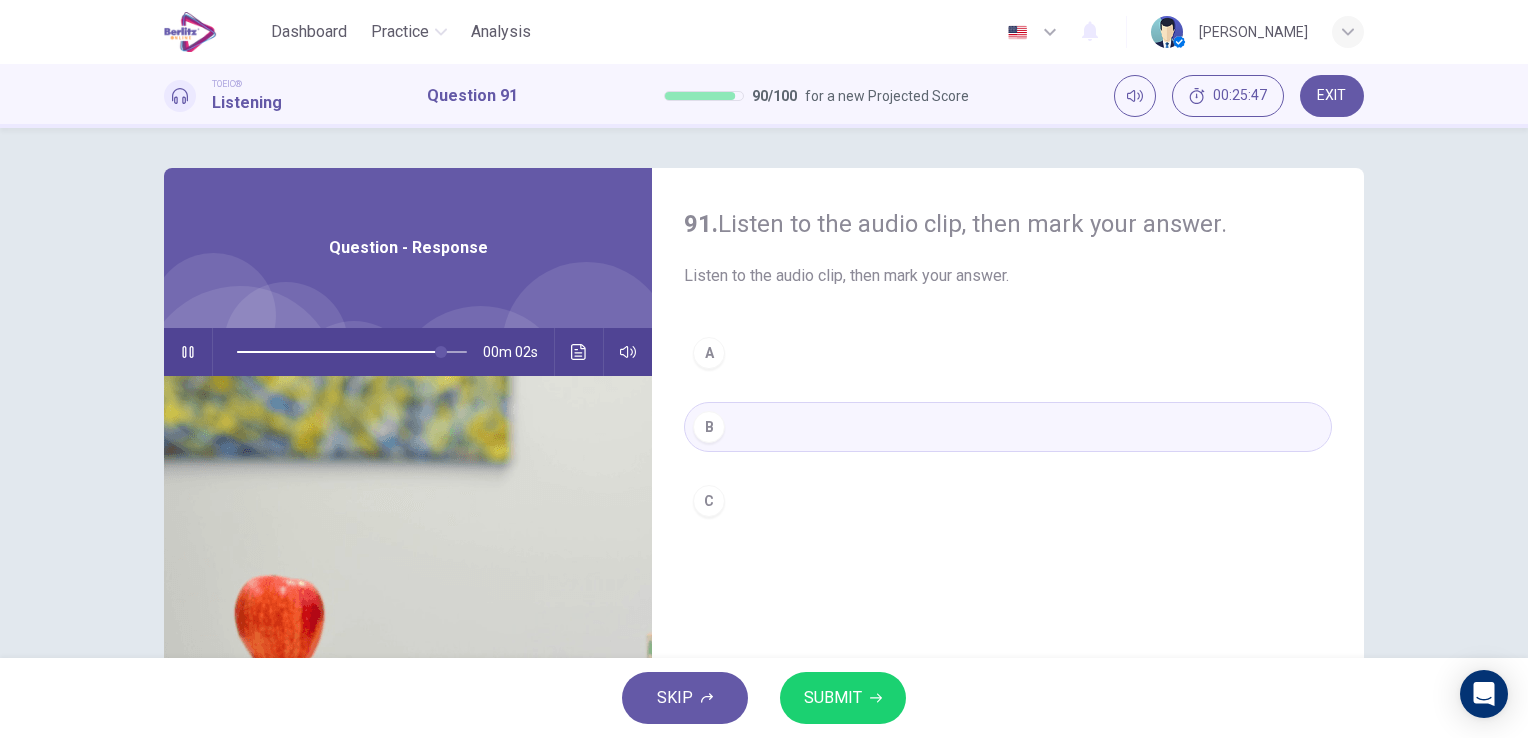 type 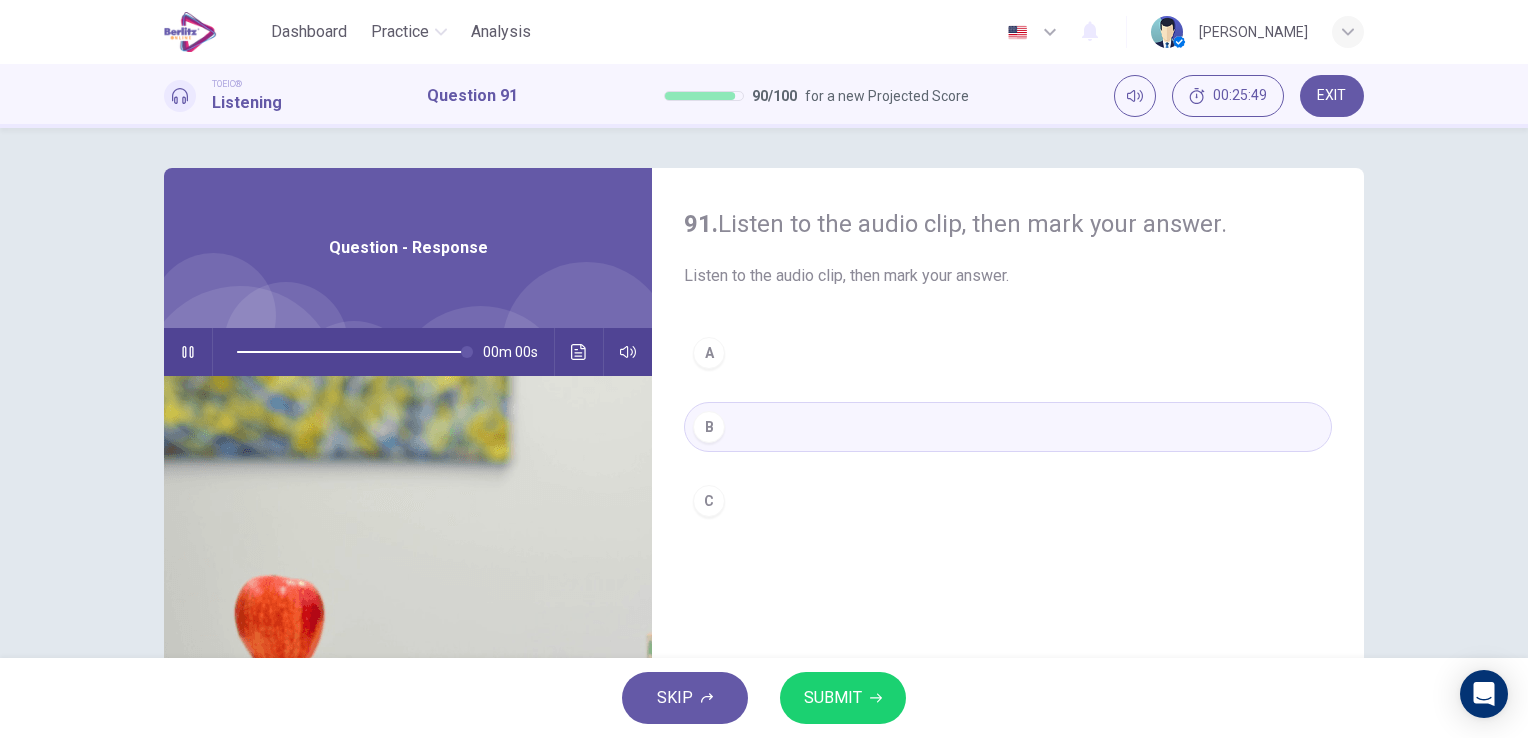 type on "*" 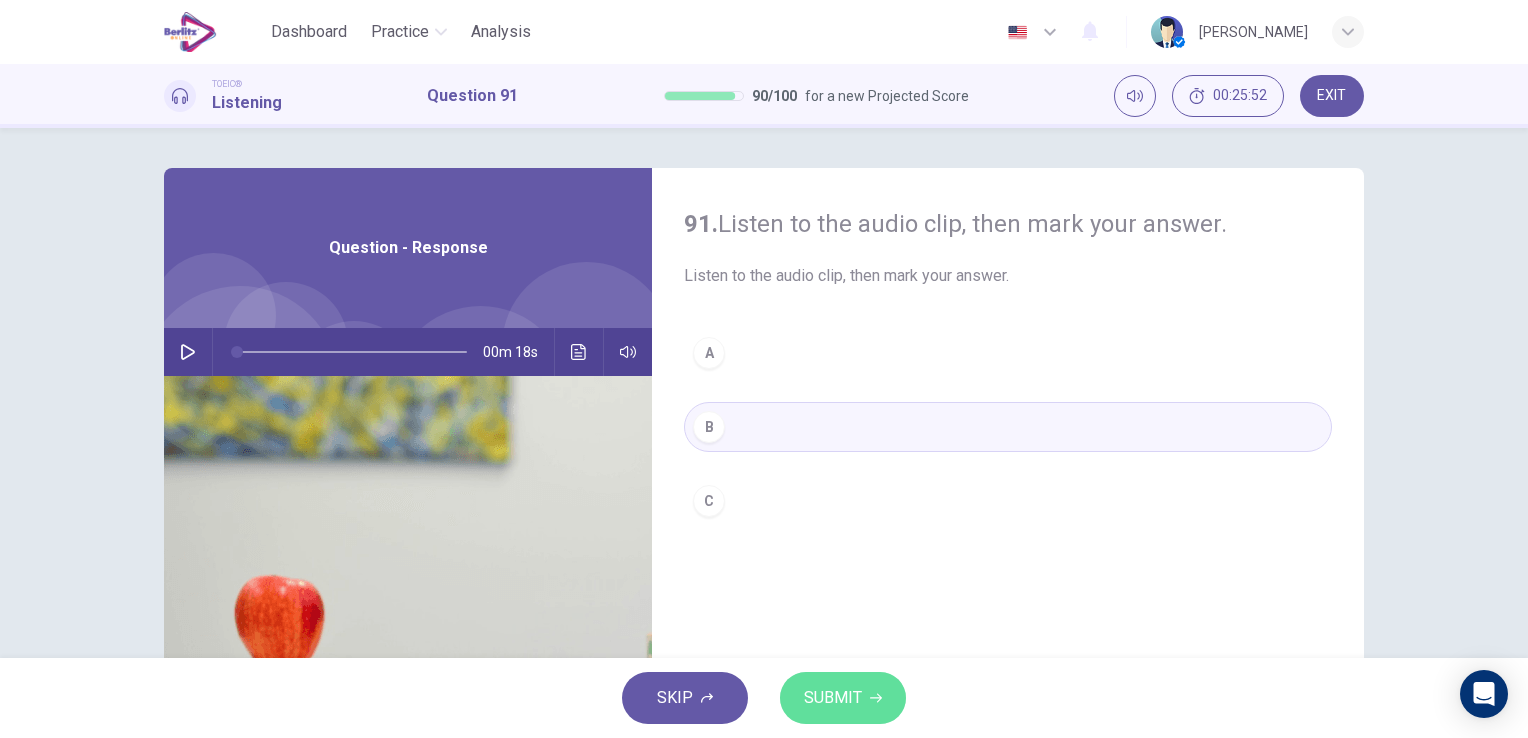 click on "SUBMIT" at bounding box center (833, 698) 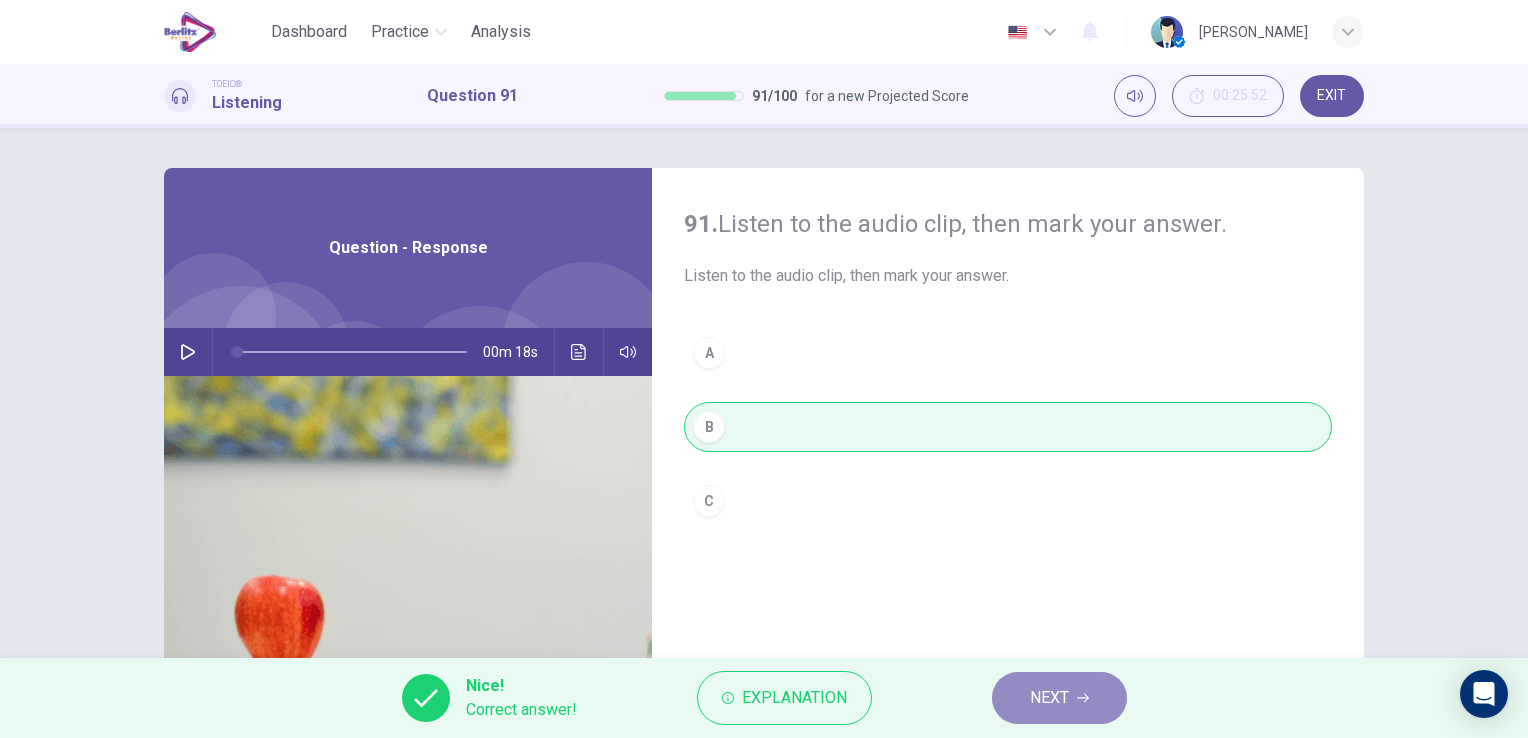 click on "NEXT" at bounding box center [1049, 698] 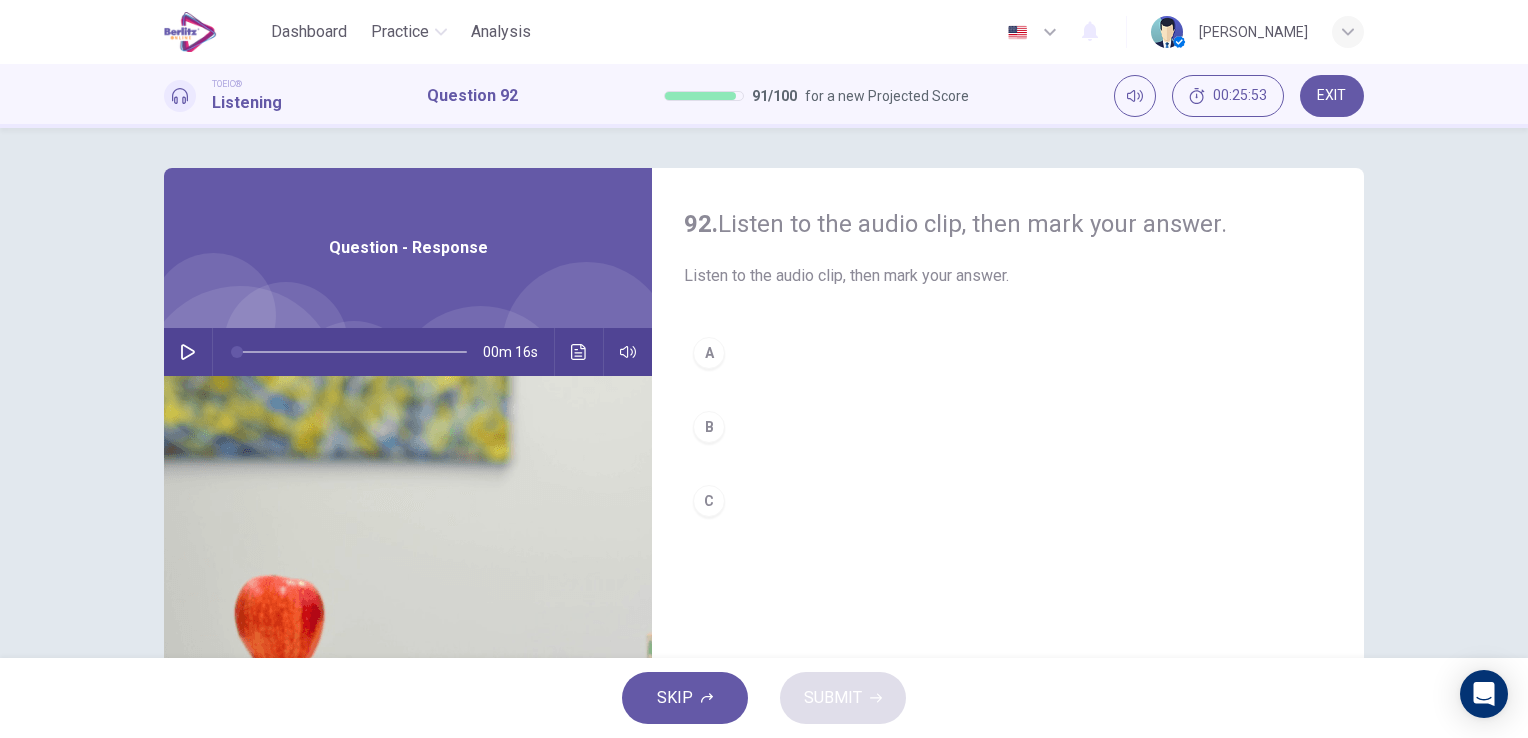 click 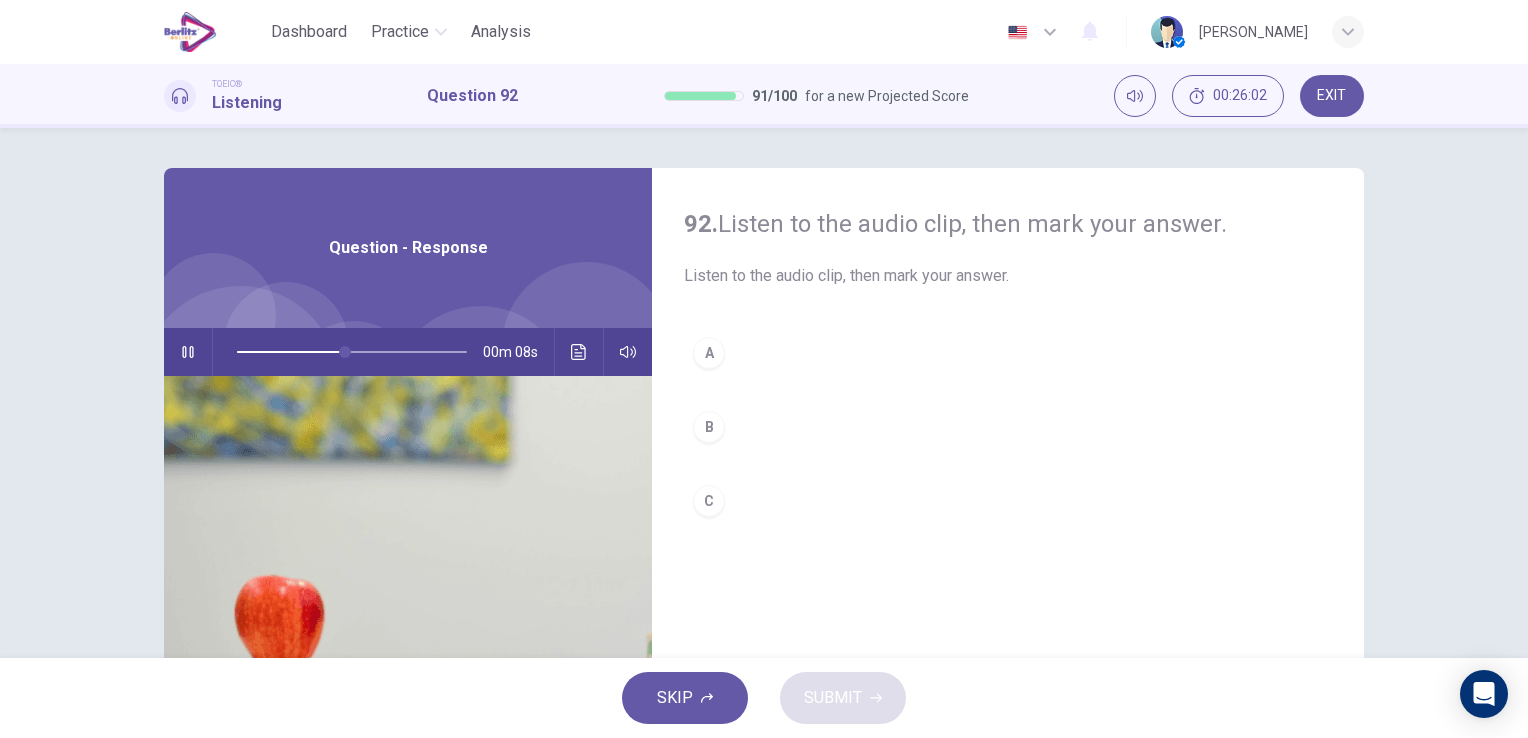 type on "**" 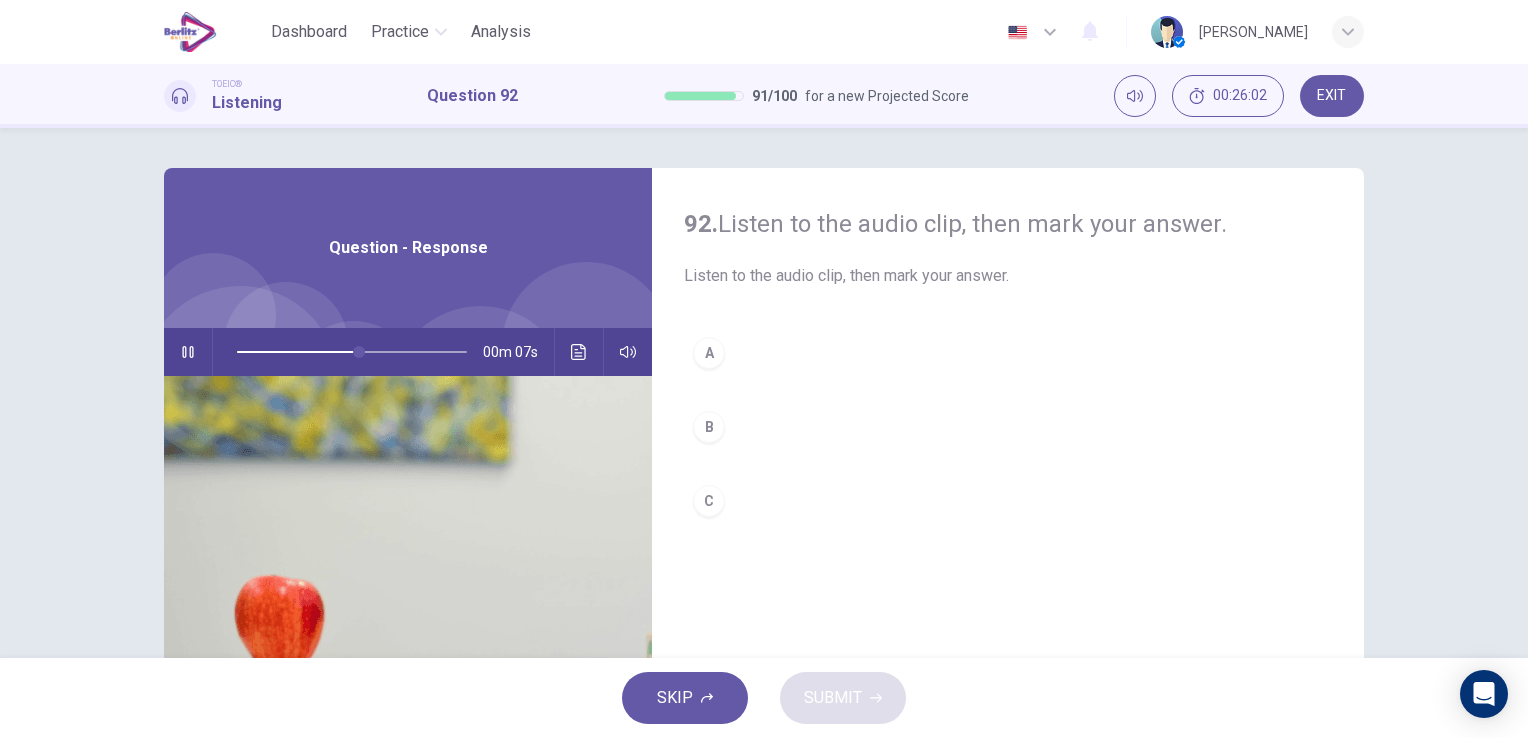 type 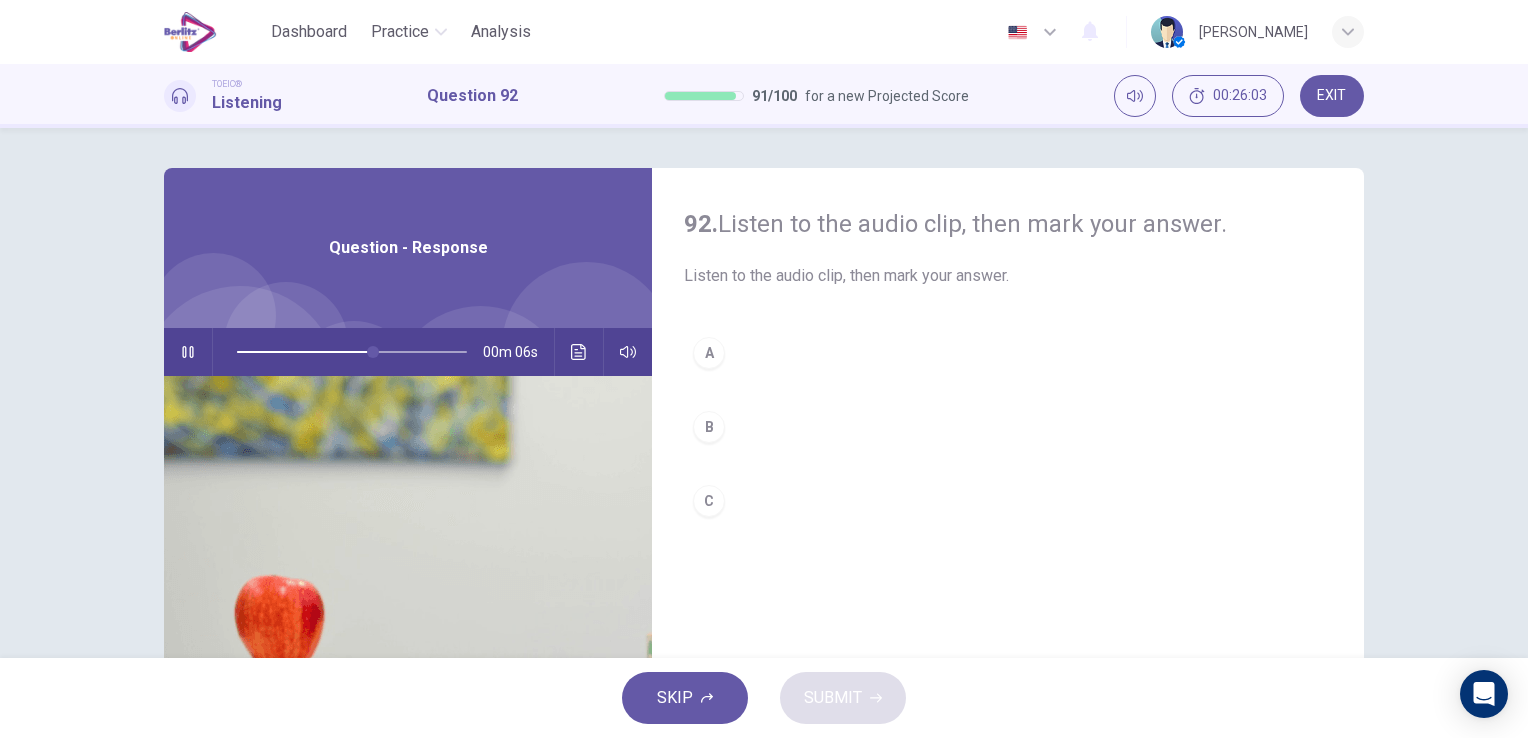 click on "A" at bounding box center [1008, 353] 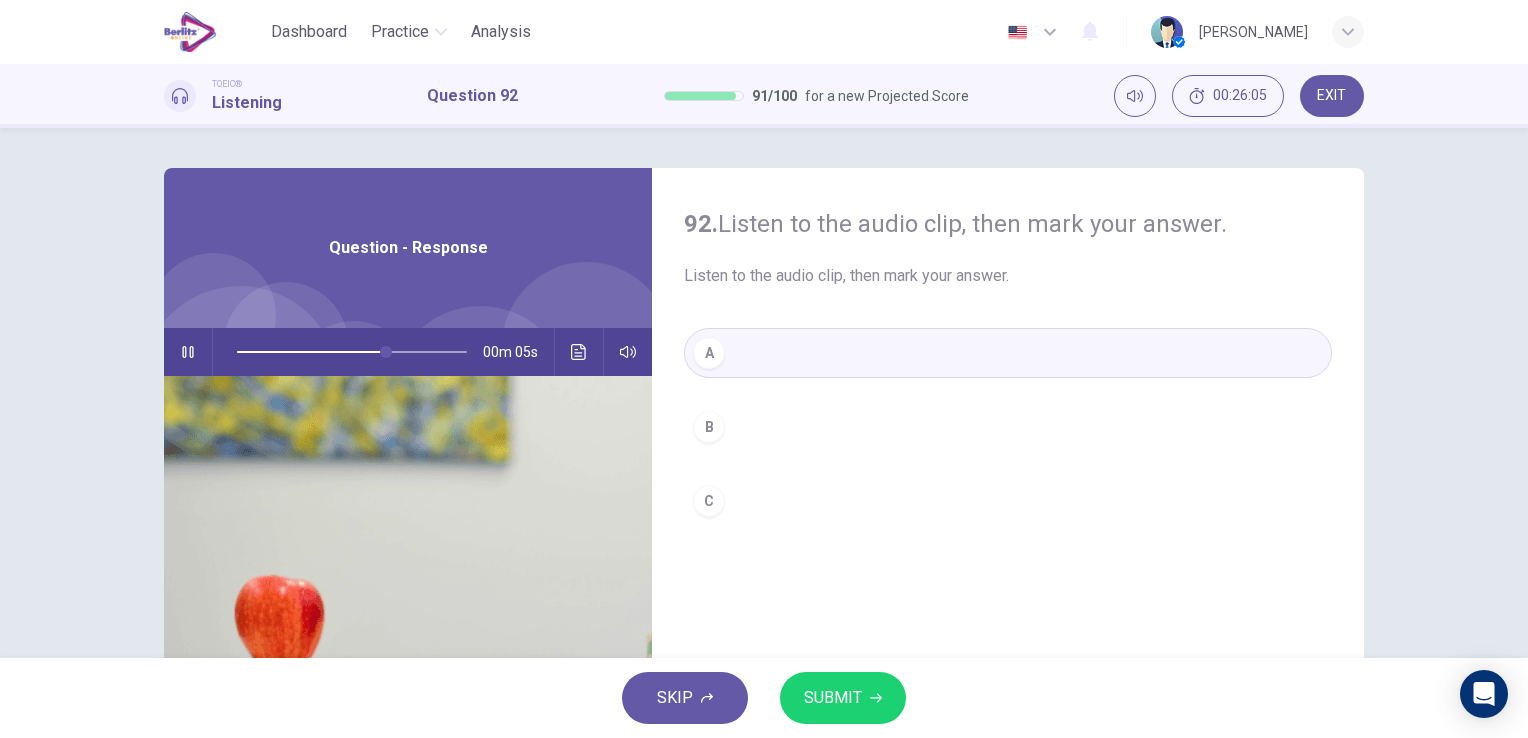 click on "SUBMIT" at bounding box center (833, 698) 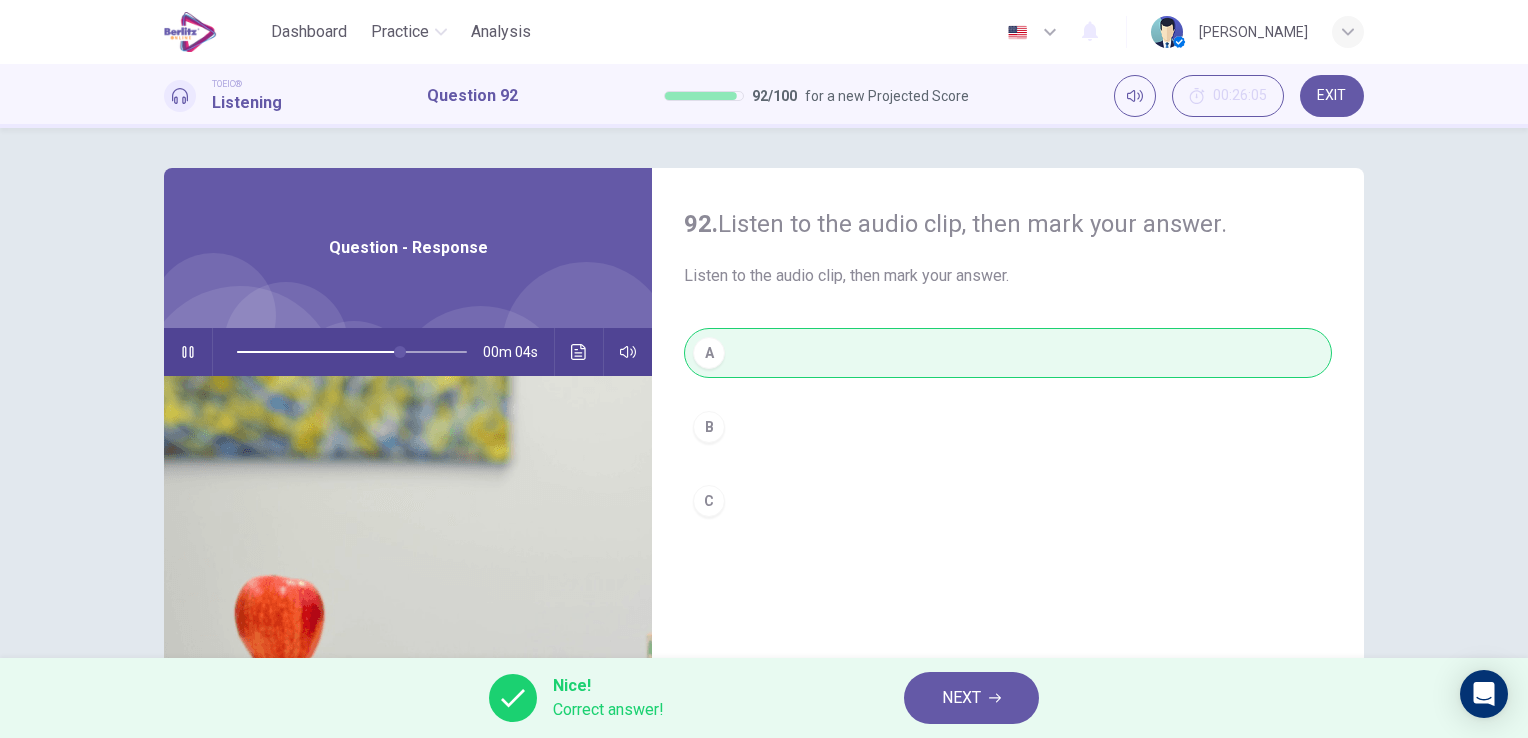 type on "**" 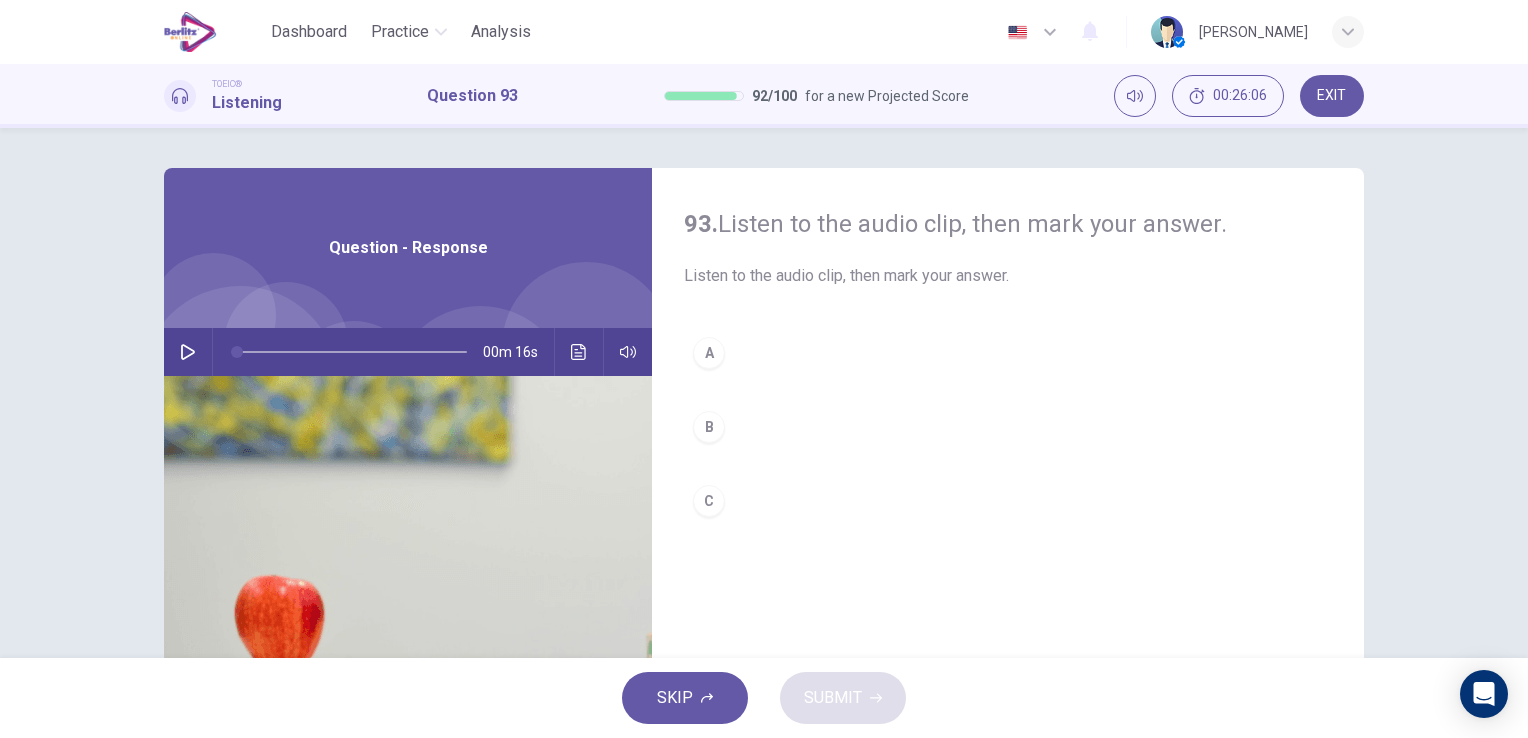 click 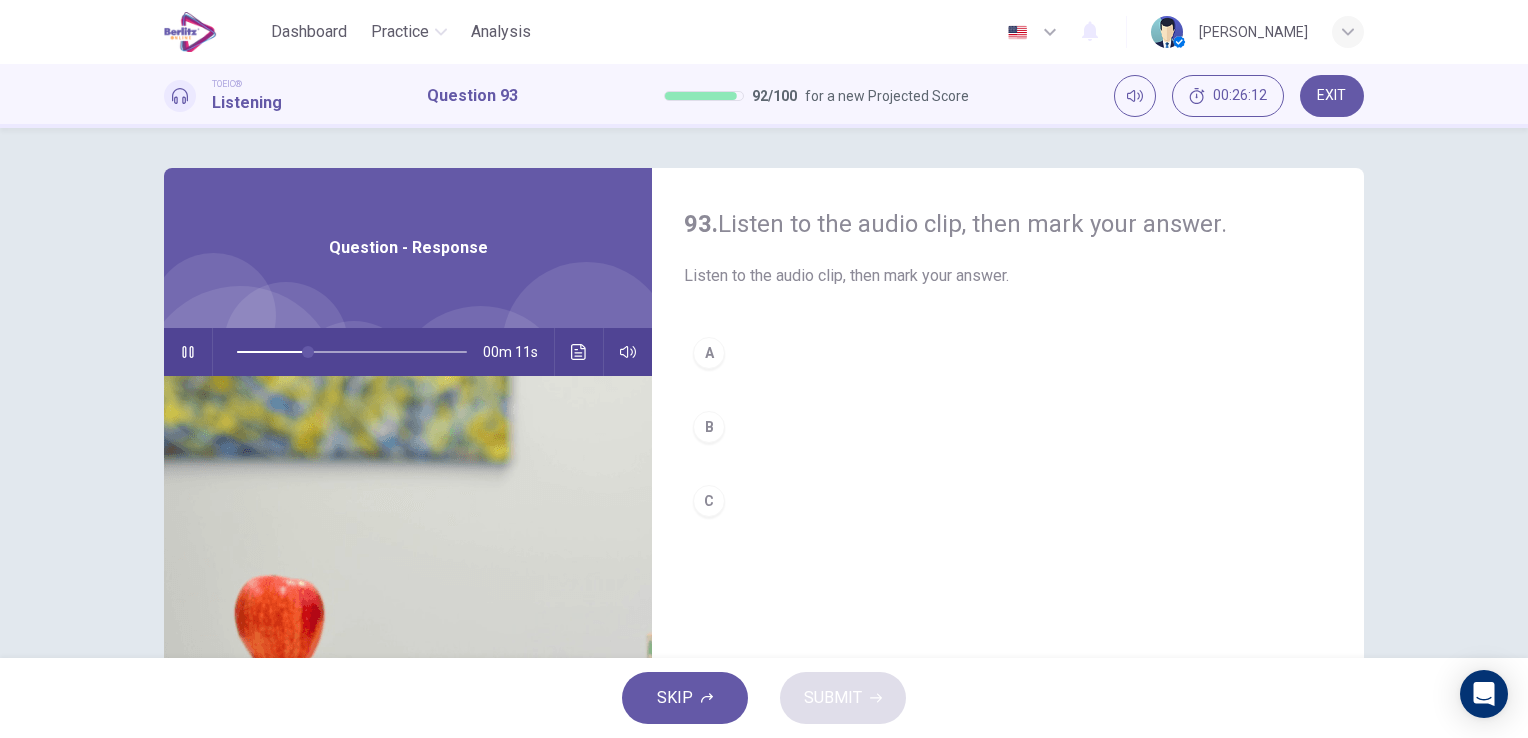 click on "A" at bounding box center (709, 353) 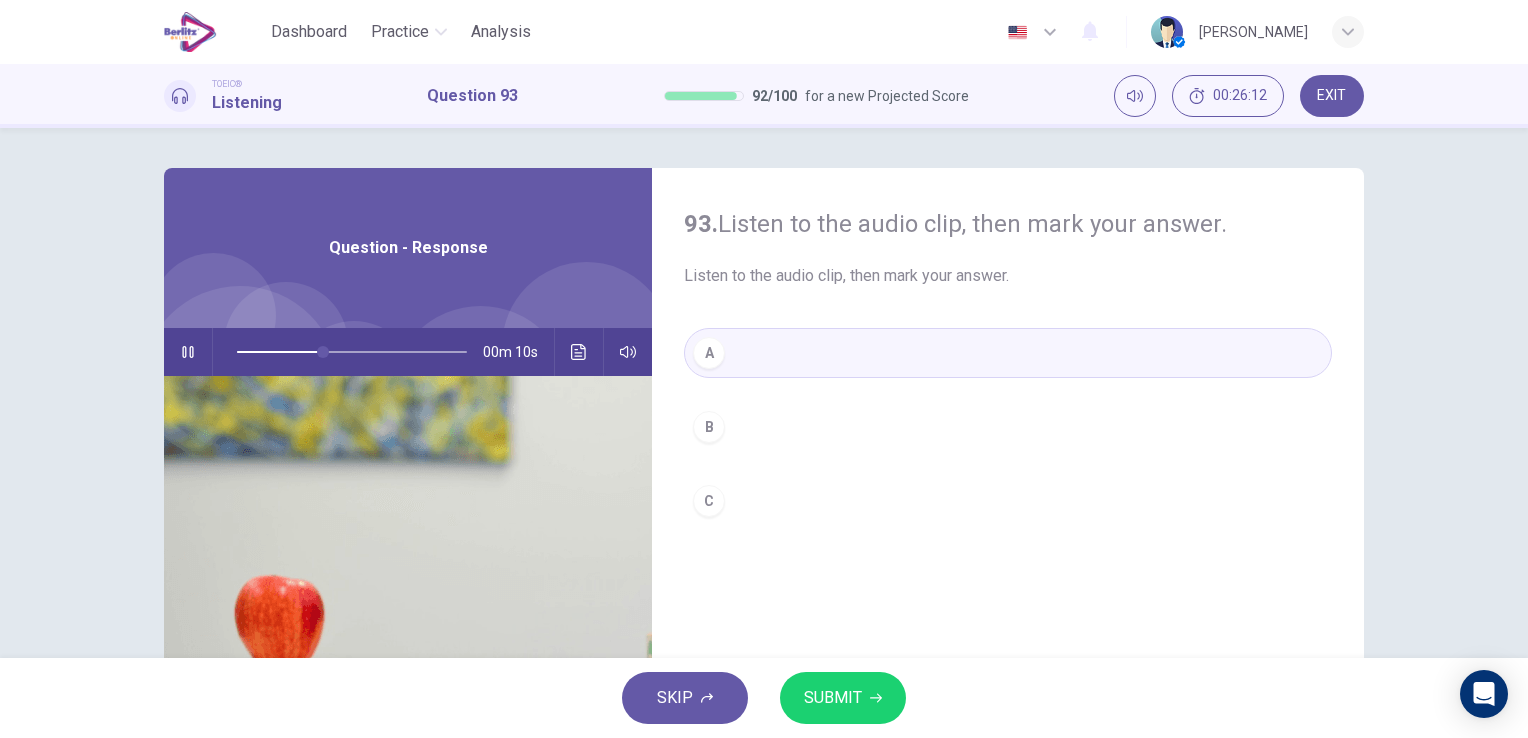 click on "SUBMIT" at bounding box center [833, 698] 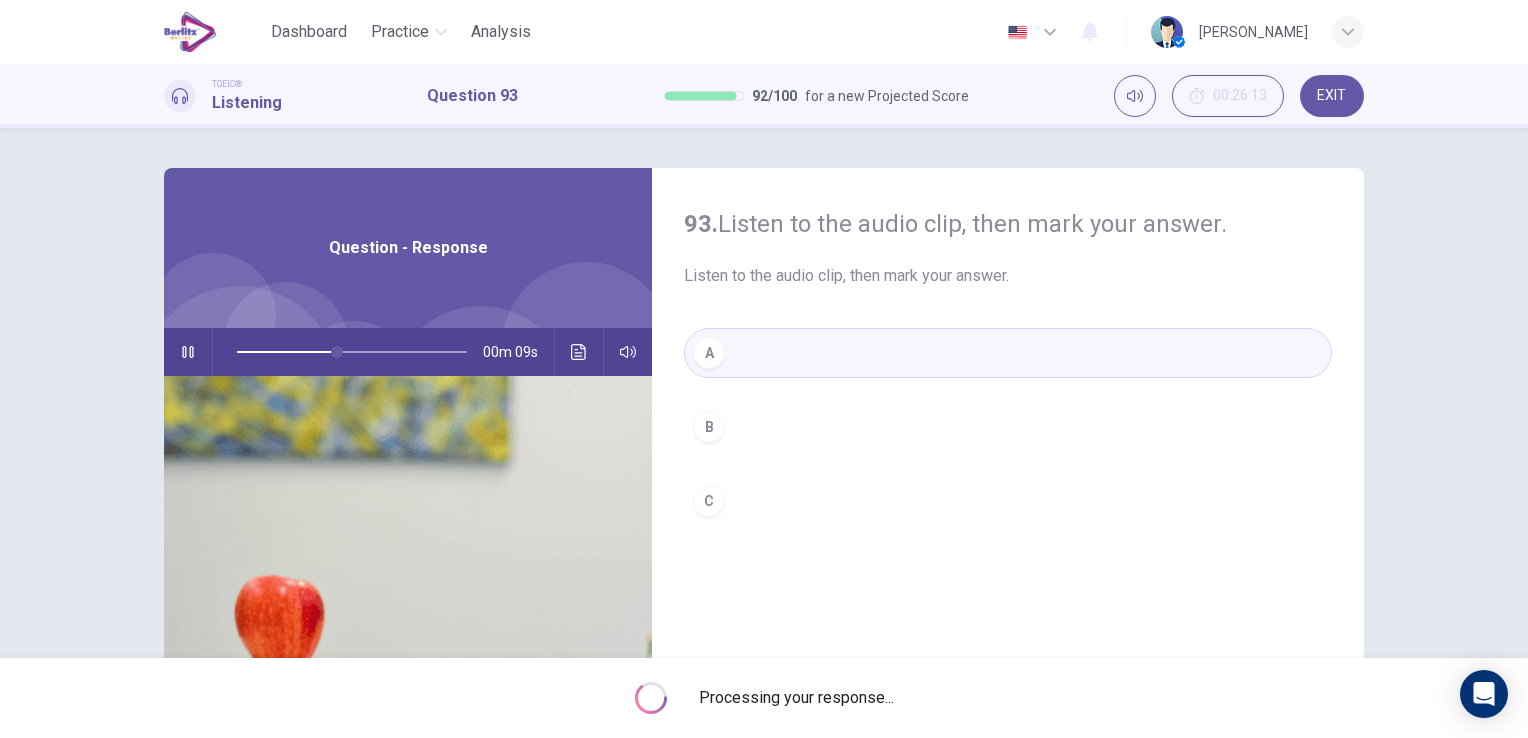 type on "**" 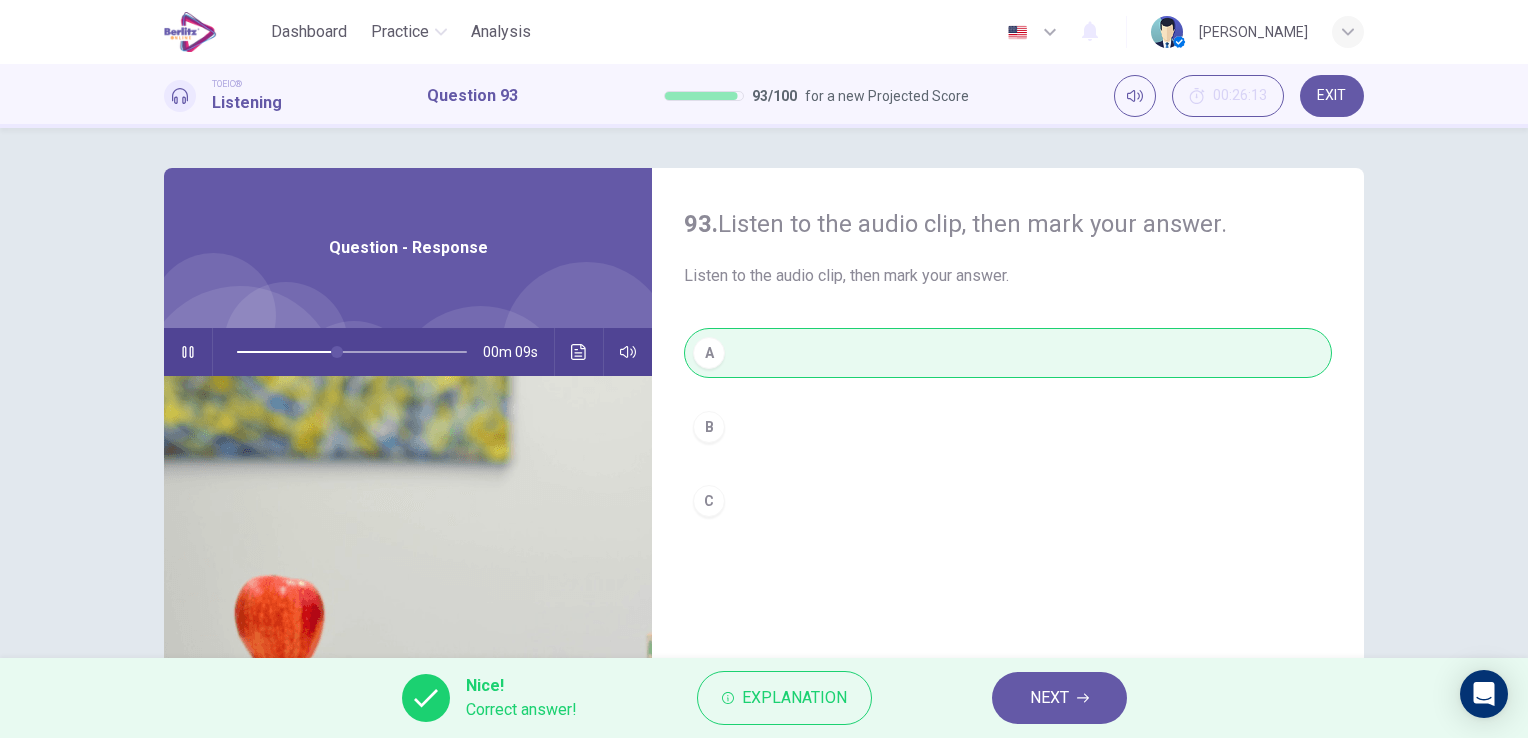 click on "NEXT" at bounding box center [1049, 698] 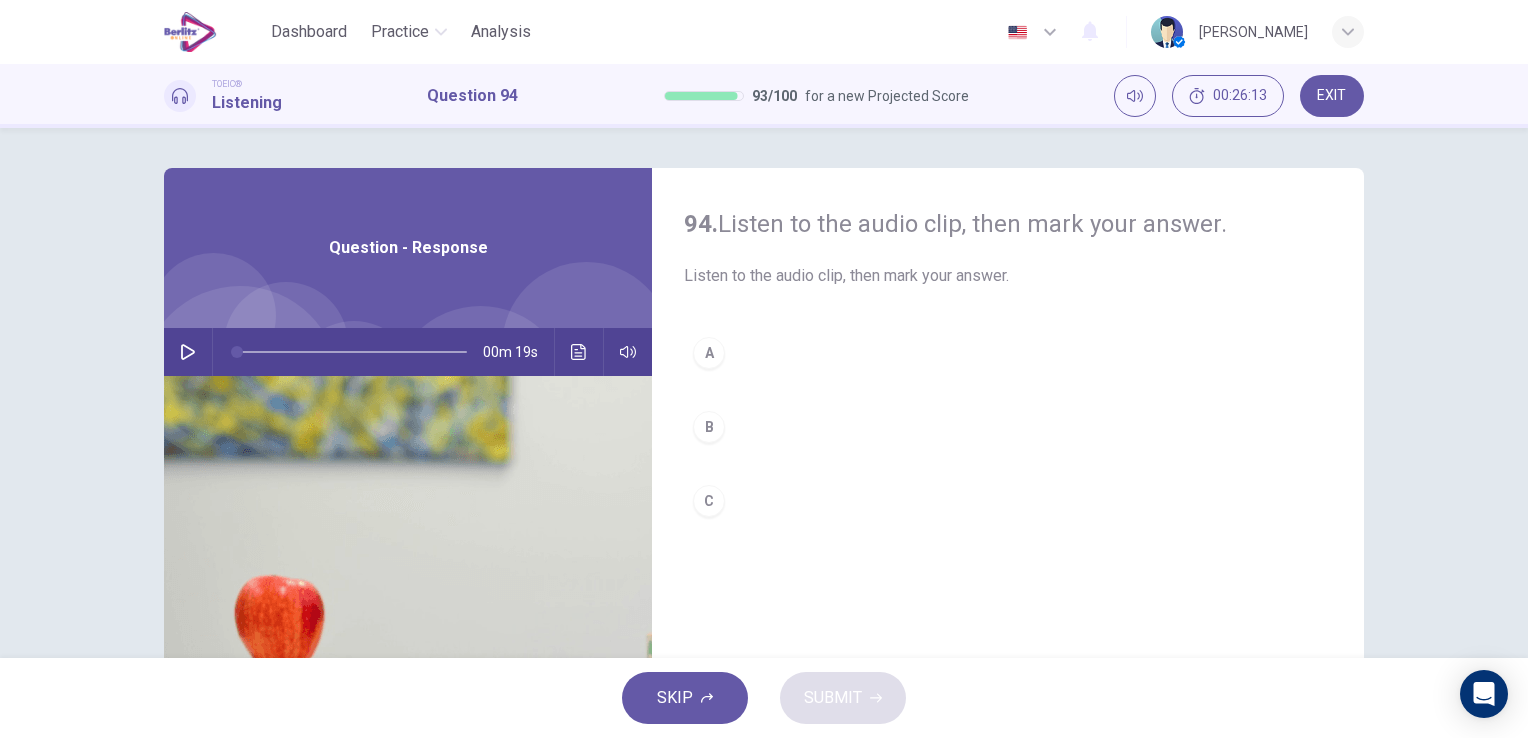 click at bounding box center (188, 352) 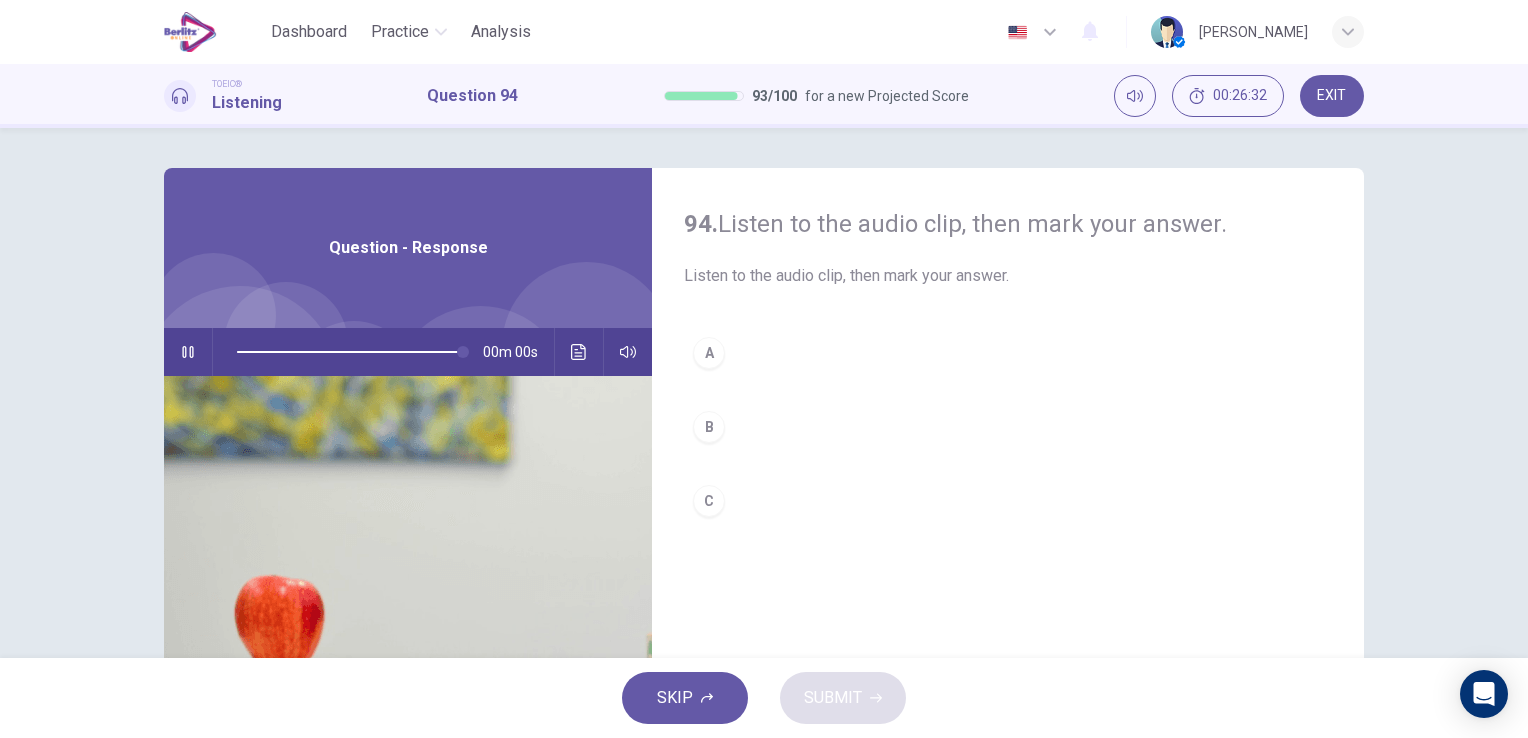 type on "*" 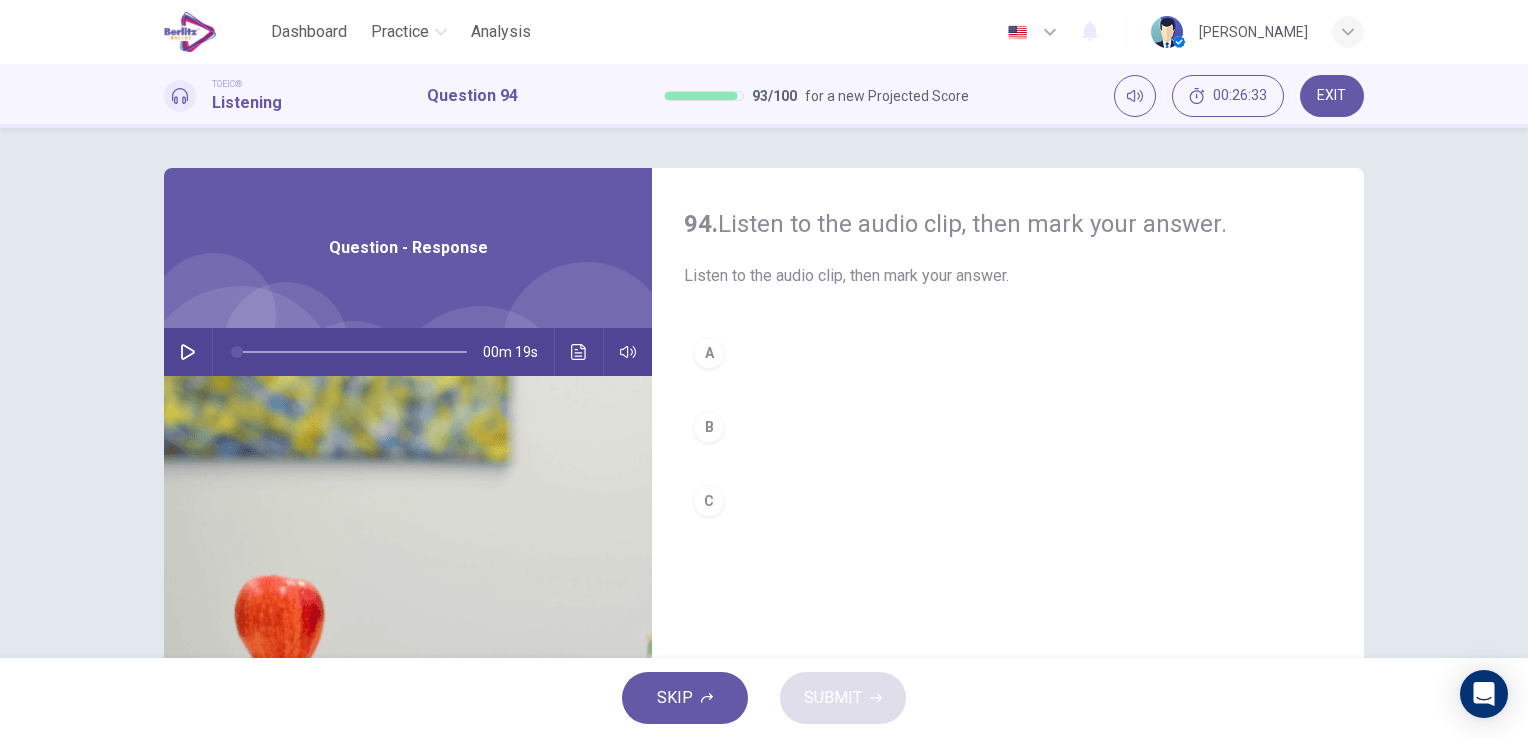 click on "C" at bounding box center (709, 501) 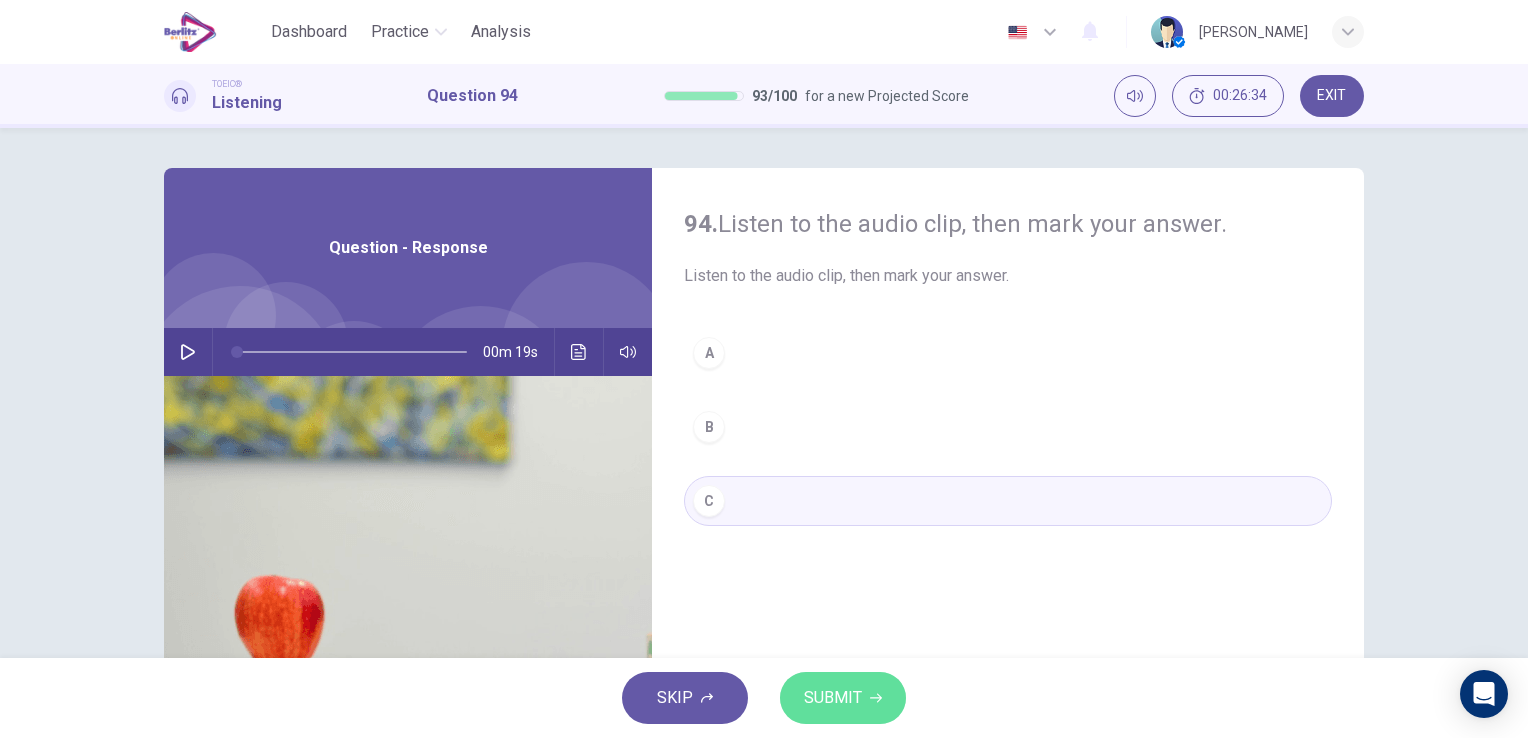 click on "SUBMIT" at bounding box center [833, 698] 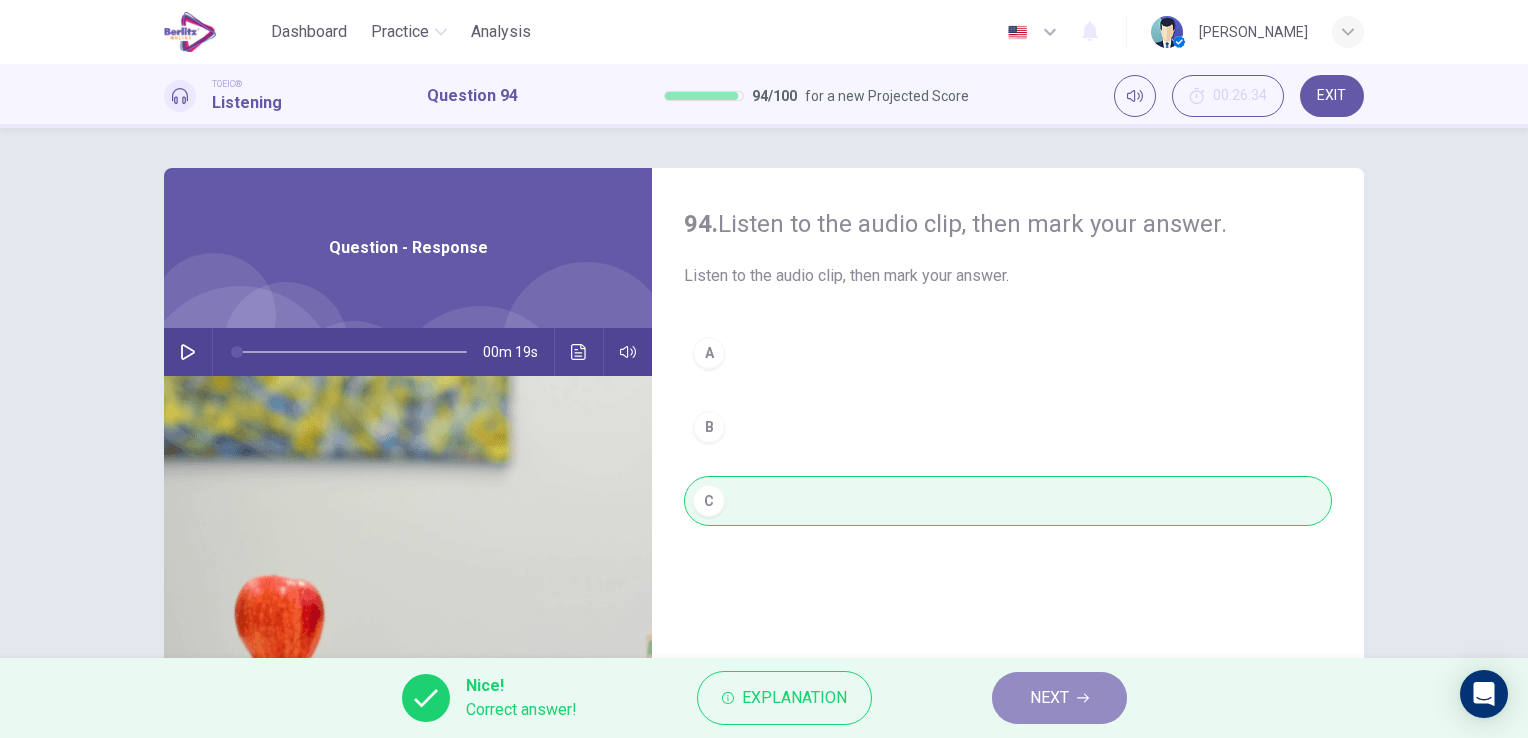 click on "NEXT" at bounding box center [1049, 698] 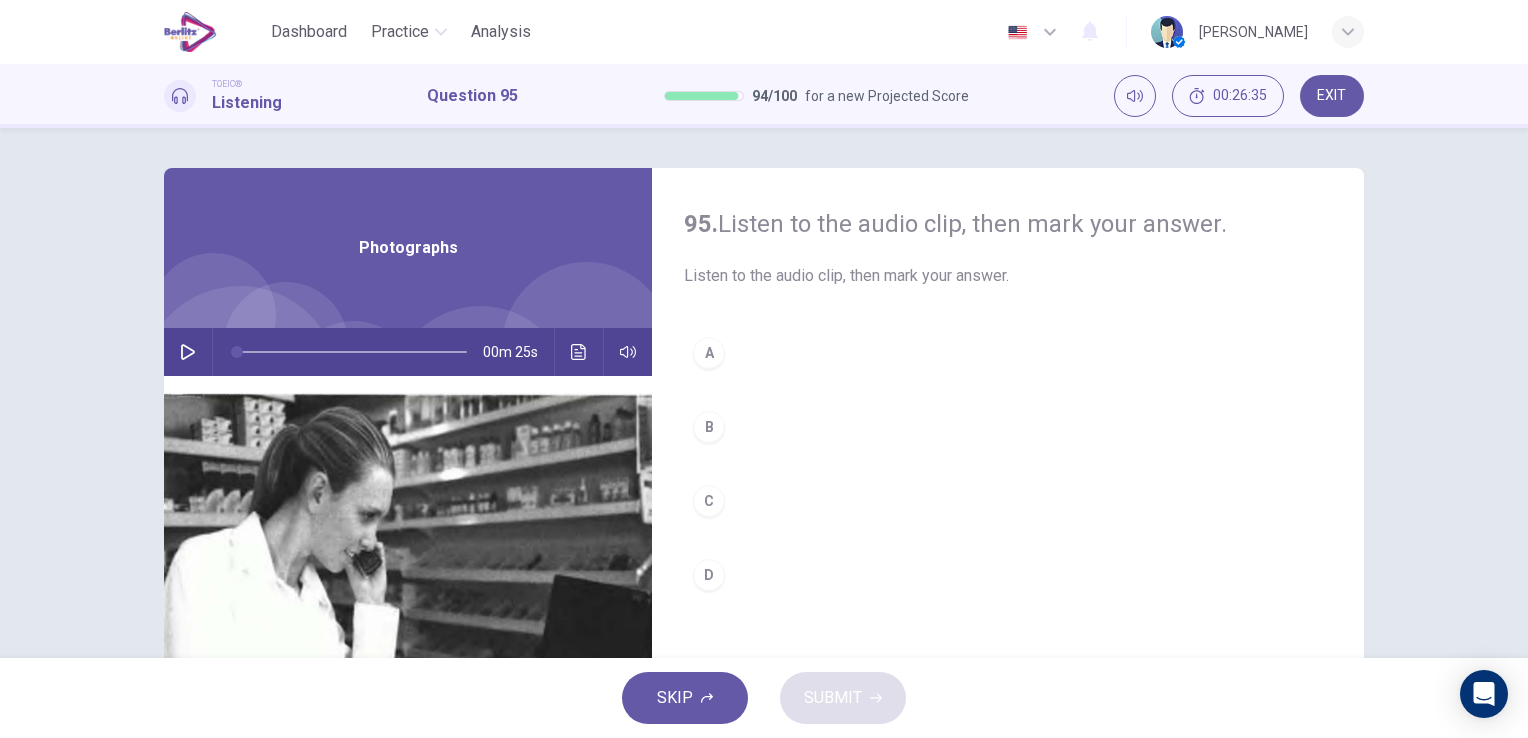 click at bounding box center (188, 352) 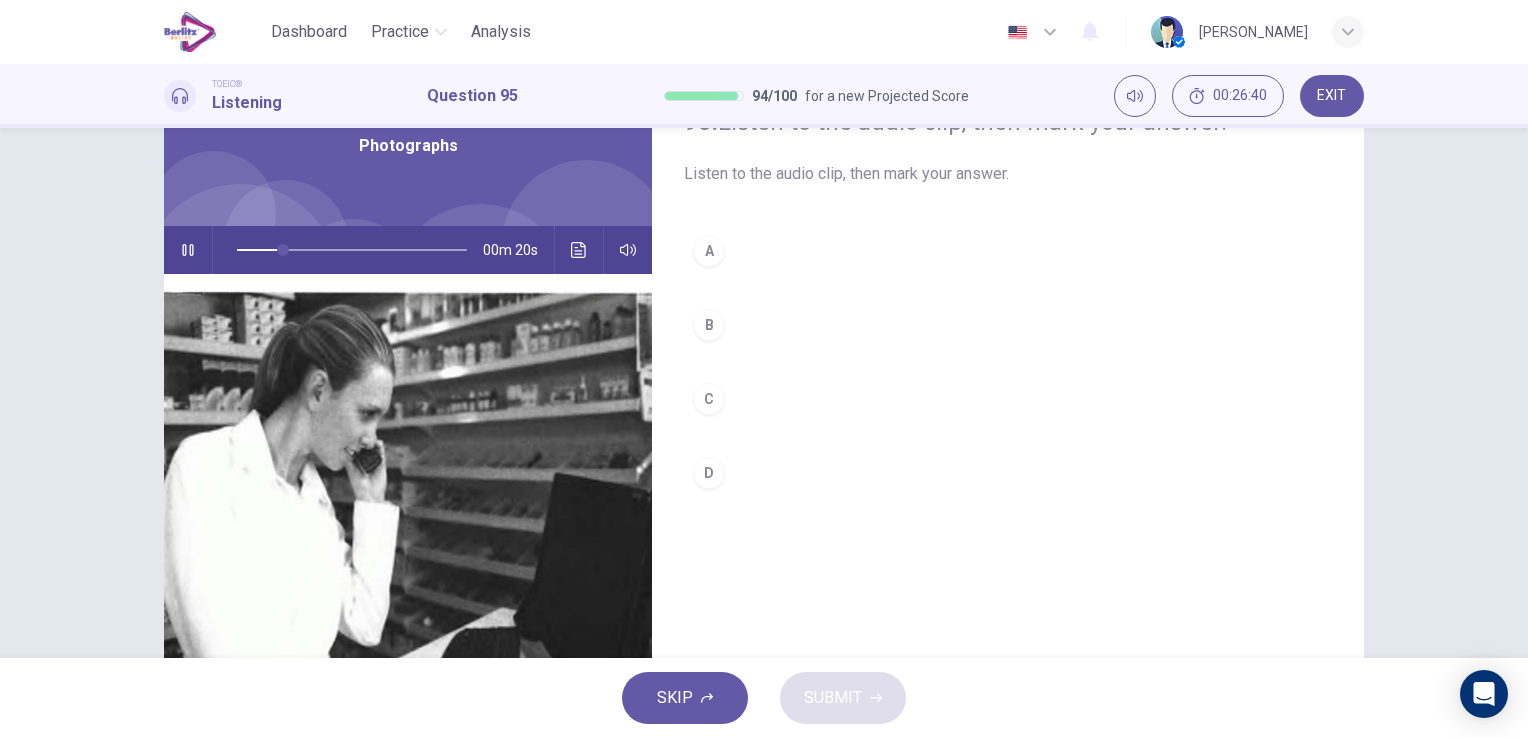 scroll, scrollTop: 100, scrollLeft: 0, axis: vertical 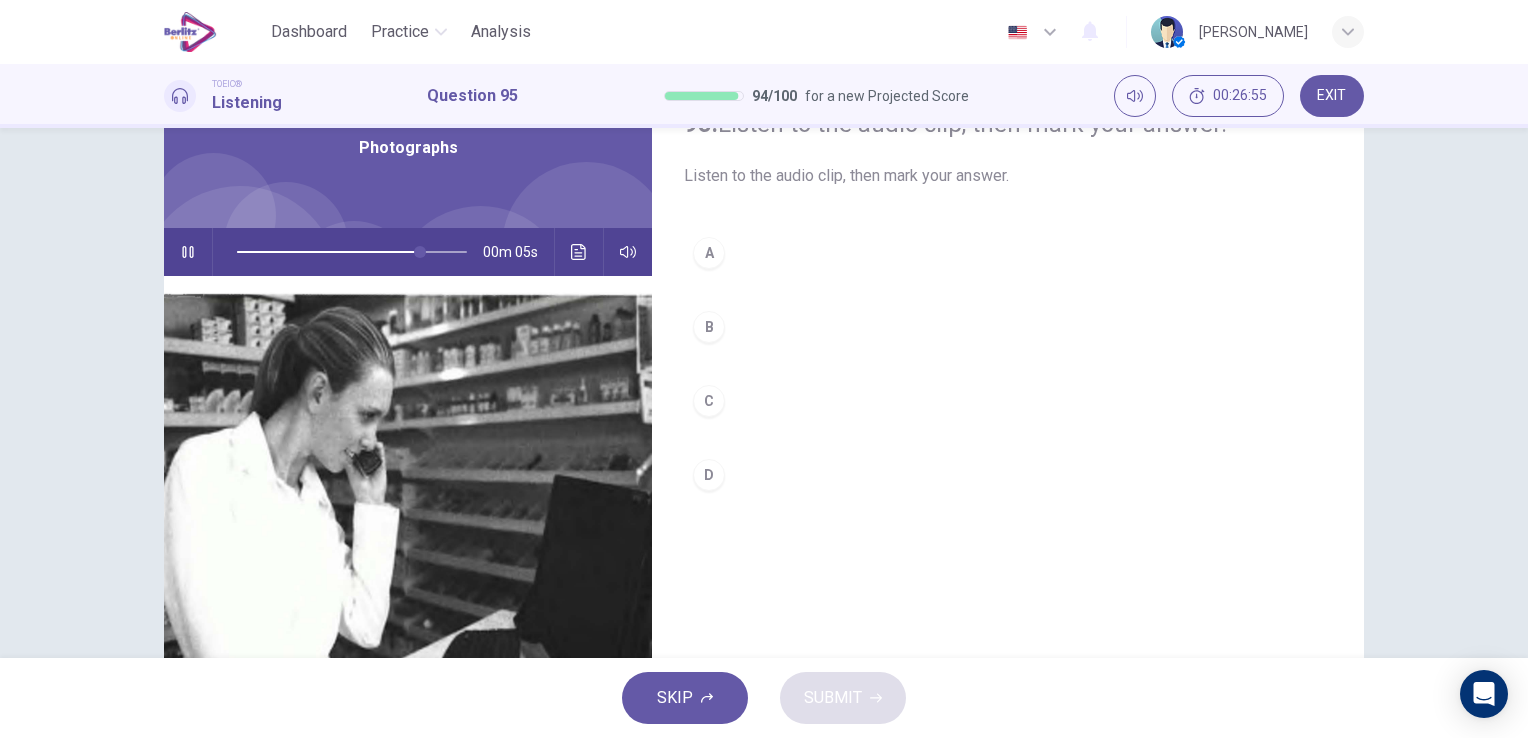click on "C" at bounding box center [709, 401] 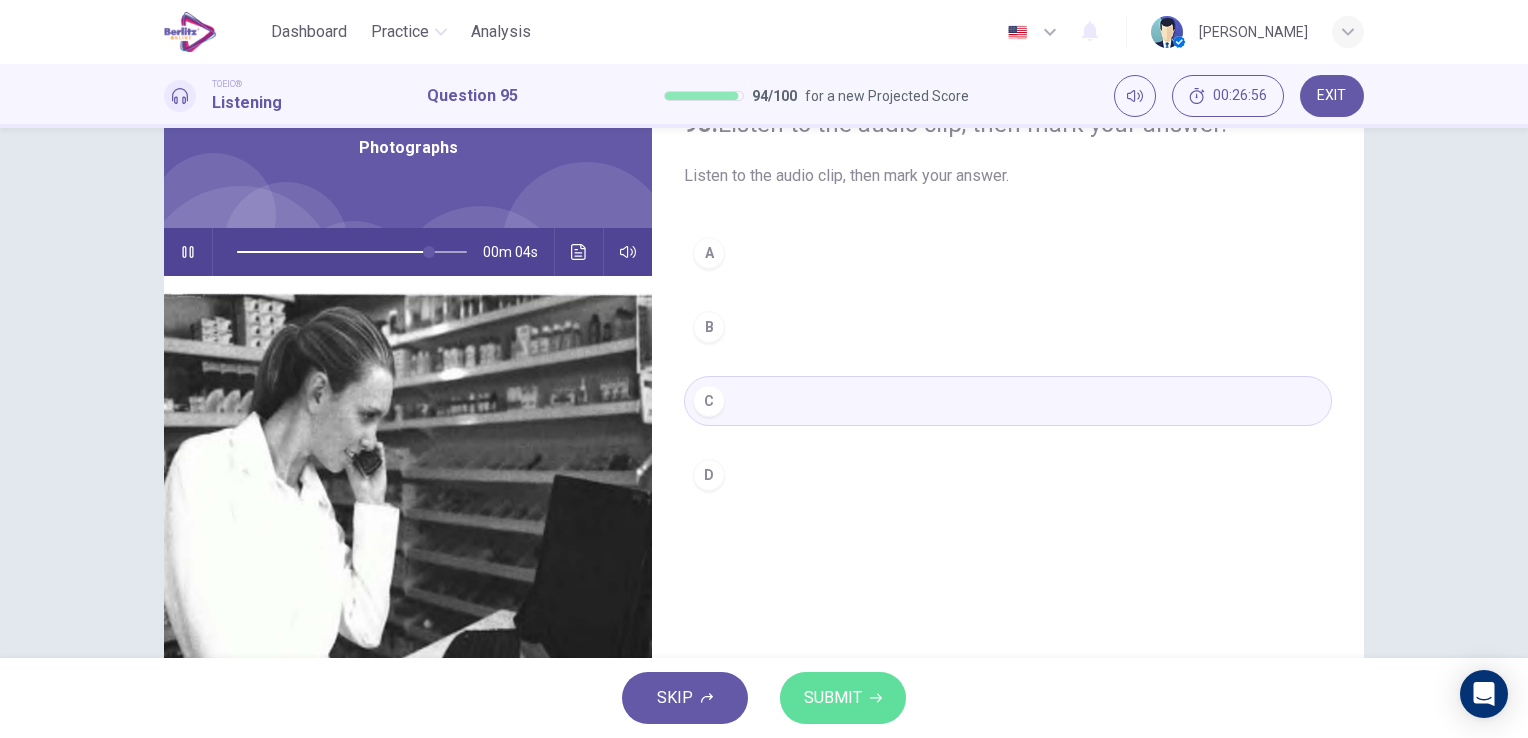 click on "SUBMIT" at bounding box center [833, 698] 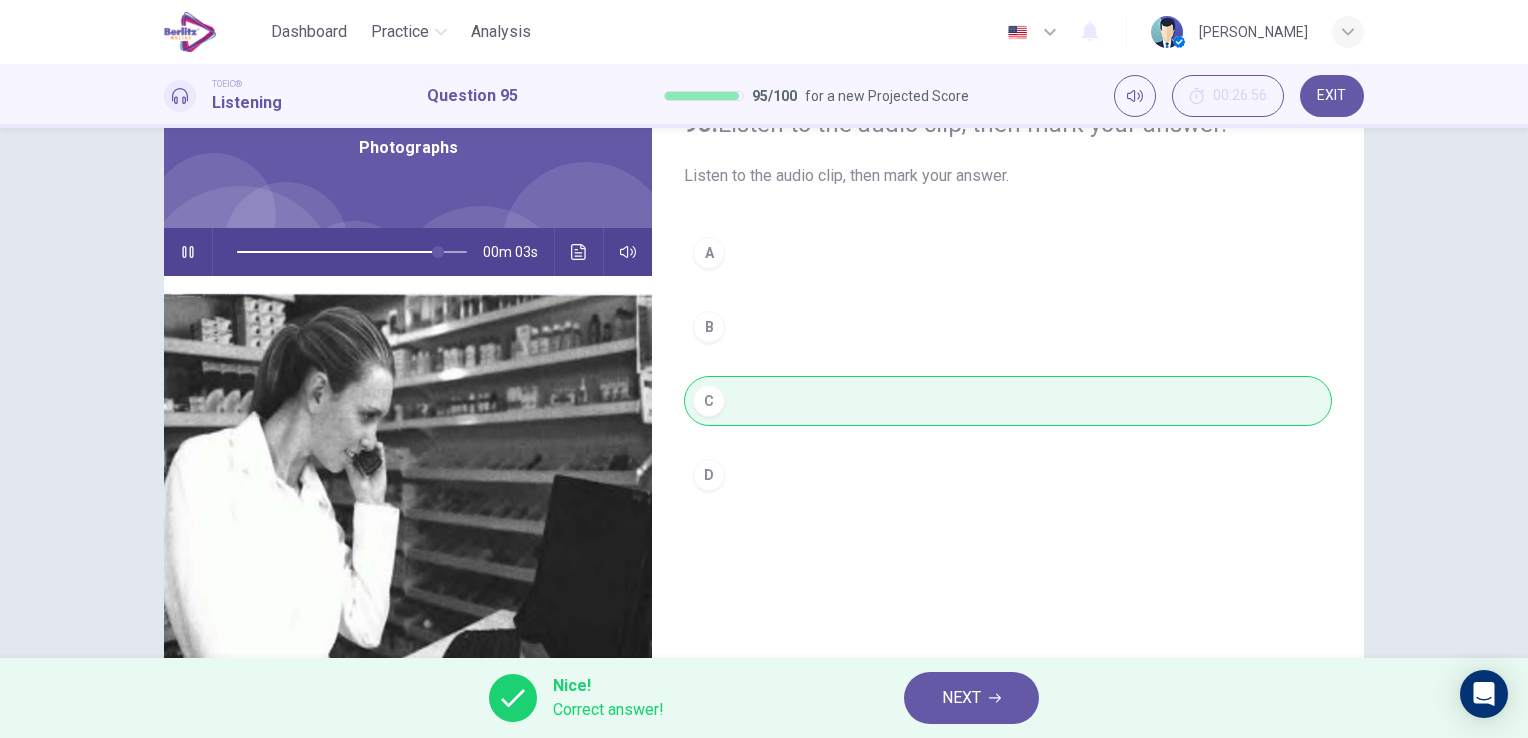 type on "**" 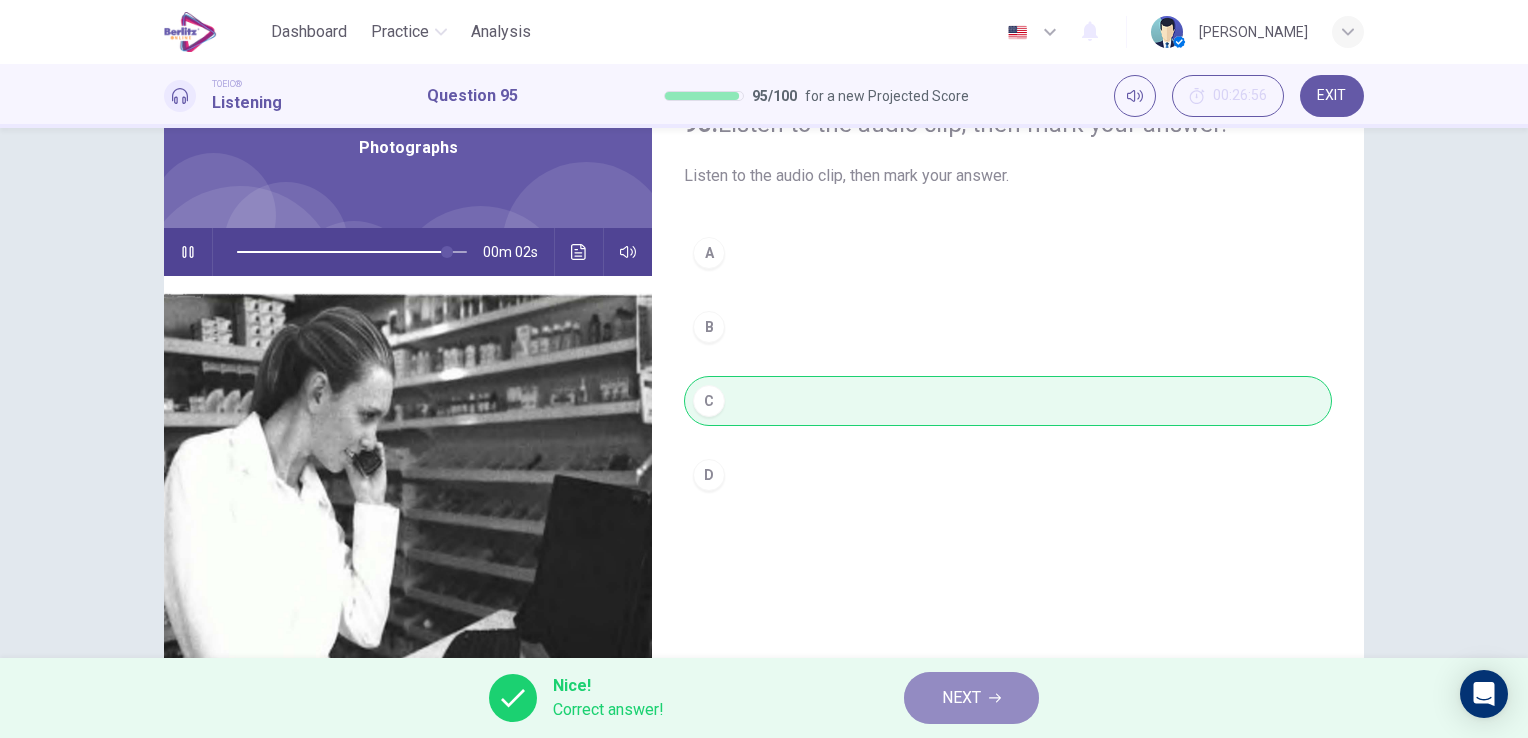 click 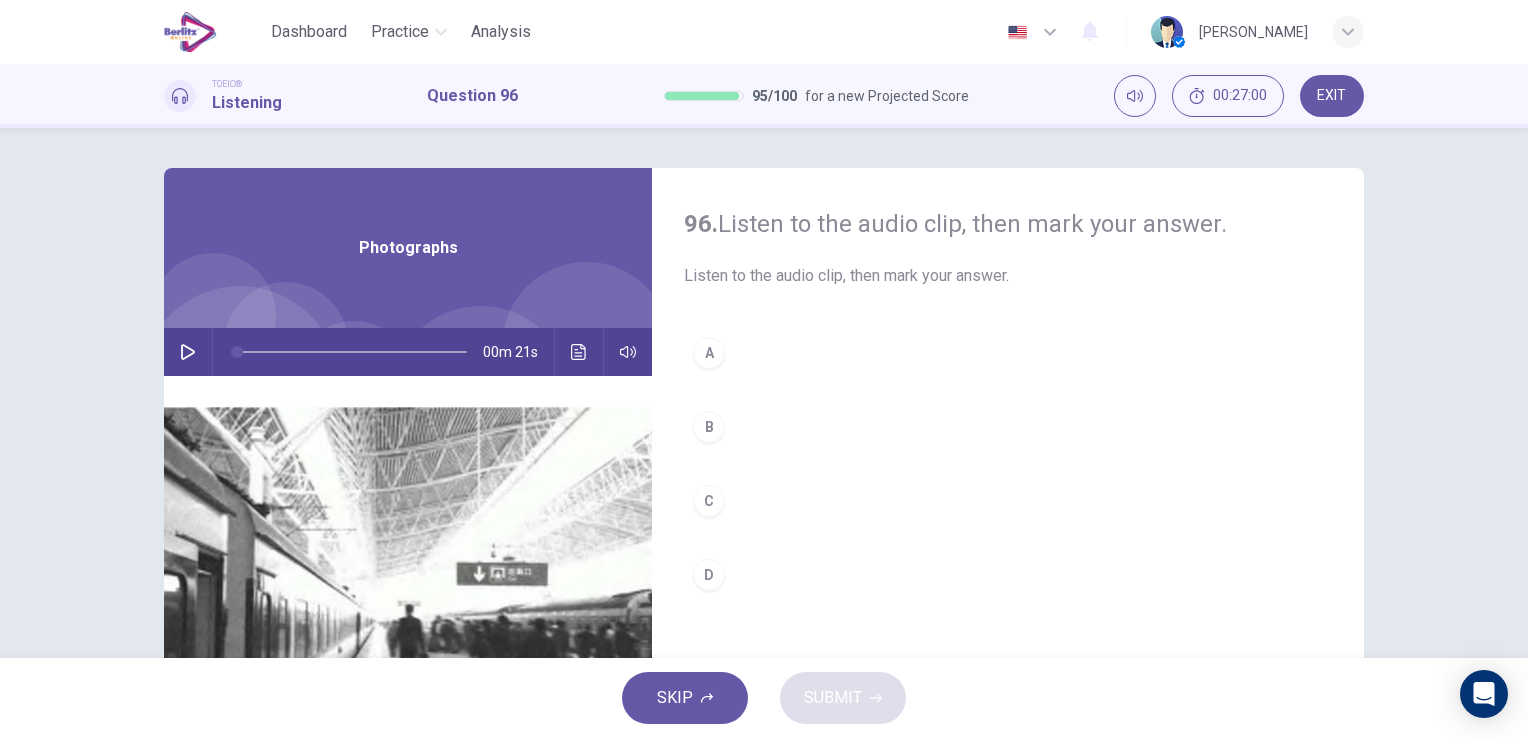 click 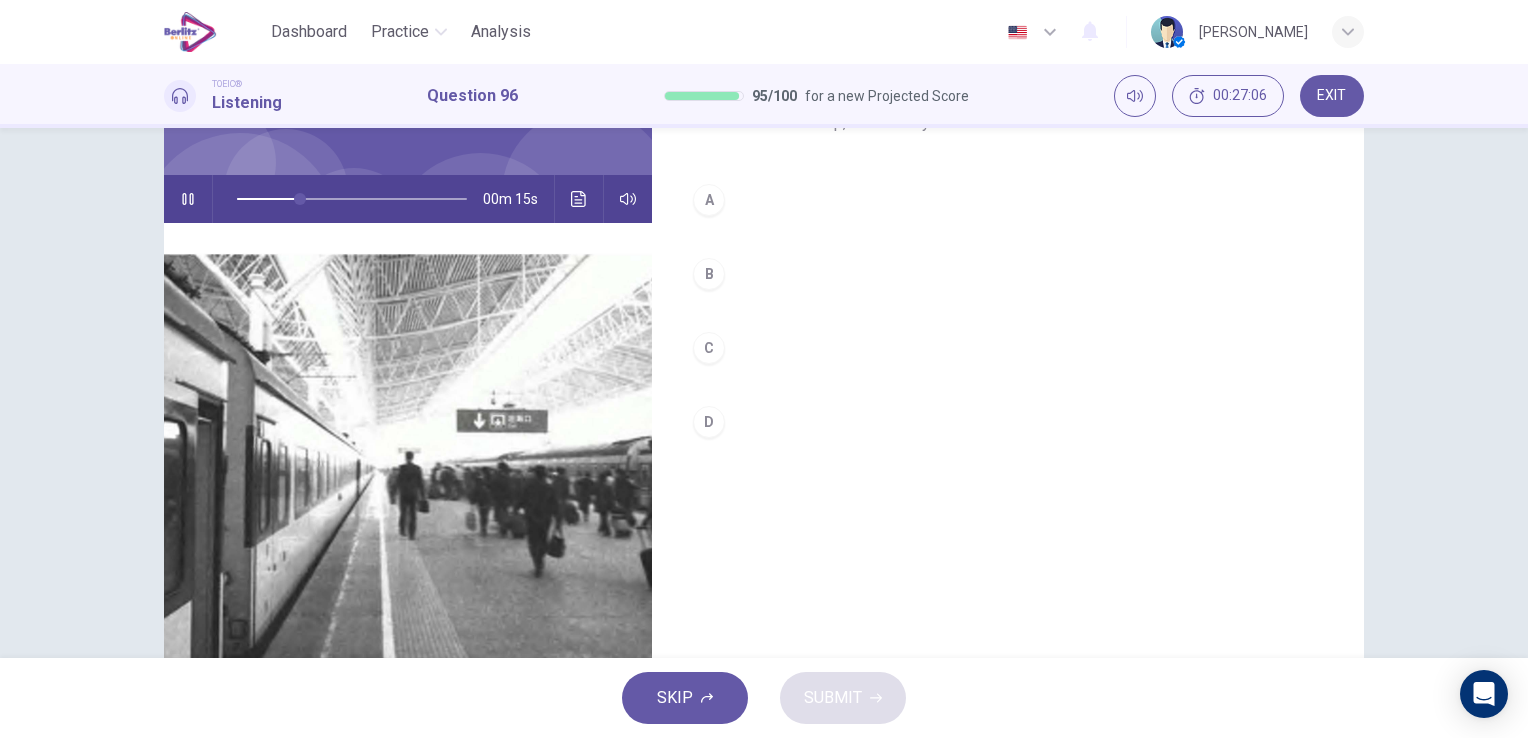 scroll, scrollTop: 200, scrollLeft: 0, axis: vertical 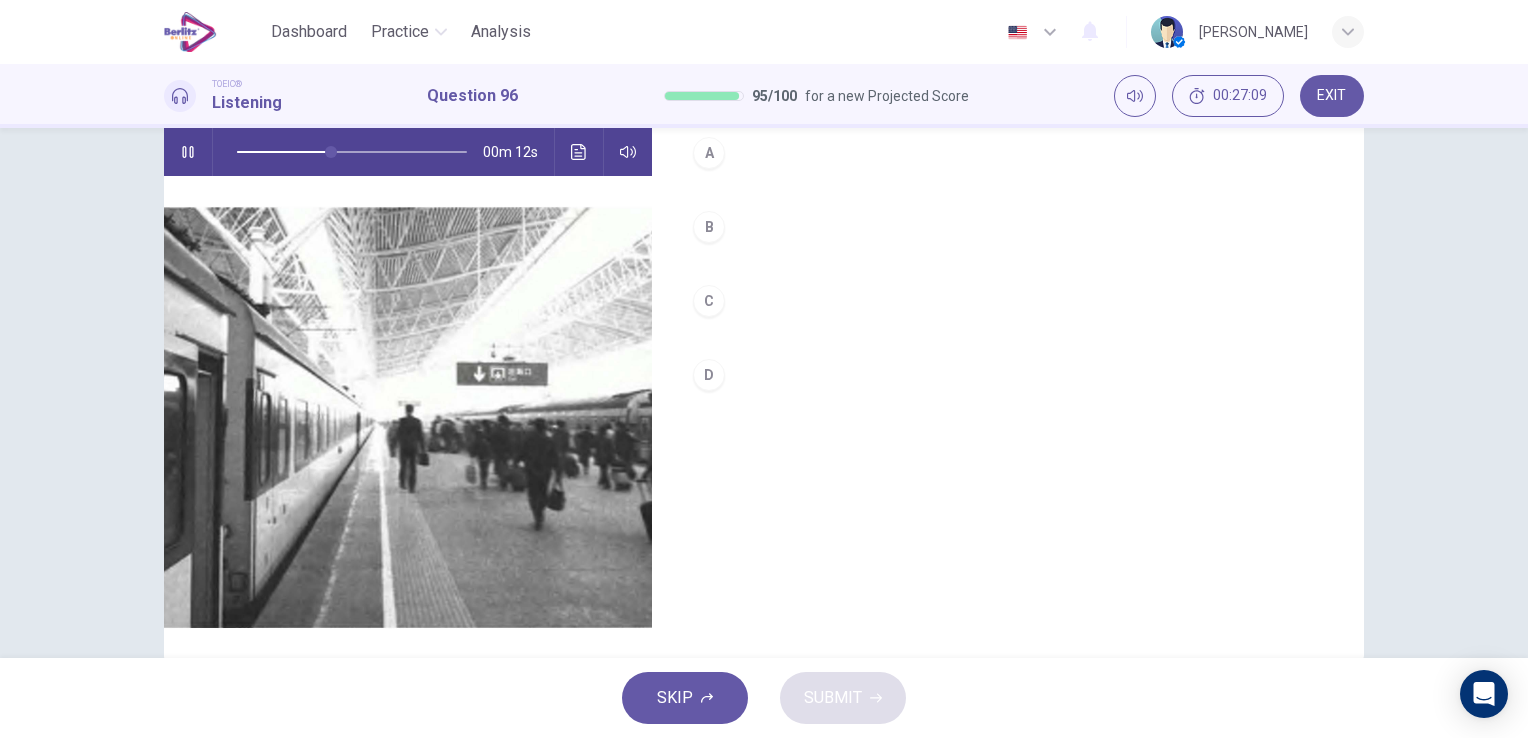 click on "A" at bounding box center [709, 153] 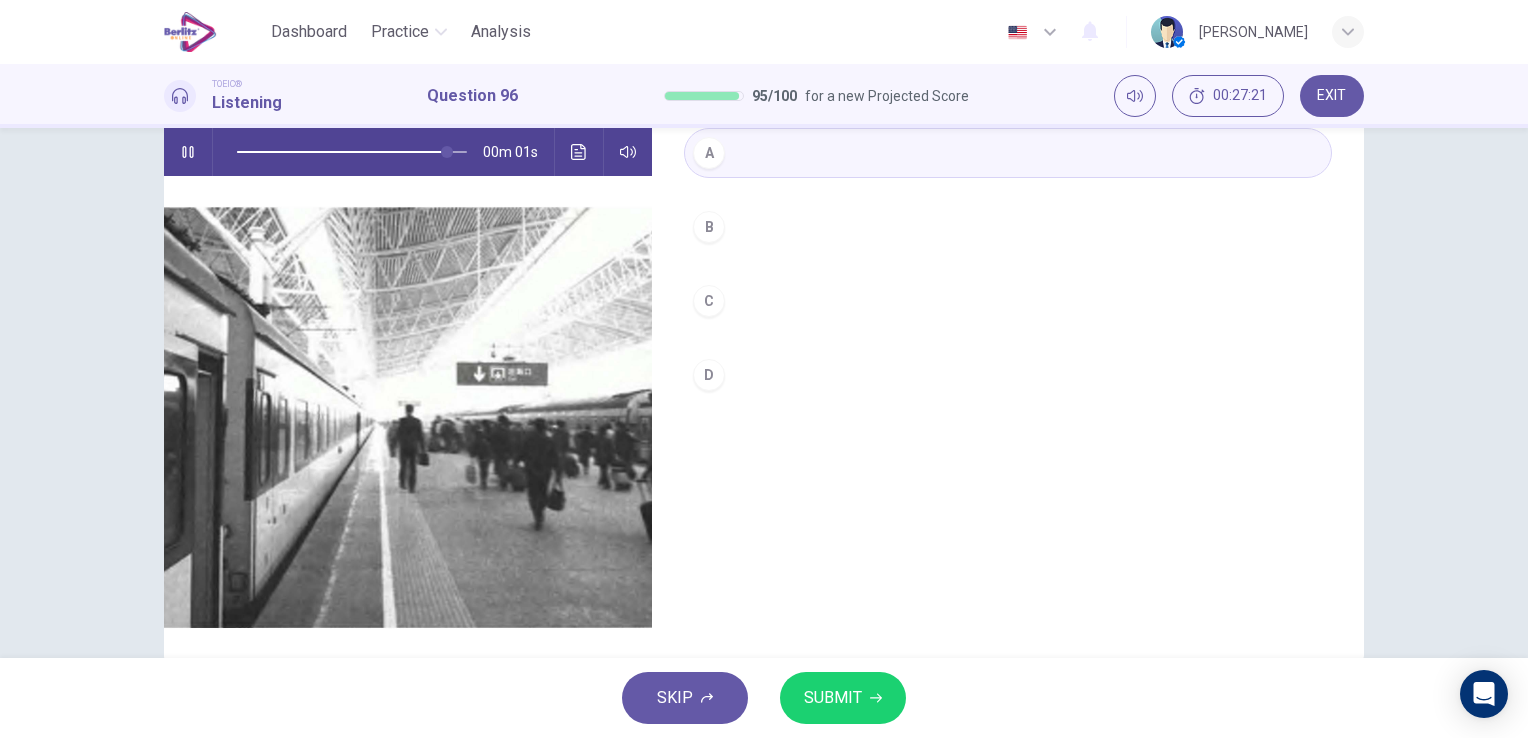 click on "SUBMIT" at bounding box center [833, 698] 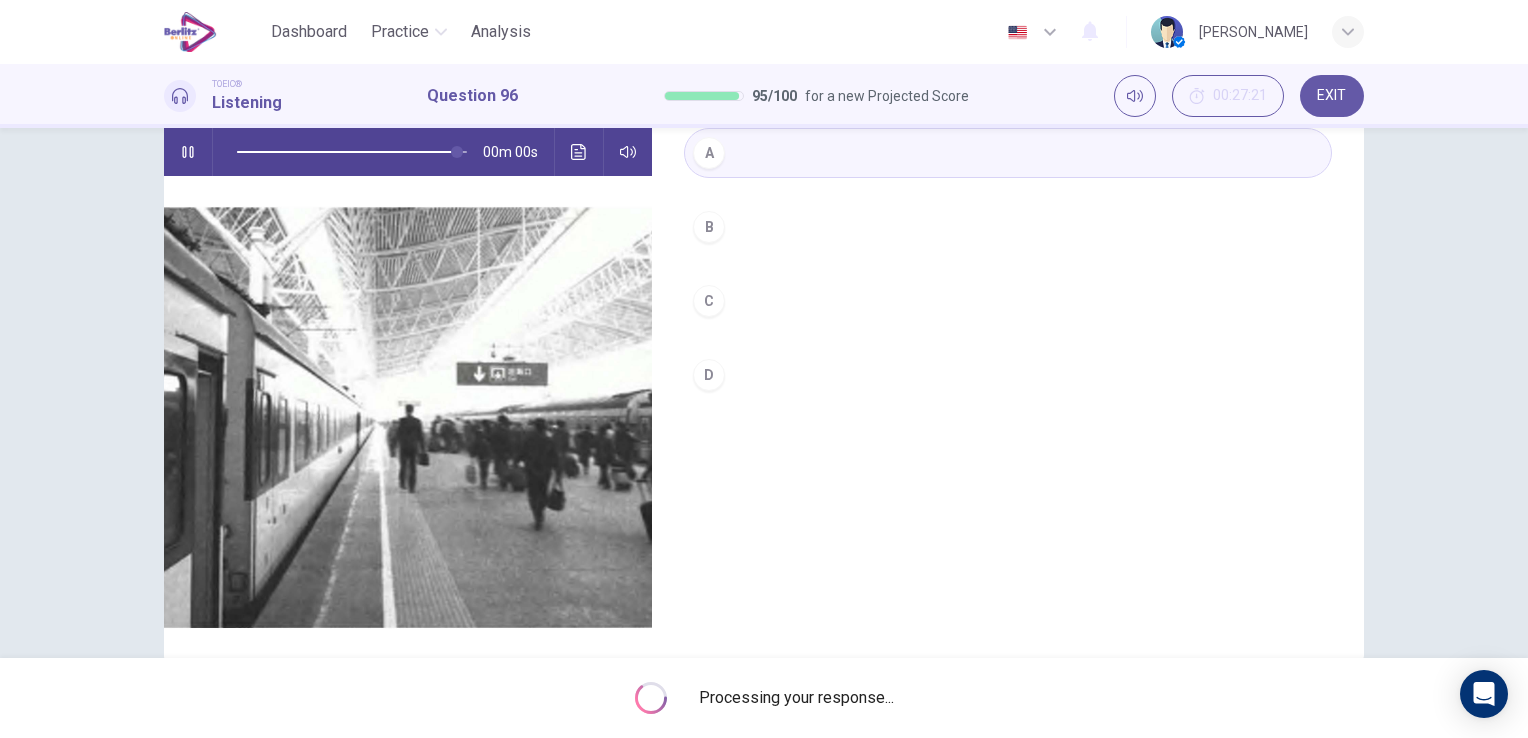 type on "**" 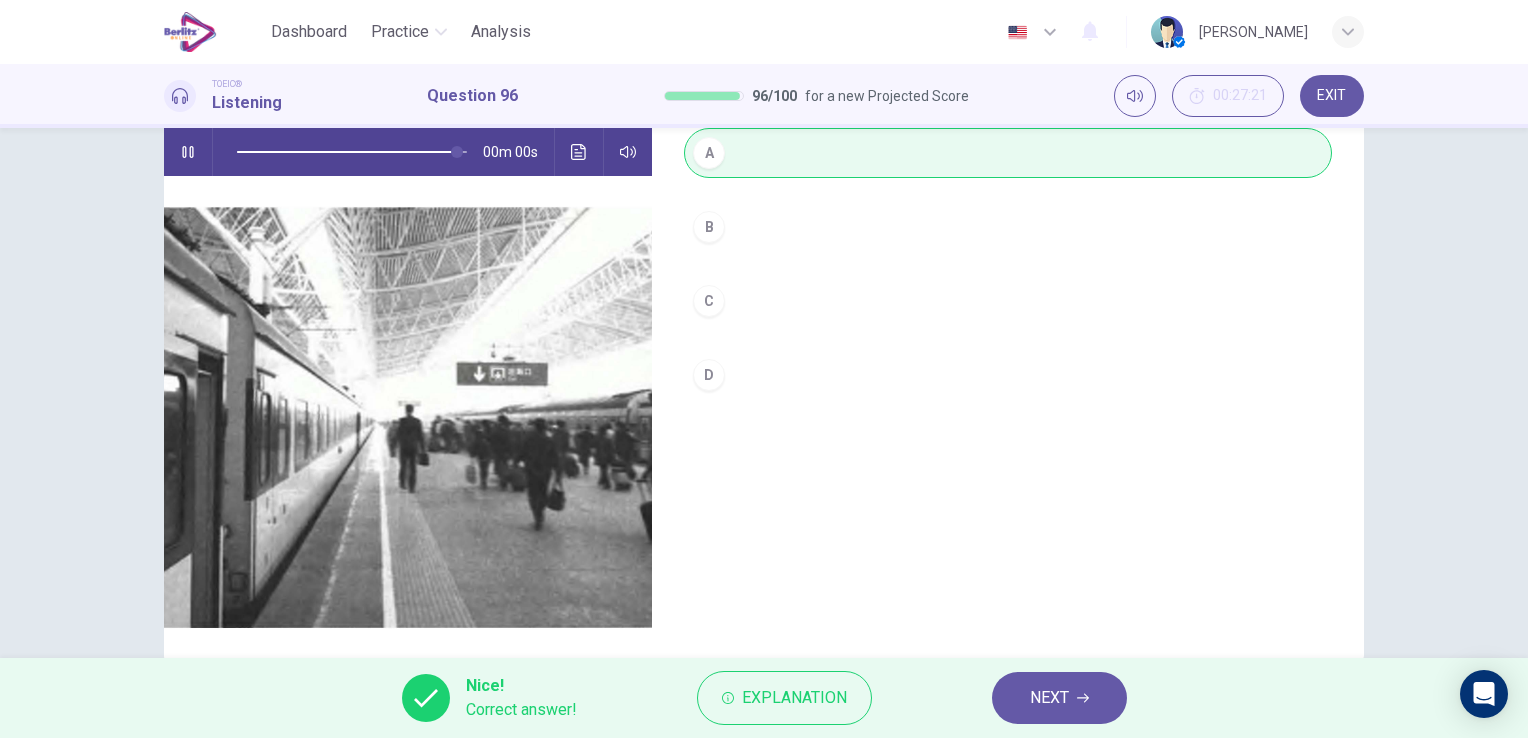 click on "NEXT" at bounding box center [1049, 698] 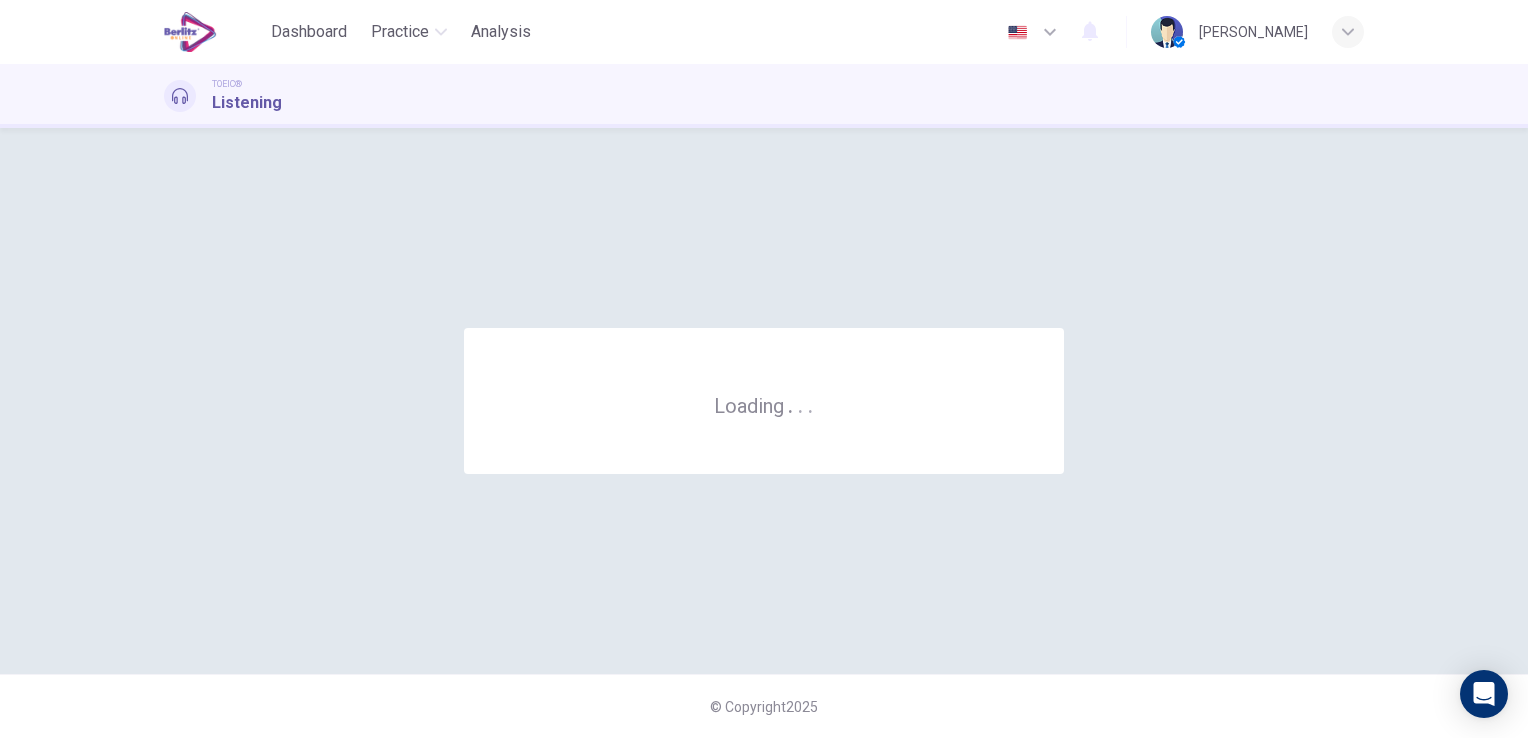 scroll, scrollTop: 0, scrollLeft: 0, axis: both 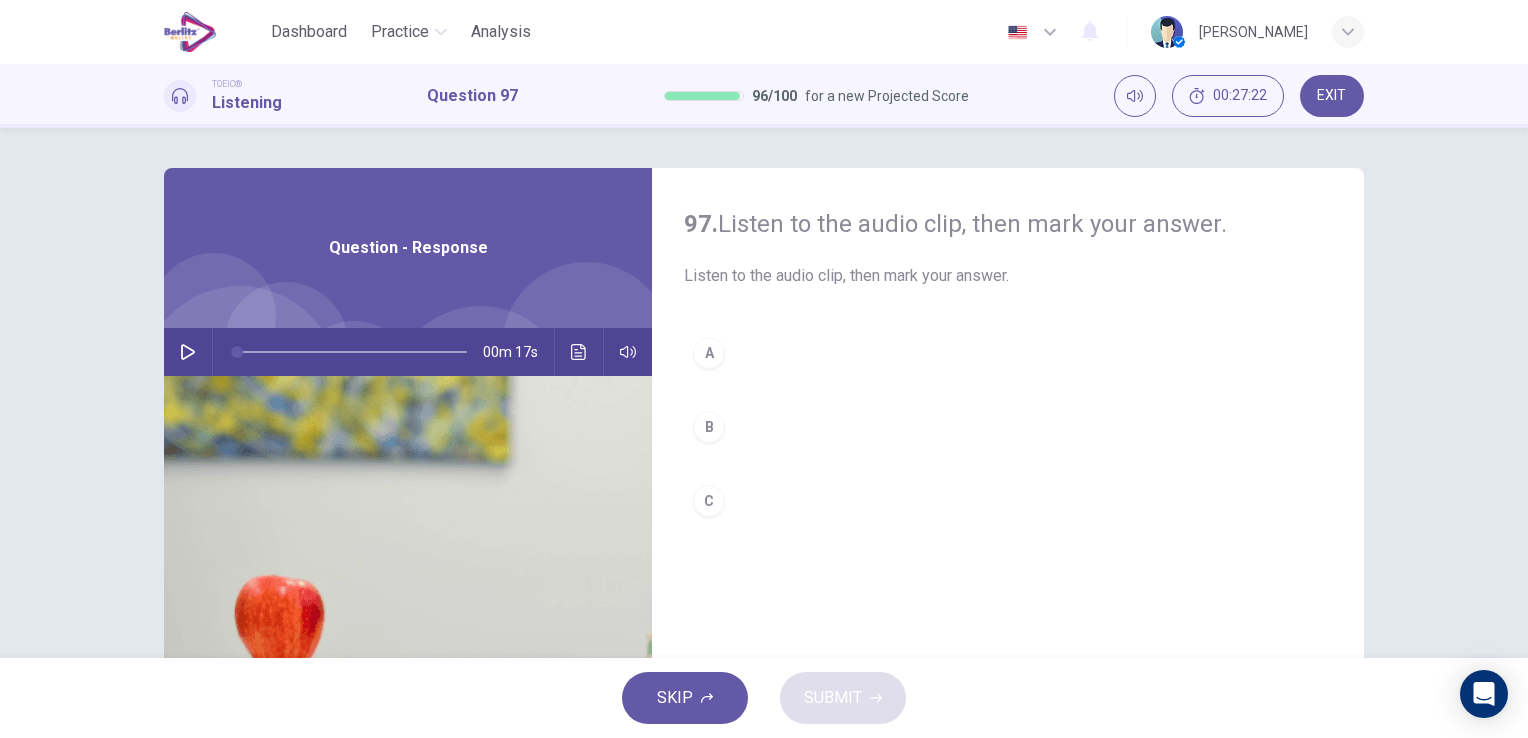 click 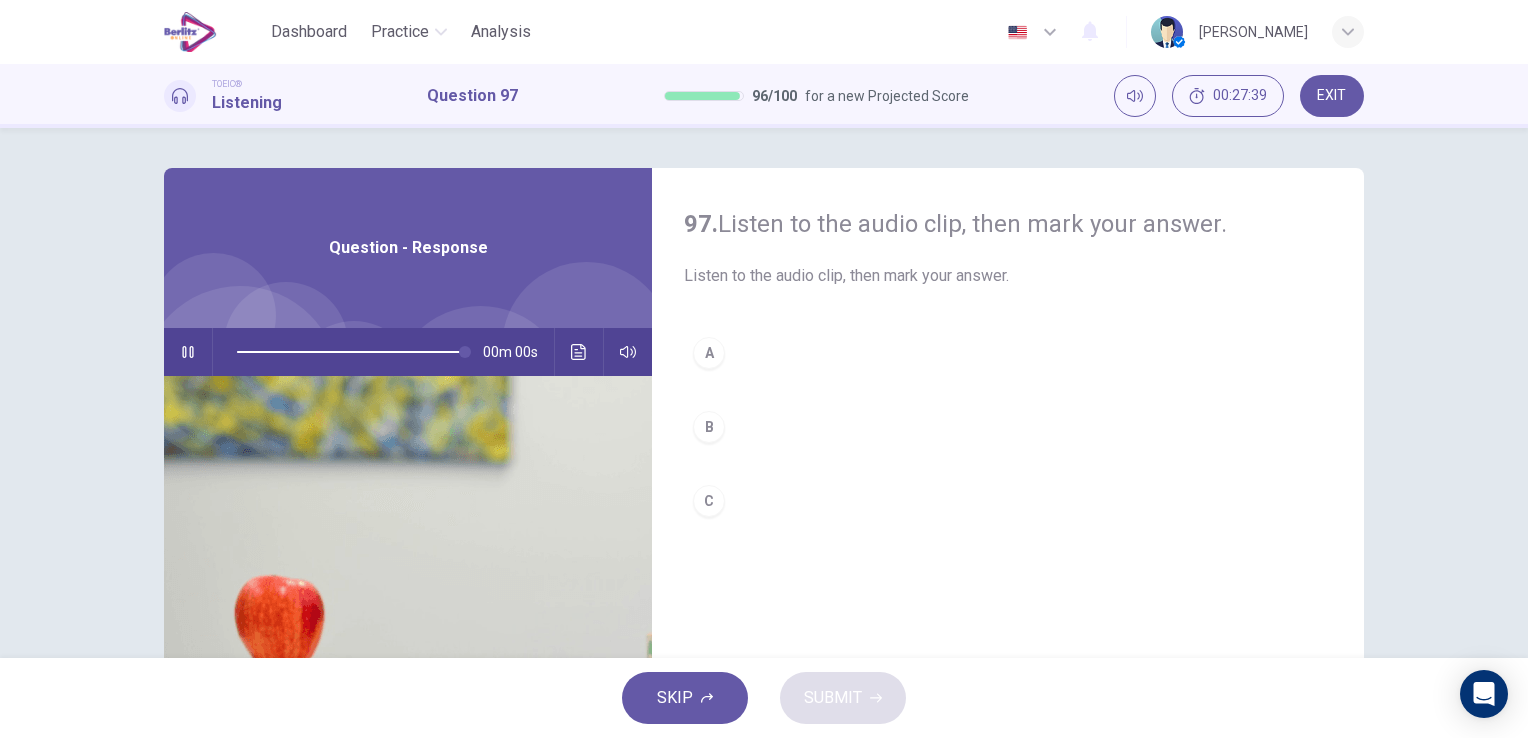 type on "*" 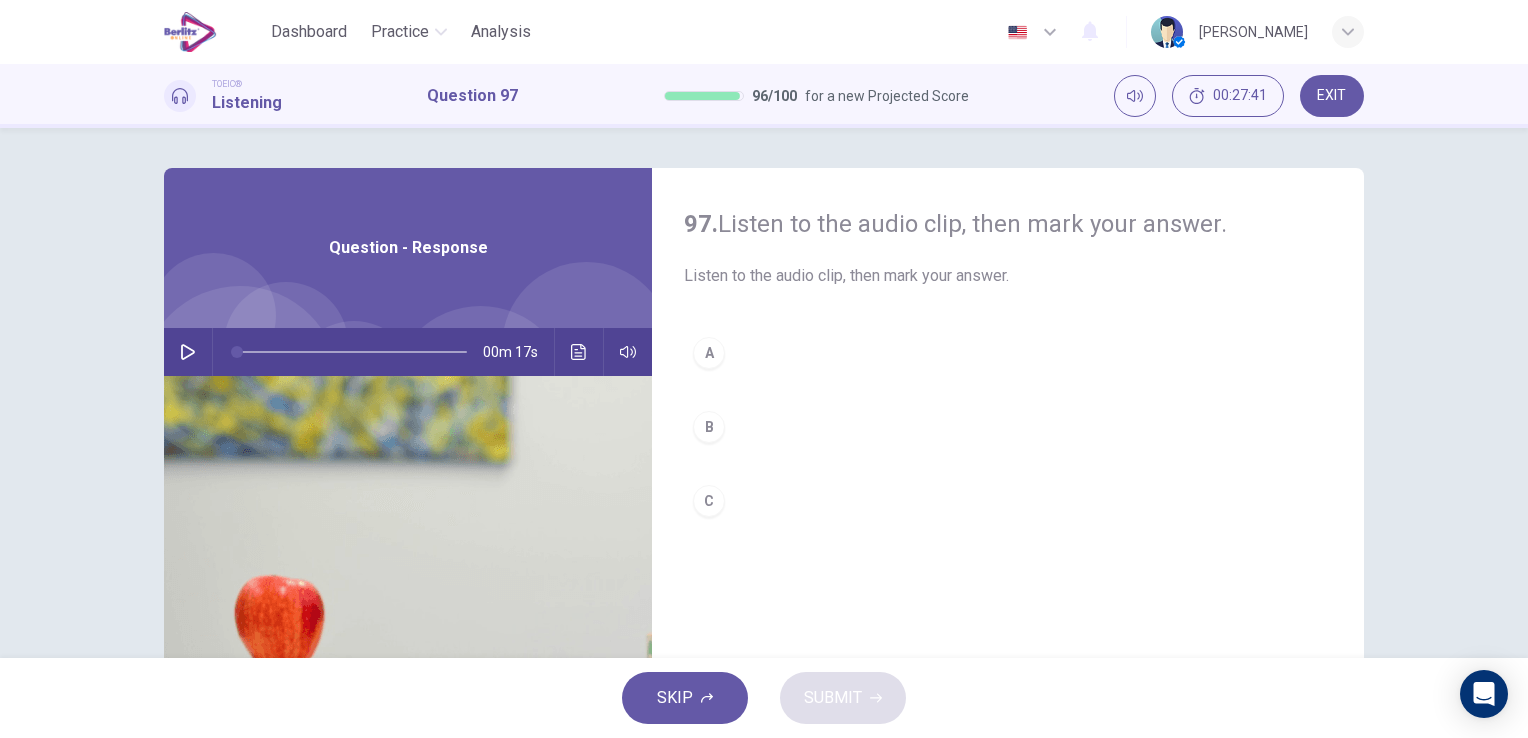click on "C" at bounding box center [1008, 501] 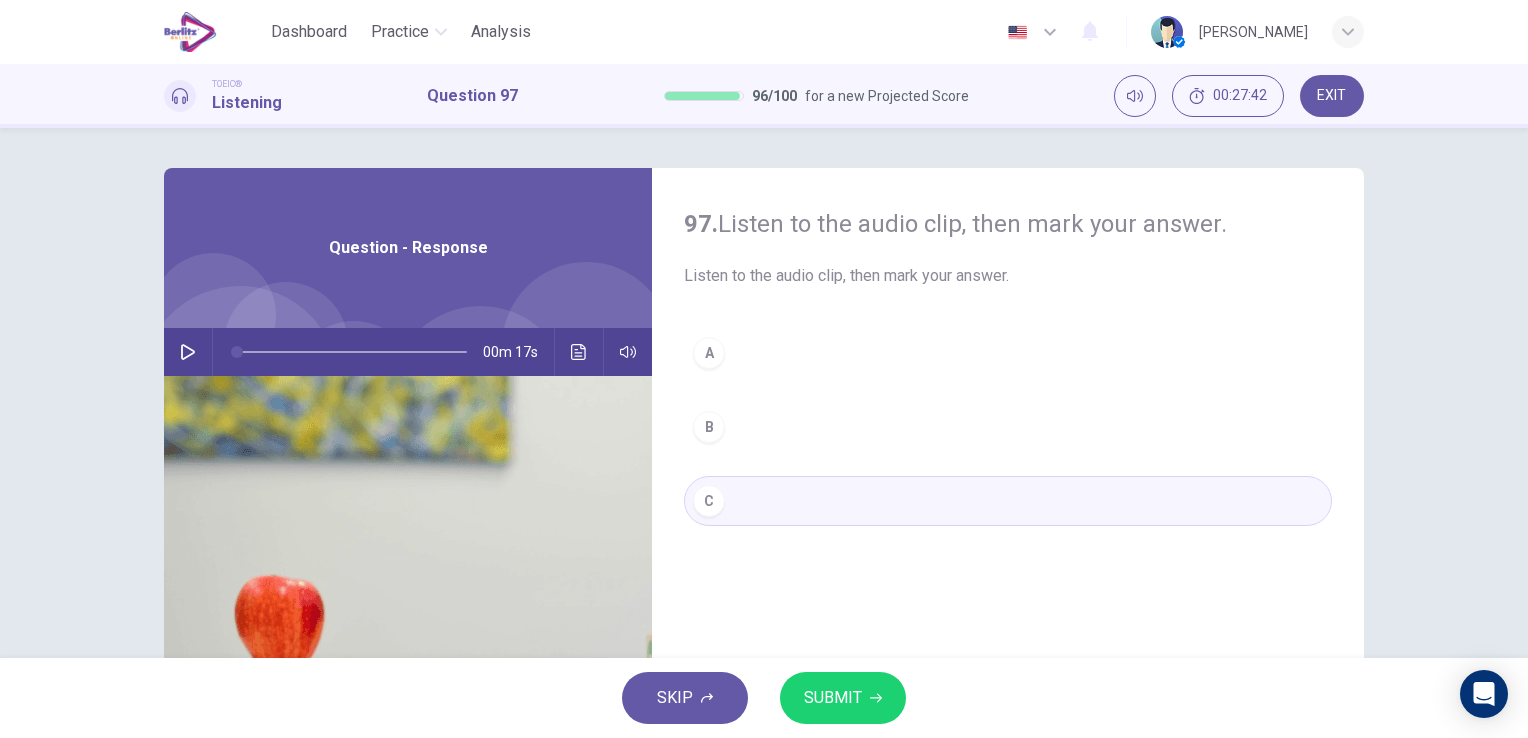 click on "SUBMIT" at bounding box center [833, 698] 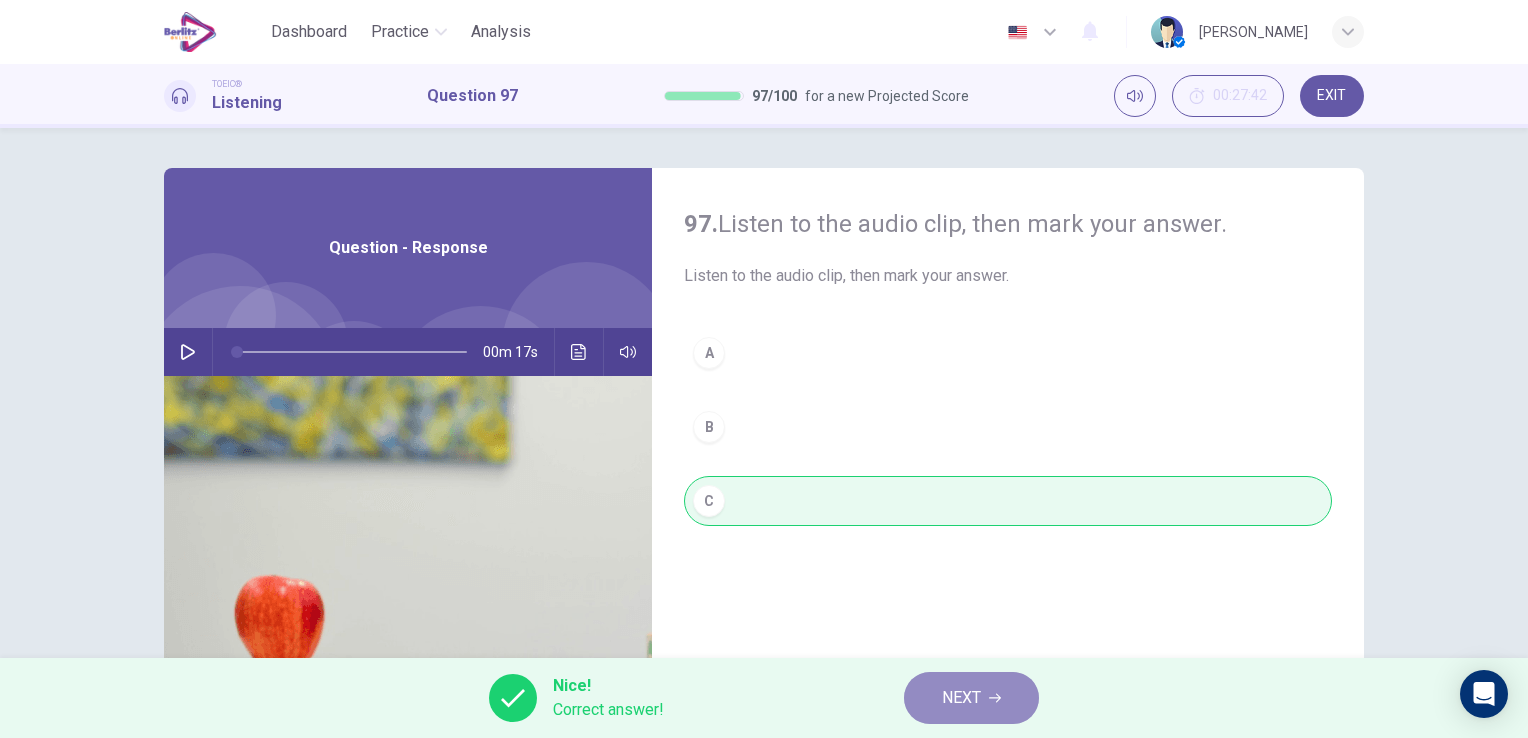 click on "NEXT" at bounding box center [971, 698] 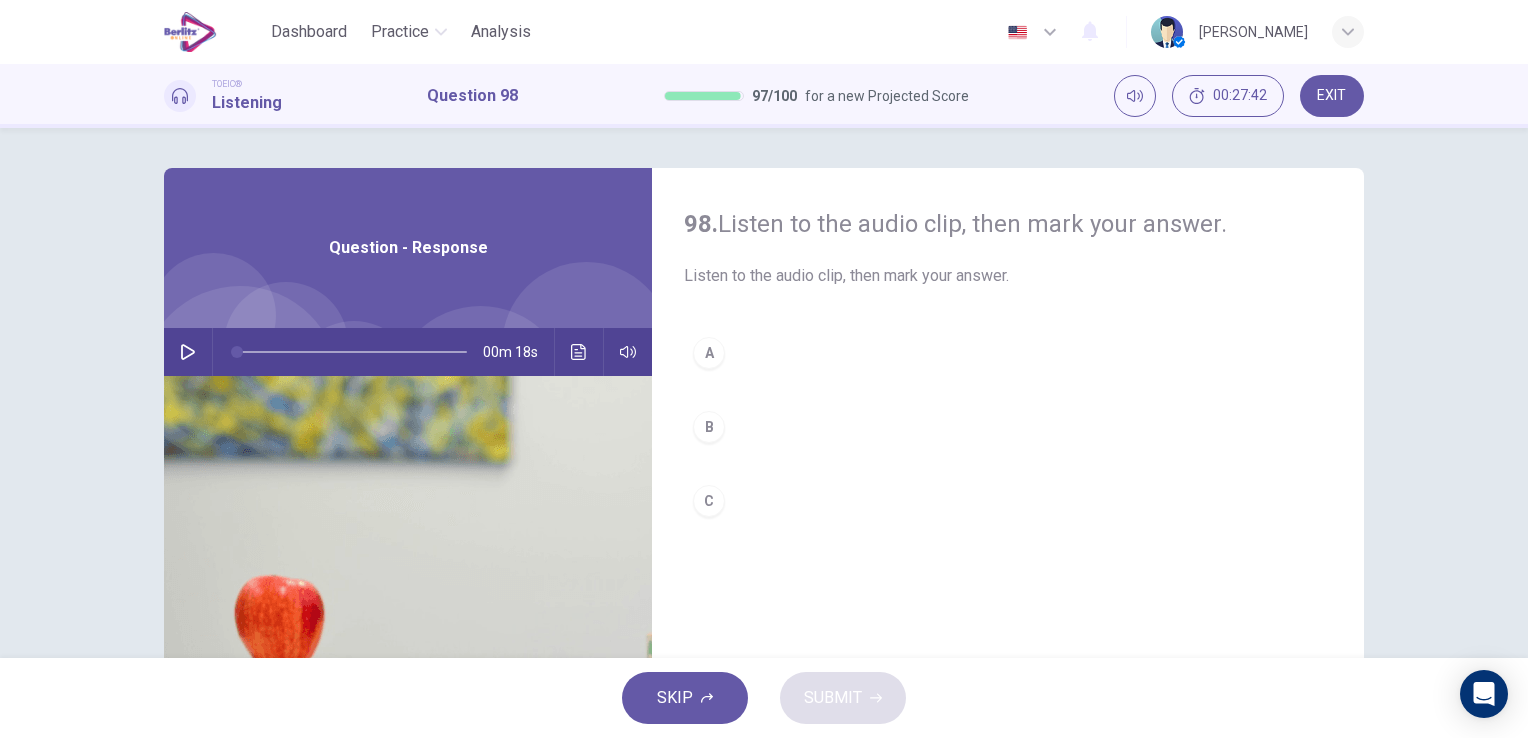 click 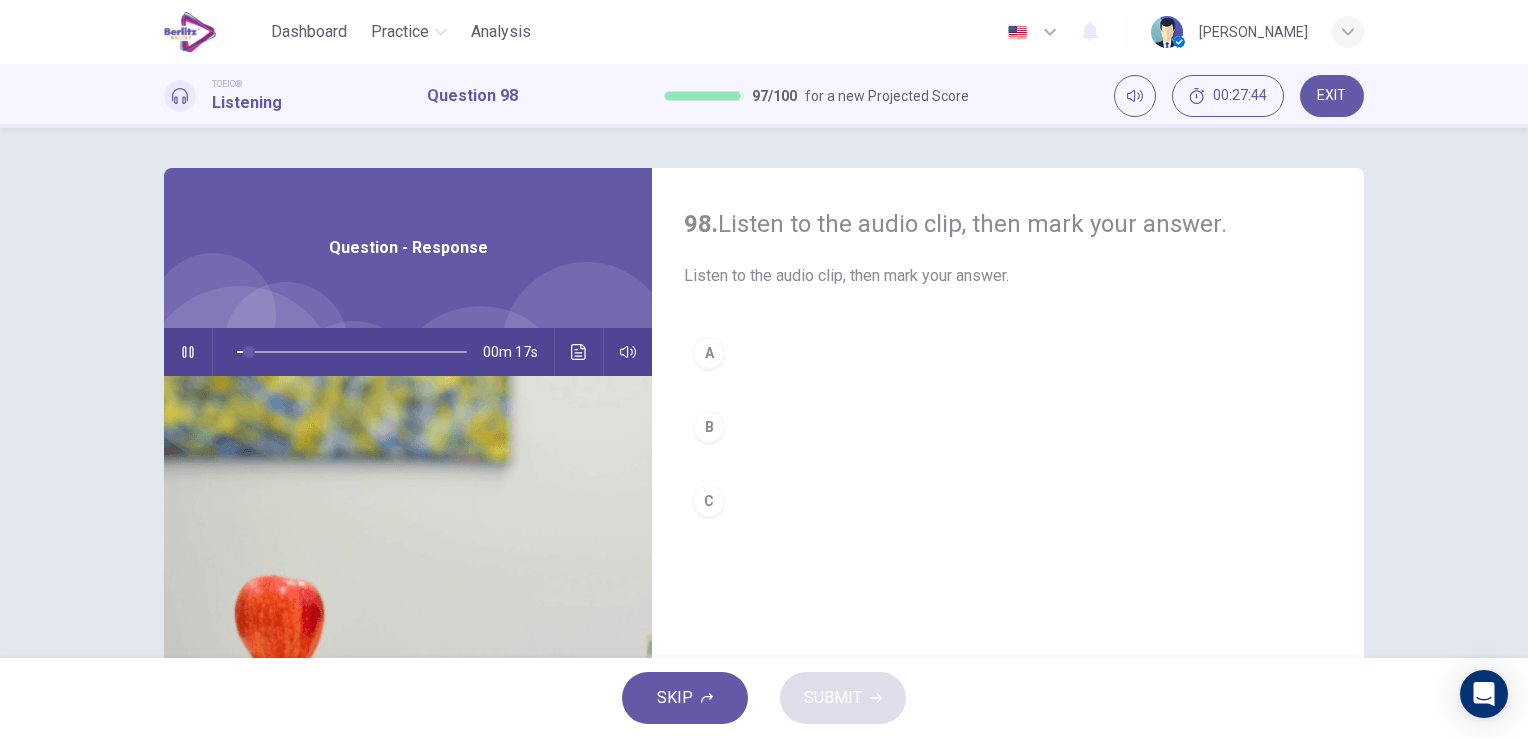 type on "**" 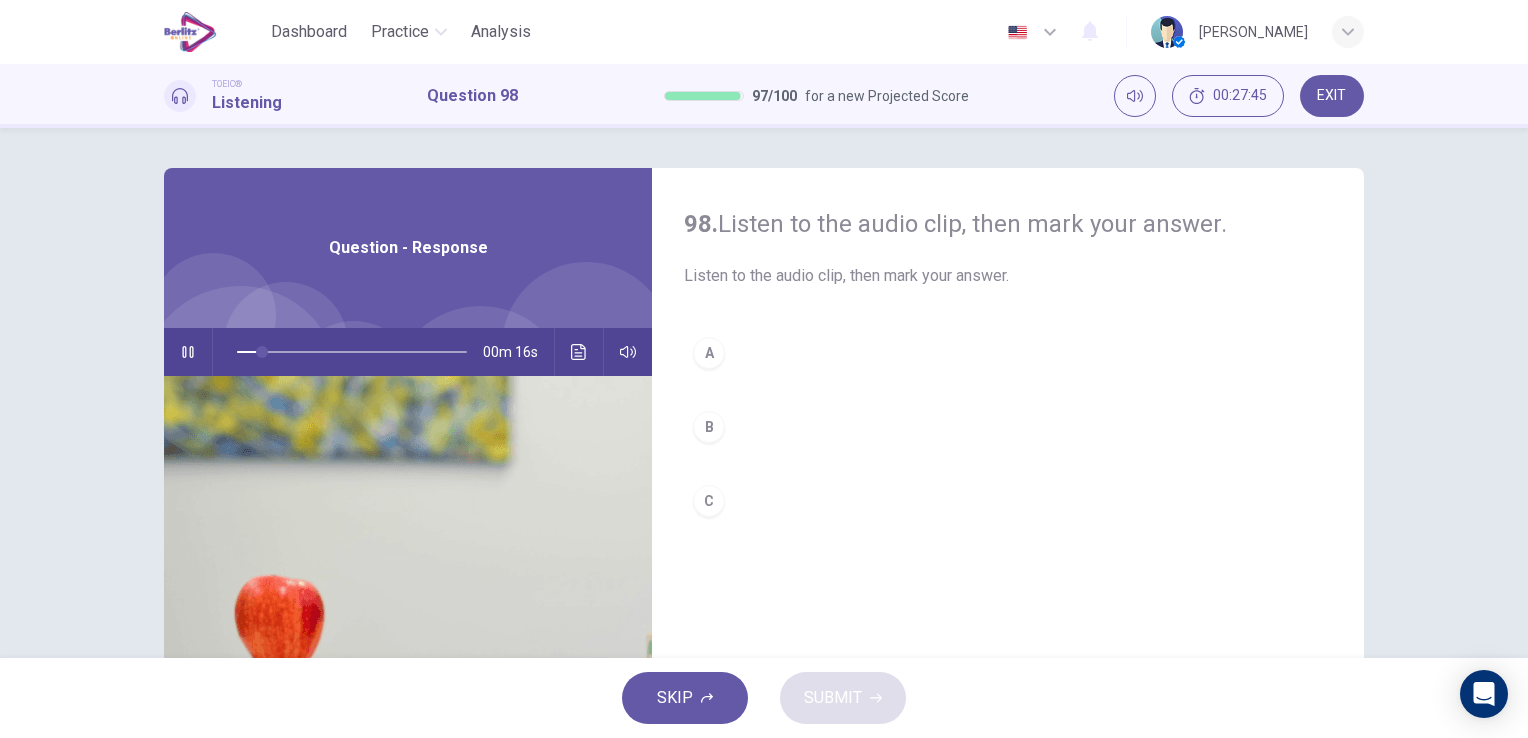 type 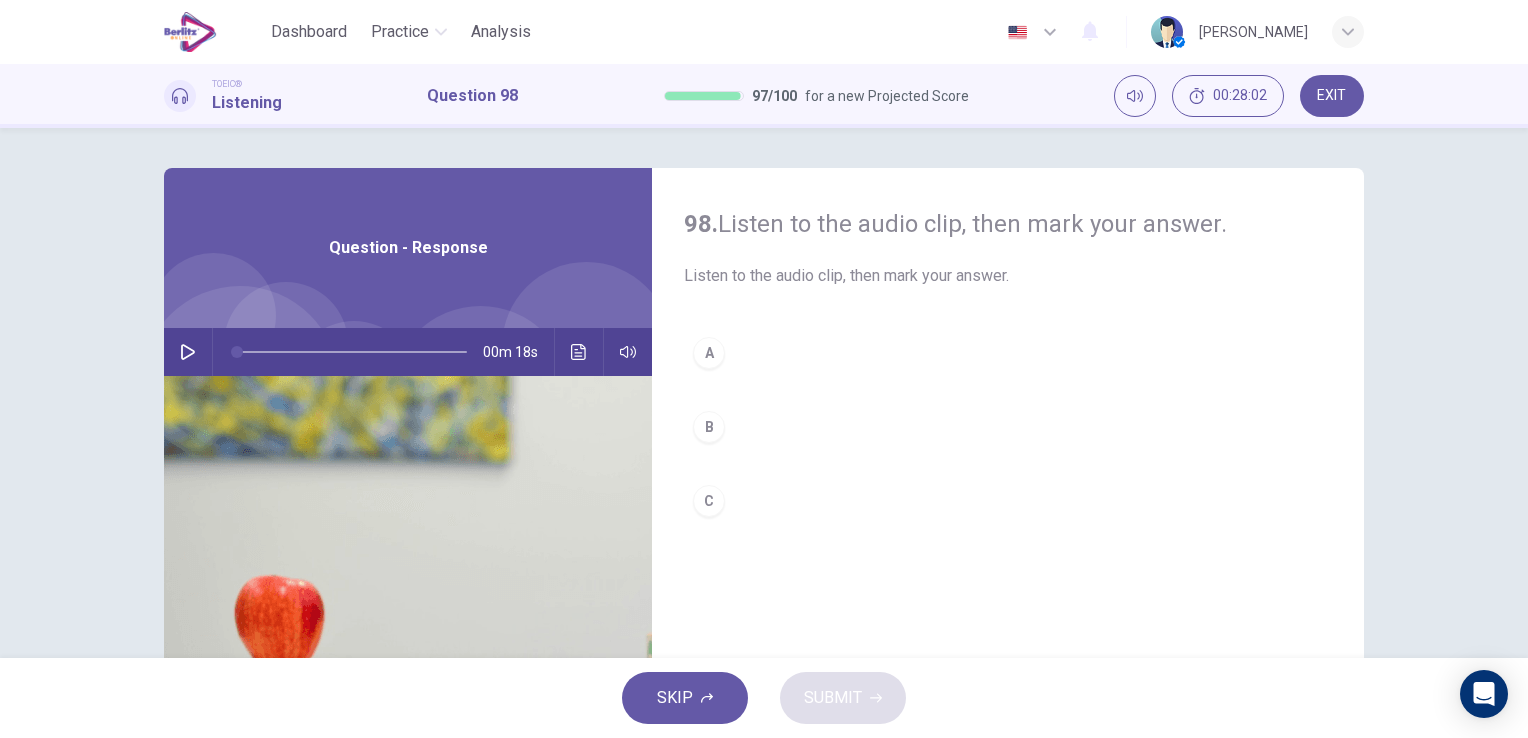 click 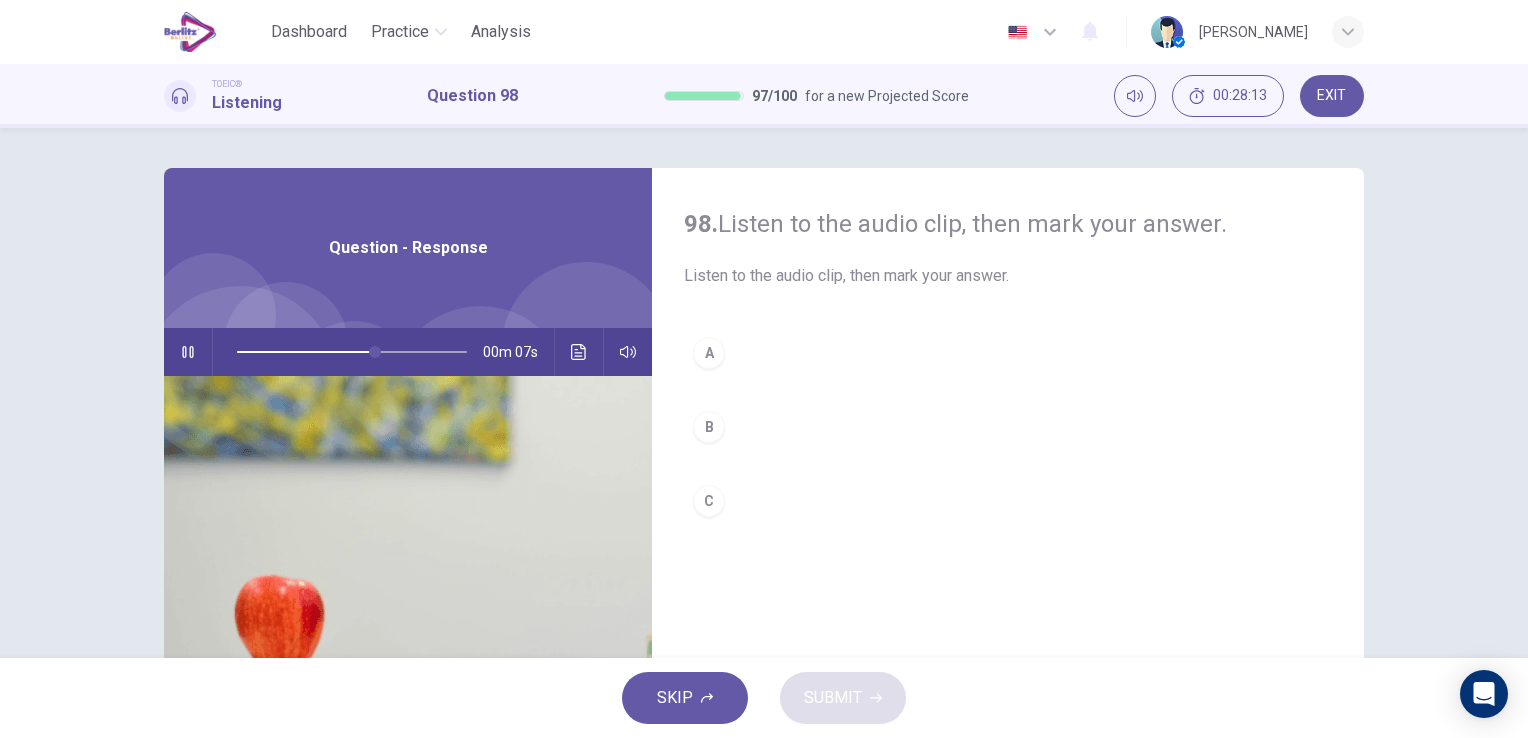 click on "B" at bounding box center (709, 427) 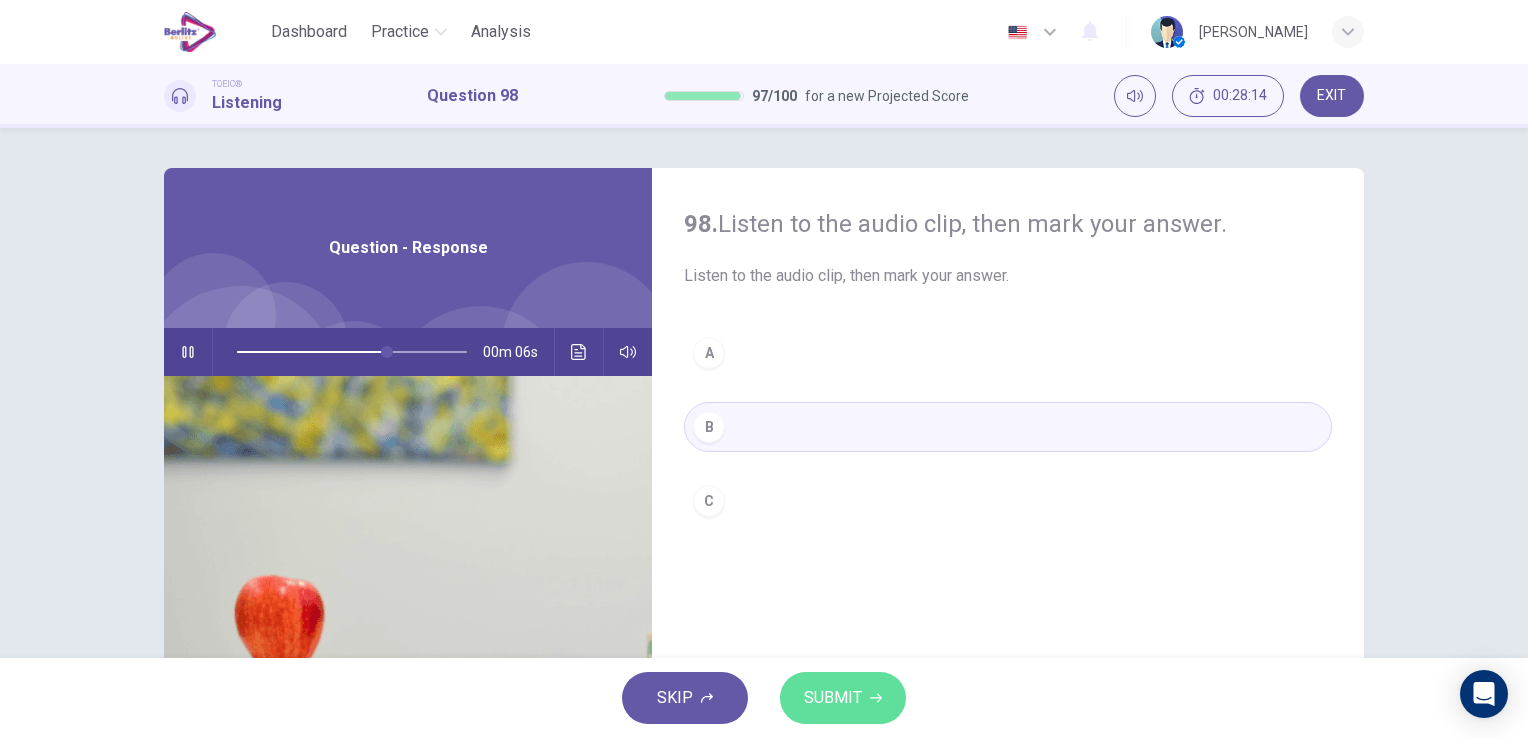 click on "SUBMIT" at bounding box center (833, 698) 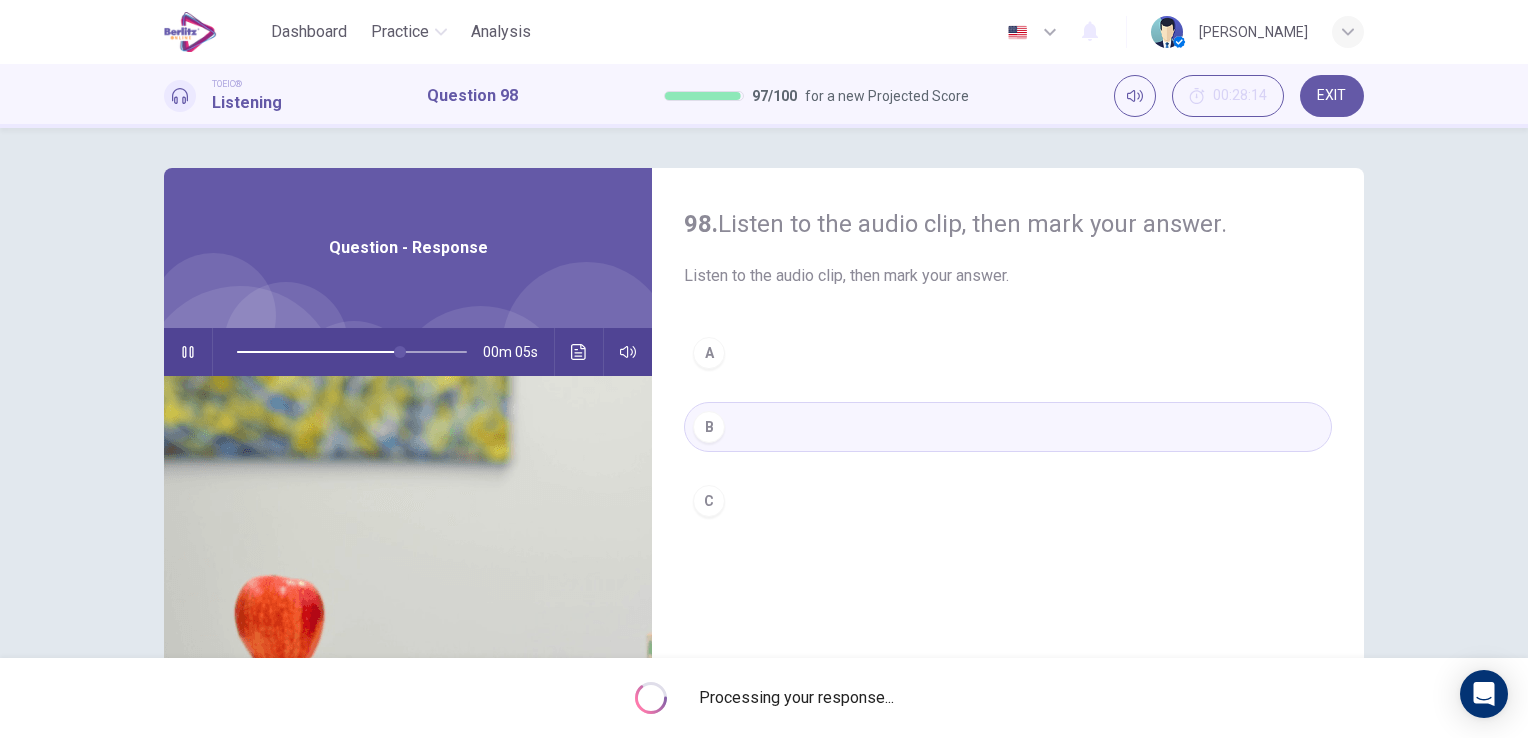 type on "**" 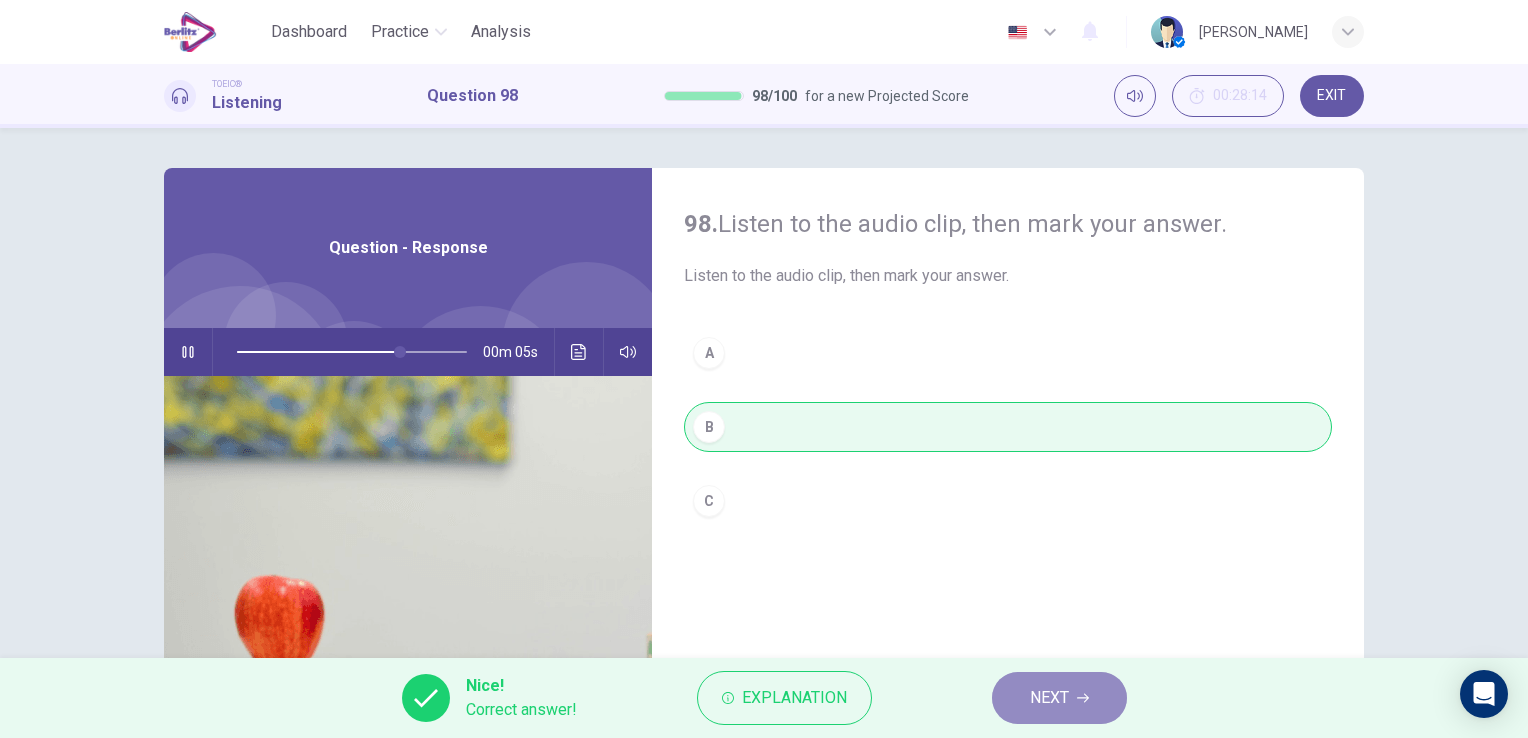 click on "NEXT" at bounding box center (1049, 698) 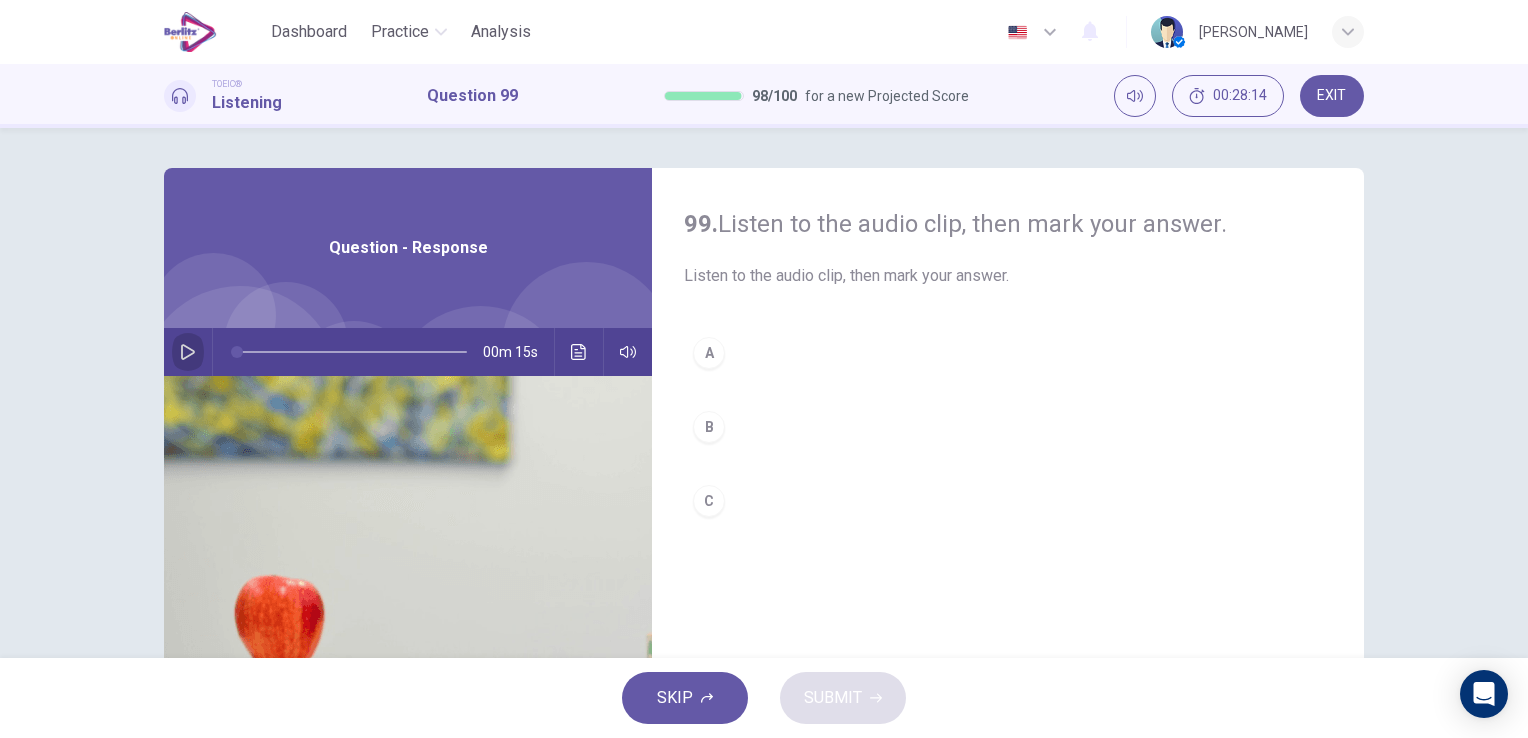 click 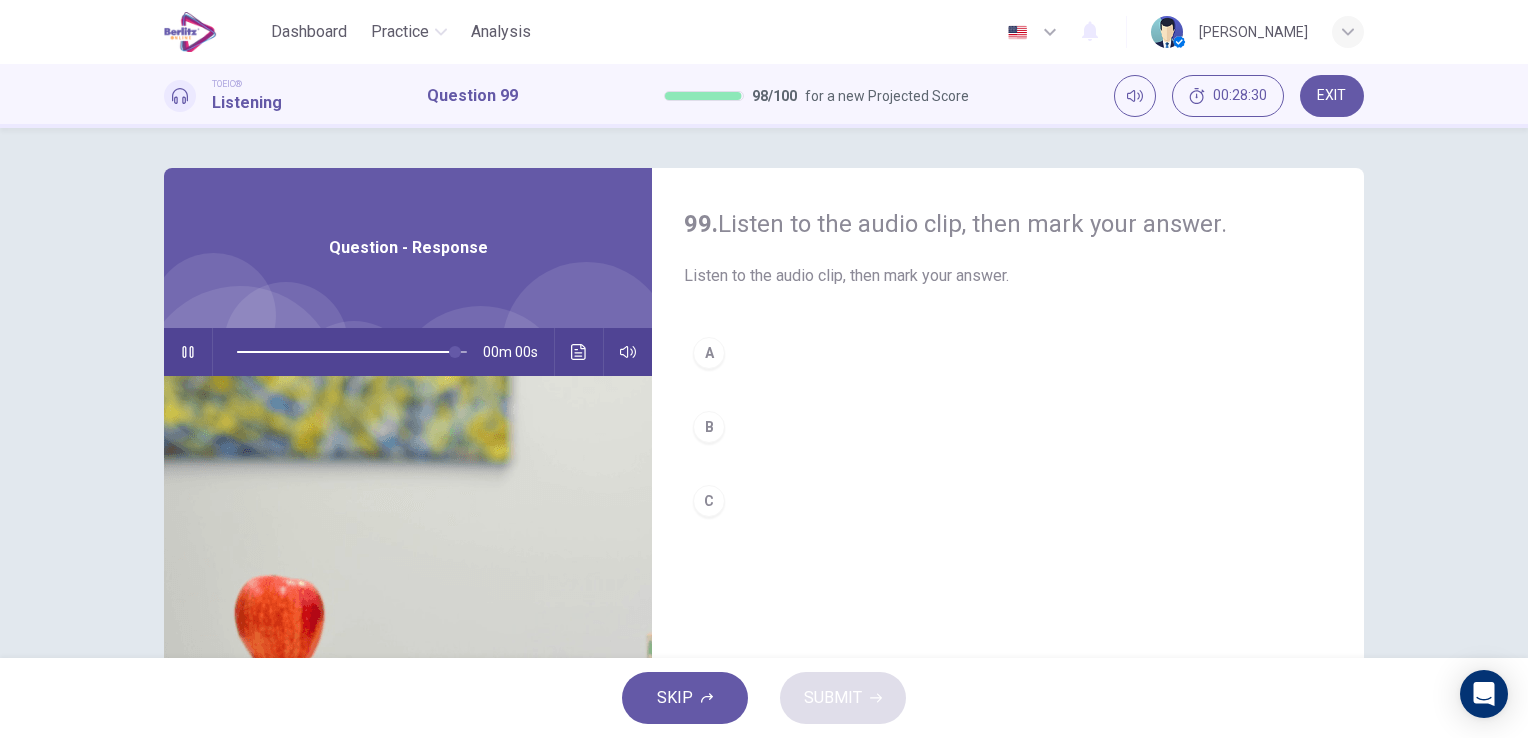 type on "*" 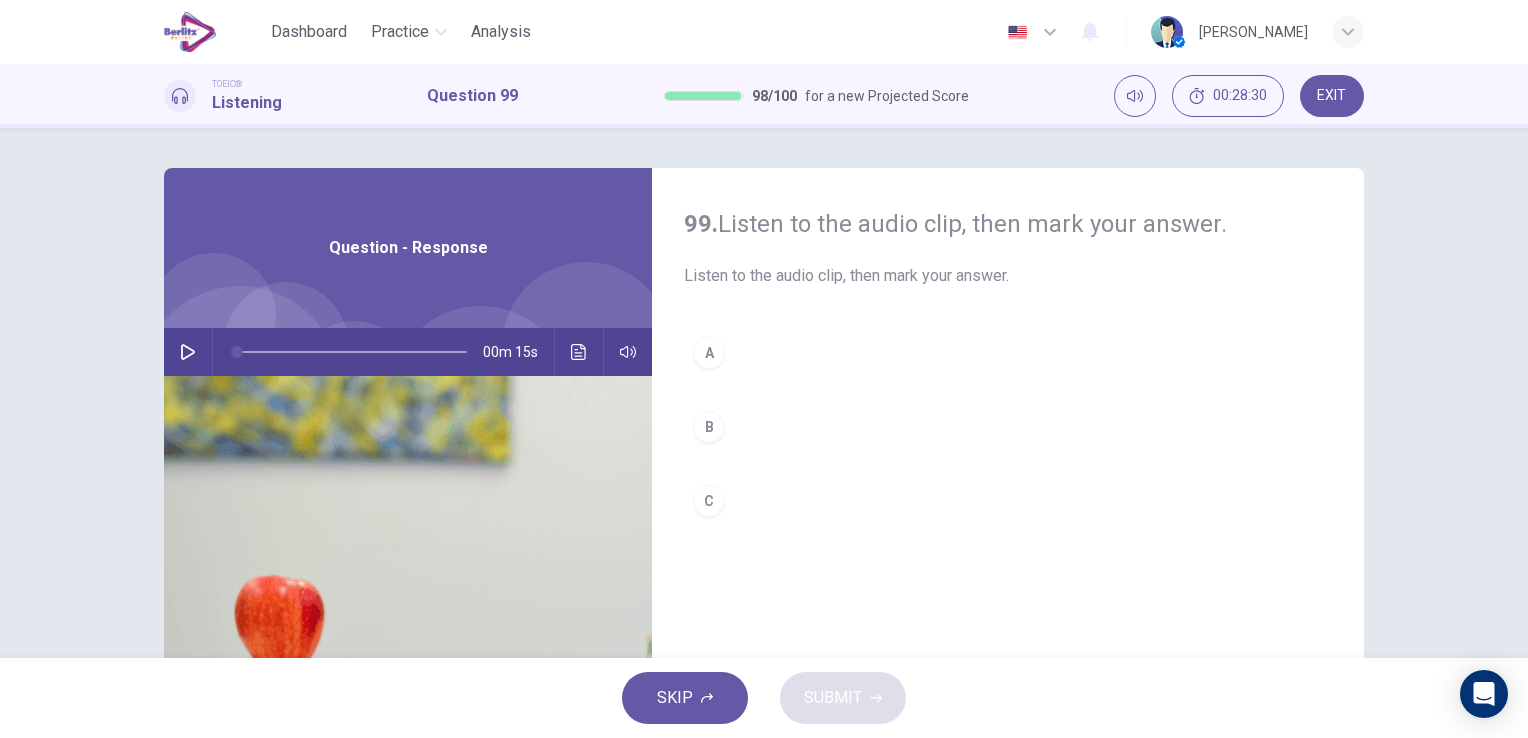 click on "A" at bounding box center (709, 353) 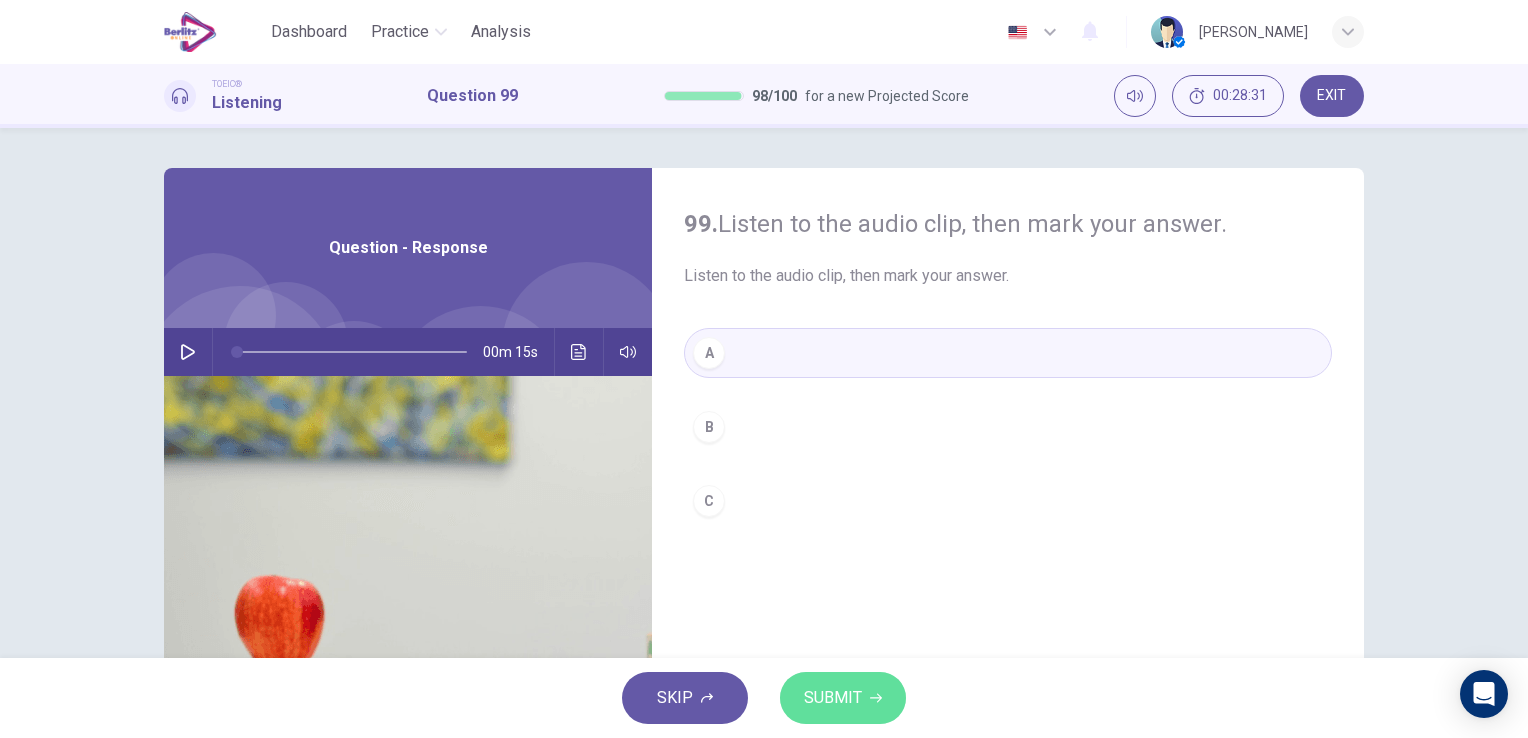 click on "SUBMIT" at bounding box center (833, 698) 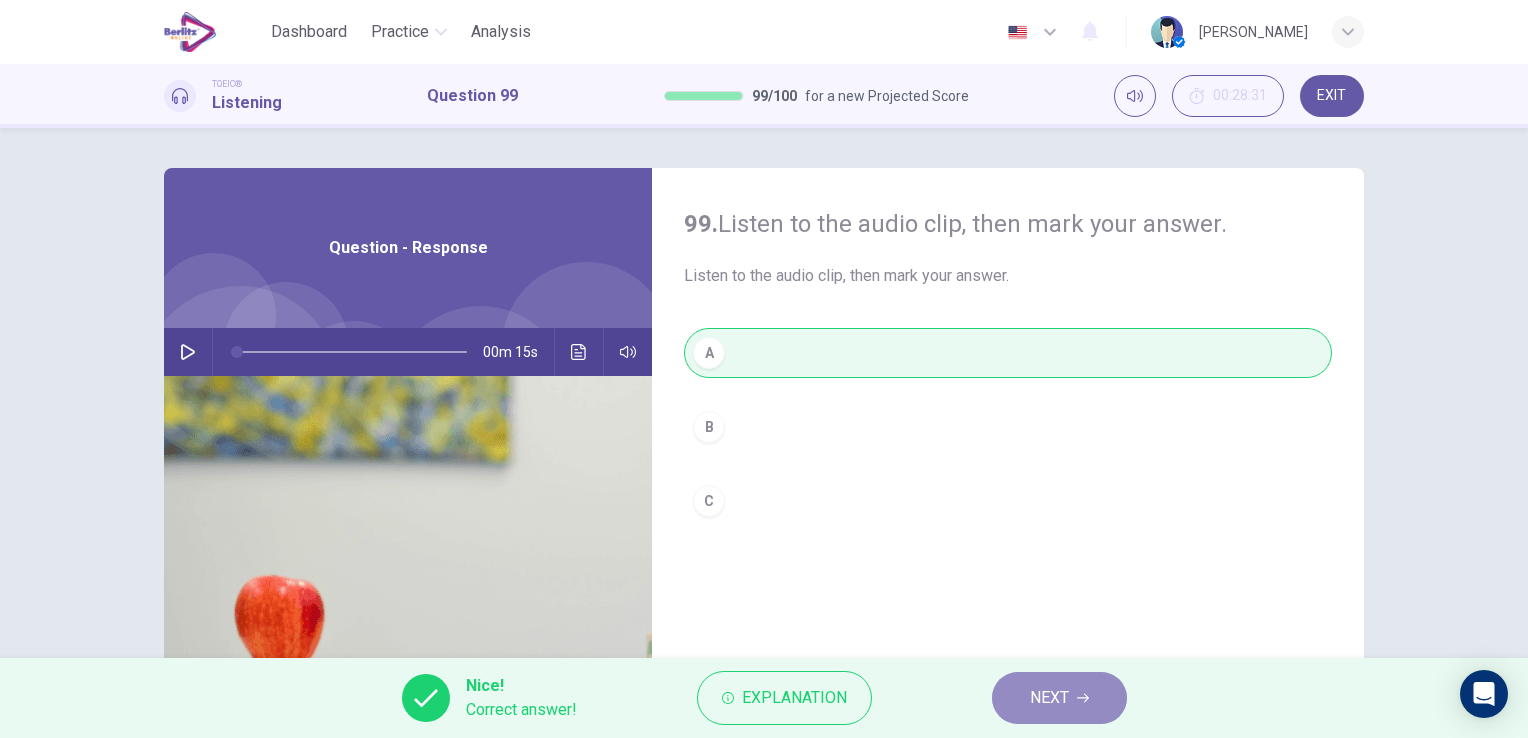 click on "NEXT" at bounding box center [1049, 698] 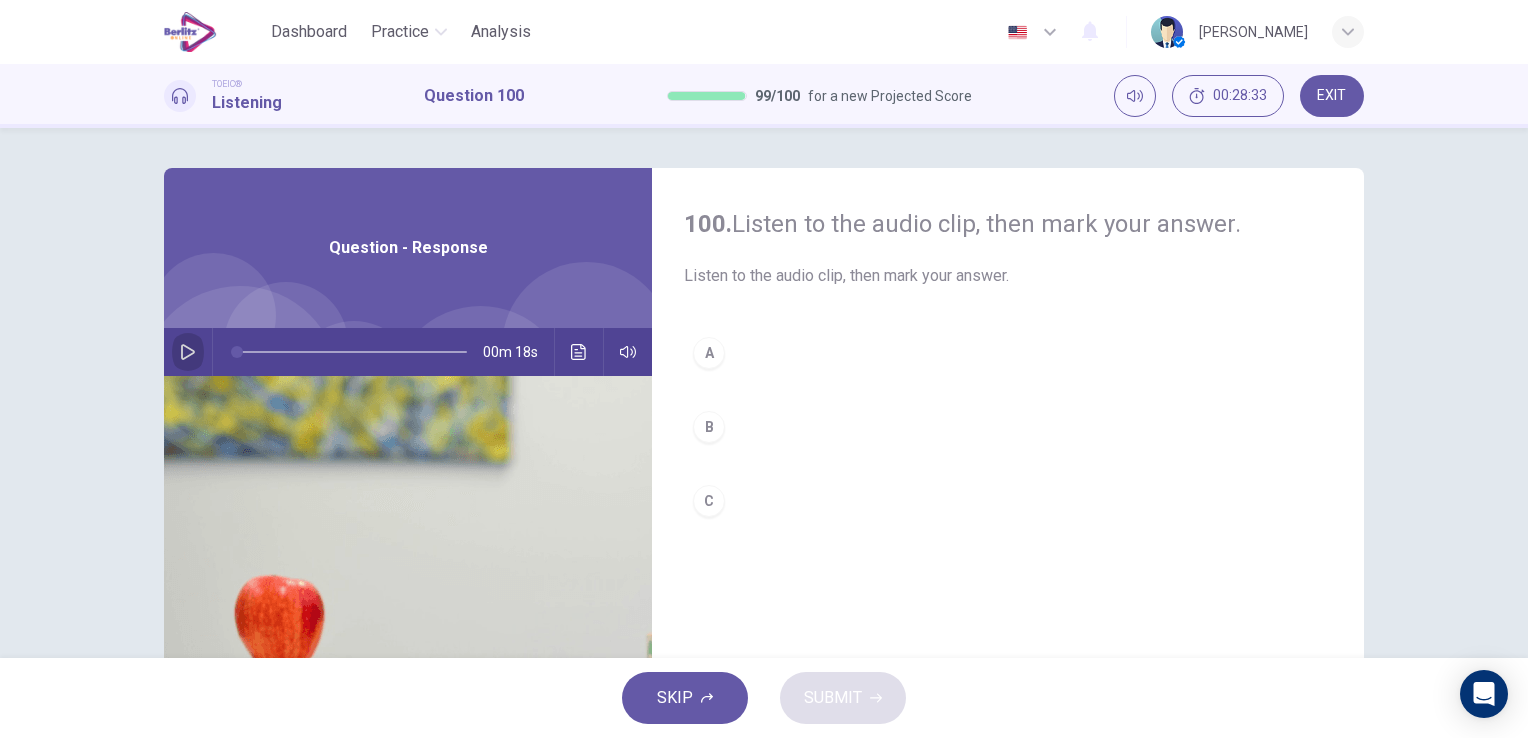 click at bounding box center (188, 352) 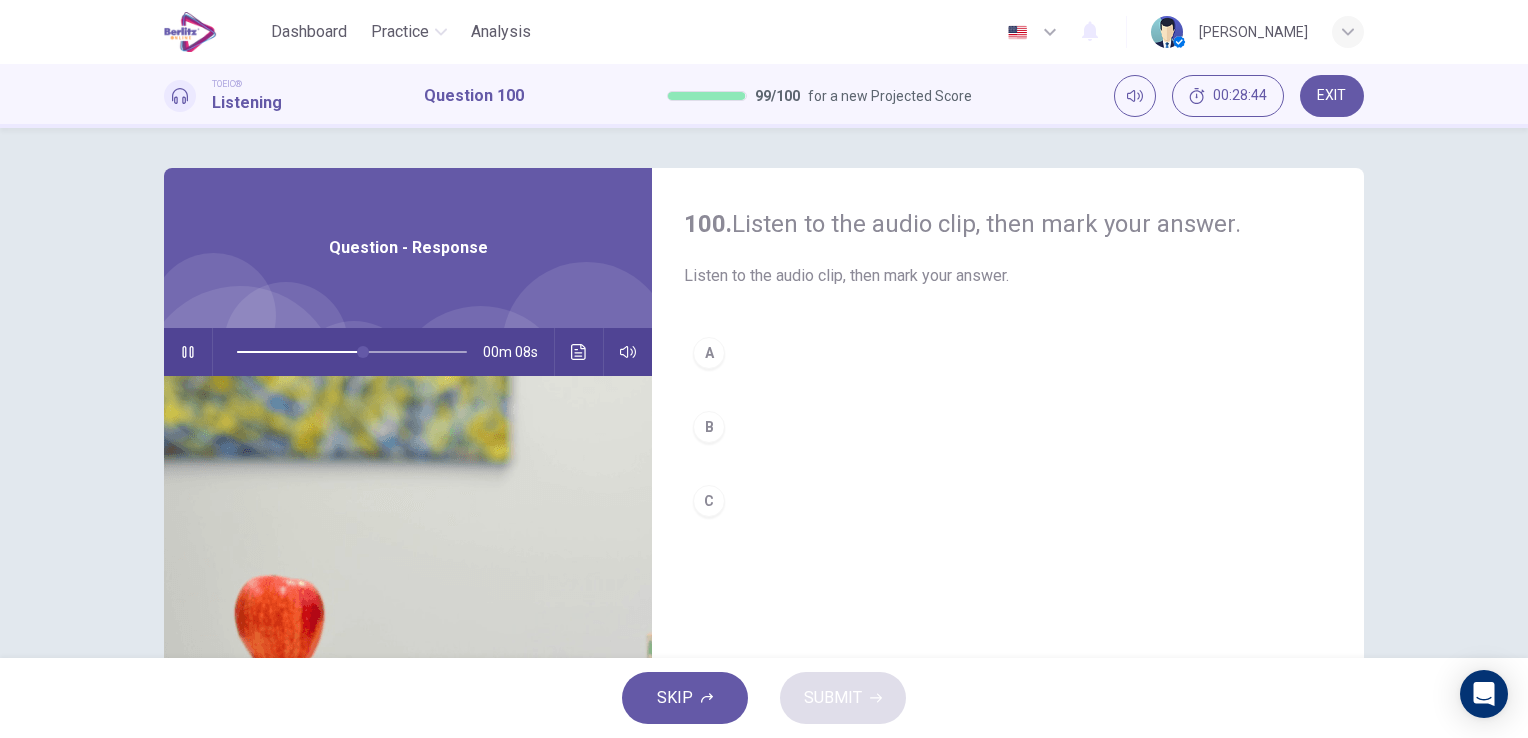 click on "A" at bounding box center (709, 353) 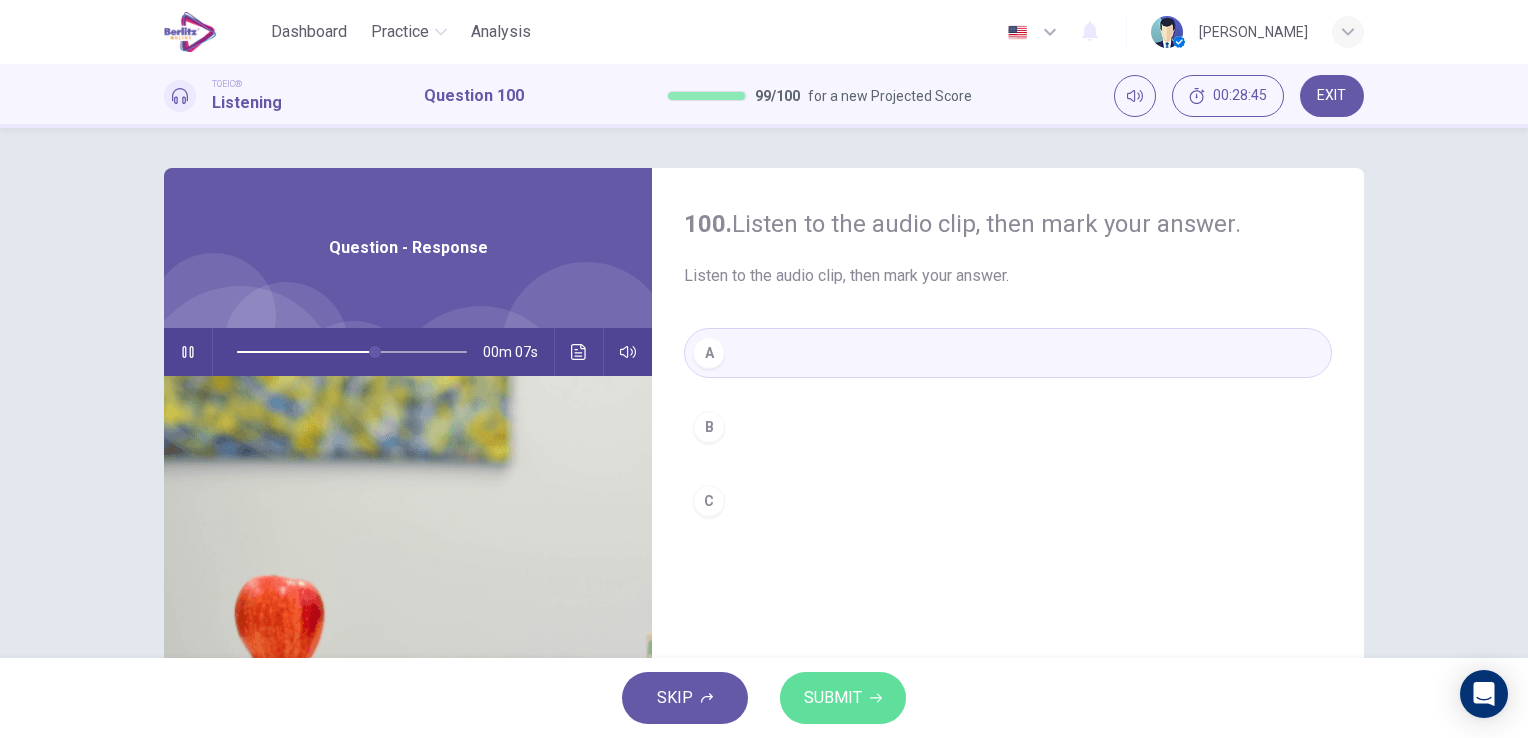 click on "SUBMIT" at bounding box center (833, 698) 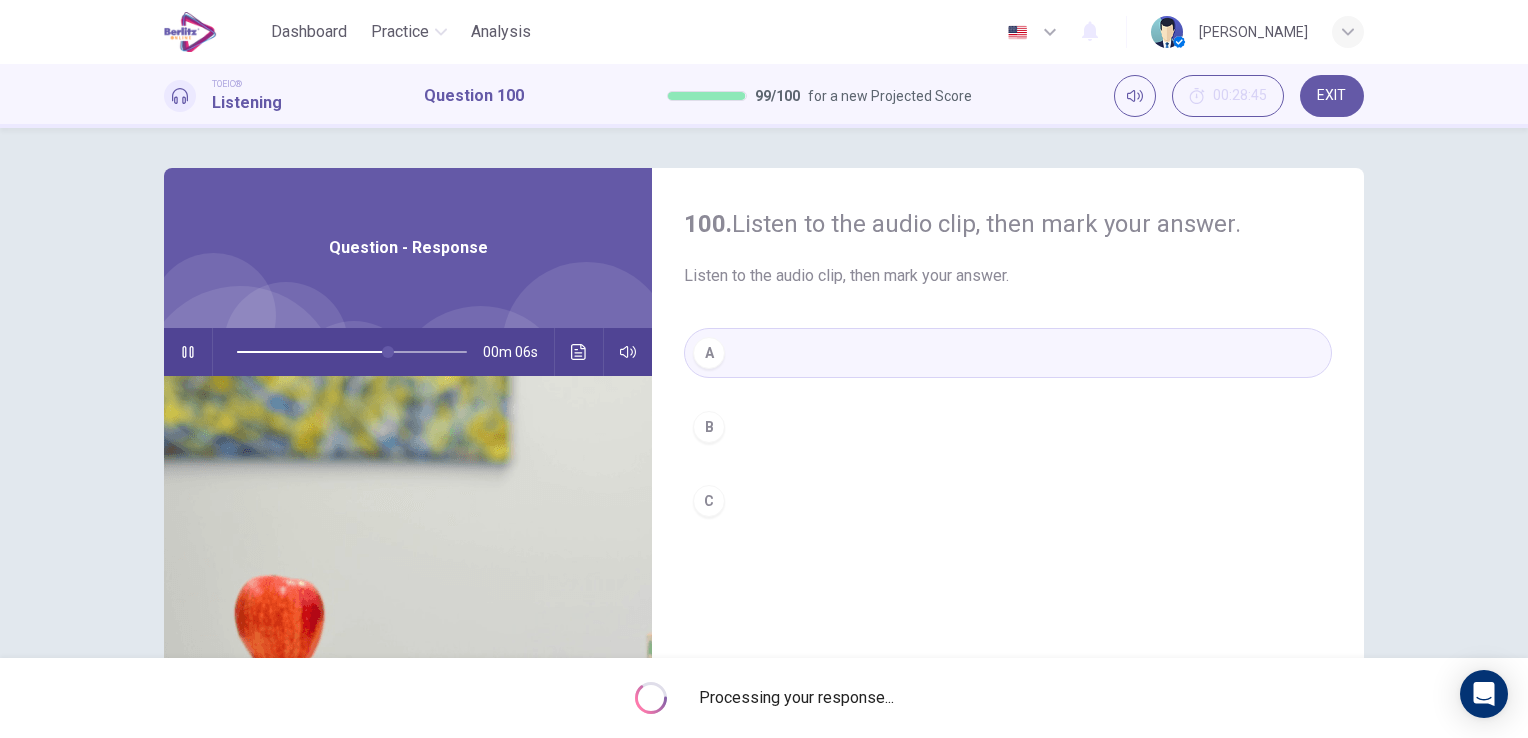 type on "**" 